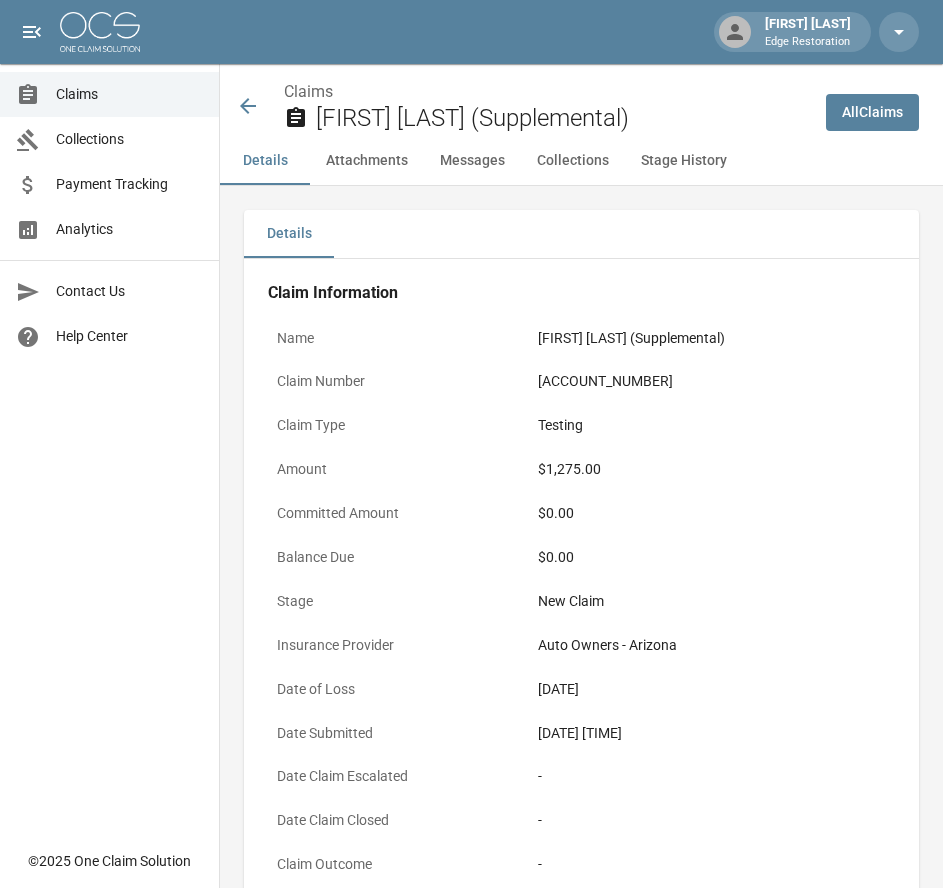scroll, scrollTop: 971, scrollLeft: 0, axis: vertical 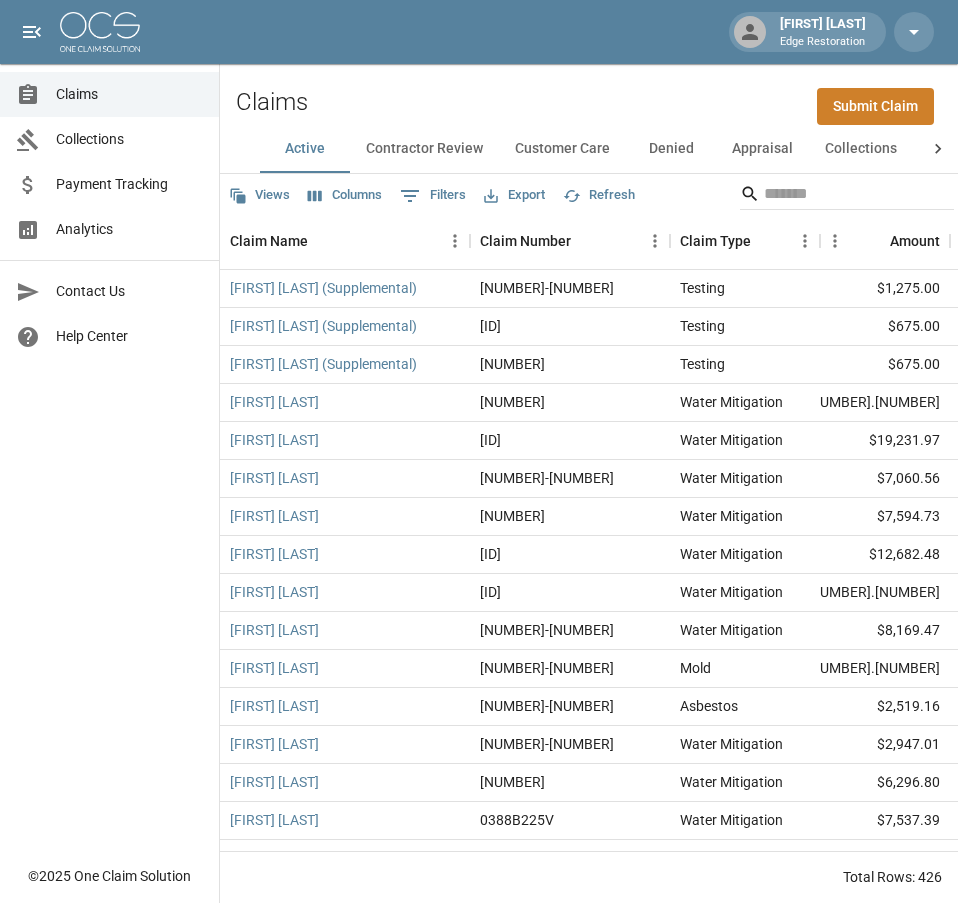 click on "Submit Claim" at bounding box center [875, 106] 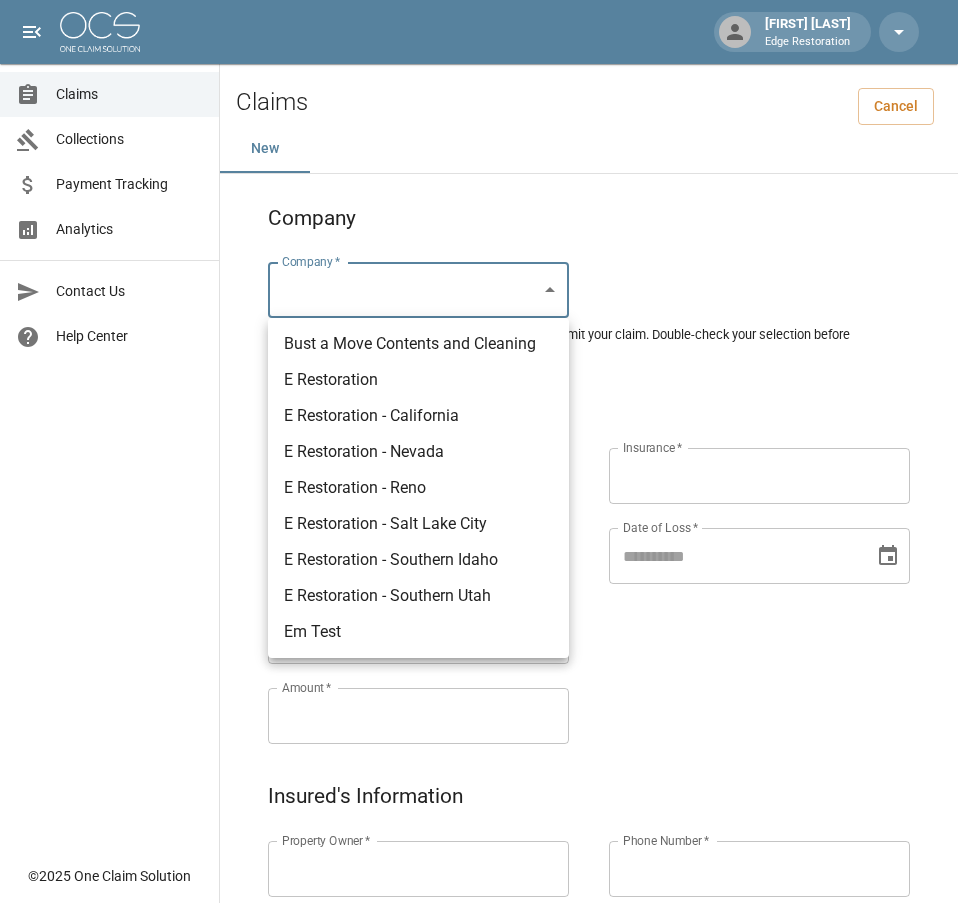 click on "Alicia Tubbs Edge Restoration Claims Collections Payment Tracking Analytics Contact Us Help Center ©  2025   One Claim Solution Claims Cancel New Company Company   * ​ Company   * Please ensure you select the correct company to submit your claim. Double-check your selection before proceeding. Claim Information Claim Type   * ​ Claim Type   * Claim Name   * Claim Name   * Claim Number   * Claim Number   * Amount   * Amount   * Insurance   * Insurance   * Date of Loss   * Date of Loss   * Insured's Information Property Owner   * Property Owner   * Mailing Address   * Mailing Address   * Mailing City   * Mailing City   * Mailing State   * Mailing State   * Mailing Zip   * Mailing Zip   * Phone Number   * Phone Number   * Alt. Phone Number Alt. Phone Number Email Email Documentation Invoice (PDF)* ​ Upload file(s) Invoice (PDF)* Work Authorization* ​ Upload file(s) Work Authorization* Photo Link Photo Link ​ Upload file(s) Testing ​ ​" at bounding box center [479, 929] 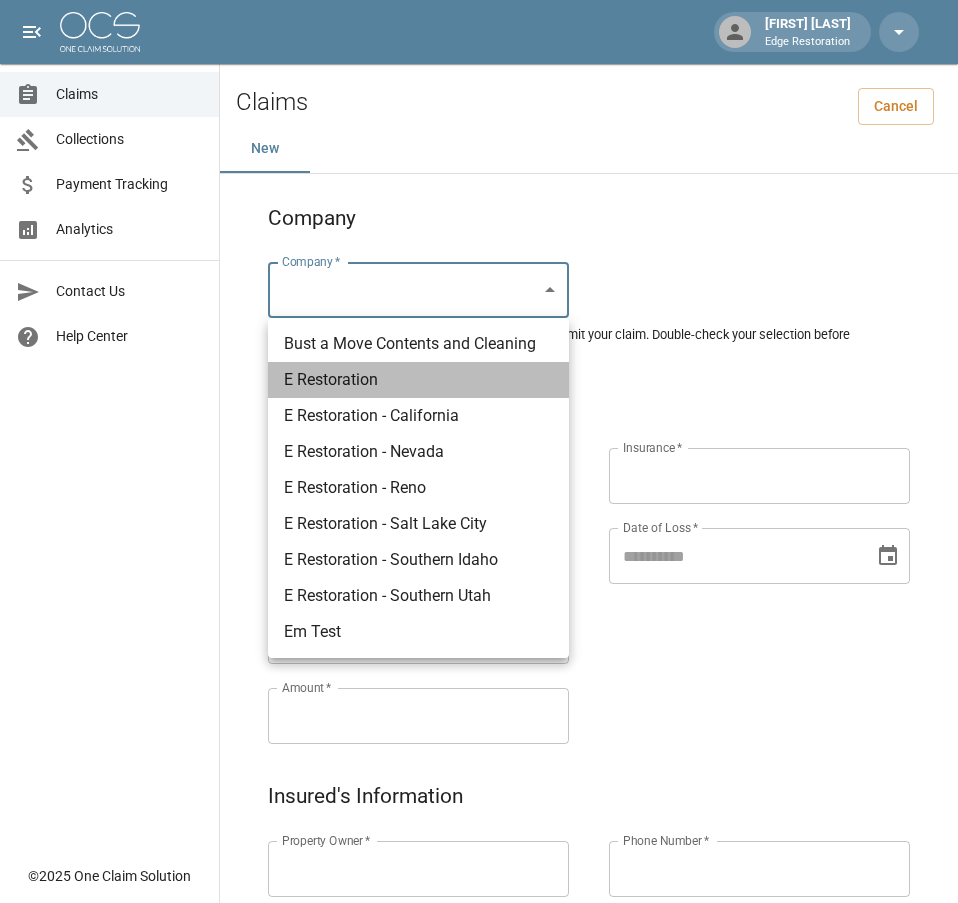 click on "E Restoration" at bounding box center [418, 380] 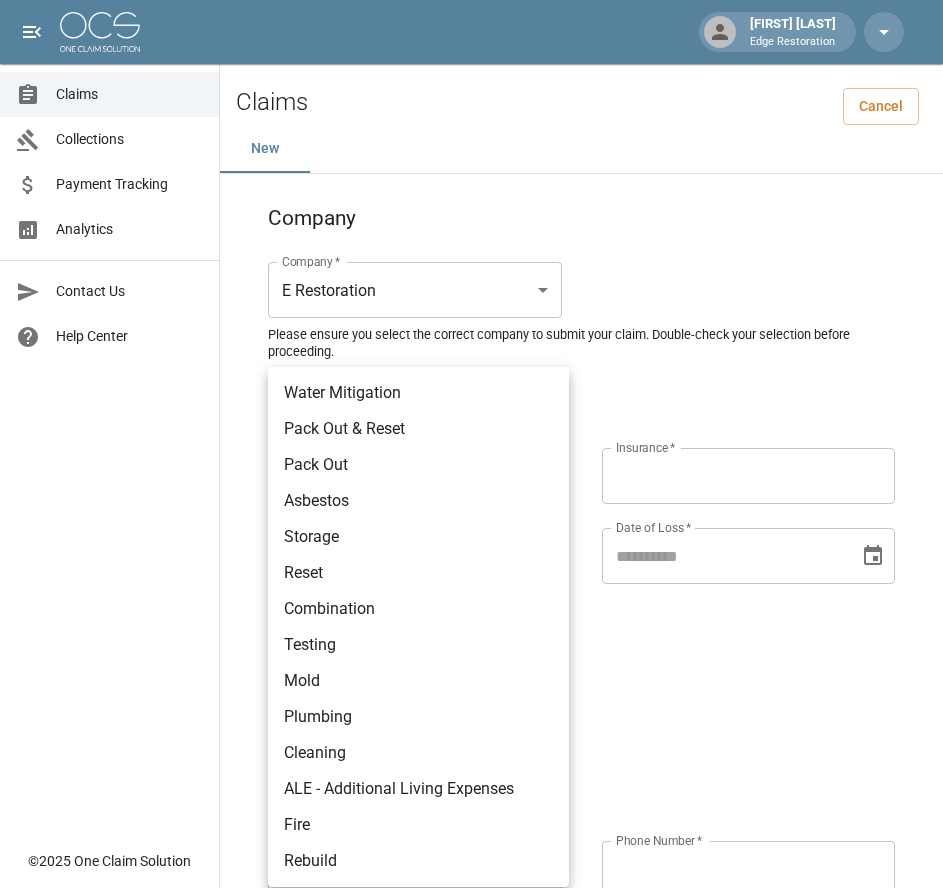 click on "Alicia Tubbs Edge Restoration Claims Collections Payment Tracking Analytics Contact Us Help Center ©  2025   One Claim Solution Claims Cancel New Company Company   * E Restoration *** Company   * Please ensure you select the correct company to submit your claim. Double-check your selection before proceeding. Claim Information Claim Type   * ​ Claim Type   * Claim Name   * Claim Name   * Claim Number   * Claim Number   * Amount   * Amount   * Insurance   * Insurance   * Date of Loss   * Date of Loss   * Insured's Information Property Owner   * Property Owner   * Mailing Address   * Mailing Address   * Mailing City   * Mailing City   * Mailing State   * Mailing State   * Mailing Zip   * Mailing Zip   * Phone Number   * Phone Number   * Alt. Phone Number Alt. Phone Number Email Email Documentation Invoice (PDF)* ​ Upload file(s) Invoice (PDF)* Work Authorization* ​ Upload file(s) Work Authorization* Photo Link Photo Link ​ Upload file(s) *" at bounding box center (471, 929) 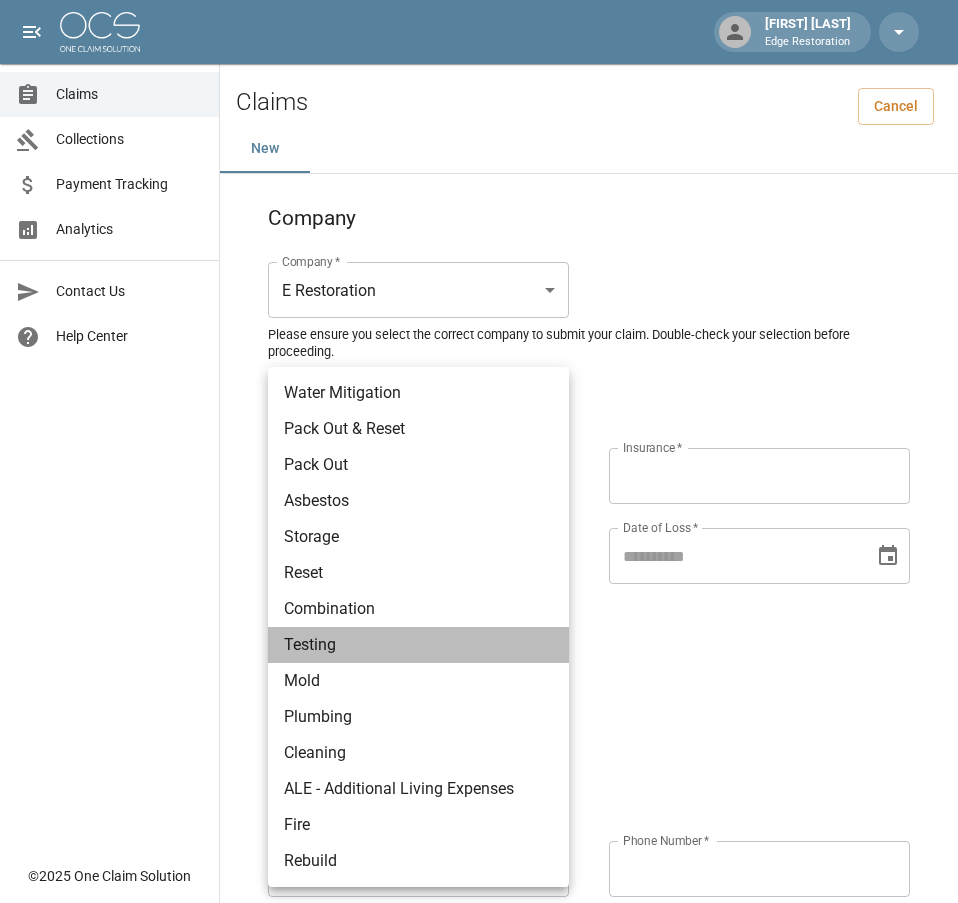 click on "Testing" at bounding box center (418, 645) 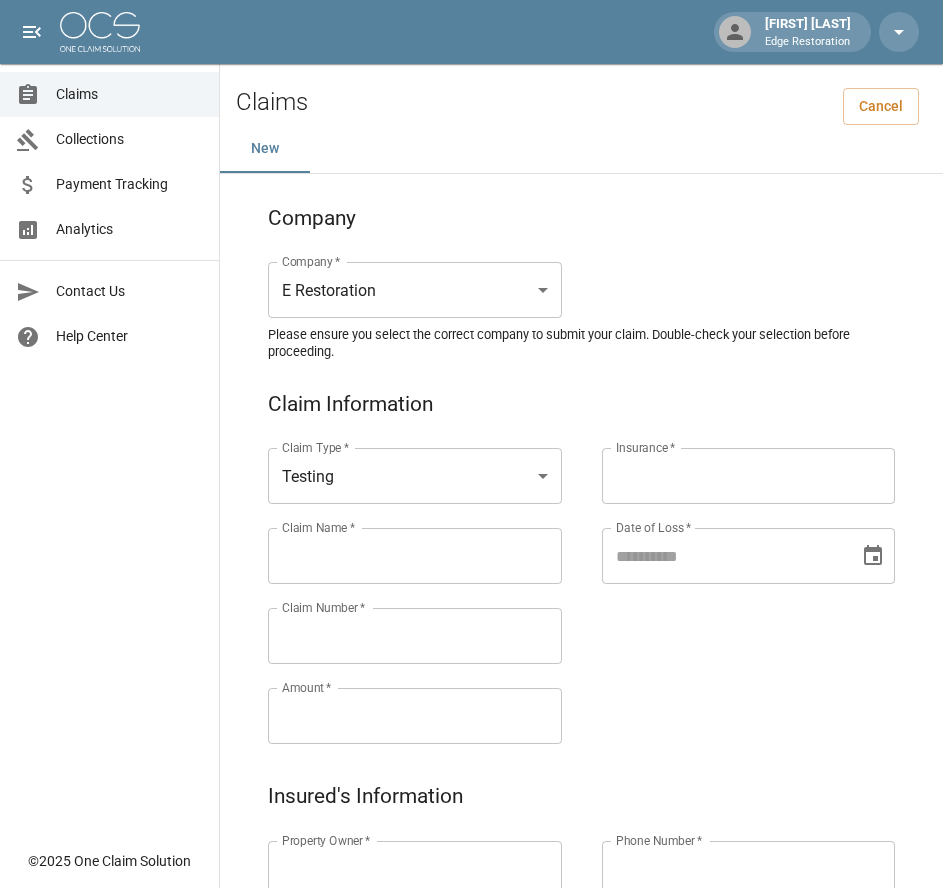 click on "Claims Collections Payment Tracking Analytics Contact Us Help Center" at bounding box center [109, 419] 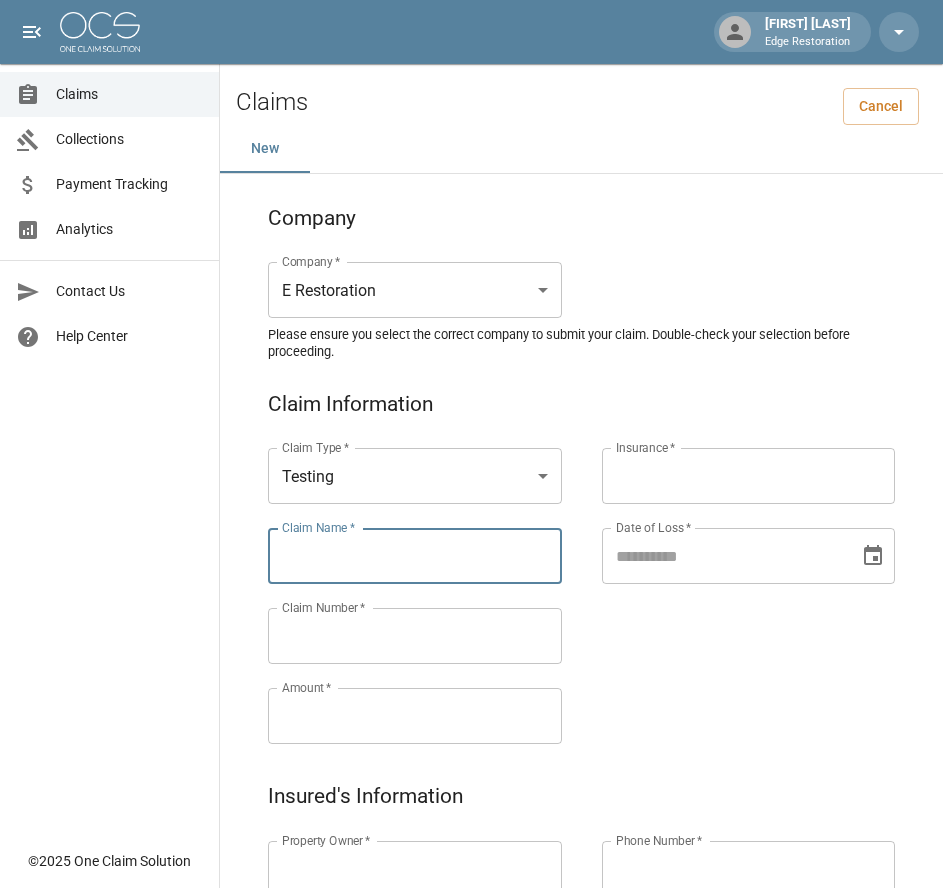 click on "Claim Name   *" at bounding box center (415, 556) 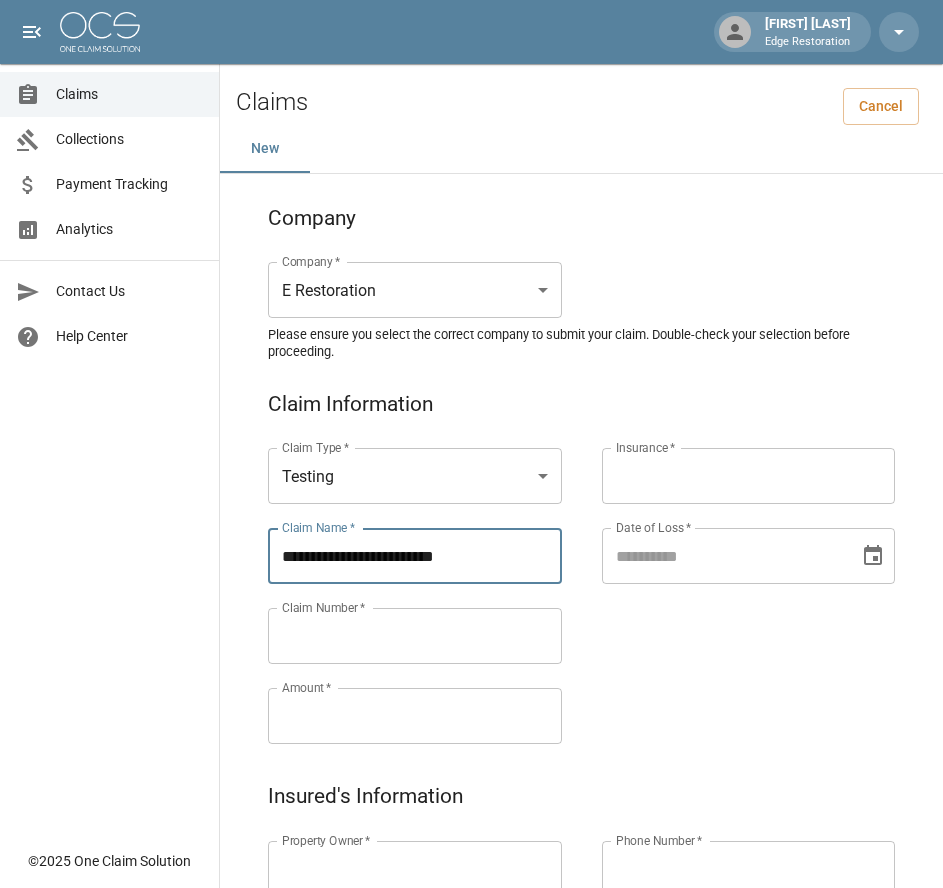 type on "**********" 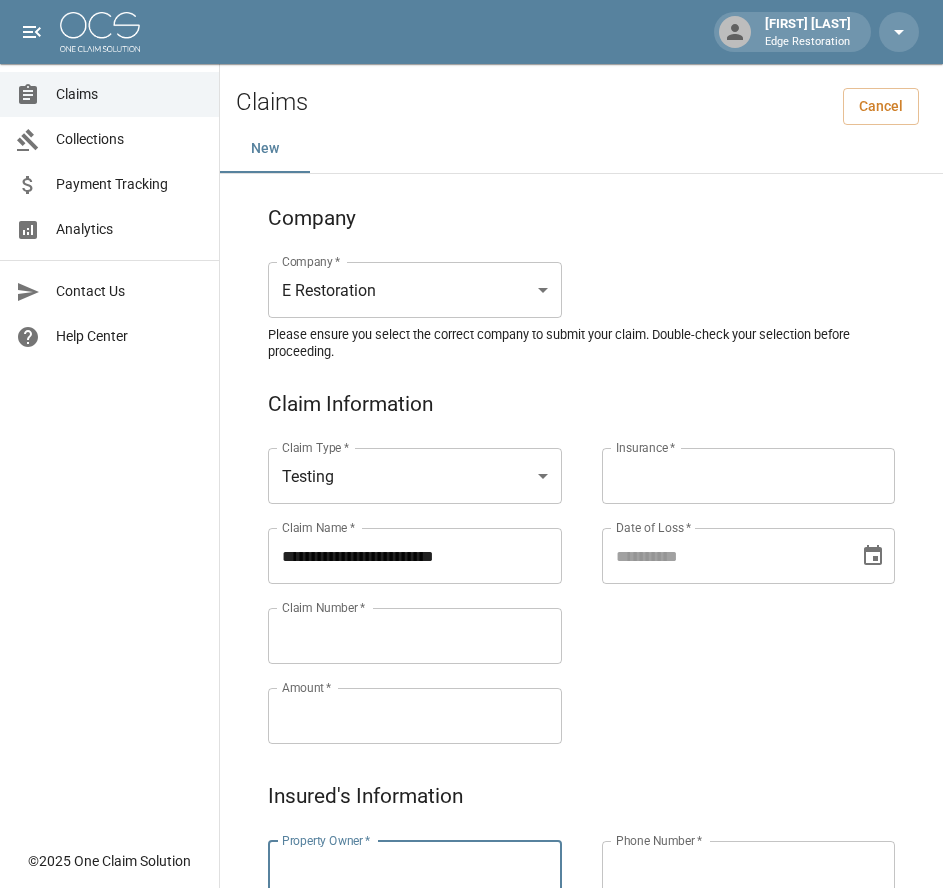 click on "Property Owner   *" at bounding box center (415, 869) 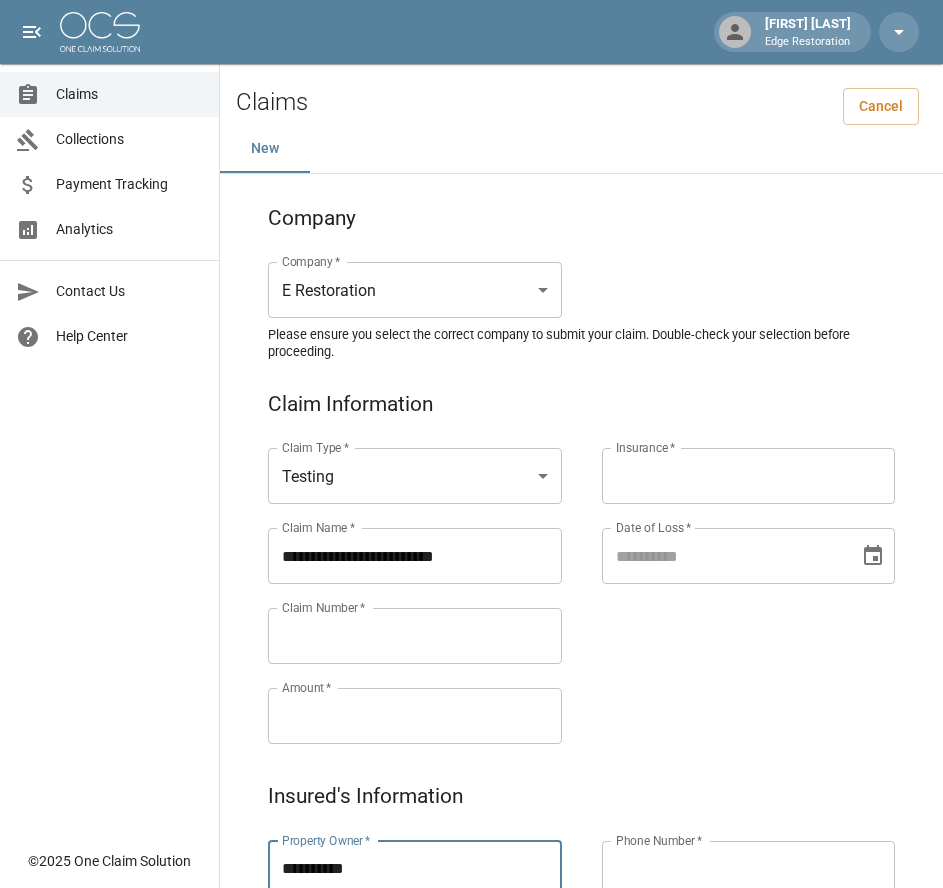 type on "**********" 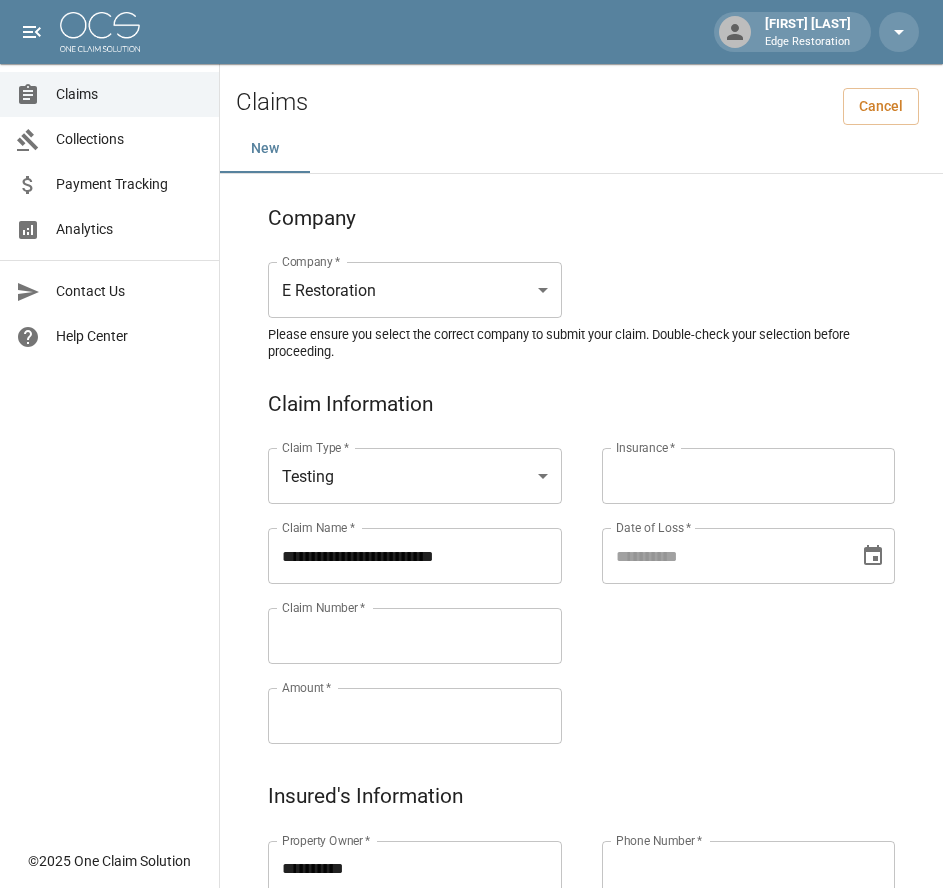 click on "Claim Number   *" at bounding box center (415, 636) 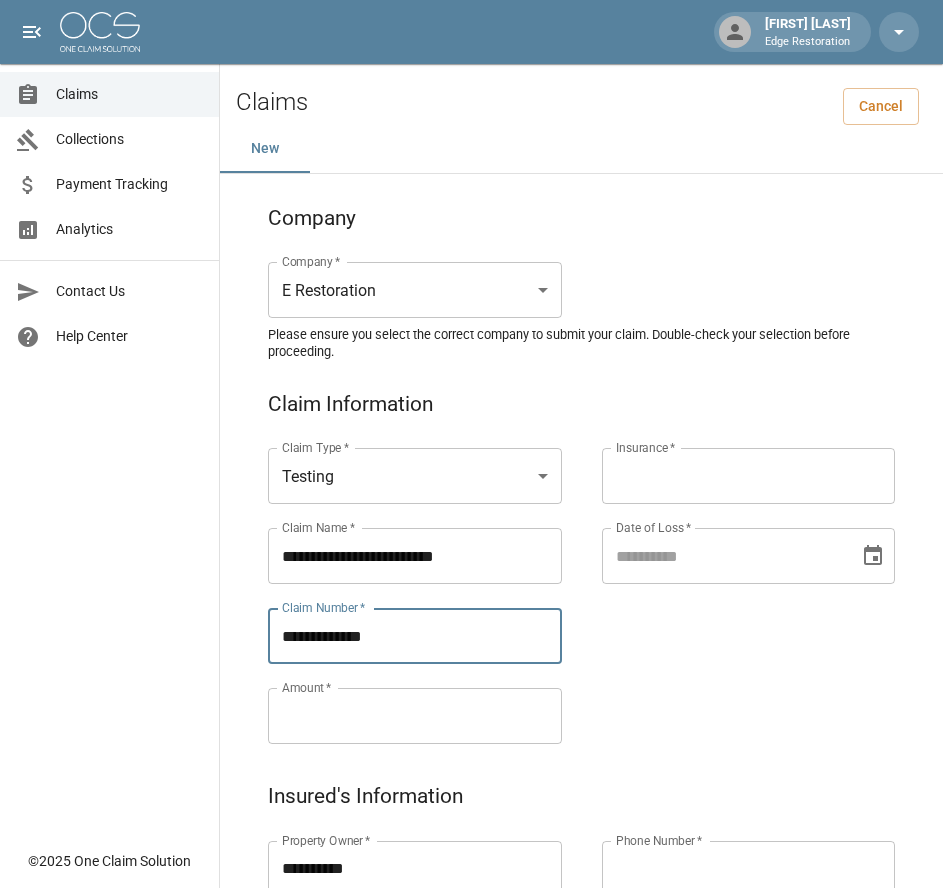 type on "**********" 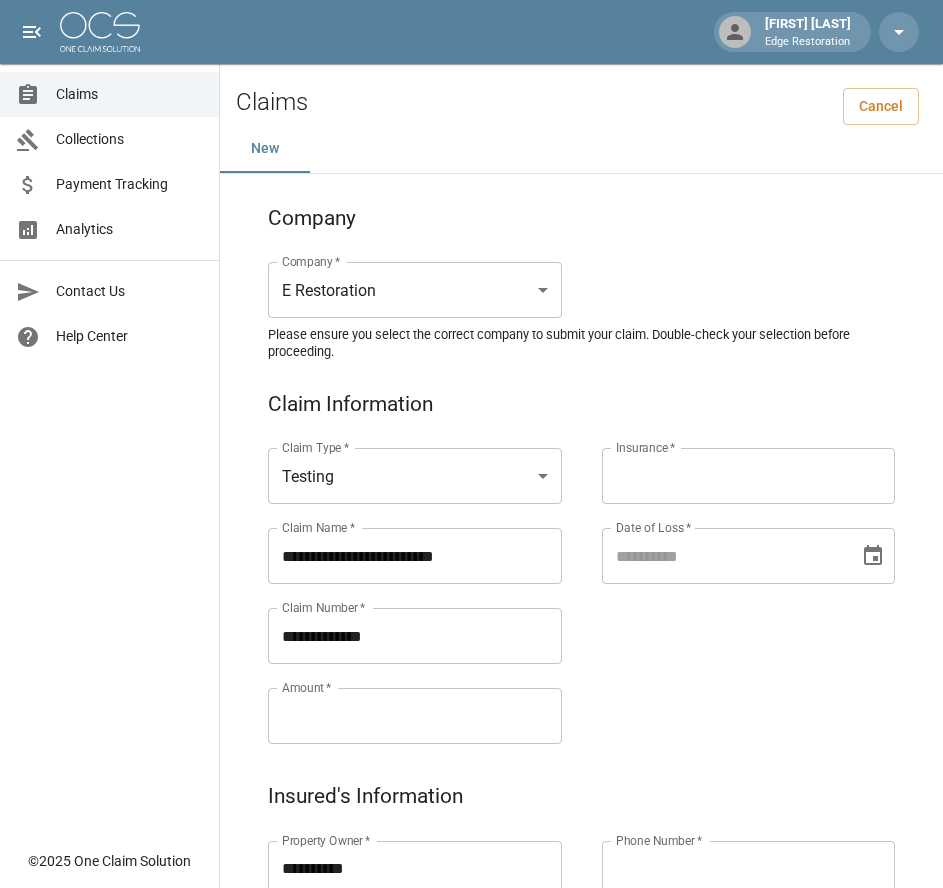 click on "Amount   *" at bounding box center (415, 716) 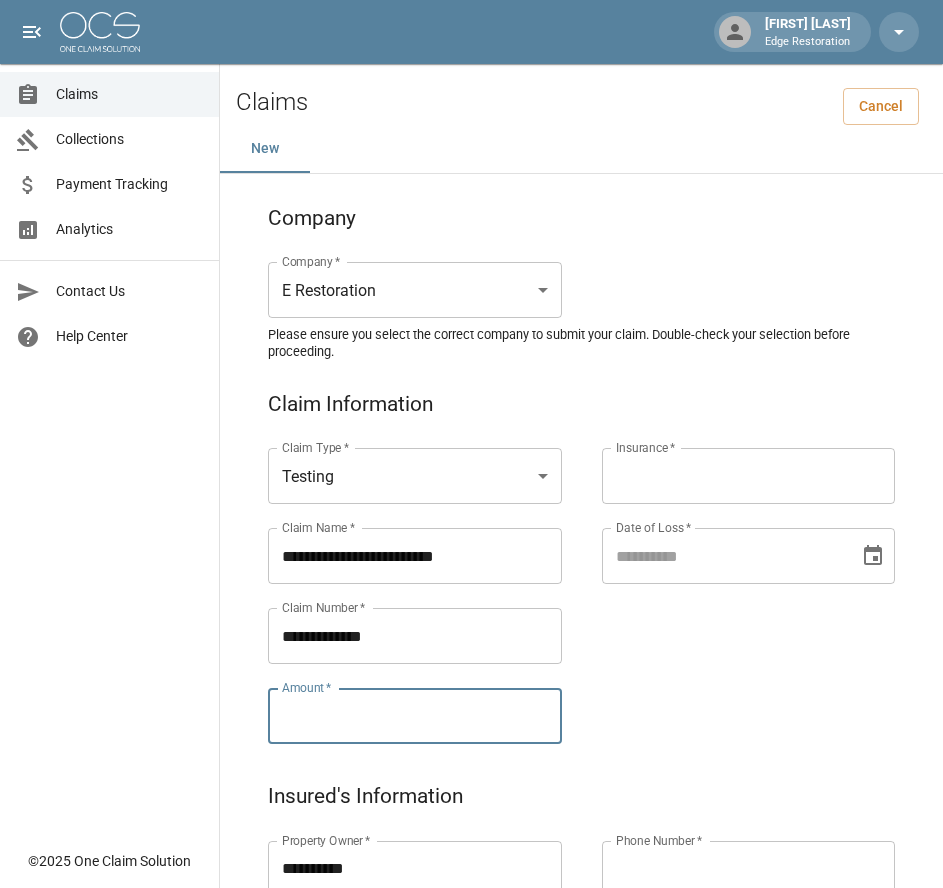paste on "*********" 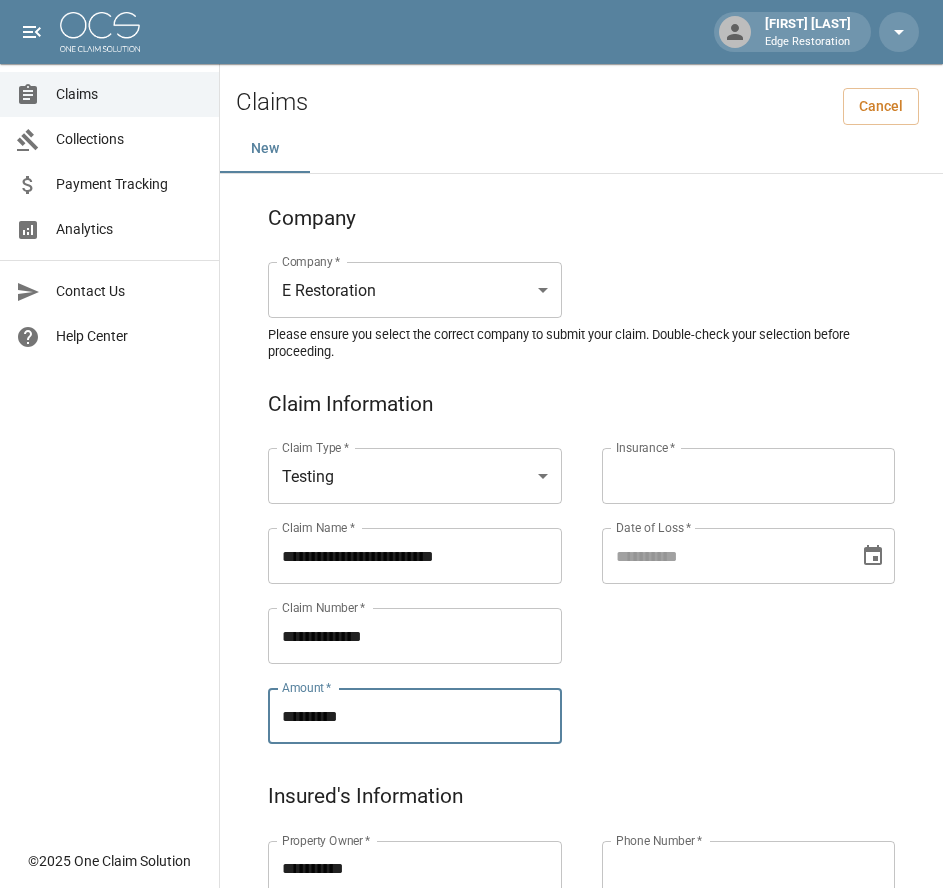 type on "*********" 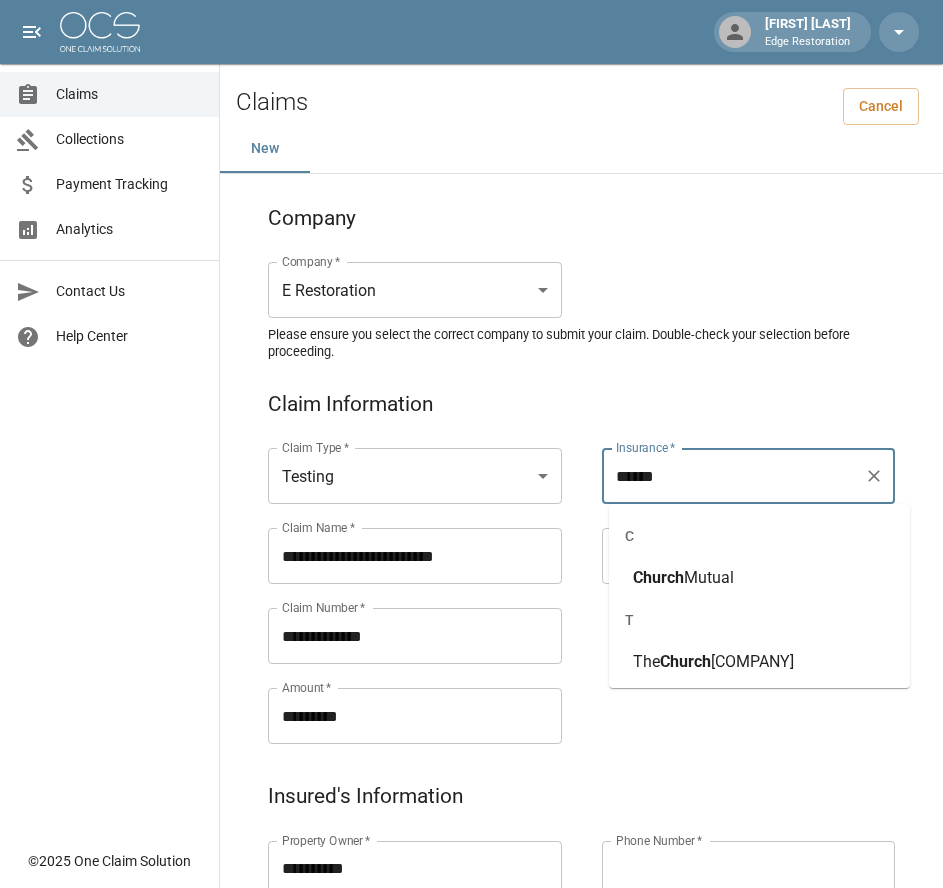 click on "Mutual" at bounding box center [709, 577] 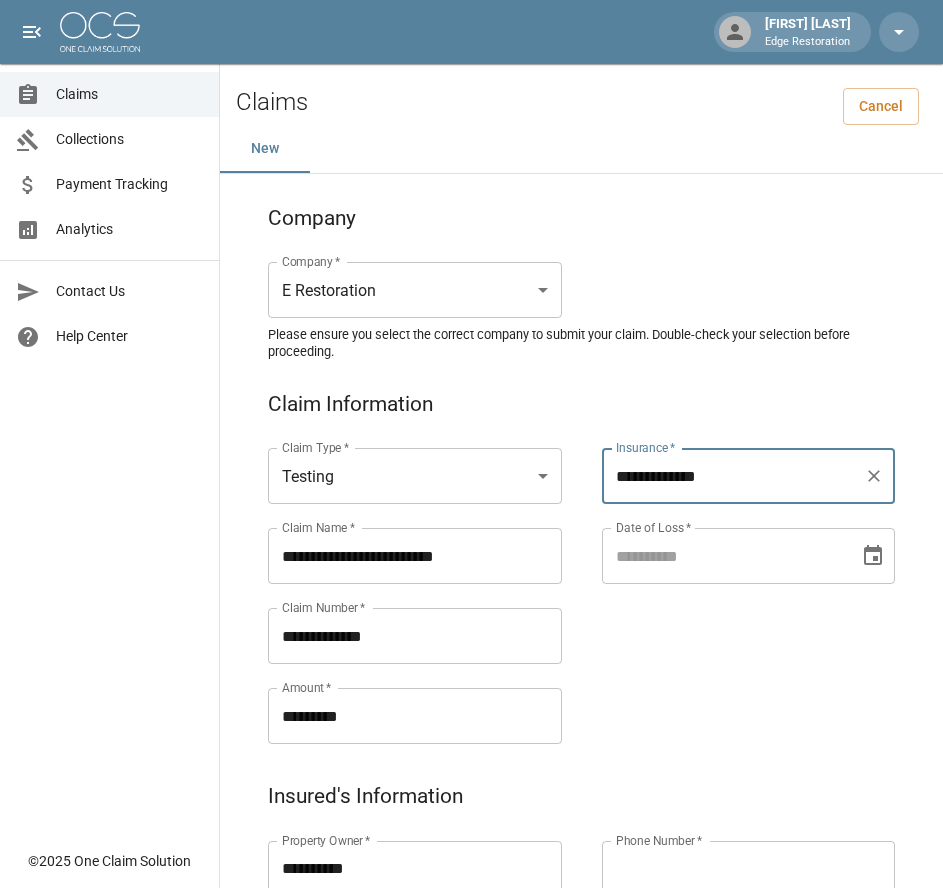 type on "**********" 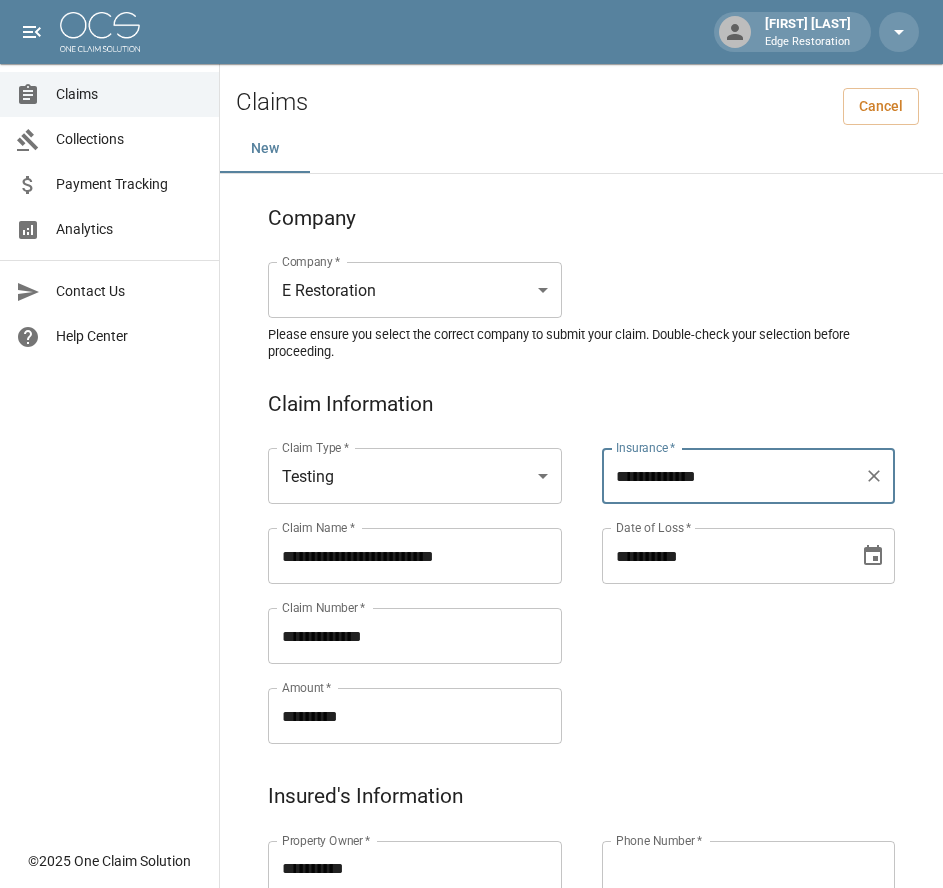 click on "**********" at bounding box center [724, 556] 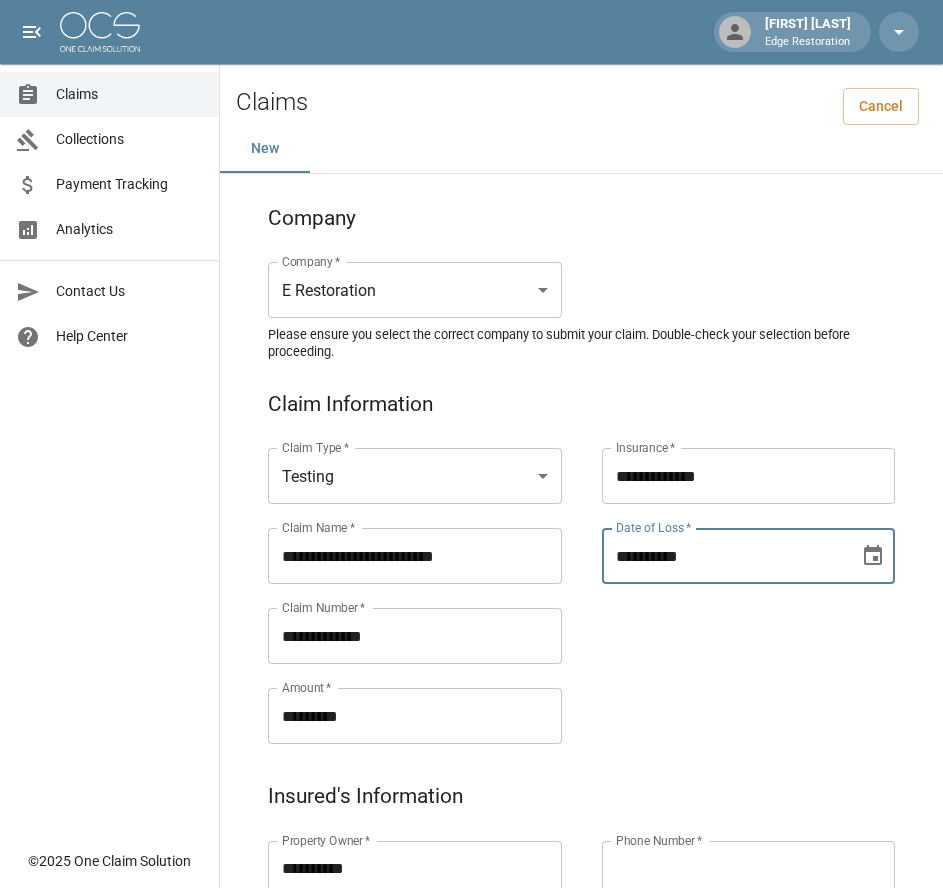 type on "**********" 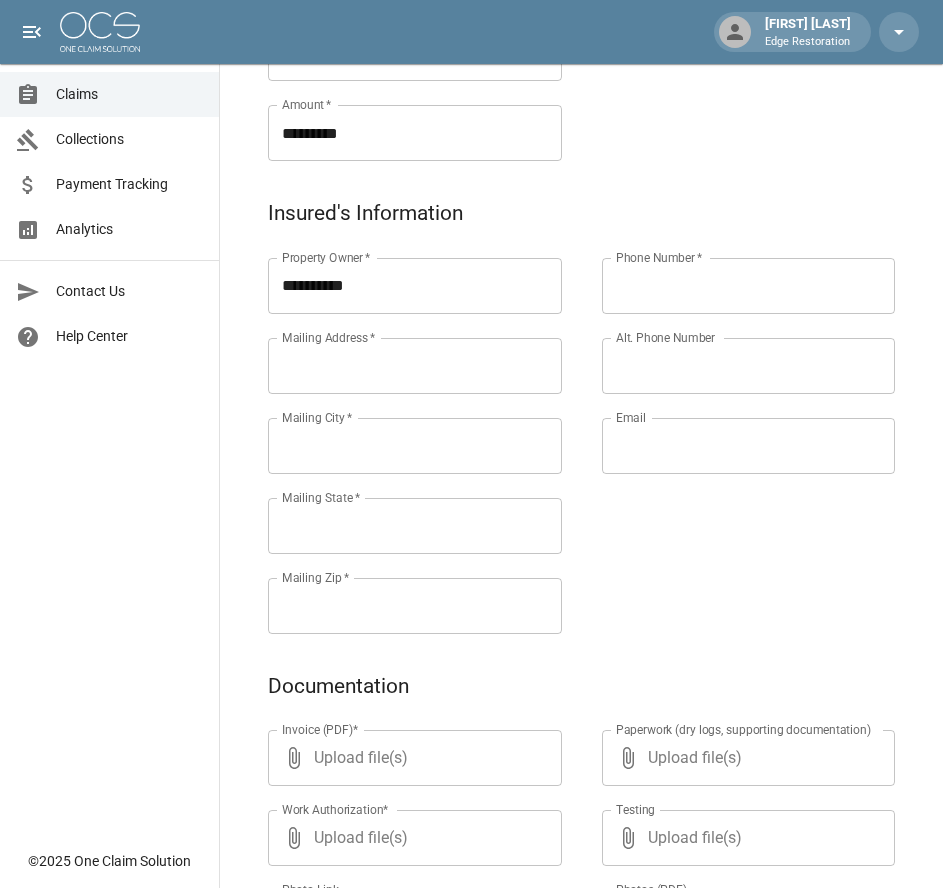scroll, scrollTop: 584, scrollLeft: 0, axis: vertical 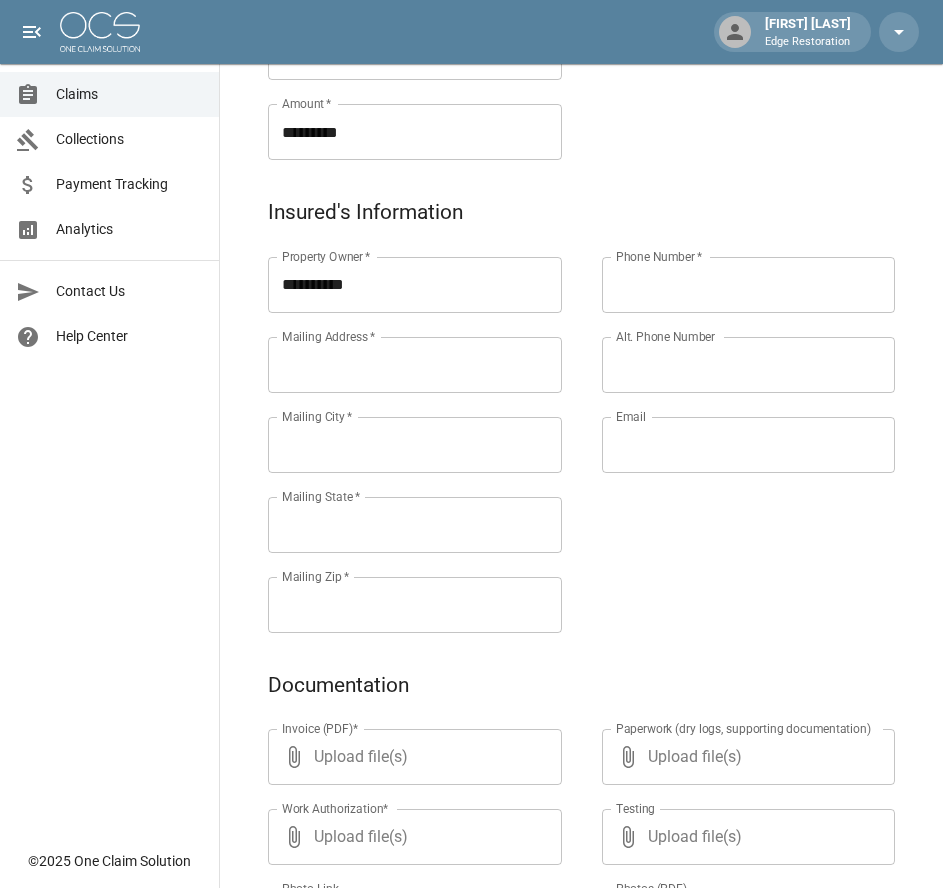 click on "Mailing Address   *" at bounding box center (415, 365) 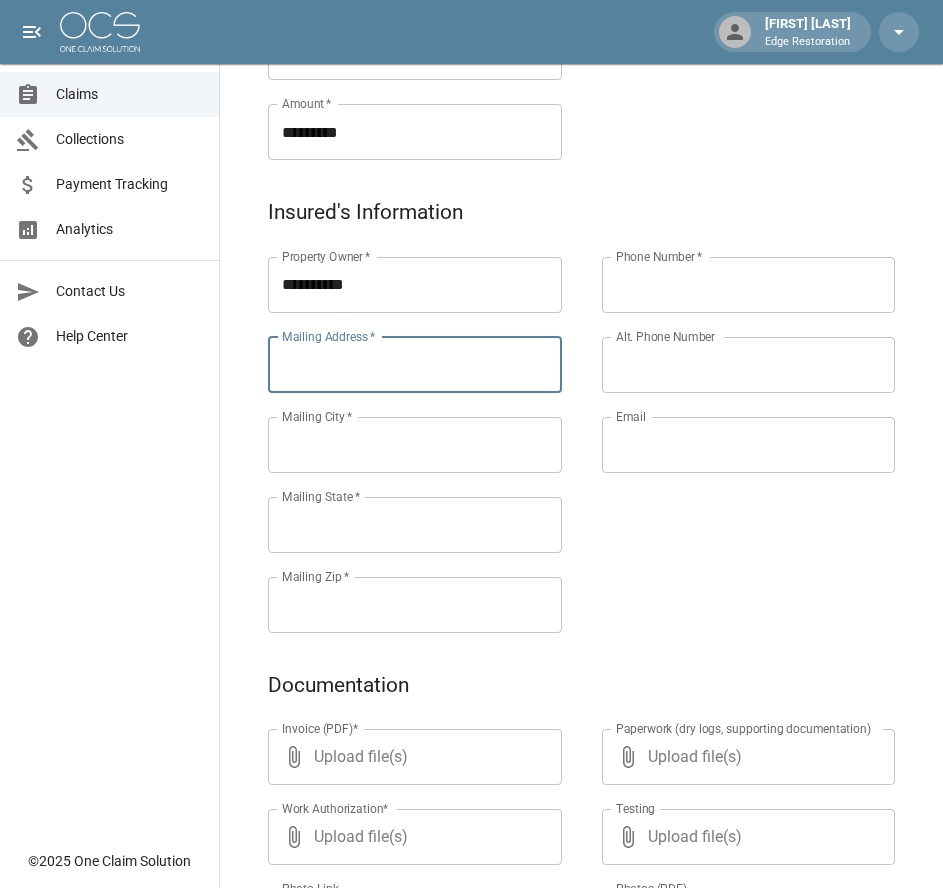 paste on "**********" 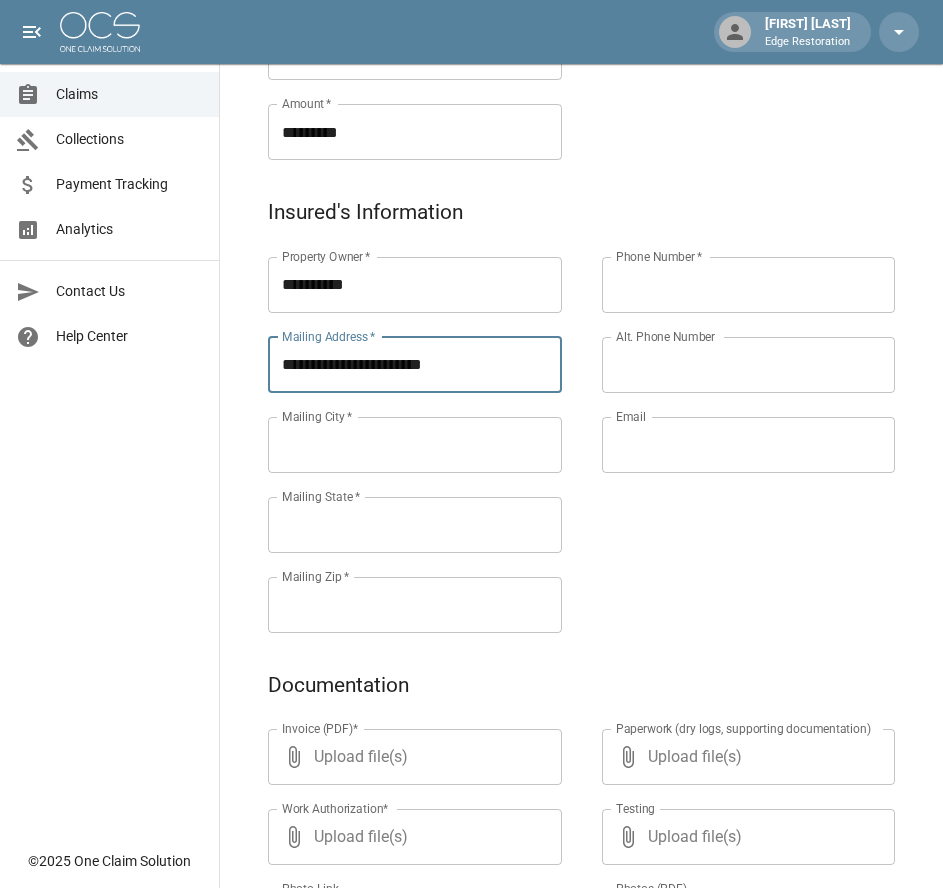 type on "**********" 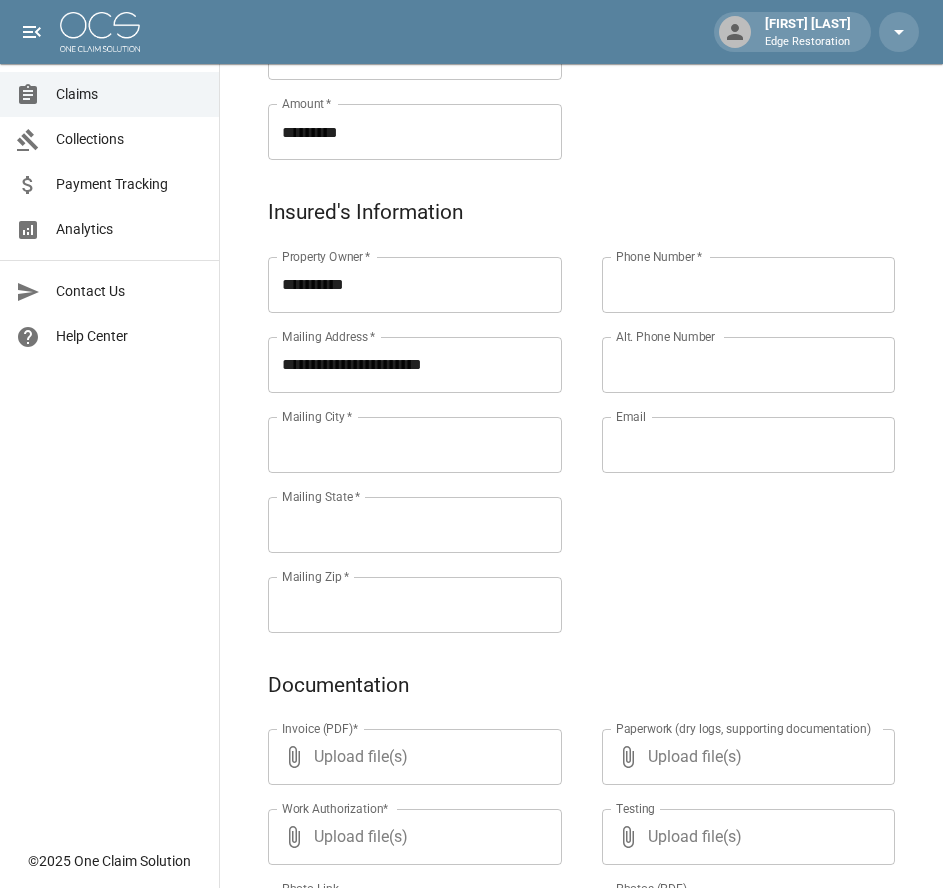 click on "Mailing City   *" at bounding box center [415, 445] 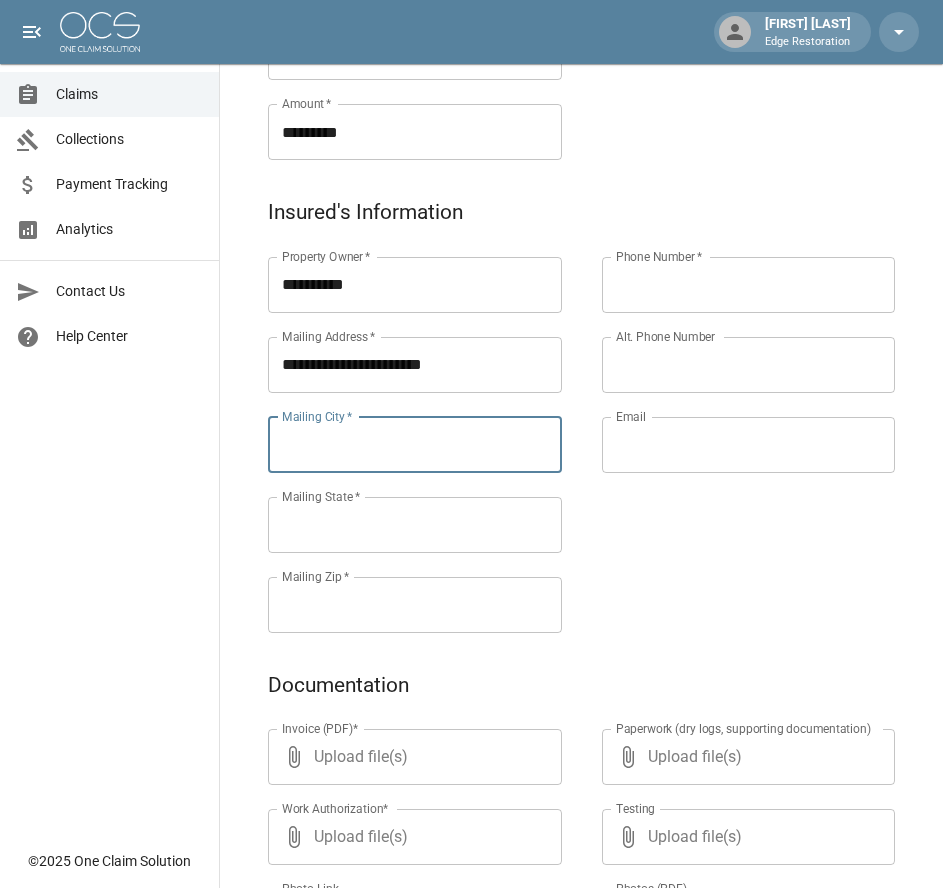 paste on "****" 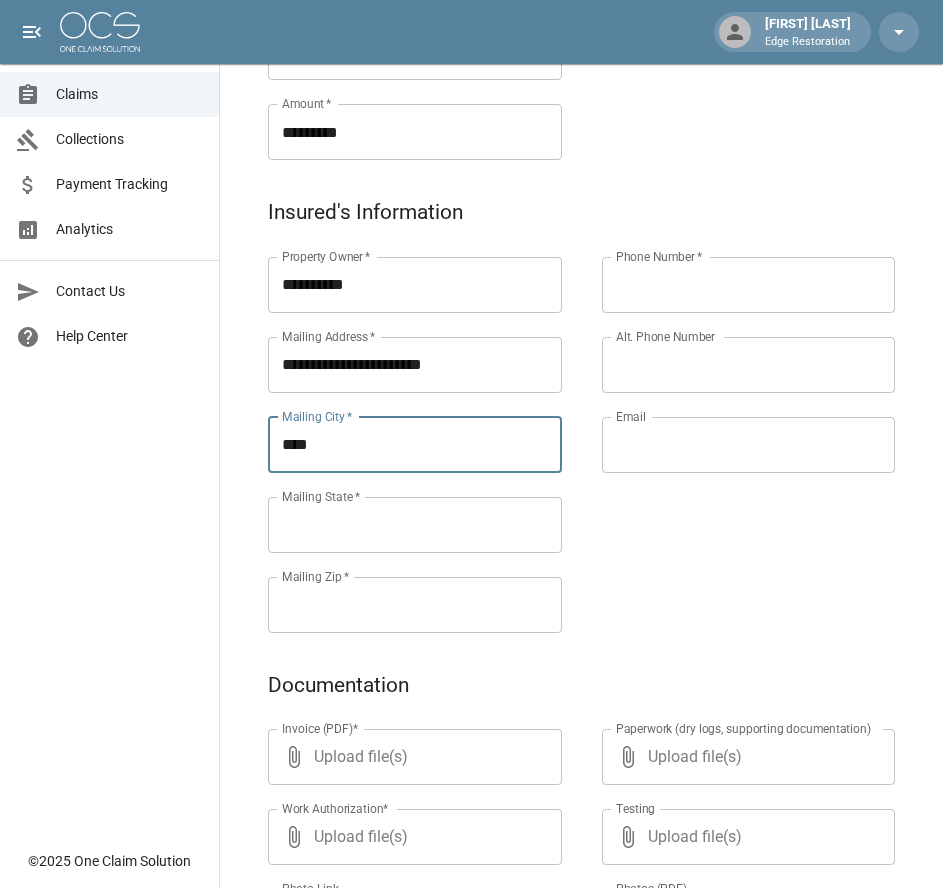 type on "****" 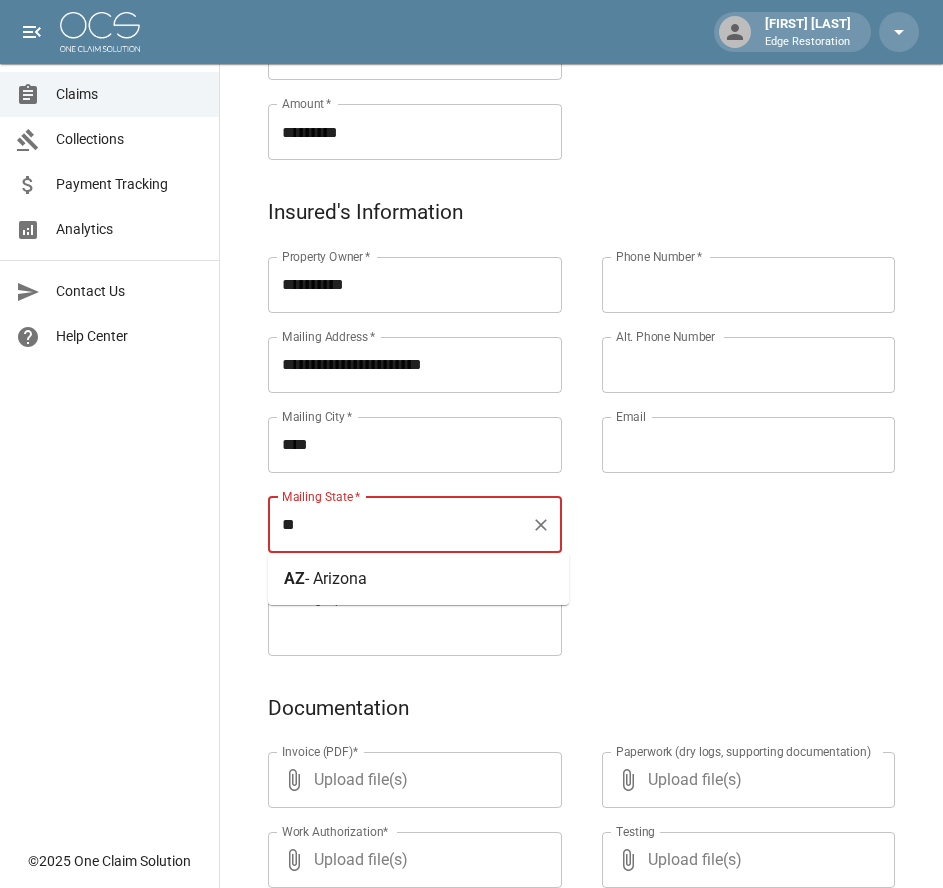 click on "- Arizona" at bounding box center [336, 578] 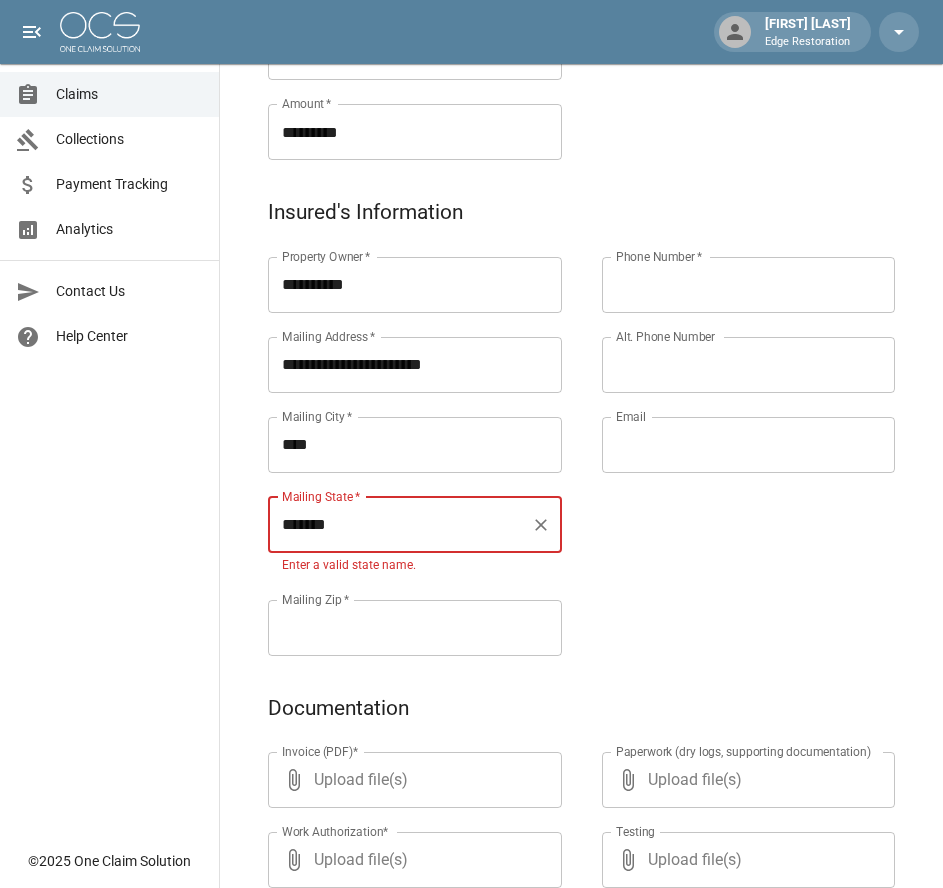 type on "*******" 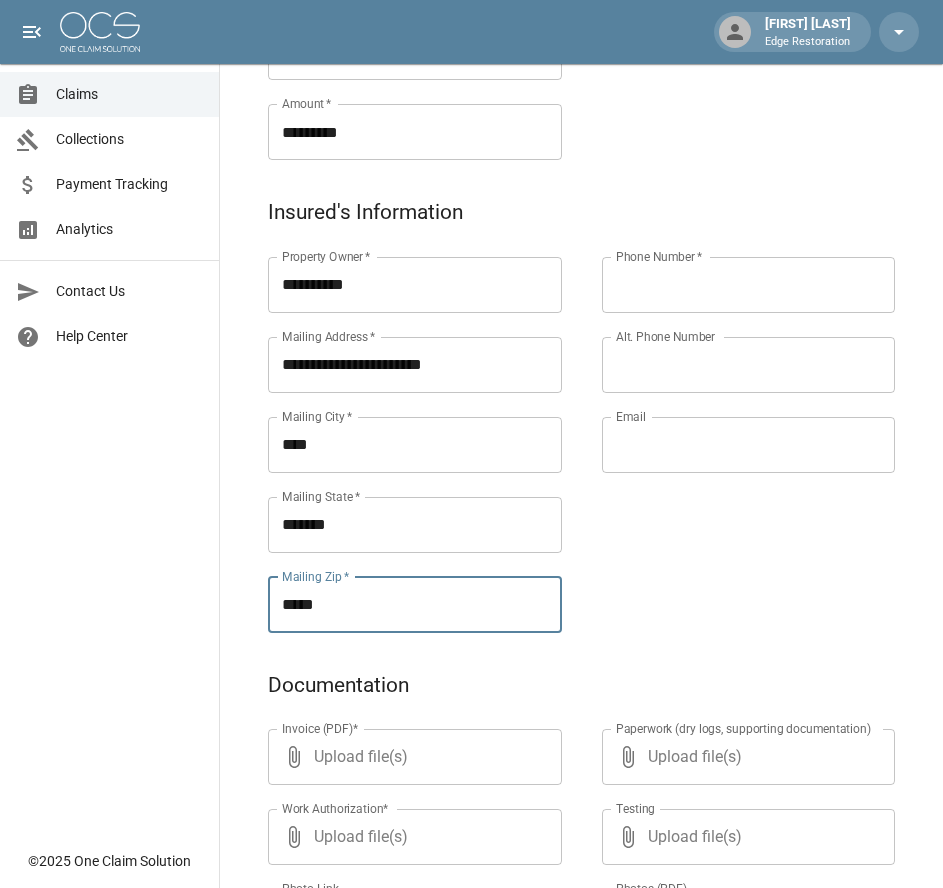 type on "*****" 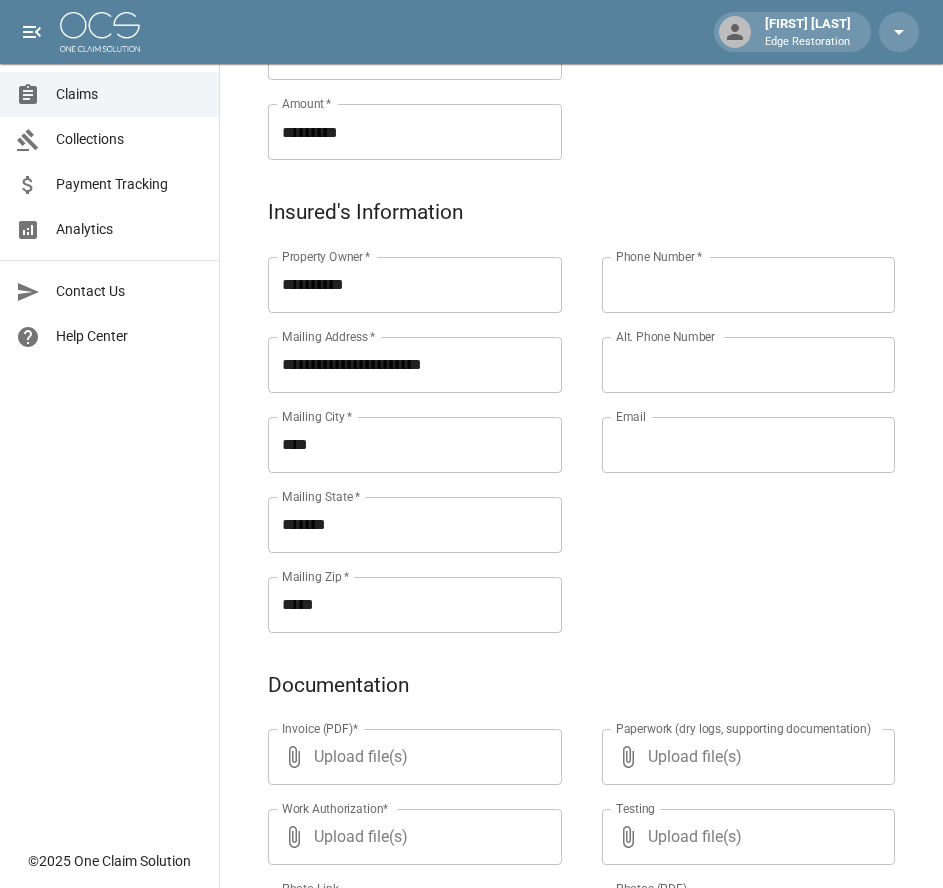 paste on "**********" 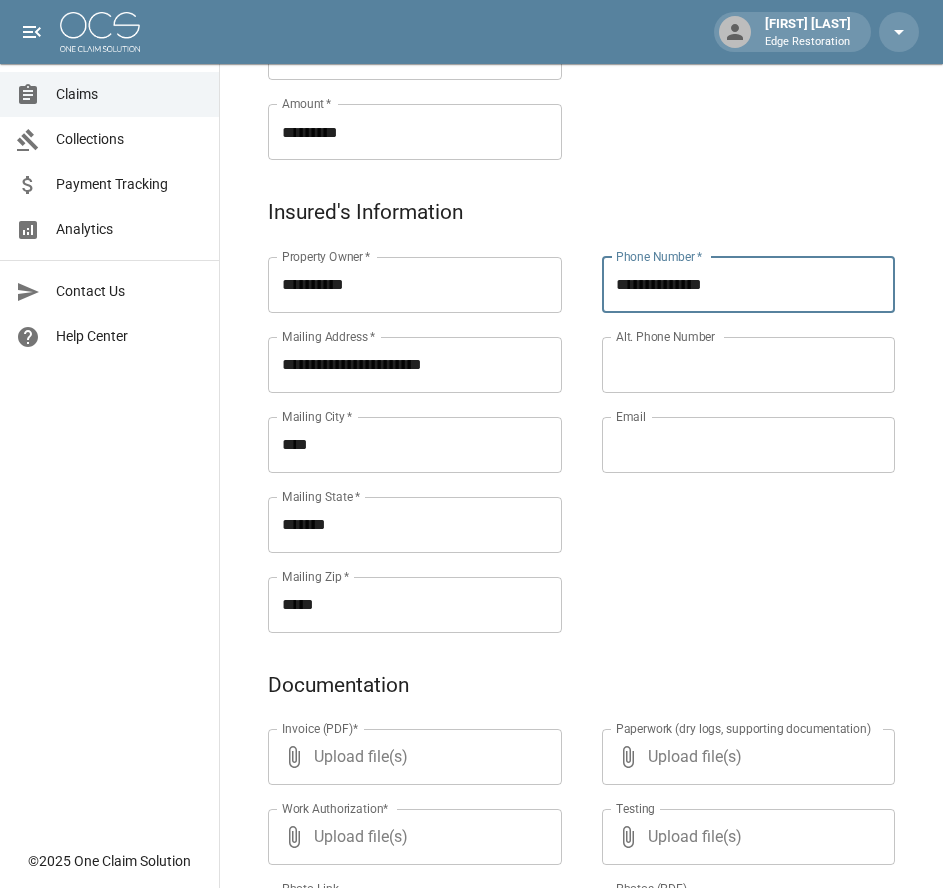 type on "**********" 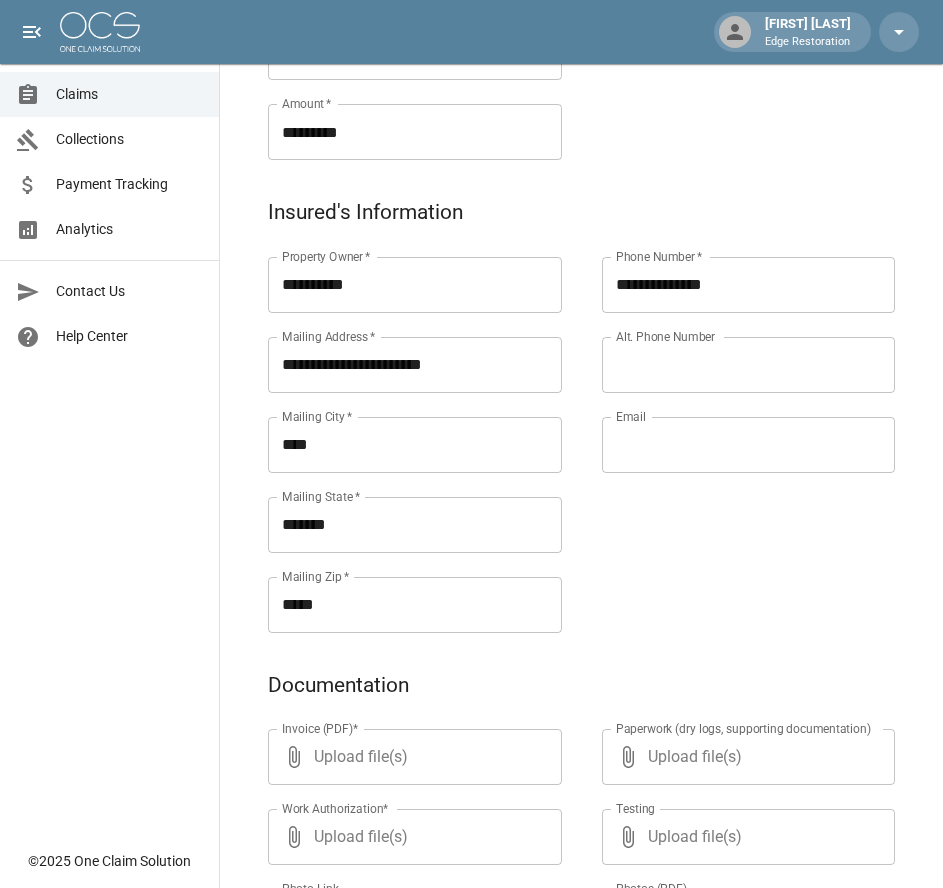 paste on "**********" 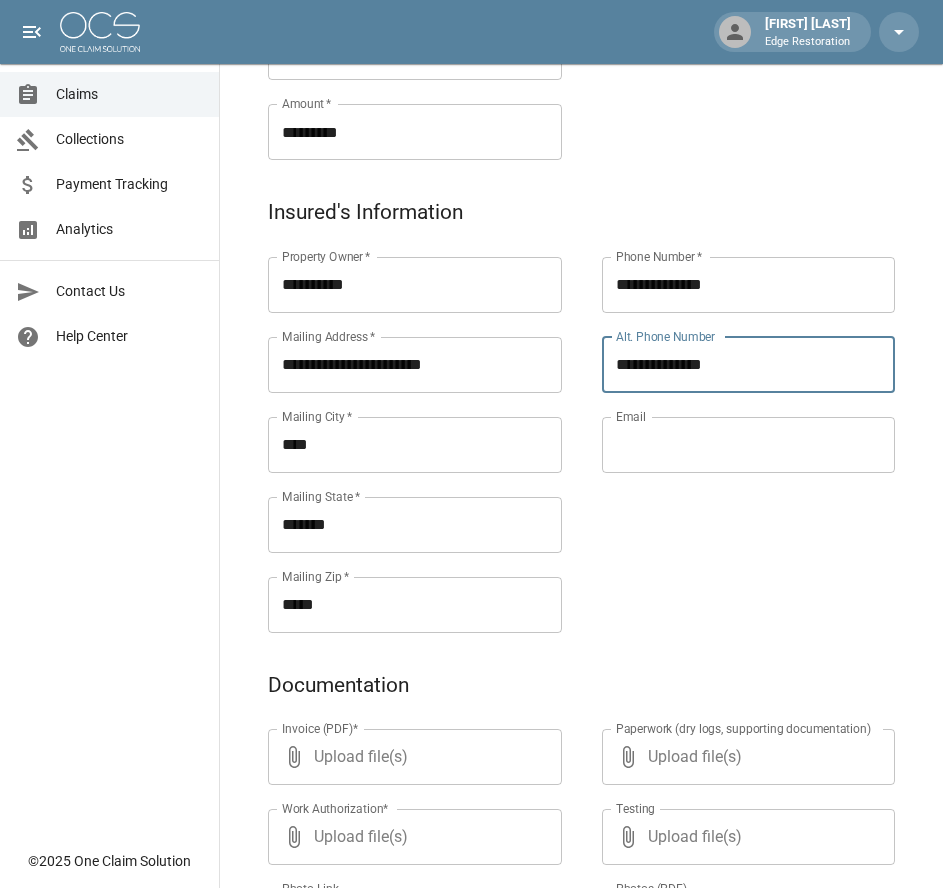 type on "**********" 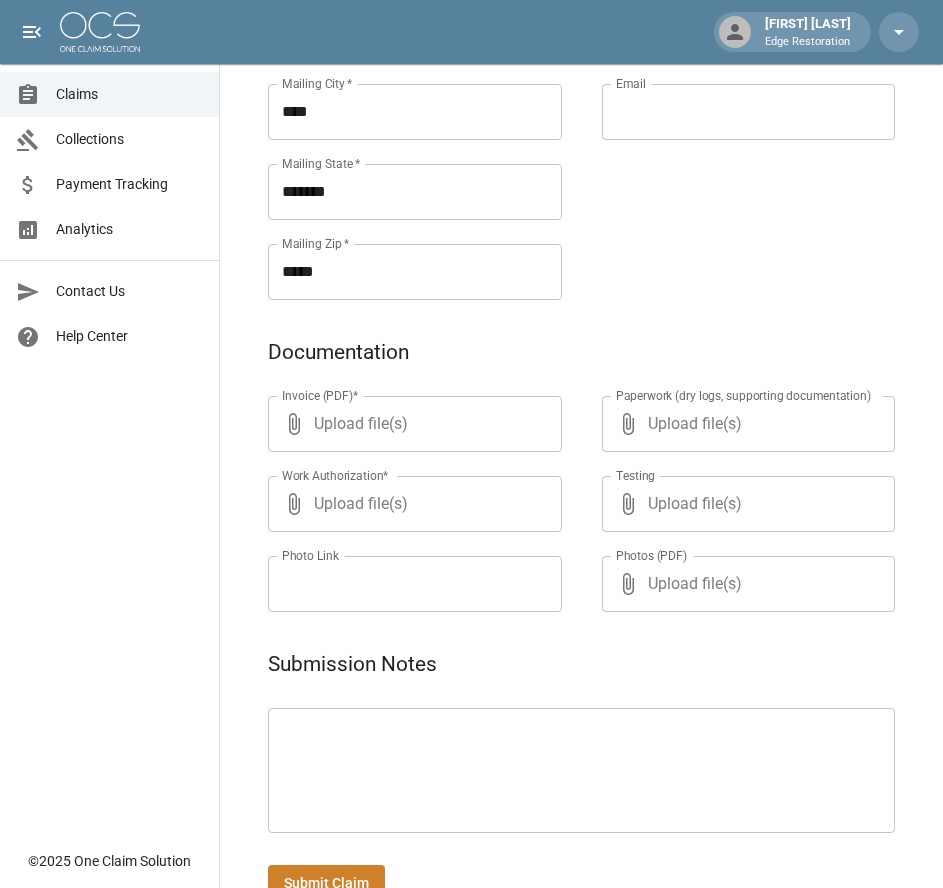scroll, scrollTop: 971, scrollLeft: 0, axis: vertical 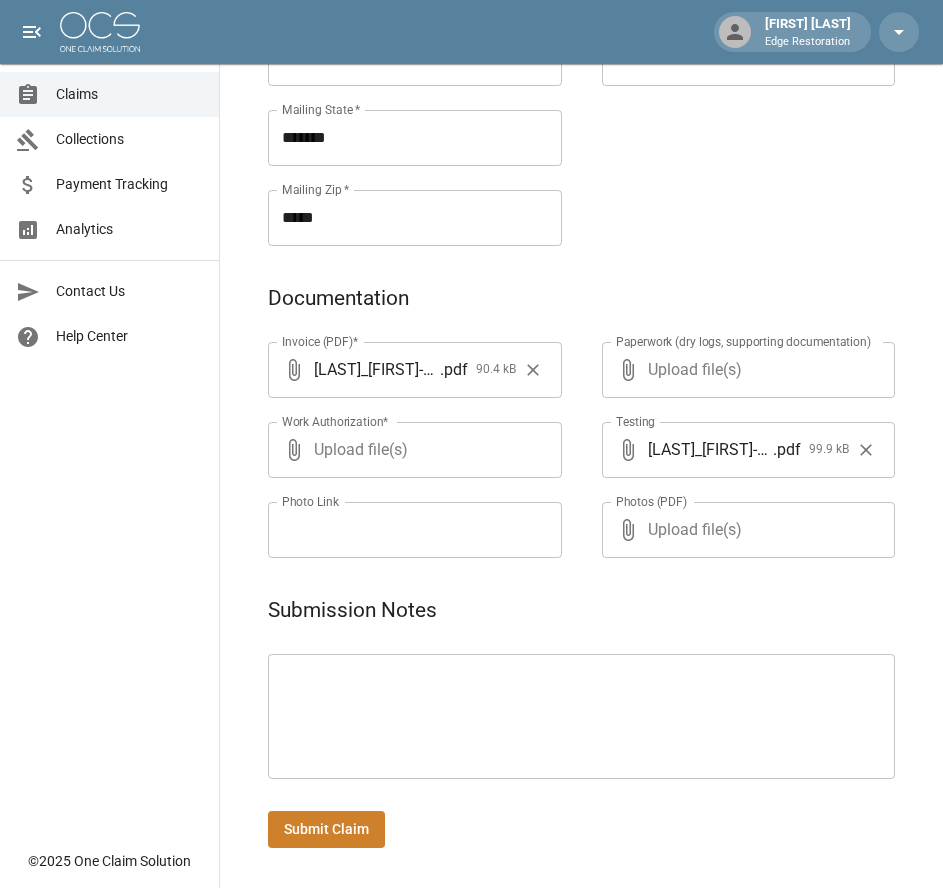 click on "Submit Claim" at bounding box center [326, 829] 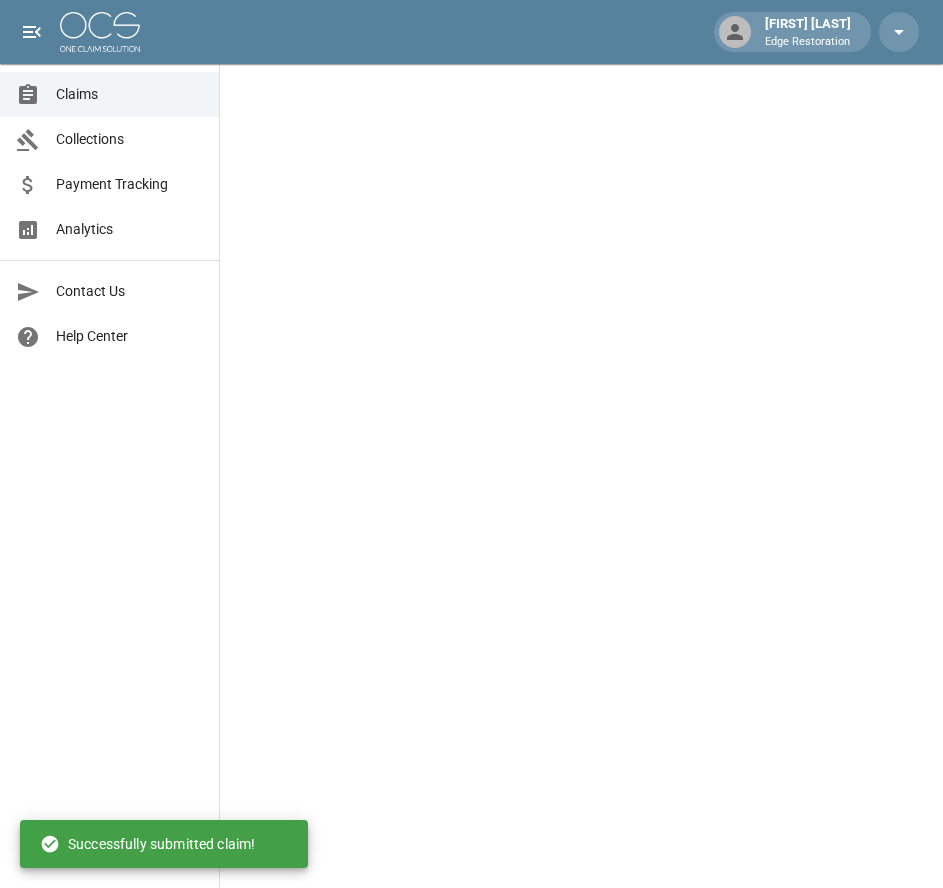 scroll, scrollTop: 0, scrollLeft: 0, axis: both 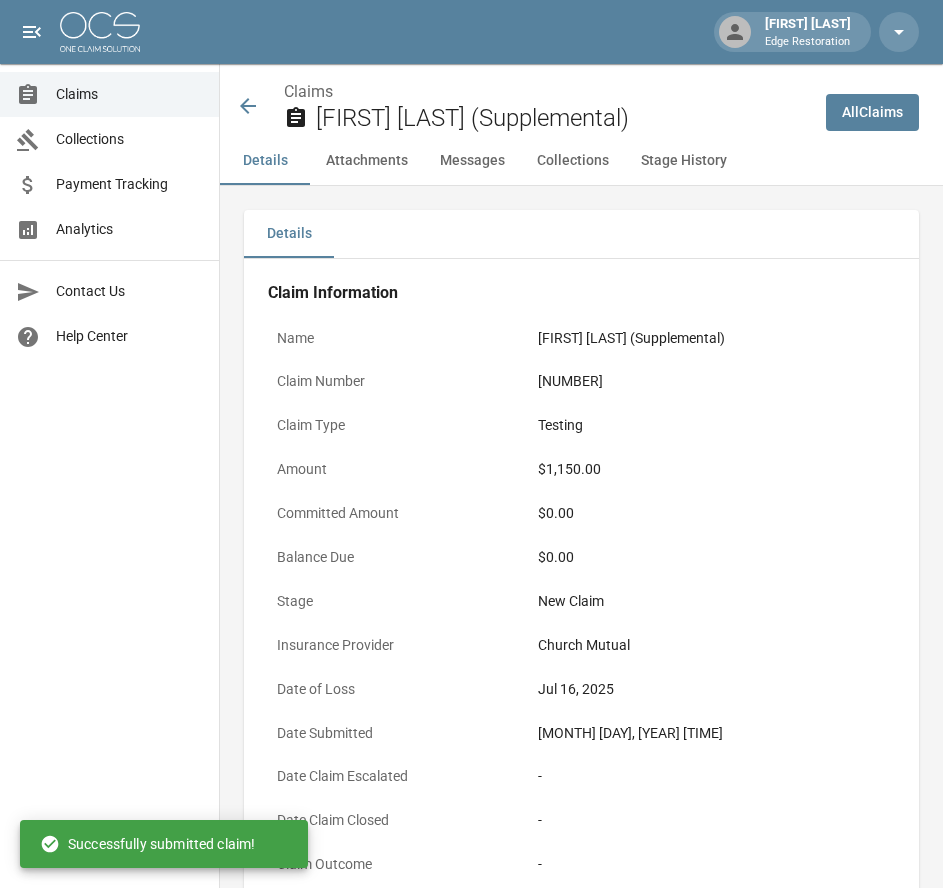 click at bounding box center [100, 32] 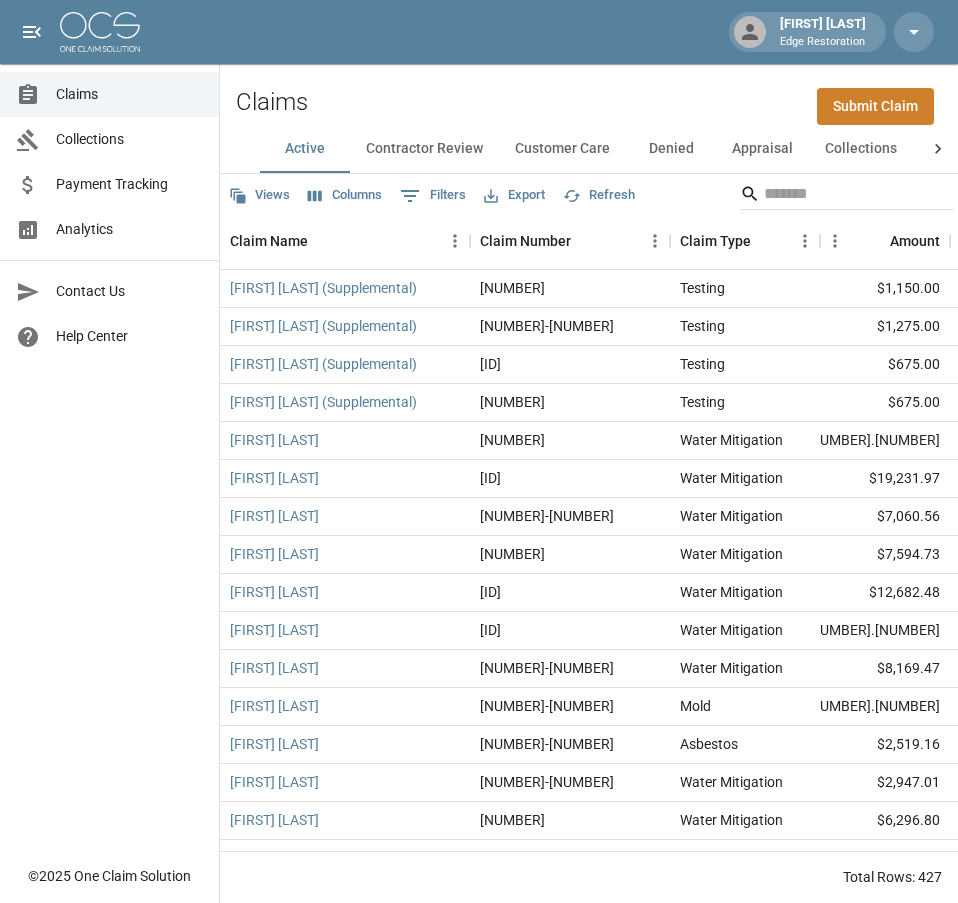 click on "Submit Claim" at bounding box center [875, 106] 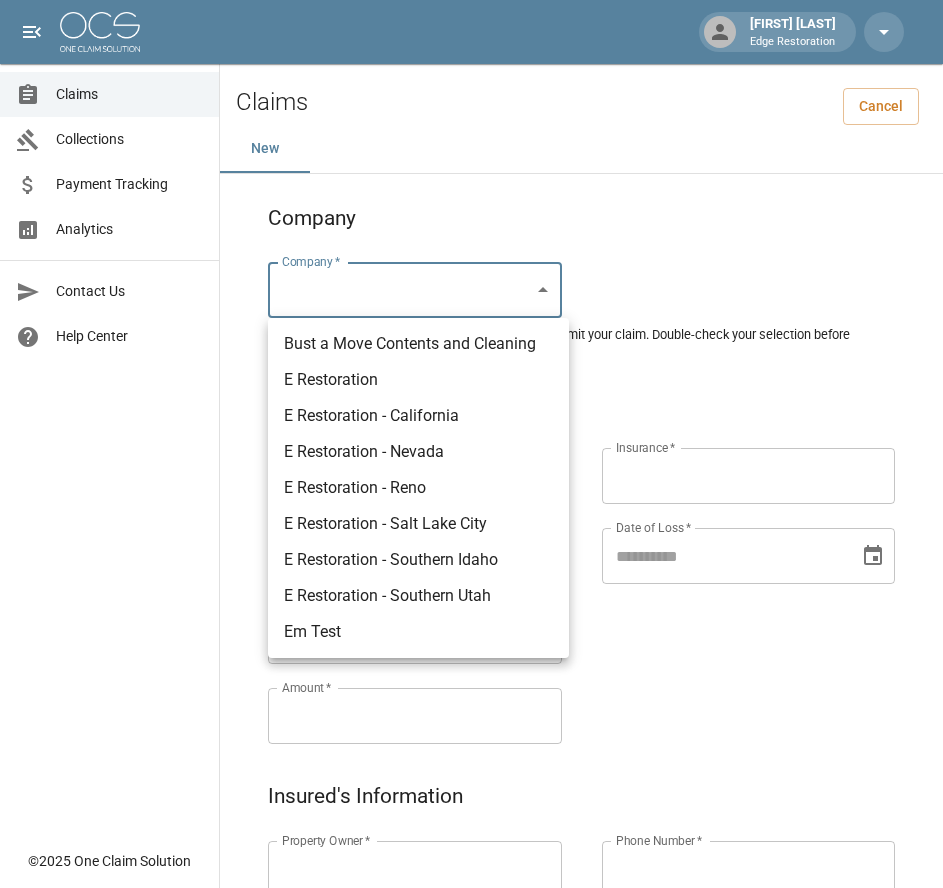 click on "Alicia Tubbs Edge Restoration Claims Collections Payment Tracking Analytics Contact Us Help Center ©  2025   One Claim Solution Claims Cancel New Company Company   * ​ Company   * Please ensure you select the correct company to submit your claim. Double-check your selection before proceeding. Claim Information Claim Type   * ​ Claim Type   * Claim Name   * Claim Name   * Claim Number   * Claim Number   * Amount   * Amount   * Insurance   * Insurance   * Date of Loss   * Date of Loss   * Insured's Information Property Owner   * Property Owner   * Mailing Address   * Mailing Address   * Mailing City   * Mailing City   * Mailing State   * Mailing State   * Mailing Zip   * Mailing Zip   * Phone Number   * Phone Number   * Alt. Phone Number Alt. Phone Number Email Email Documentation Invoice (PDF)* ​ Upload file(s) Invoice (PDF)* Work Authorization* ​ Upload file(s) Work Authorization* Photo Link Photo Link ​ Upload file(s) Testing ​ ​" at bounding box center (471, 929) 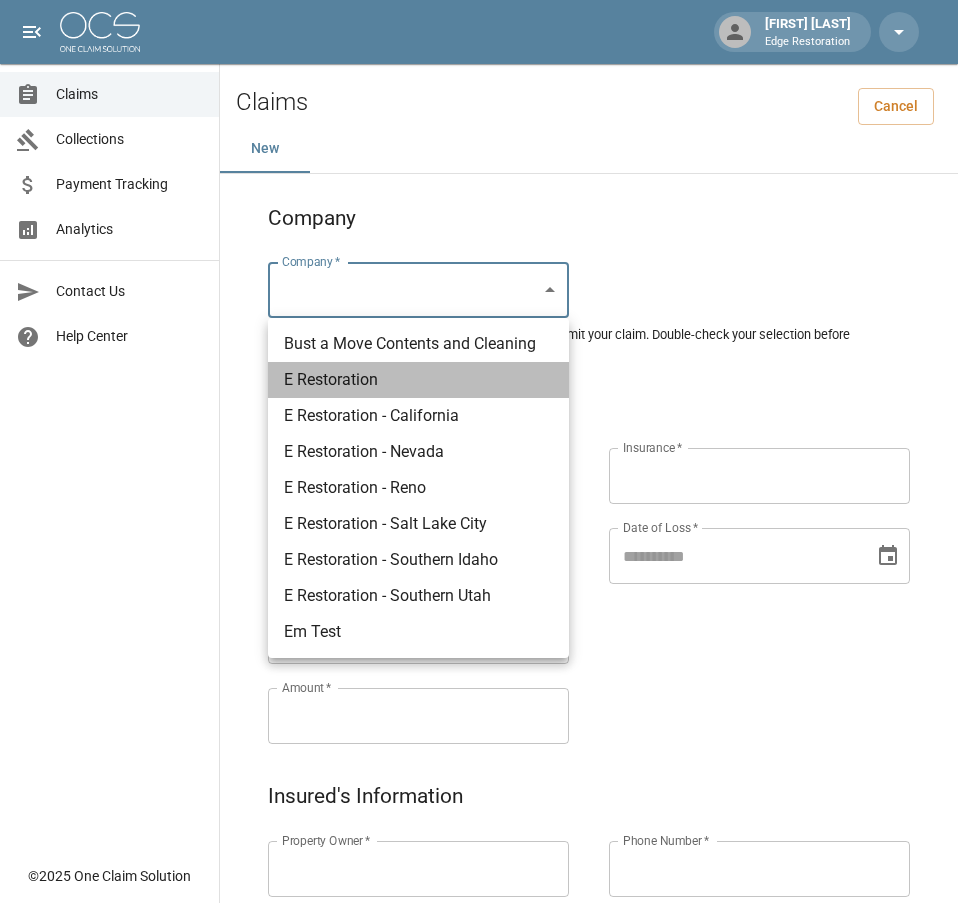 click on "E Restoration" at bounding box center [418, 380] 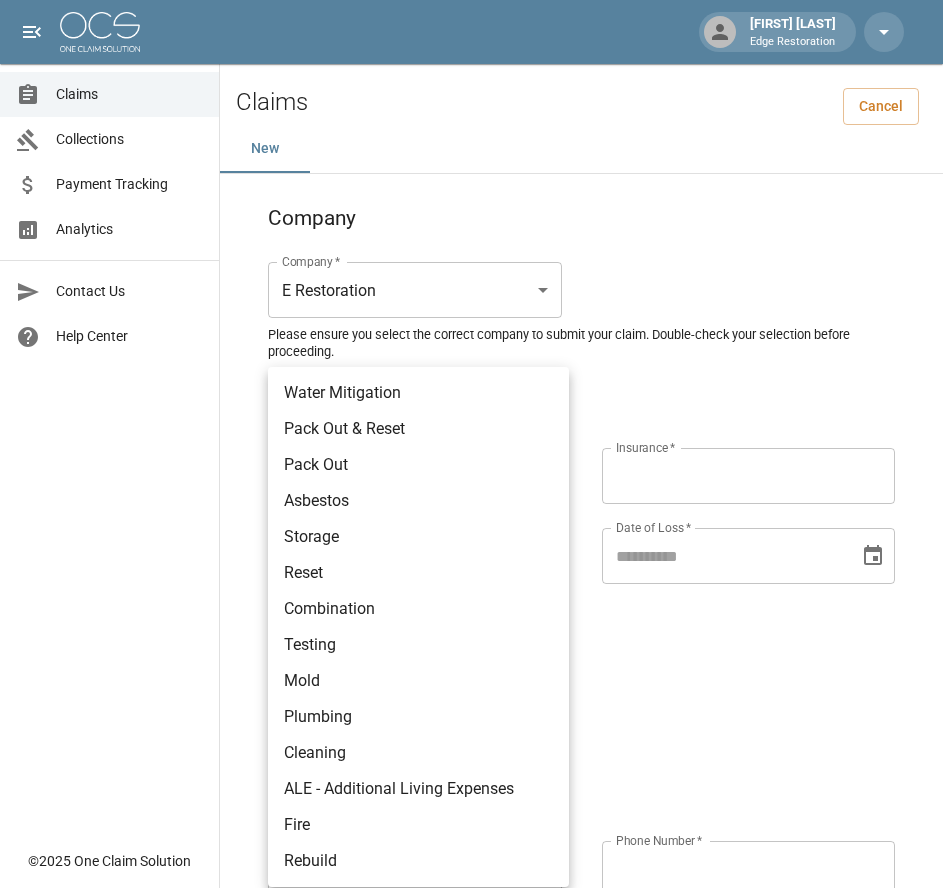 click on "Alicia Tubbs Edge Restoration Claims Collections Payment Tracking Analytics Contact Us Help Center ©  2025   One Claim Solution Claims Cancel New Company Company   * E Restoration *** Company   * Please ensure you select the correct company to submit your claim. Double-check your selection before proceeding. Claim Information Claim Type   * ​ Claim Type   * Claim Name   * Claim Name   * Claim Number   * Claim Number   * Amount   * Amount   * Insurance   * Insurance   * Date of Loss   * Date of Loss   * Insured's Information Property Owner   * Property Owner   * Mailing Address   * Mailing Address   * Mailing City   * Mailing City   * Mailing State   * Mailing State   * Mailing Zip   * Mailing Zip   * Phone Number   * Phone Number   * Alt. Phone Number Alt. Phone Number Email Email Documentation Invoice (PDF)* ​ Upload file(s) Invoice (PDF)* Work Authorization* ​ Upload file(s) Work Authorization* Photo Link Photo Link ​ Upload file(s) *" at bounding box center [471, 929] 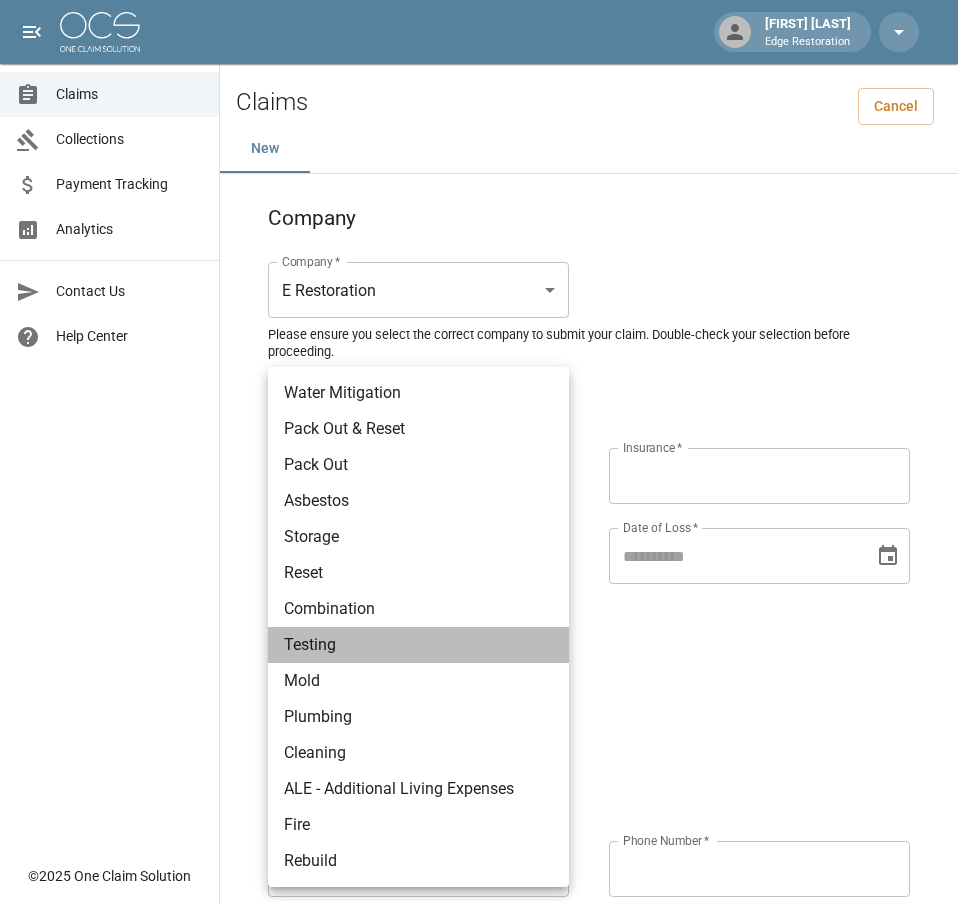 click on "Testing" at bounding box center (418, 645) 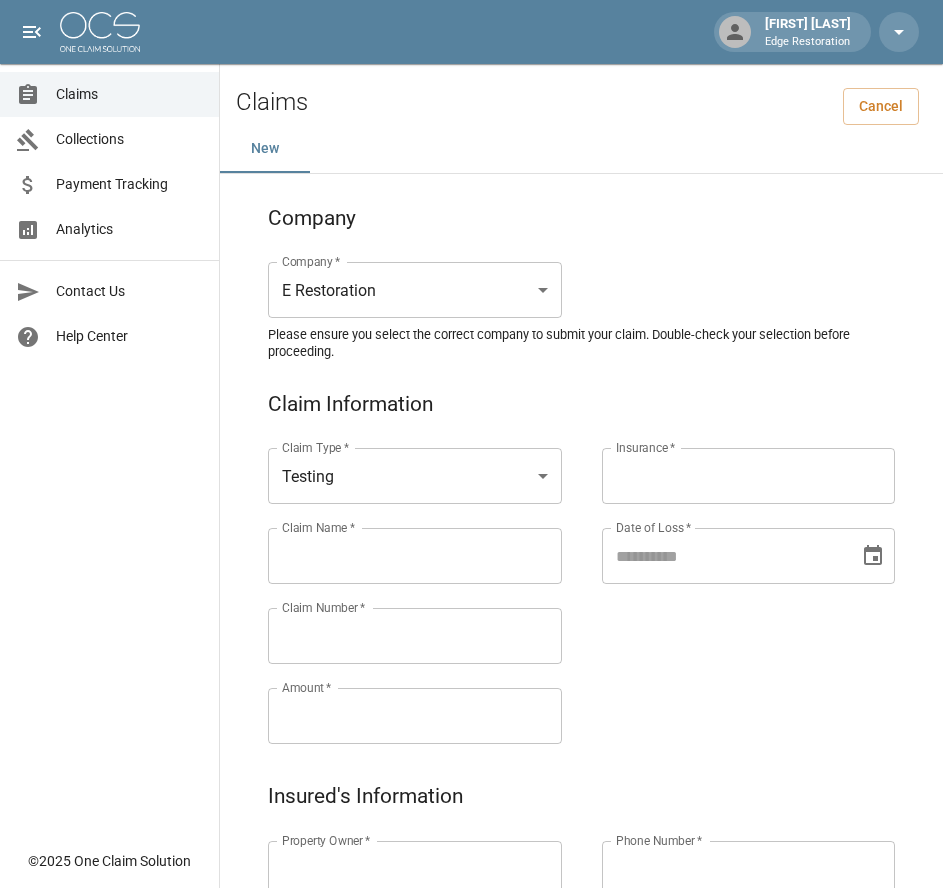 click on "Claims Collections Payment Tracking Analytics Contact Us Help Center" at bounding box center [109, 419] 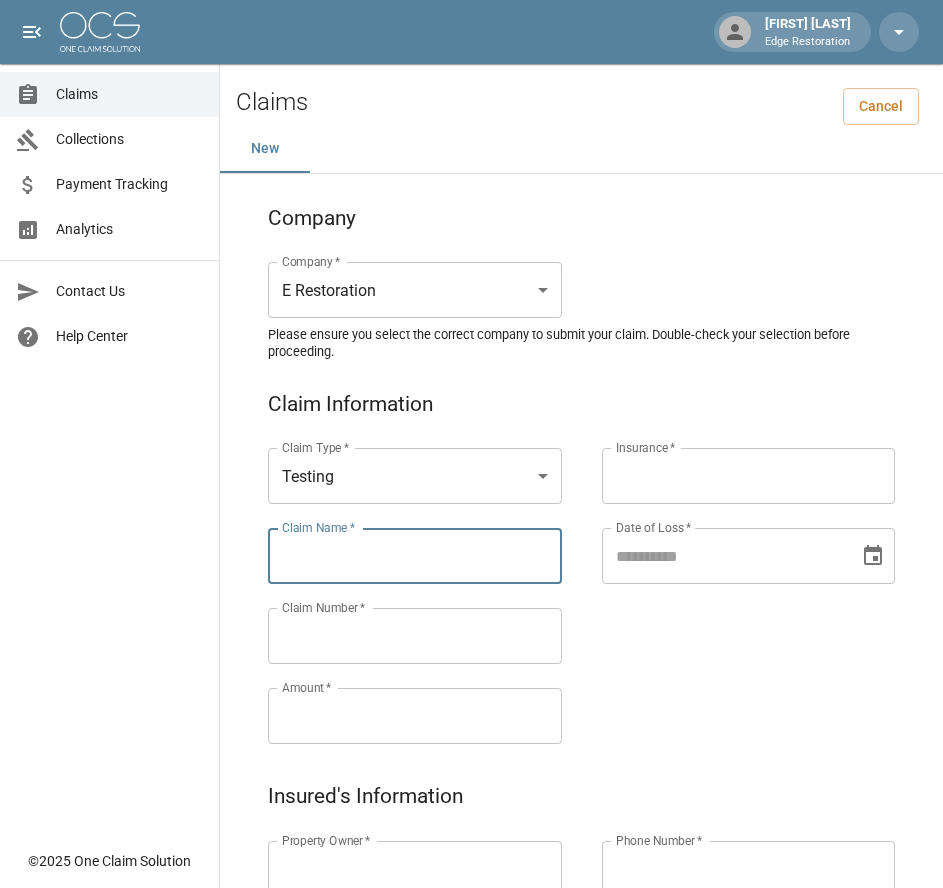 paste on "**********" 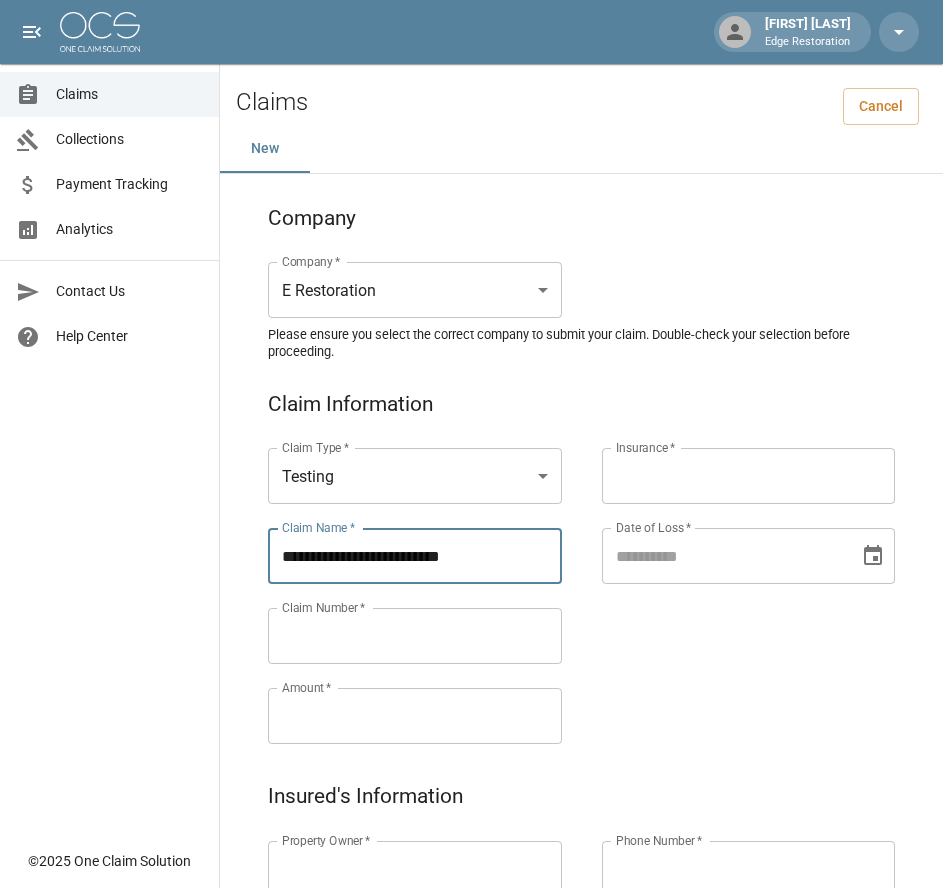 type on "**********" 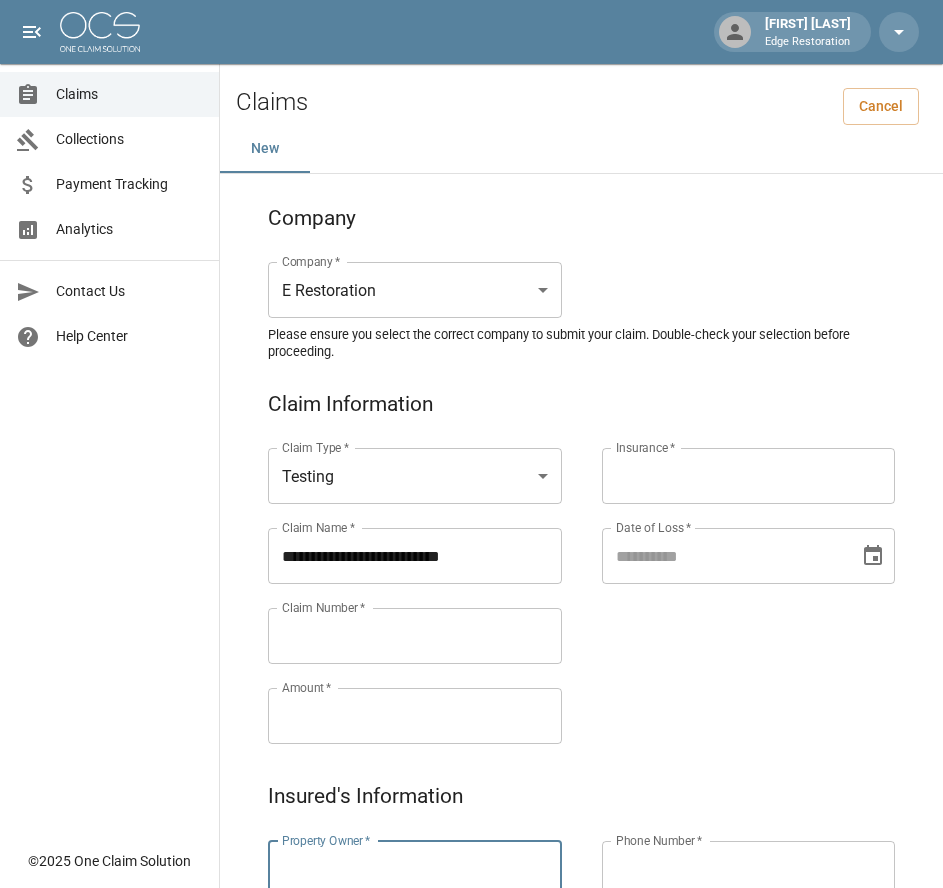 click on "Property Owner   *" at bounding box center [415, 869] 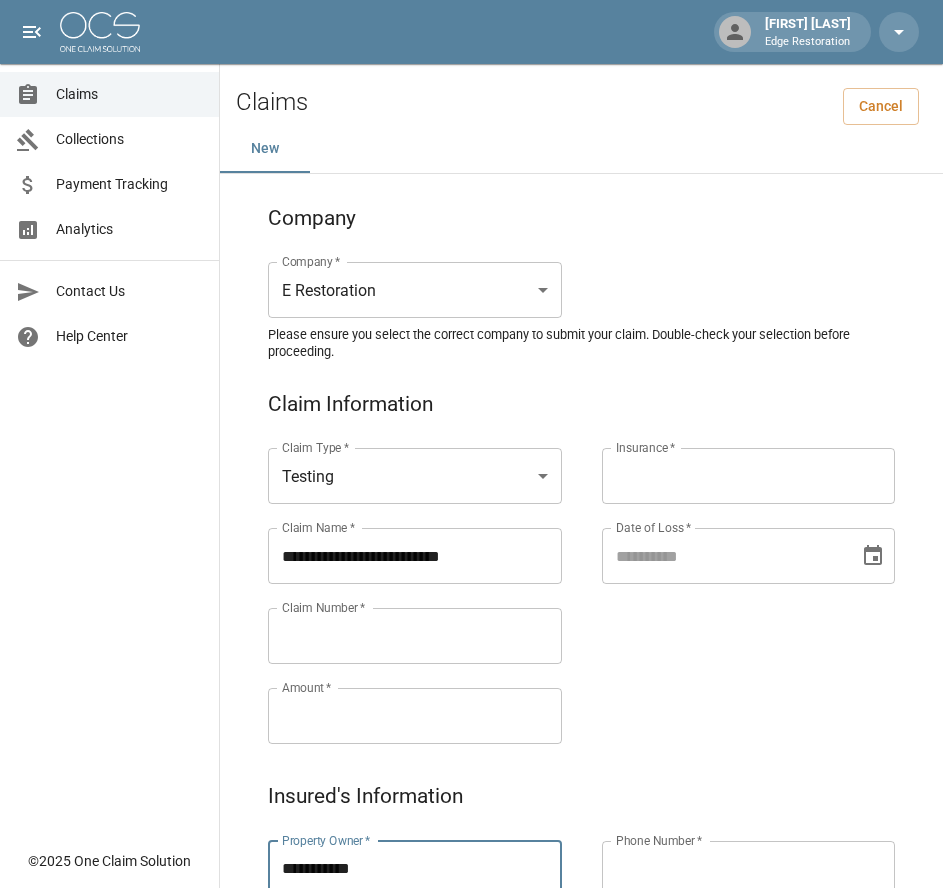 type on "**********" 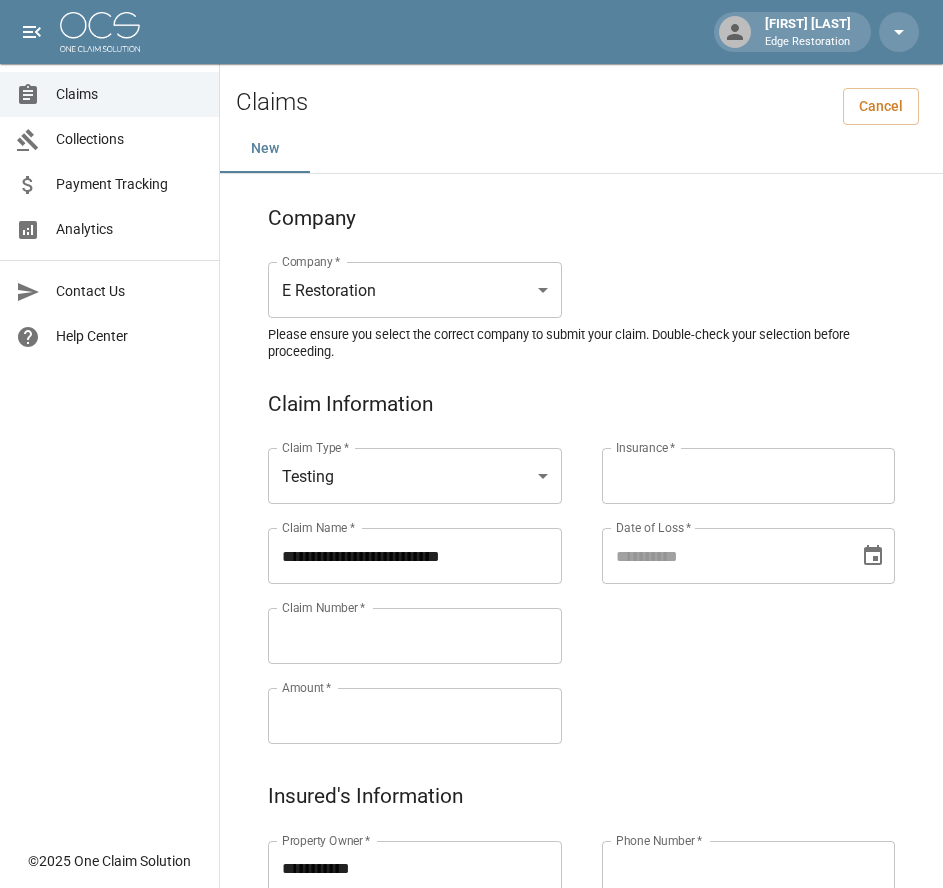 click on "**********" at bounding box center [395, 572] 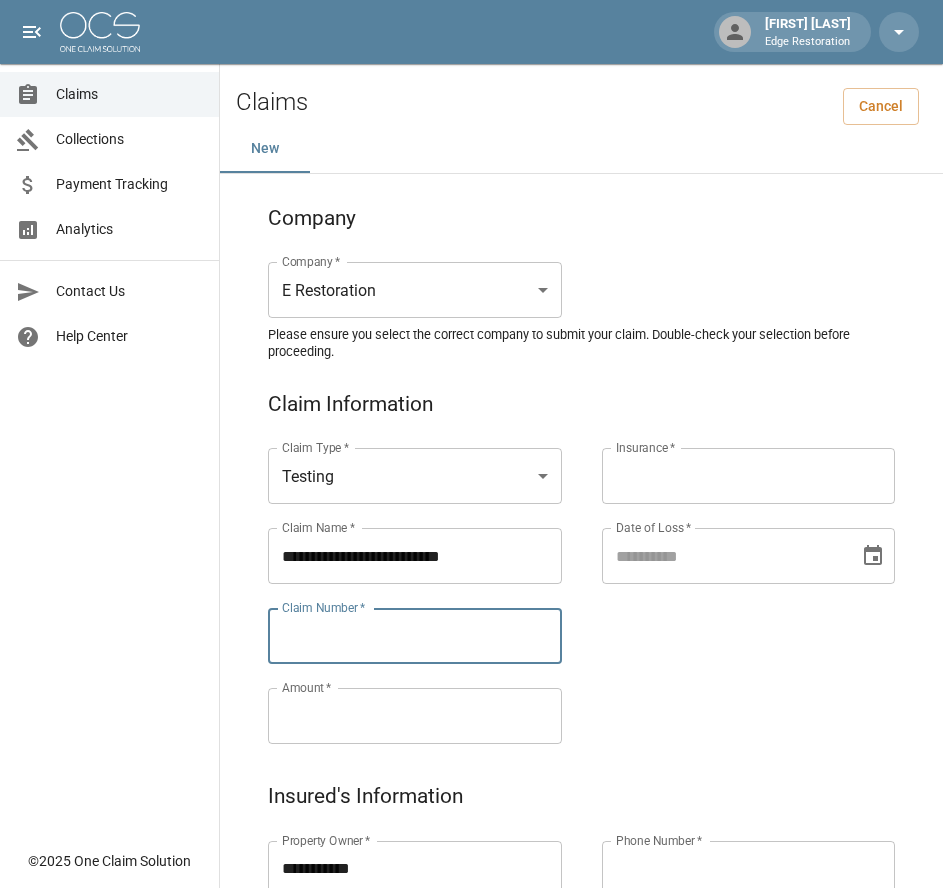 paste on "*******" 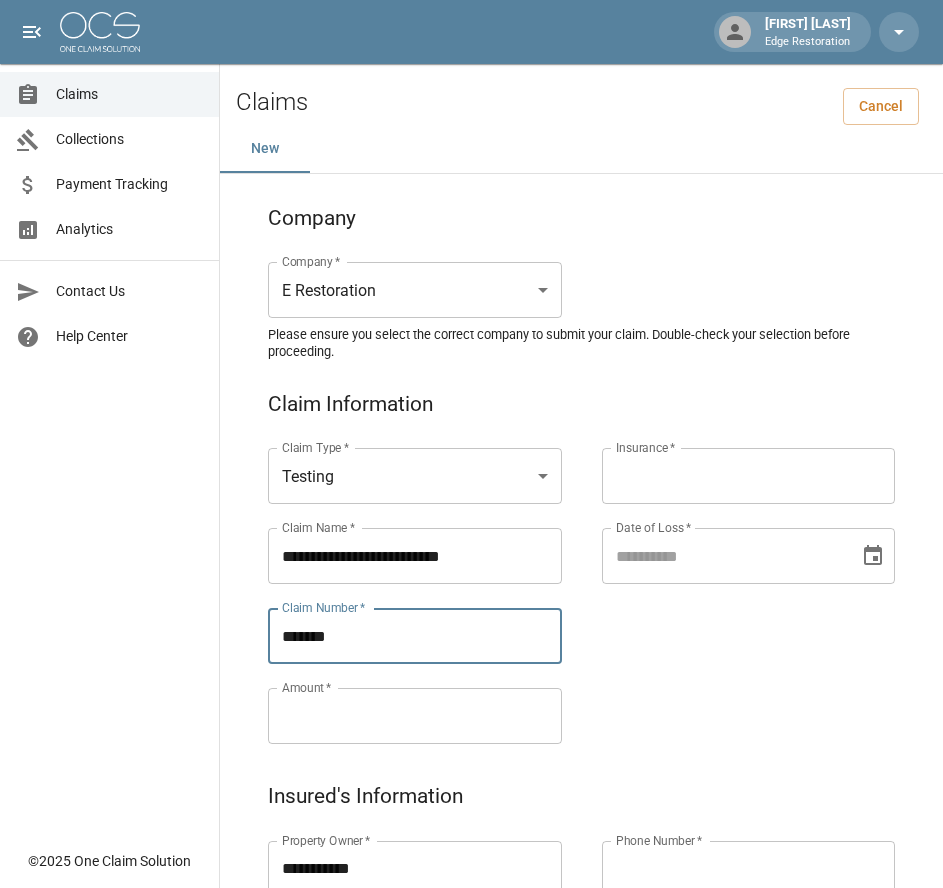 type on "*******" 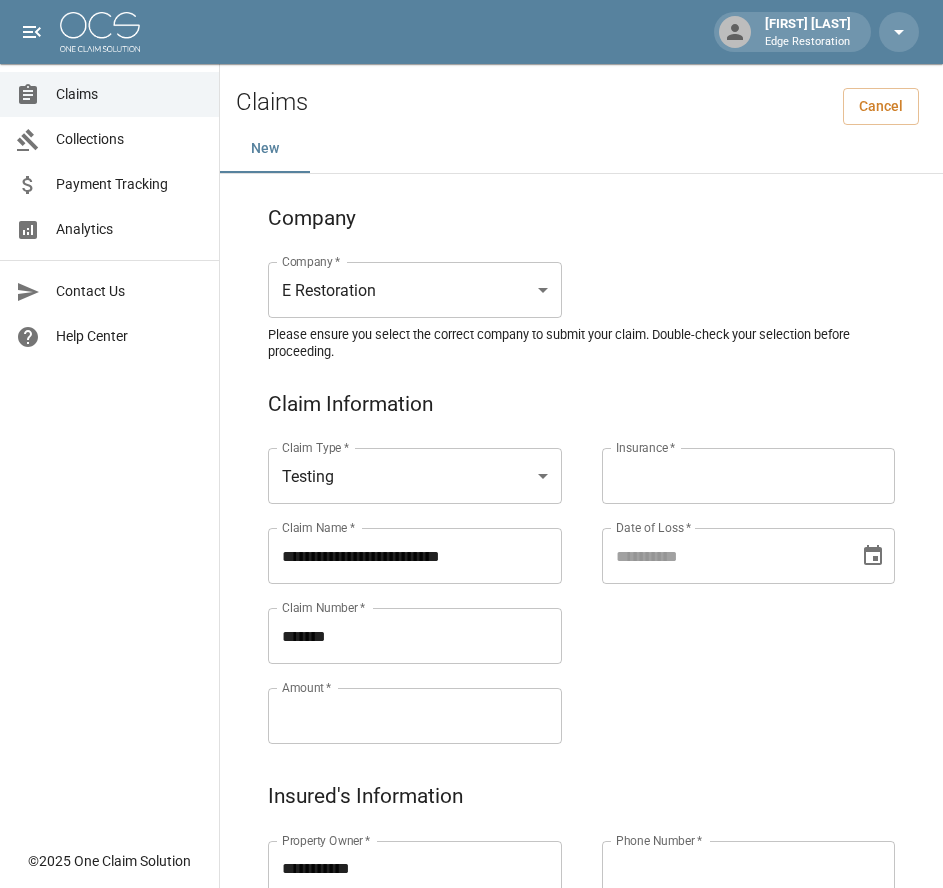 paste on "*******" 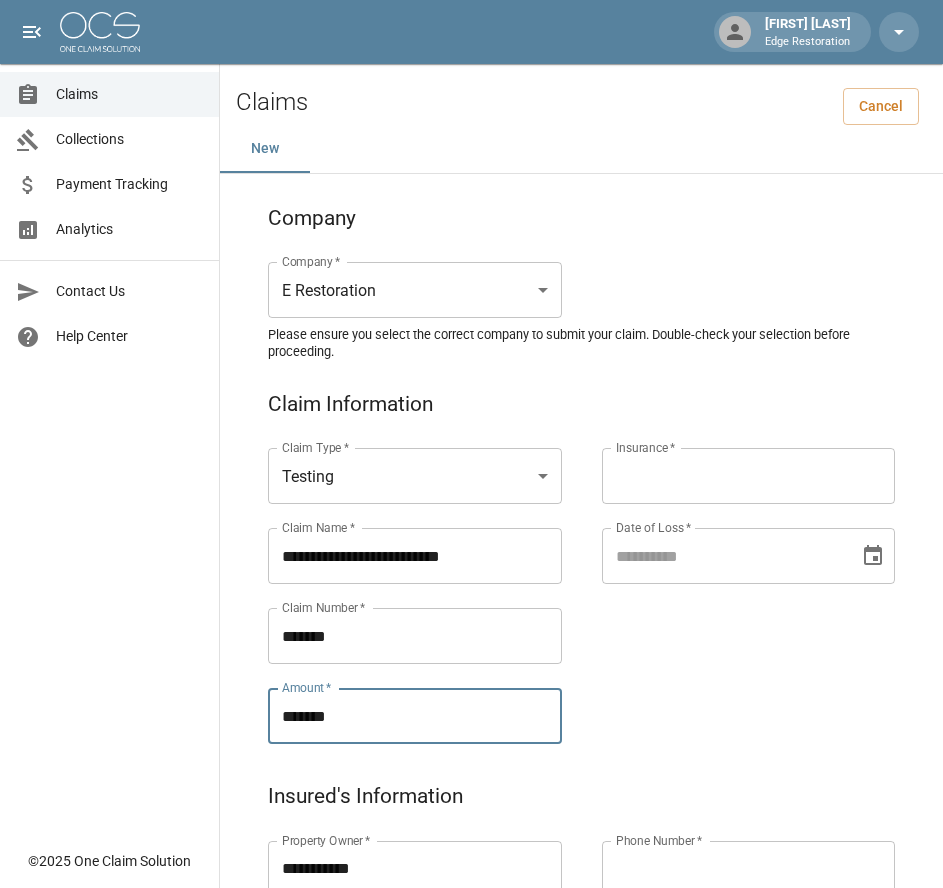 type on "*******" 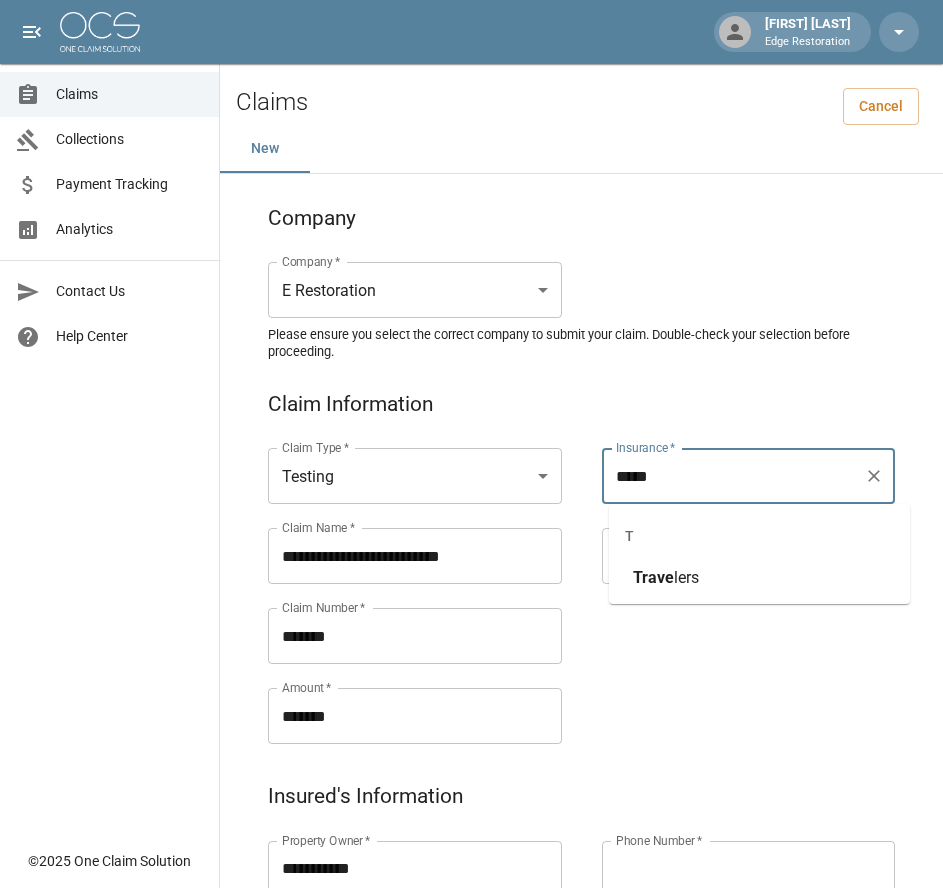 click on "lers" at bounding box center [686, 577] 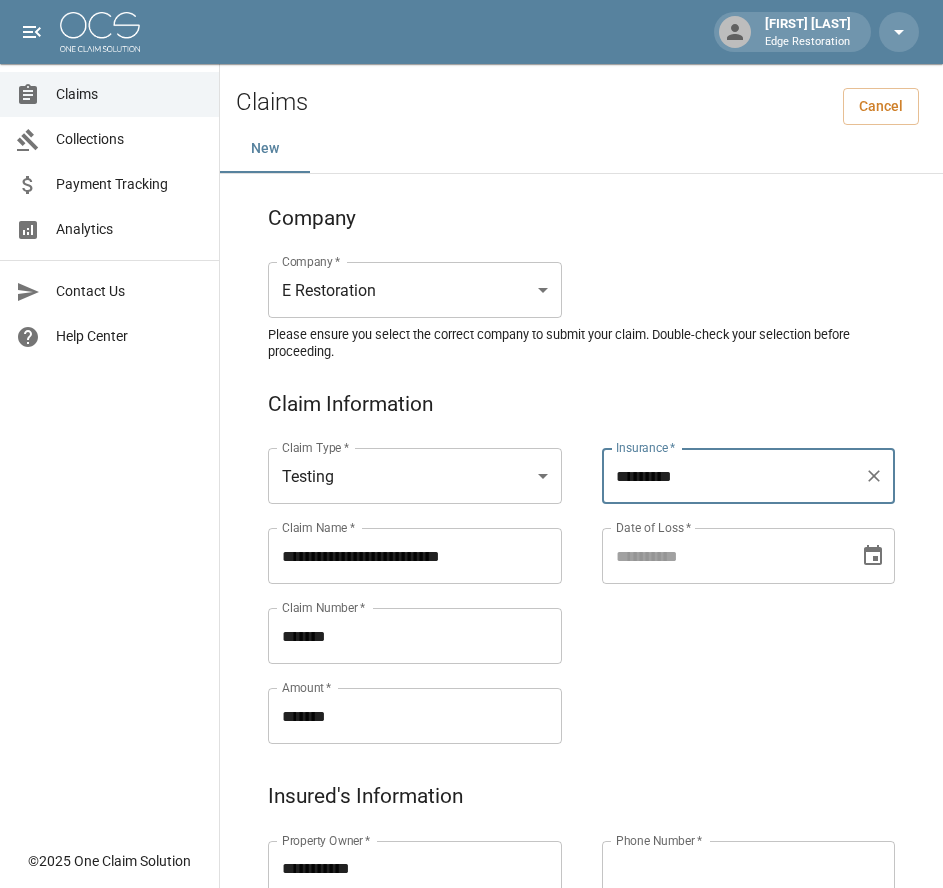 type on "*********" 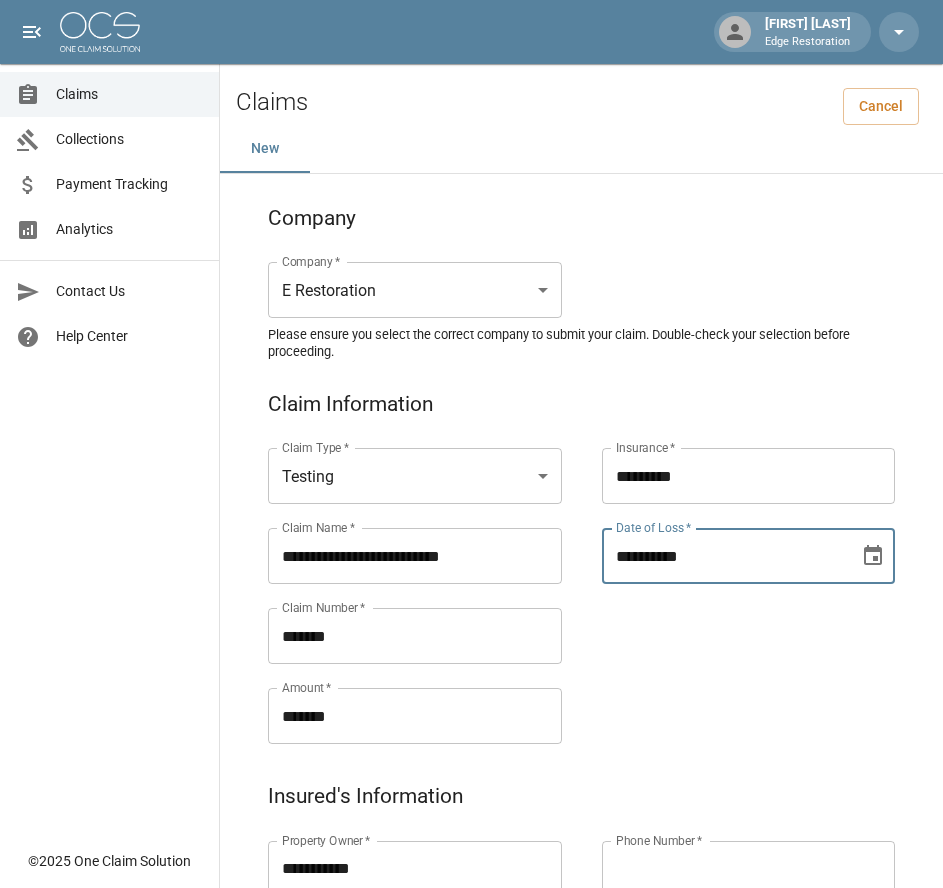 click on "**********" at bounding box center [724, 556] 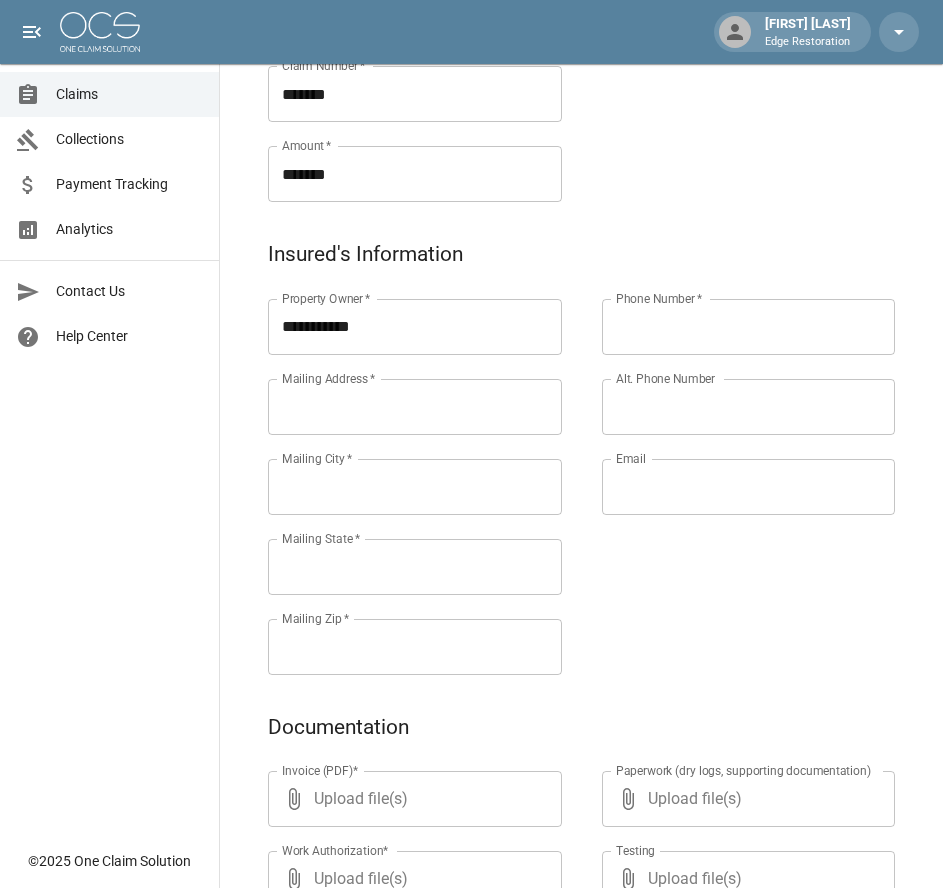 scroll, scrollTop: 543, scrollLeft: 0, axis: vertical 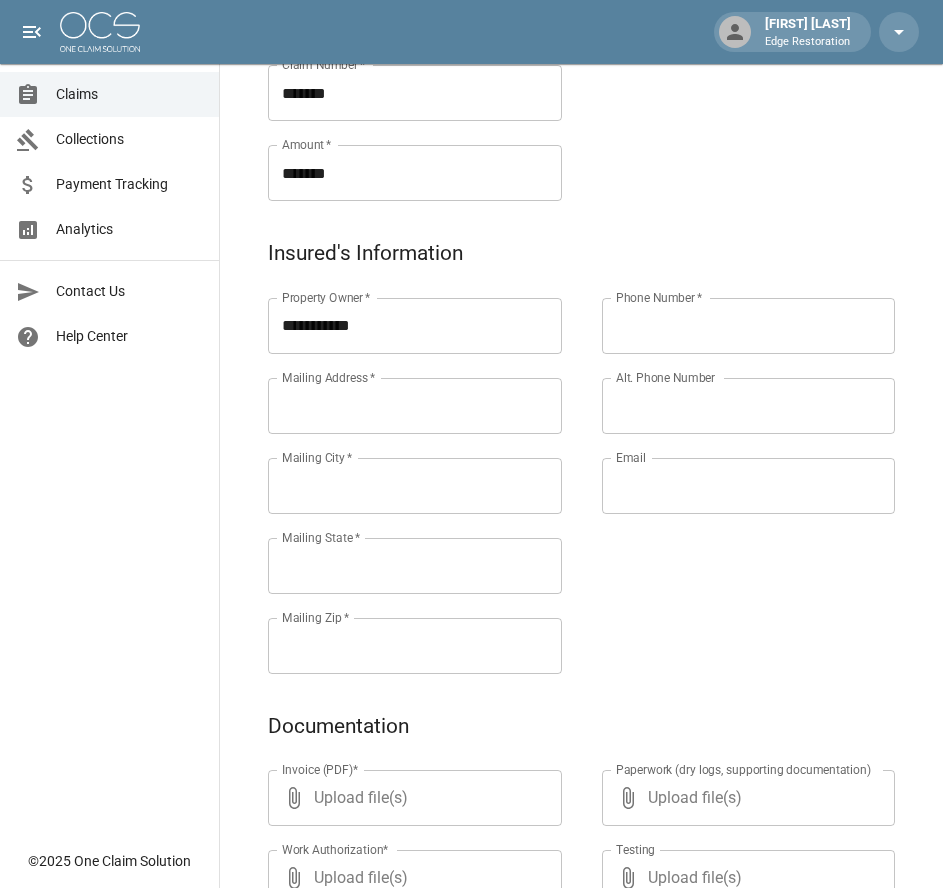 click on "Mailing Address   *" at bounding box center [328, 377] 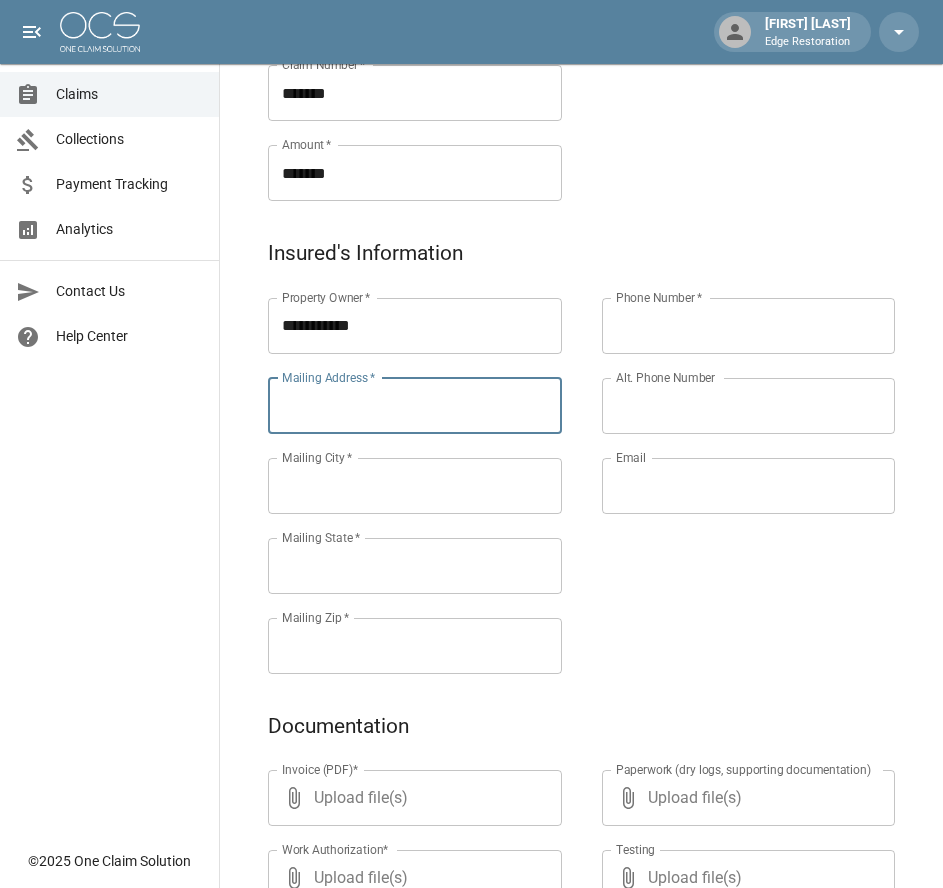 paste on "**********" 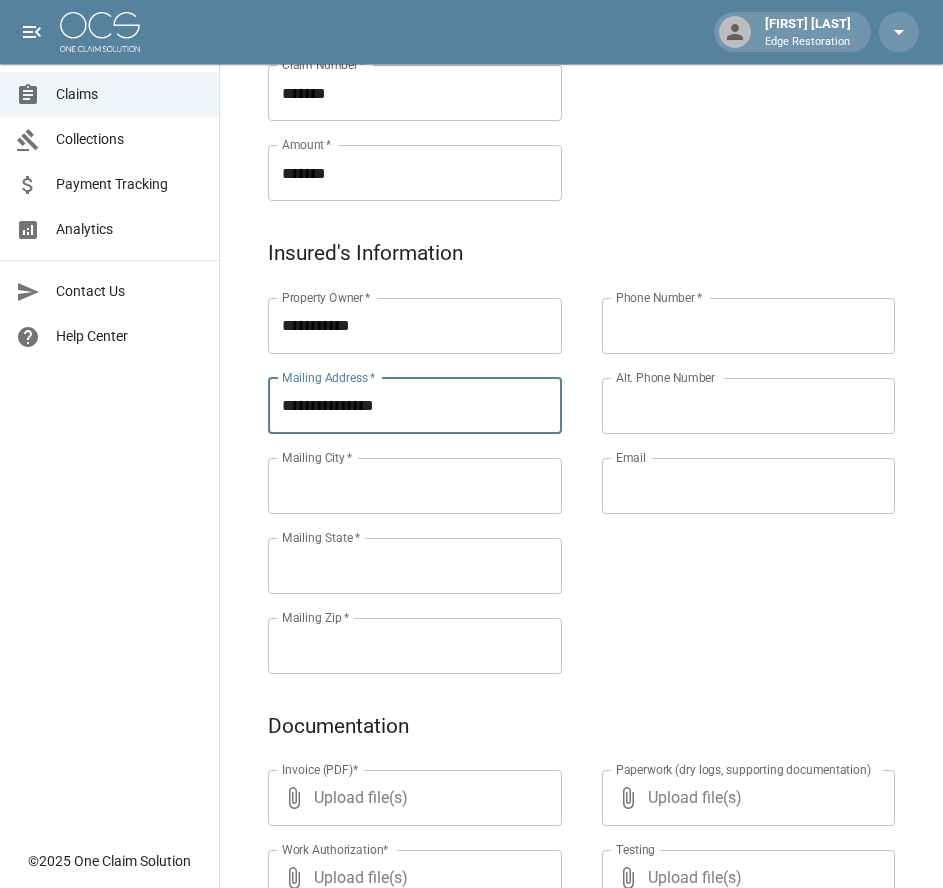 type on "**********" 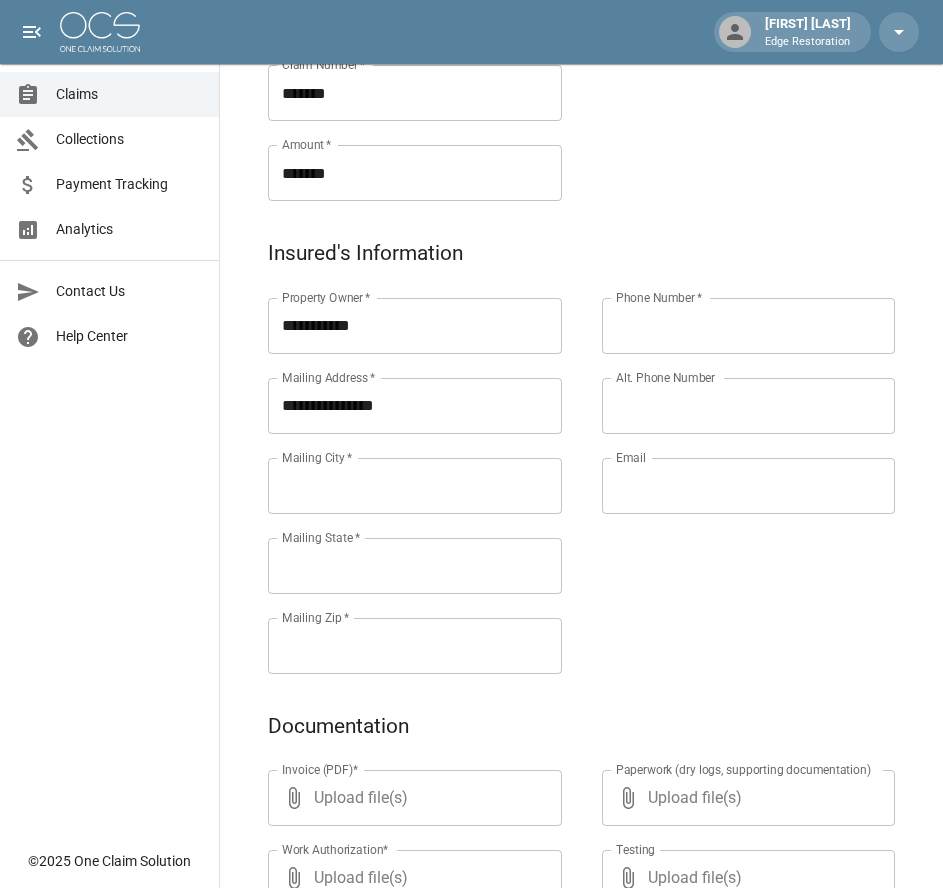 click on "Mailing City   *" at bounding box center [415, 486] 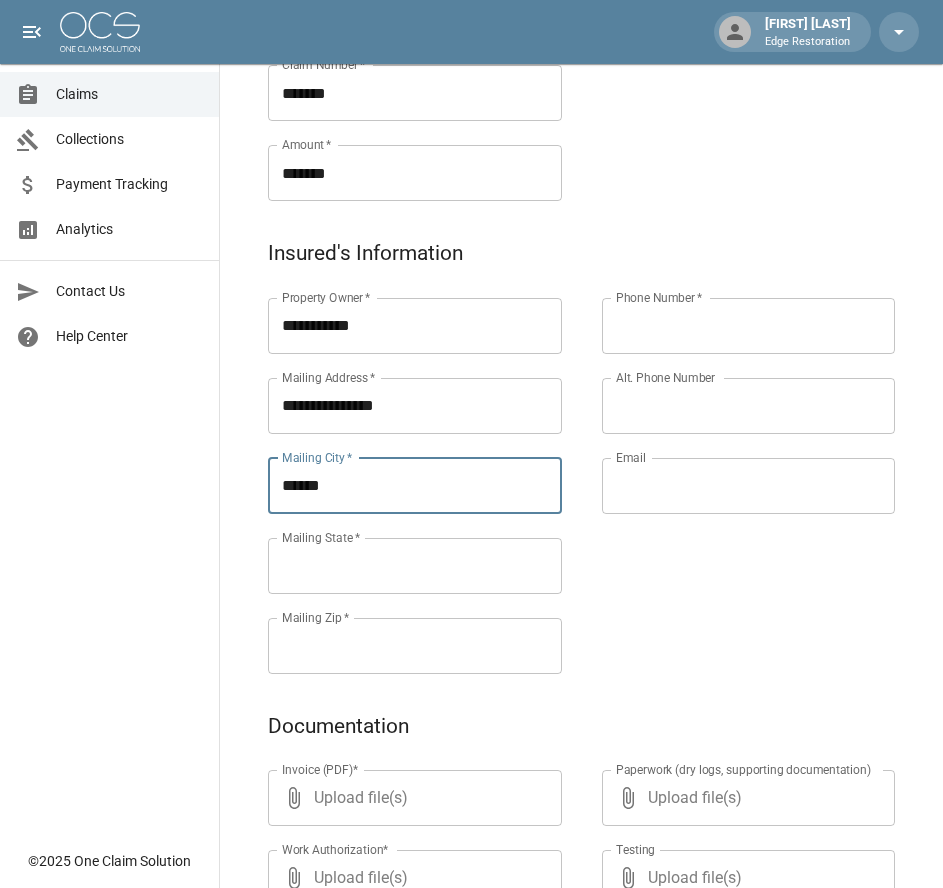 type on "******" 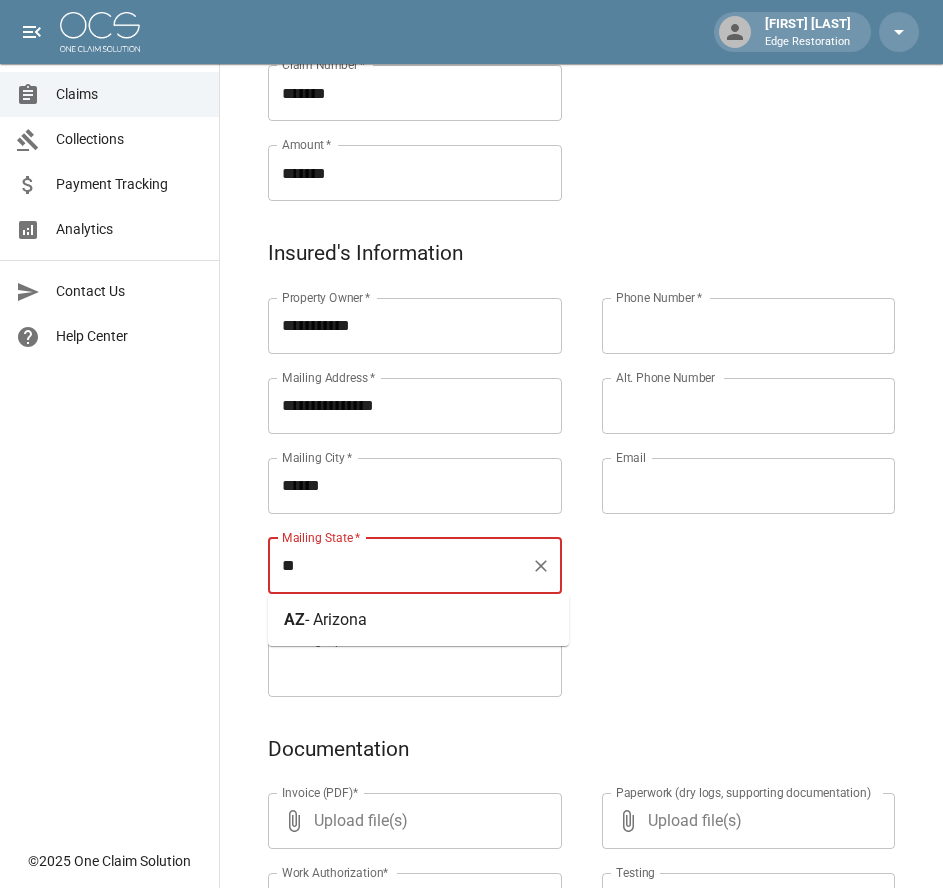 click on "- Arizona" at bounding box center [336, 619] 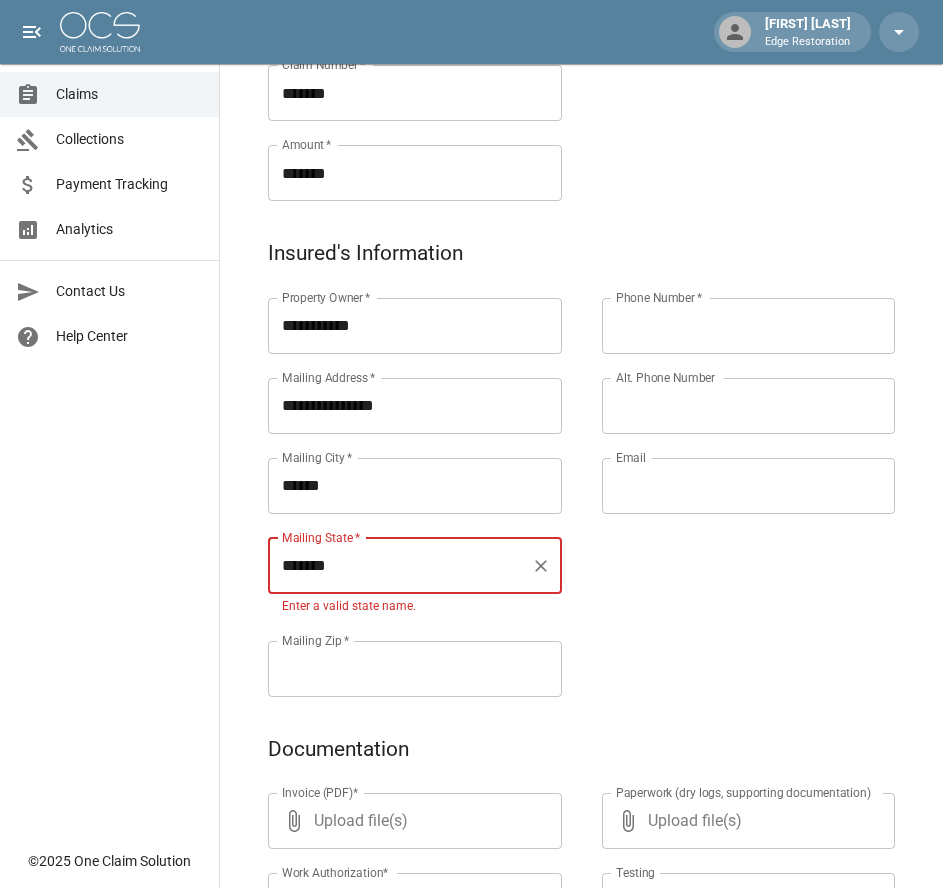 type on "*******" 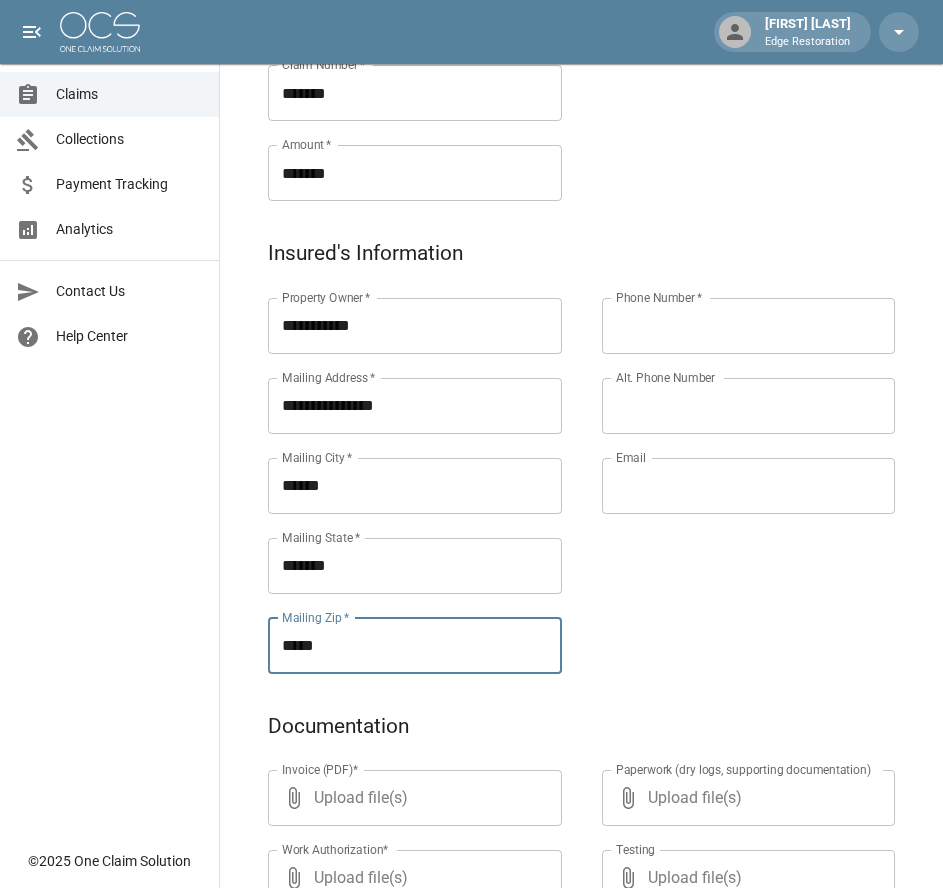 type on "*****" 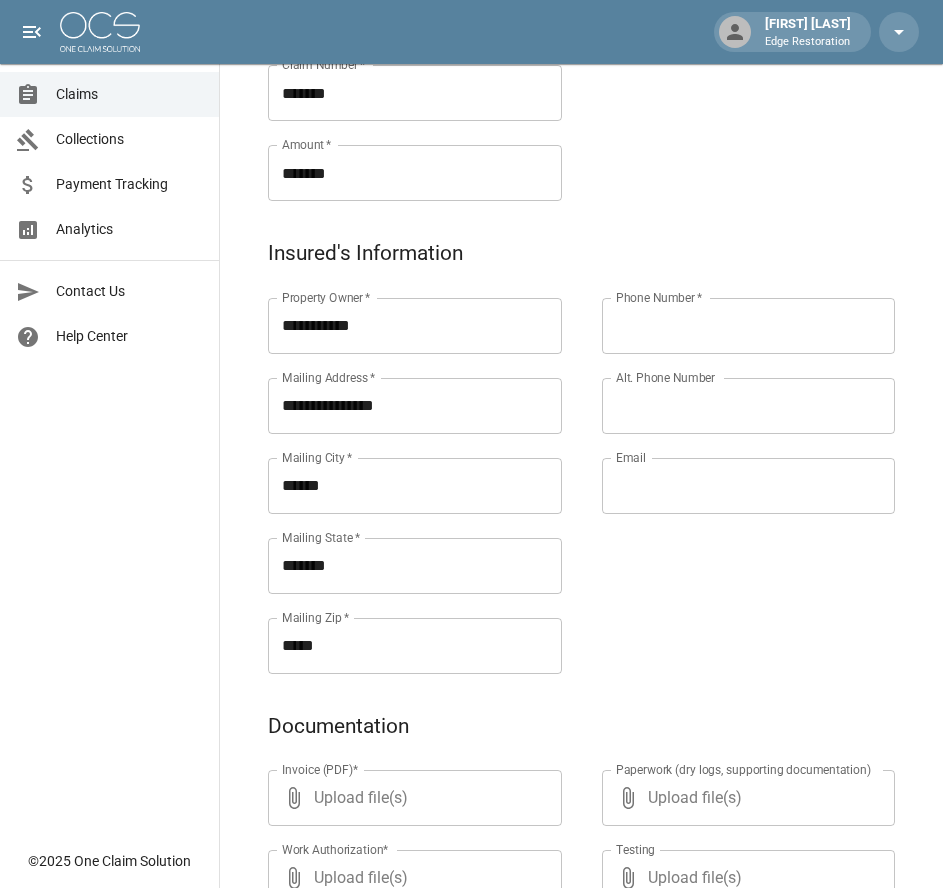 paste on "**********" 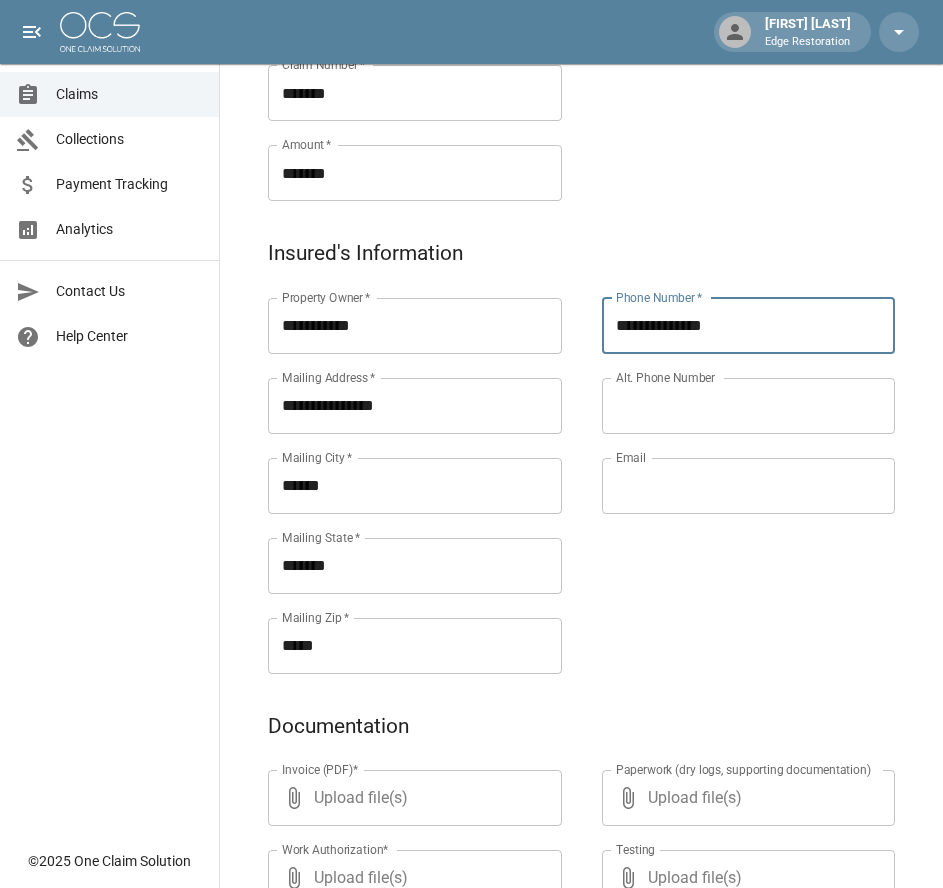 type on "**********" 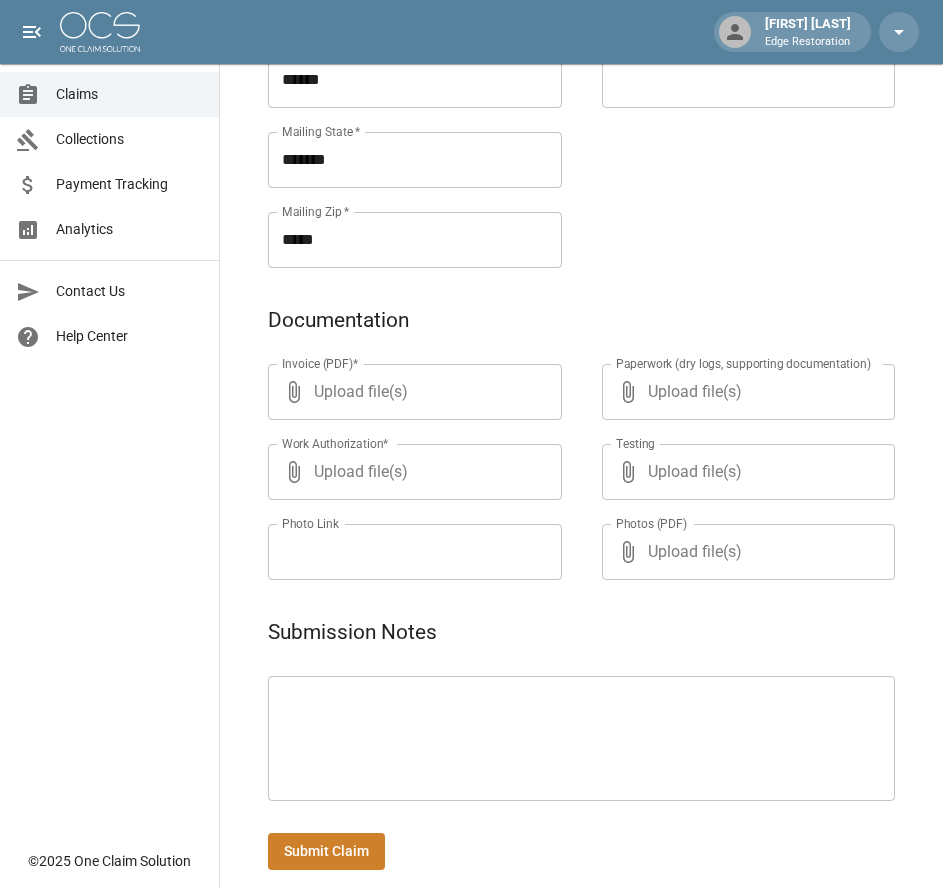 scroll, scrollTop: 956, scrollLeft: 0, axis: vertical 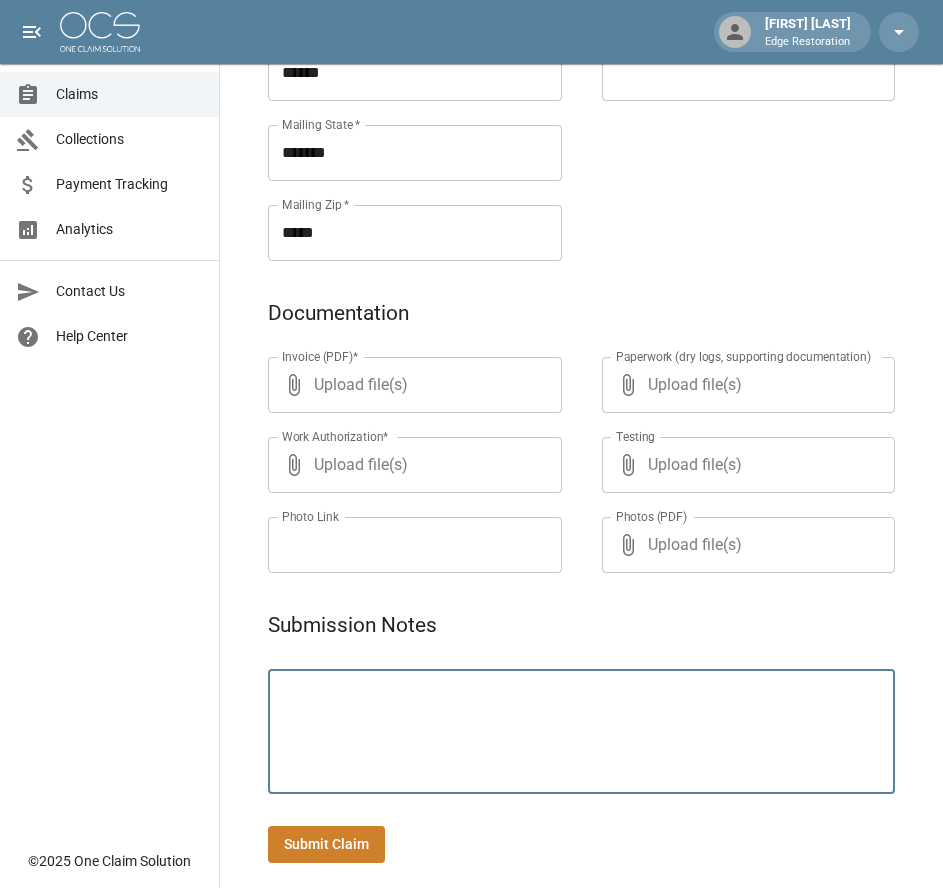 paste on "**********" 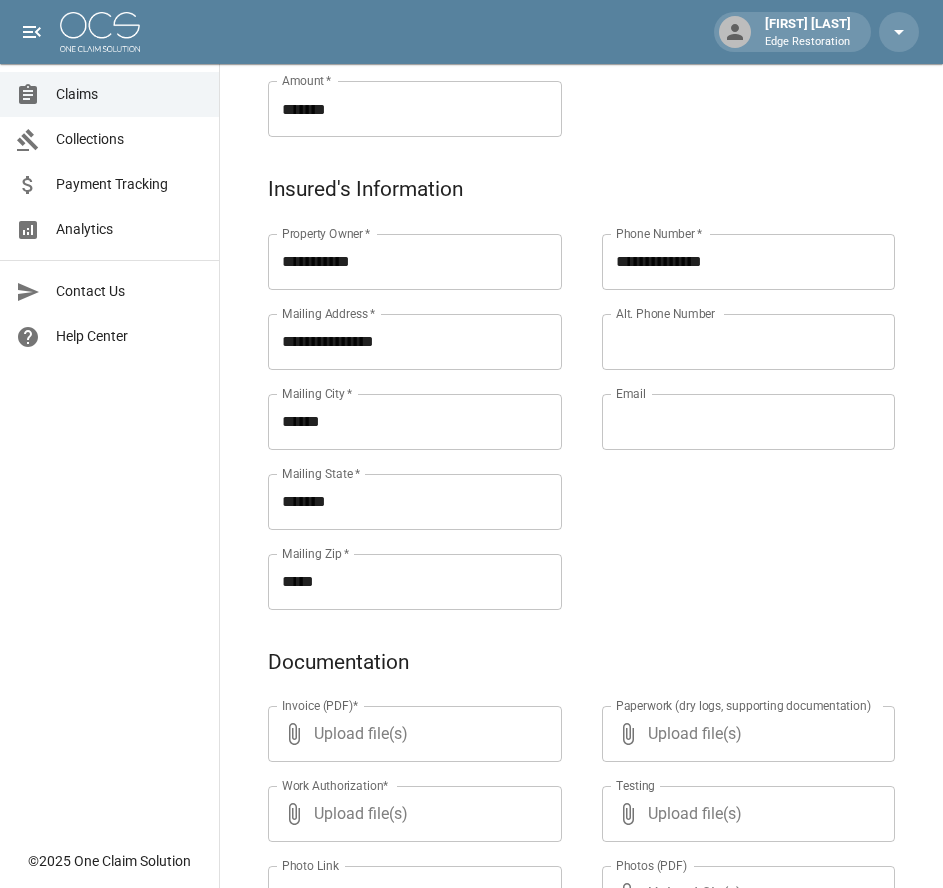 scroll, scrollTop: 971, scrollLeft: 0, axis: vertical 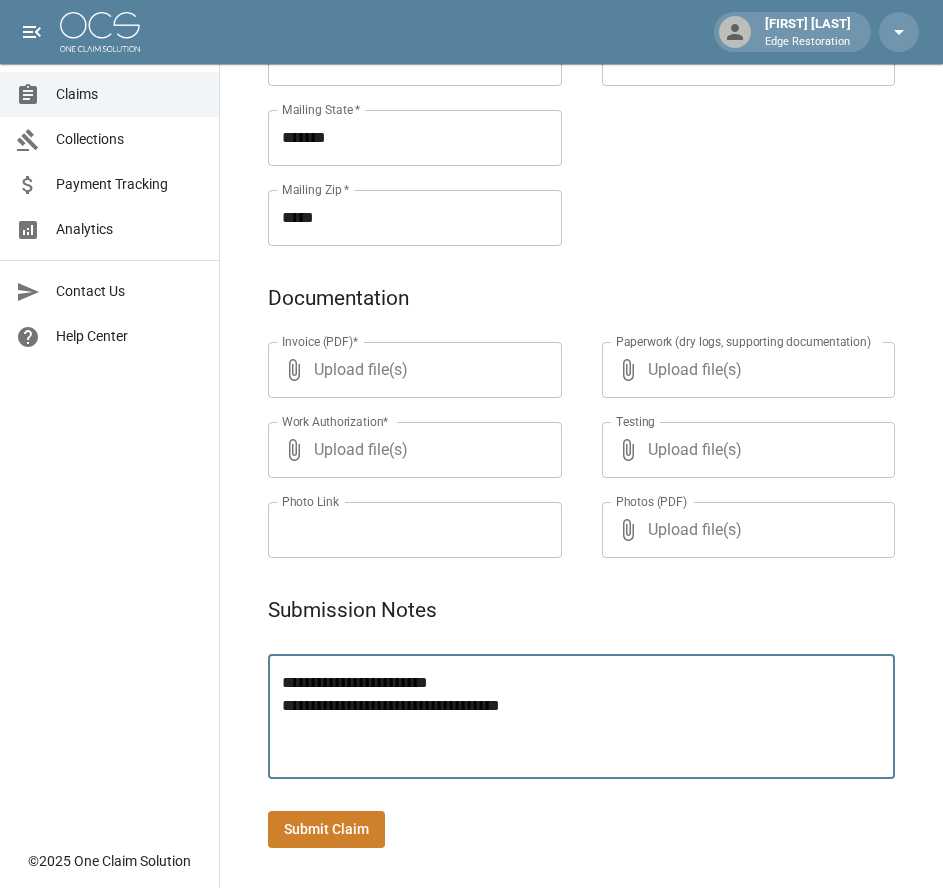 type on "**********" 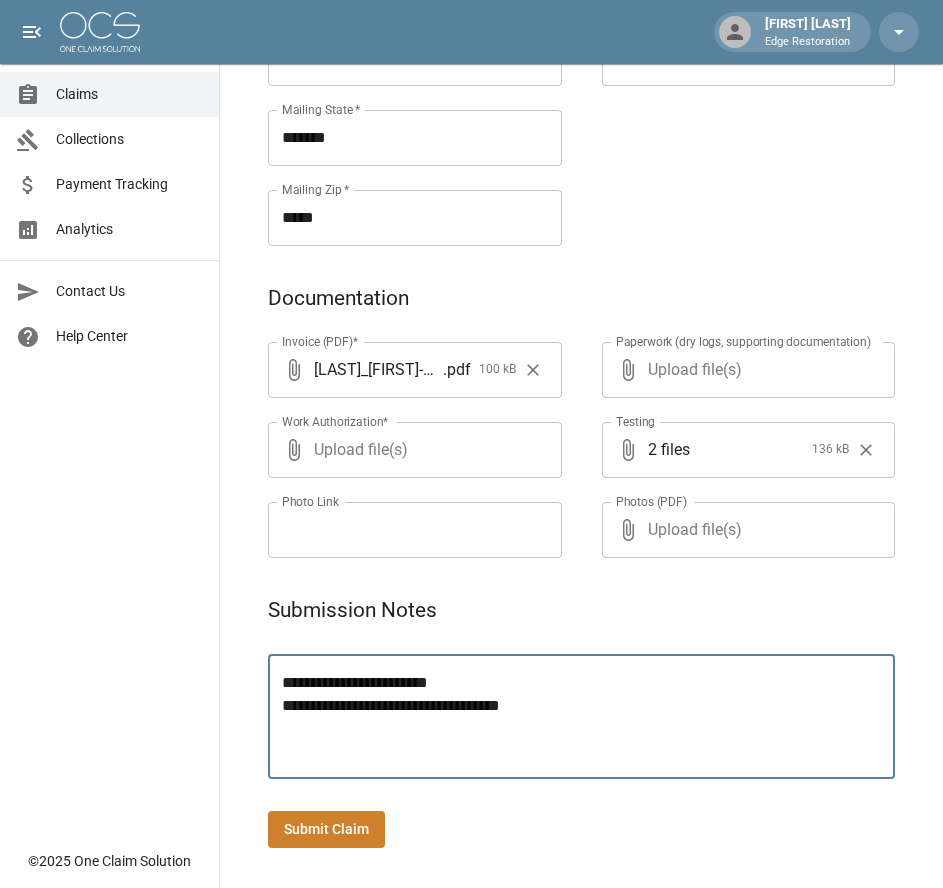 click on "Submit Claim" at bounding box center [326, 829] 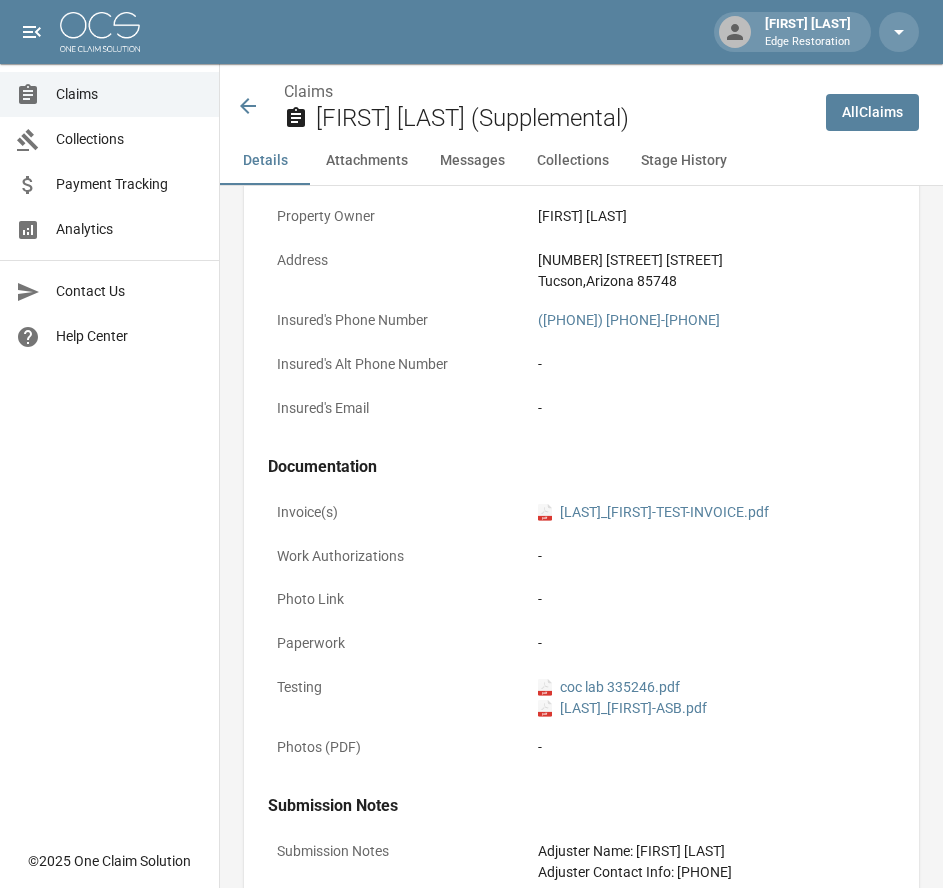 click at bounding box center (100, 32) 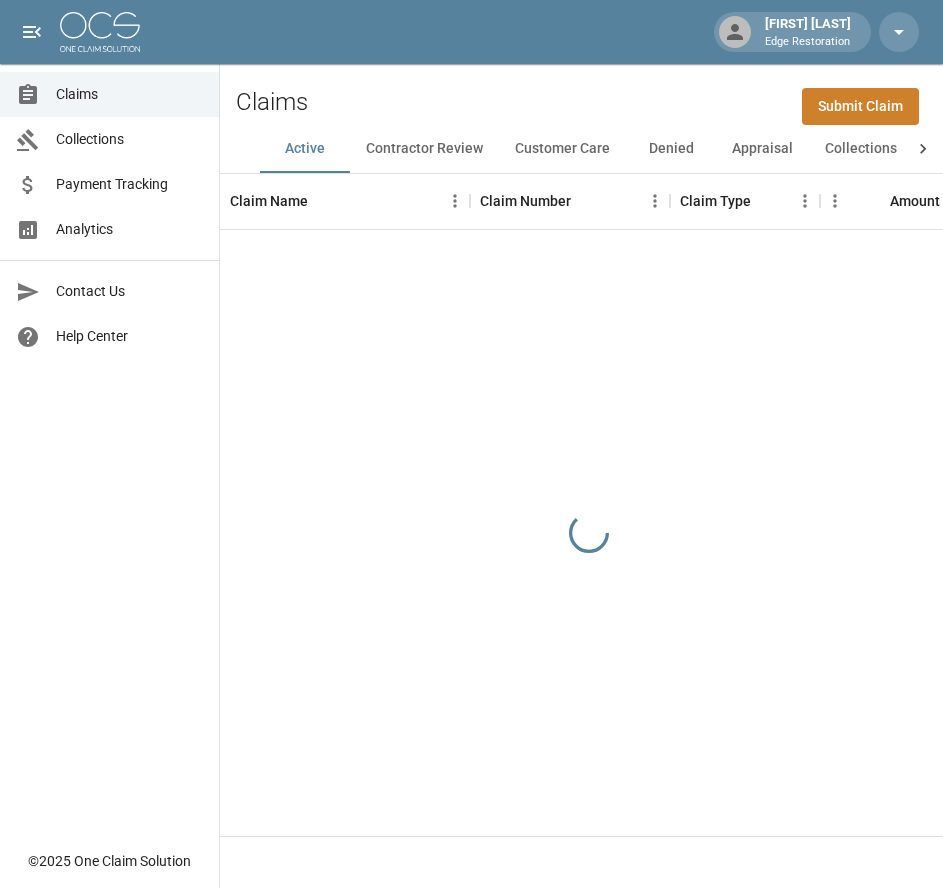 scroll, scrollTop: 0, scrollLeft: 0, axis: both 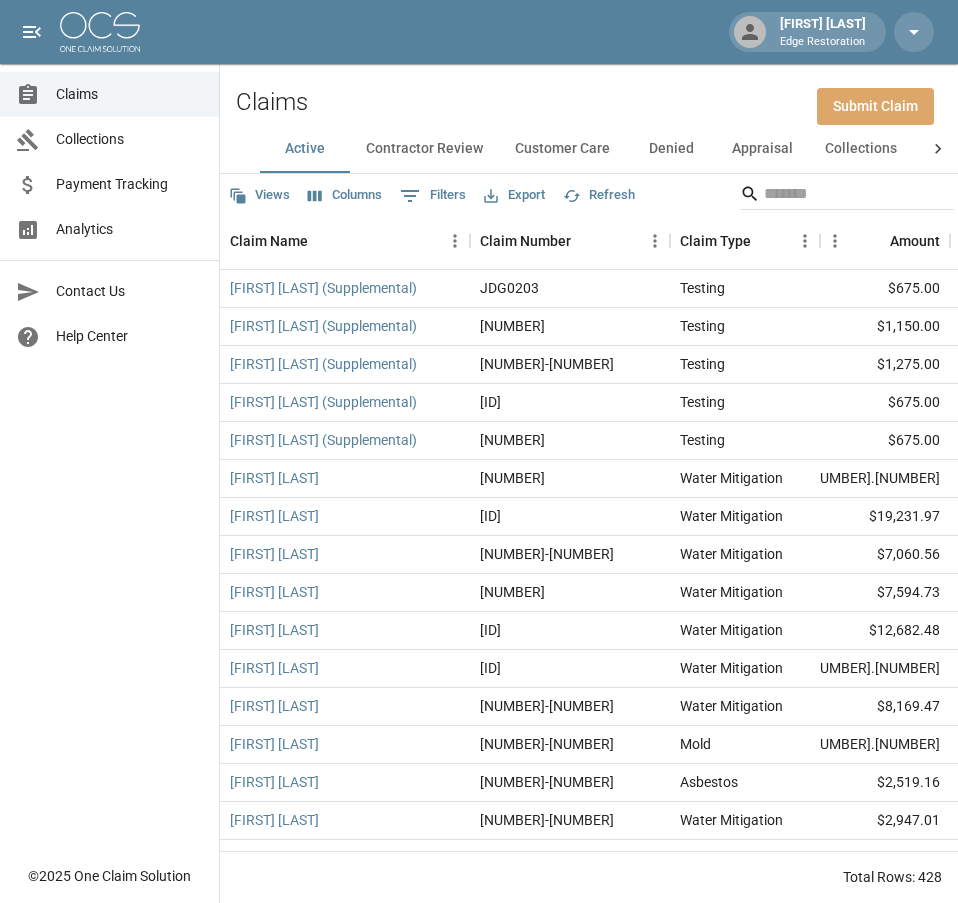 click on "Submit Claim" at bounding box center [875, 106] 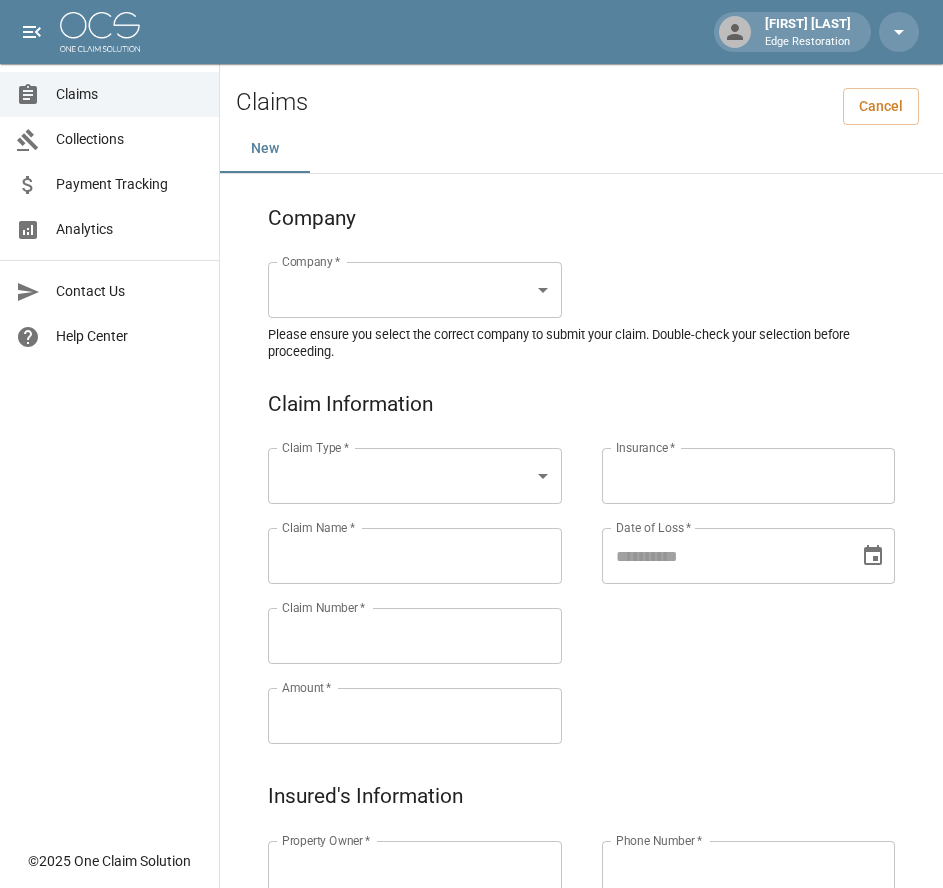 click on "Alicia Tubbs Edge Restoration Claims Collections Payment Tracking Analytics Contact Us Help Center ©  2025   One Claim Solution Claims Cancel New Company Company   * ​ Company   * Please ensure you select the correct company to submit your claim. Double-check your selection before proceeding. Claim Information Claim Type   * ​ Claim Type   * Claim Name   * Claim Name   * Claim Number   * Claim Number   * Amount   * Amount   * Insurance   * Insurance   * Date of Loss   * Date of Loss   * Insured's Information Property Owner   * Property Owner   * Mailing Address   * Mailing Address   * Mailing City   * Mailing City   * Mailing State   * Mailing State   * Mailing Zip   * Mailing Zip   * Phone Number   * Phone Number   * Alt. Phone Number Alt. Phone Number Email Email Documentation Invoice (PDF)* ​ Upload file(s) Invoice (PDF)* Work Authorization* ​ Upload file(s) Work Authorization* Photo Link Photo Link ​ Upload file(s) Testing ​ ​" at bounding box center (471, 929) 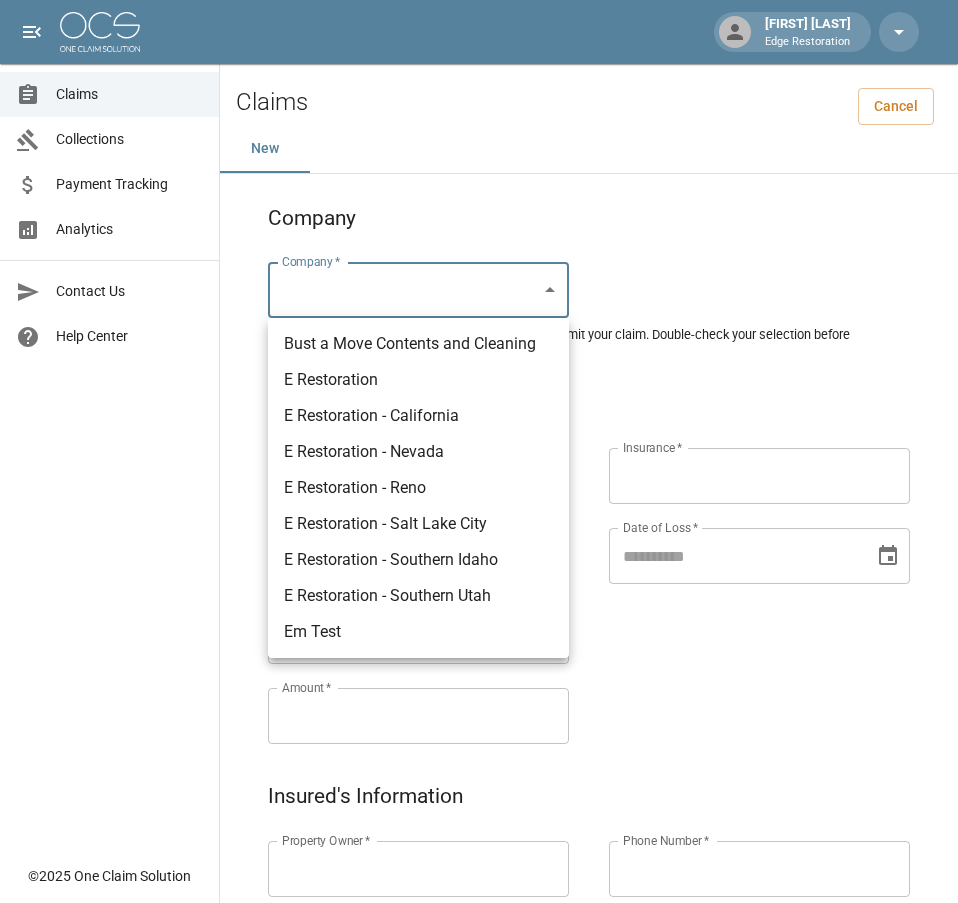 click on "E Restoration" at bounding box center [418, 380] 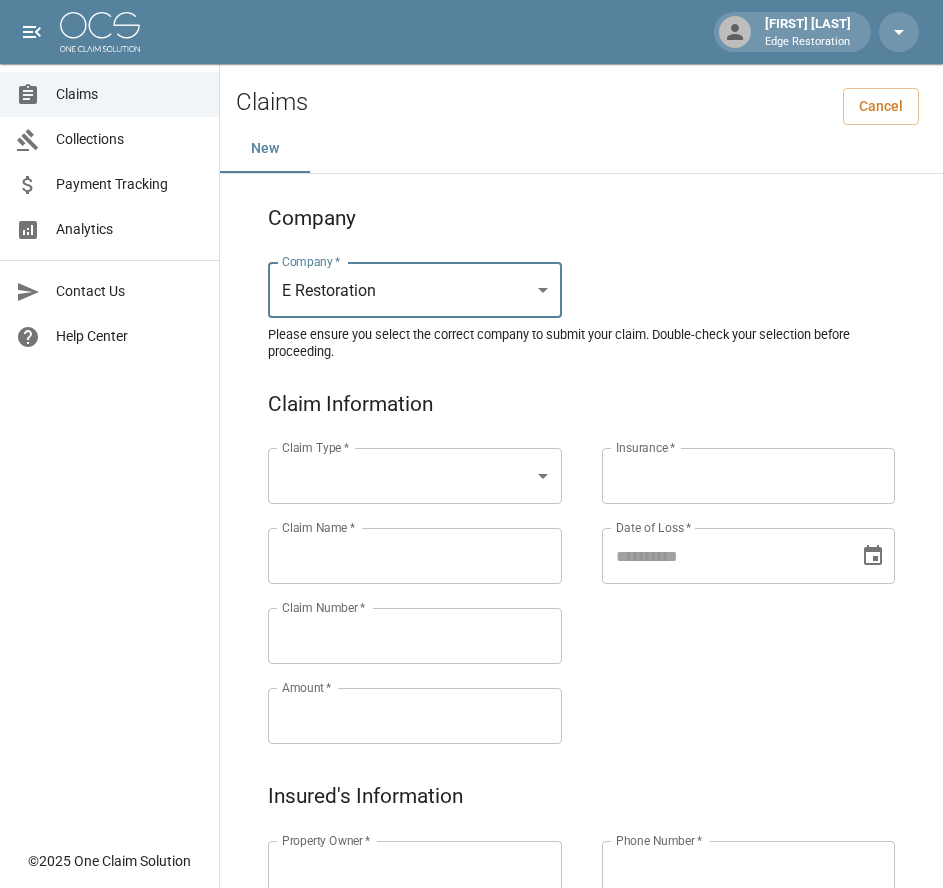 click on "Alicia Tubbs Edge Restoration Claims Collections Payment Tracking Analytics Contact Us Help Center ©  2025   One Claim Solution Claims Cancel New Company Company   * E Restoration *** Company   * Please ensure you select the correct company to submit your claim. Double-check your selection before proceeding. Claim Information Claim Type   * ​ Claim Type   * Claim Name   * Claim Name   * Claim Number   * Claim Number   * Amount   * Amount   * Insurance   * Insurance   * Date of Loss   * Date of Loss   * Insured's Information Property Owner   * Property Owner   * Mailing Address   * Mailing Address   * Mailing City   * Mailing City   * Mailing State   * Mailing State   * Mailing Zip   * Mailing Zip   * Phone Number   * Phone Number   * Alt. Phone Number Alt. Phone Number Email Email Documentation Invoice (PDF)* ​ Upload file(s) Invoice (PDF)* Work Authorization* ​ Upload file(s) Work Authorization* Photo Link Photo Link ​ Upload file(s) *" at bounding box center [471, 929] 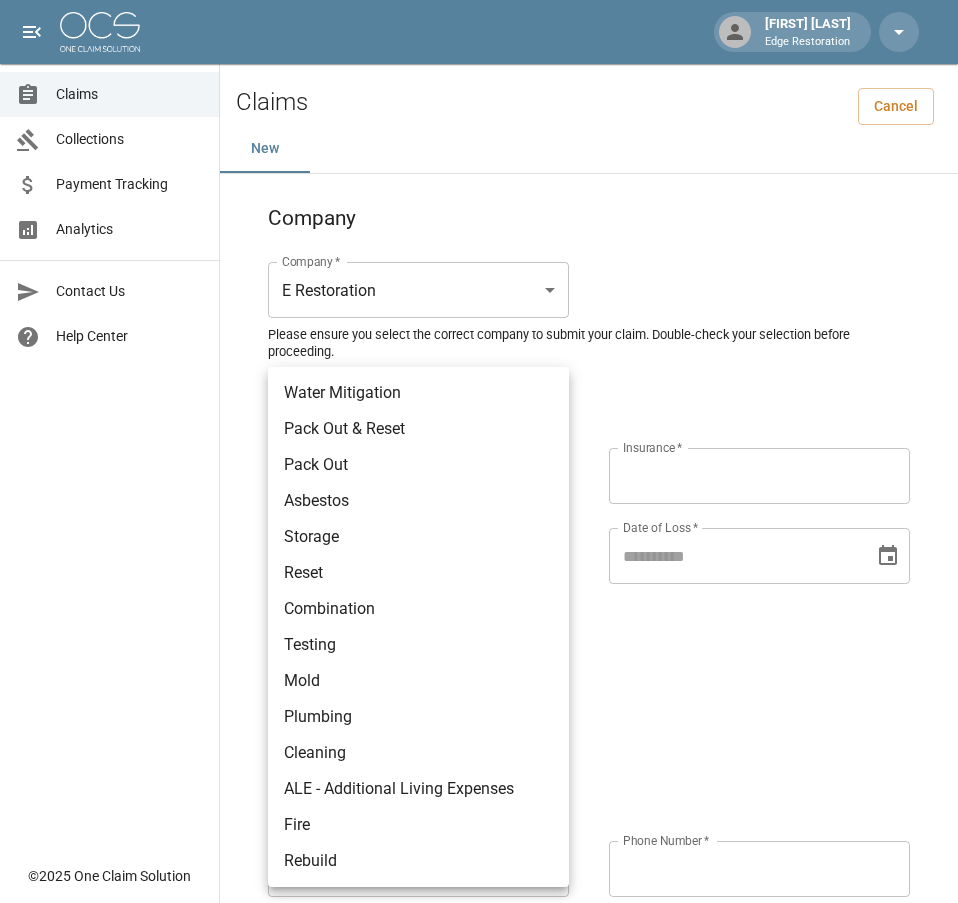 click on "Fire" at bounding box center (418, 825) 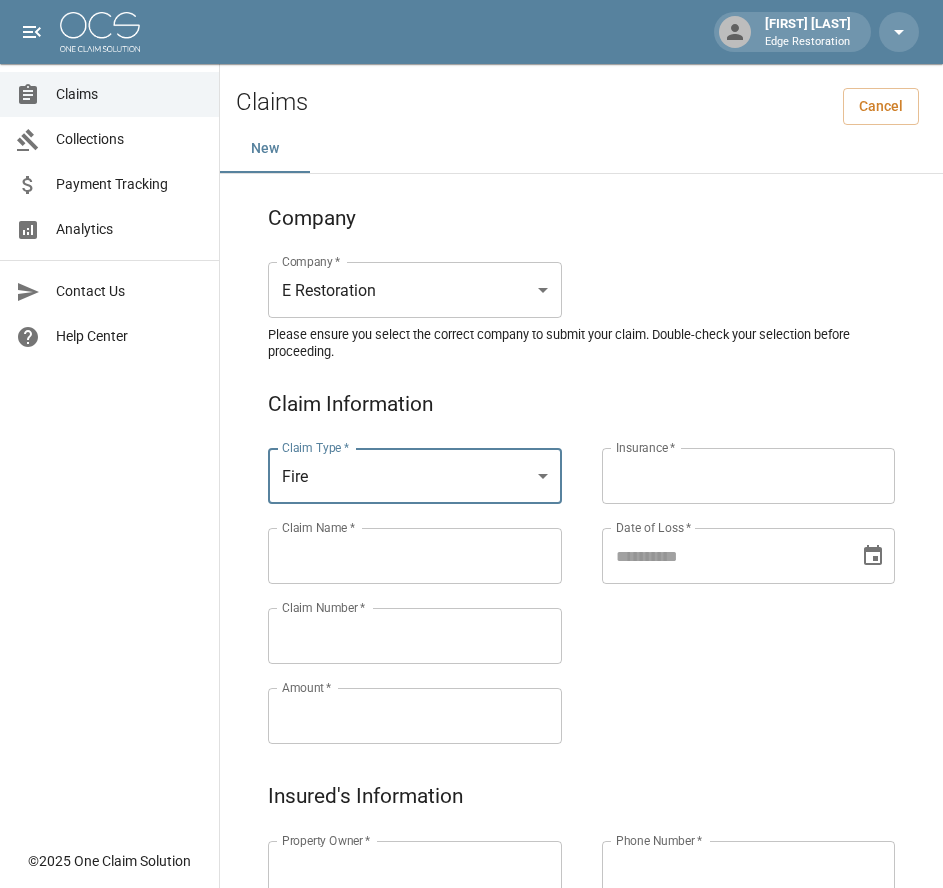click on "Claims Collections Payment Tracking Analytics Contact Us Help Center" at bounding box center [109, 419] 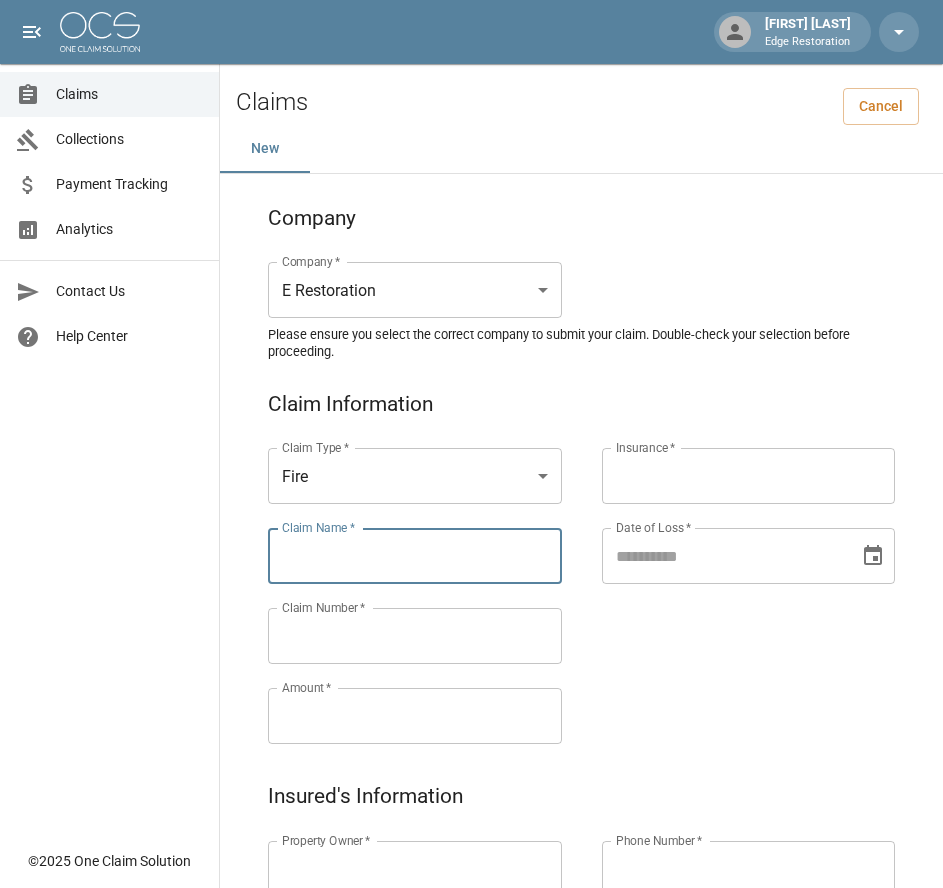 click on "Claim Name   *" at bounding box center [415, 556] 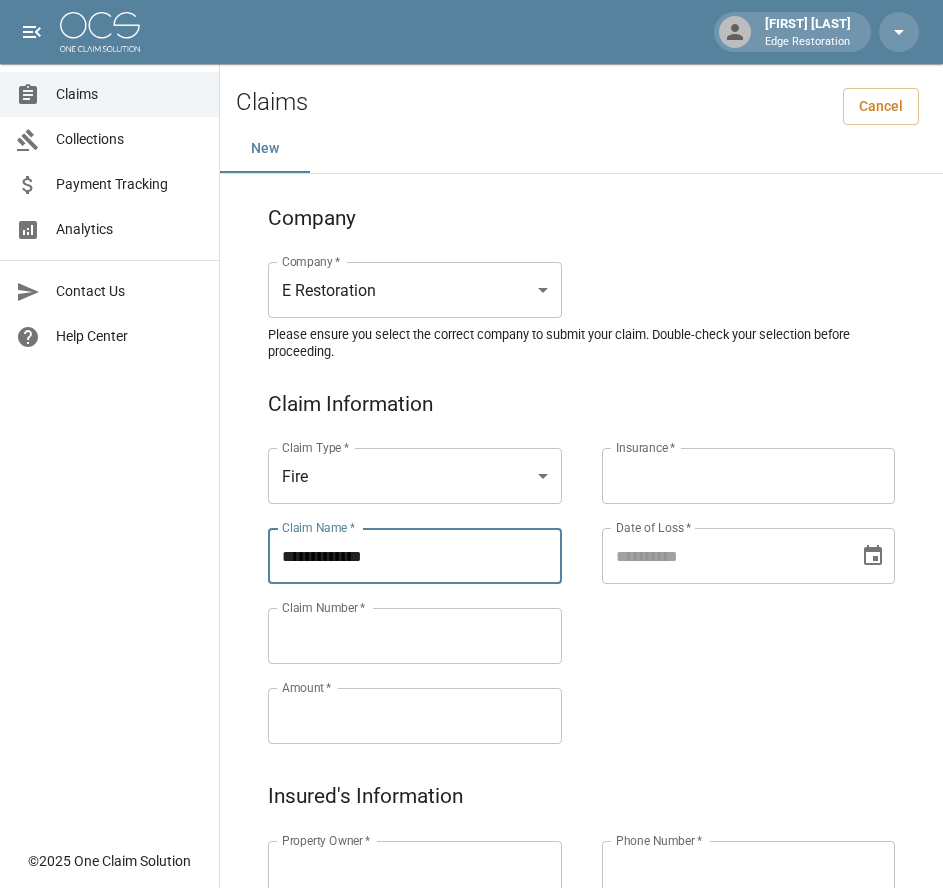 type on "**********" 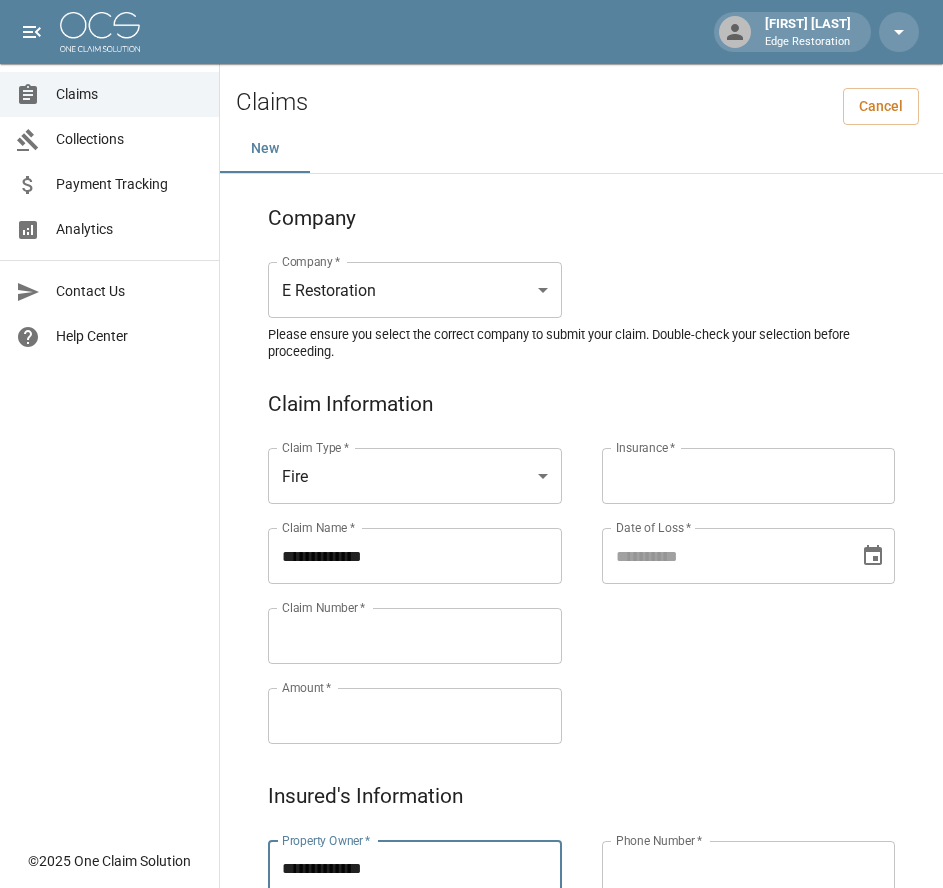 type on "**********" 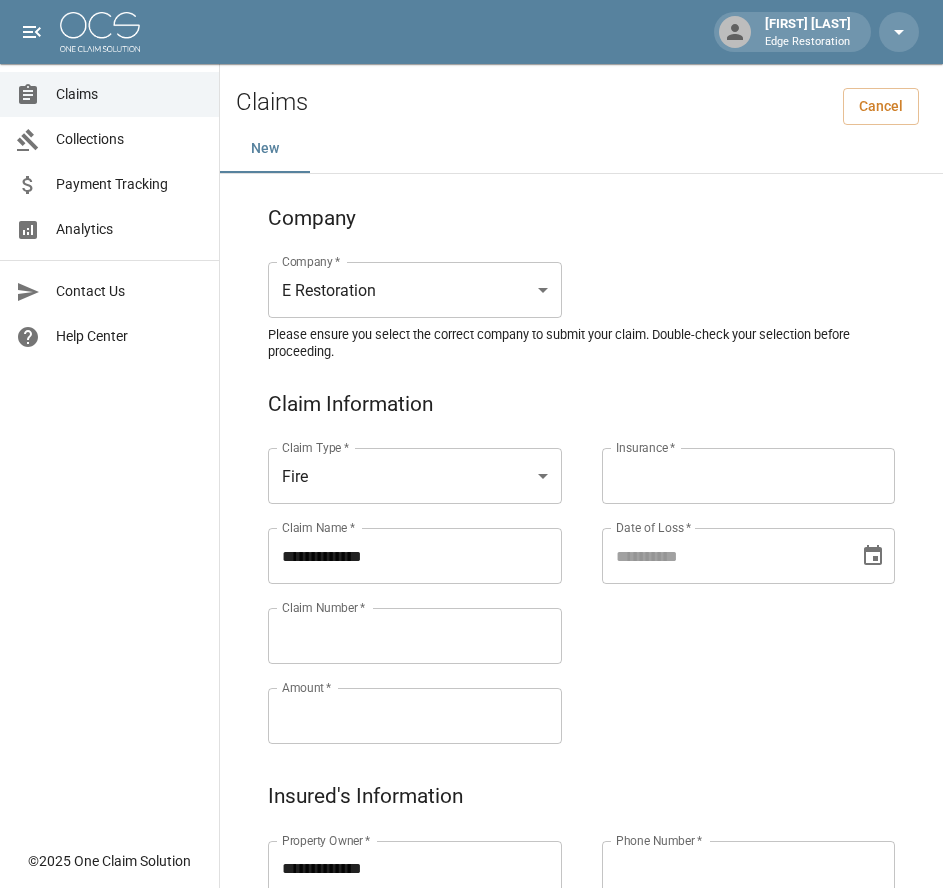 click on "Claim Number   *" at bounding box center (415, 636) 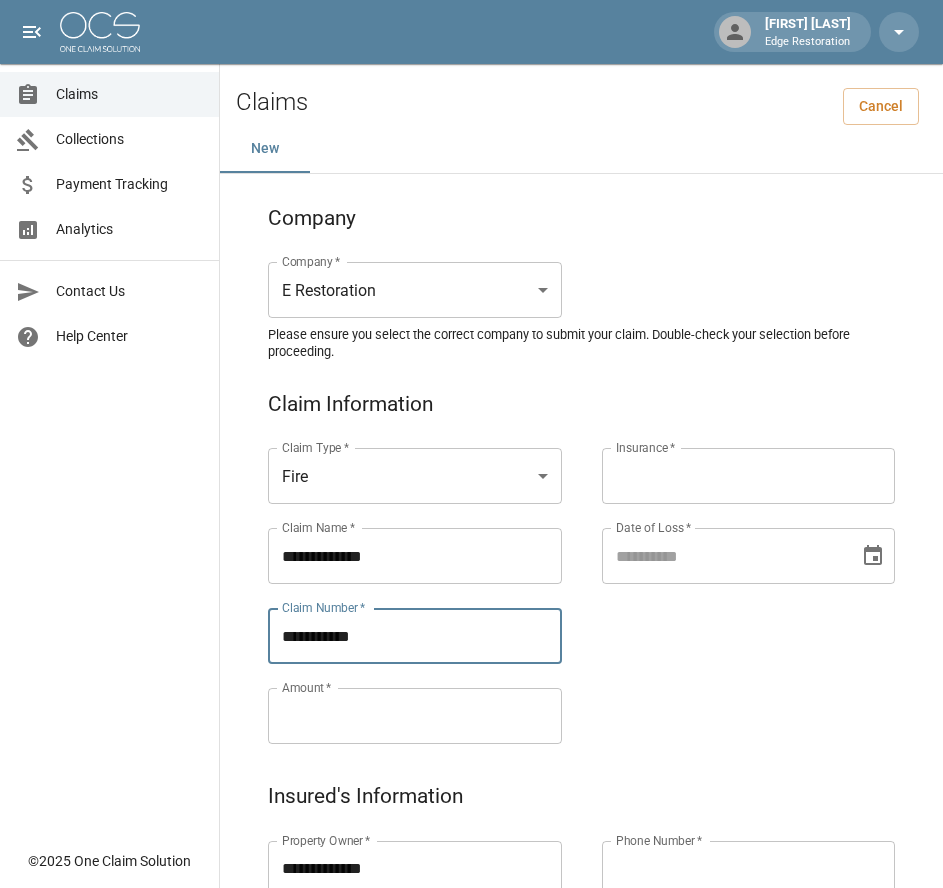 type on "**********" 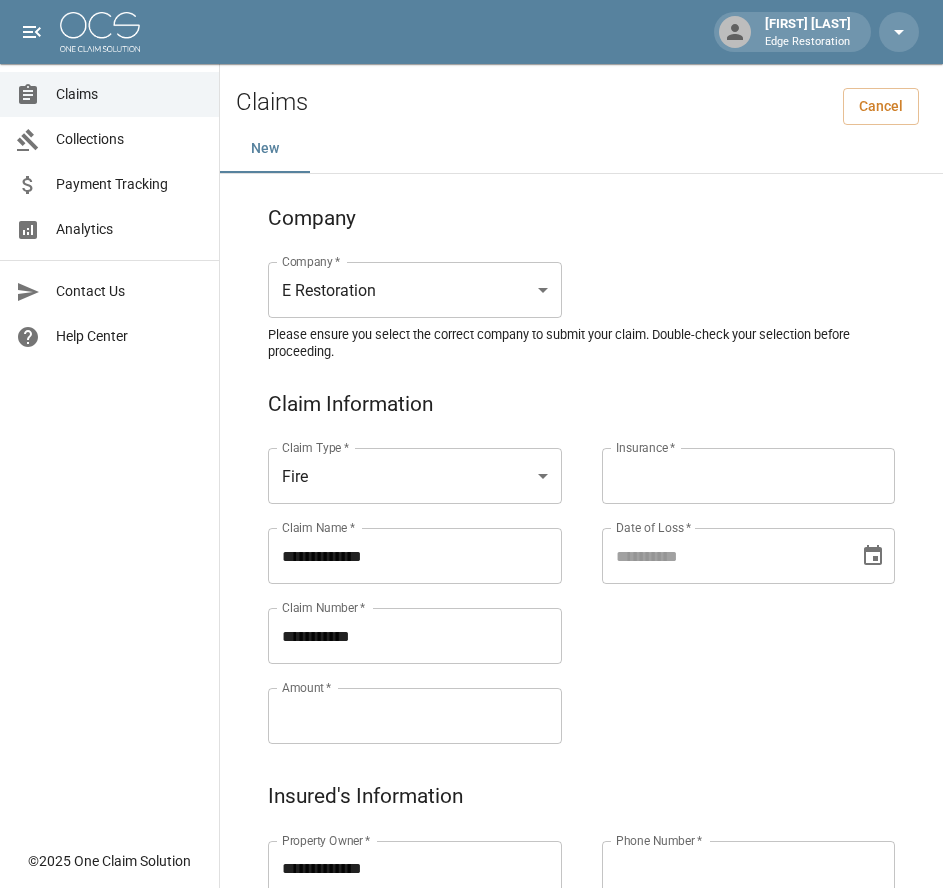 click on "Amount   *" at bounding box center [415, 716] 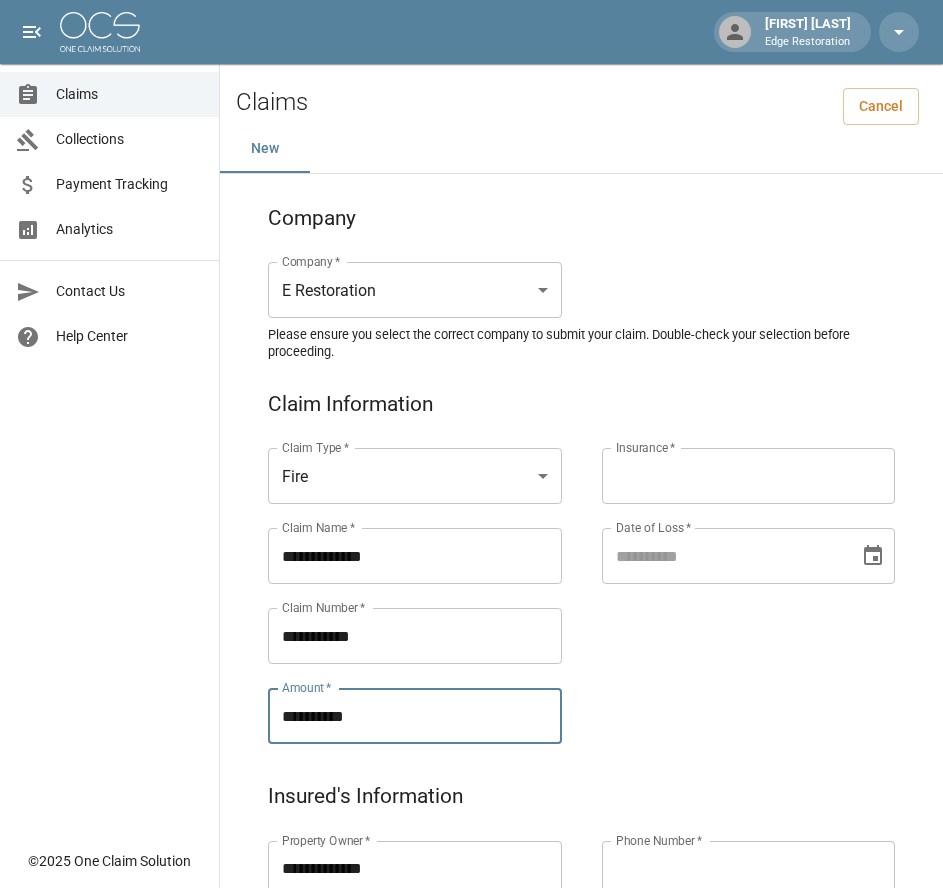 type on "**********" 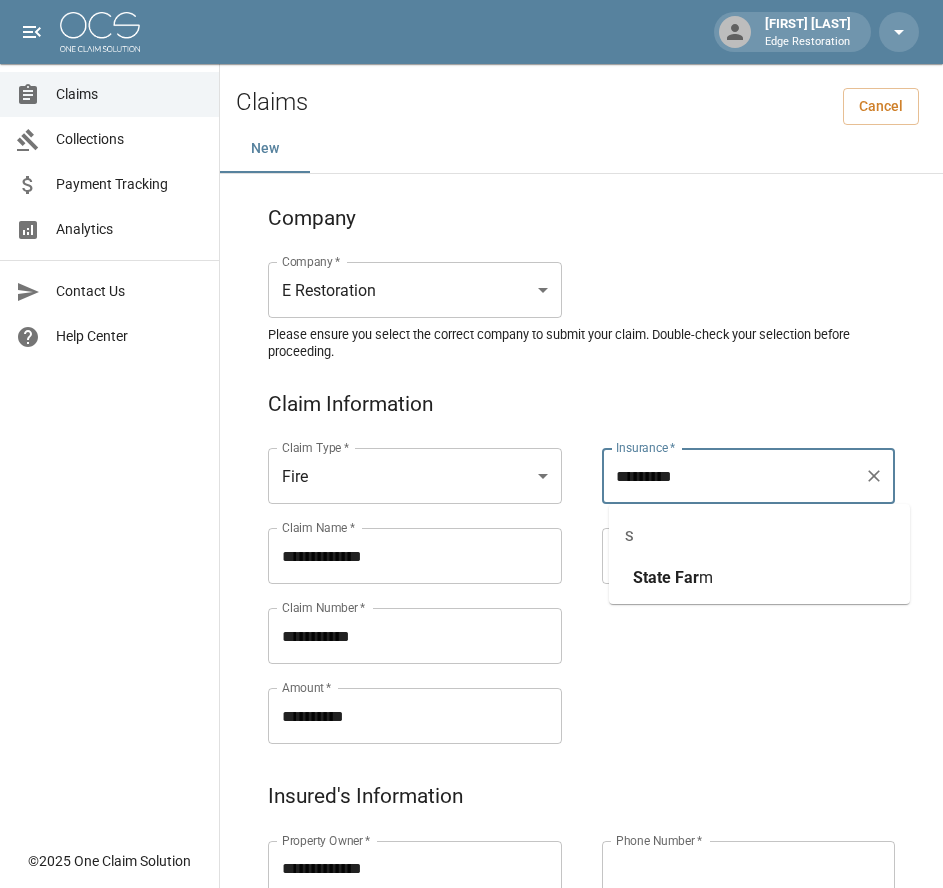 click on "m" at bounding box center [706, 577] 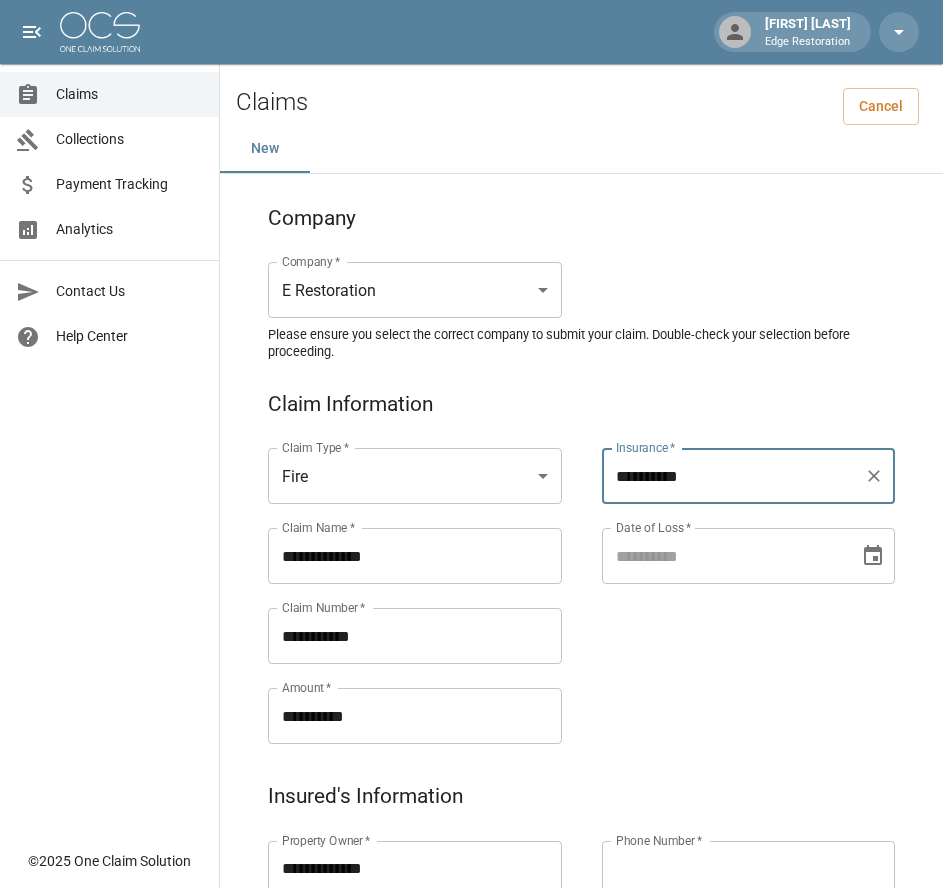 type on "**********" 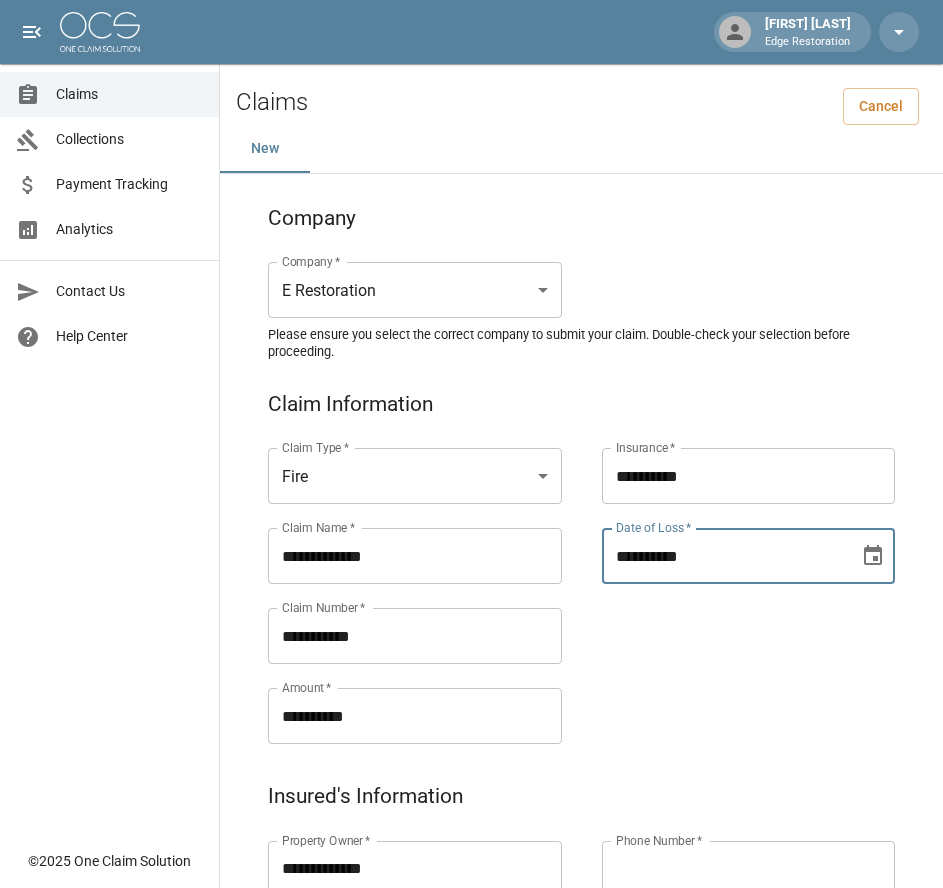 click on "**********" at bounding box center (724, 556) 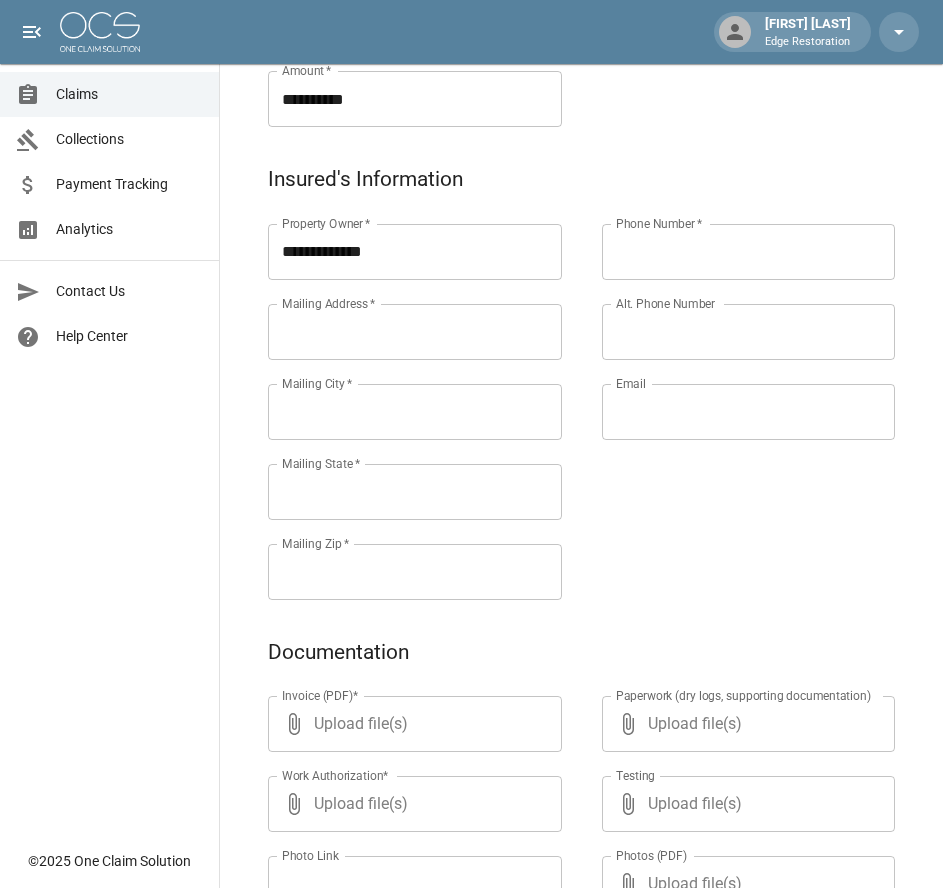 scroll, scrollTop: 618, scrollLeft: 0, axis: vertical 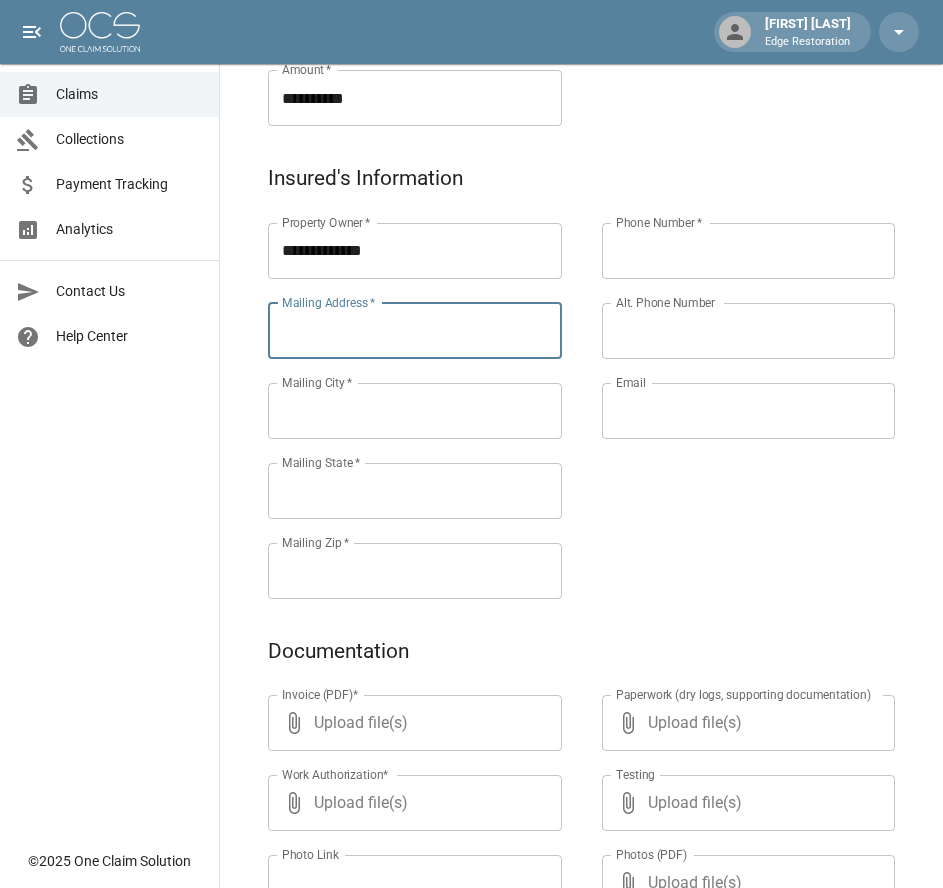click on "Mailing Address   *" at bounding box center [415, 331] 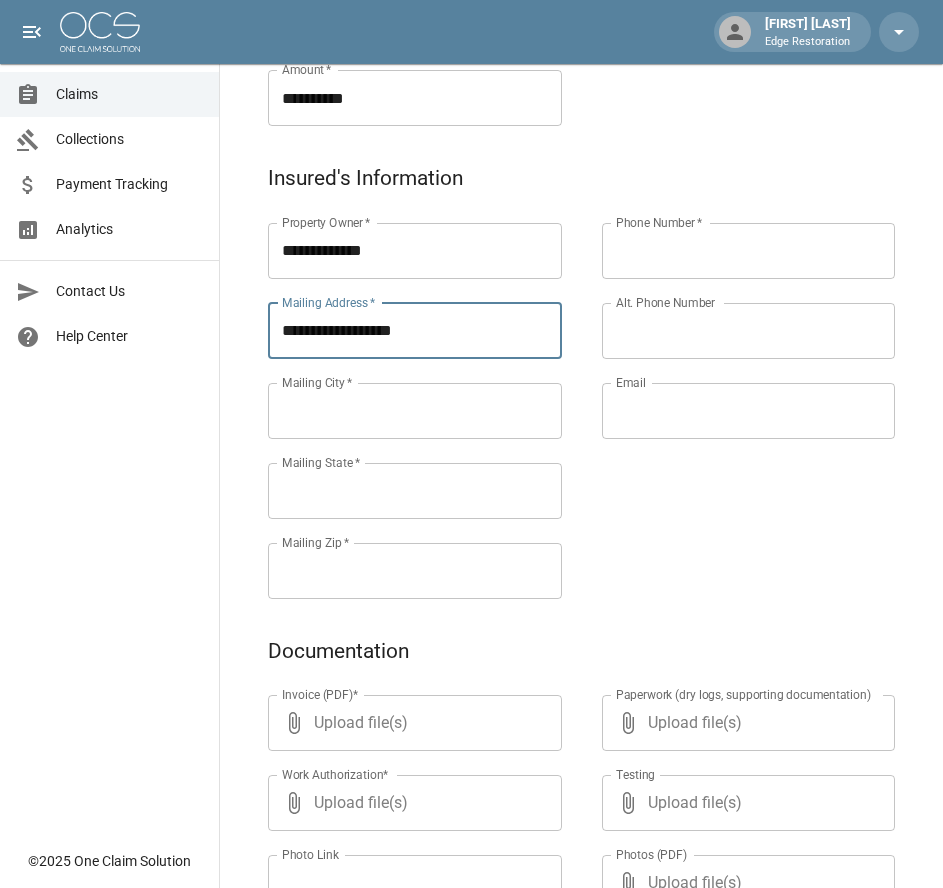 type on "**********" 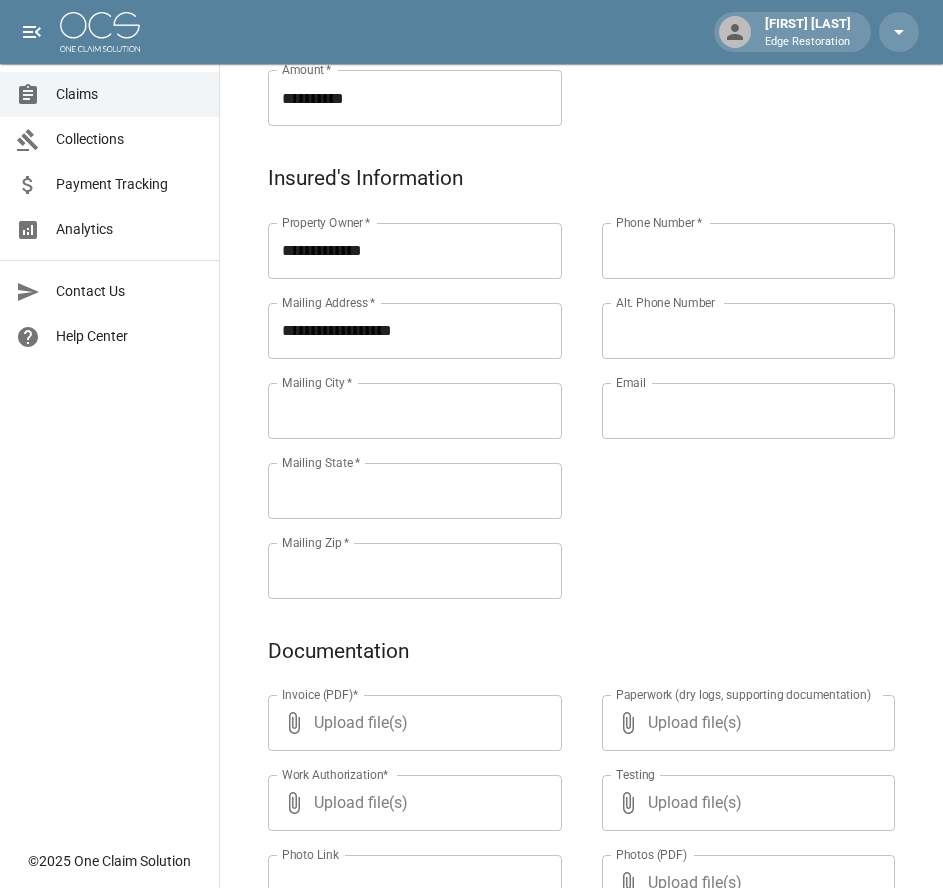 click on "Mailing City   *" at bounding box center (415, 411) 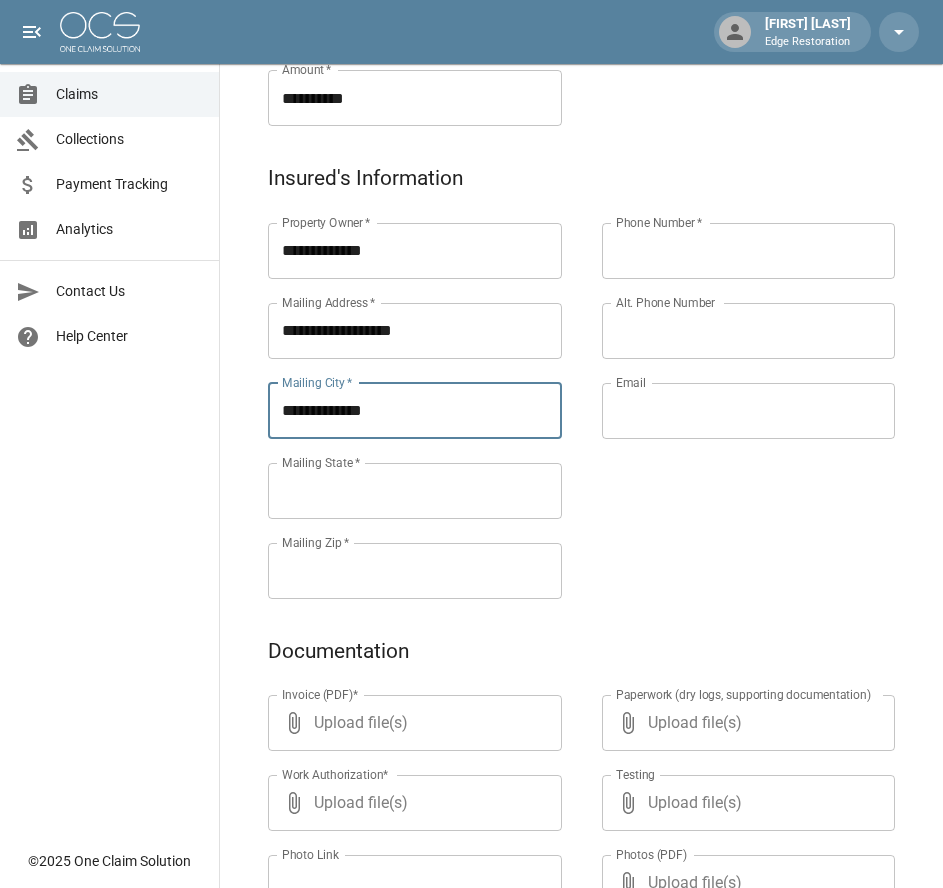 type on "**********" 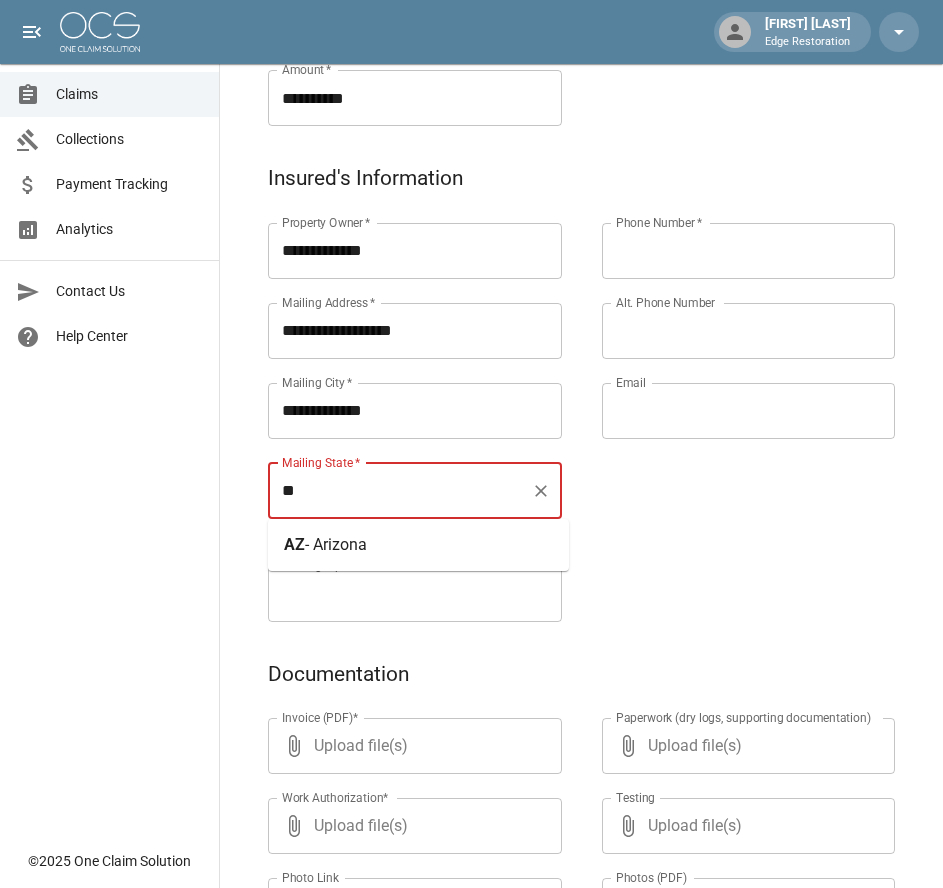 click on "- Arizona" at bounding box center [336, 544] 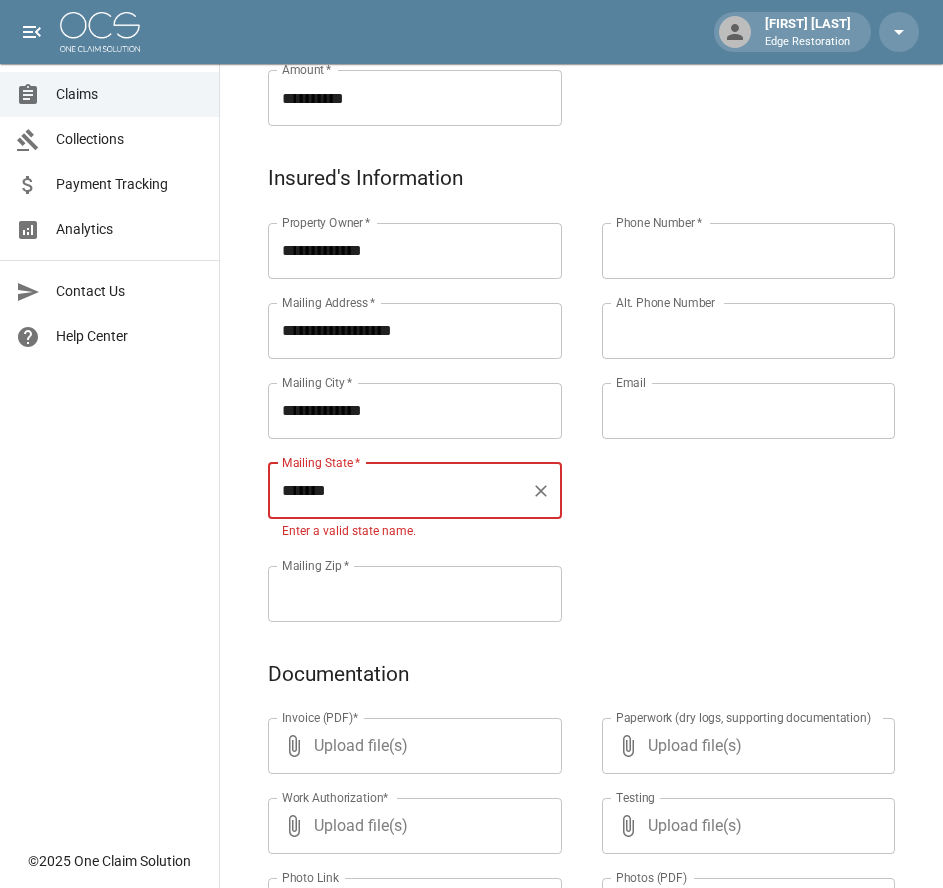 type on "*******" 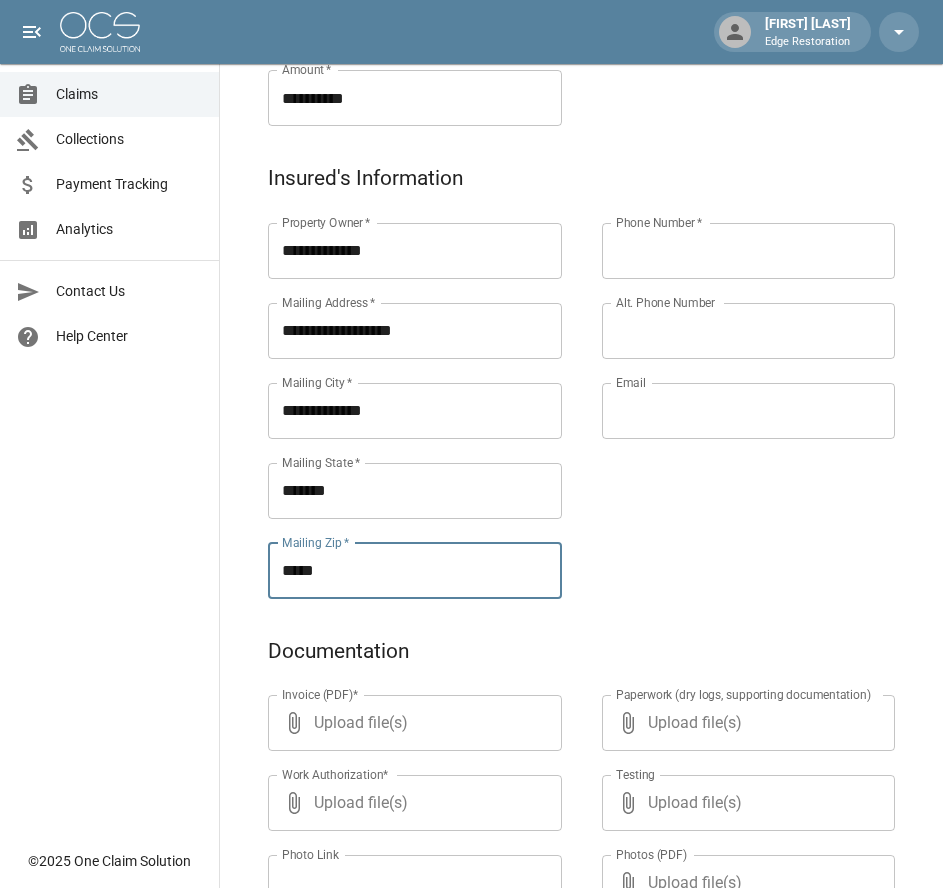 type on "*****" 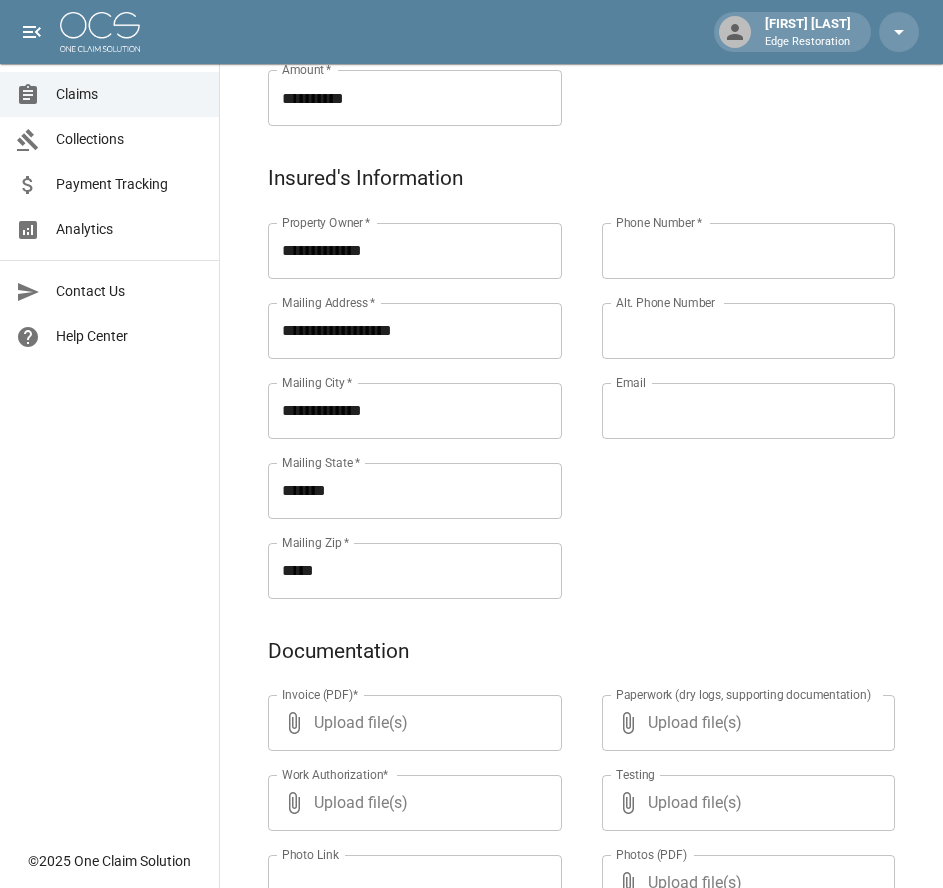 click on "Phone Number   *" at bounding box center [749, 251] 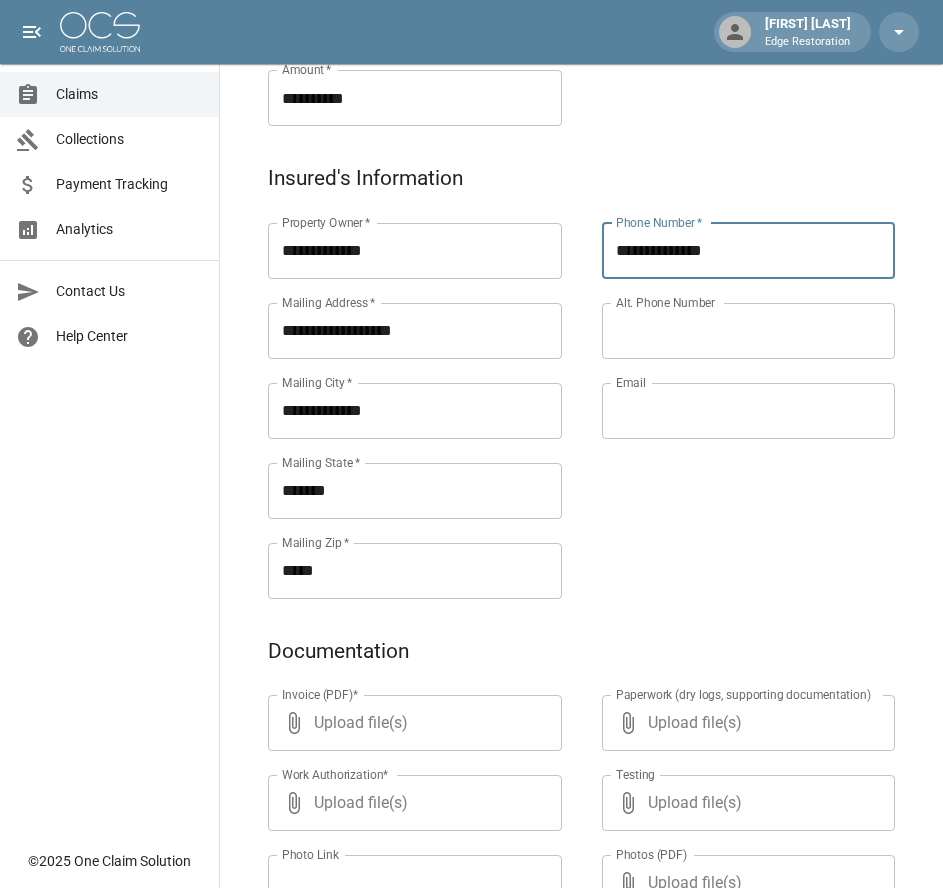 type on "**********" 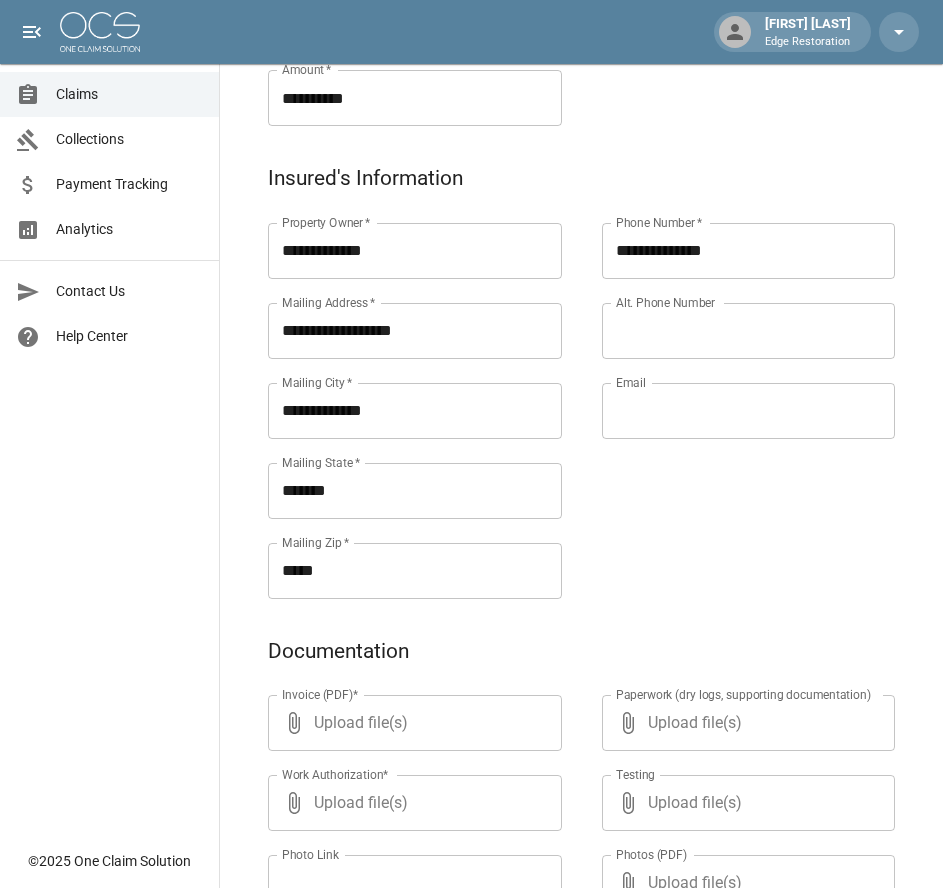 click on "Alt. Phone Number" at bounding box center (749, 331) 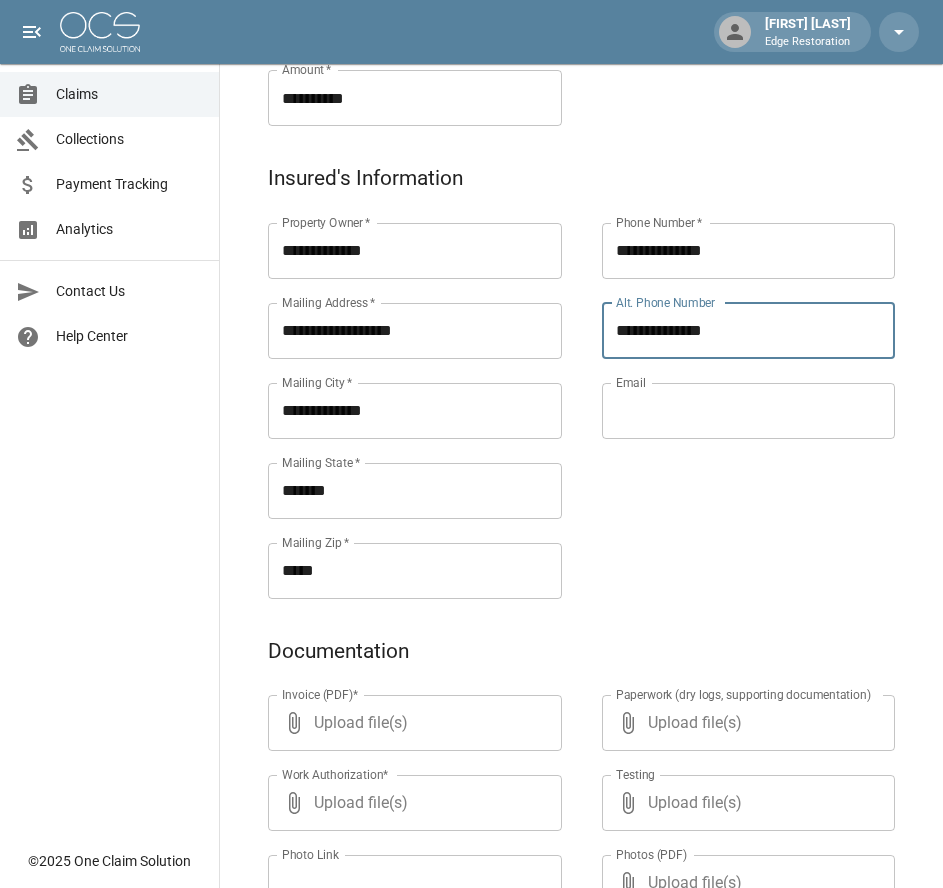 type on "**********" 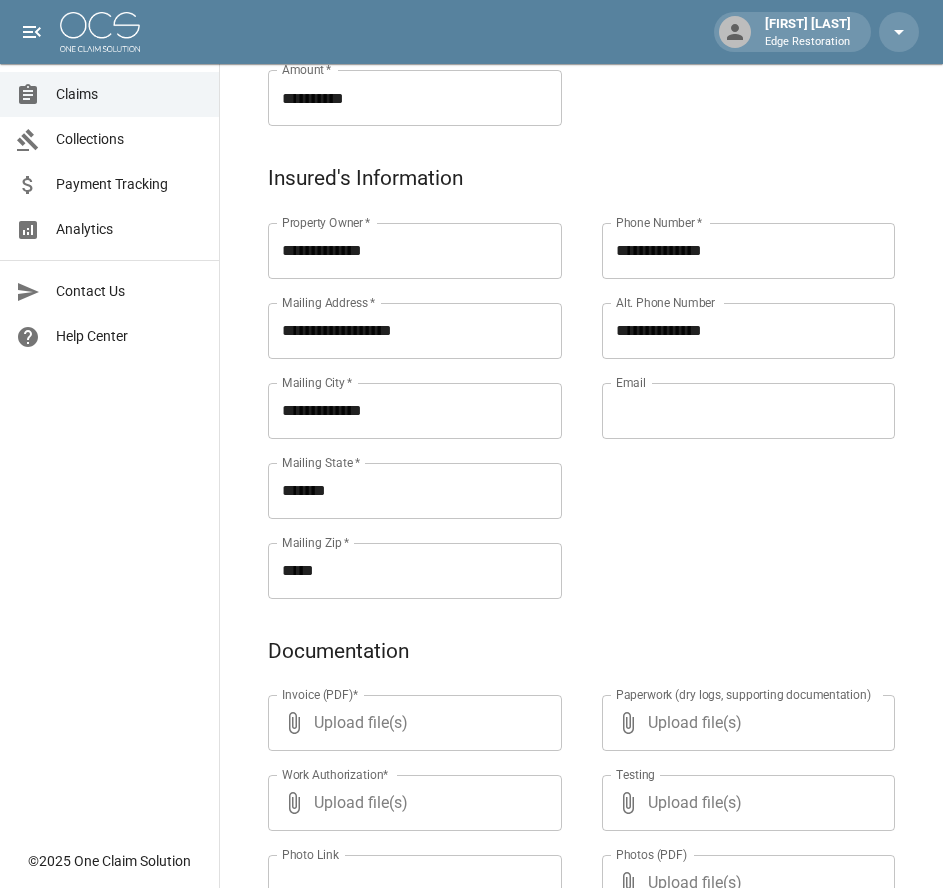scroll, scrollTop: 971, scrollLeft: 0, axis: vertical 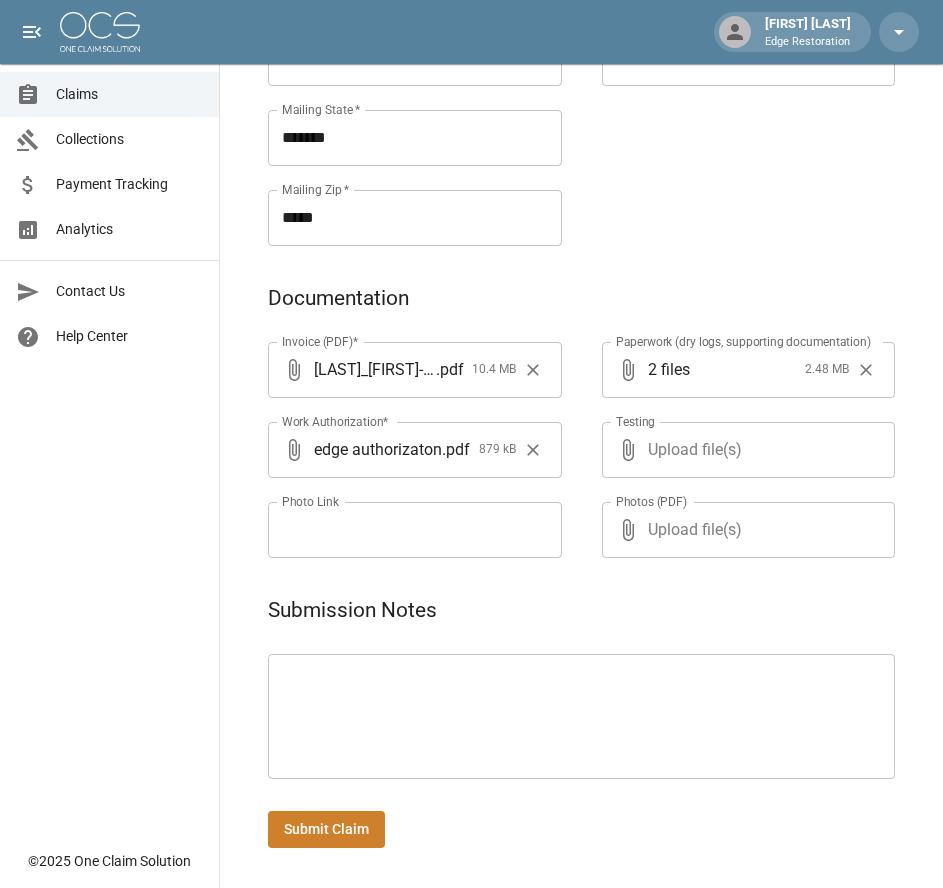 click on "Submit Claim" at bounding box center (326, 829) 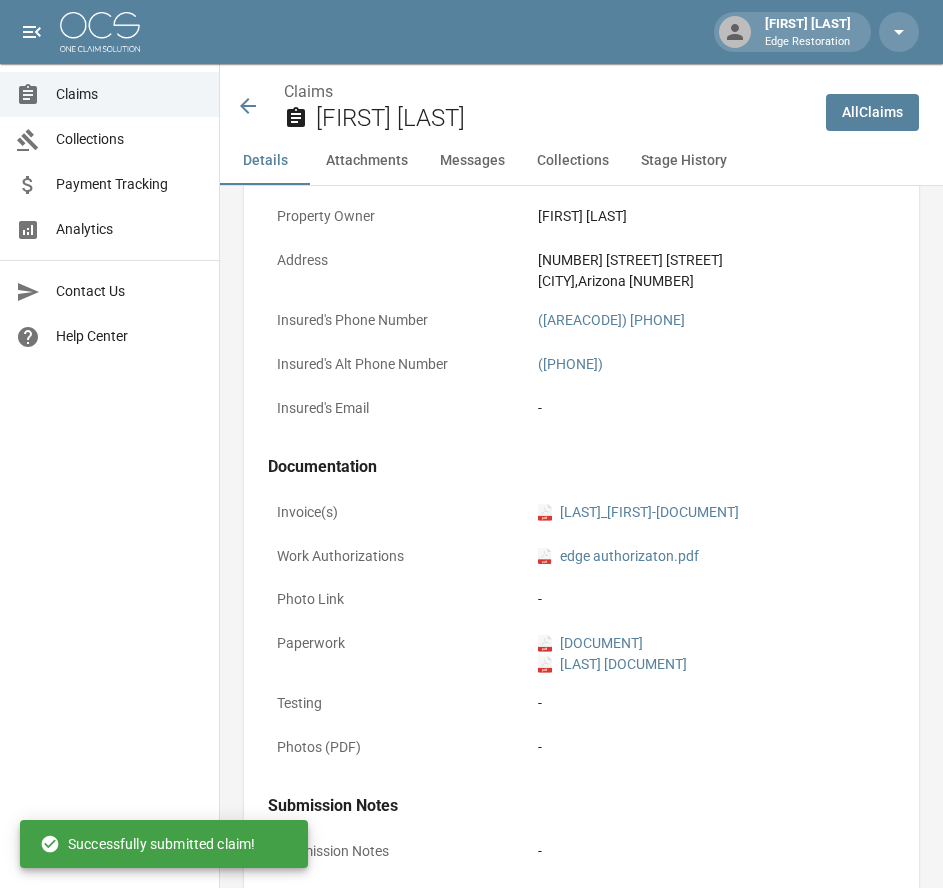 click at bounding box center [100, 32] 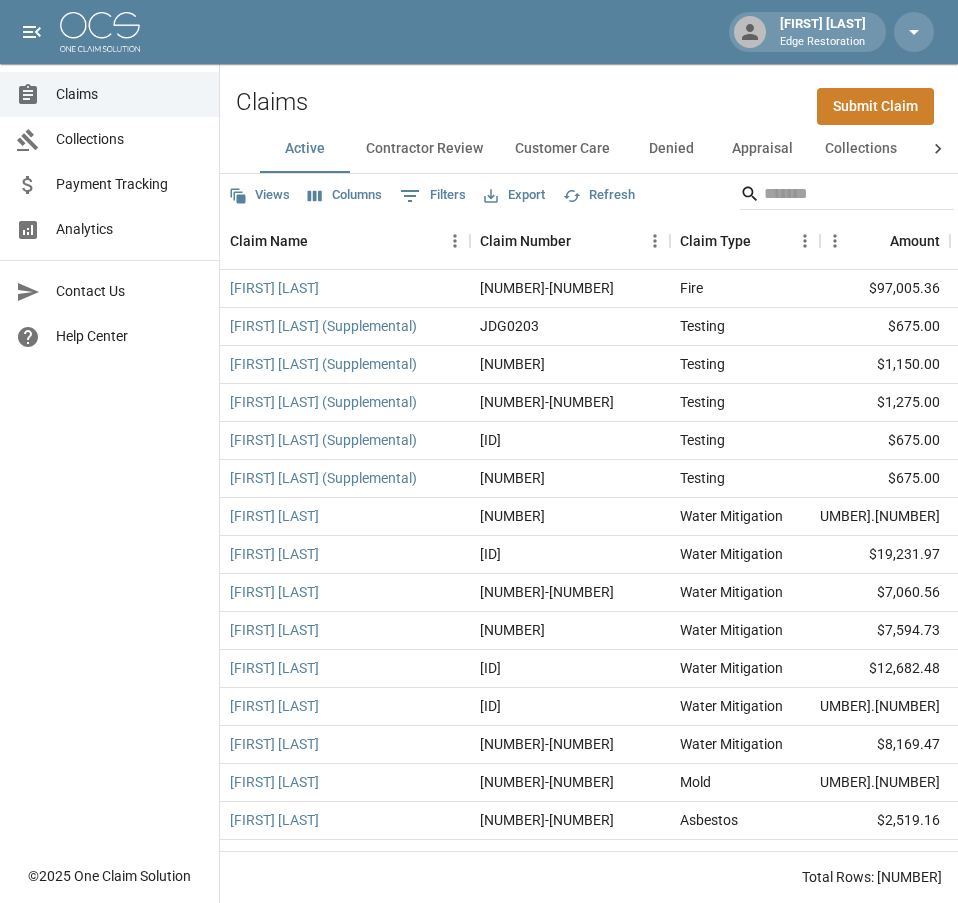 click on "Submit Claim" at bounding box center [875, 106] 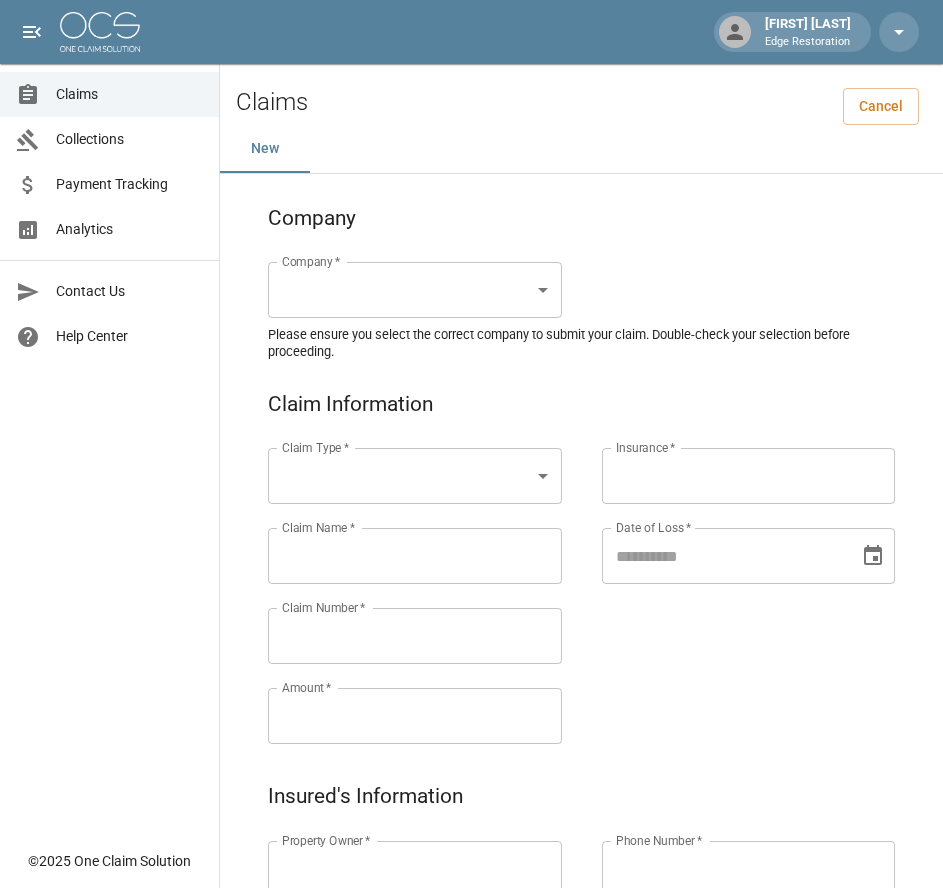 click on "Alicia Tubbs Edge Restoration Claims Collections Payment Tracking Analytics Contact Us Help Center ©  2025   One Claim Solution Claims Cancel New Company Company   * ​ Company   * Please ensure you select the correct company to submit your claim. Double-check your selection before proceeding. Claim Information Claim Type   * ​ Claim Type   * Claim Name   * Claim Name   * Claim Number   * Claim Number   * Amount   * Amount   * Insurance   * Insurance   * Date of Loss   * Date of Loss   * Insured's Information Property Owner   * Property Owner   * Mailing Address   * Mailing Address   * Mailing City   * Mailing City   * Mailing State   * Mailing State   * Mailing Zip   * Mailing Zip   * Phone Number   * Phone Number   * Alt. Phone Number Alt. Phone Number Email Email Documentation Invoice (PDF)* ​ Upload file(s) Invoice (PDF)* Work Authorization* ​ Upload file(s) Work Authorization* Photo Link Photo Link ​ Upload file(s) Testing ​ ​" at bounding box center (471, 929) 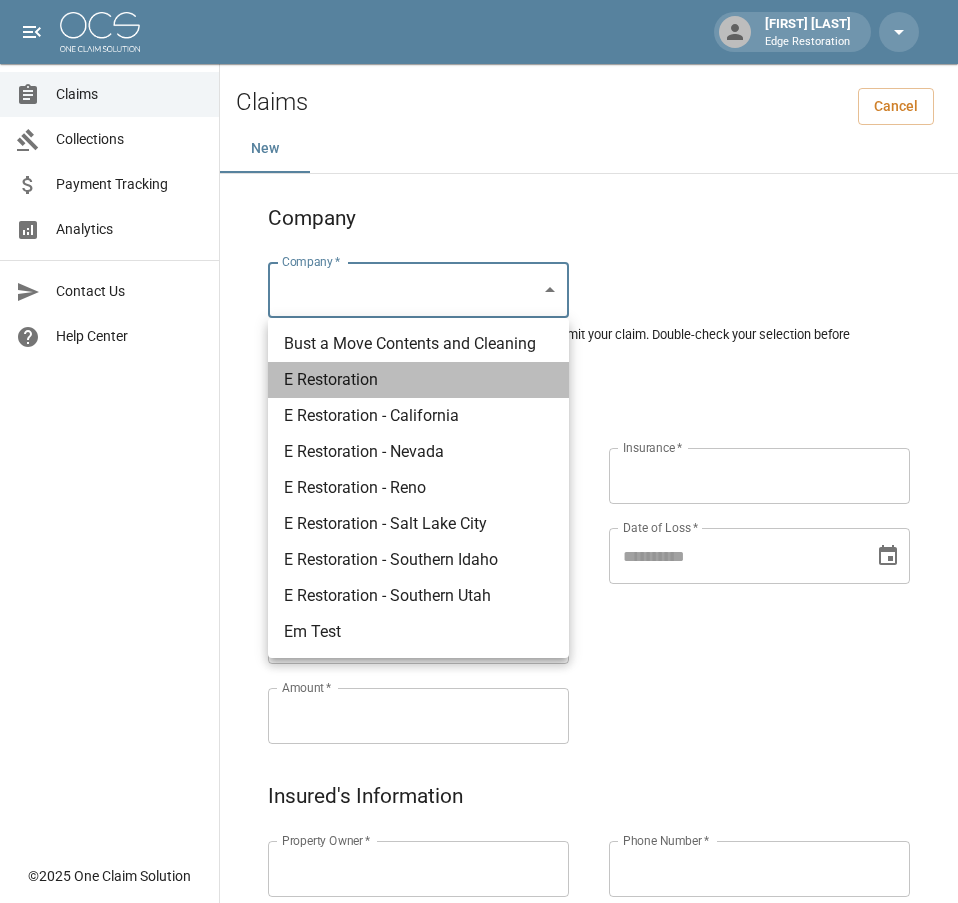 click on "E Restoration" at bounding box center [418, 380] 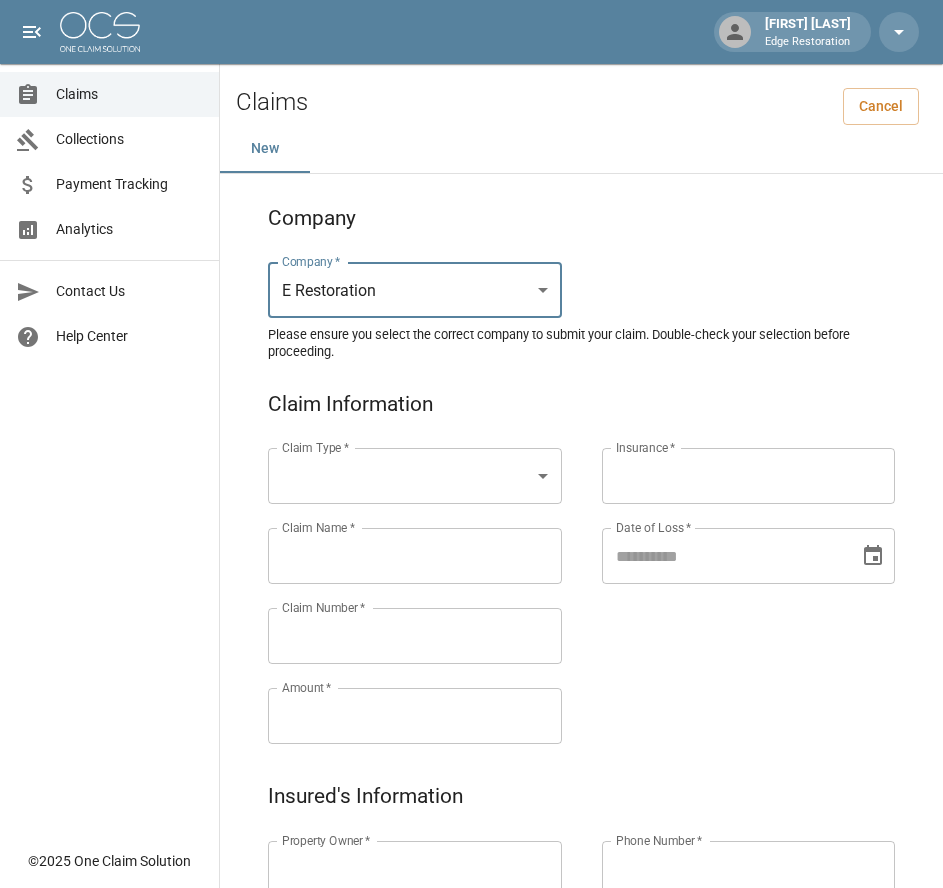 click on "Alicia Tubbs Edge Restoration Claims Collections Payment Tracking Analytics Contact Us Help Center ©  2025   One Claim Solution Claims Cancel New Company Company   * E Restoration *** Company   * Please ensure you select the correct company to submit your claim. Double-check your selection before proceeding. Claim Information Claim Type   * ​ Claim Type   * Claim Name   * Claim Name   * Claim Number   * Claim Number   * Amount   * Amount   * Insurance   * Insurance   * Date of Loss   * Date of Loss   * Insured's Information Property Owner   * Property Owner   * Mailing Address   * Mailing Address   * Mailing City   * Mailing City   * Mailing State   * Mailing State   * Mailing Zip   * Mailing Zip   * Phone Number   * Phone Number   * Alt. Phone Number Alt. Phone Number Email Email Documentation Invoice (PDF)* ​ Upload file(s) Invoice (PDF)* Work Authorization* ​ Upload file(s) Work Authorization* Photo Link Photo Link ​ Upload file(s) *" at bounding box center [471, 929] 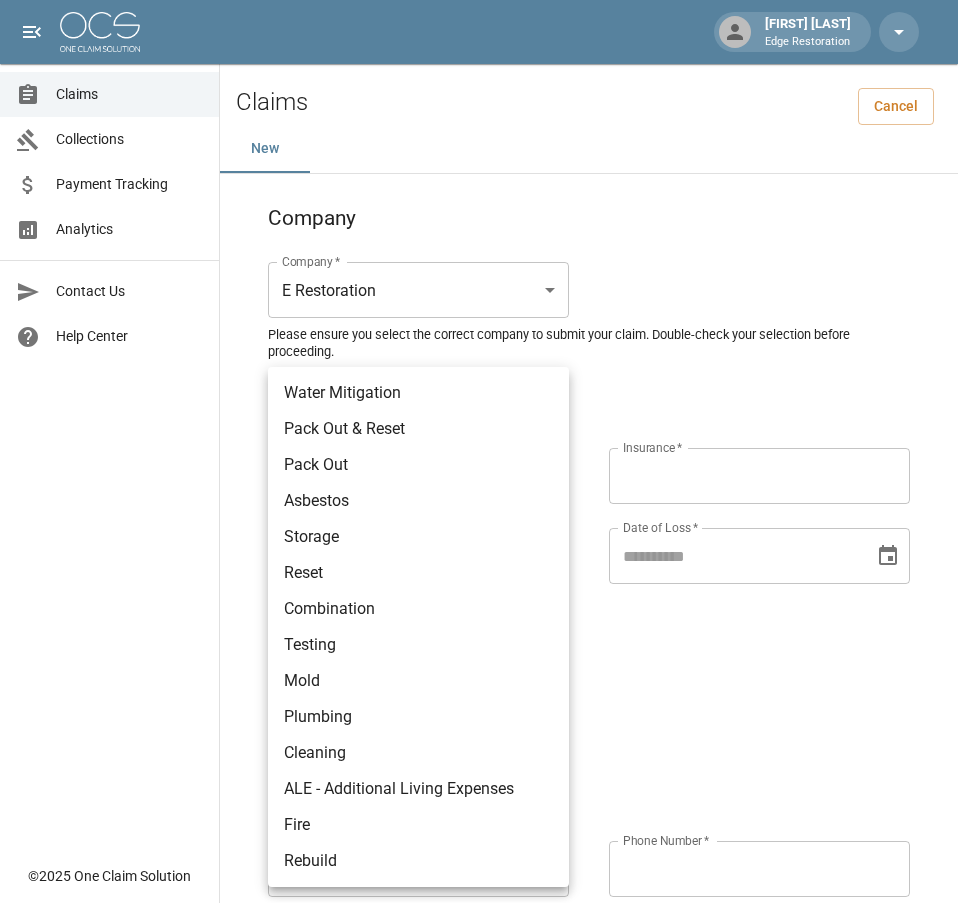 click on "Testing" at bounding box center [418, 645] 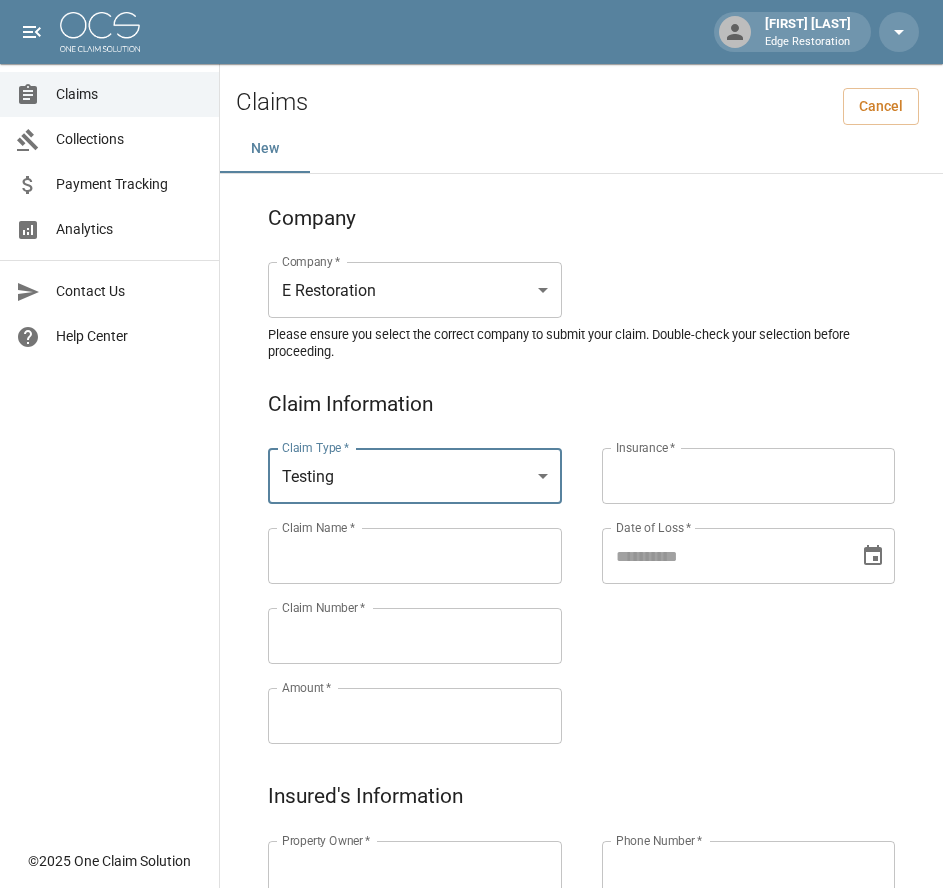 click on "Claims Collections Payment Tracking Analytics Contact Us Help Center" at bounding box center [109, 419] 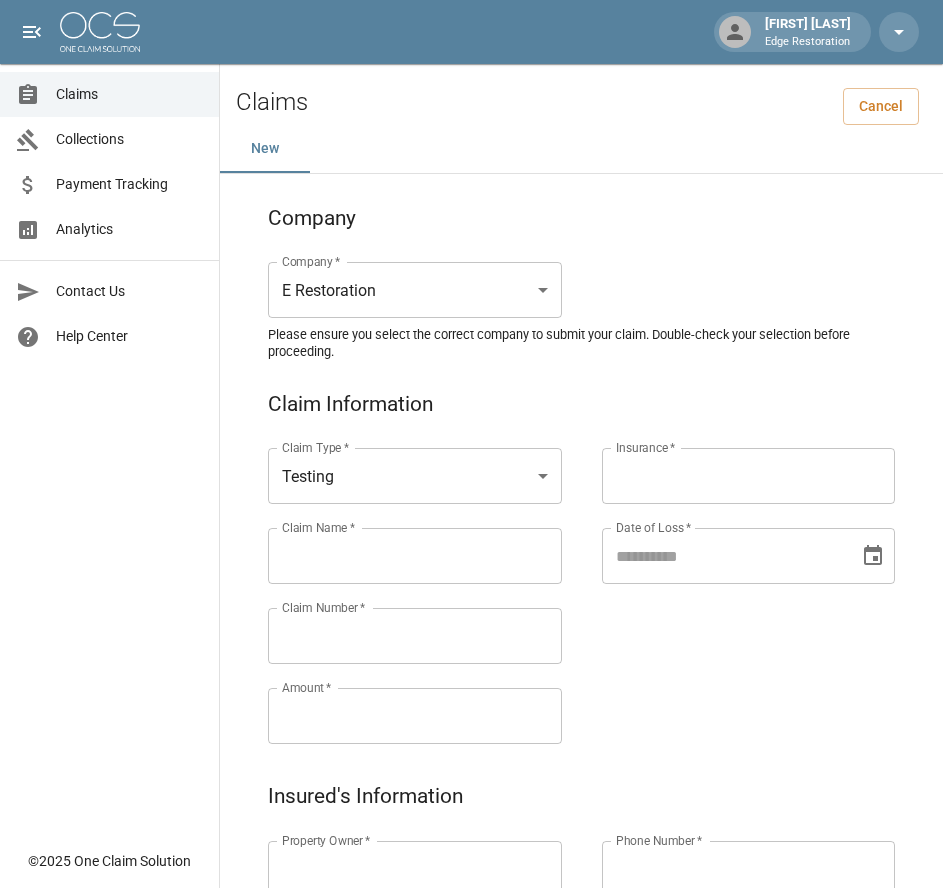 click on "Claim Name   *" at bounding box center (415, 556) 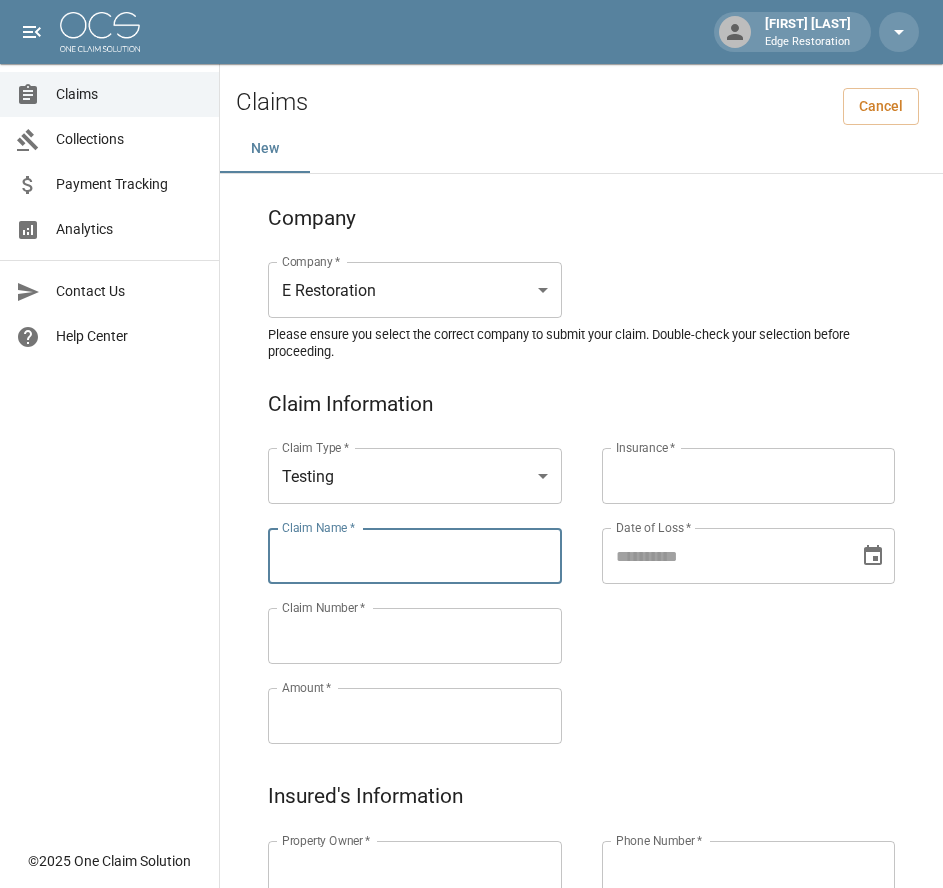 paste on "**********" 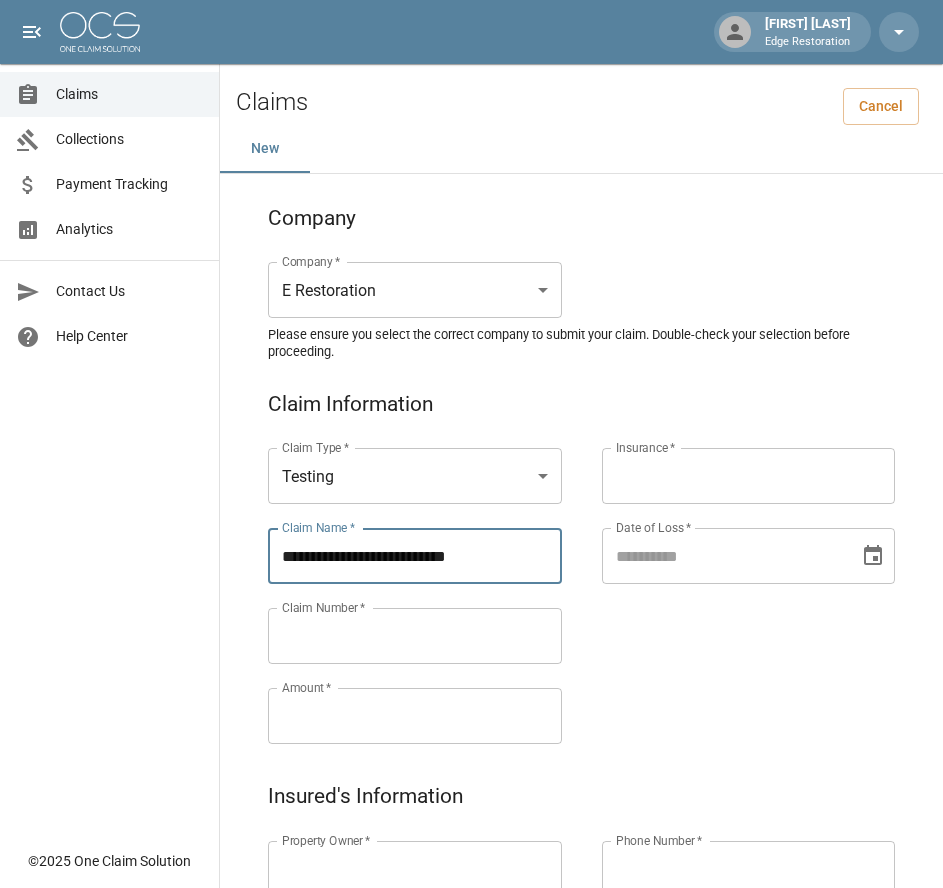 type on "**********" 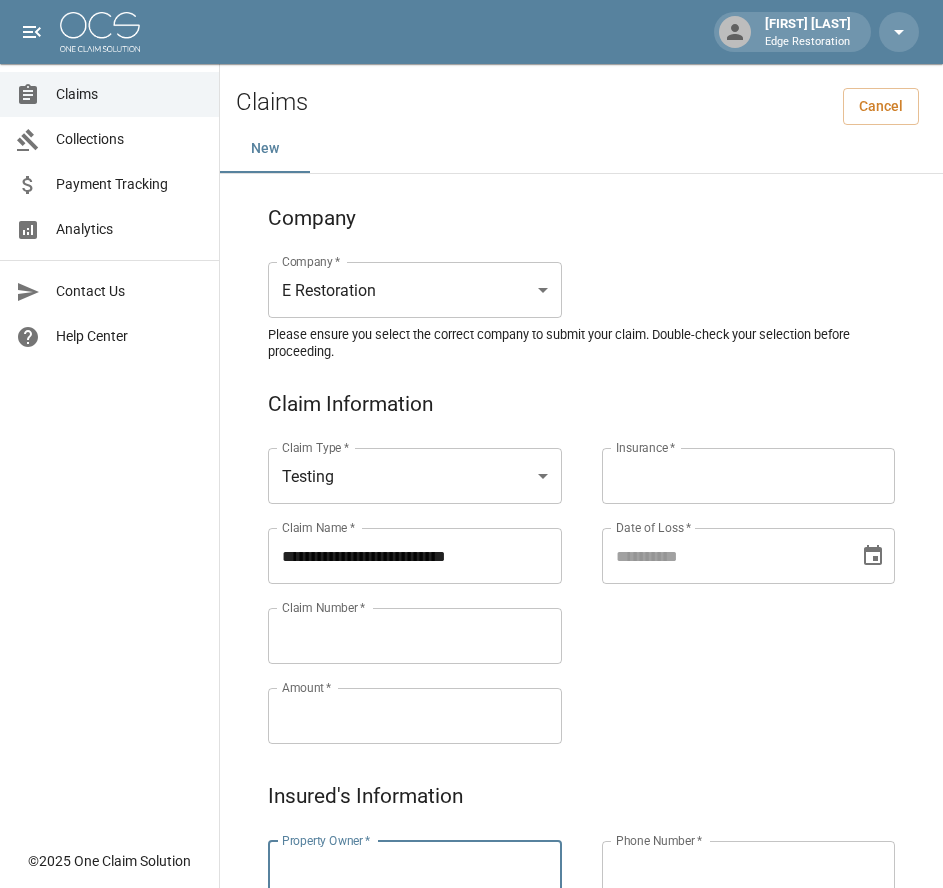 click on "Property Owner   *" at bounding box center [415, 869] 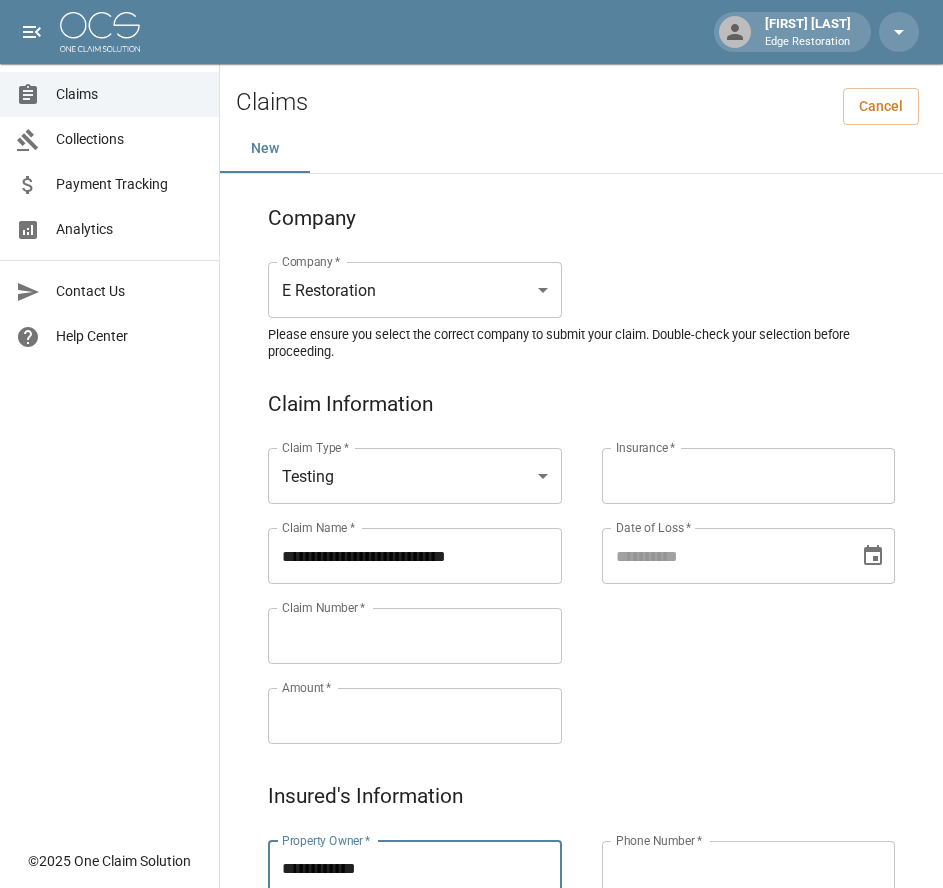 type on "**********" 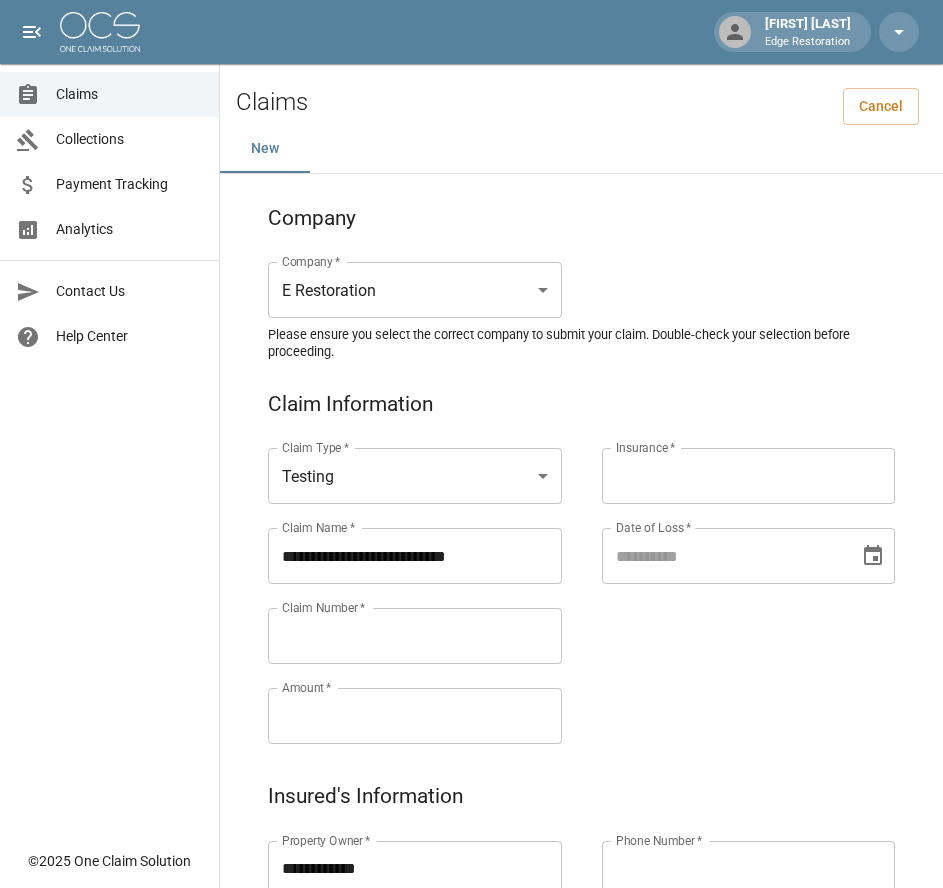 paste on "*********" 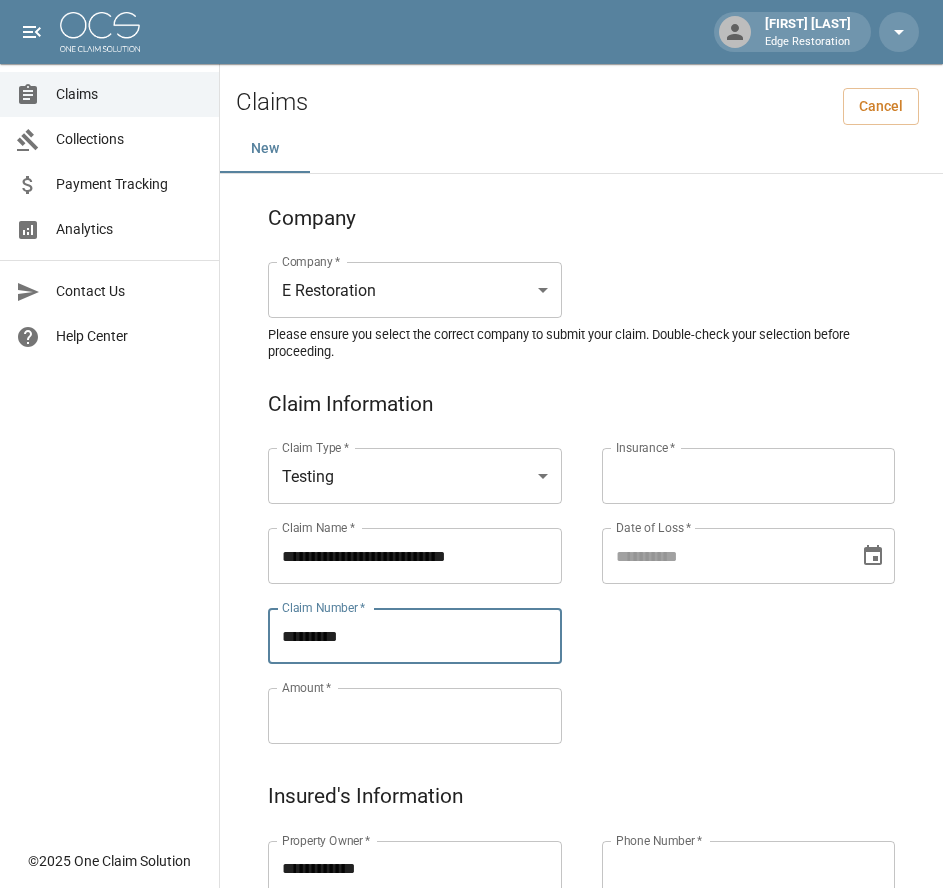 click on "*********" at bounding box center [415, 636] 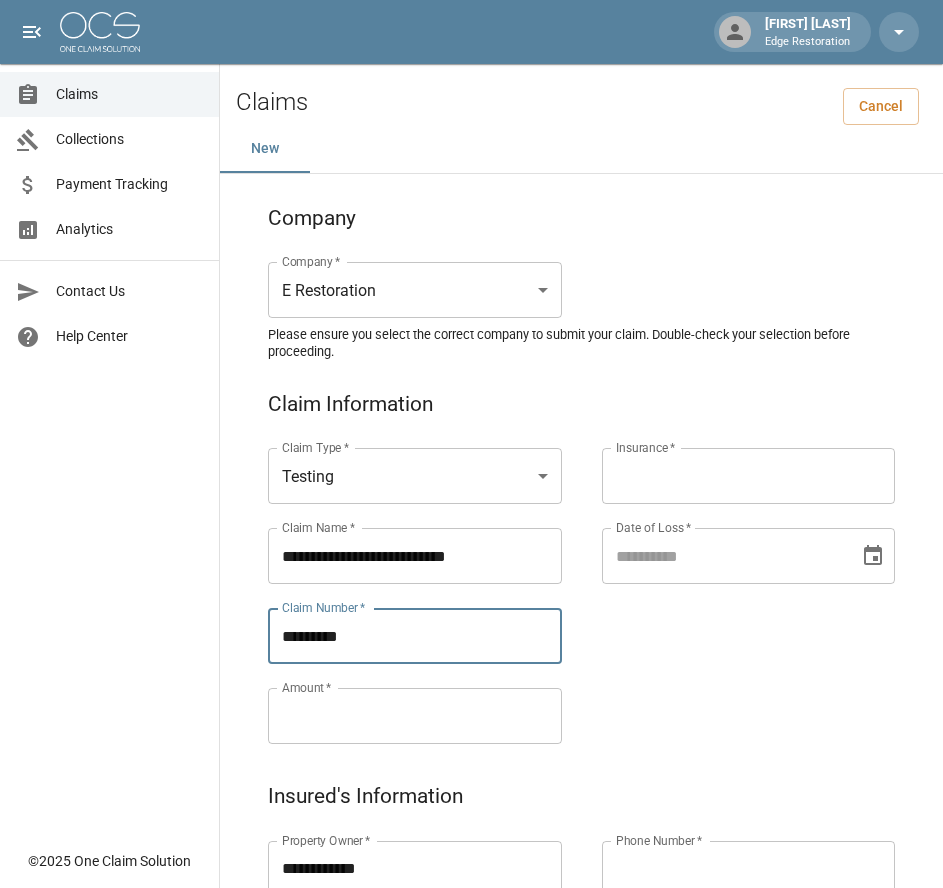 type on "*********" 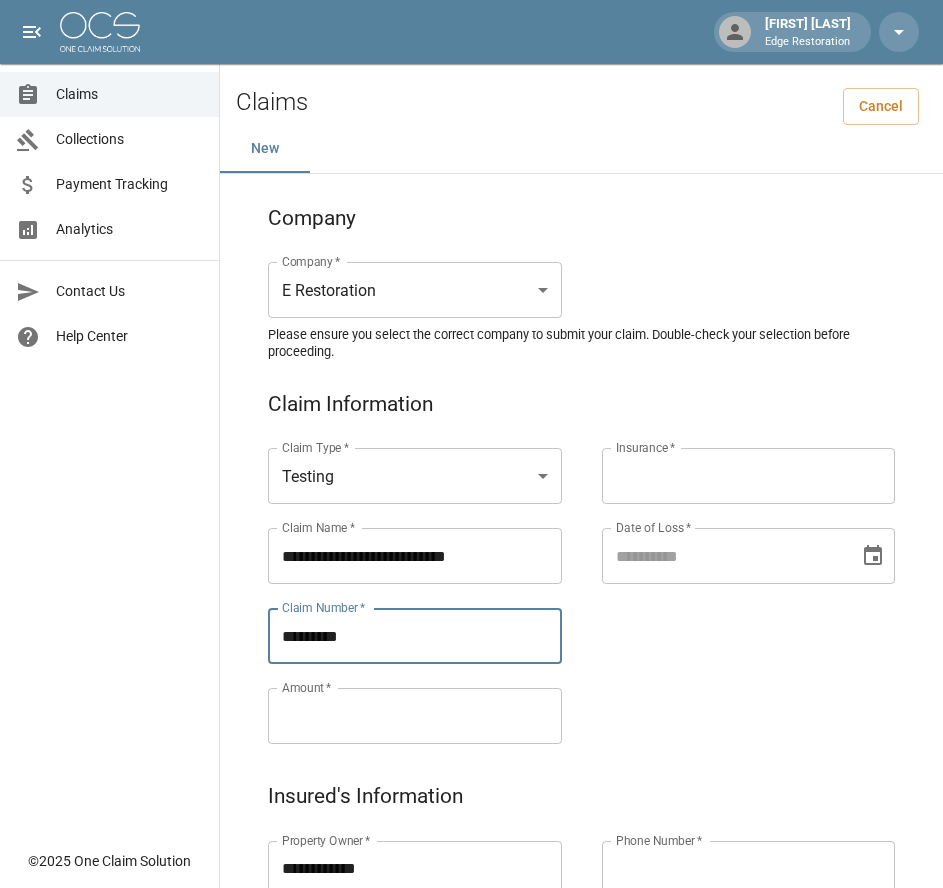click on "Amount   *" at bounding box center [415, 716] 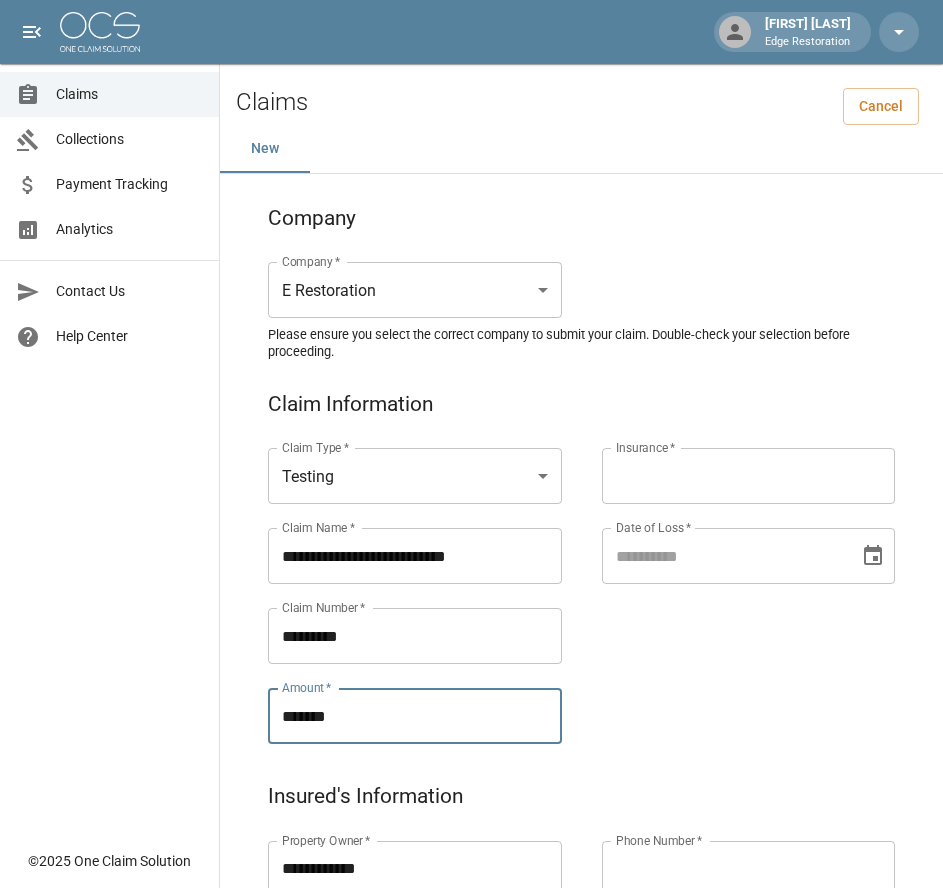 type on "*******" 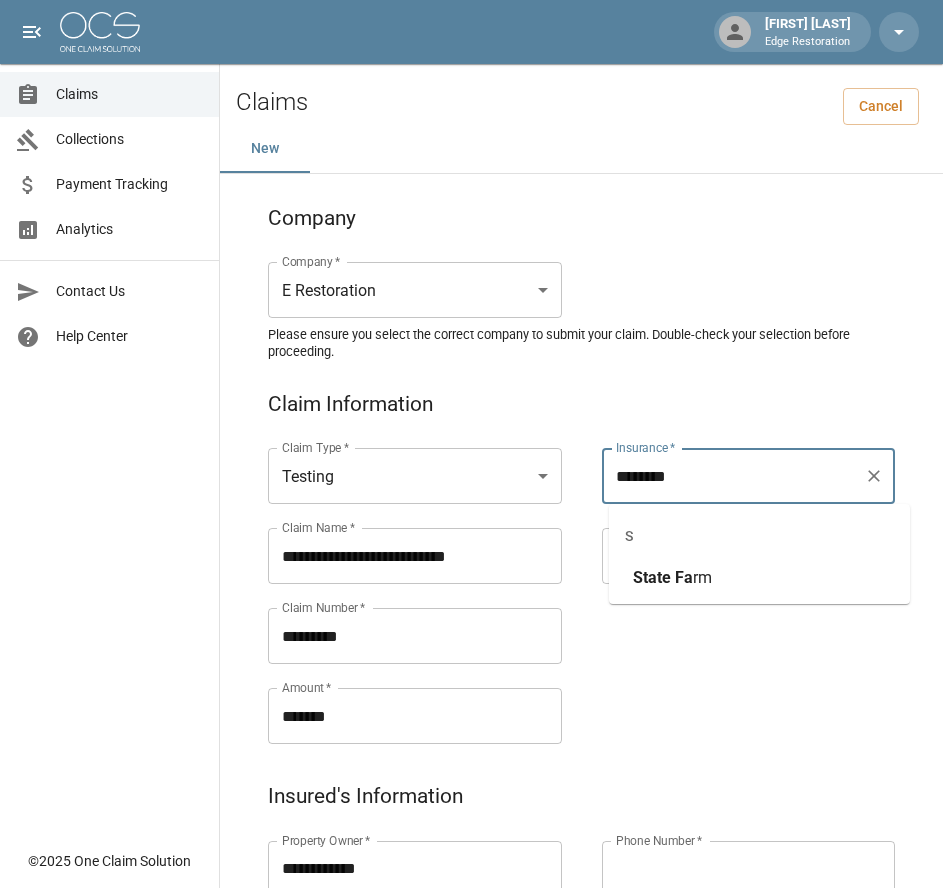 click on "State" at bounding box center [652, 577] 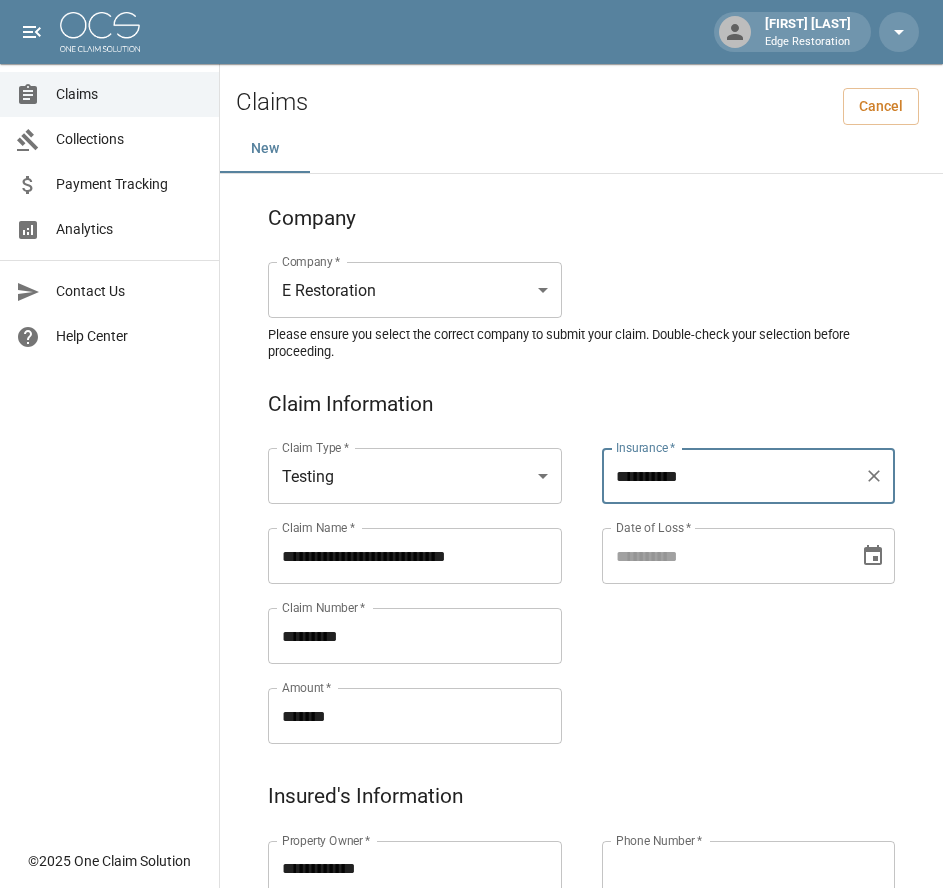 type on "**********" 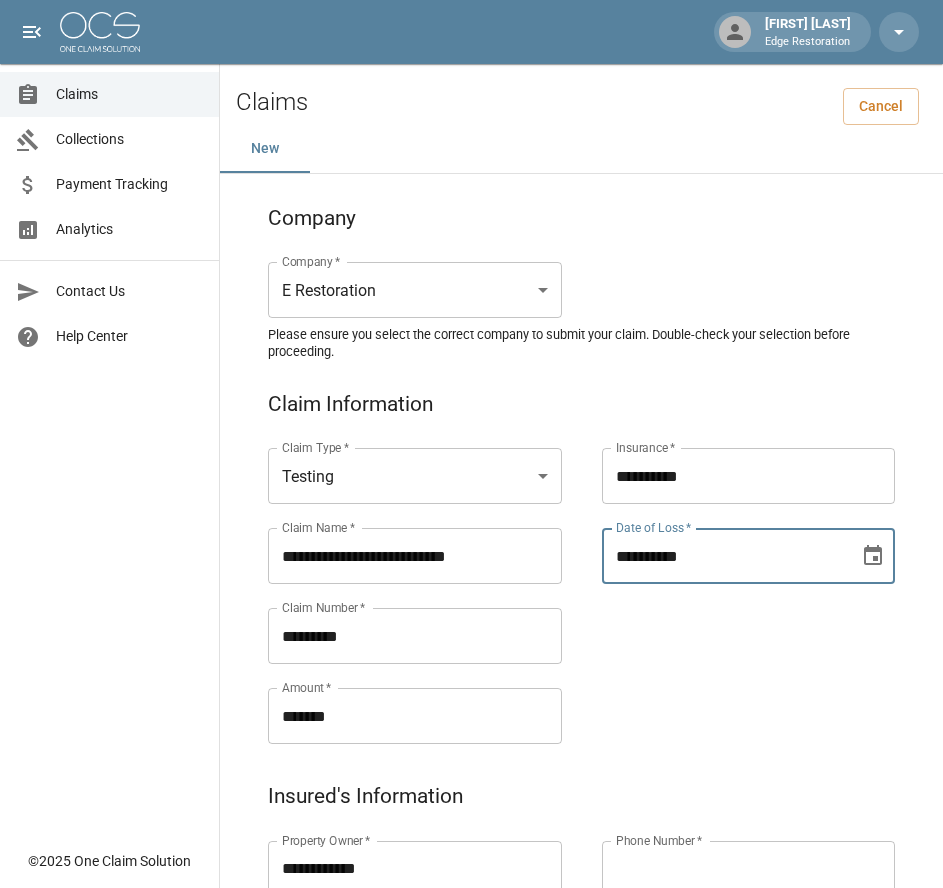 click on "**********" at bounding box center (724, 556) 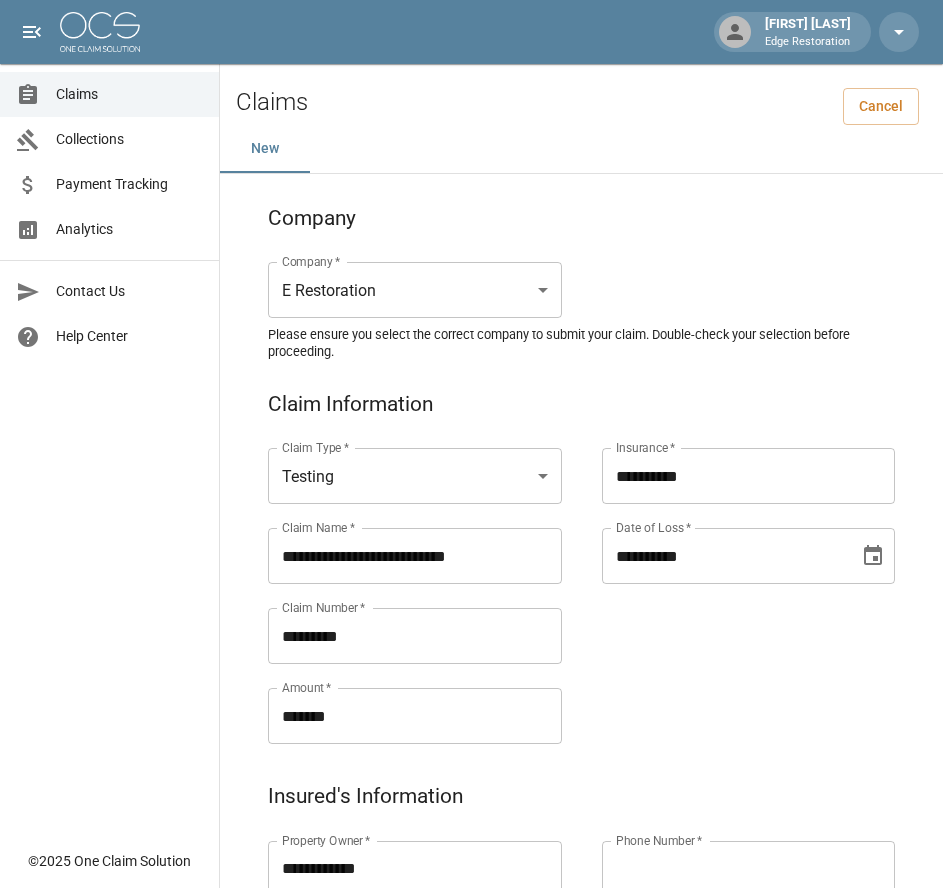 click on "**********" at bounding box center [729, 572] 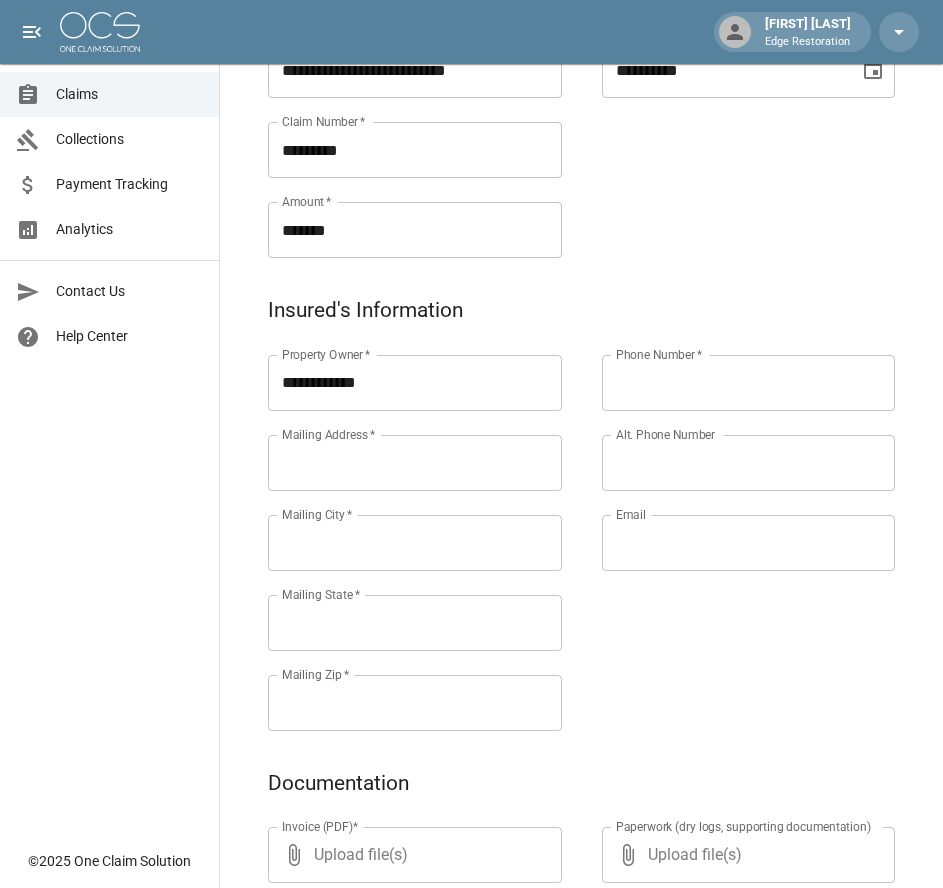scroll, scrollTop: 487, scrollLeft: 0, axis: vertical 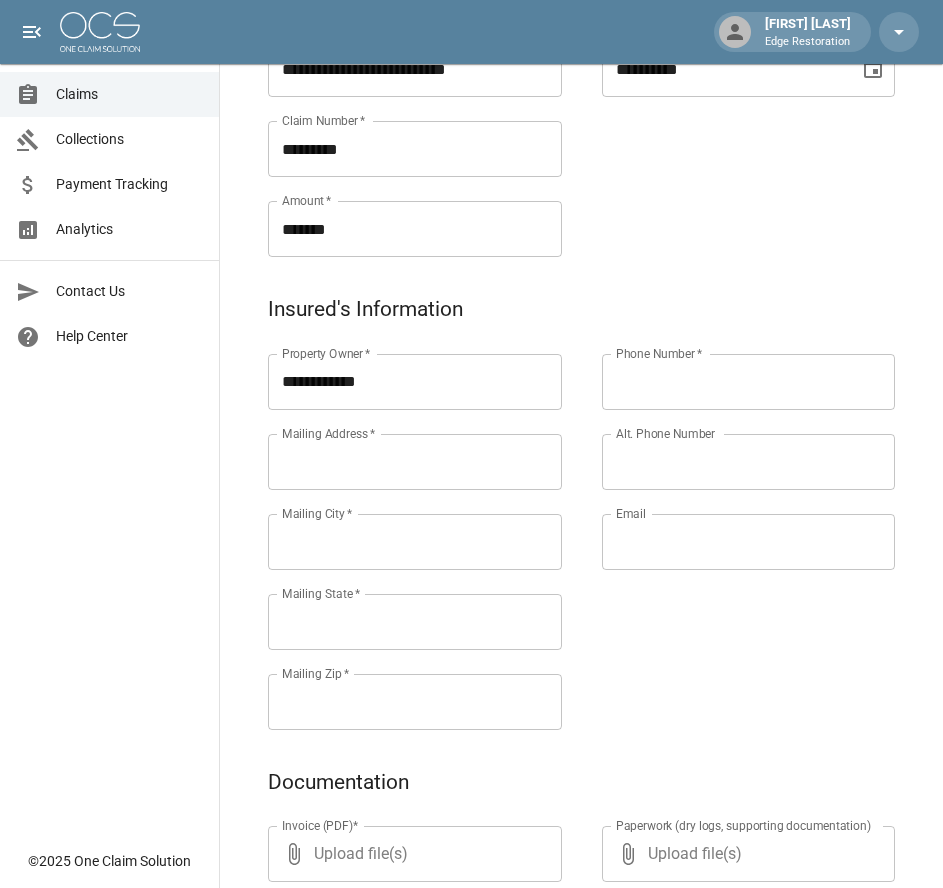 click on "Mailing Address   *" at bounding box center [415, 462] 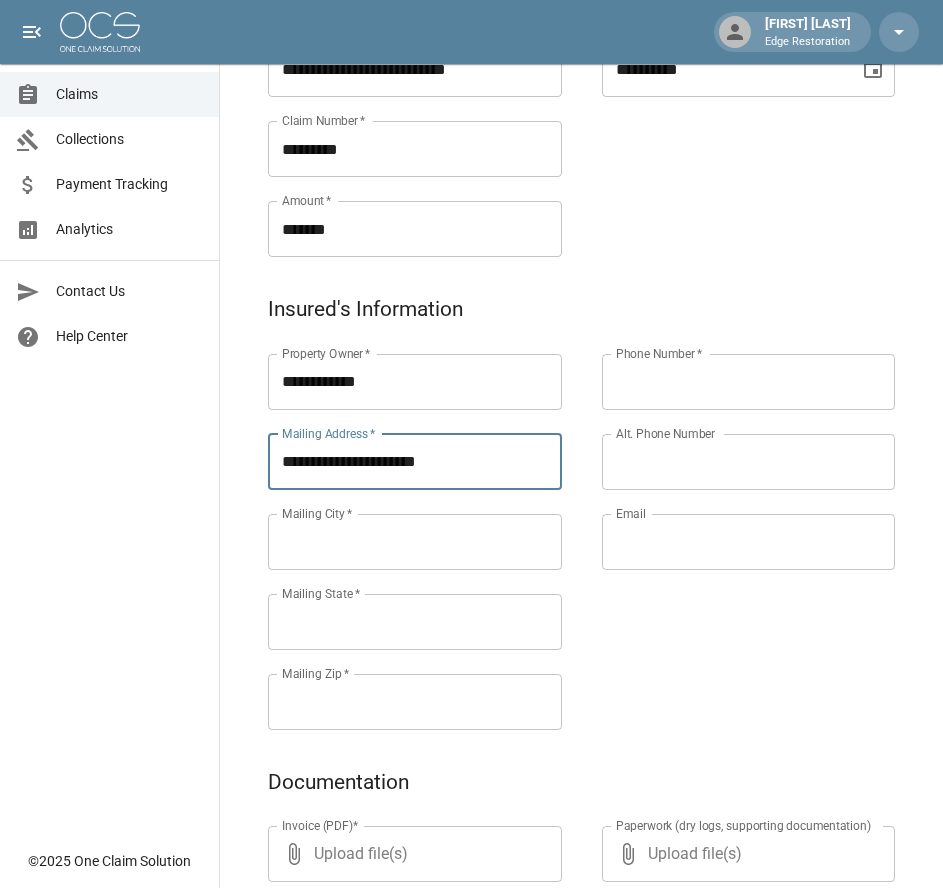 type on "**********" 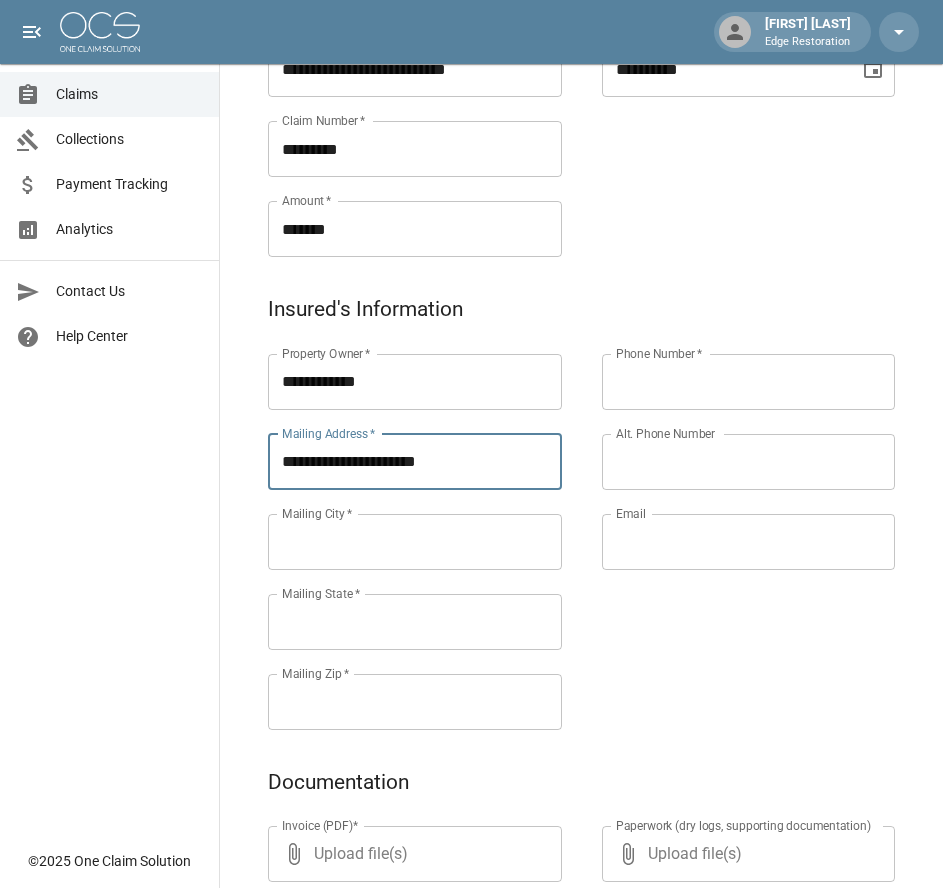 click on "Mailing City   *" at bounding box center (317, 513) 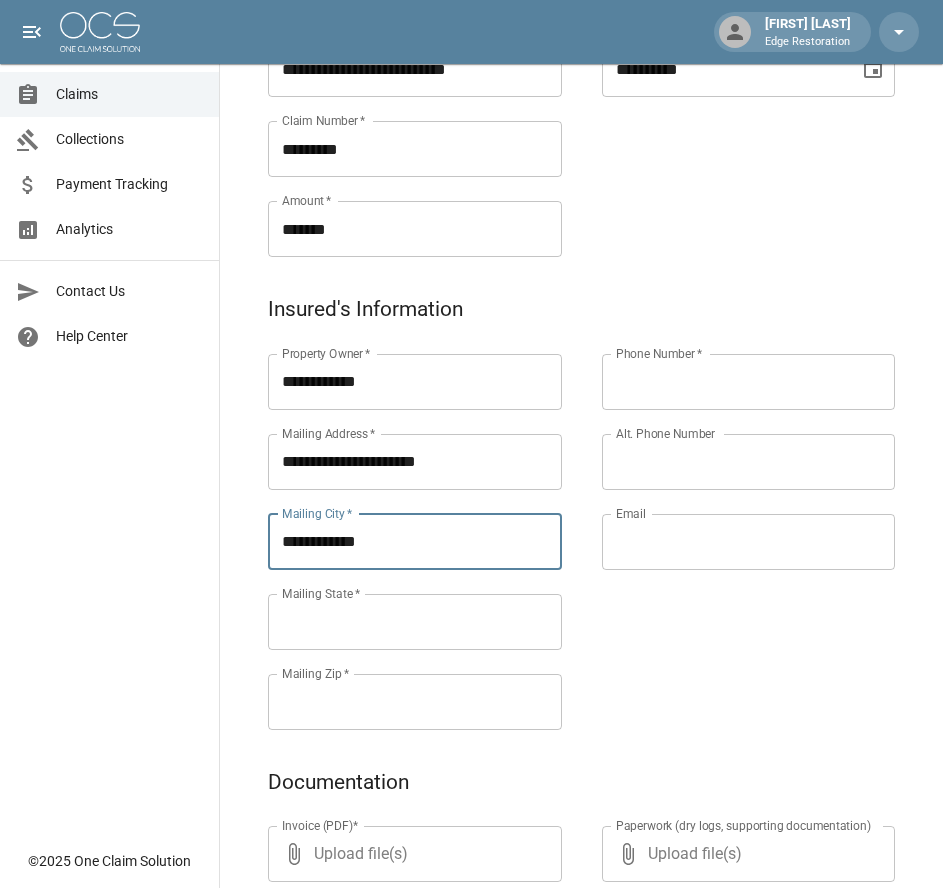 type on "**********" 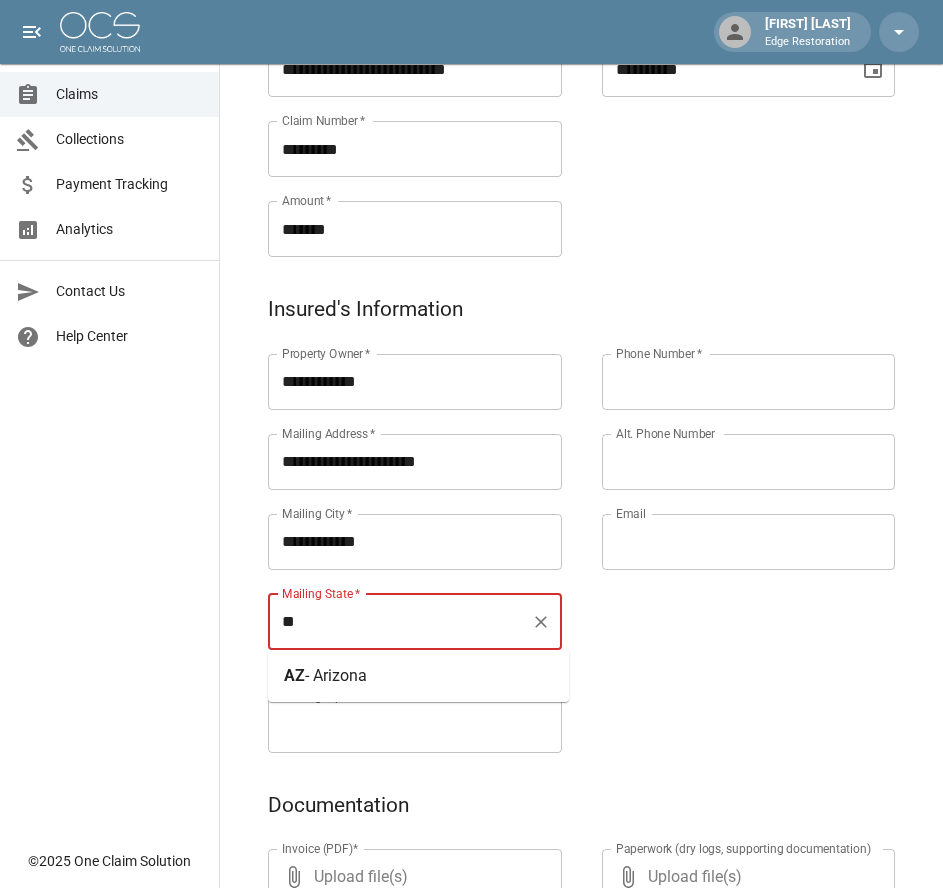 click on "- Arizona" at bounding box center [336, 675] 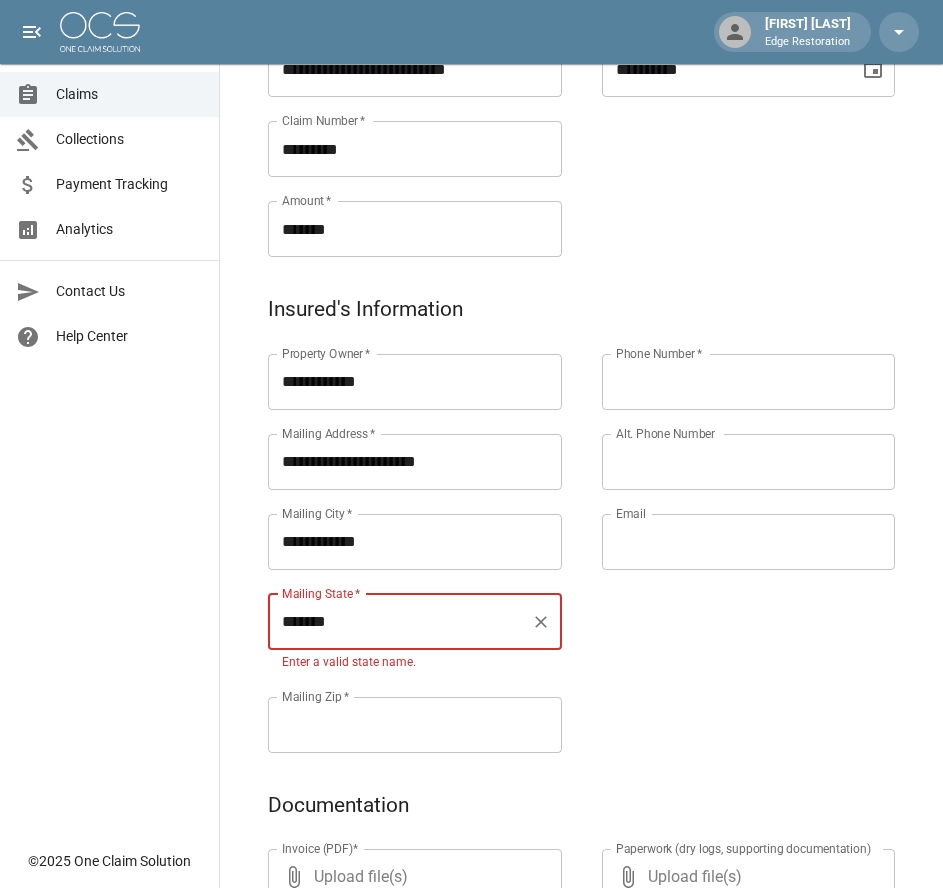 type on "*******" 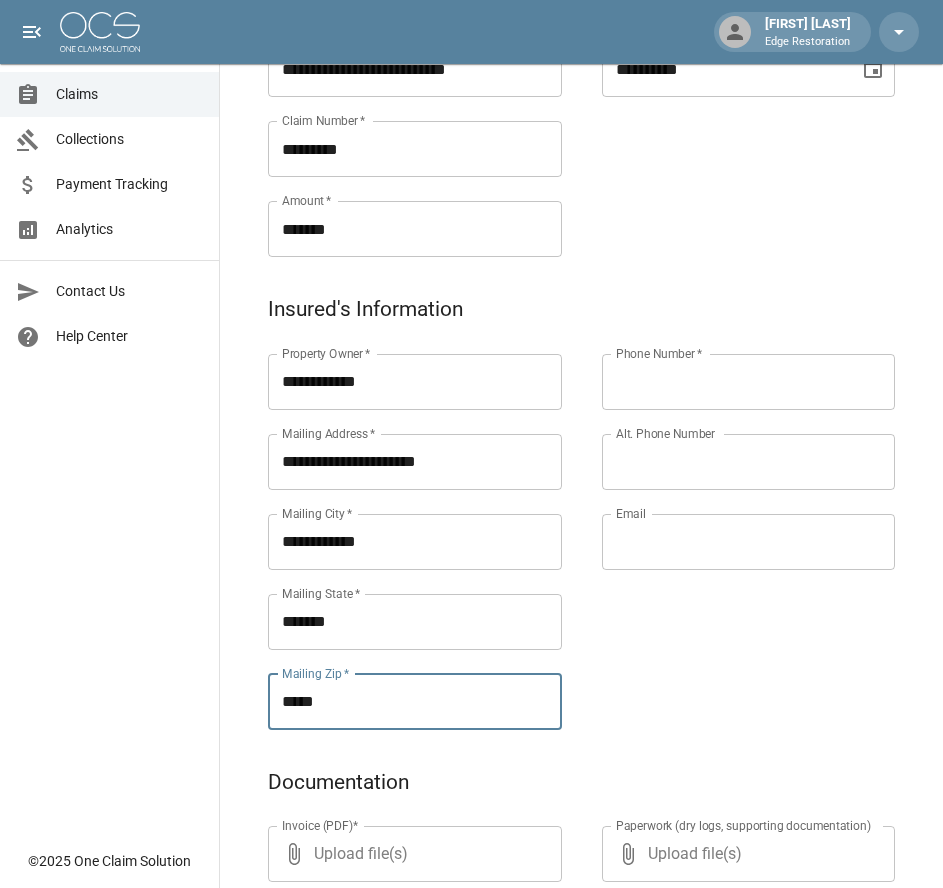 type on "*****" 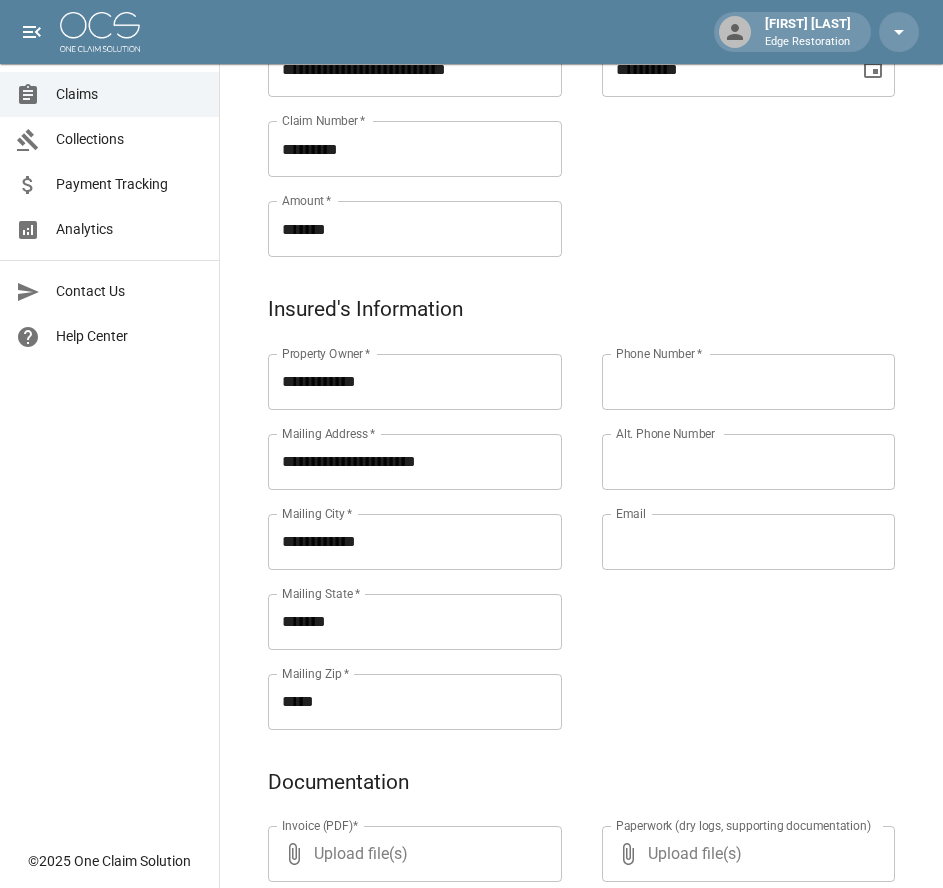 click on "Phone Number   *" at bounding box center [749, 382] 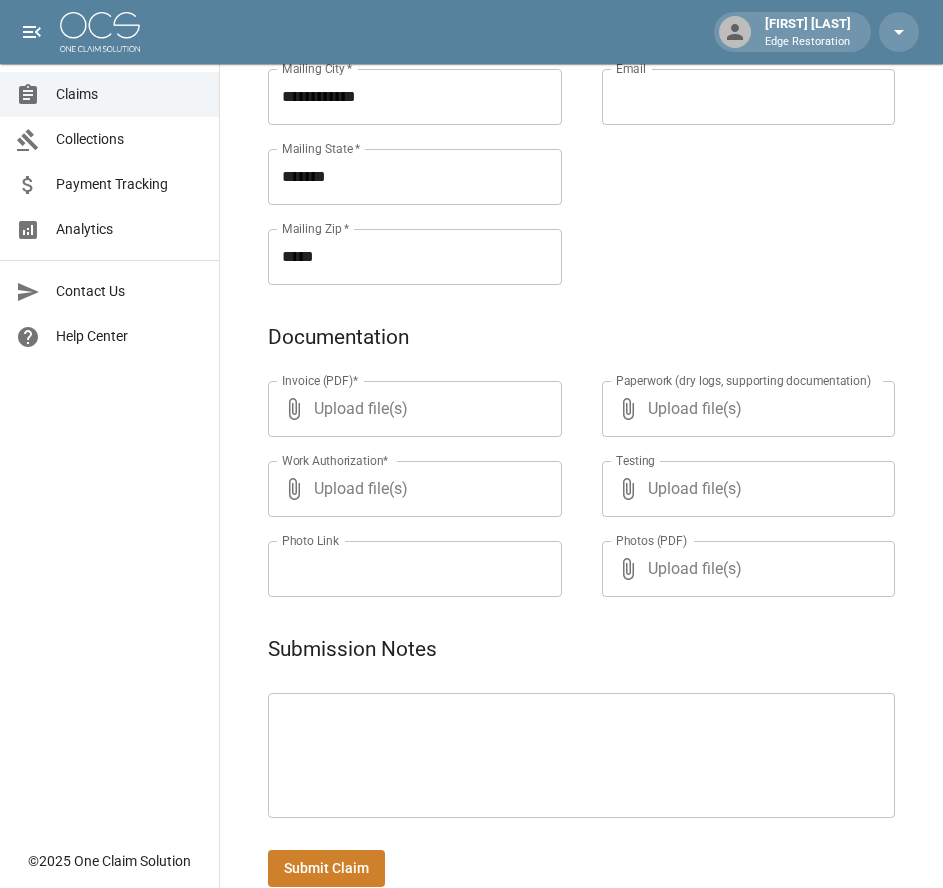 scroll, scrollTop: 971, scrollLeft: 0, axis: vertical 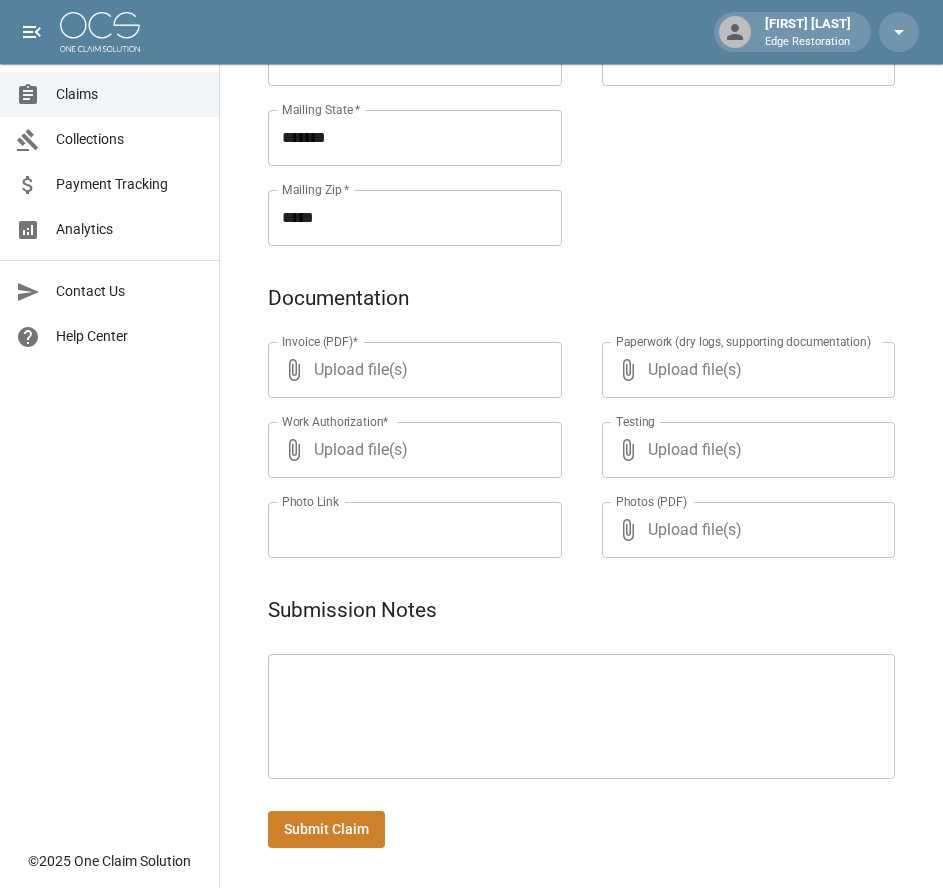 type on "**********" 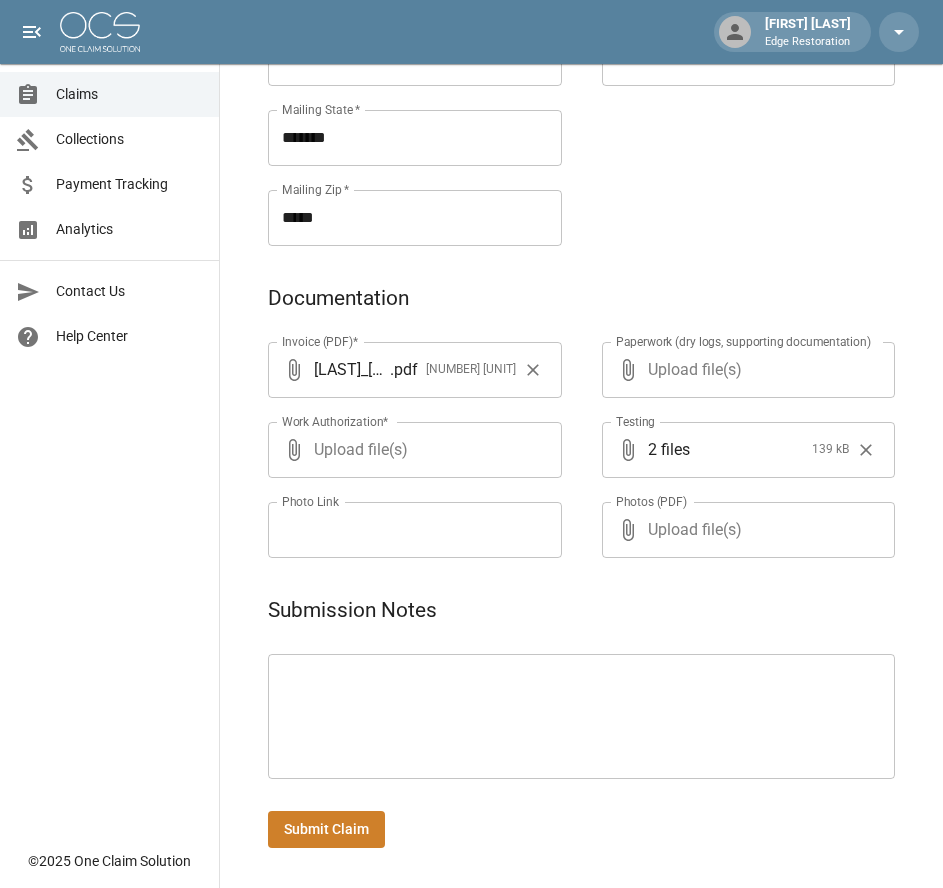 click on "Submit Claim" at bounding box center [326, 829] 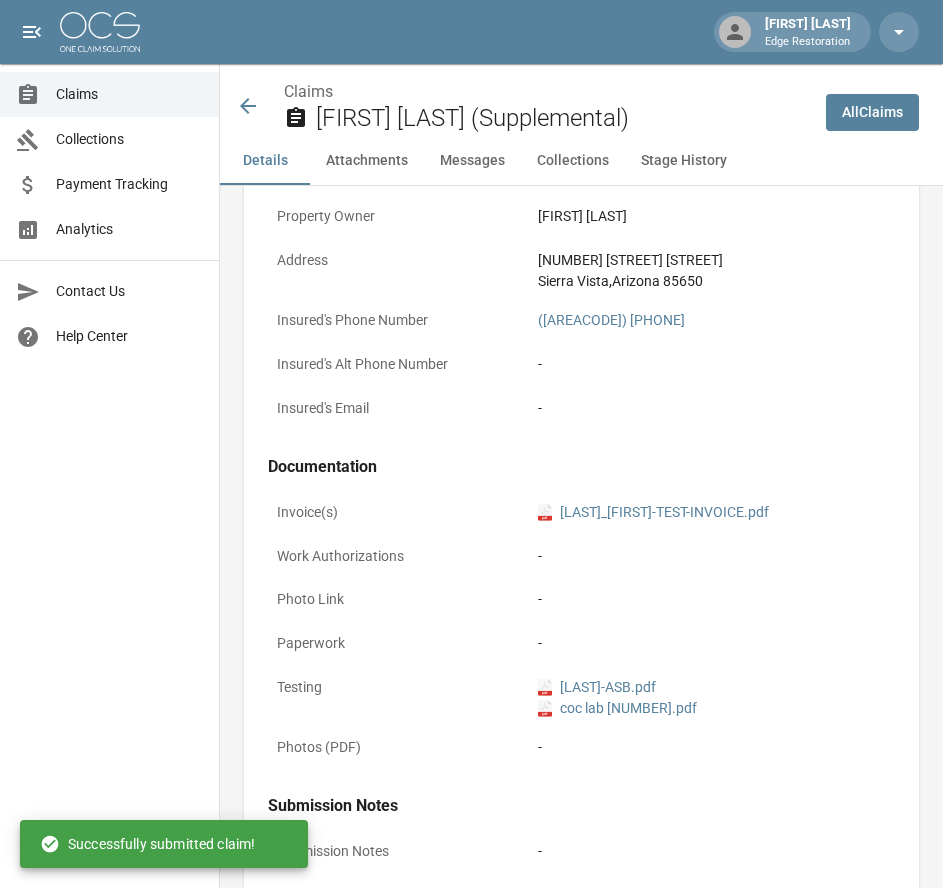 click at bounding box center (100, 32) 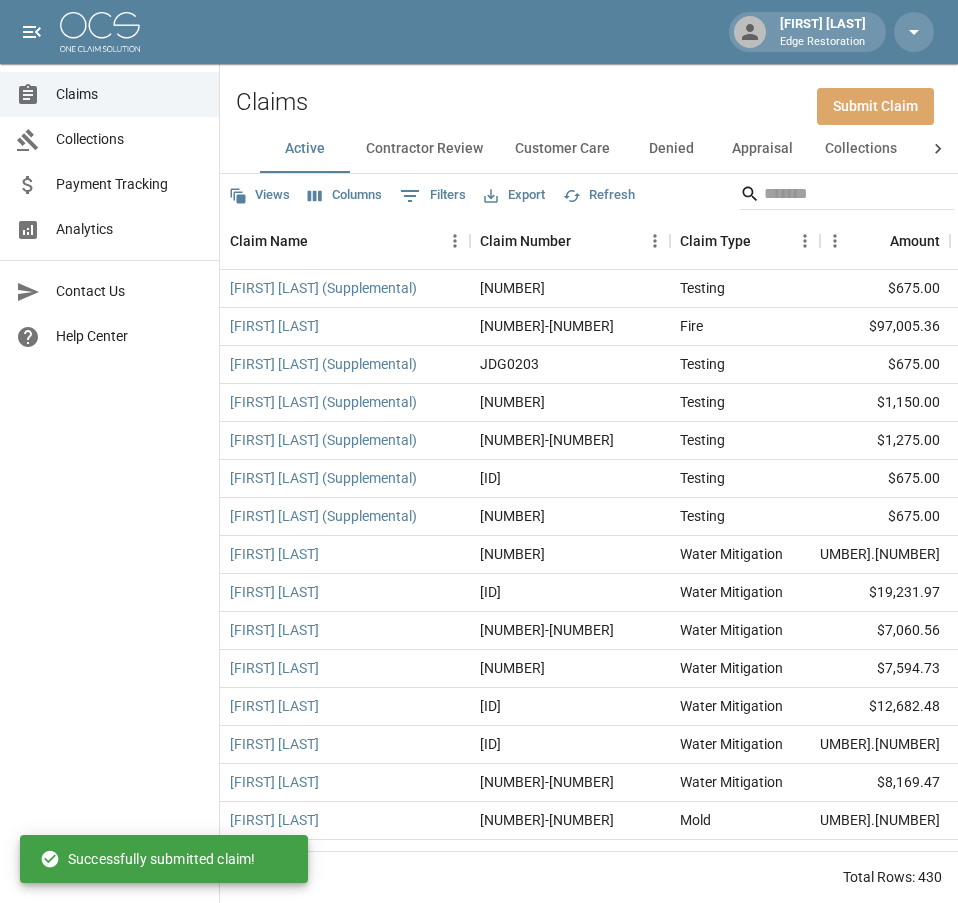 click on "Submit Claim" at bounding box center [875, 106] 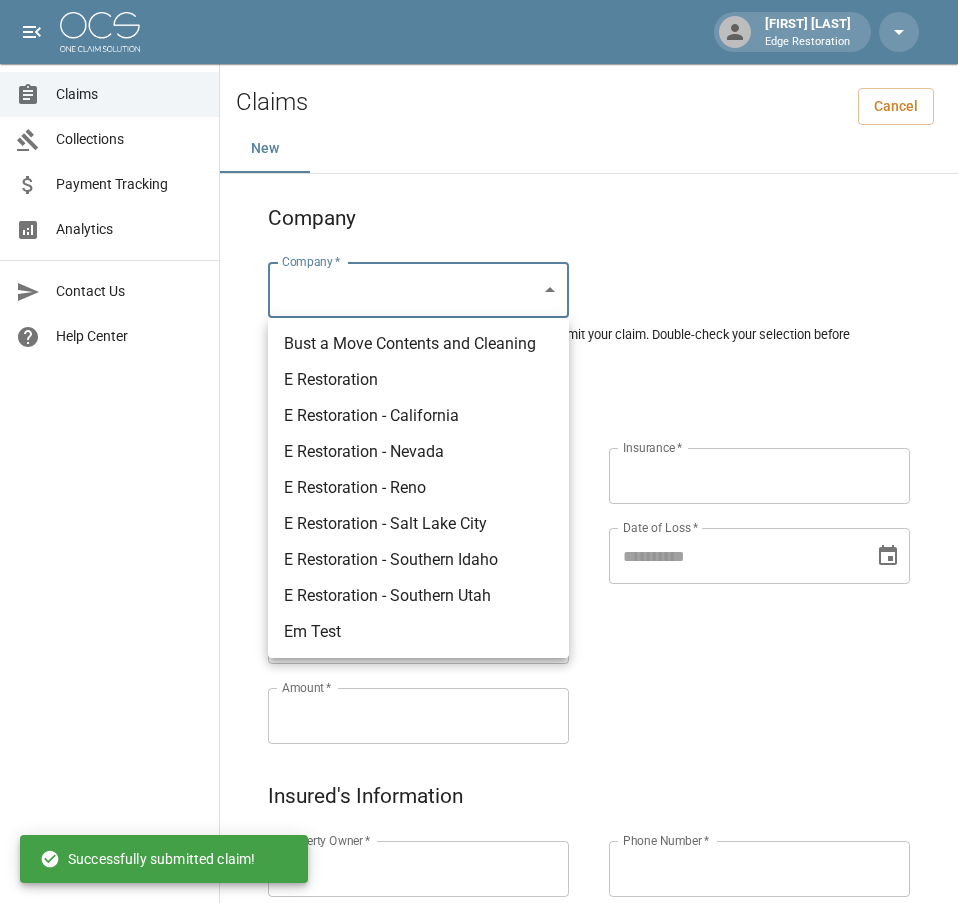 click on "Alicia Tubbs Edge Restoration Claims Collections Payment Tracking Analytics Contact Us Help Center ©  2025   One Claim Solution Claims Cancel New Company Company   * ​ Company   * Please ensure you select the correct company to submit your claim. Double-check your selection before proceeding. Claim Information Claim Type   * ​ Claim Type   * Claim Name   * Claim Name   * Claim Number   * Claim Number   * Amount   * Amount   * Insurance   * Insurance   * Date of Loss   * Date of Loss   * Insured's Information Property Owner   * Property Owner   * Mailing Address   * Mailing Address   * Mailing City   * Mailing City   * Mailing State   * Mailing State   * Mailing Zip   * Mailing Zip   * Phone Number   * Phone Number   * Alt. Phone Number Alt. Phone Number Email Email Documentation Invoice (PDF)* ​ Upload file(s) Invoice (PDF)* Work Authorization* ​ Upload file(s) Work Authorization* Photo Link Photo Link ​ Upload file(s) Testing ​ ​" at bounding box center (479, 929) 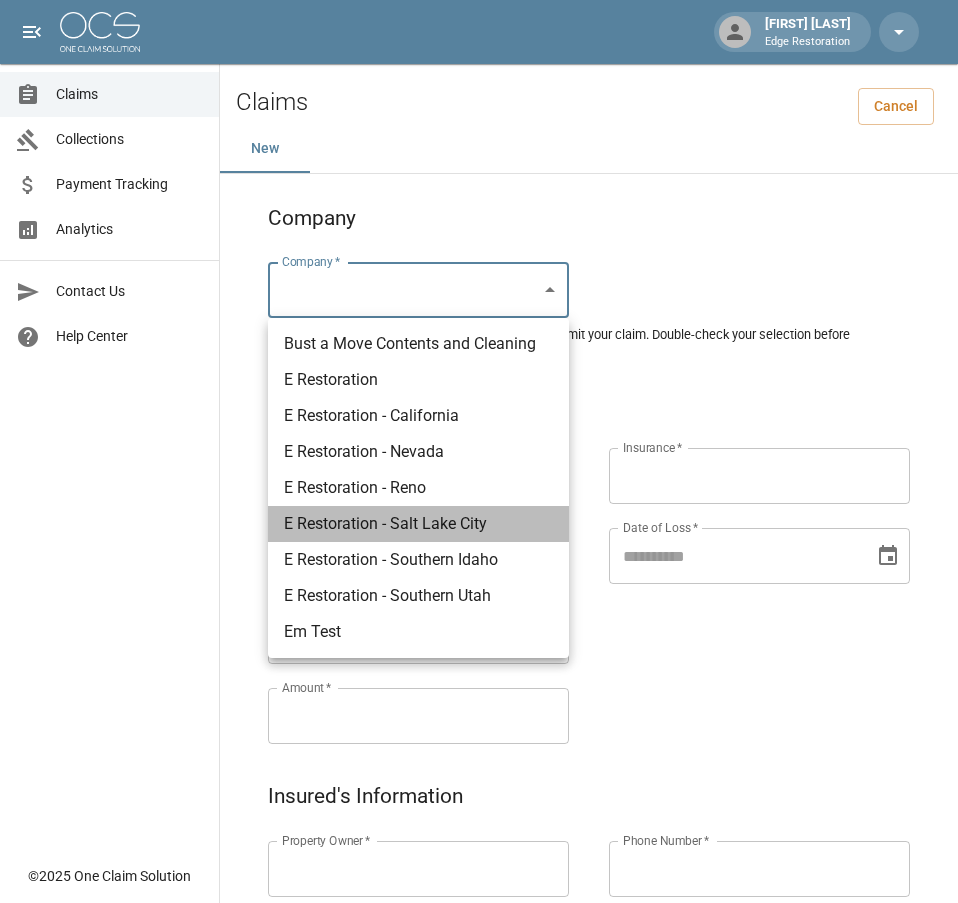 click on "E Restoration - Salt Lake City" at bounding box center (418, 524) 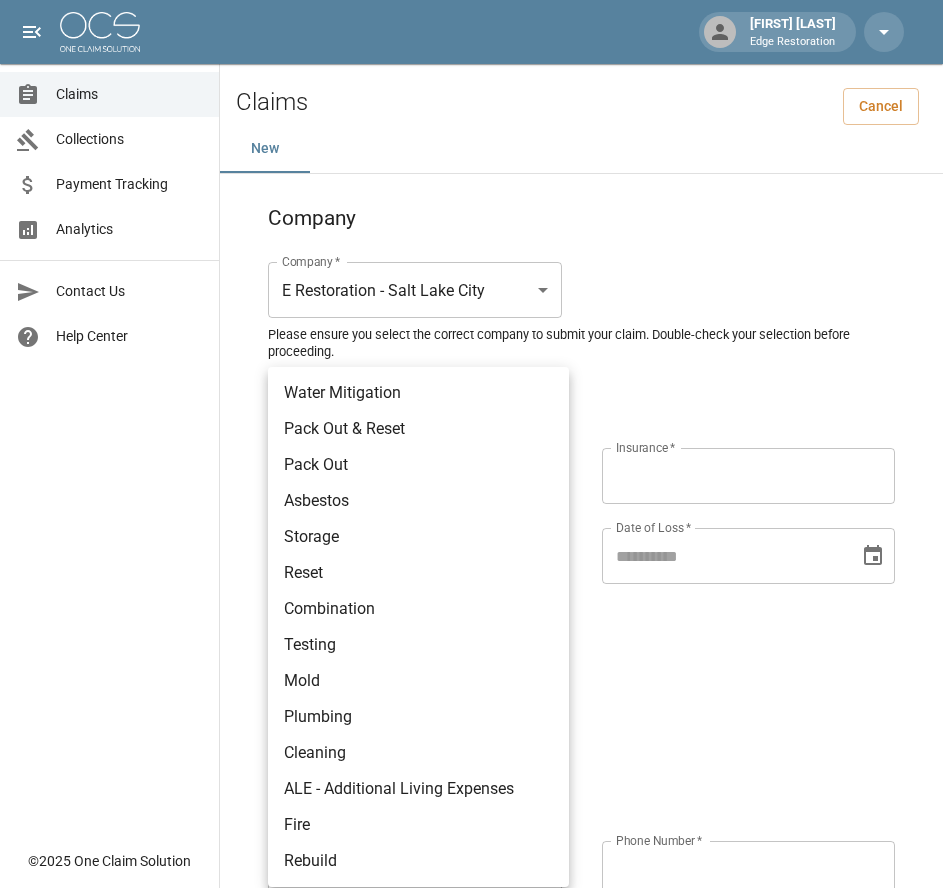 click on "Alicia Tubbs Edge Restoration Claims Collections Payment Tracking Analytics Contact Us Help Center ©  2025   One Claim Solution Claims Cancel New Company Company   * E Restoration - Salt Lake City ******* Company   * Please ensure you select the correct company to submit your claim. Double-check your selection before proceeding. Claim Information Claim Type   * ​ Claim Type   * Claim Name   * Claim Name   * Claim Number   * Claim Number   * Amount   * Amount   * Insurance   * Insurance   * Date of Loss   * Date of Loss   * Insured's Information Property Owner   * Property Owner   * Mailing Address   * Mailing Address   * Mailing City   * Mailing City   * Mailing State   * Mailing State   * Mailing Zip   * Mailing Zip   * Phone Number   * Phone Number   * Alt. Phone Number Alt. Phone Number Email Email Documentation Invoice (PDF)* ​ Upload file(s) Invoice (PDF)* Work Authorization* ​ Upload file(s) Work Authorization* Photo Link Photo Link" at bounding box center (471, 929) 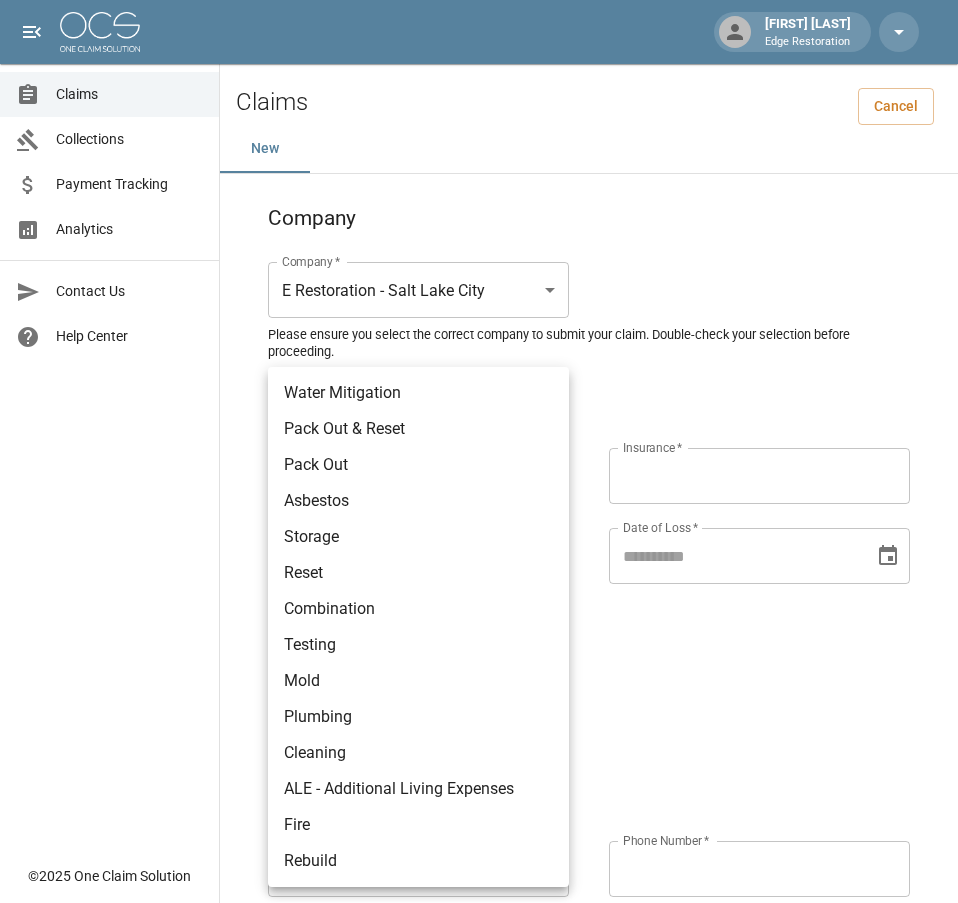click on "Fire" at bounding box center [418, 825] 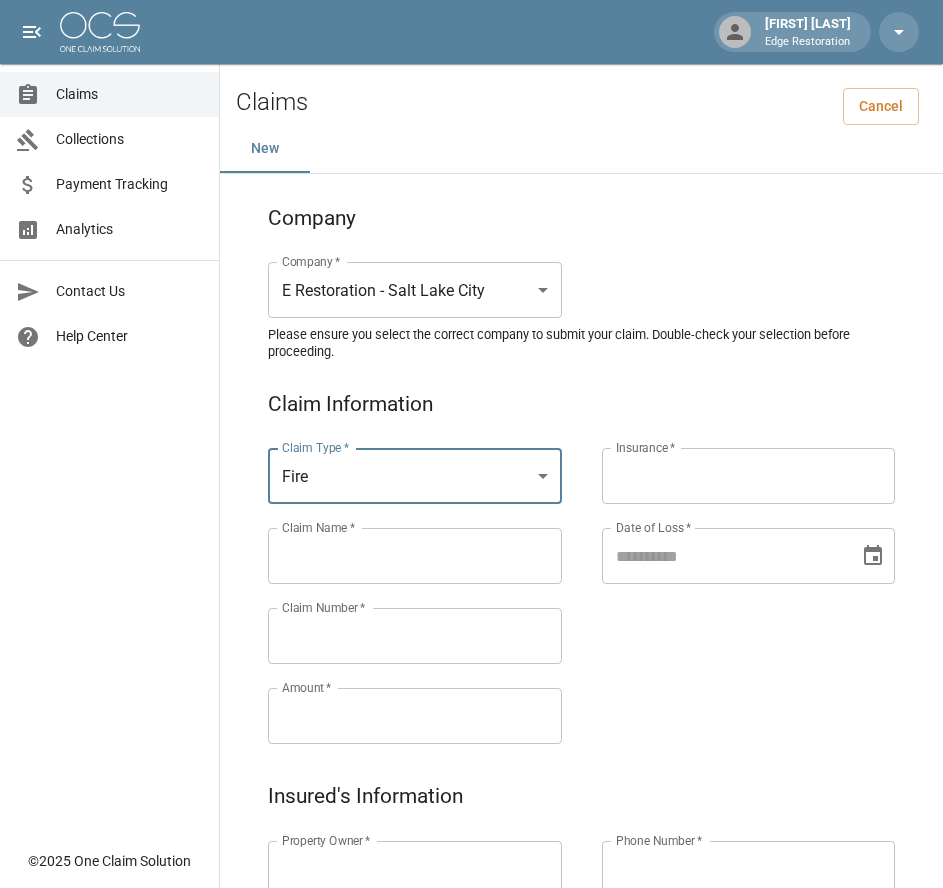 click on "Claims Collections Payment Tracking Analytics Contact Us Help Center" at bounding box center [109, 419] 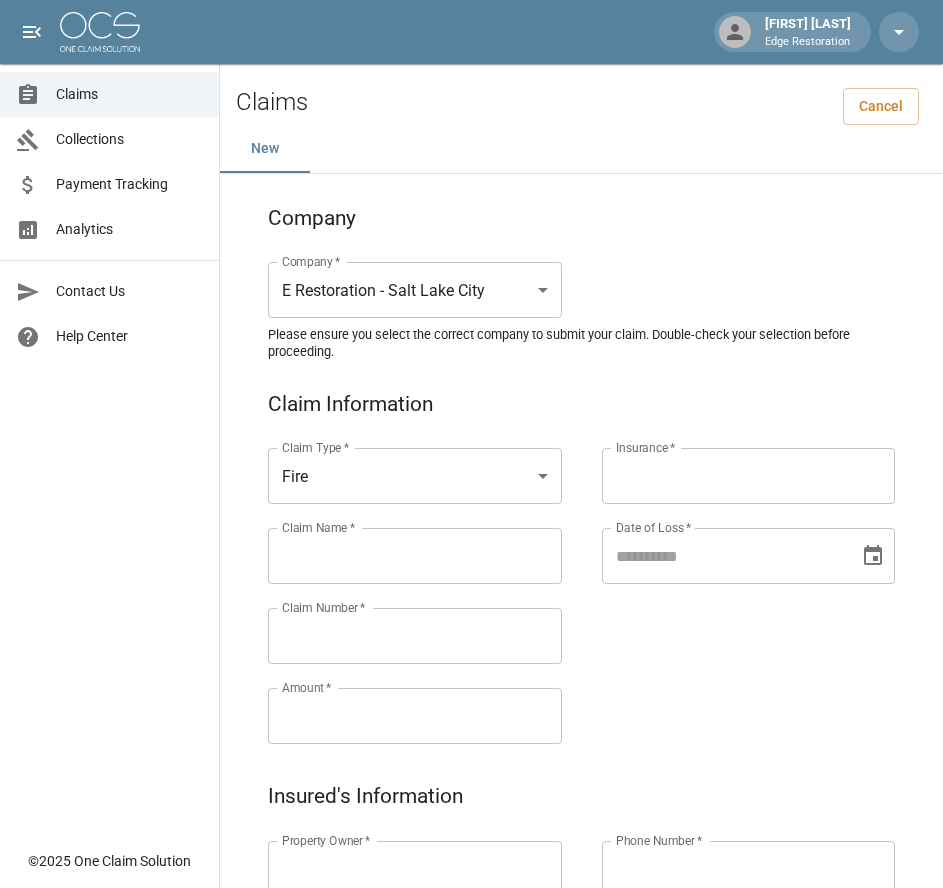 click on "Claim Name   *" at bounding box center (415, 556) 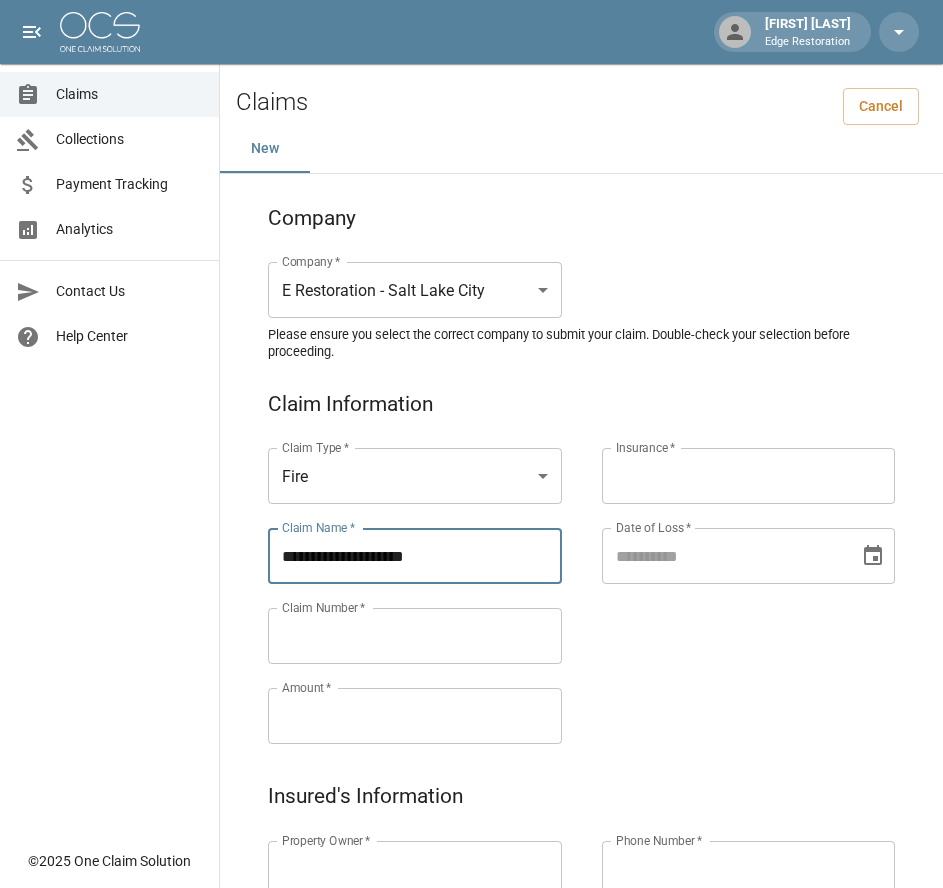 type on "**********" 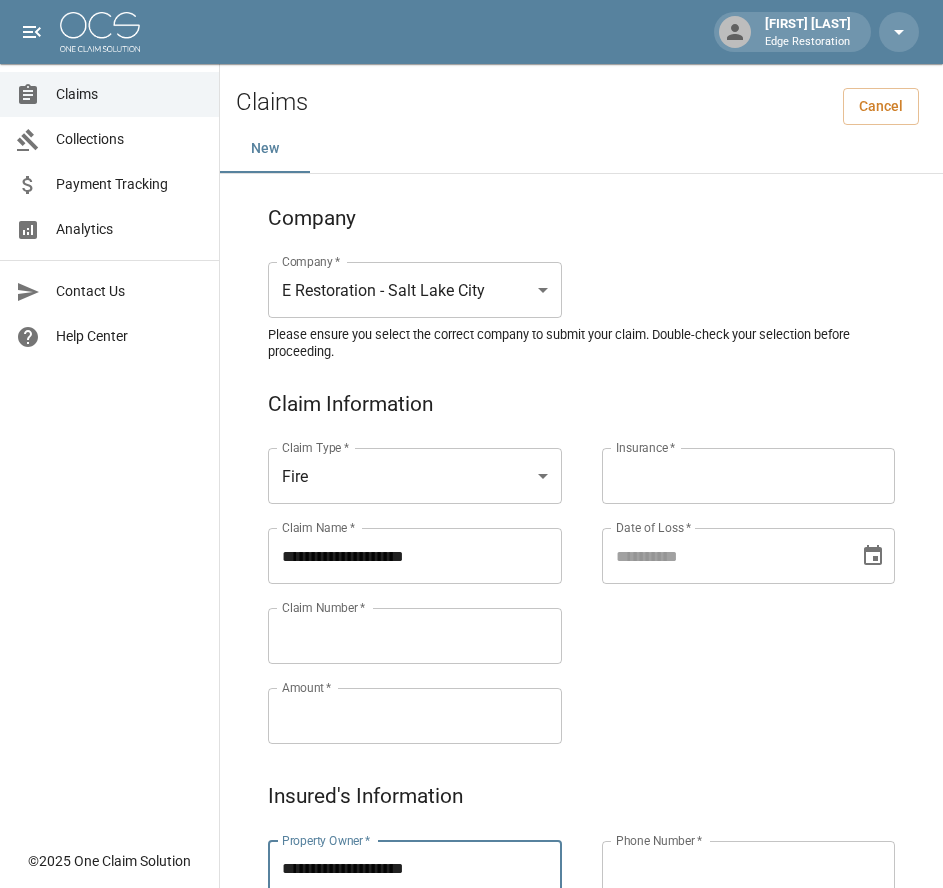 type on "**********" 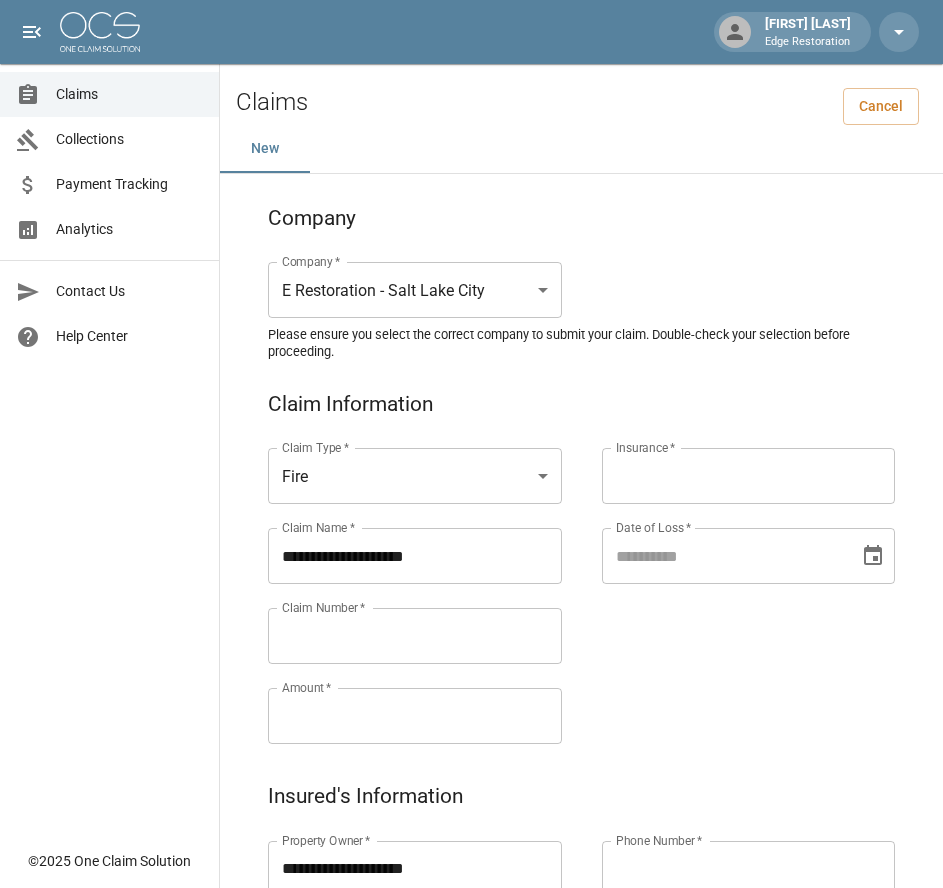 click on "Claims Collections Payment Tracking Analytics Contact Us Help Center" at bounding box center [109, 419] 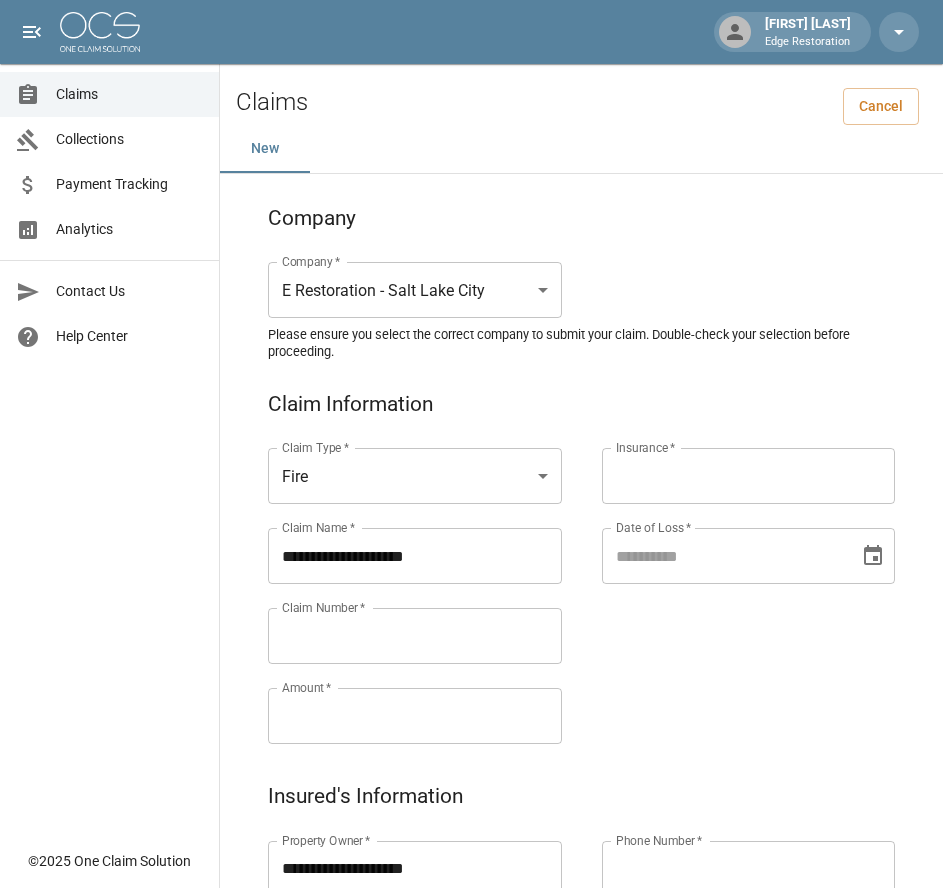 click on "Claim Number   *" at bounding box center [415, 636] 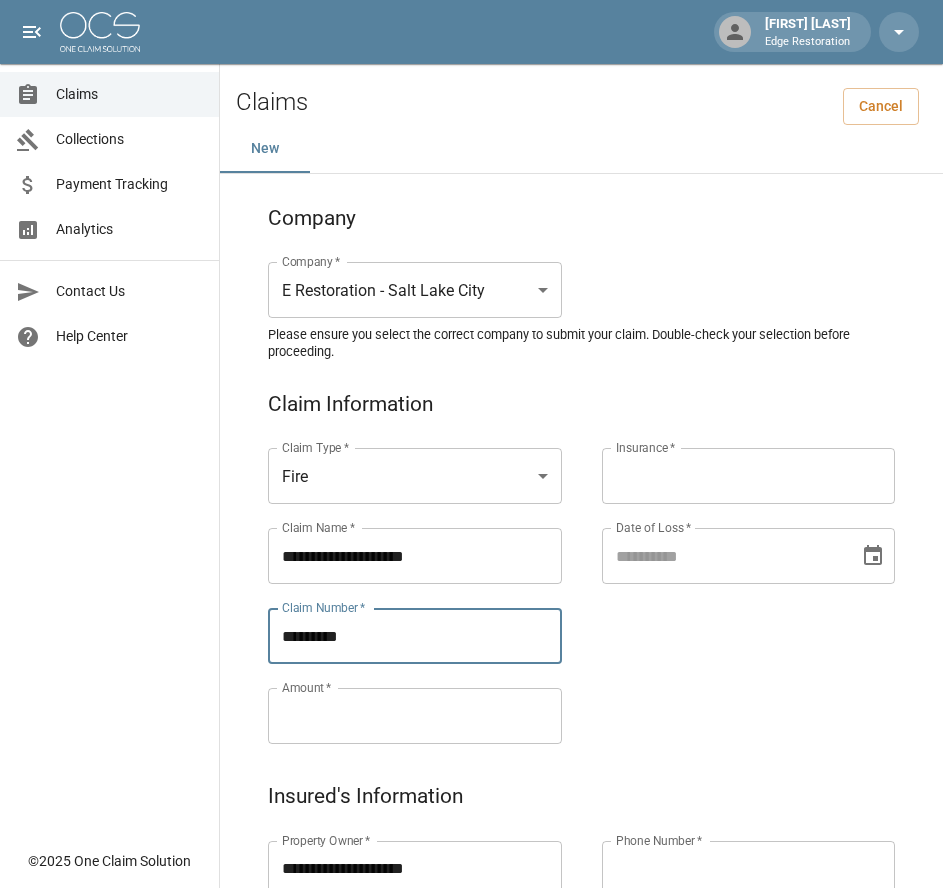 type on "*********" 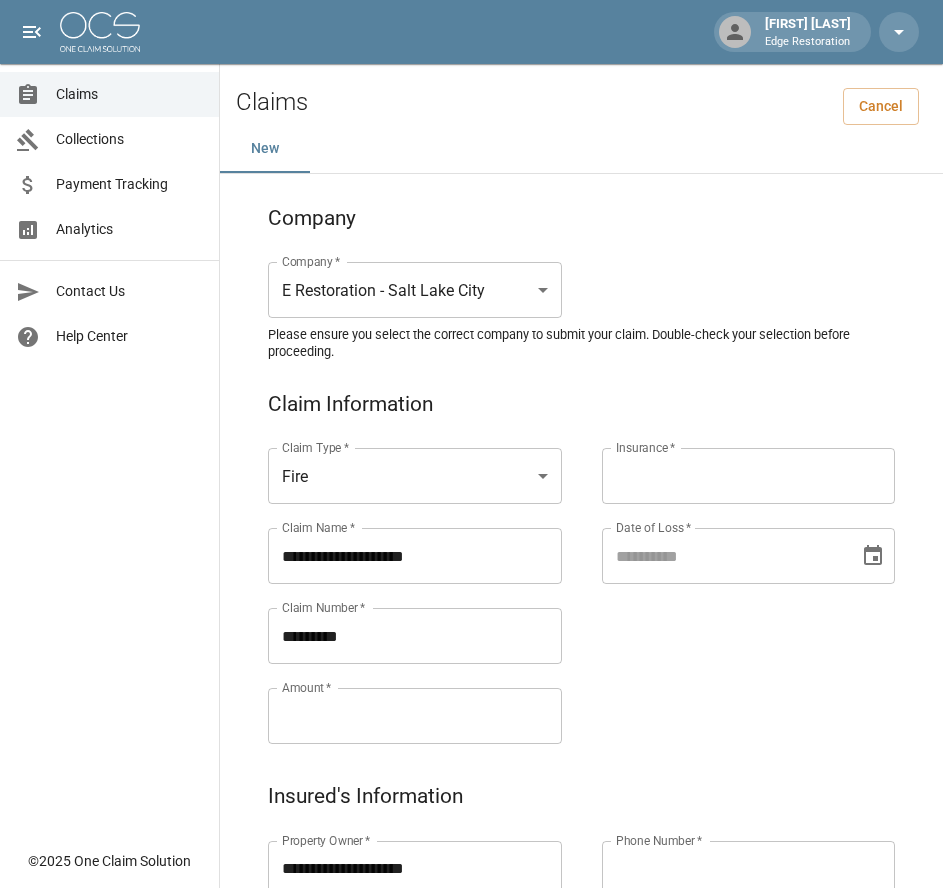 click on "Amount   *" at bounding box center [415, 716] 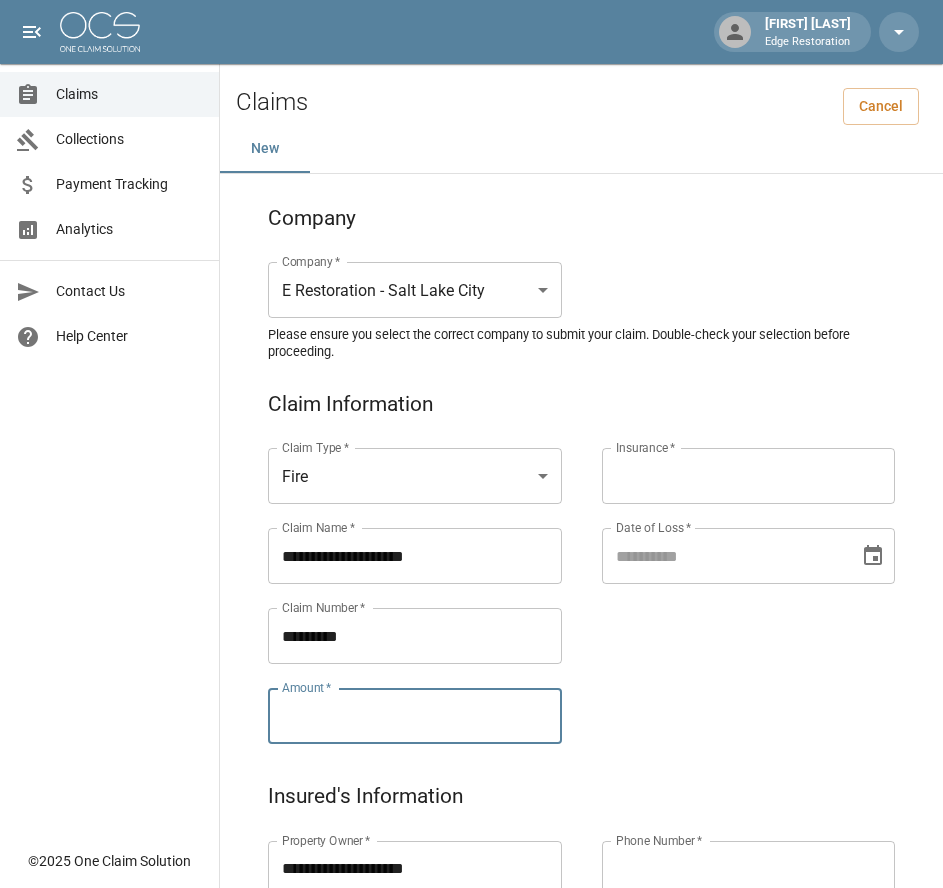 paste on "**********" 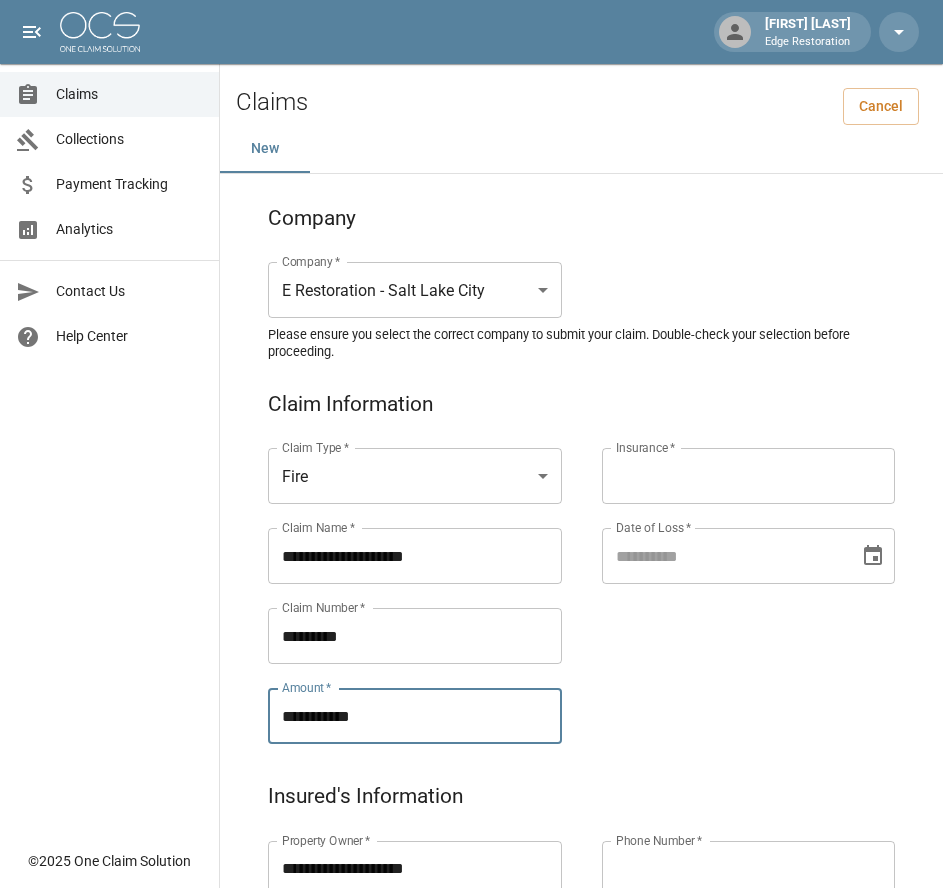 type on "**********" 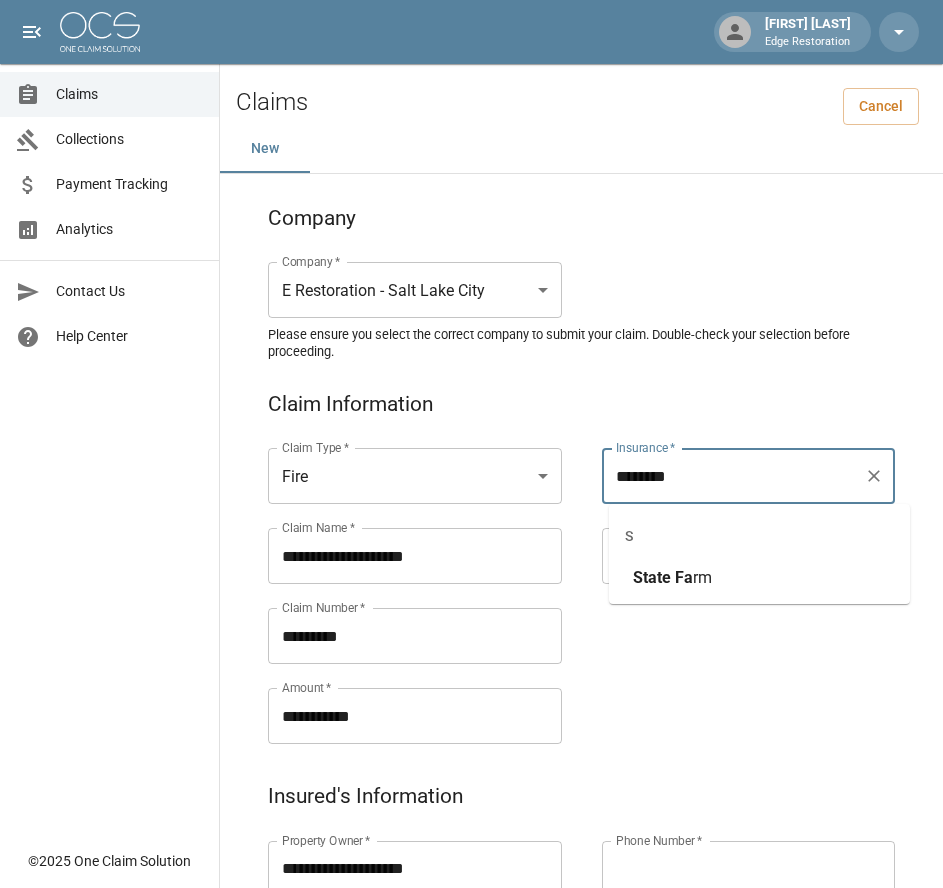 click at bounding box center [673, 577] 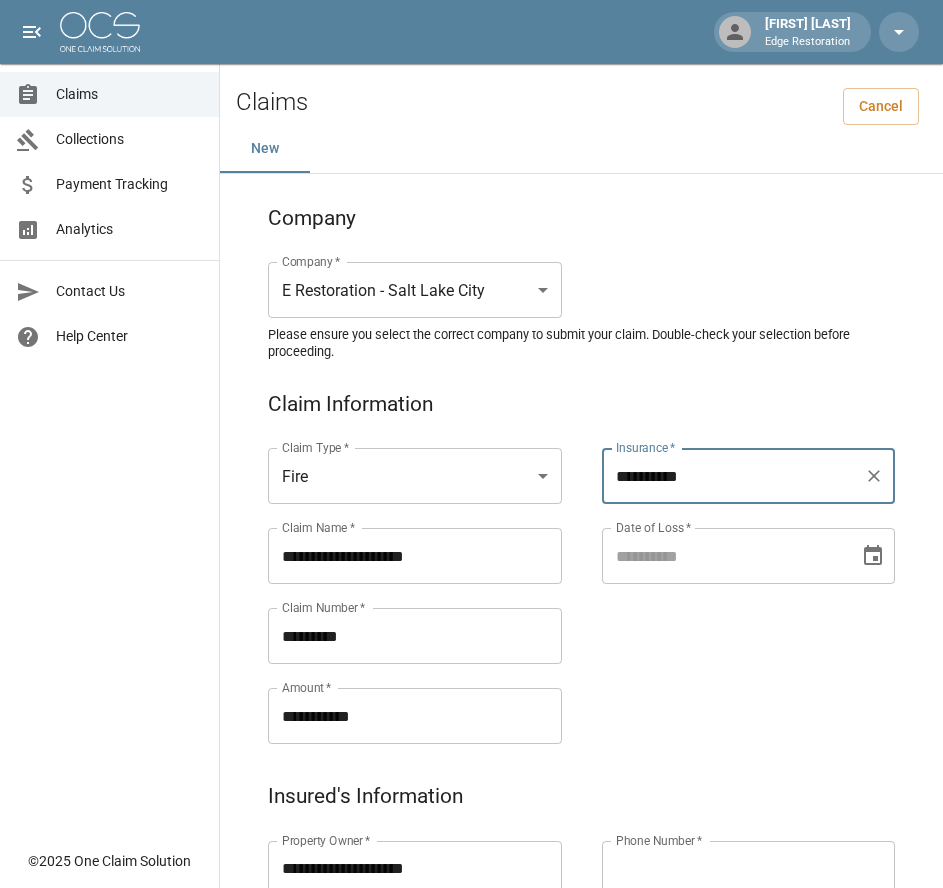 type on "**********" 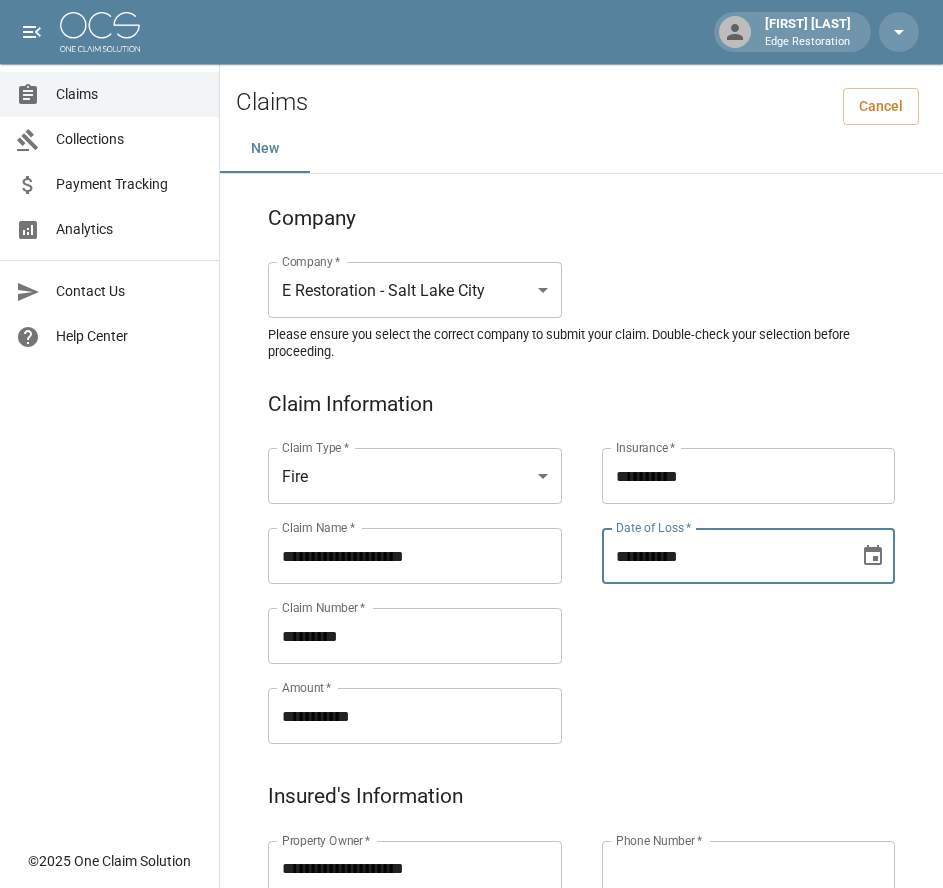 click on "**********" at bounding box center (724, 556) 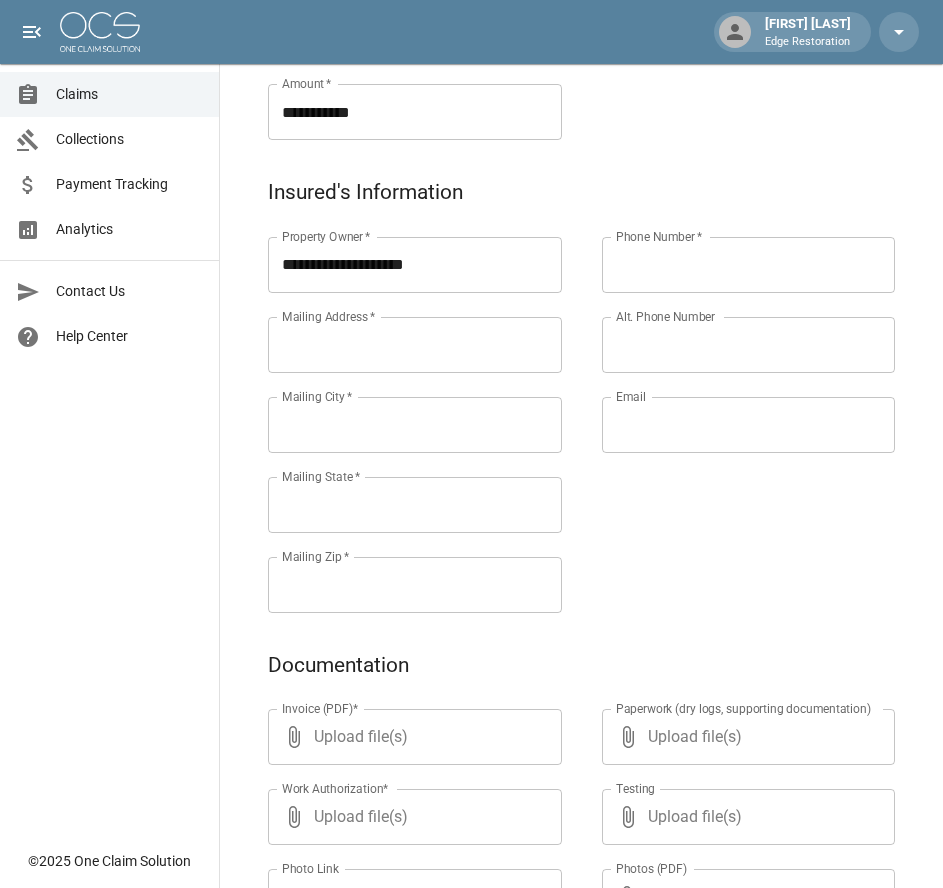 scroll, scrollTop: 605, scrollLeft: 0, axis: vertical 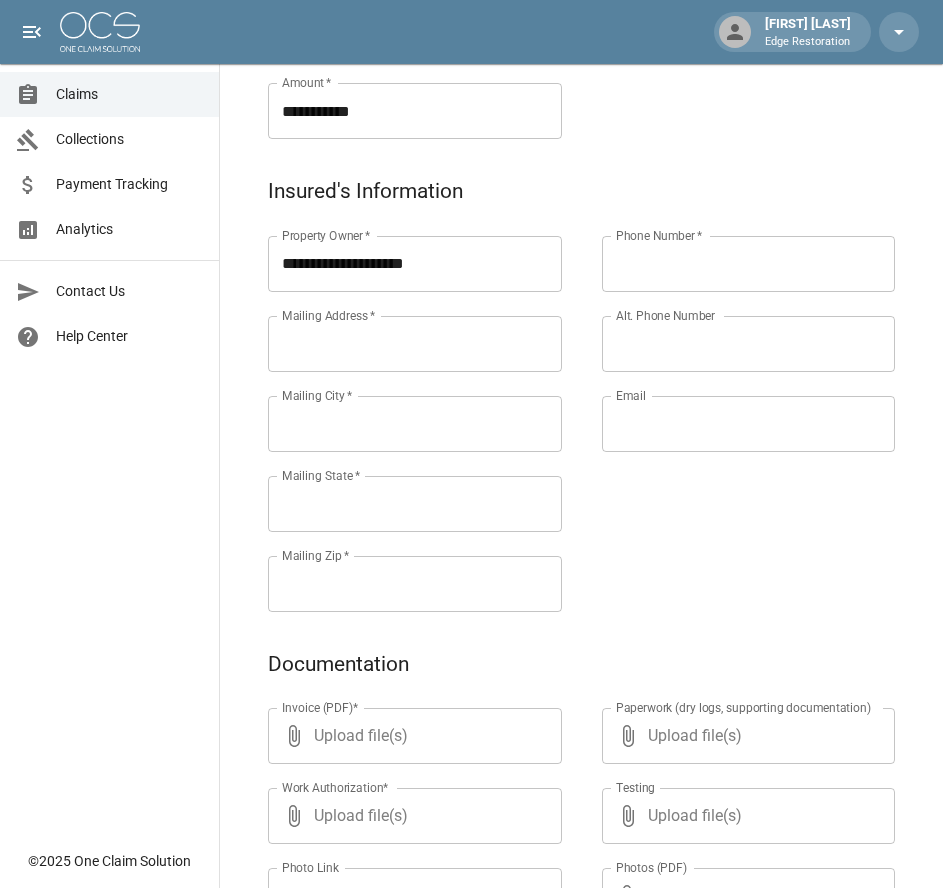 click on "Mailing Address   *" at bounding box center (415, 344) 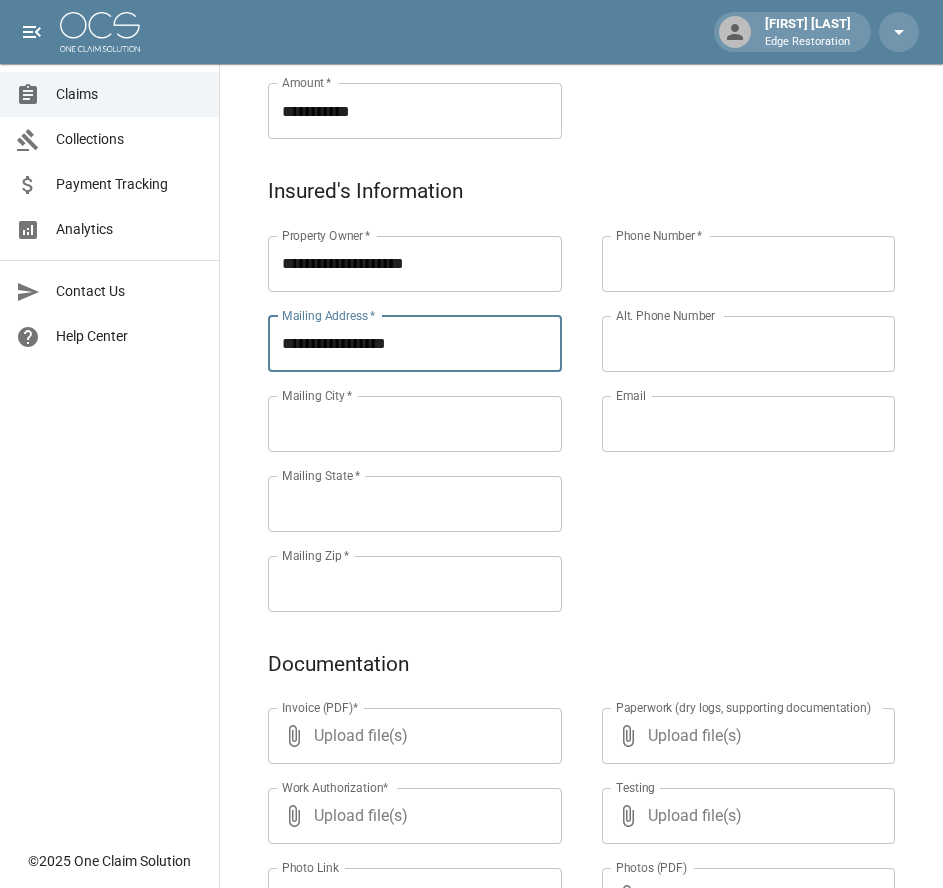type on "**********" 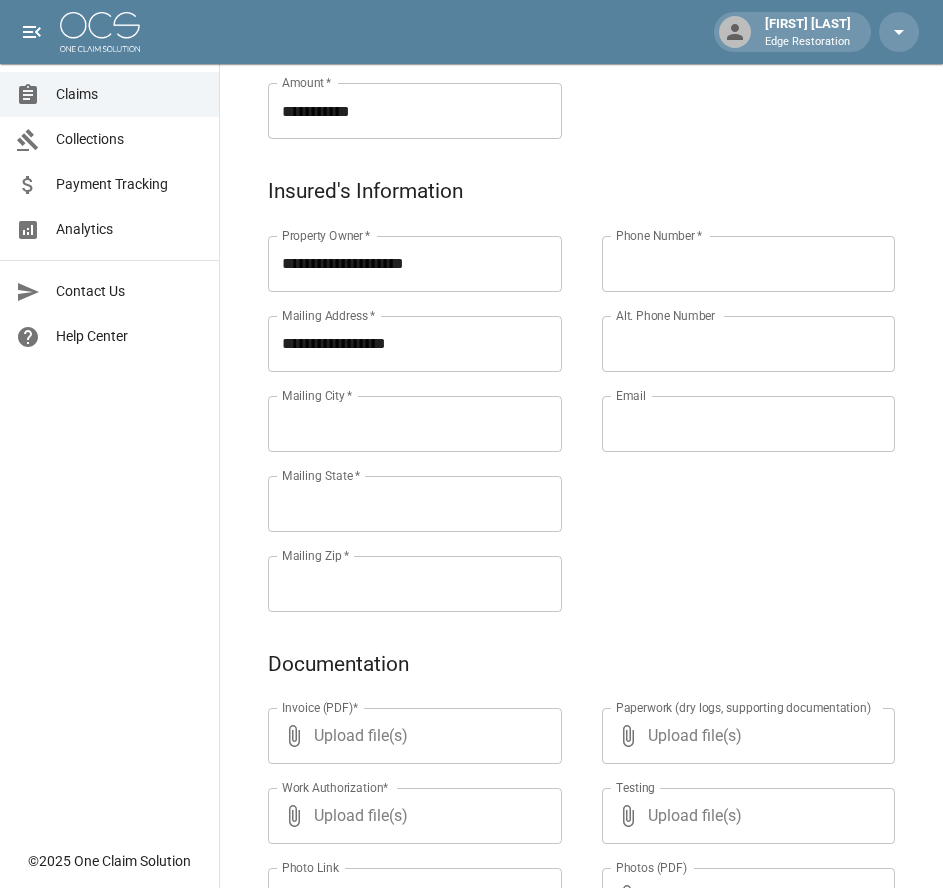 click on "Mailing City   *" at bounding box center (415, 424) 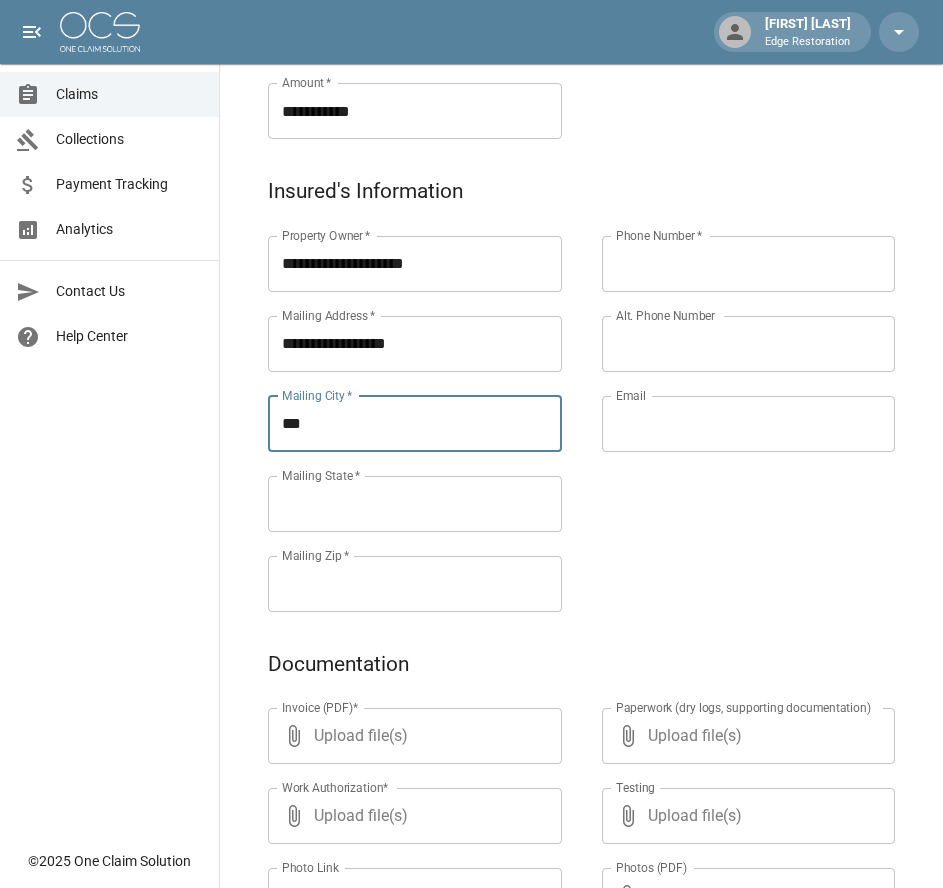 type on "***" 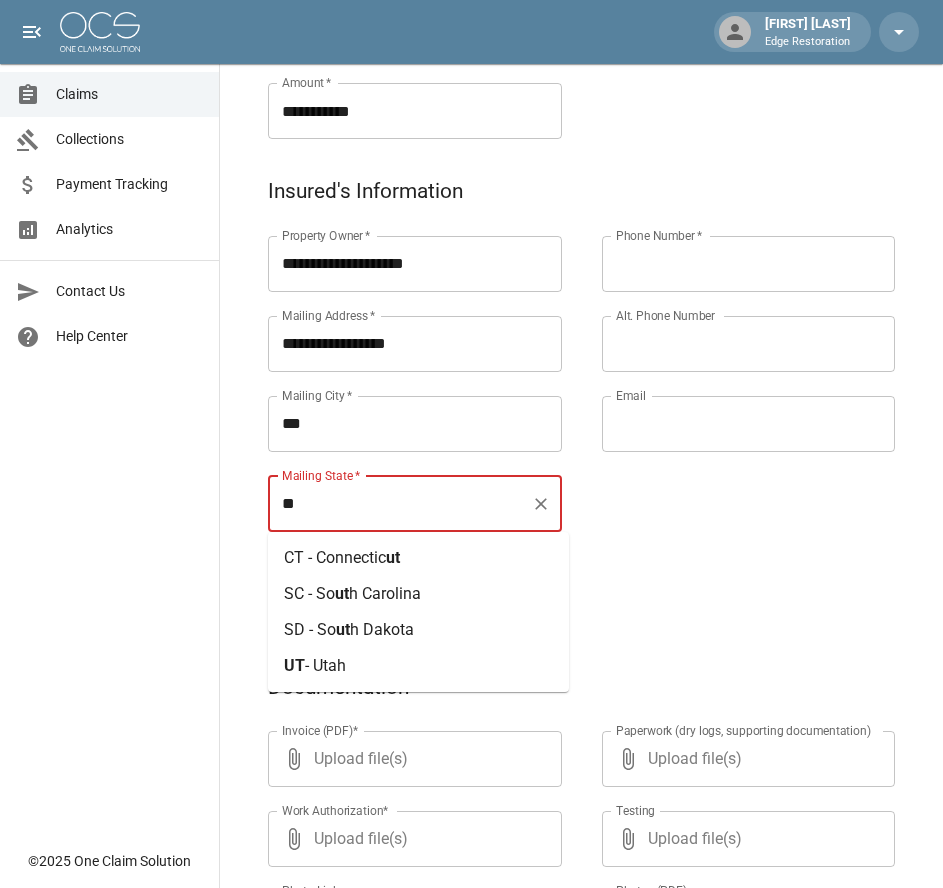 click on "- Utah" at bounding box center (325, 665) 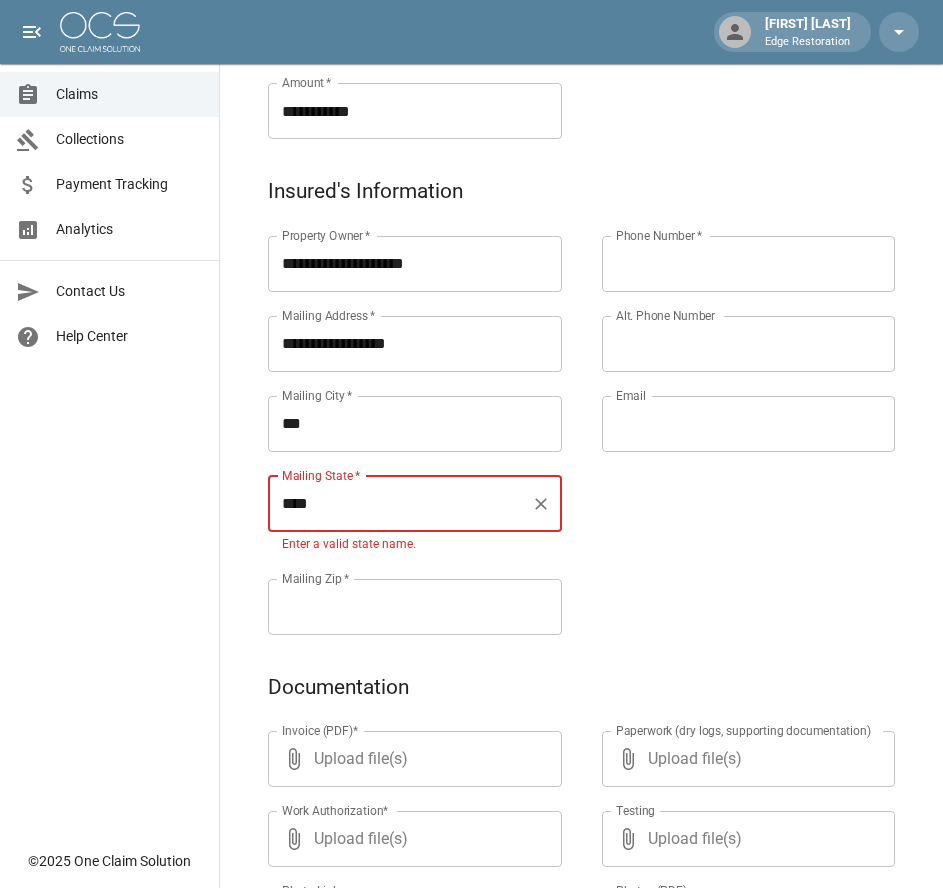 type on "****" 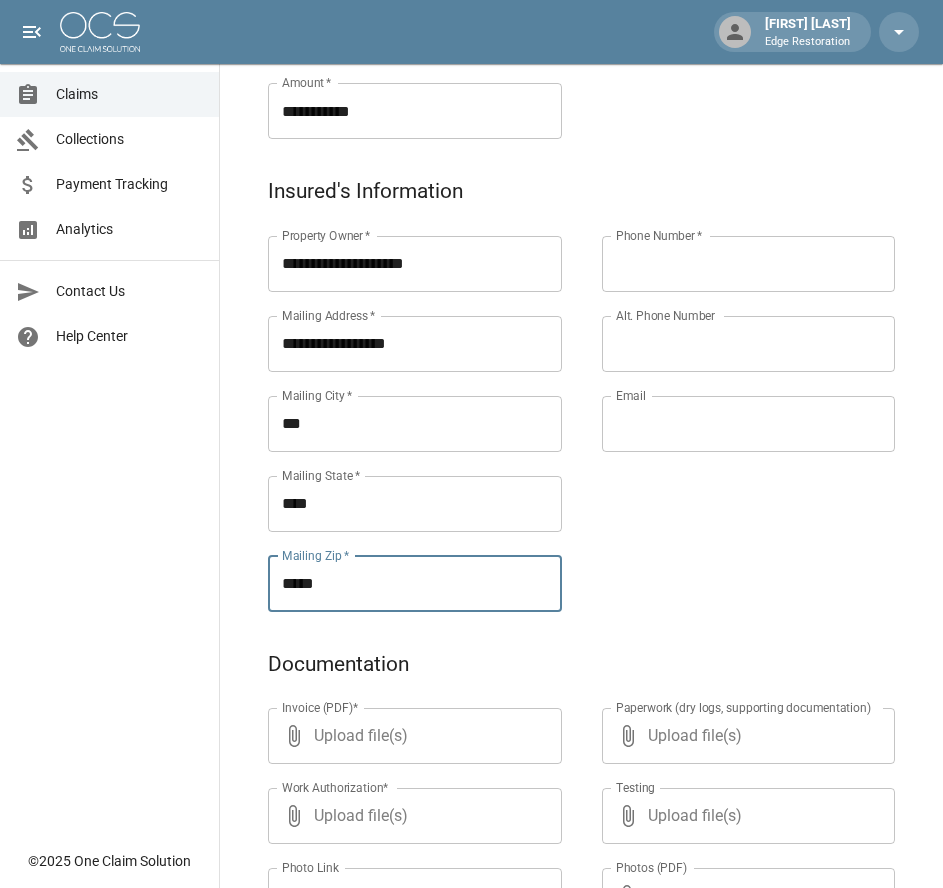 type on "*****" 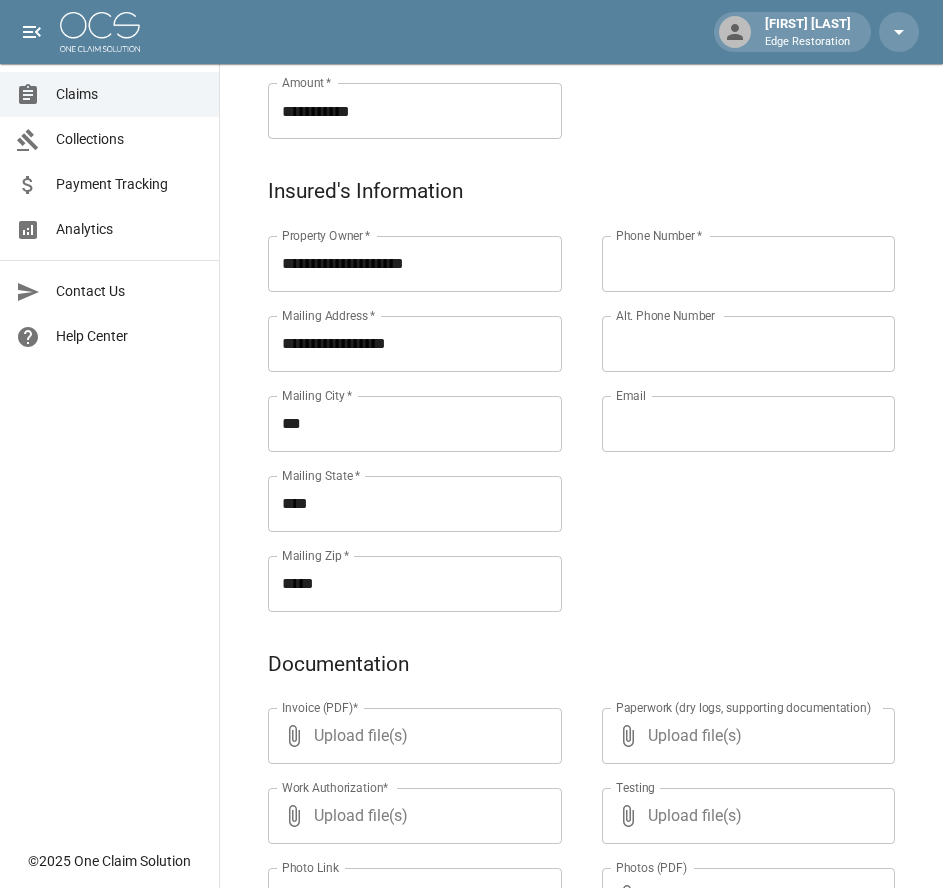 click on "Phone Number   *" at bounding box center [749, 264] 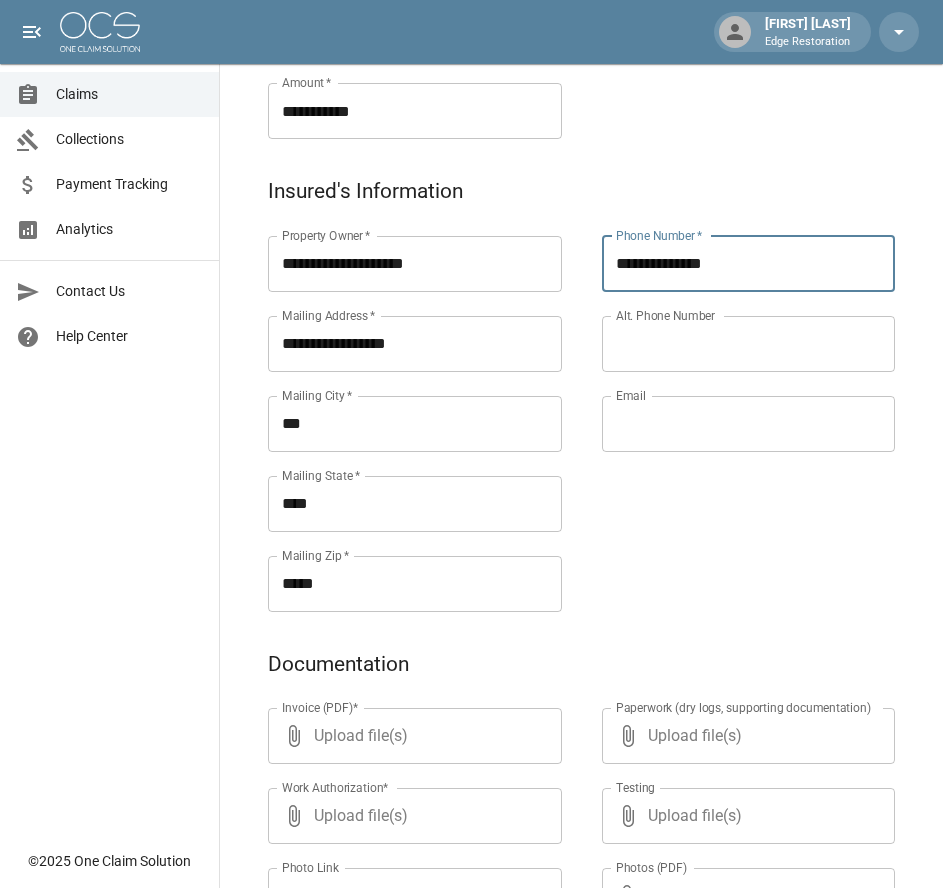 type on "**********" 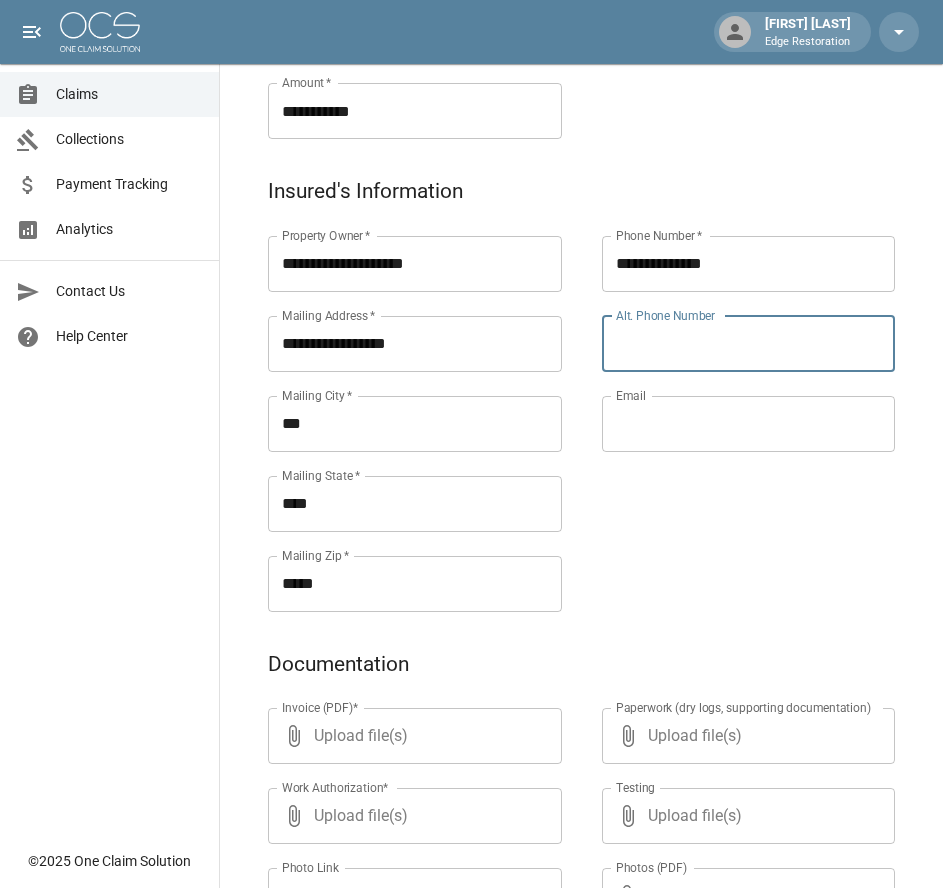 click on "Alt. Phone Number" at bounding box center [749, 344] 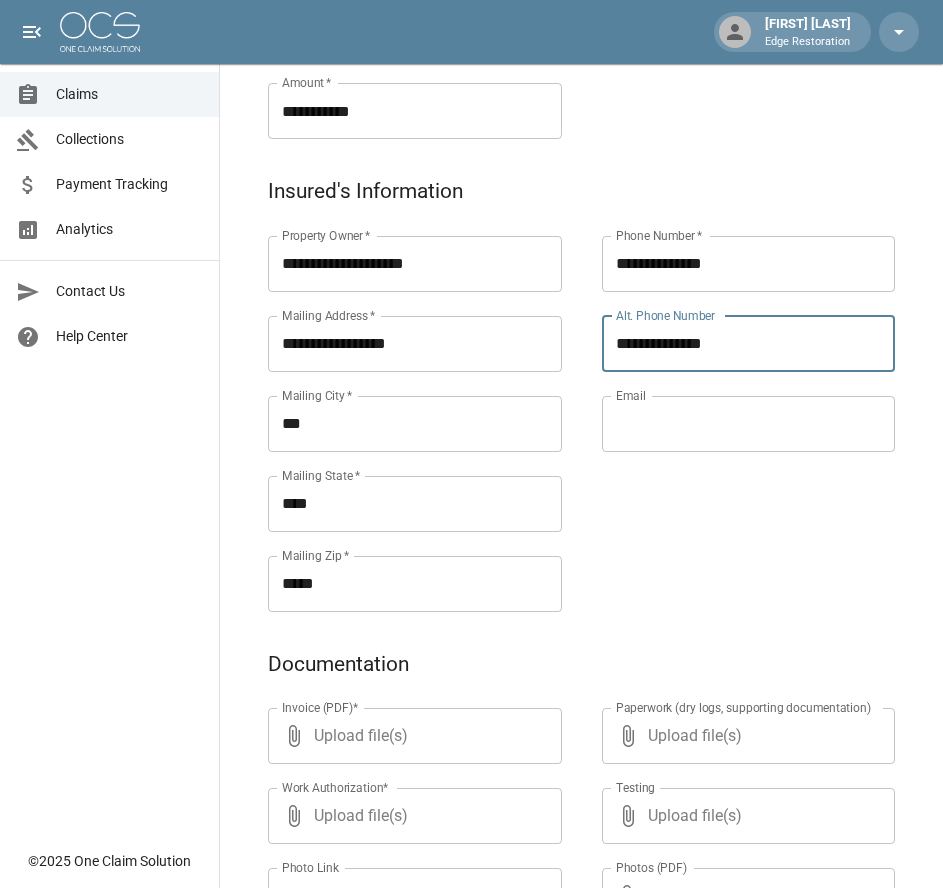 type on "**********" 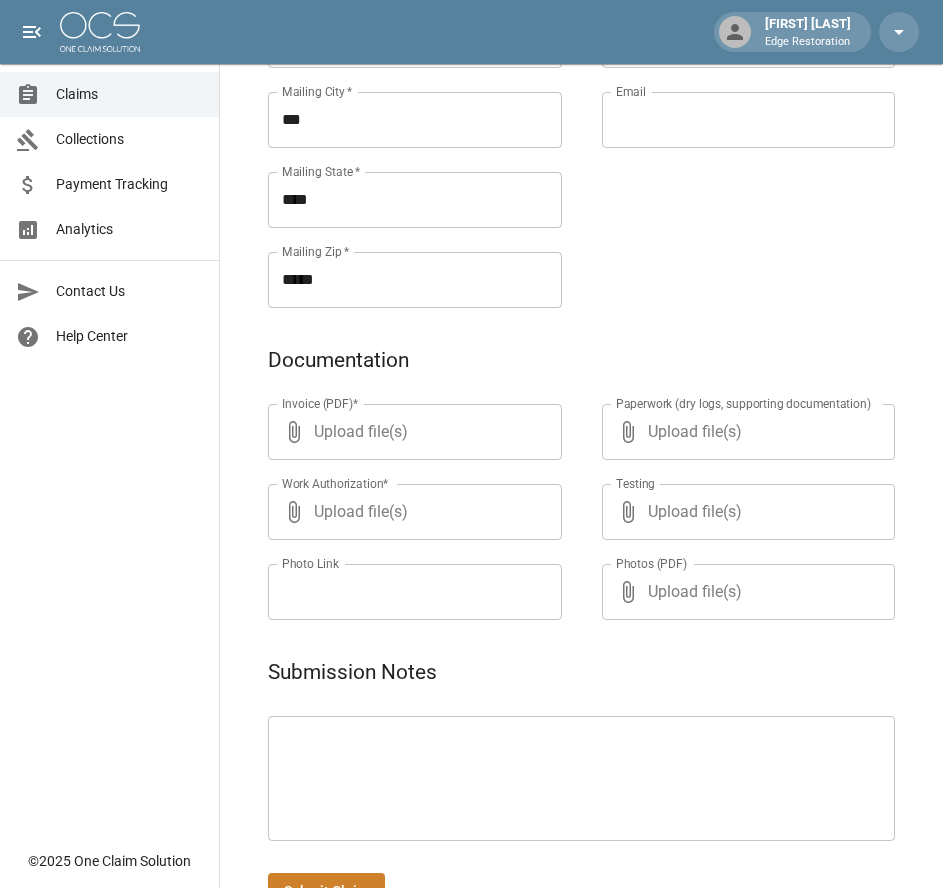 scroll, scrollTop: 971, scrollLeft: 0, axis: vertical 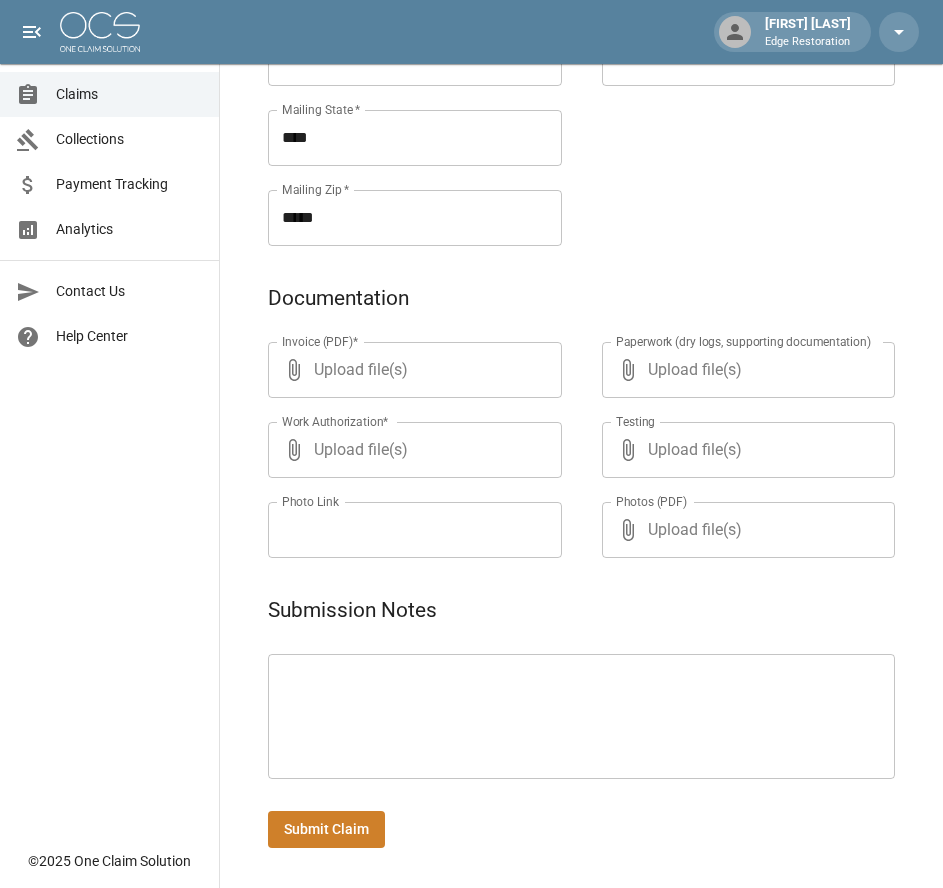 click at bounding box center [581, 717] 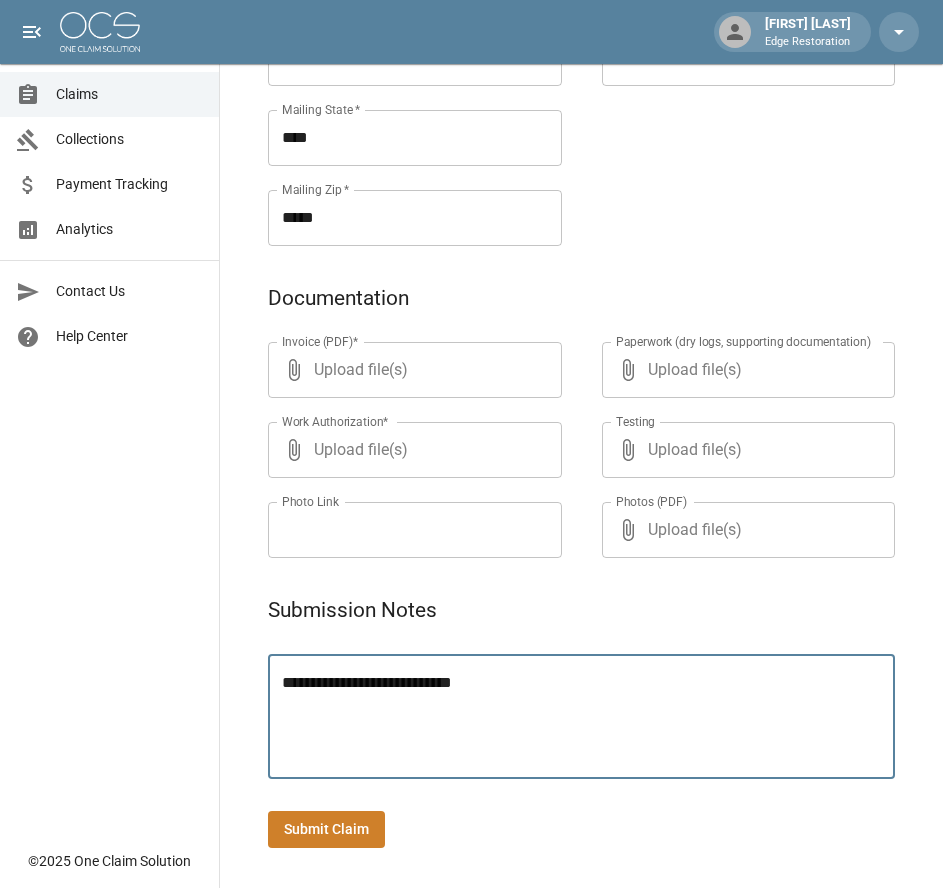 type on "**********" 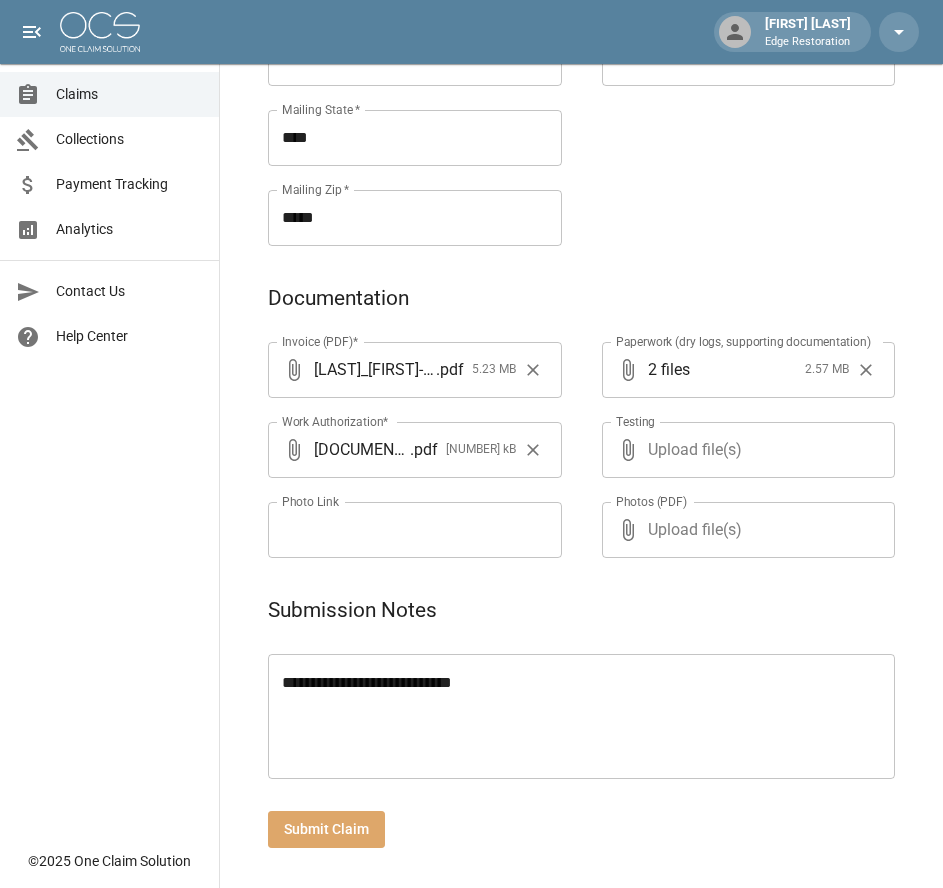 click on "Submit Claim" at bounding box center [326, 829] 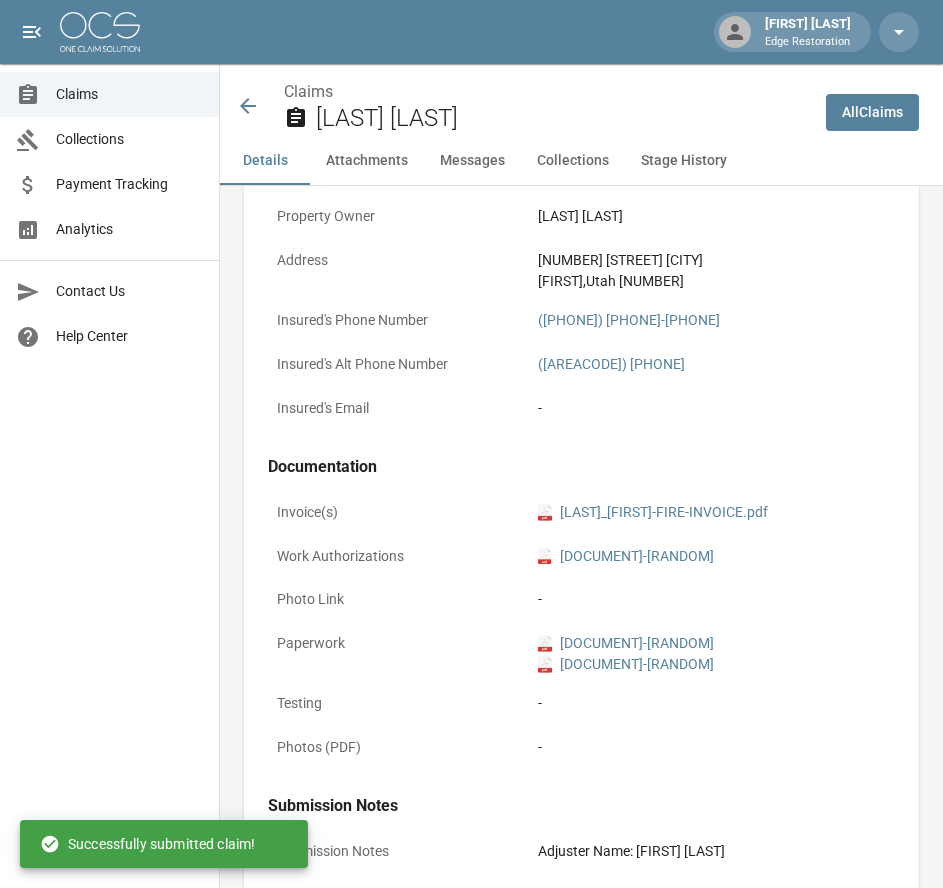 click at bounding box center (100, 32) 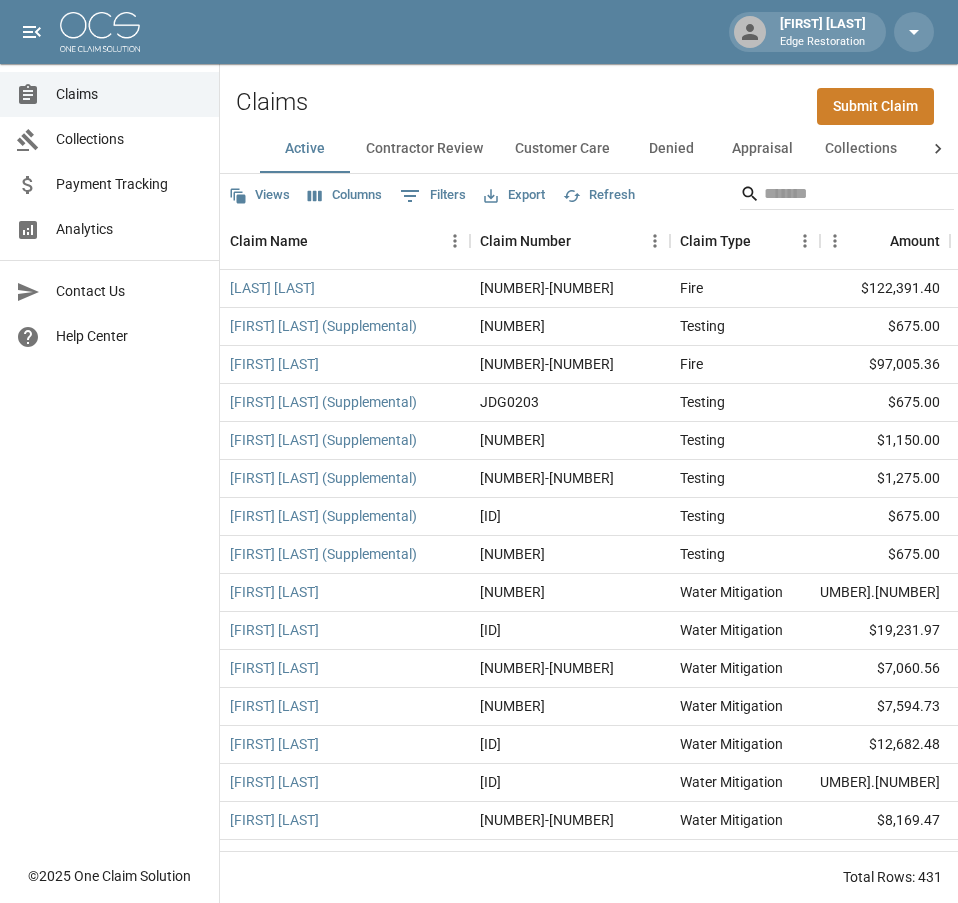click at bounding box center (100, 32) 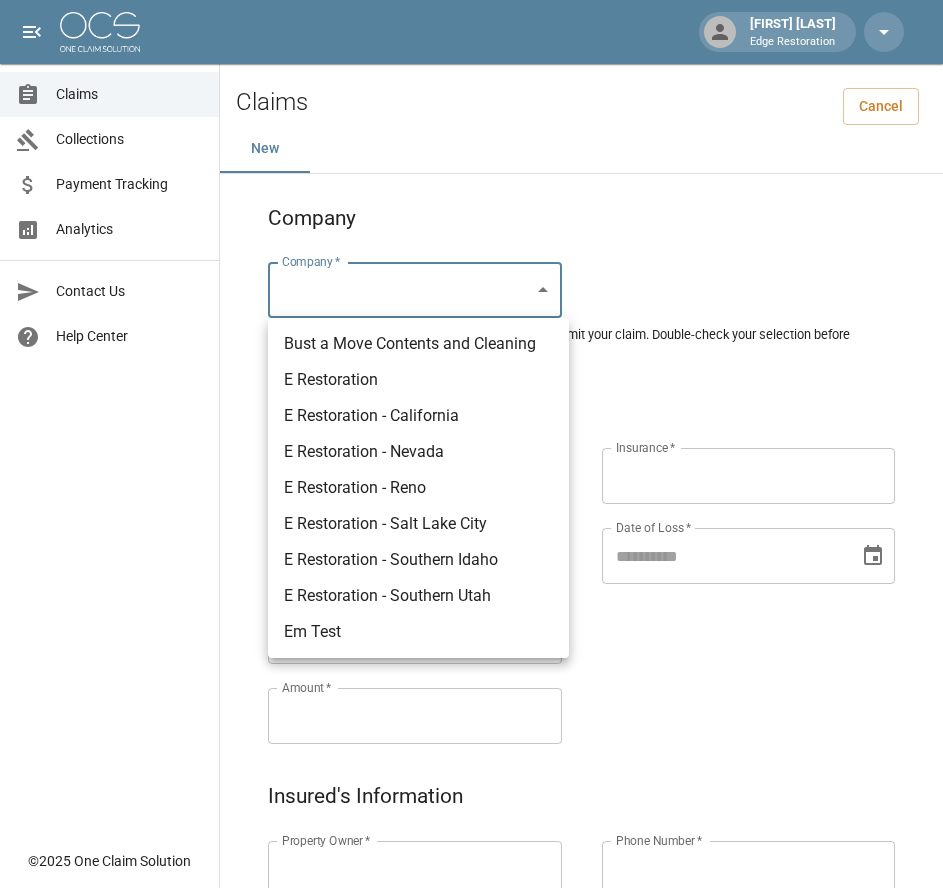 click on "Alicia Tubbs Edge Restoration Claims Collections Payment Tracking Analytics Contact Us Help Center ©  2025   One Claim Solution Claims Cancel New Company Company   * ​ Company   * Please ensure you select the correct company to submit your claim. Double-check your selection before proceeding. Claim Information Claim Type   * ​ Claim Type   * Claim Name   * Claim Name   * Claim Number   * Claim Number   * Amount   * Amount   * Insurance   * Insurance   * Date of Loss   * Date of Loss   * Insured's Information Property Owner   * Property Owner   * Mailing Address   * Mailing Address   * Mailing City   * Mailing City   * Mailing State   * Mailing State   * Mailing Zip   * Mailing Zip   * Phone Number   * Phone Number   * Alt. Phone Number Alt. Phone Number Email Email Documentation Invoice (PDF)* ​ Upload file(s) Invoice (PDF)* Work Authorization* ​ Upload file(s) Work Authorization* Photo Link Photo Link ​ Upload file(s) Testing ​ ​" at bounding box center [471, 929] 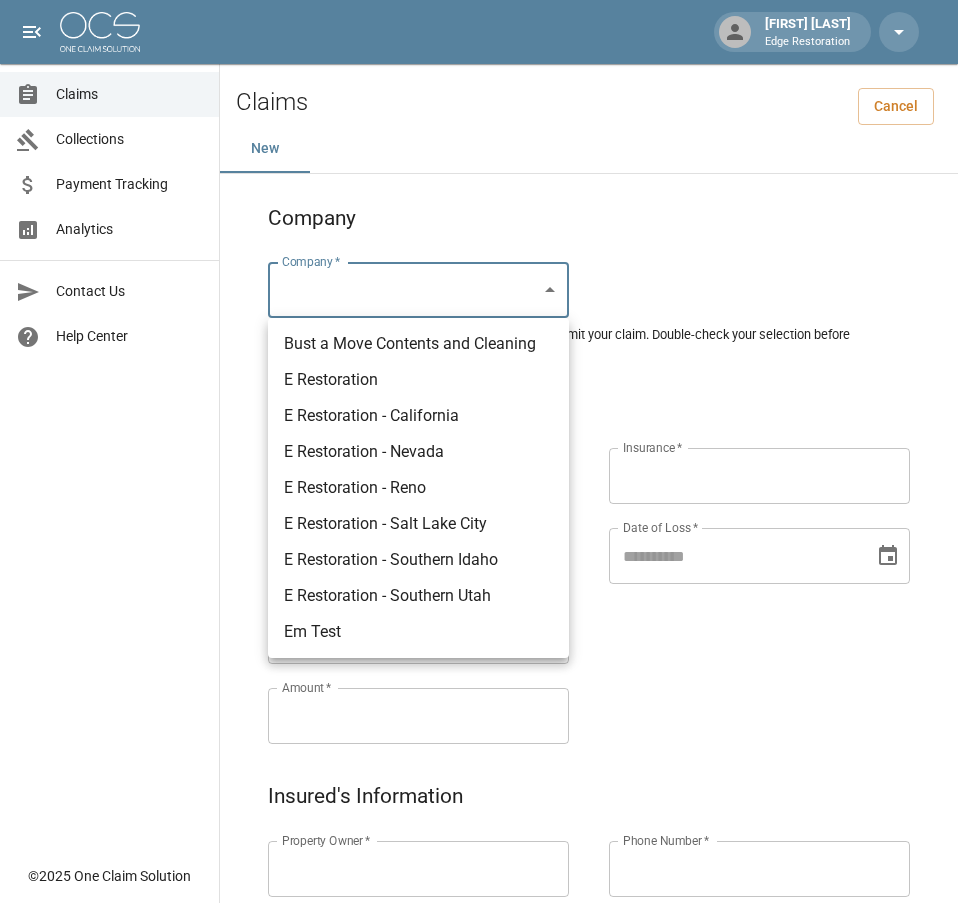 click on "E Restoration - Southern Utah" at bounding box center (418, 596) 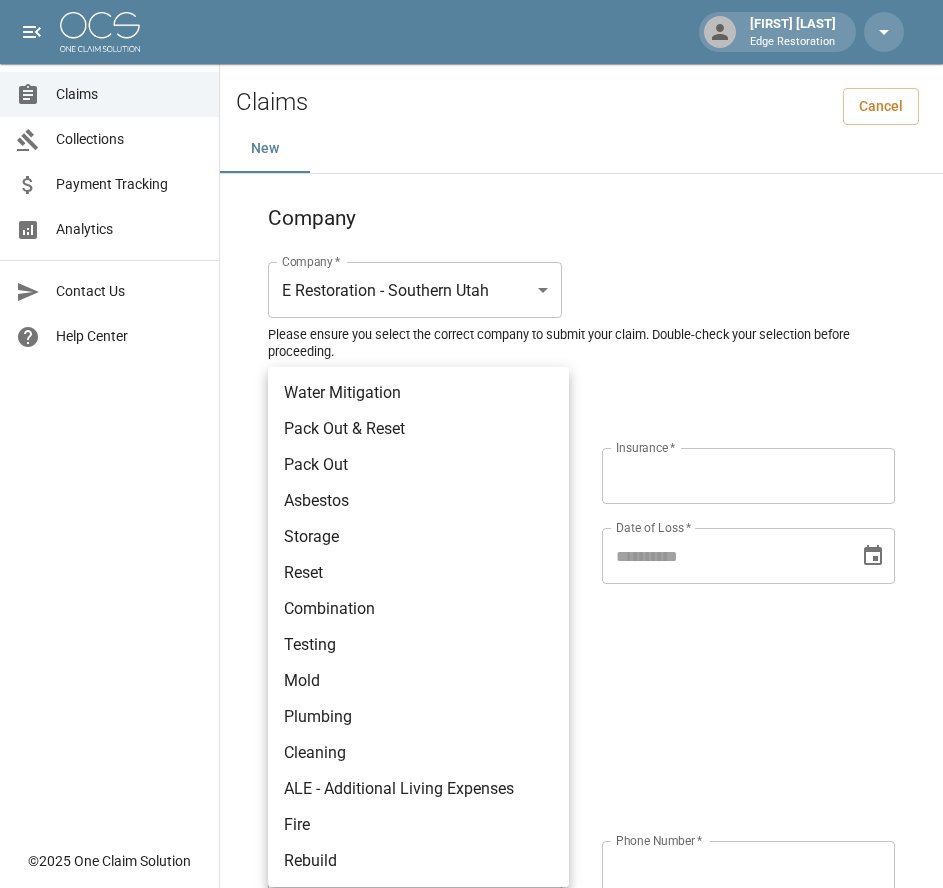 click on "Alicia Tubbs Edge Restoration Claims Collections Payment Tracking Analytics Contact Us Help Center ©  2025   One Claim Solution Claims Cancel New Company Company   * E Restoration - Southern Utah ******* Company   * Please ensure you select the correct company to submit your claim. Double-check your selection before proceeding. Claim Information Claim Type   * ​ Claim Type   * Claim Name   * Claim Name   * Claim Number   * Claim Number   * Amount   * Amount   * Insurance   * Insurance   * Date of Loss   * Date of Loss   * Insured's Information Property Owner   * Property Owner   * Mailing Address   * Mailing Address   * Mailing City   * Mailing City   * Mailing State   * Mailing State   * Mailing Zip   * Mailing Zip   * Phone Number   * Phone Number   * Alt. Phone Number Alt. Phone Number Email Email Documentation Invoice (PDF)* ​ Upload file(s) Invoice (PDF)* Work Authorization* ​ Upload file(s) Work Authorization* Photo Link Photo Link *" at bounding box center (471, 929) 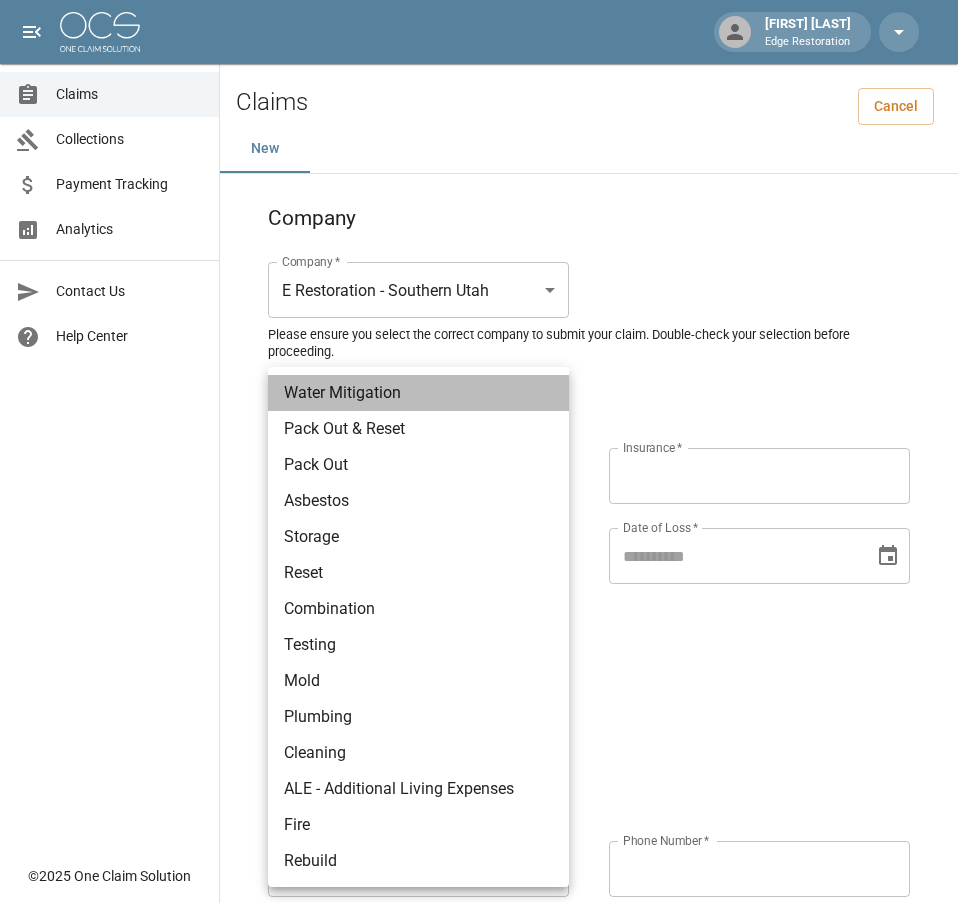 click on "Water Mitigation" at bounding box center (418, 393) 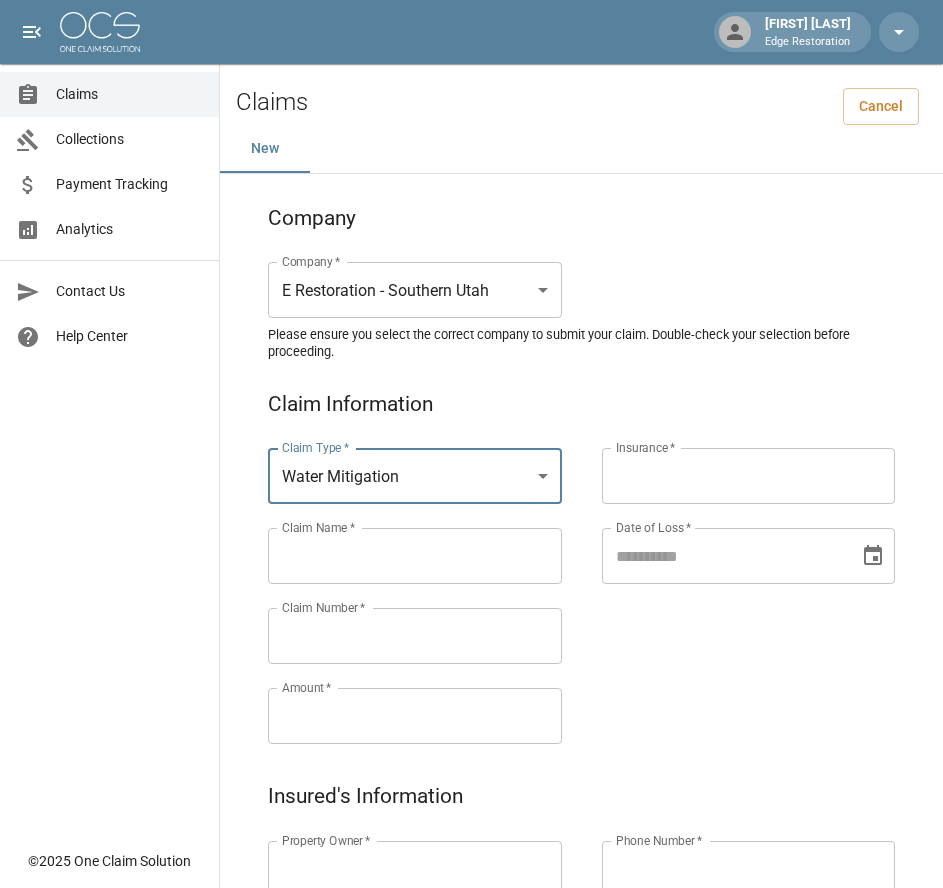 click on "Claims Collections Payment Tracking Analytics Contact Us Help Center" at bounding box center (109, 419) 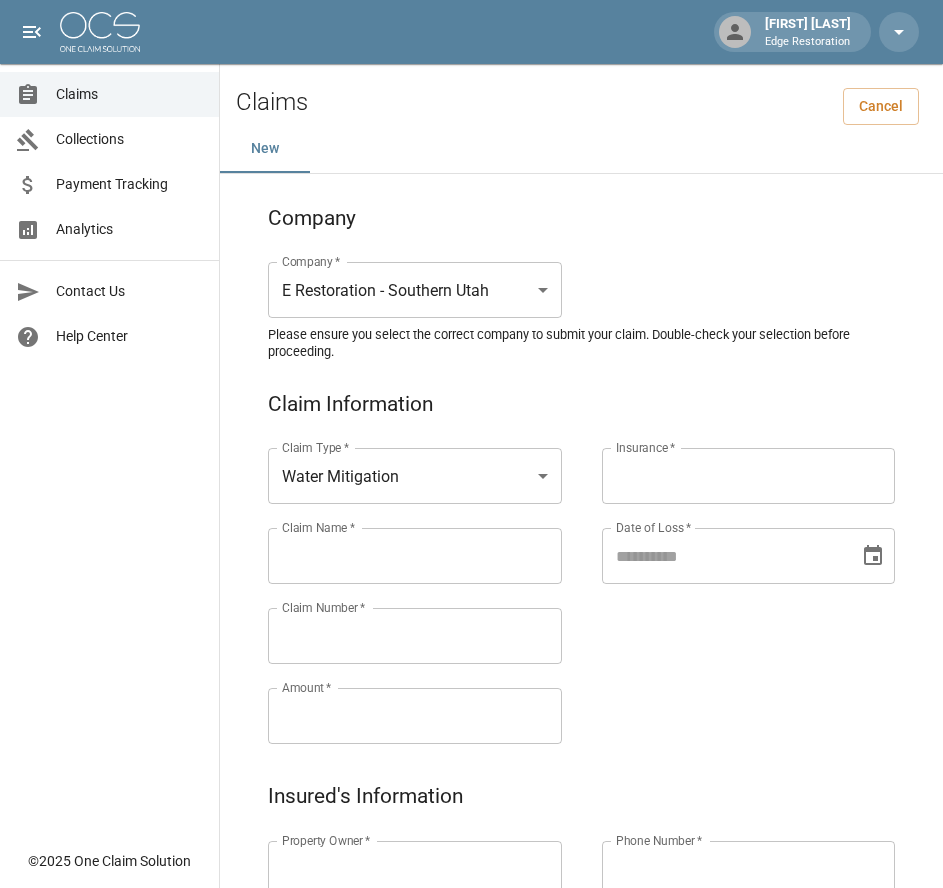 click on "Claim Name   *" at bounding box center [415, 556] 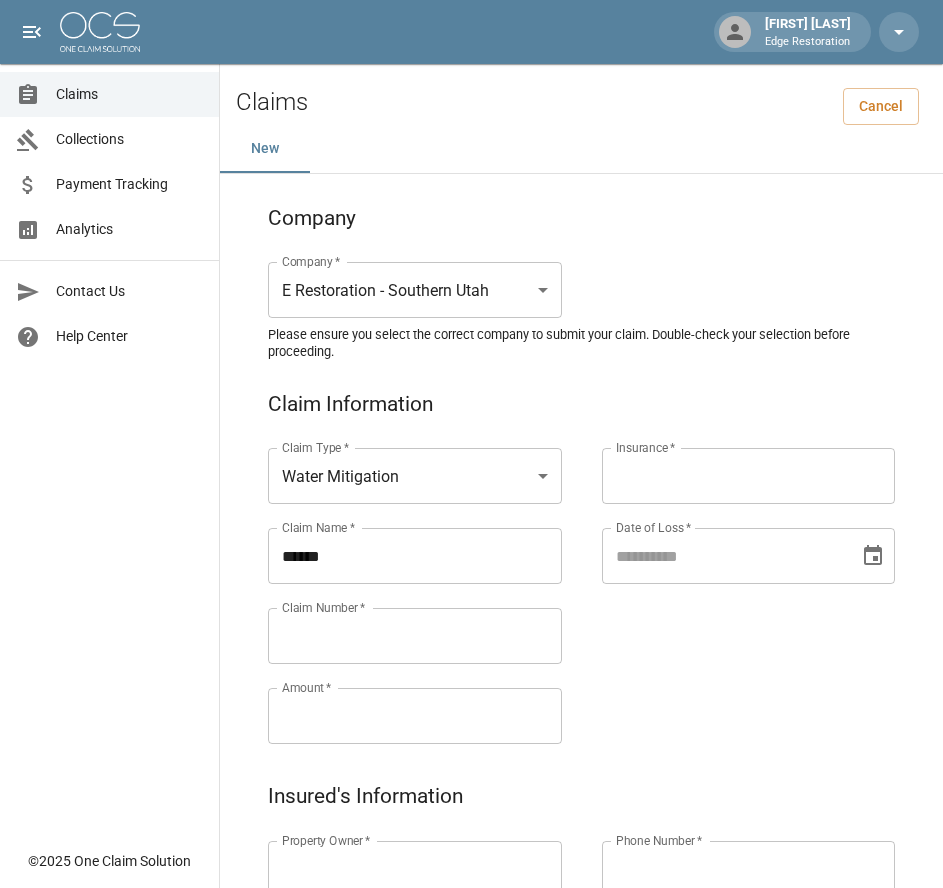 click on "*****" at bounding box center (415, 556) 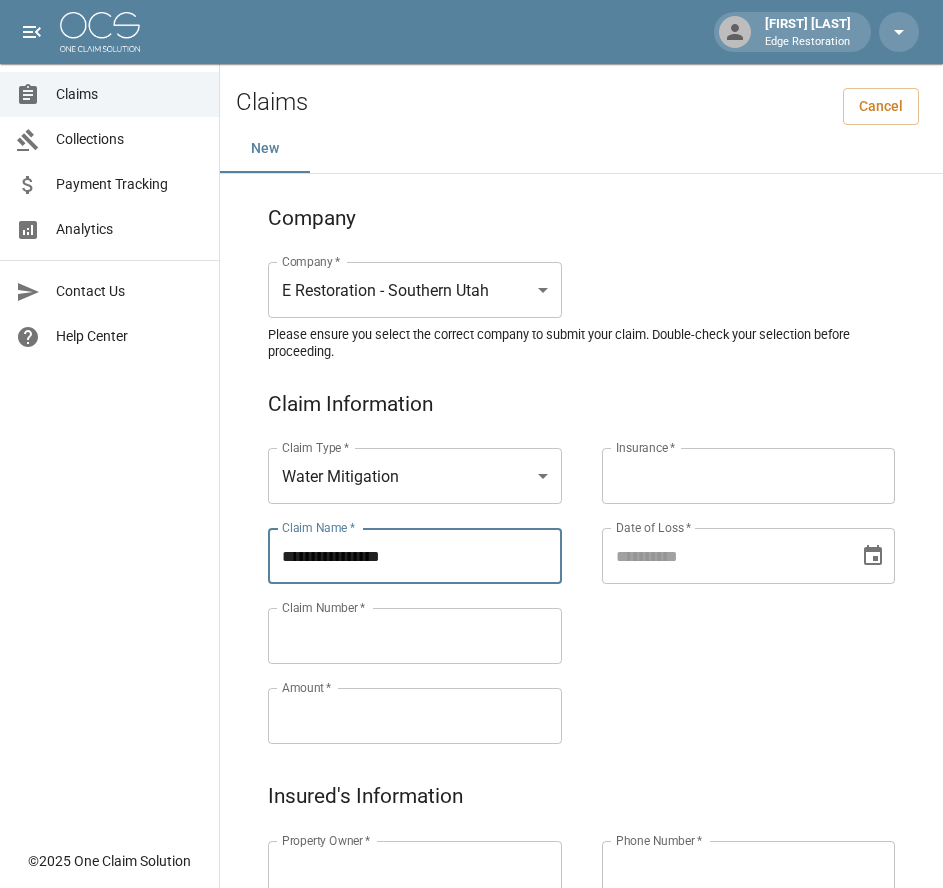 click on "**********" at bounding box center [415, 556] 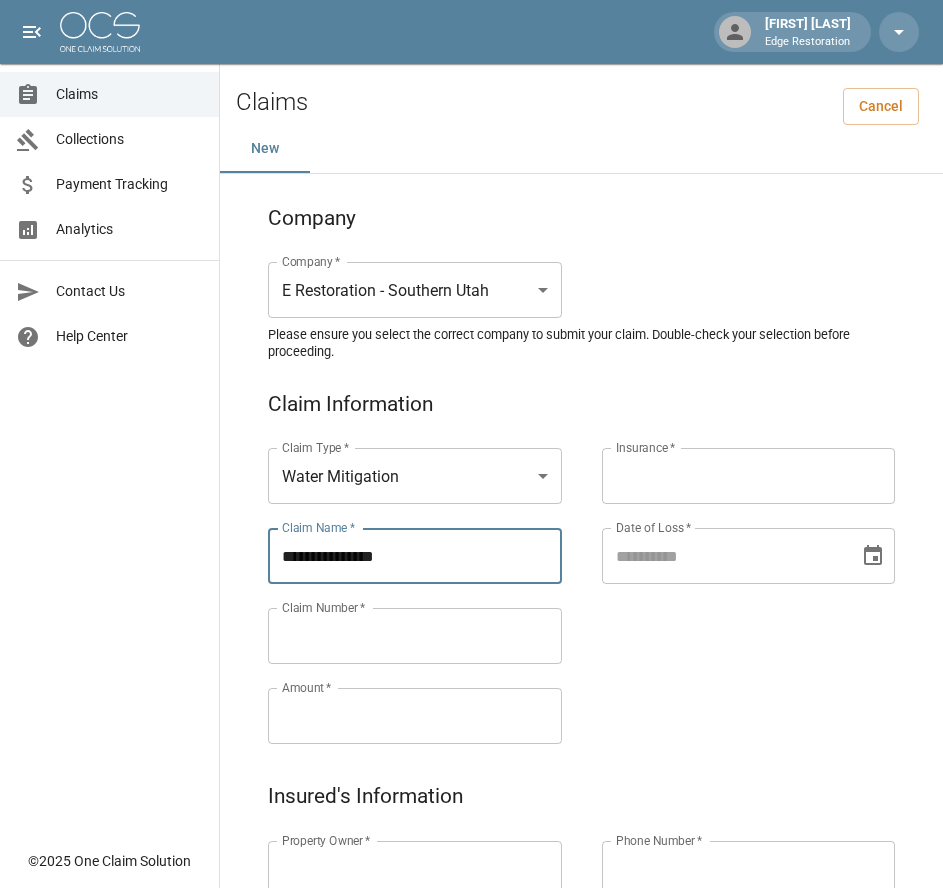 type on "**********" 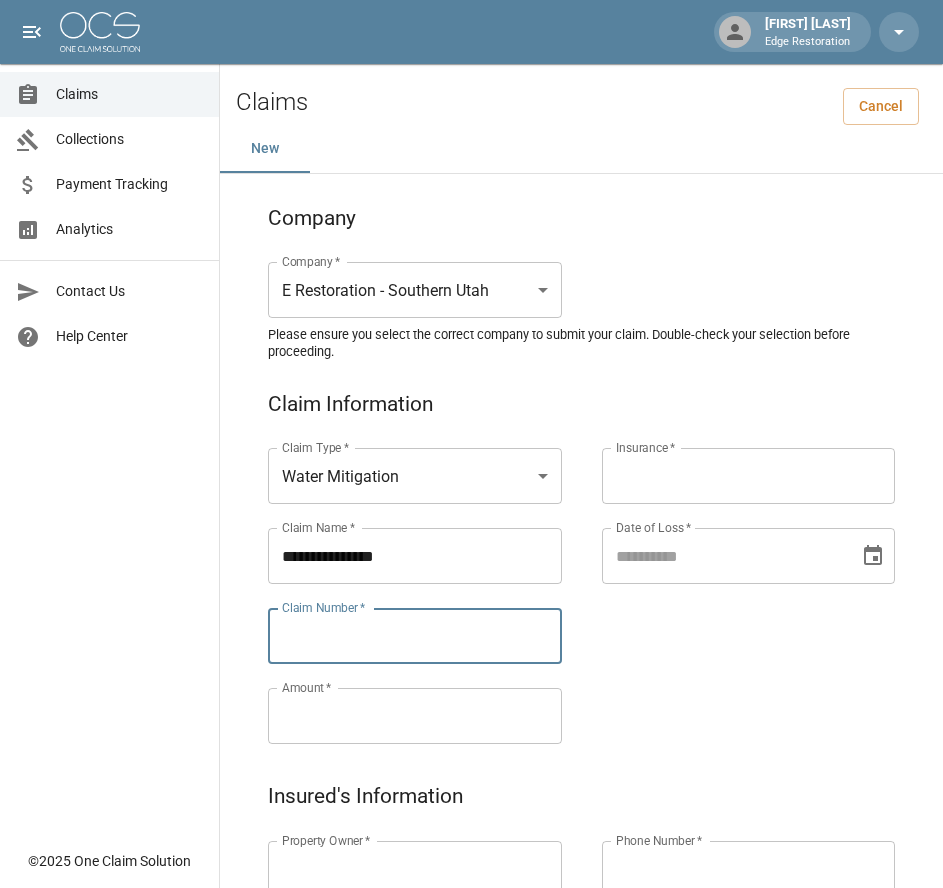 click on "Claim Number   *" at bounding box center (415, 636) 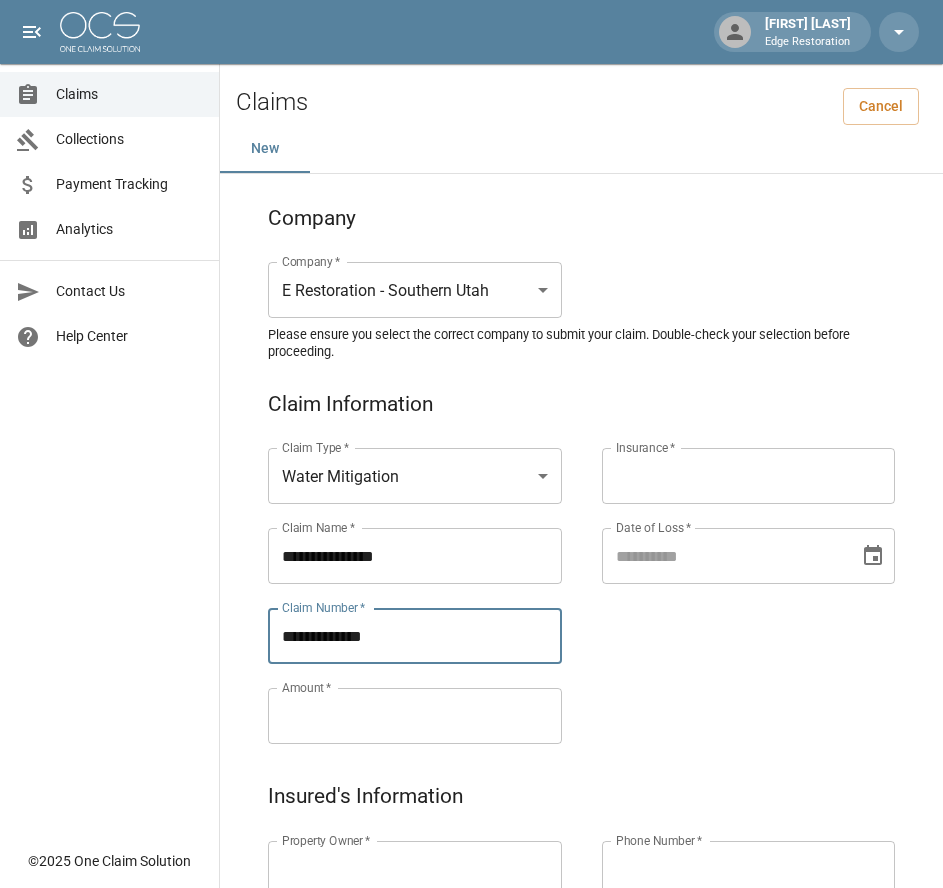 type on "**********" 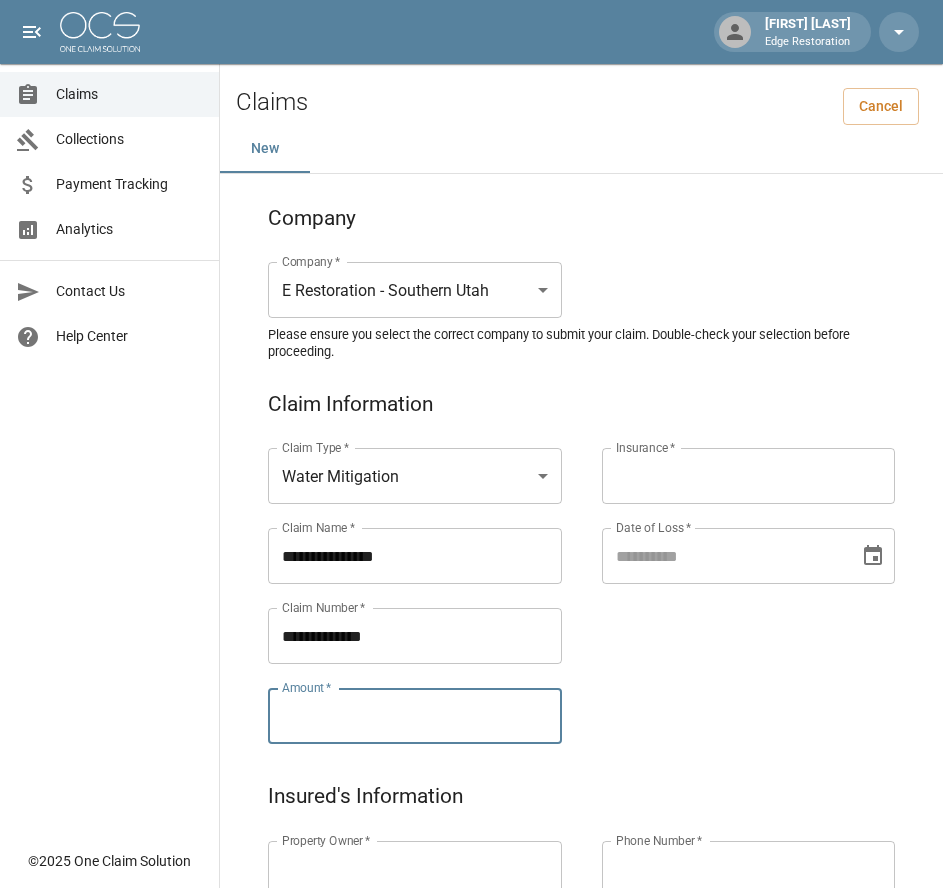click on "Amount   *" at bounding box center [415, 716] 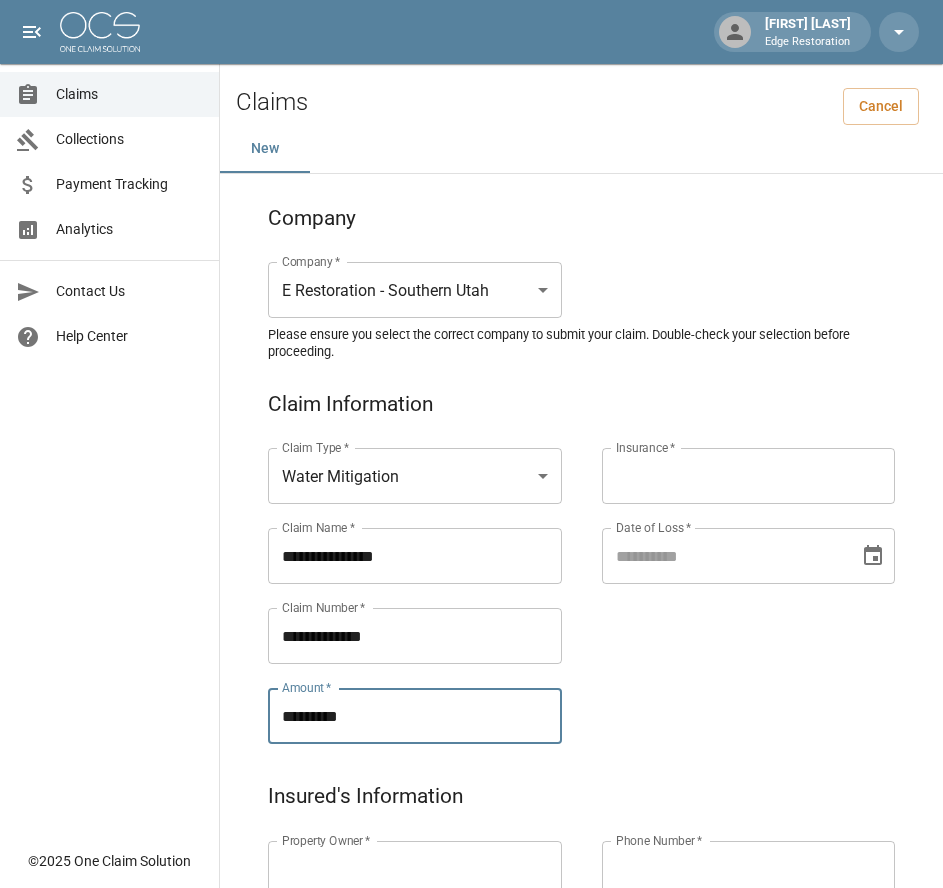 type on "*********" 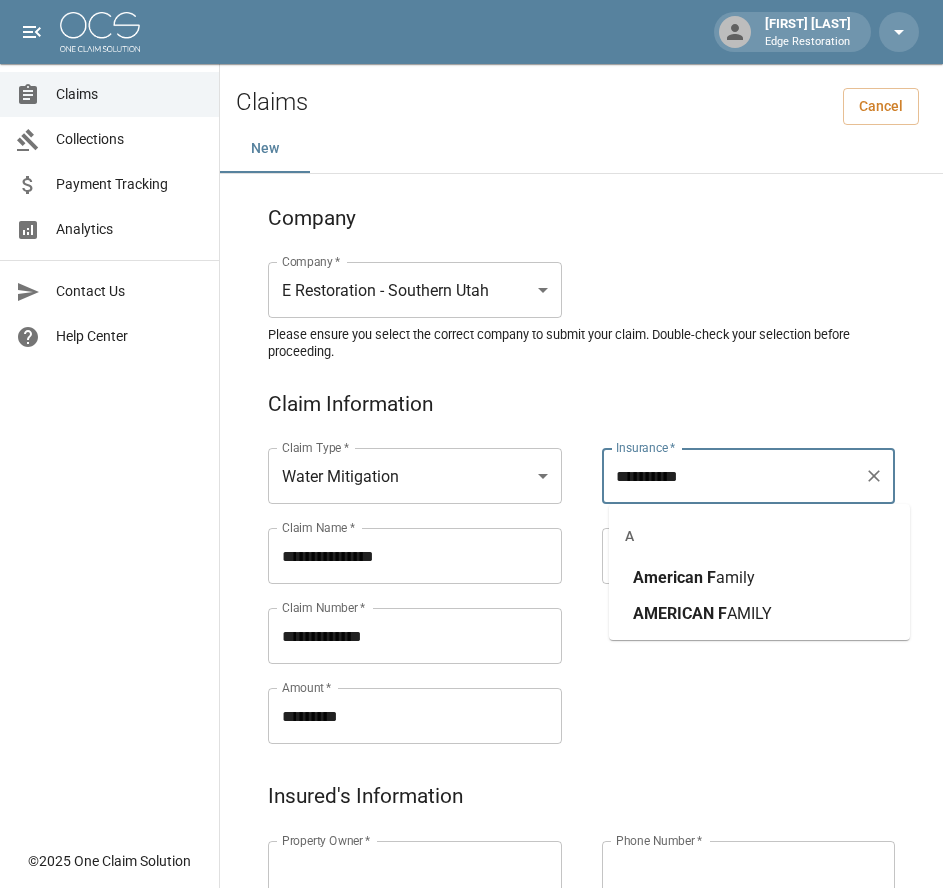 click on "amily" at bounding box center (735, 577) 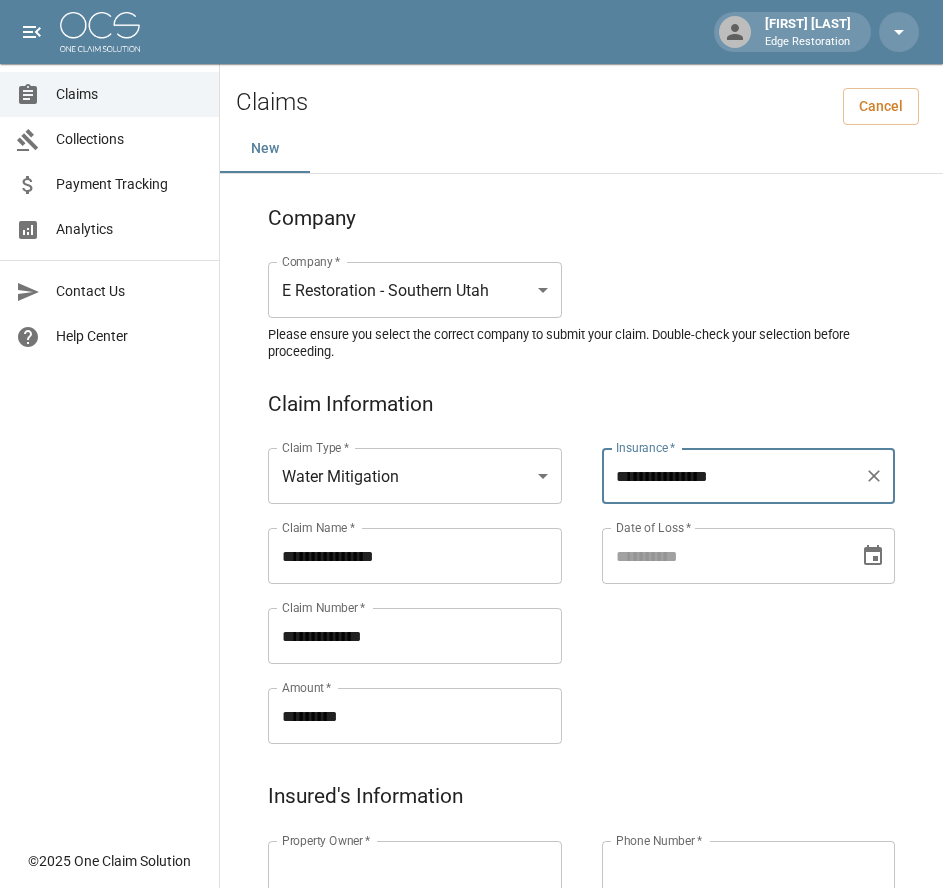 type on "**********" 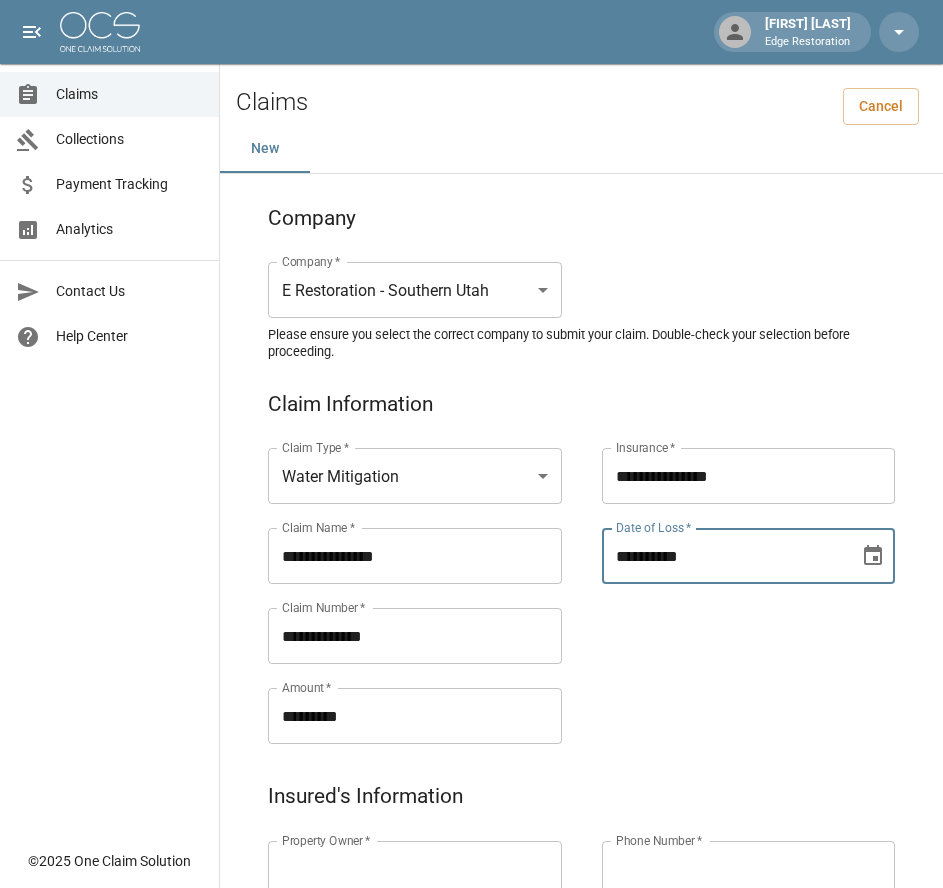 click on "**********" at bounding box center (724, 556) 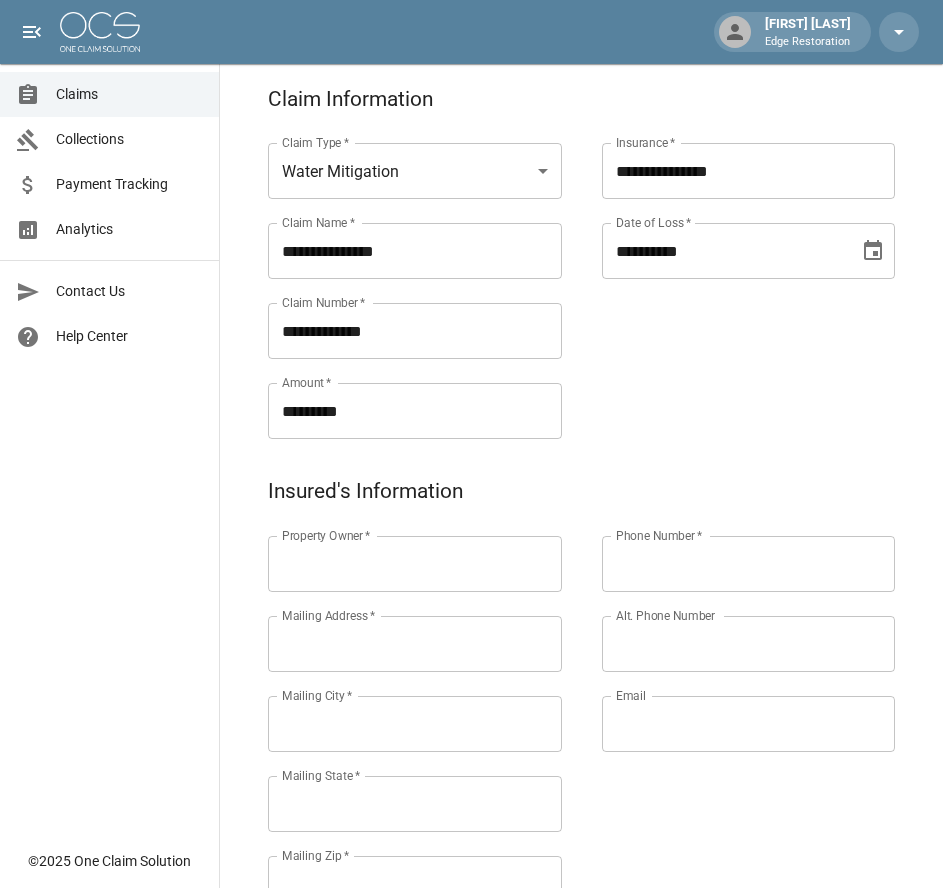 scroll, scrollTop: 304, scrollLeft: 0, axis: vertical 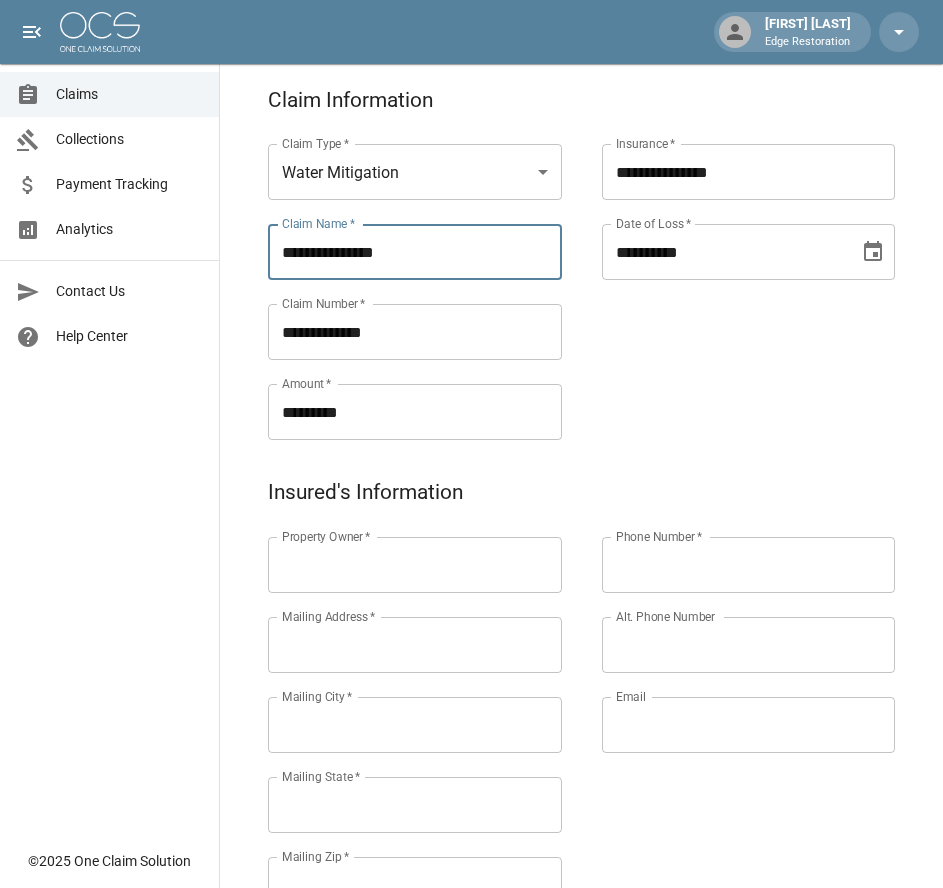 drag, startPoint x: 408, startPoint y: 254, endPoint x: 273, endPoint y: 274, distance: 136.47343 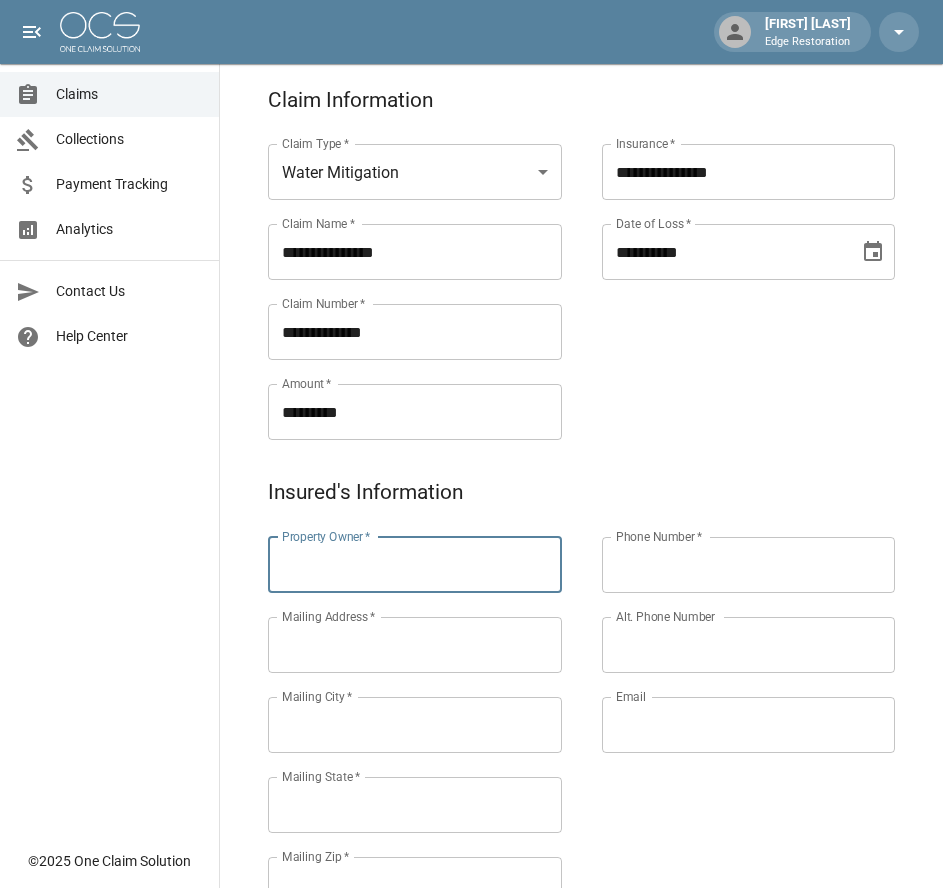 click on "Property Owner   *" at bounding box center (415, 565) 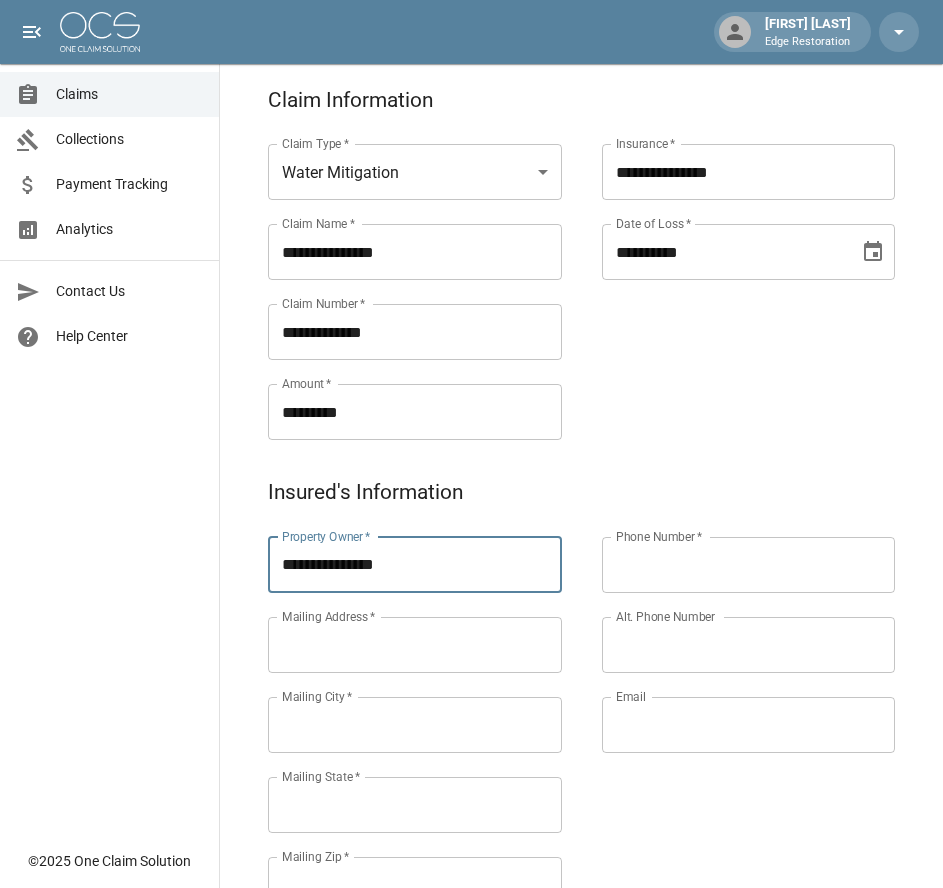 type on "**********" 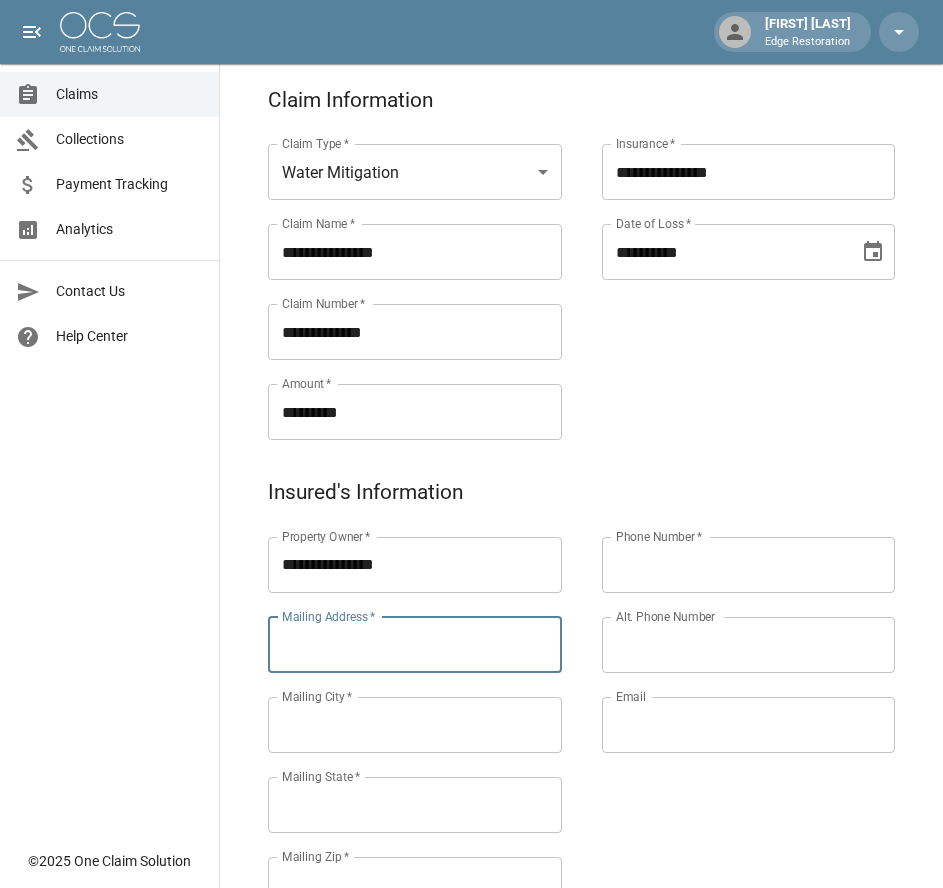 click on "Mailing Address   *" at bounding box center (415, 645) 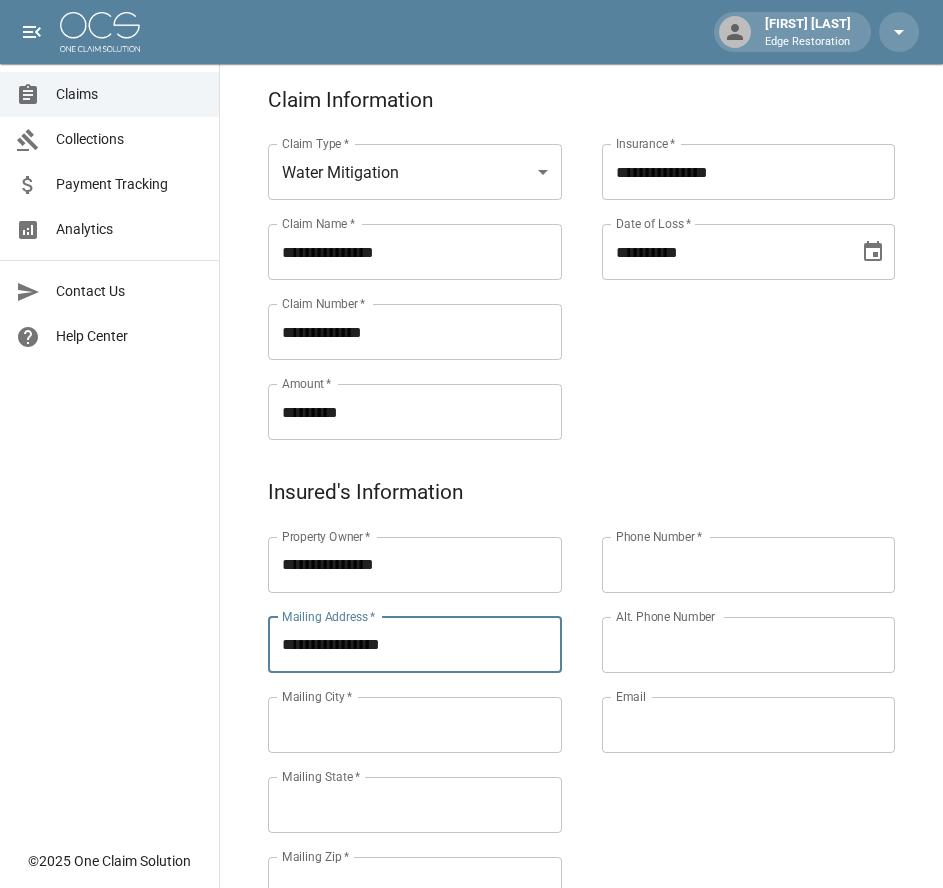 type on "**********" 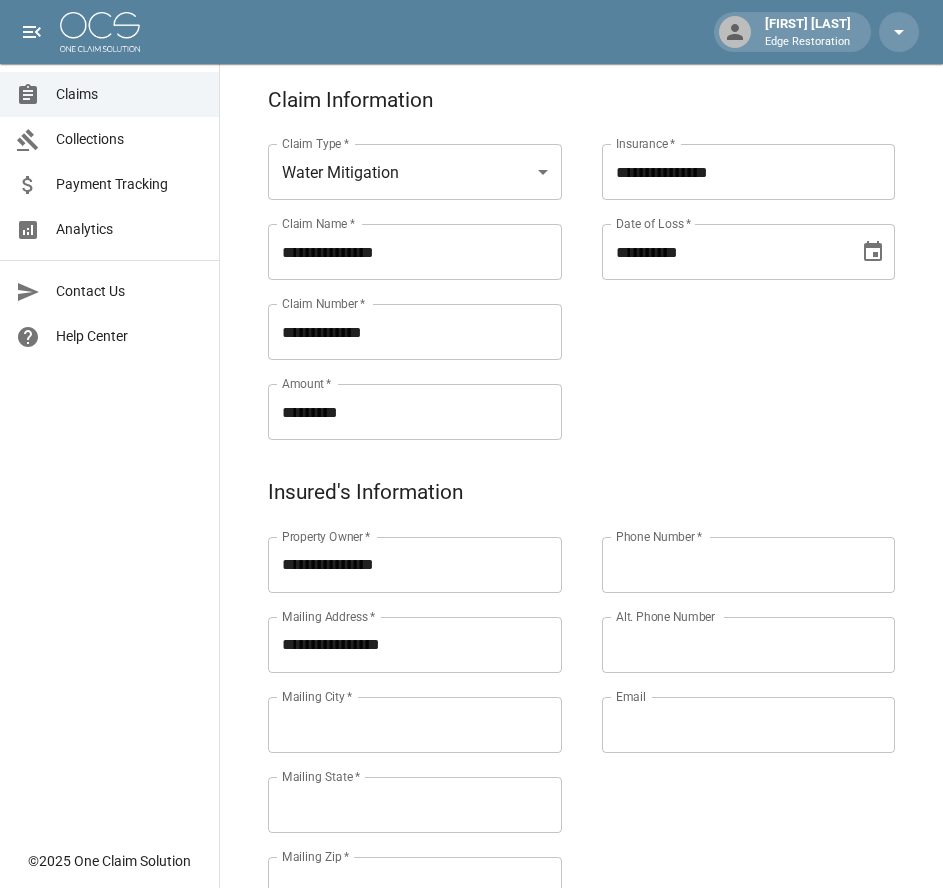 click on "Mailing City   *" at bounding box center [415, 725] 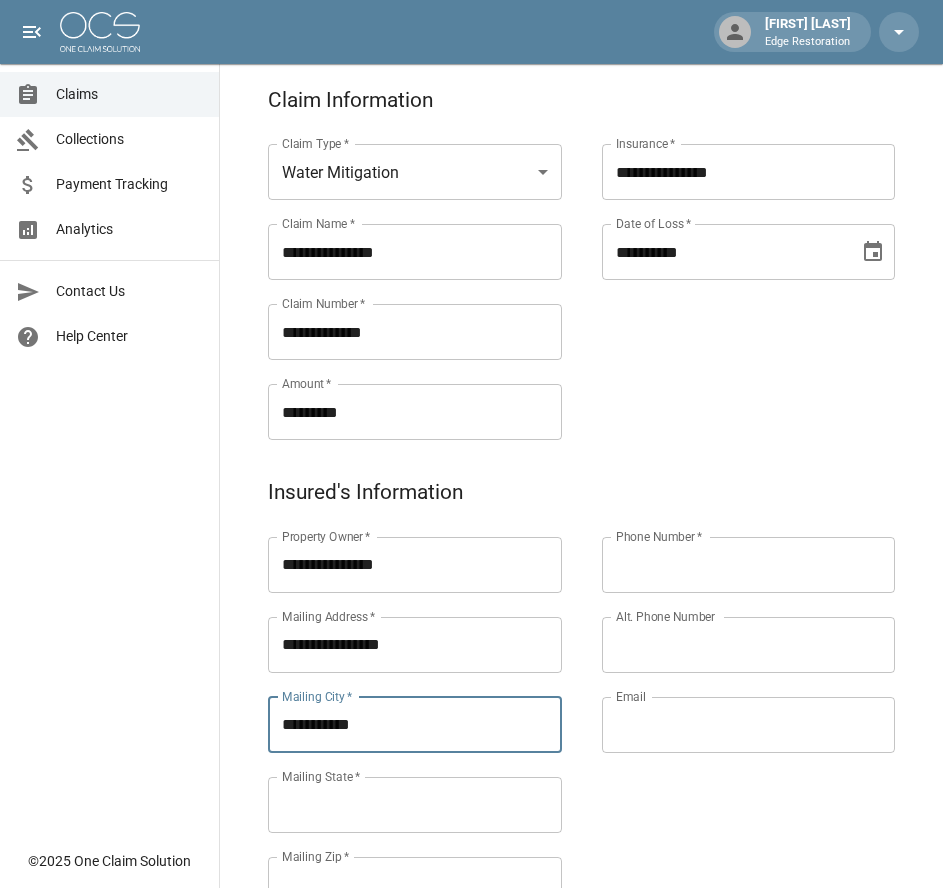 type on "**********" 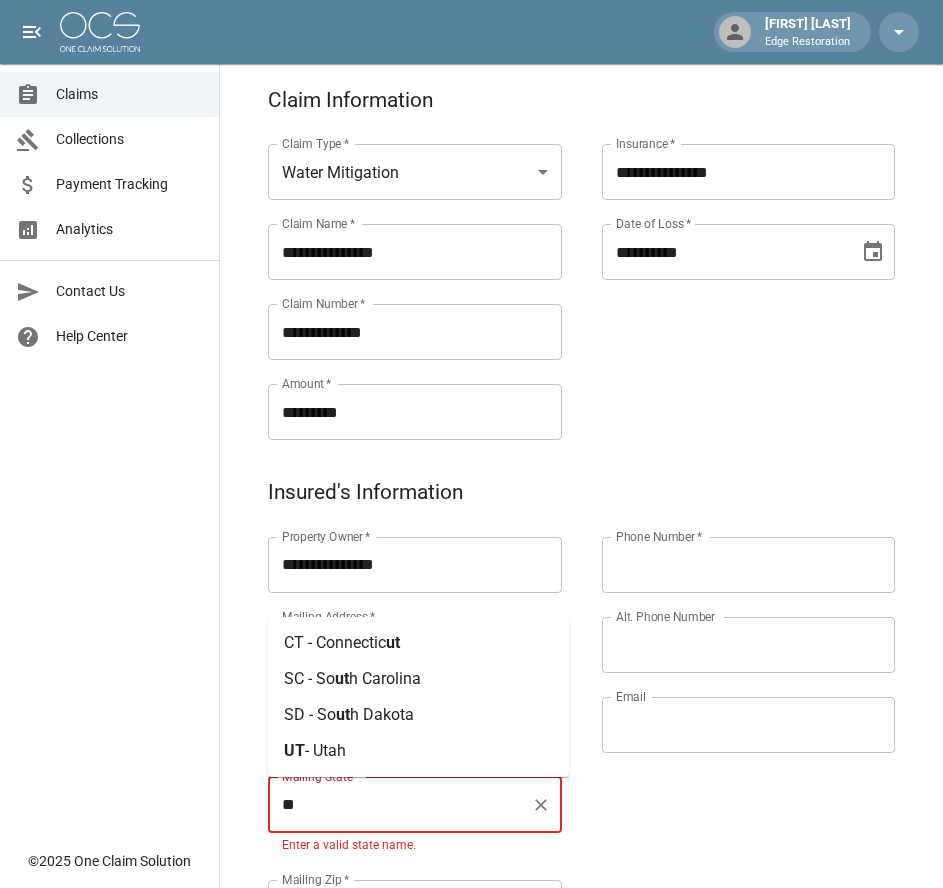 click on "[STATE] - Utah" at bounding box center [418, 751] 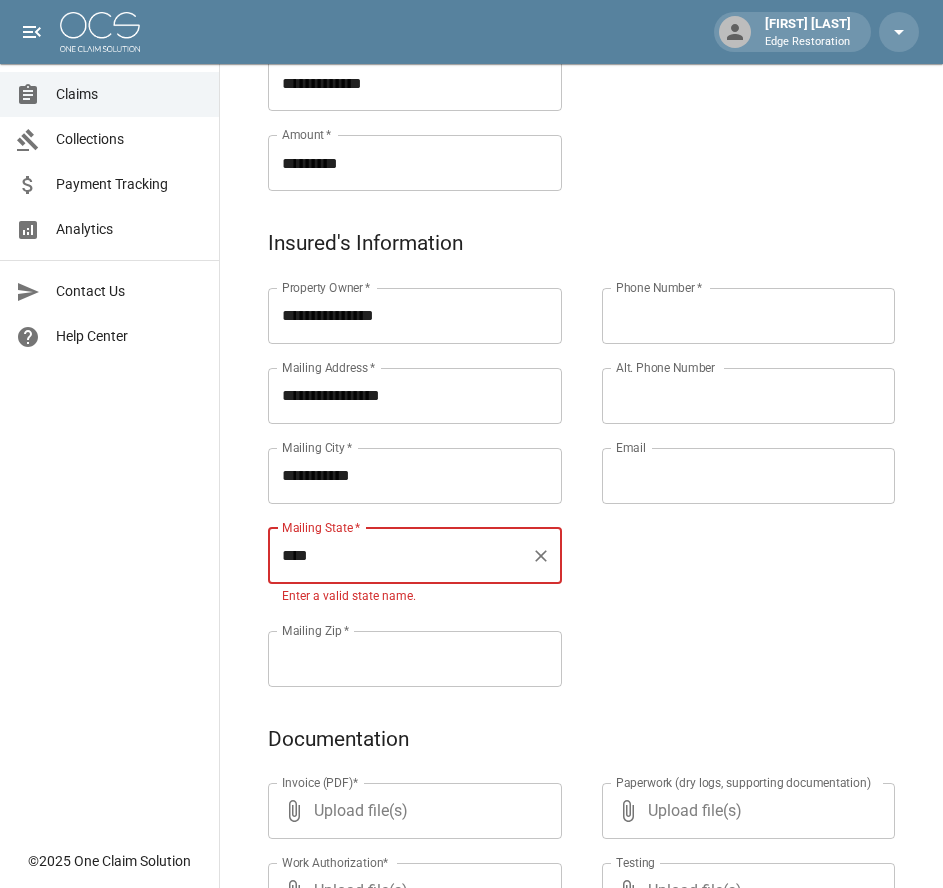 scroll, scrollTop: 554, scrollLeft: 0, axis: vertical 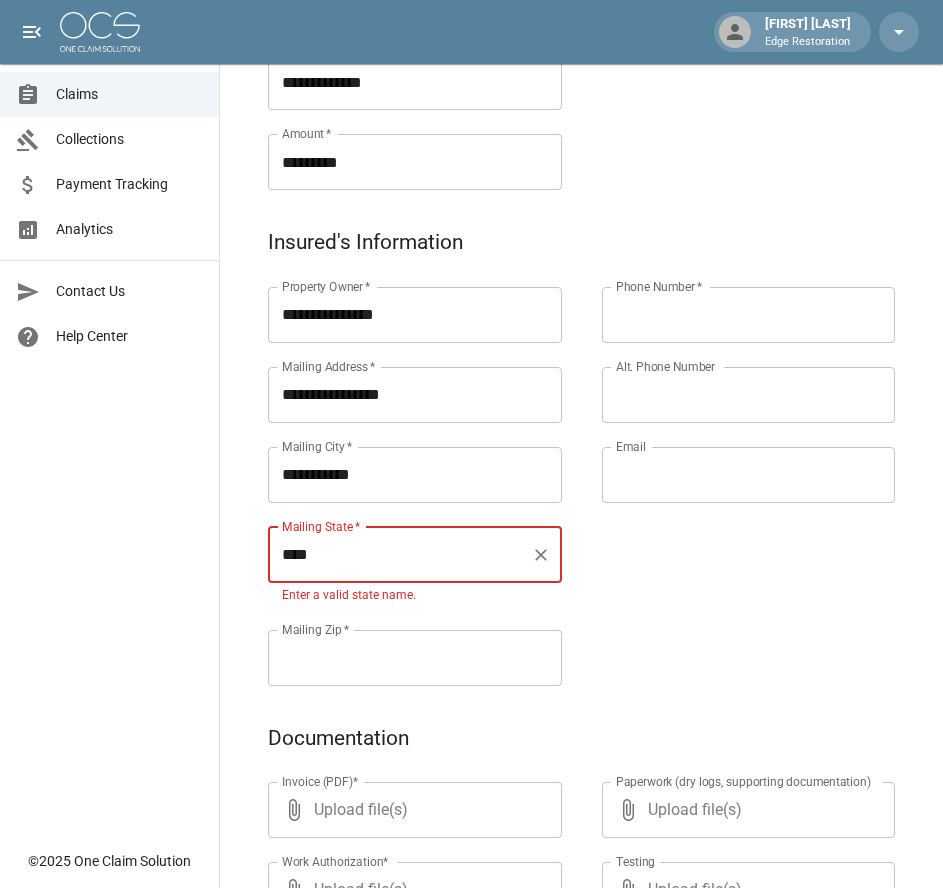 type on "****" 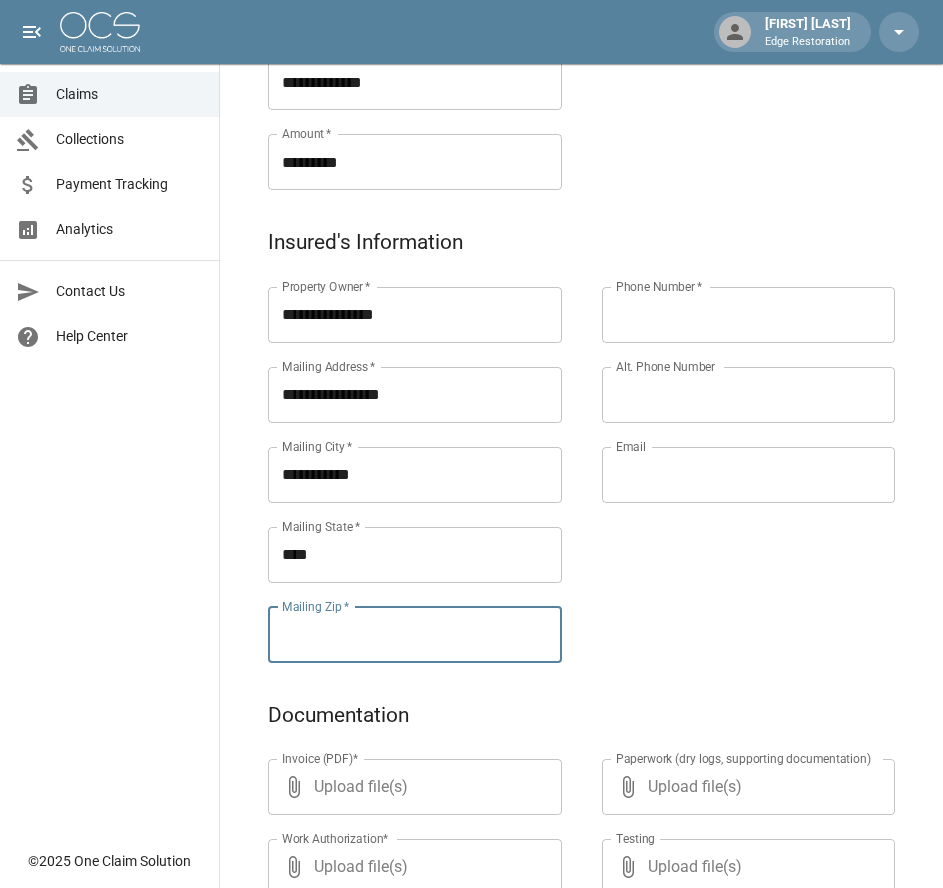 click on "**********" at bounding box center [395, 451] 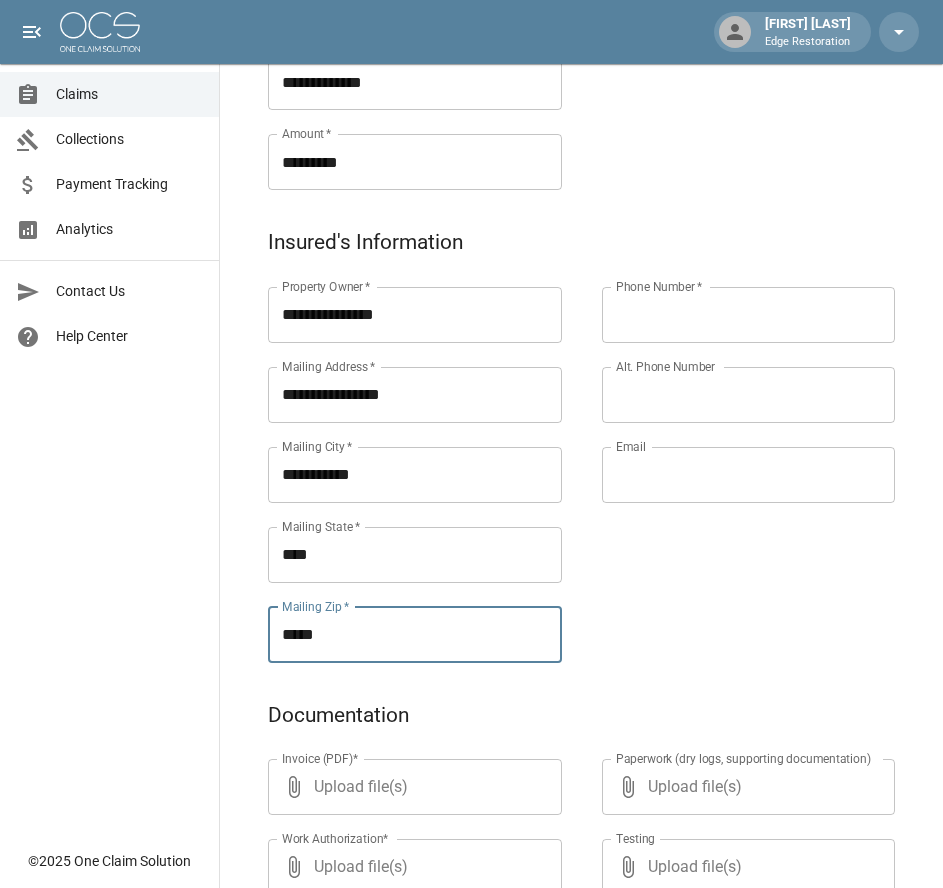 type on "*****" 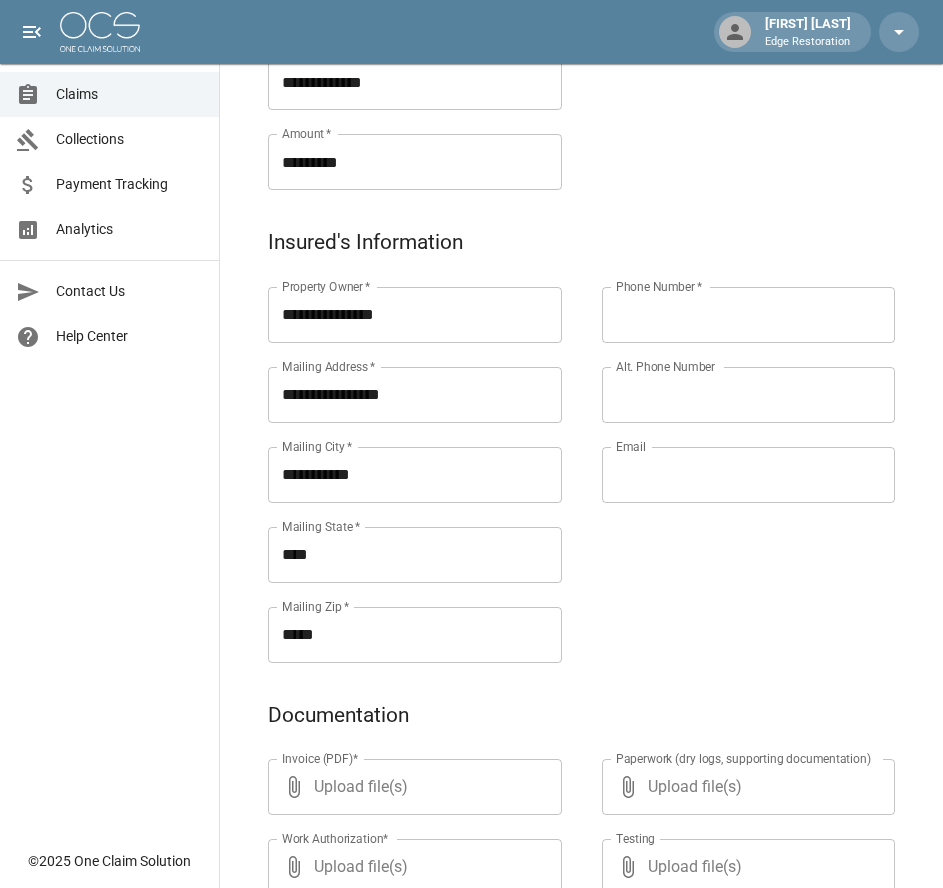 click on "Phone Number   *" at bounding box center (749, 315) 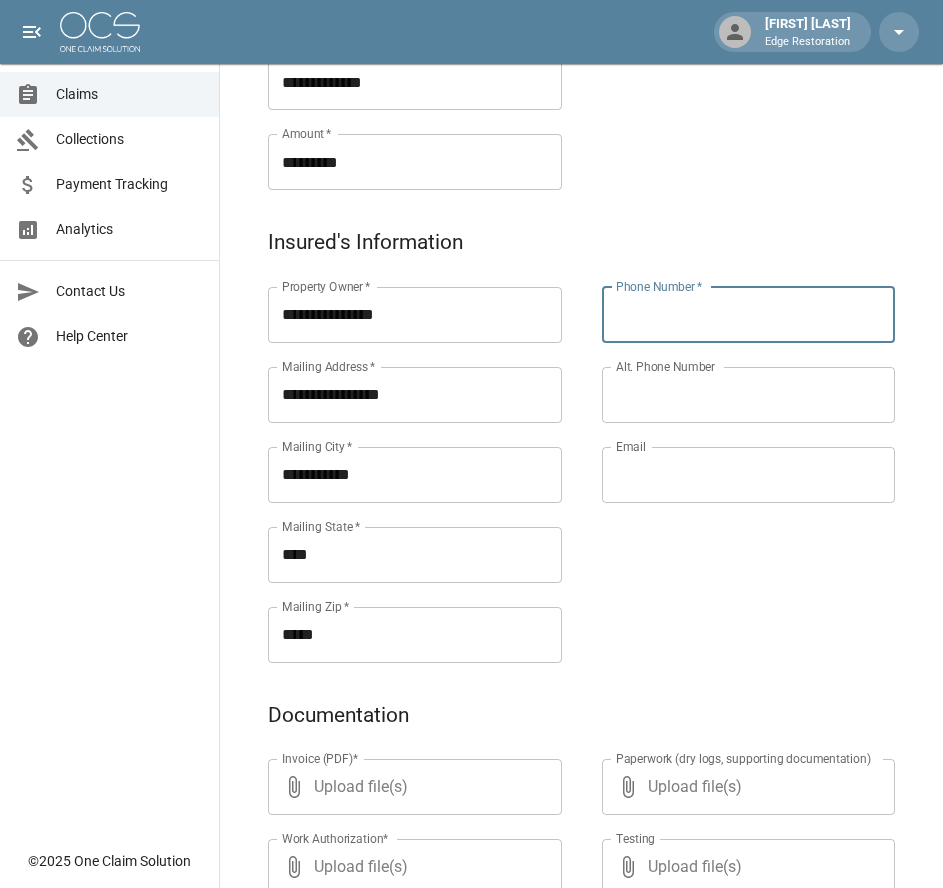 paste on "**********" 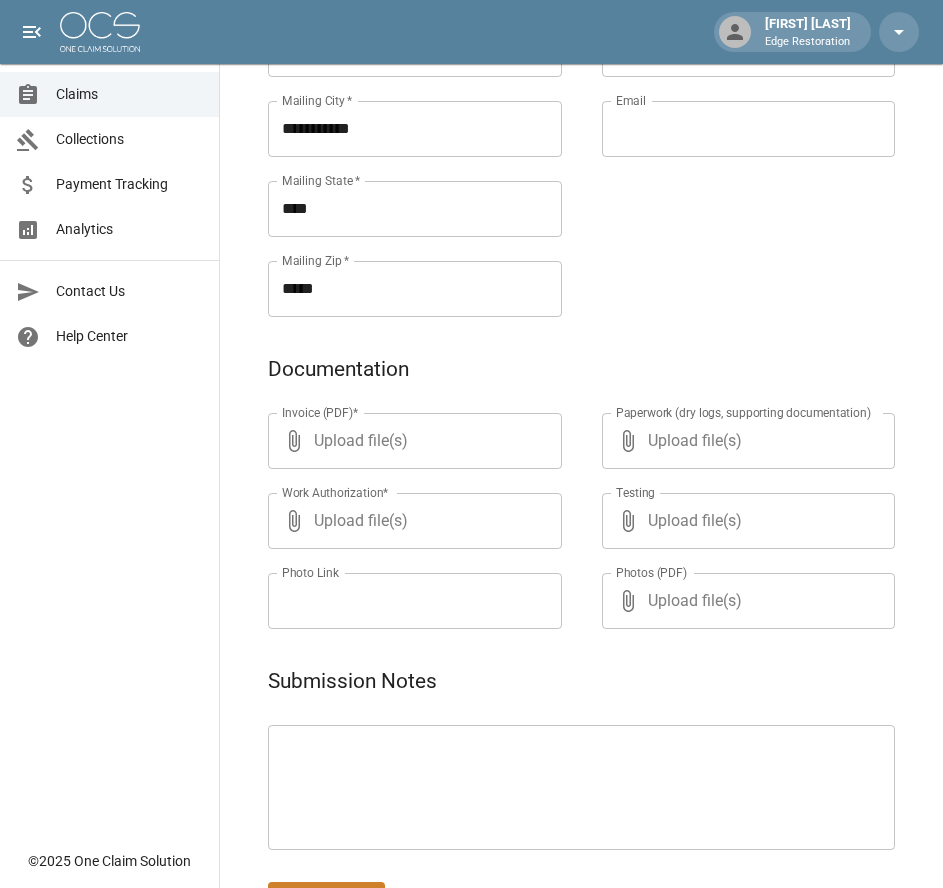 scroll, scrollTop: 971, scrollLeft: 0, axis: vertical 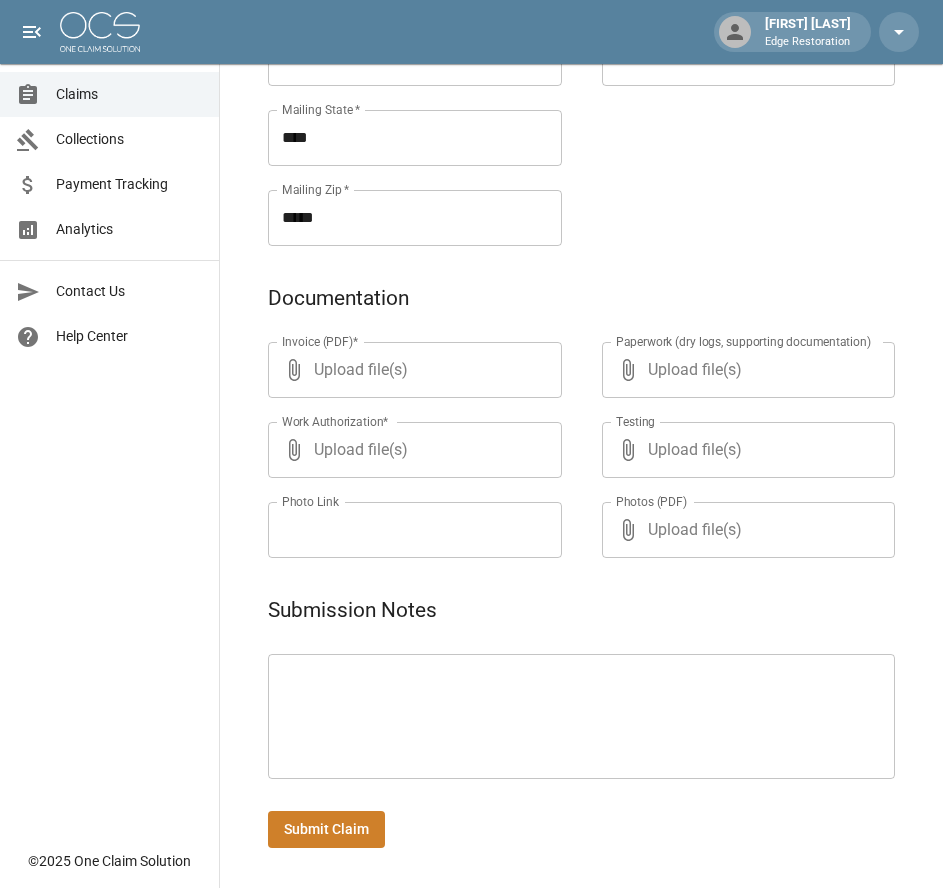 type on "**********" 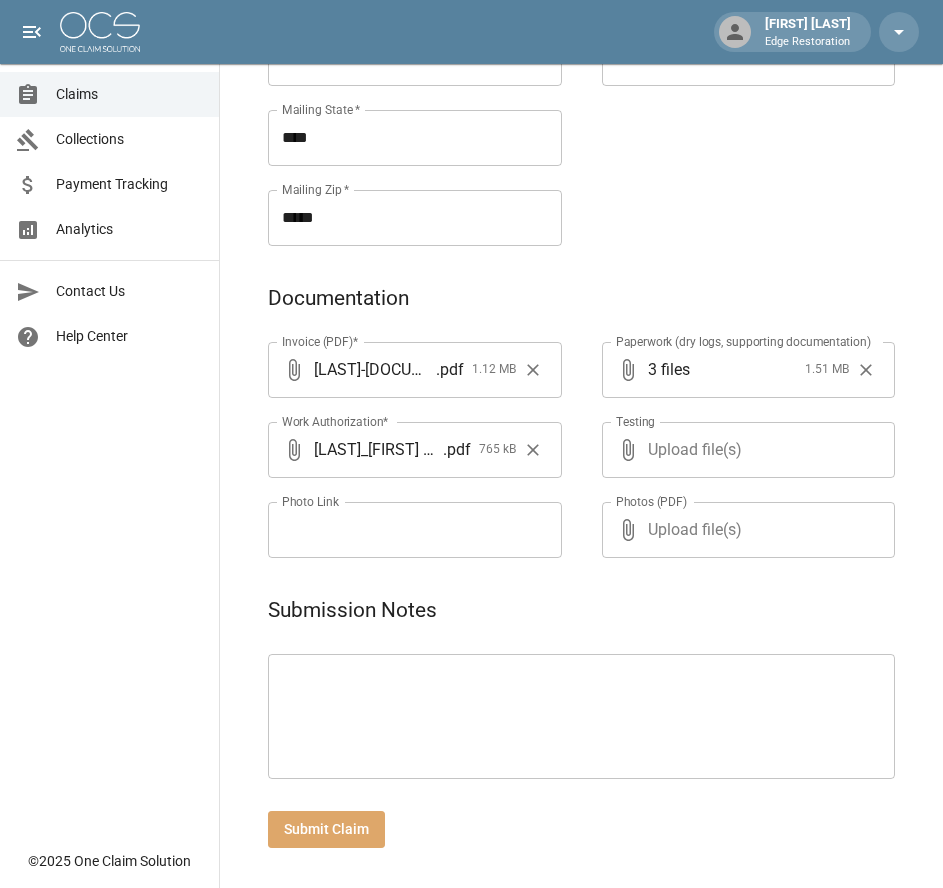 click on "Submit Claim" at bounding box center [326, 829] 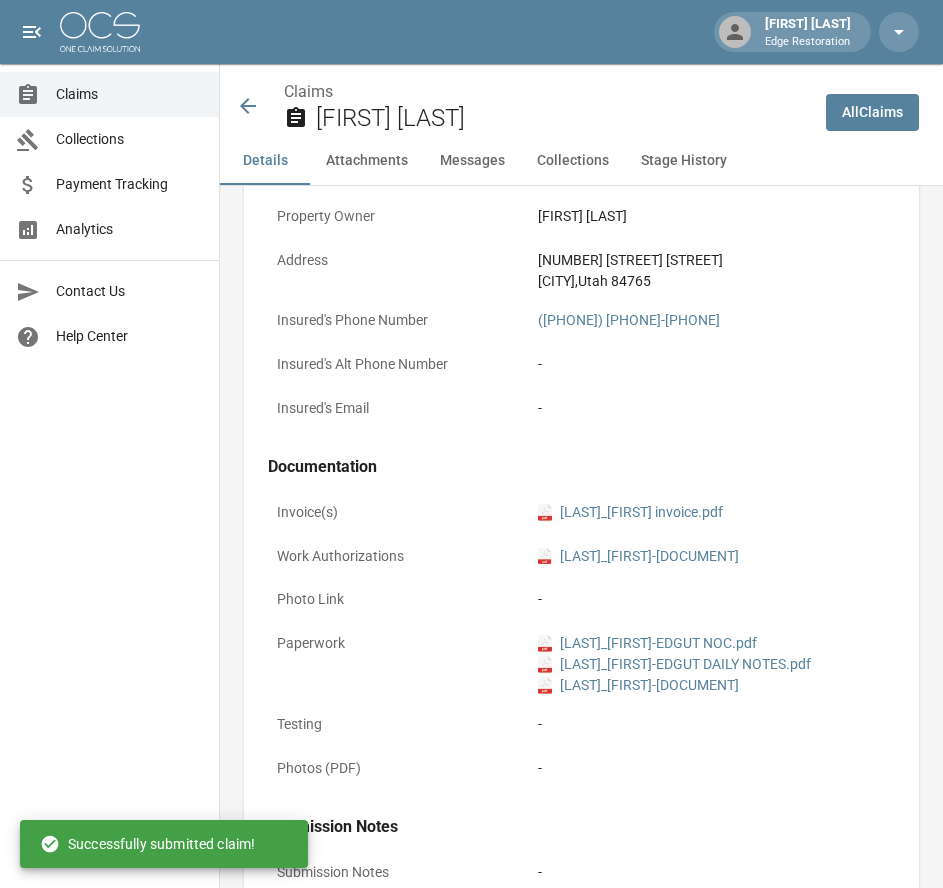 click at bounding box center (100, 32) 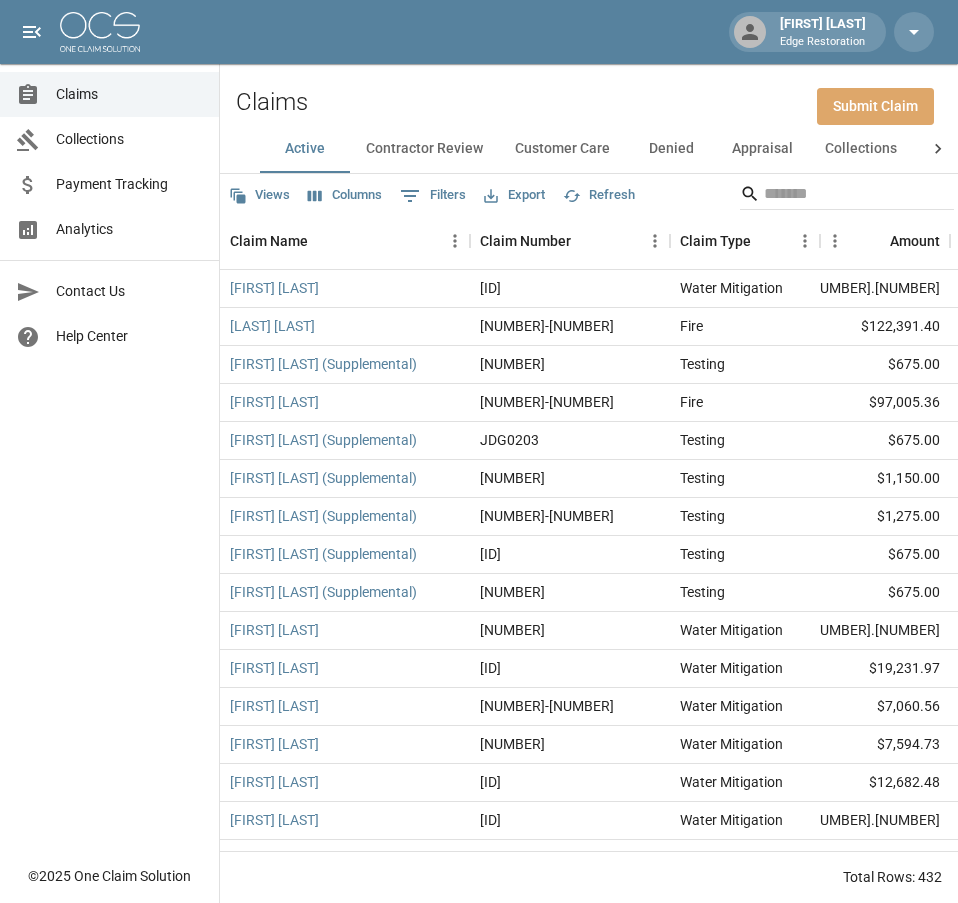 click on "Submit Claim" at bounding box center [875, 106] 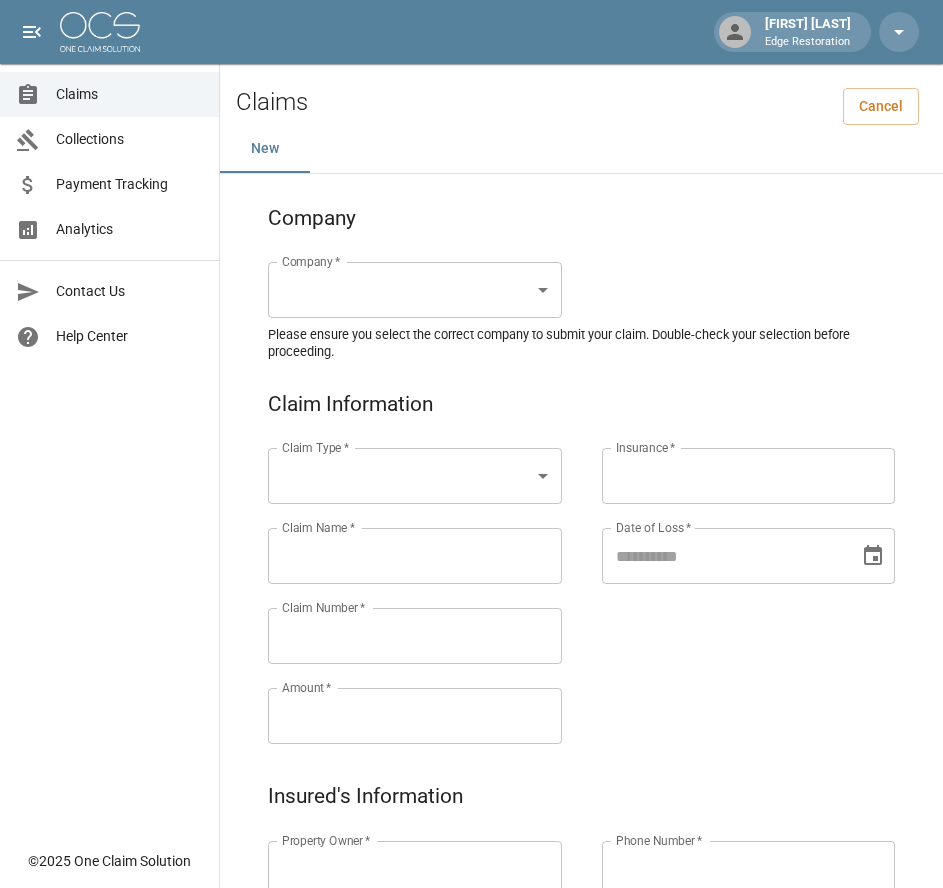 click on "Alicia Tubbs Edge Restoration Claims Collections Payment Tracking Analytics Contact Us Help Center ©  2025   One Claim Solution Claims Cancel New Company Company   * ​ Company   * Please ensure you select the correct company to submit your claim. Double-check your selection before proceeding. Claim Information Claim Type   * ​ Claim Type   * Claim Name   * Claim Name   * Claim Number   * Claim Number   * Amount   * Amount   * Insurance   * Insurance   * Date of Loss   * Date of Loss   * Insured's Information Property Owner   * Property Owner   * Mailing Address   * Mailing Address   * Mailing City   * Mailing City   * Mailing State   * Mailing State   * Mailing Zip   * Mailing Zip   * Phone Number   * Phone Number   * Alt. Phone Number Alt. Phone Number Email Email Documentation Invoice (PDF)* ​ Upload file(s) Invoice (PDF)* Work Authorization* ​ Upload file(s) Work Authorization* Photo Link Photo Link ​ Upload file(s) Testing ​ ​" at bounding box center [471, 929] 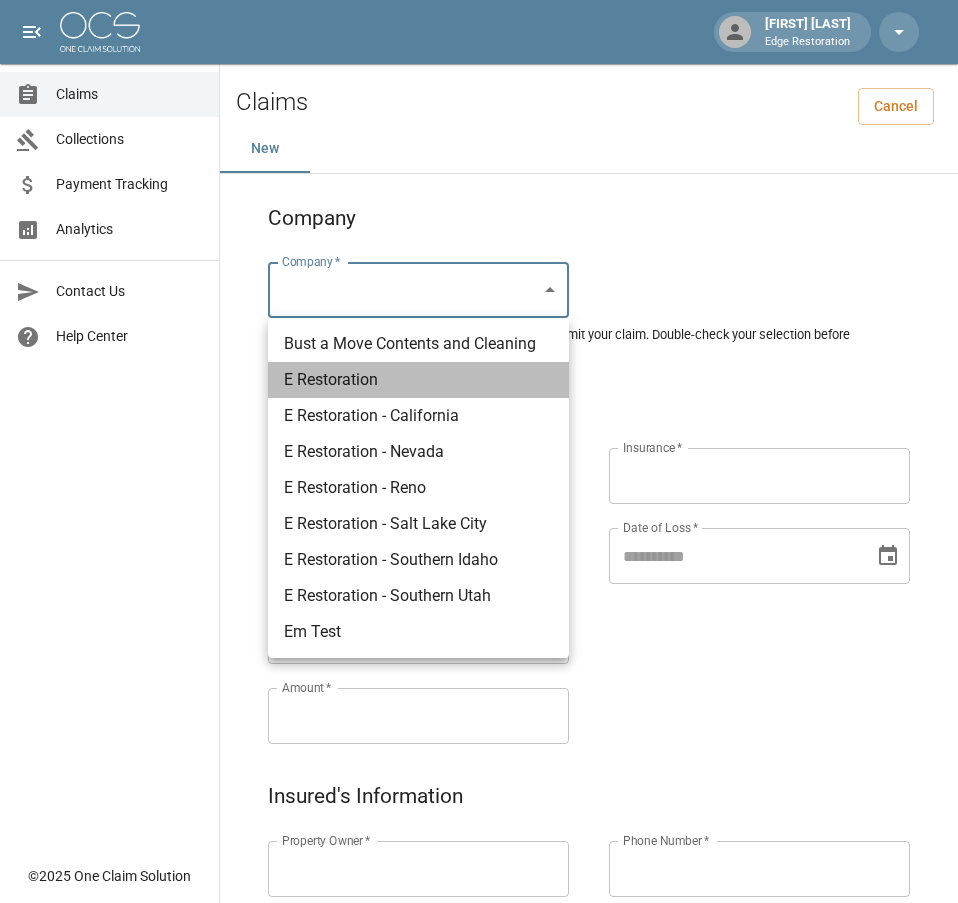 click on "E Restoration" at bounding box center [418, 380] 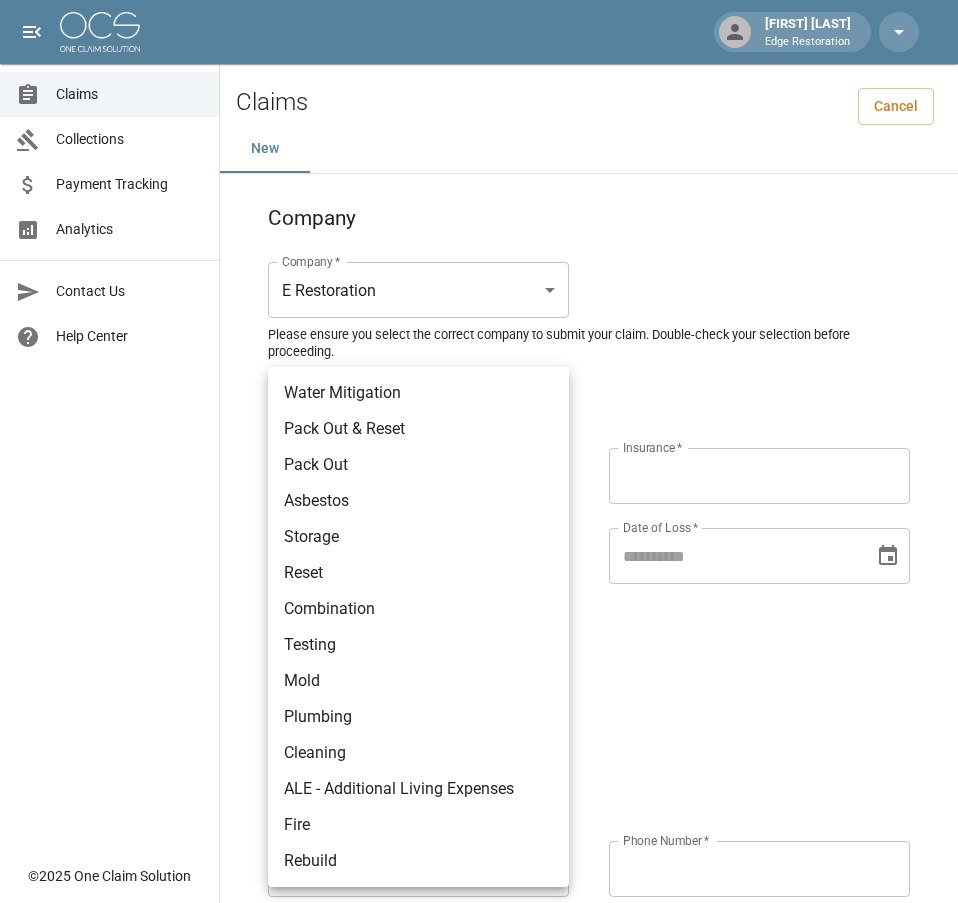 click on "Alicia Tubbs Edge Restoration Claims Collections Payment Tracking Analytics Contact Us Help Center ©  2025   One Claim Solution Claims Cancel New Company Company   * E Restoration *** Company   * Please ensure you select the correct company to submit your claim. Double-check your selection before proceeding. Claim Information Claim Type   * ​ Claim Type   * Claim Name   * Claim Name   * Claim Number   * Claim Number   * Amount   * Amount   * Insurance   * Insurance   * Date of Loss   * Date of Loss   * Insured's Information Property Owner   * Property Owner   * Mailing Address   * Mailing Address   * Mailing City   * Mailing City   * Mailing State   * Mailing State   * Mailing Zip   * Mailing Zip   * Phone Number   * Phone Number   * Alt. Phone Number Alt. Phone Number Email Email Documentation Invoice (PDF)* ​ Upload file(s) Invoice (PDF)* Work Authorization* ​ Upload file(s) Work Authorization* Photo Link Photo Link ​ Upload file(s) *" at bounding box center (479, 929) 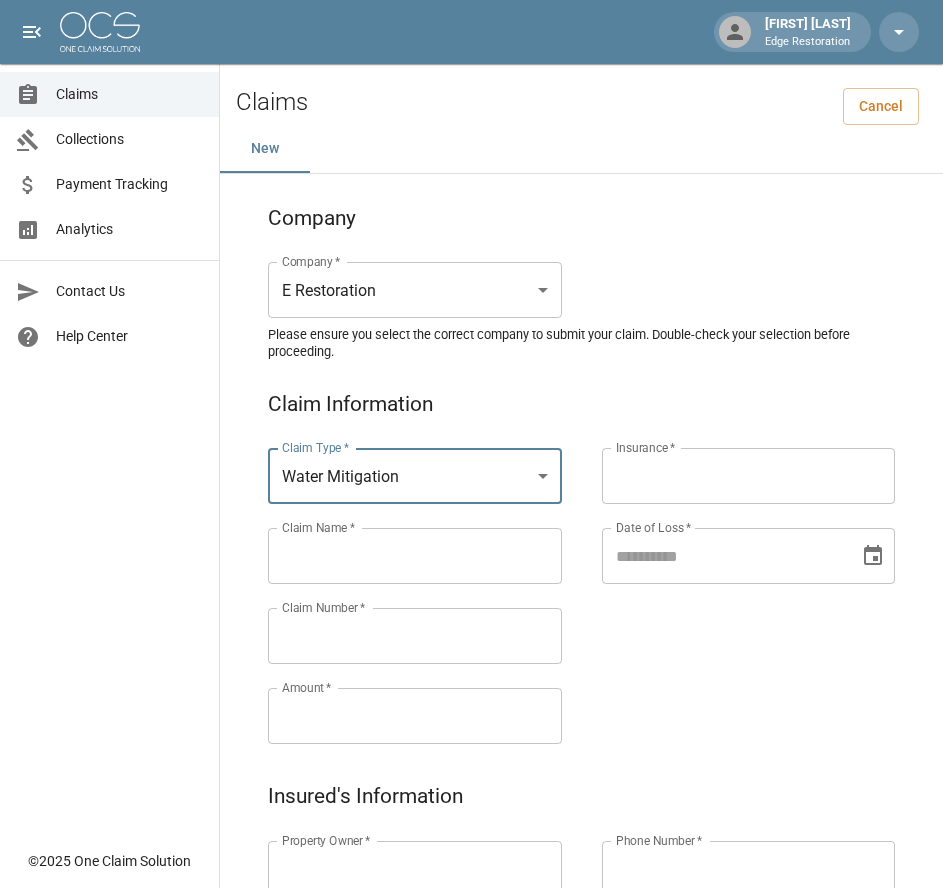 click on "Claims Collections Payment Tracking Analytics Contact Us Help Center" at bounding box center [109, 419] 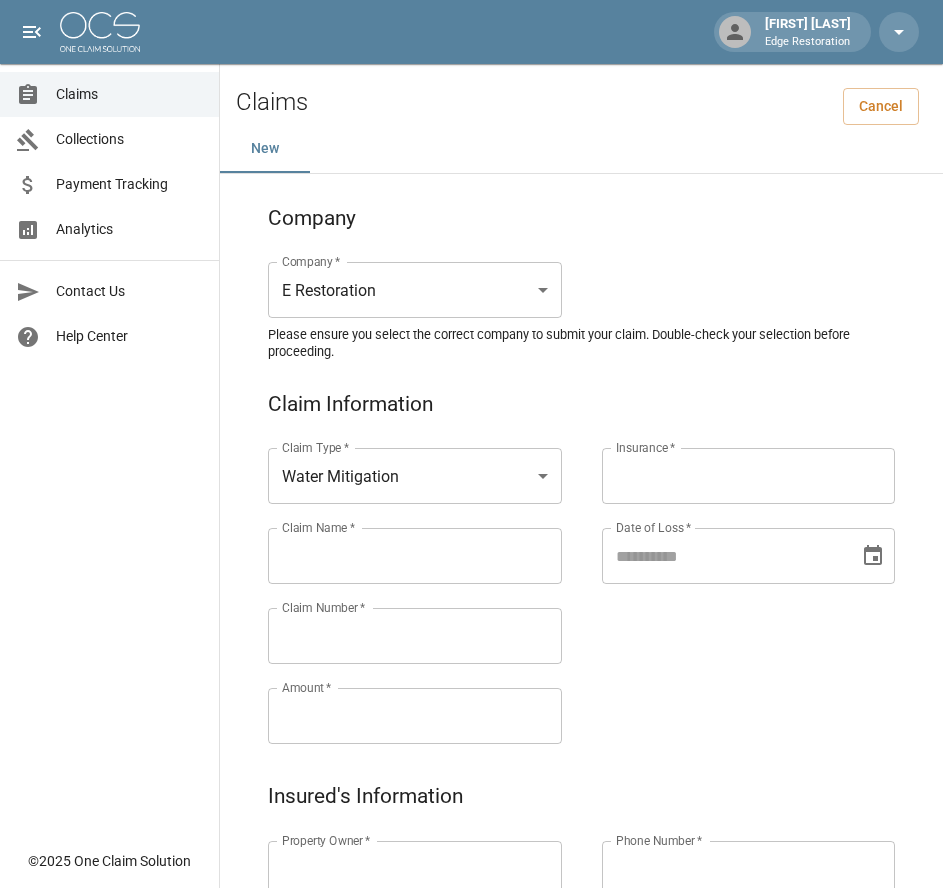click on "Claim Name   *" at bounding box center (415, 556) 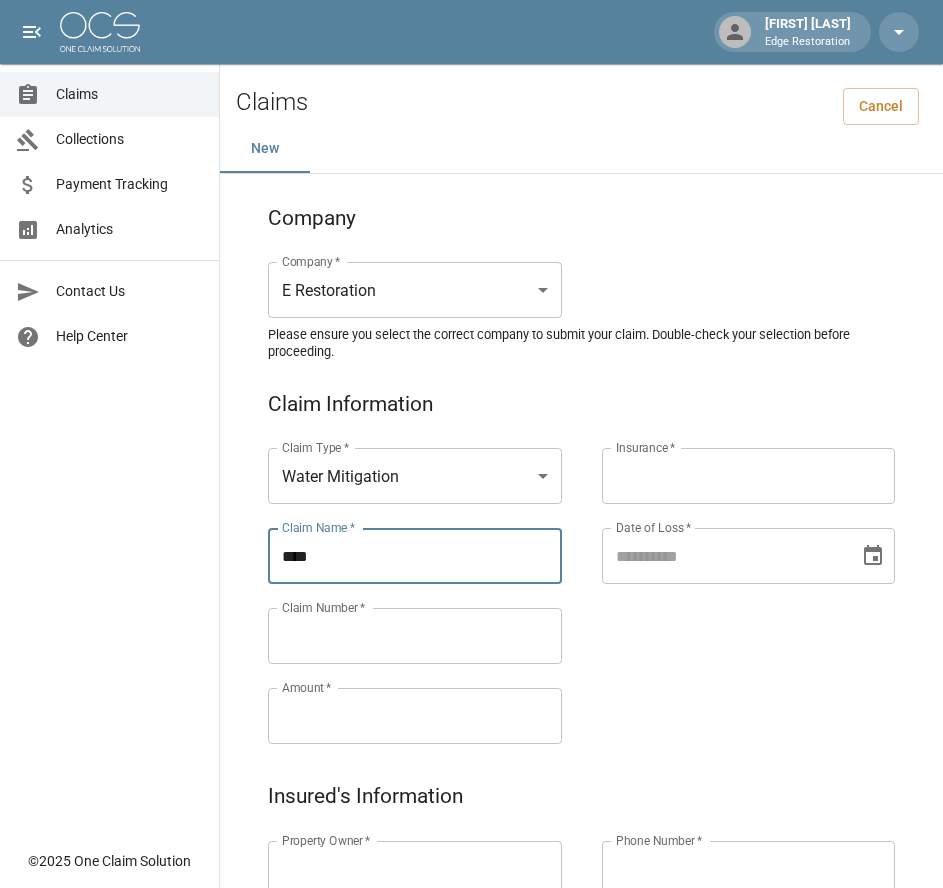 click on "***" at bounding box center (415, 556) 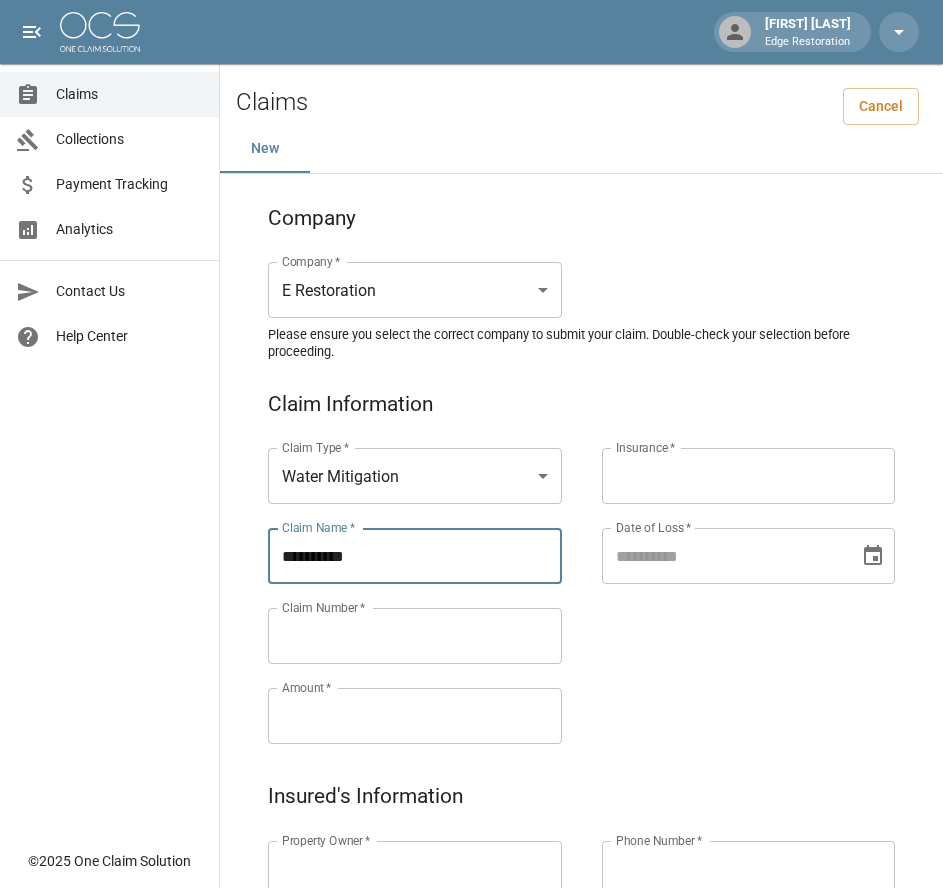 drag, startPoint x: 363, startPoint y: 556, endPoint x: 223, endPoint y: 594, distance: 145.0655 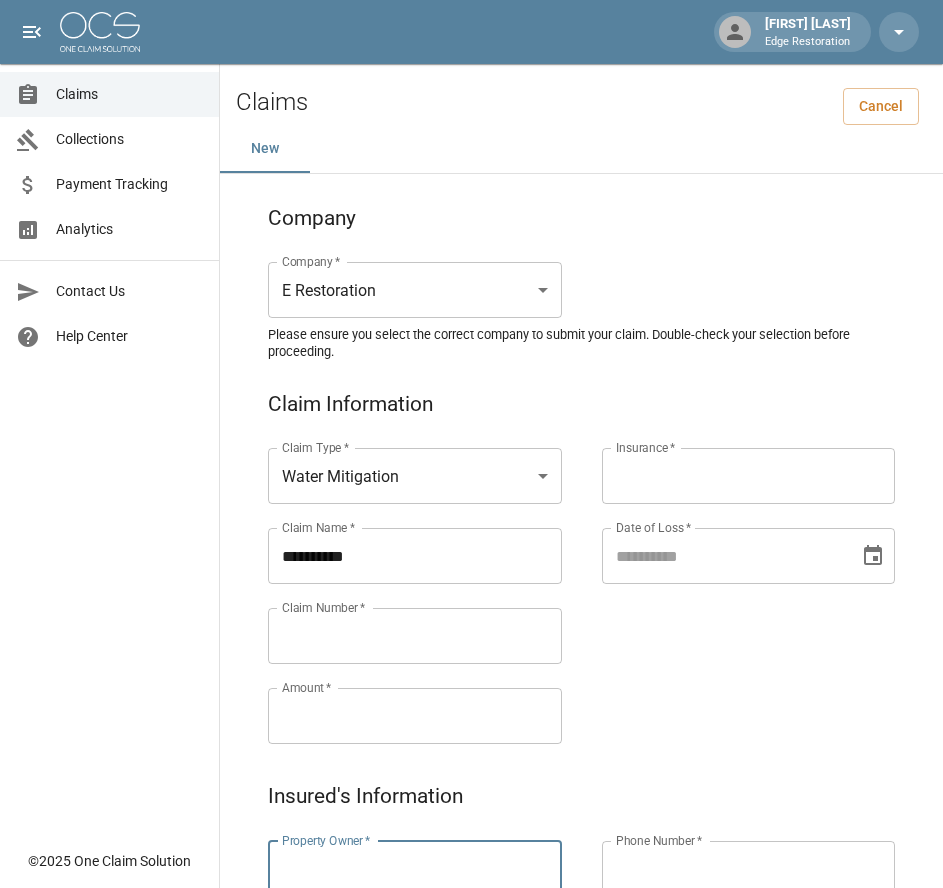 click on "Property Owner   *" at bounding box center [415, 869] 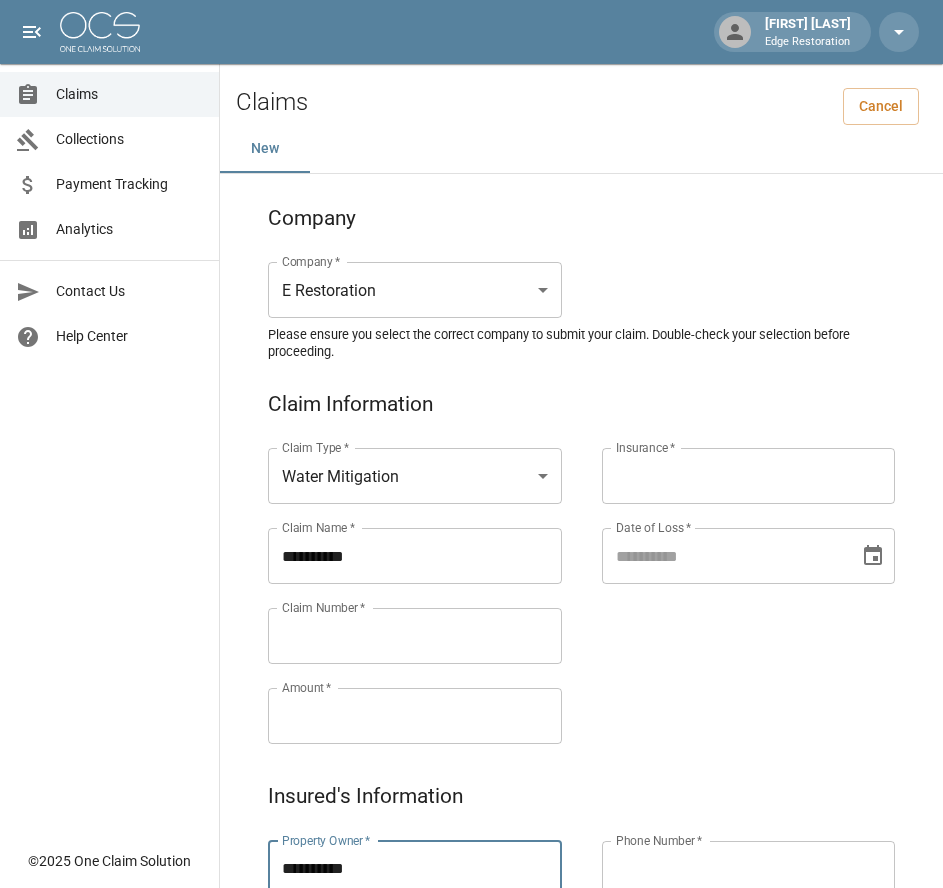 type on "**********" 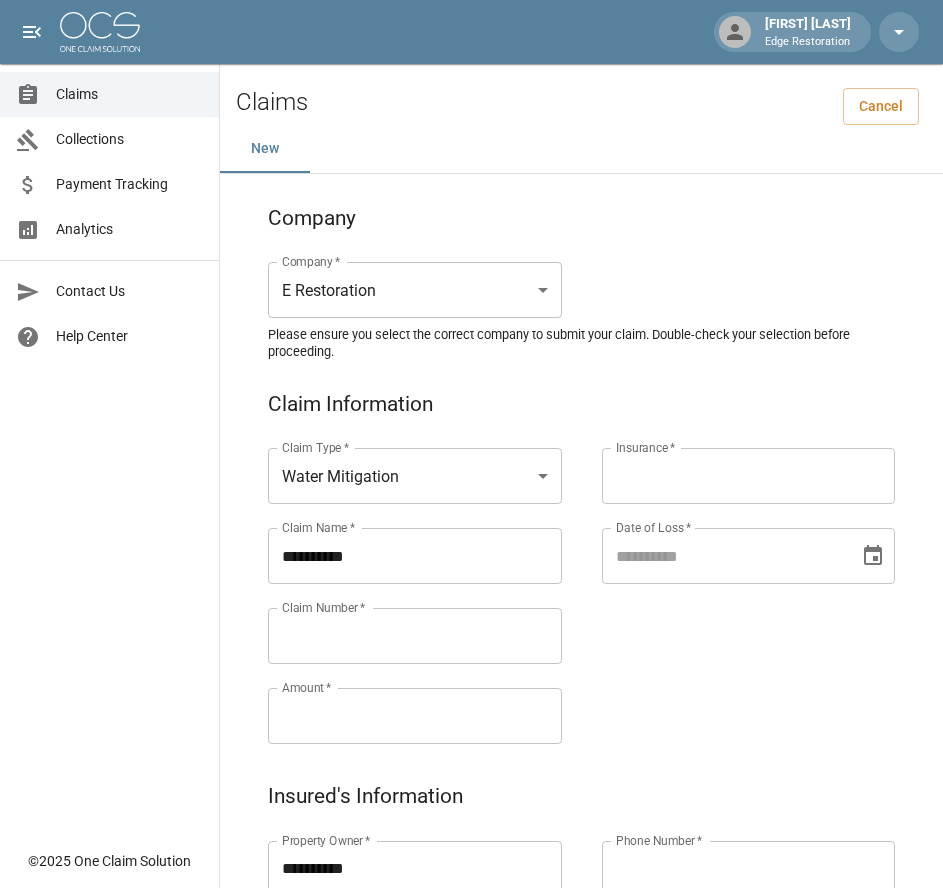 click on "Claim Number   *" at bounding box center (415, 636) 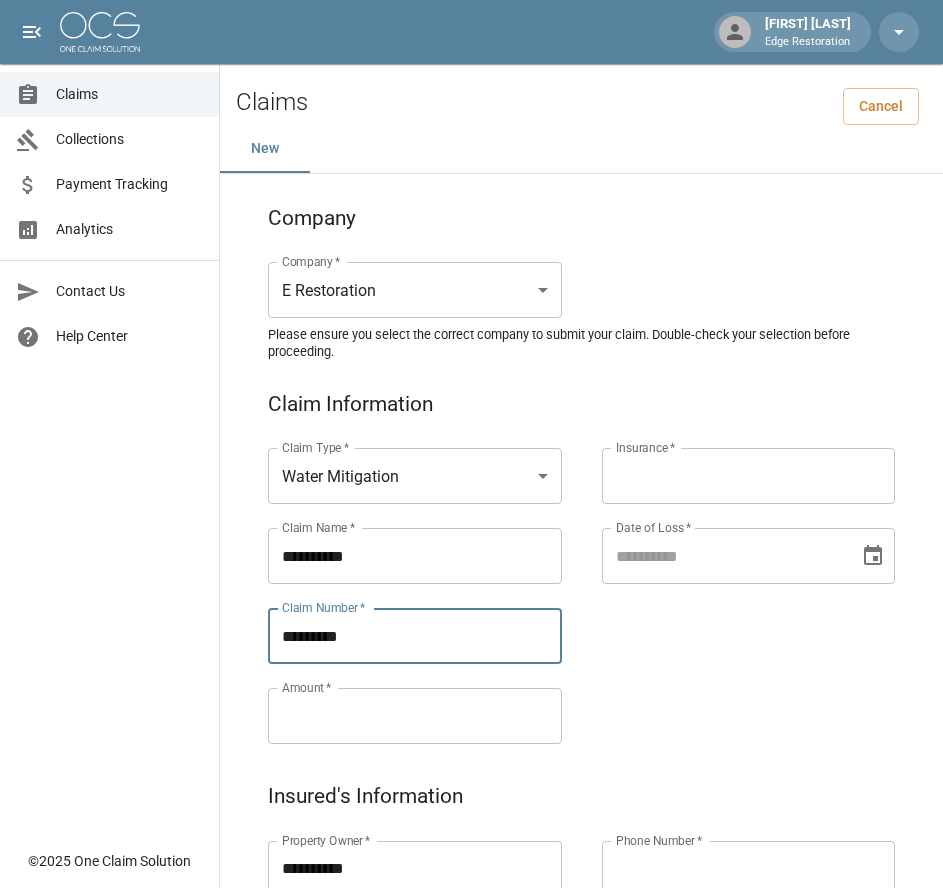 type on "*********" 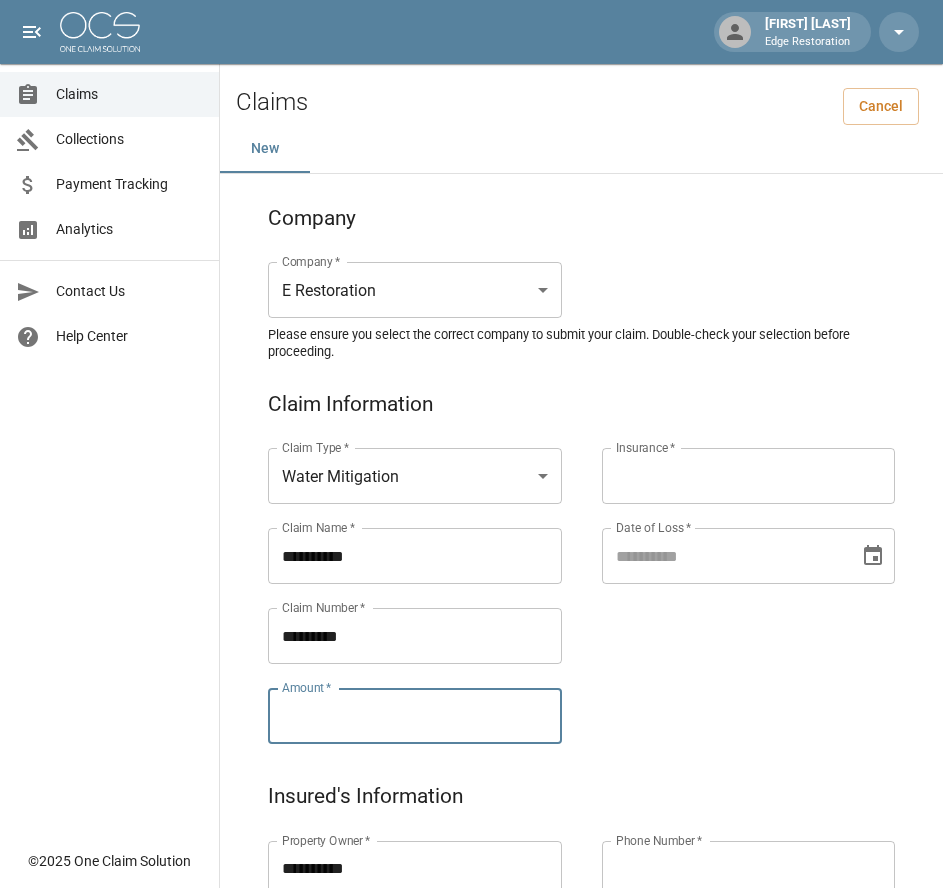 click on "Amount   *" at bounding box center (415, 716) 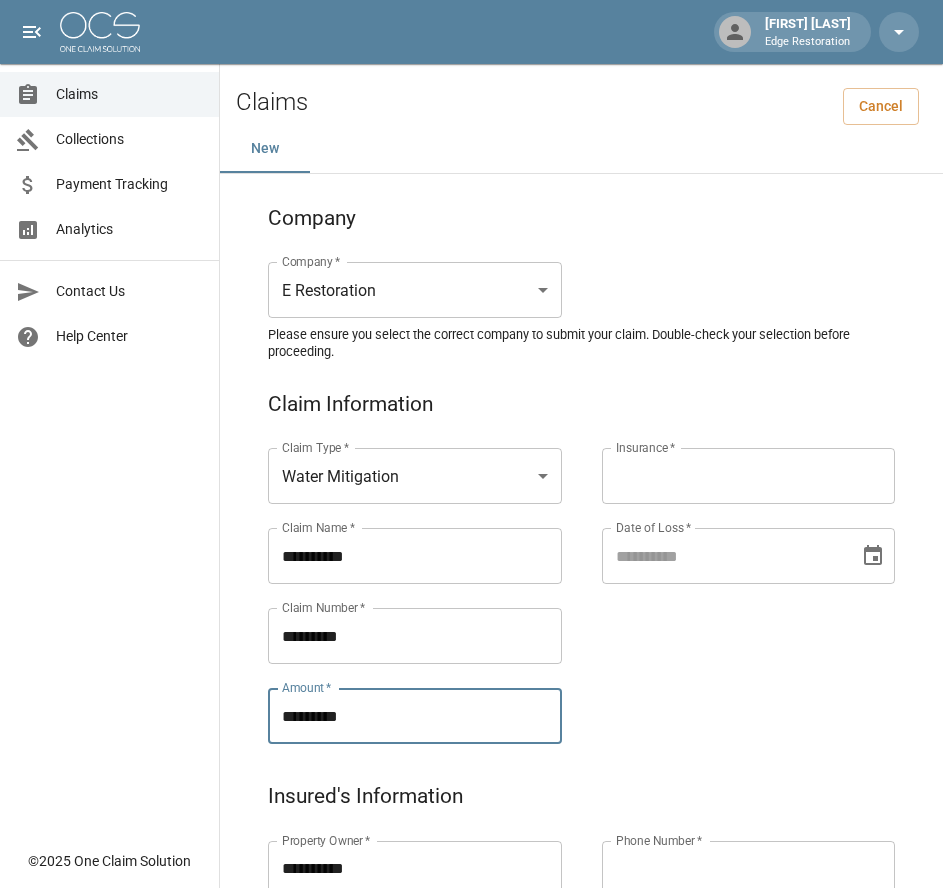 click on "Insurance   *" at bounding box center [749, 476] 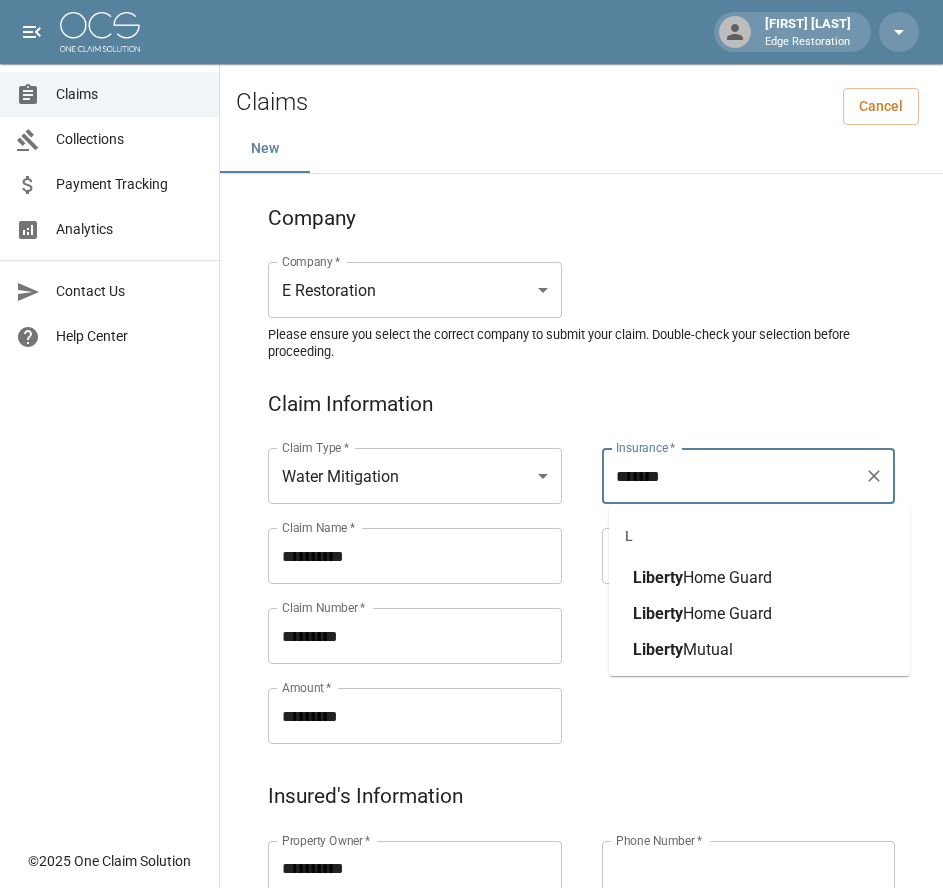 click on "Mutual" at bounding box center (708, 649) 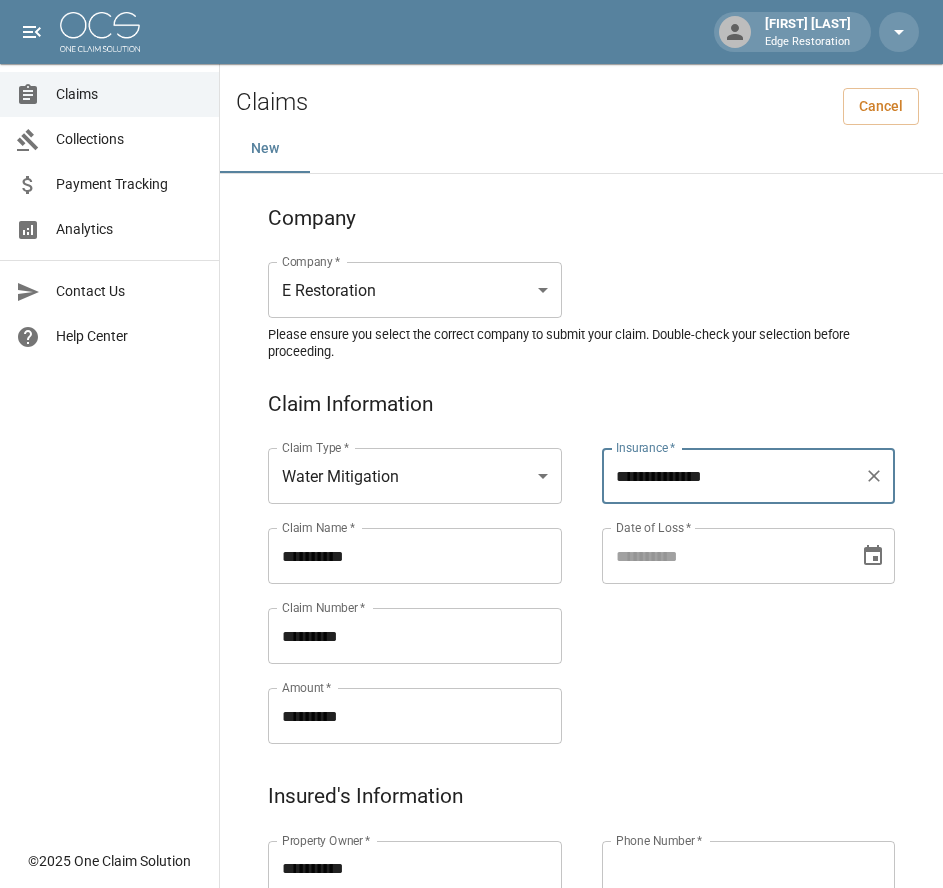 type on "**********" 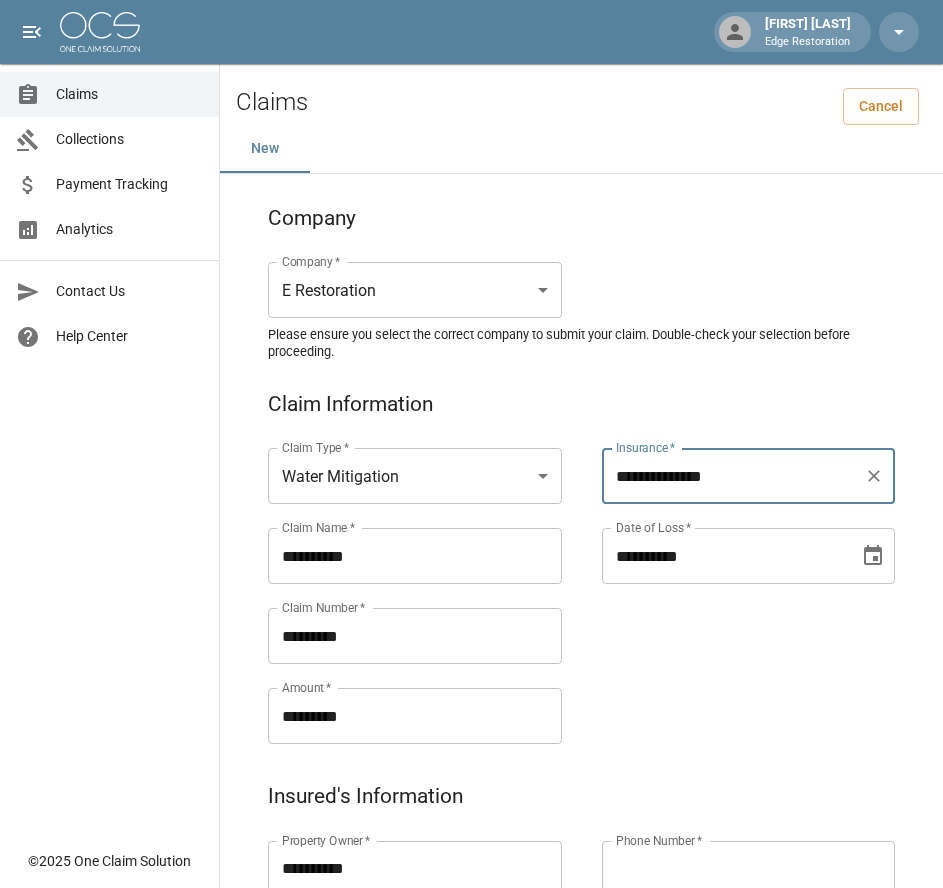 click on "**********" at bounding box center (724, 556) 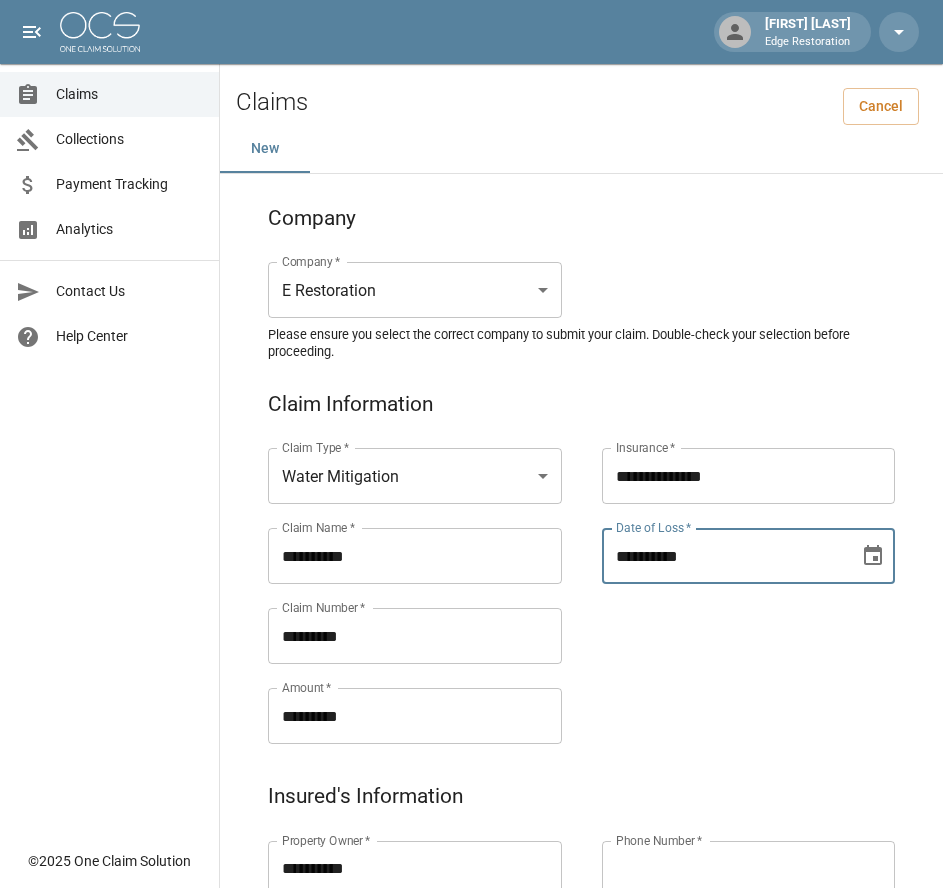 type on "**********" 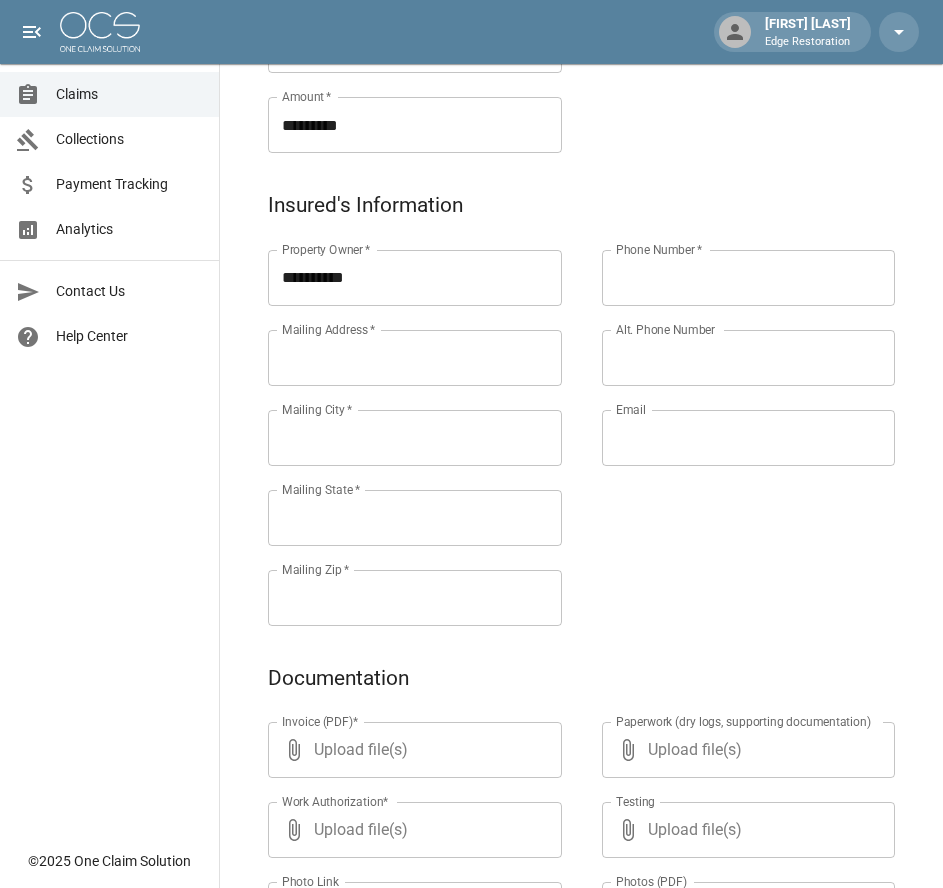 scroll, scrollTop: 598, scrollLeft: 0, axis: vertical 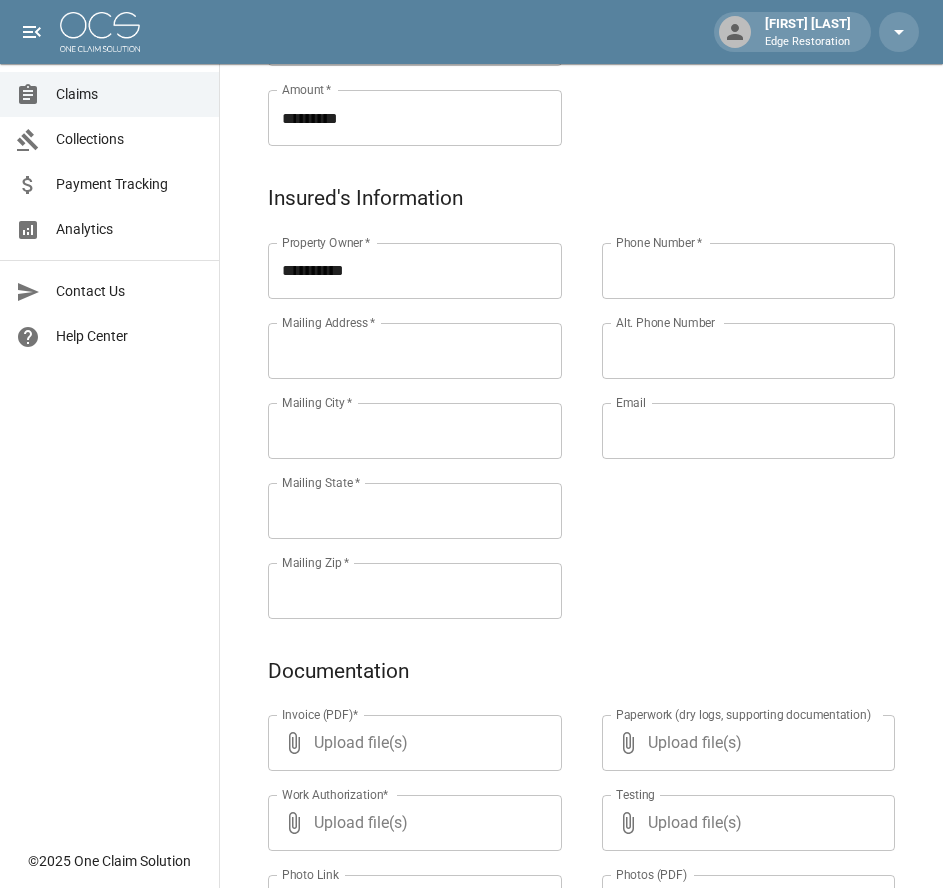 click on "Mailing Address   *" at bounding box center [415, 351] 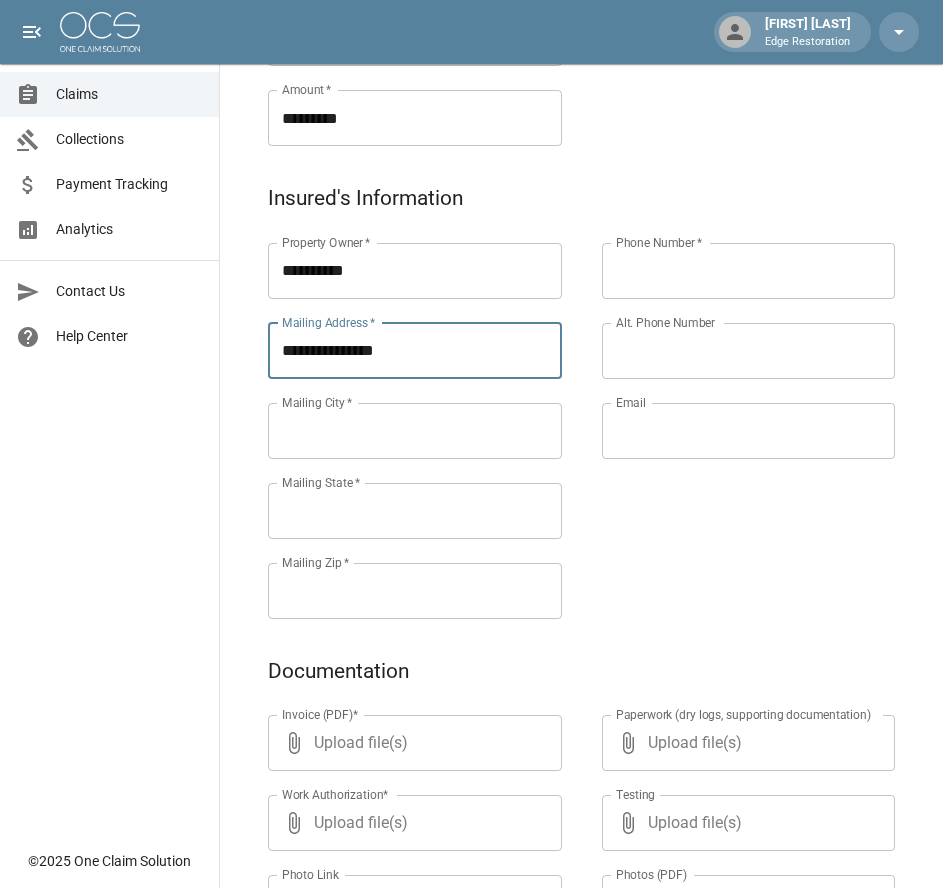 type on "**********" 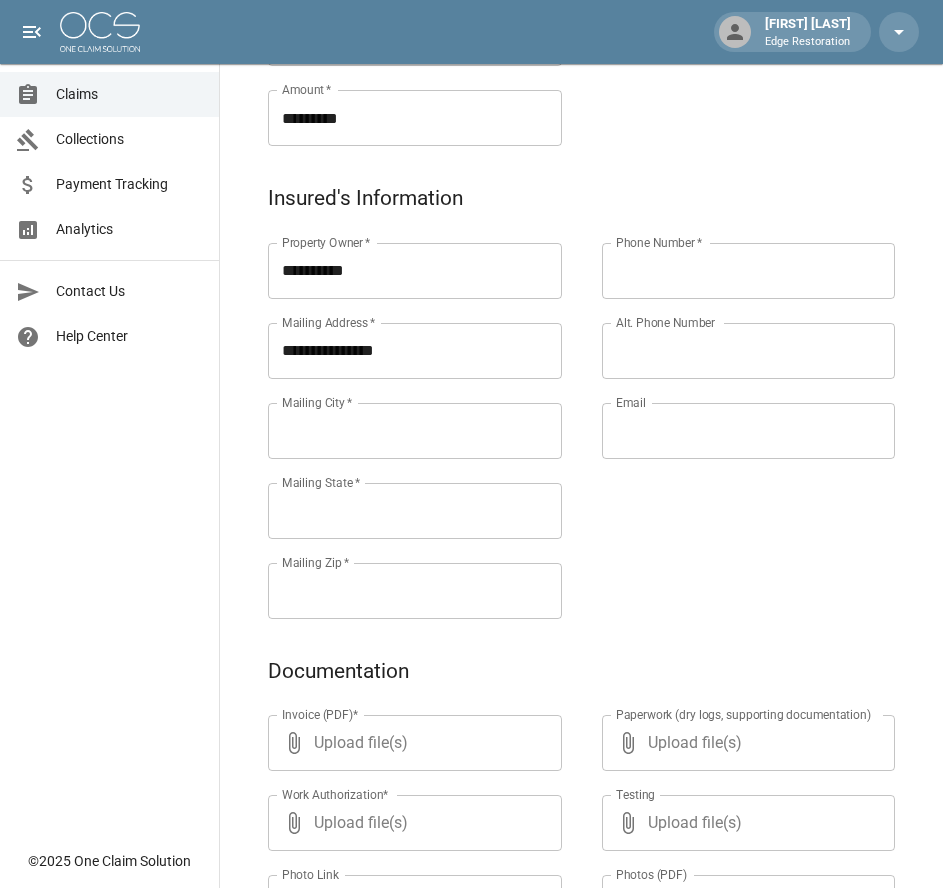 click on "Mailing City   *" at bounding box center (415, 431) 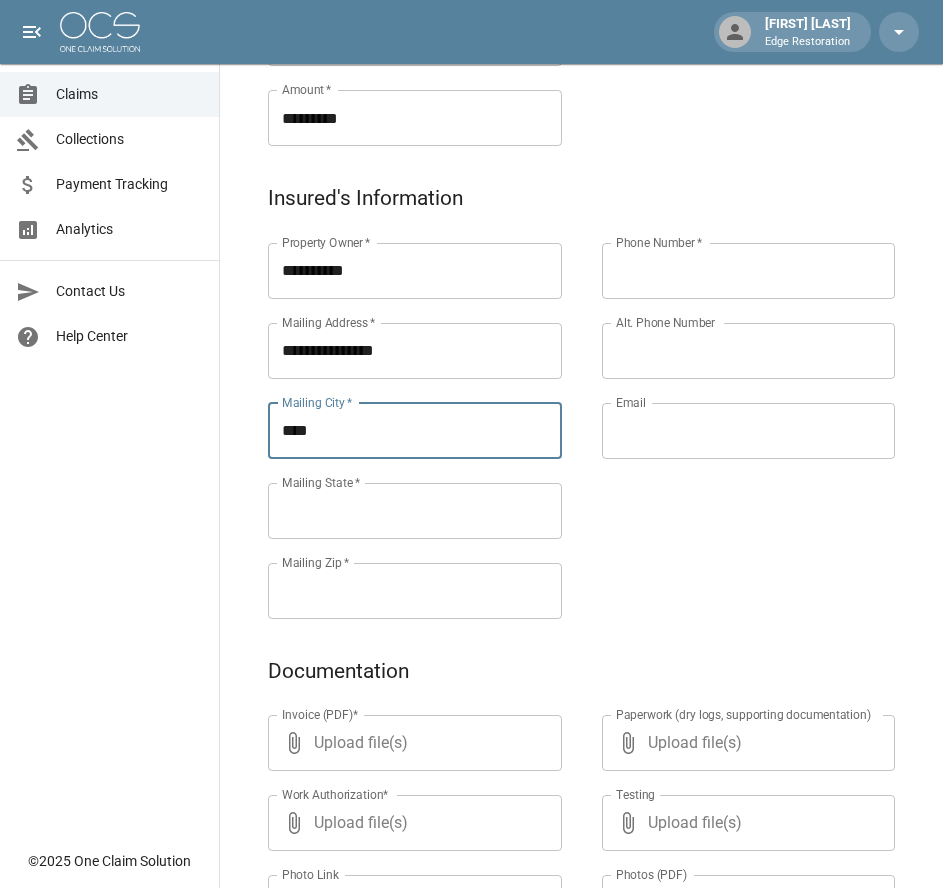 type on "****" 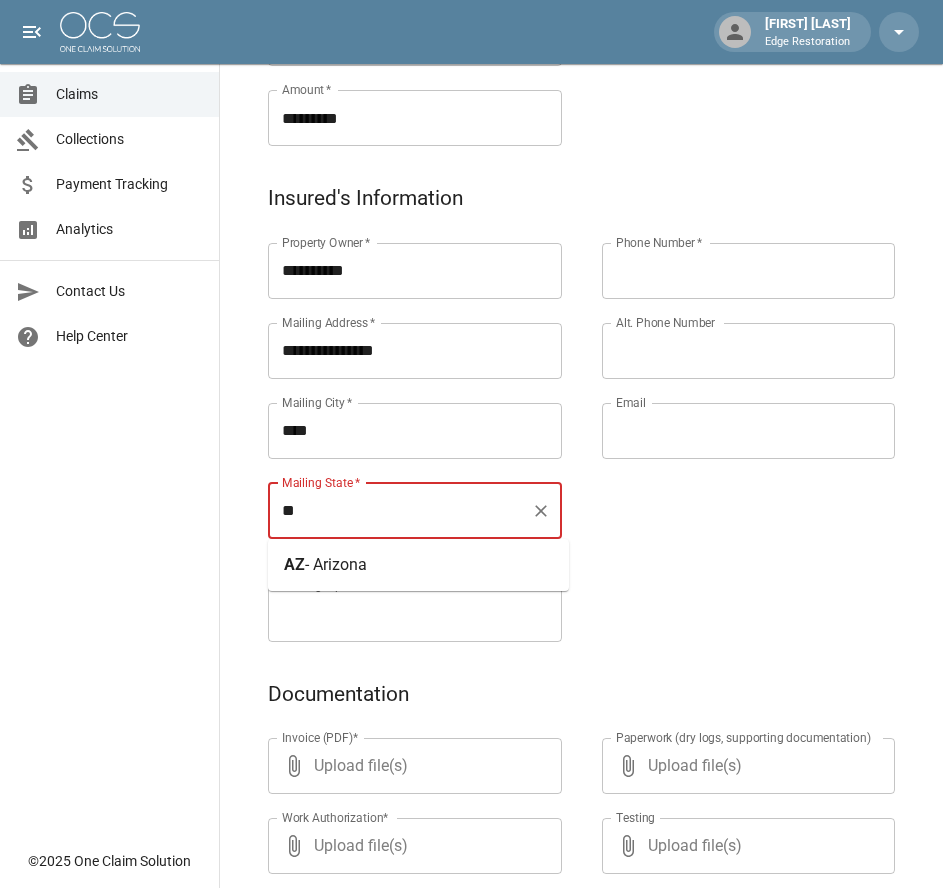 click on "- Arizona" at bounding box center [336, 564] 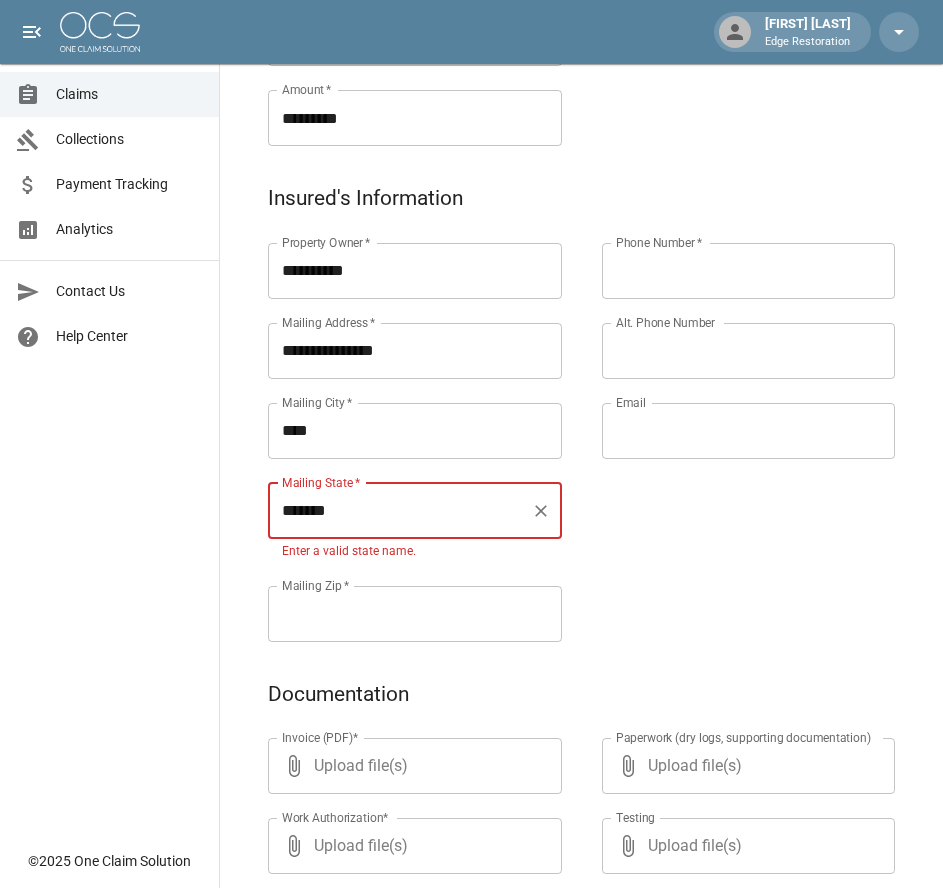 type on "*******" 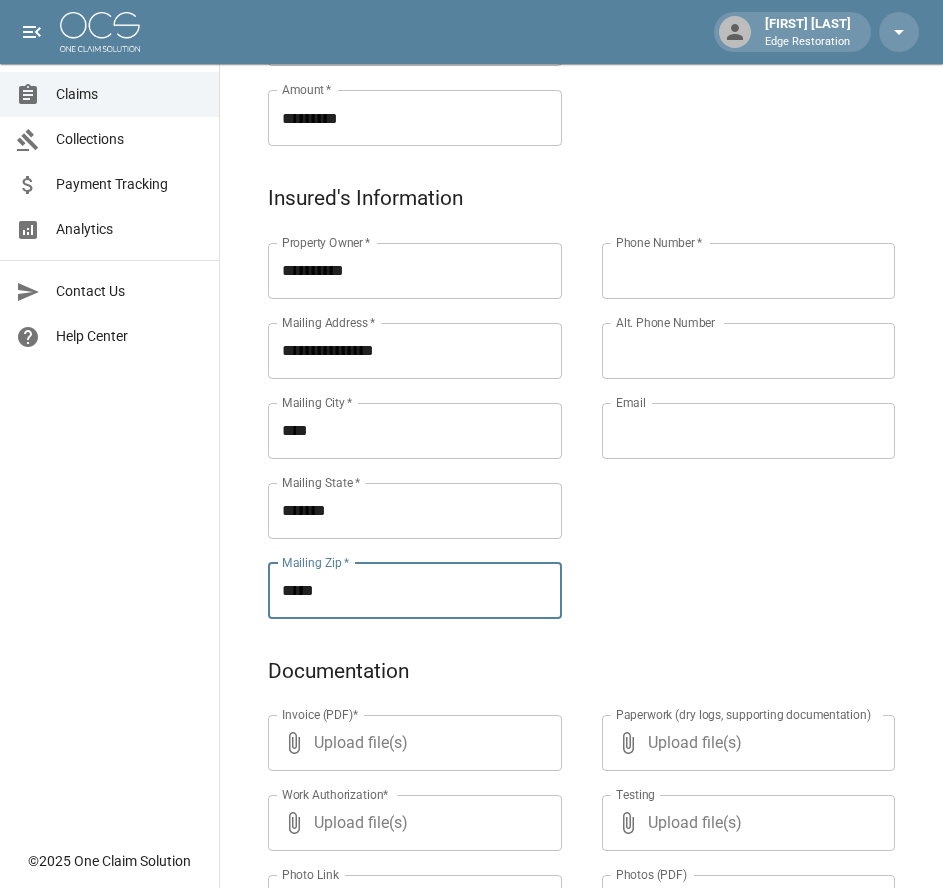 type on "*****" 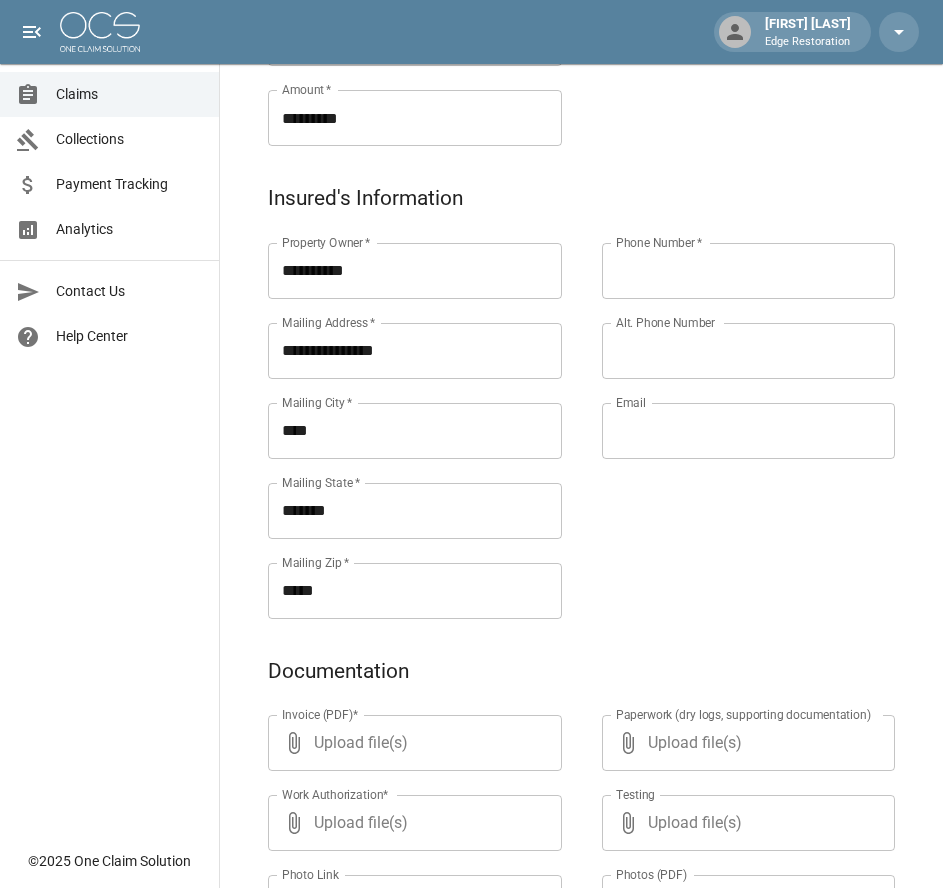 click on "Phone Number   *" at bounding box center [749, 271] 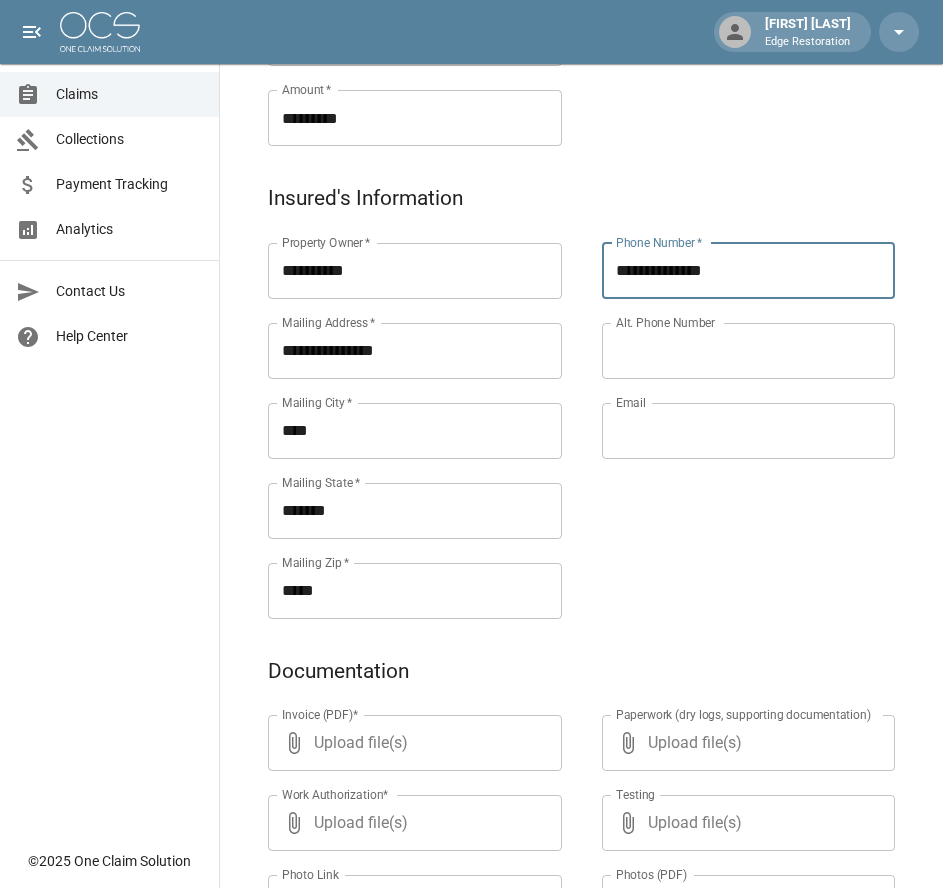 type on "**********" 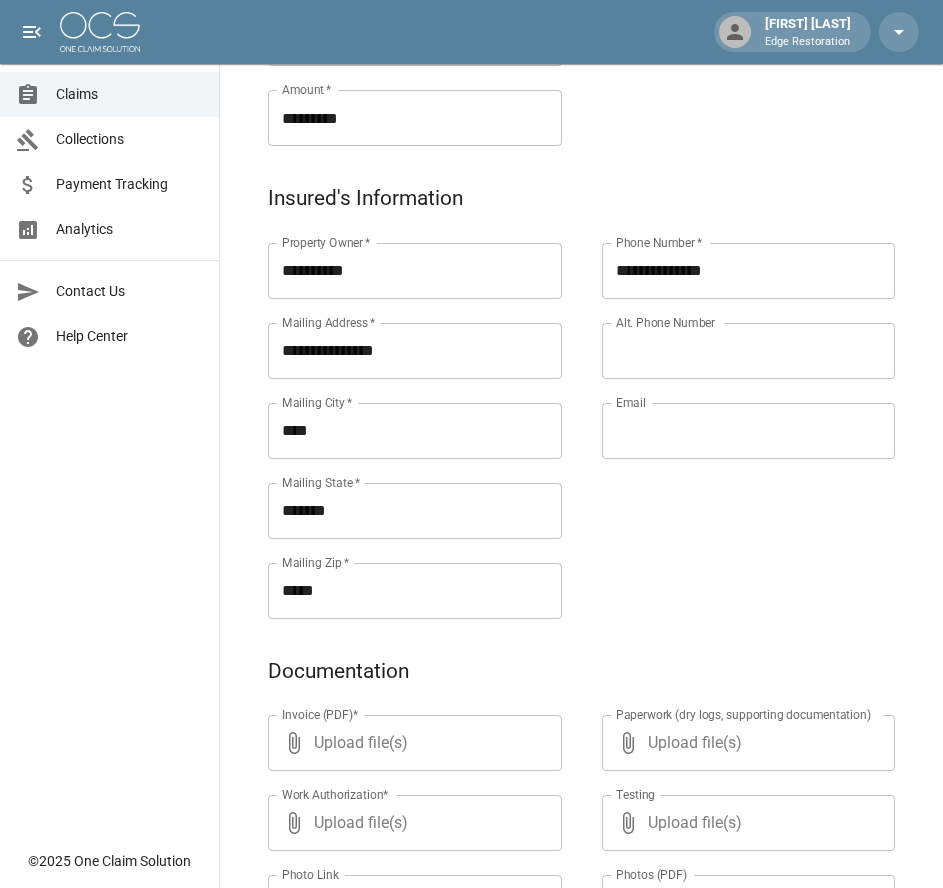 click on "Email" at bounding box center [749, 431] 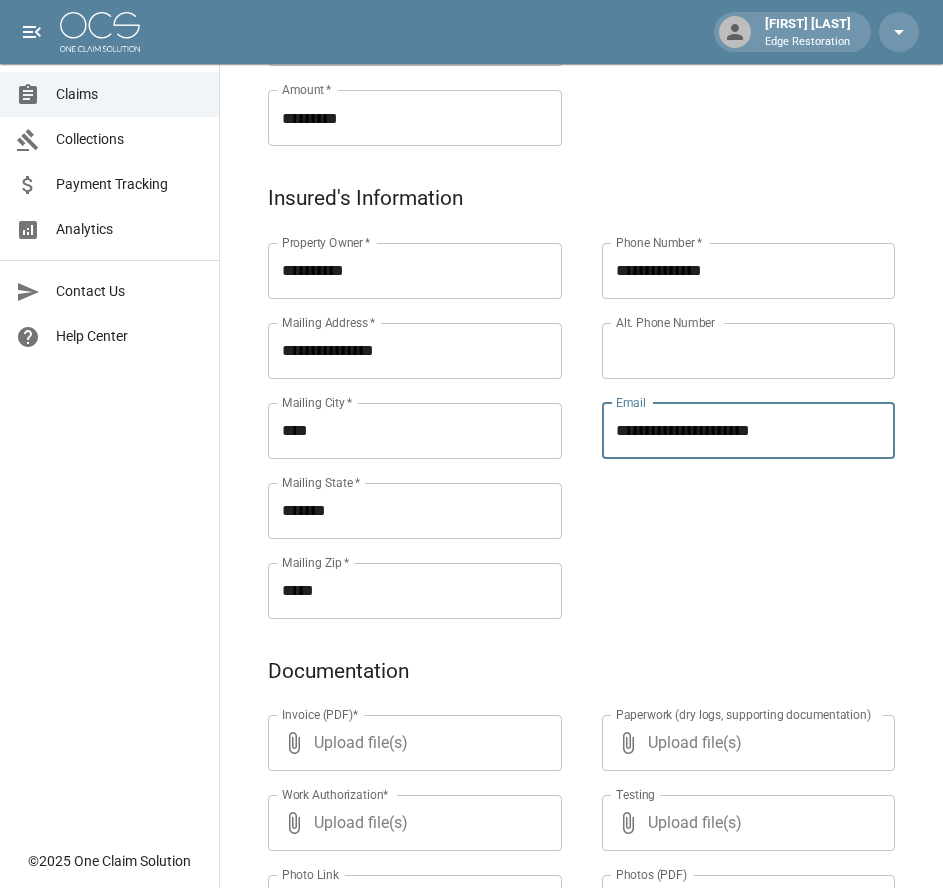 type on "**********" 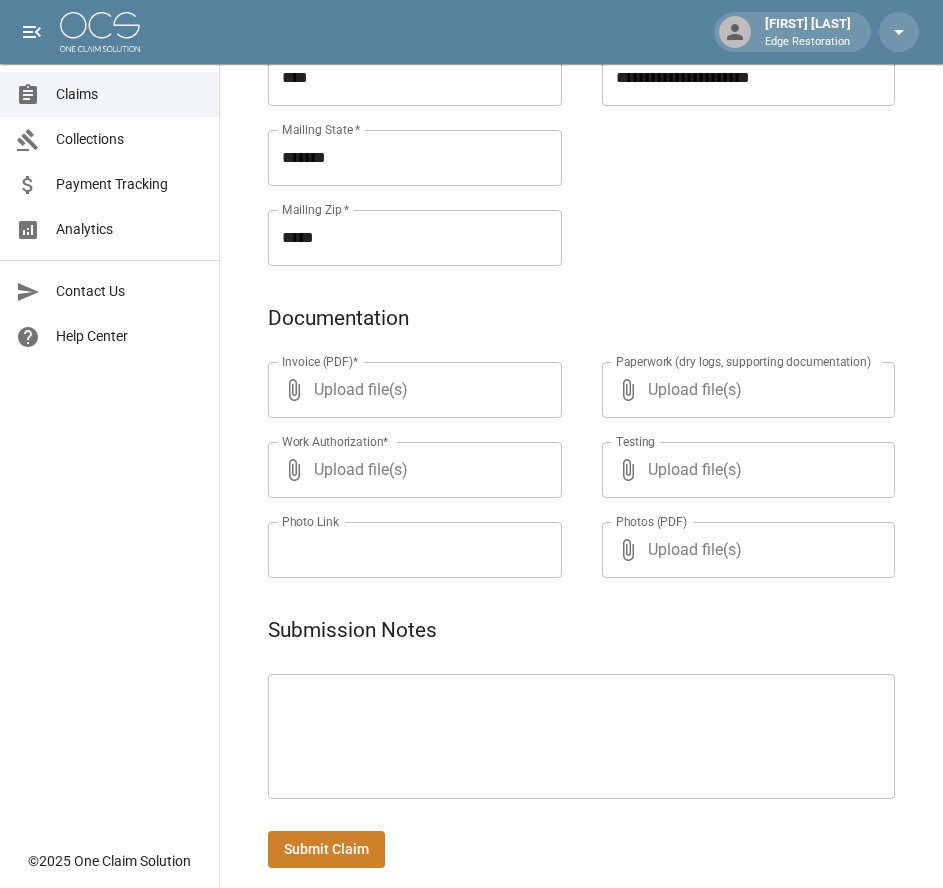 scroll, scrollTop: 952, scrollLeft: 0, axis: vertical 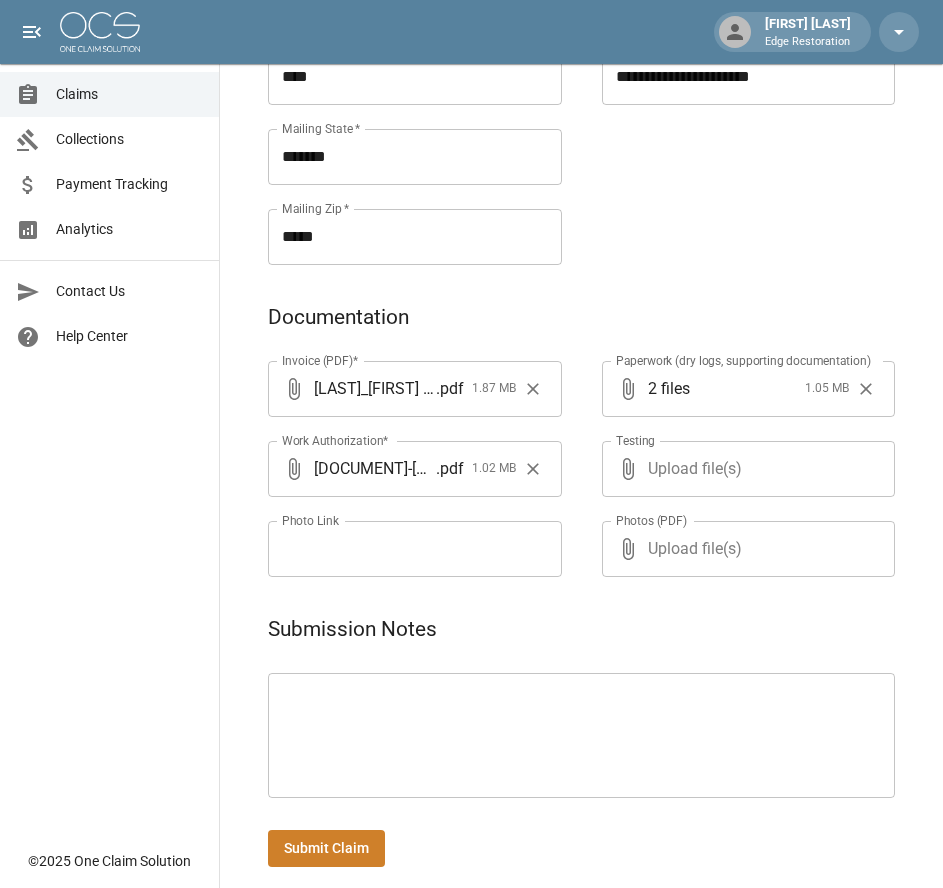 click on "Submit Claim" at bounding box center [326, 848] 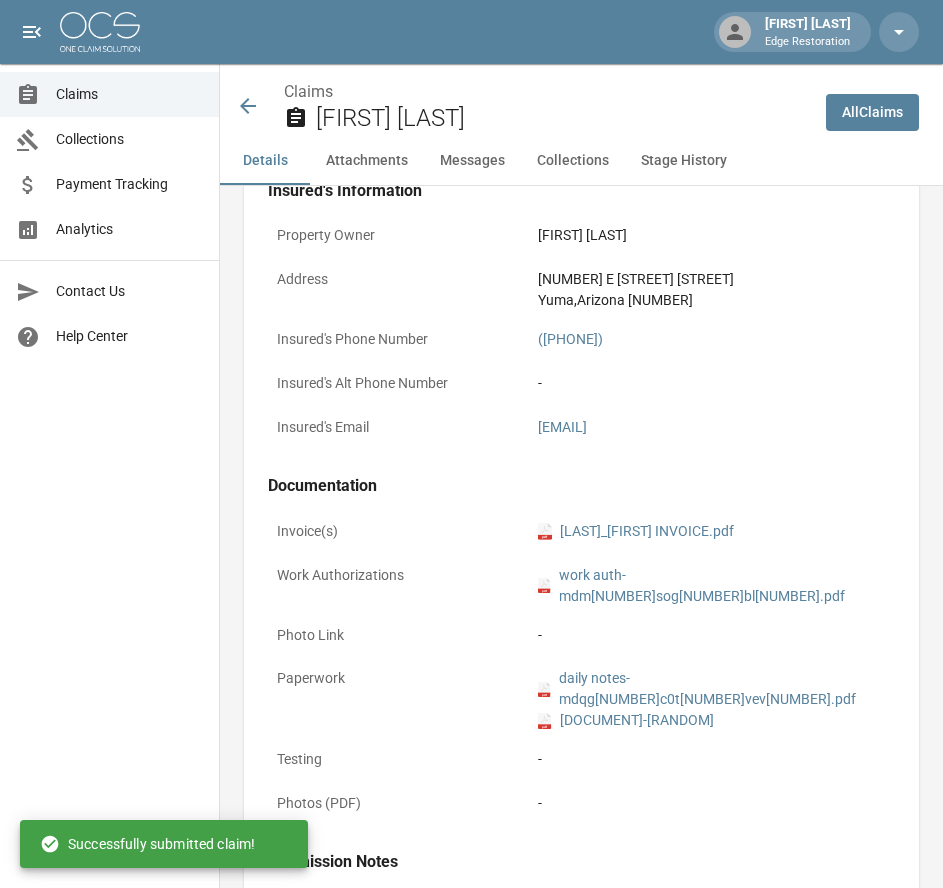 click at bounding box center (100, 32) 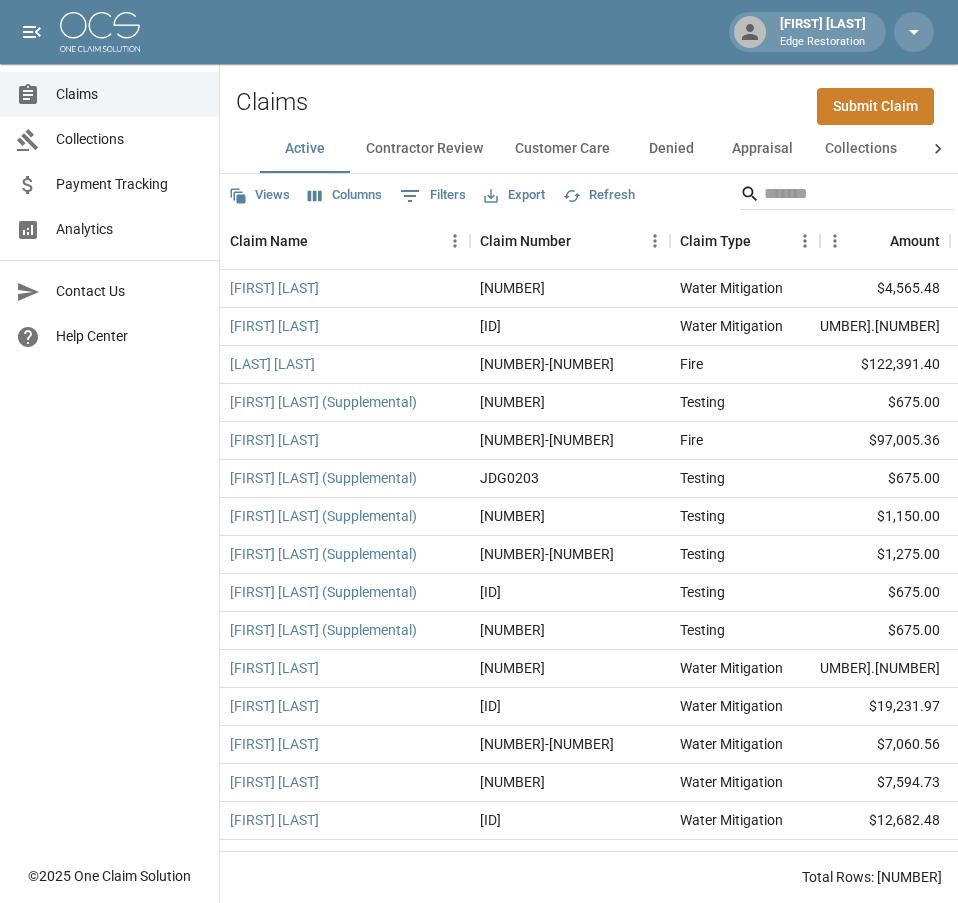click on "Submit Claim" at bounding box center (875, 106) 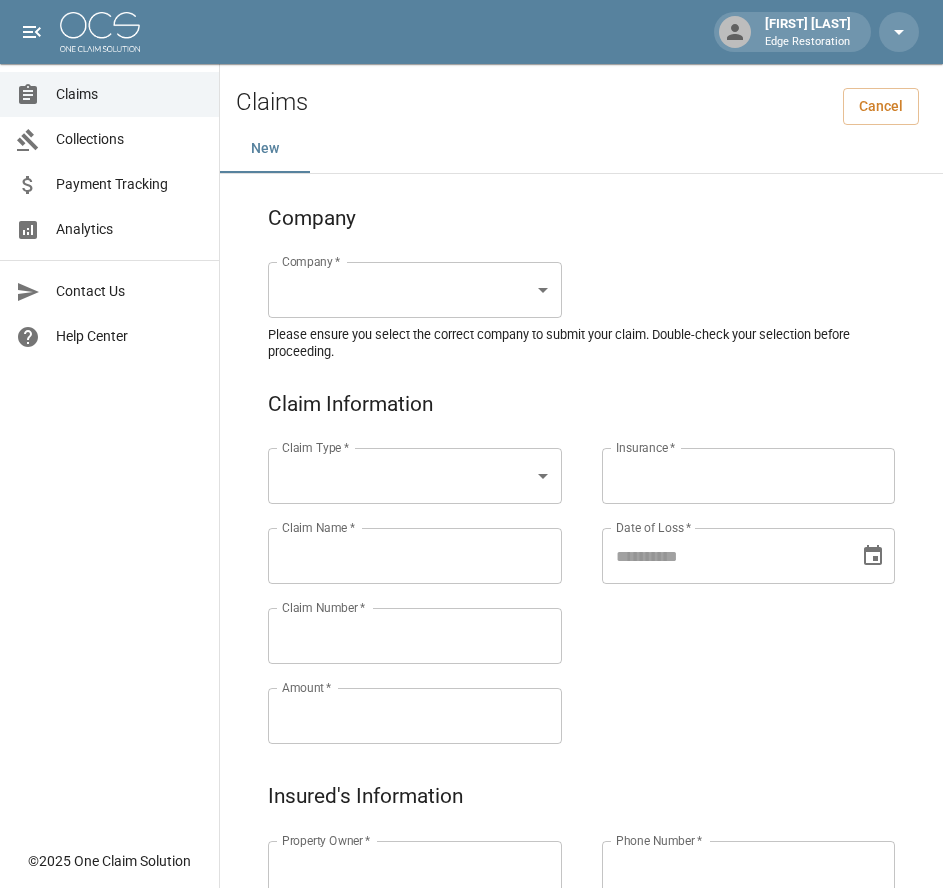 click on "Alicia Tubbs Edge Restoration Claims Collections Payment Tracking Analytics Contact Us Help Center ©  2025   One Claim Solution Claims Cancel New Company Company   * ​ Company   * Please ensure you select the correct company to submit your claim. Double-check your selection before proceeding. Claim Information Claim Type   * ​ Claim Type   * Claim Name   * Claim Name   * Claim Number   * Claim Number   * Amount   * Amount   * Insurance   * Insurance   * Date of Loss   * Date of Loss   * Insured's Information Property Owner   * Property Owner   * Mailing Address   * Mailing Address   * Mailing City   * Mailing City   * Mailing State   * Mailing State   * Mailing Zip   * Mailing Zip   * Phone Number   * Phone Number   * Alt. Phone Number Alt. Phone Number Email Email Documentation Invoice (PDF)* ​ Upload file(s) Invoice (PDF)* Work Authorization* ​ Upload file(s) Work Authorization* Photo Link Photo Link ​ Upload file(s) Testing ​ ​" at bounding box center (471, 929) 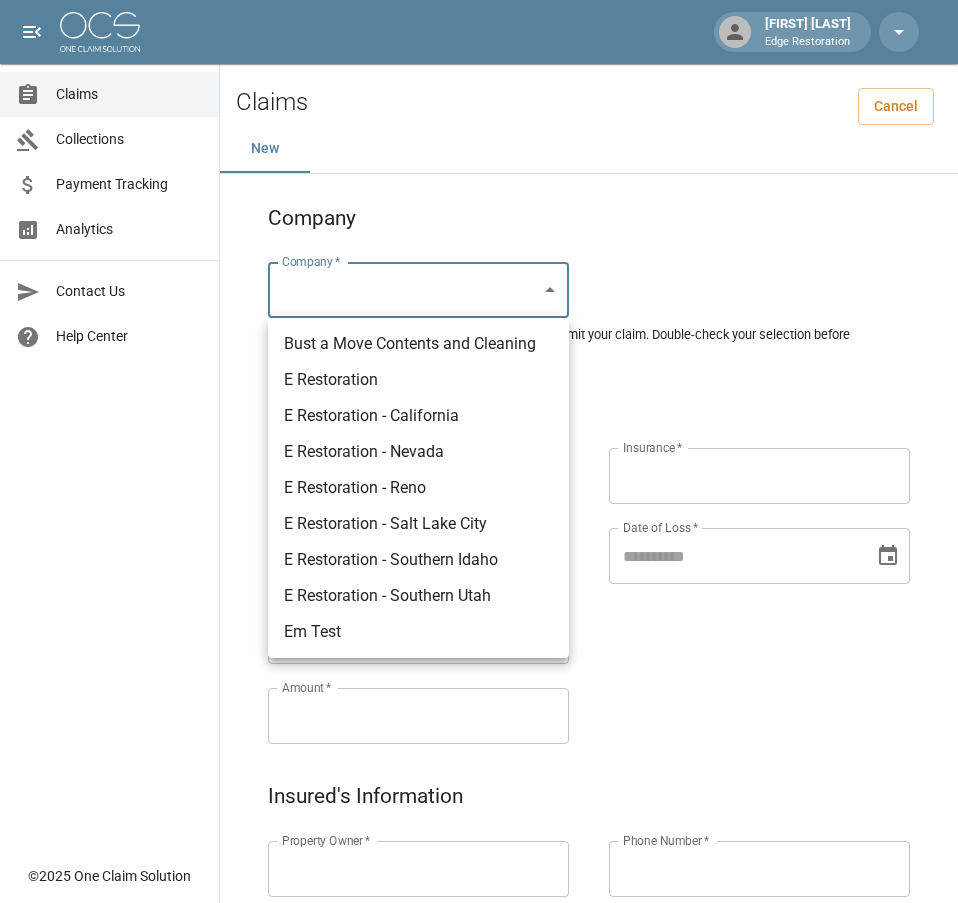 drag, startPoint x: 440, startPoint y: 296, endPoint x: 420, endPoint y: 447, distance: 152.31874 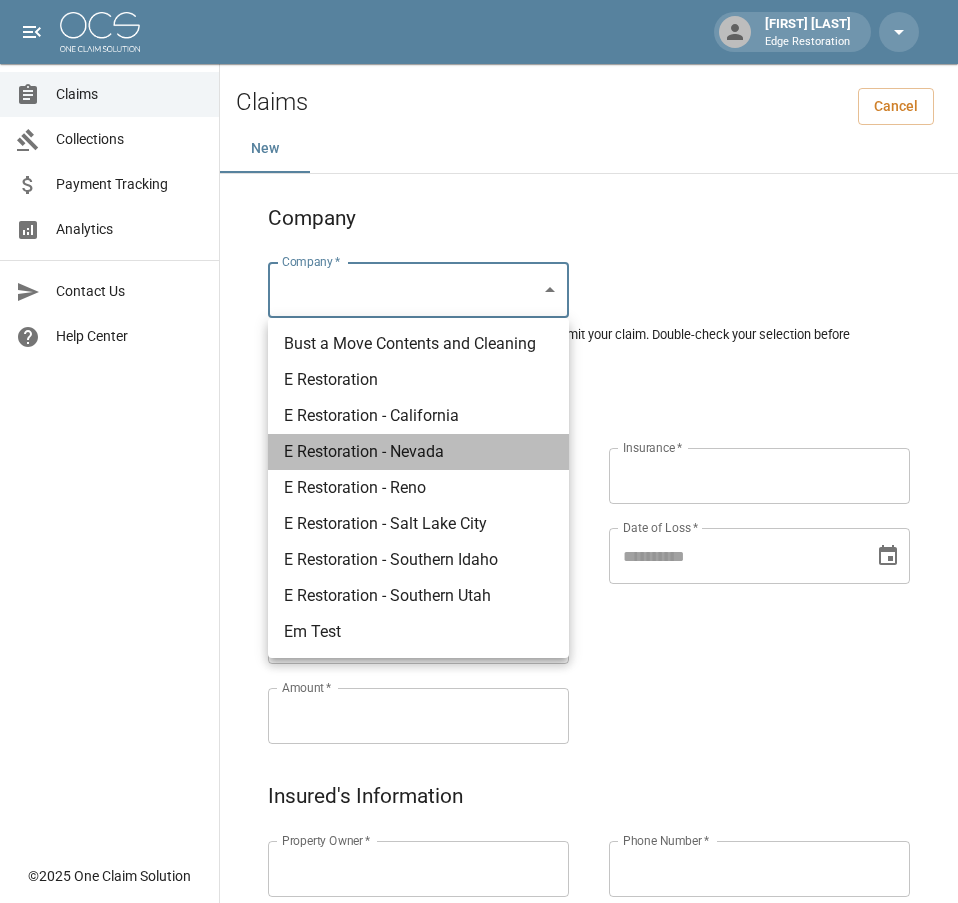 click on "E Restoration - Nevada" at bounding box center [418, 452] 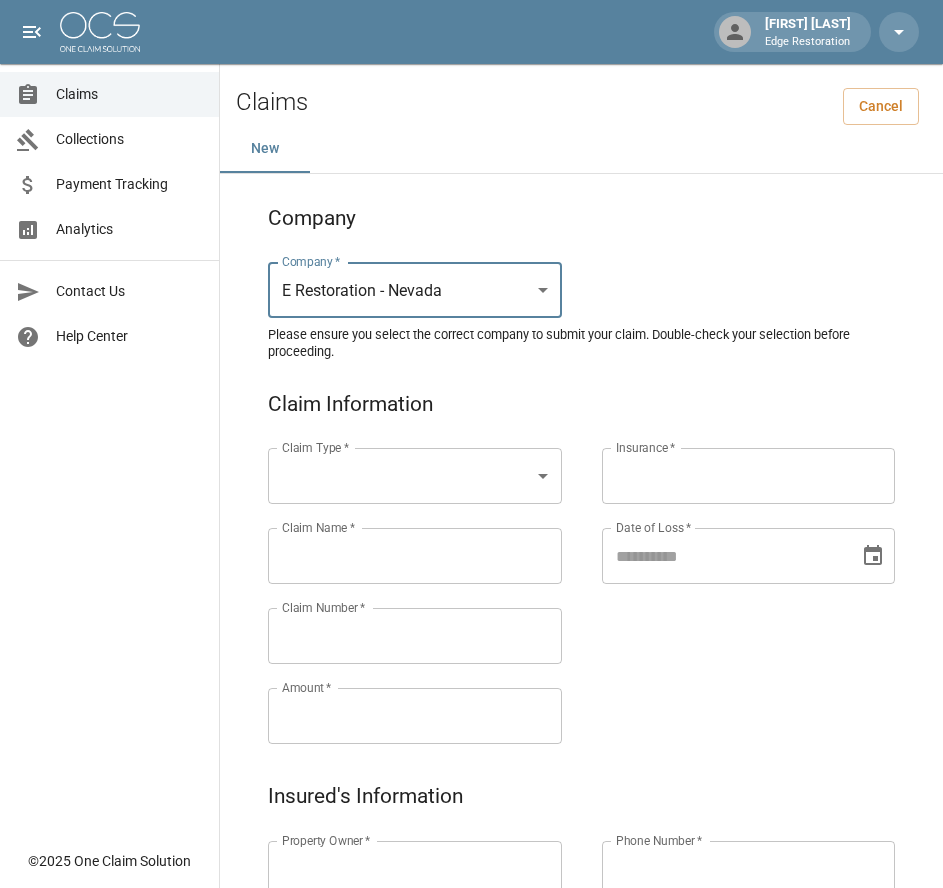 click on "Property Owner   * [LAST] Property Owner   * Mailing Address   * [NUMBER] [STREET] Mailing City   * [CITY] Mailing State   * [STATE] Mailing Zip   * [ZIP] Phone Number   * [PHONE] Alt. Phone Number [PHONE] Email [EMAIL] Documentation Invoice (PDF)* ​ Upload file(s) Invoice (PDF)* Work Authorization* ​ Upload file(s) Work Authorization* Photo Link Photo Link ​ ​ *" at bounding box center [471, 929] 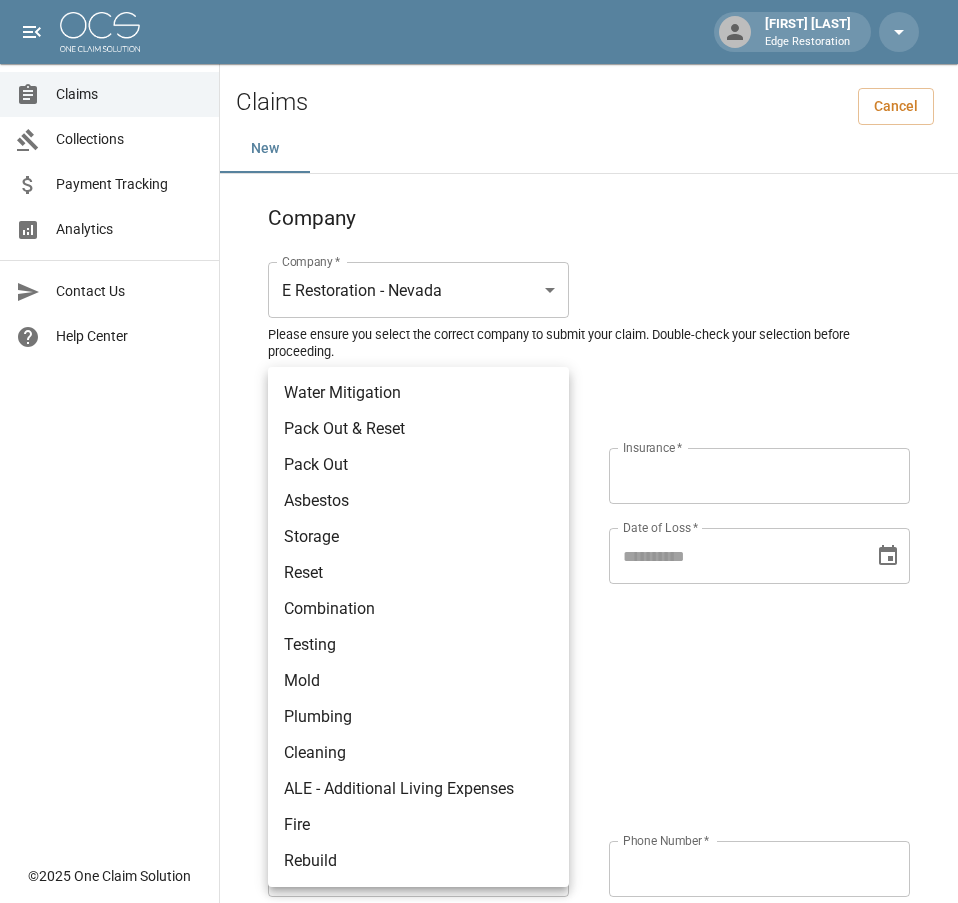 click on "Water Mitigation" at bounding box center (418, 393) 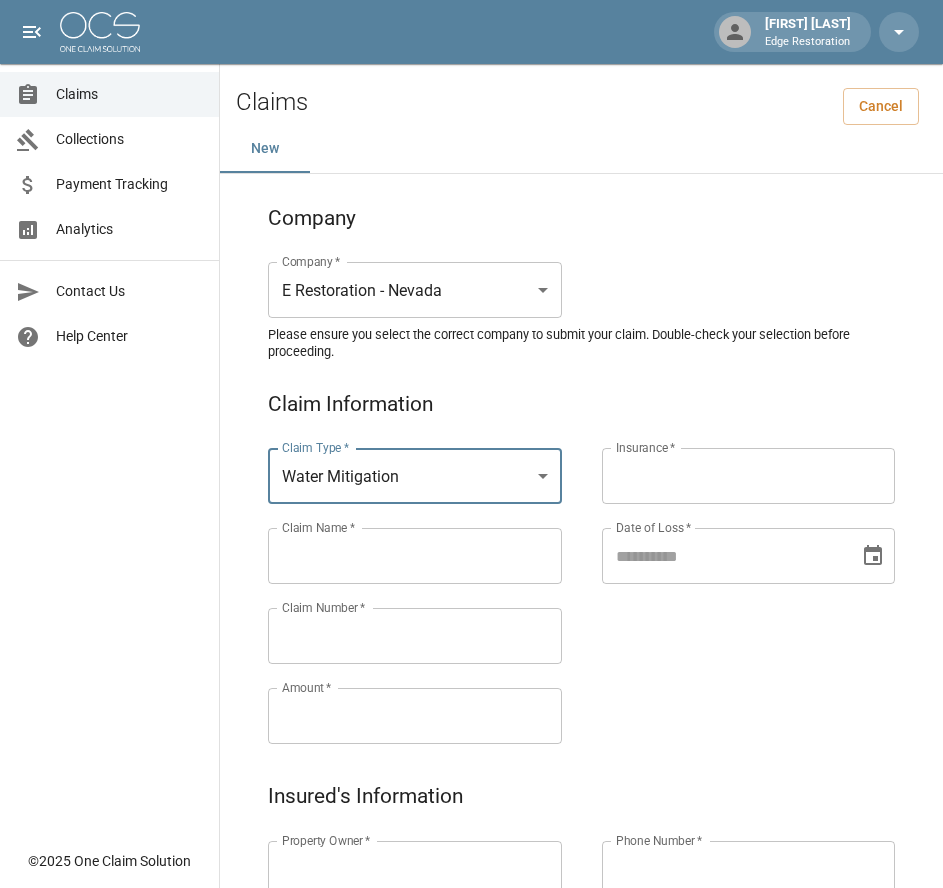 click on "Claims Collections Payment Tracking Analytics Contact Us Help Center" at bounding box center (109, 419) 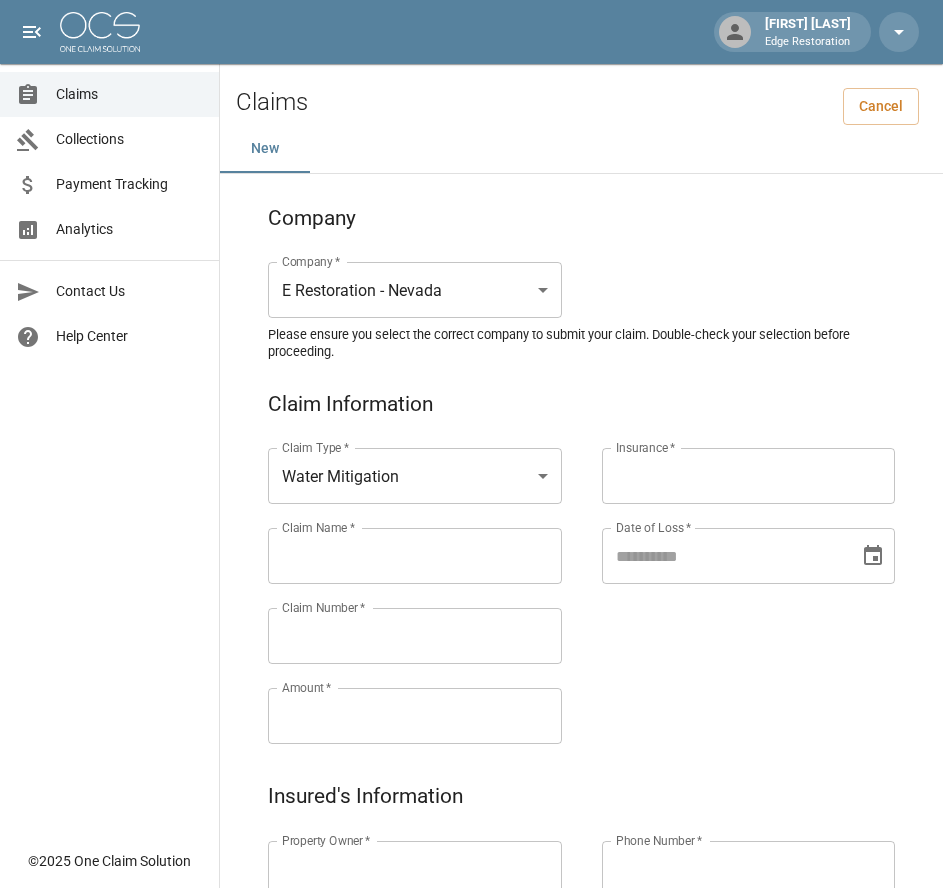 click on "Claim Name   *" at bounding box center (415, 556) 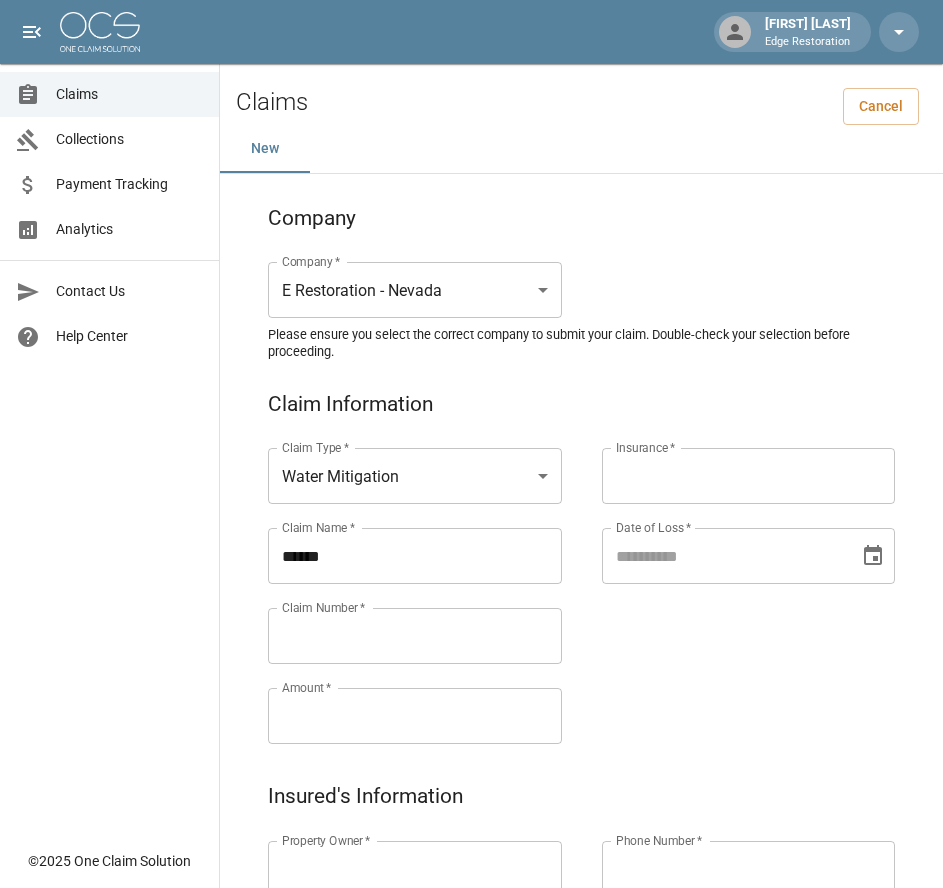 click on "*****" at bounding box center (415, 556) 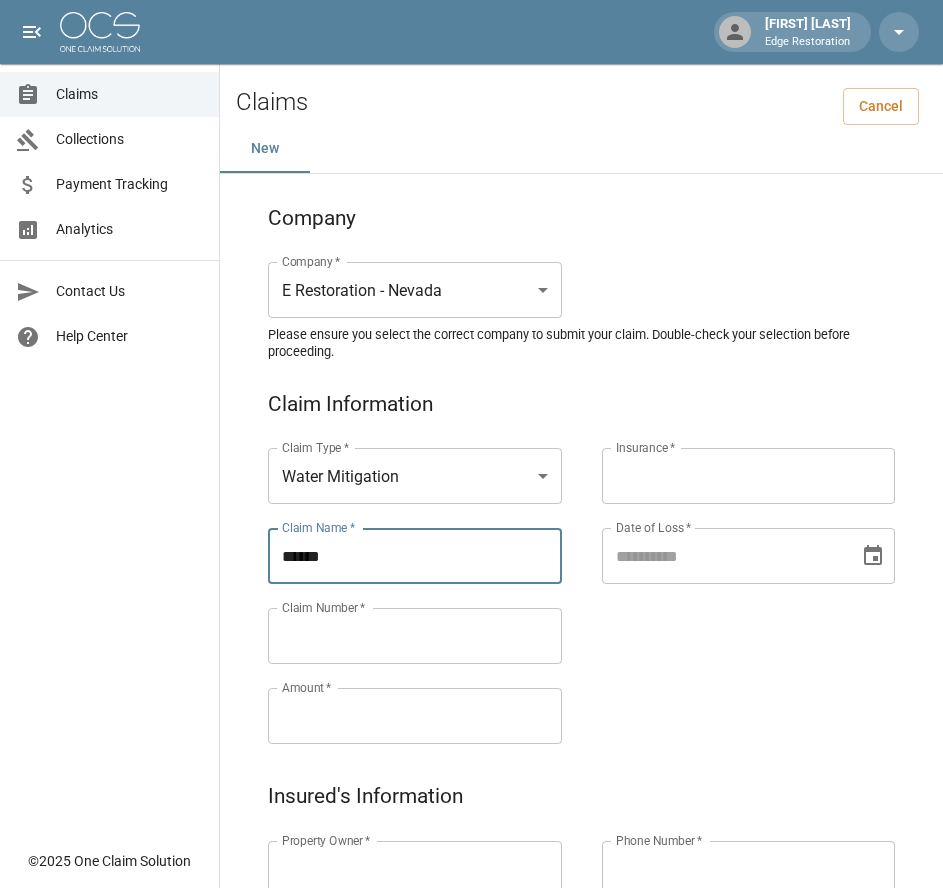 paste on "*******" 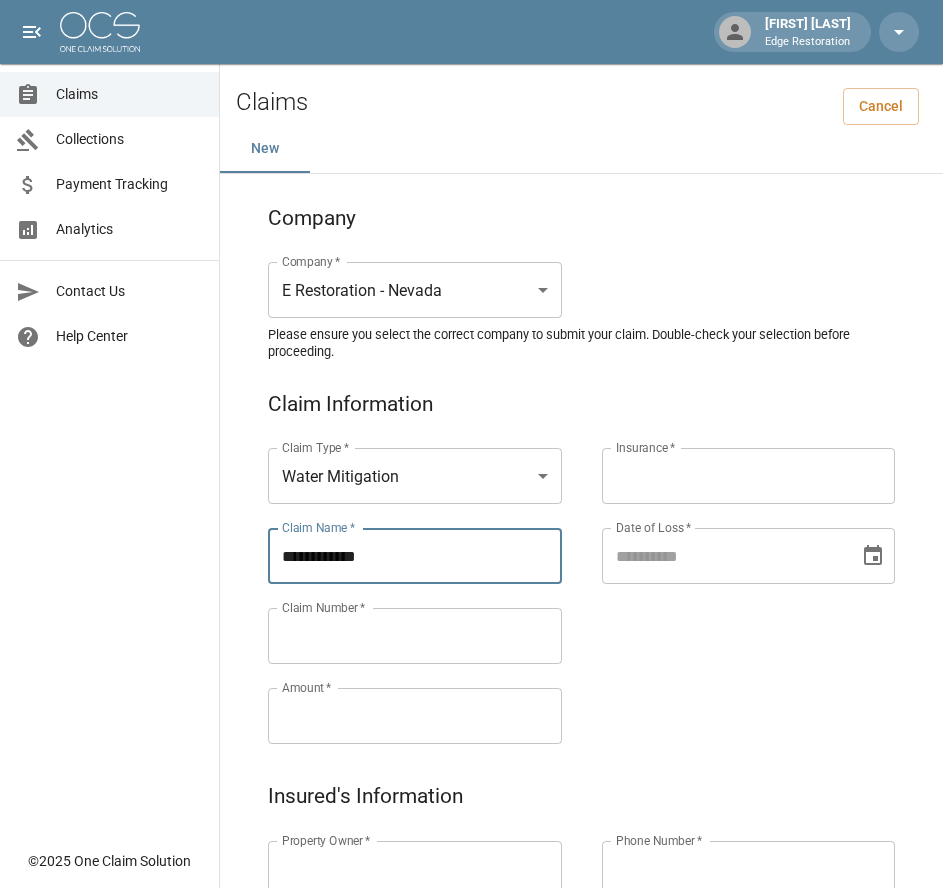drag, startPoint x: 370, startPoint y: 560, endPoint x: 255, endPoint y: 564, distance: 115.06954 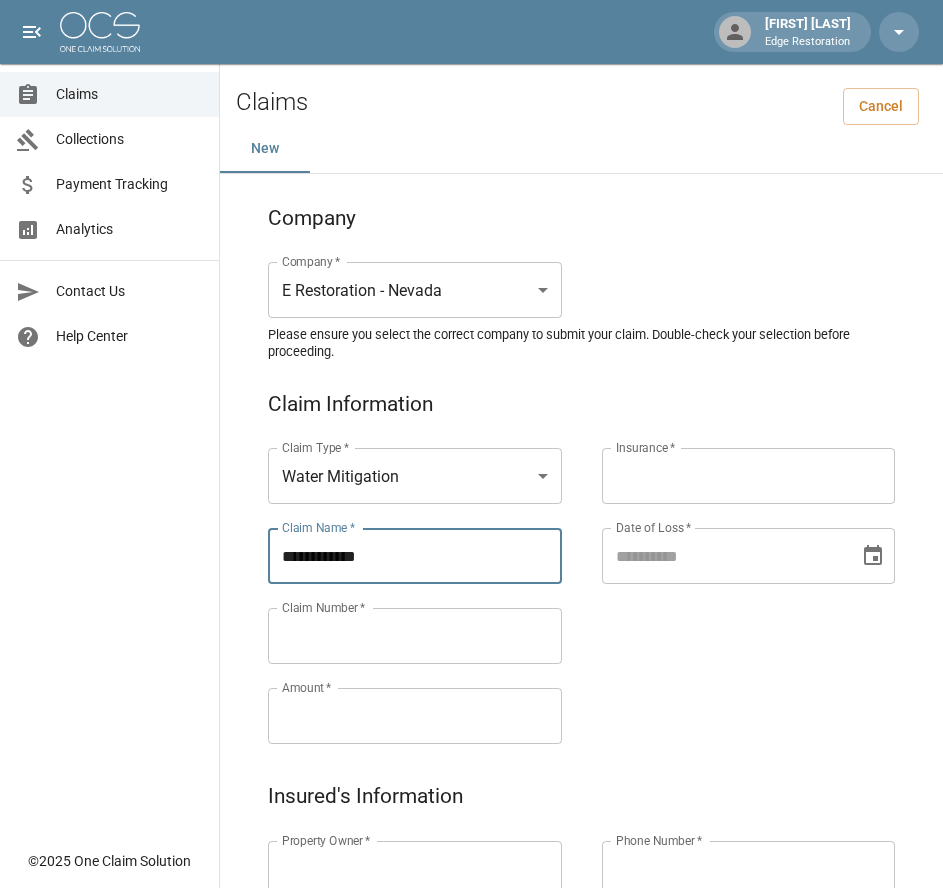 type on "**********" 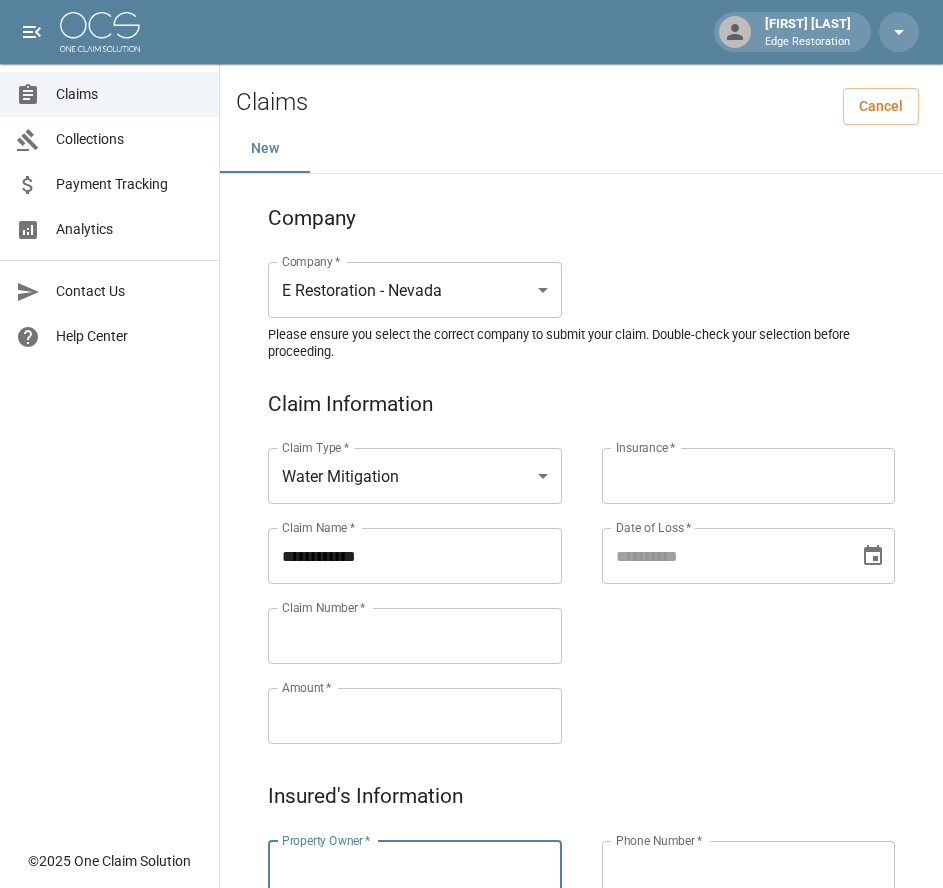 paste on "**********" 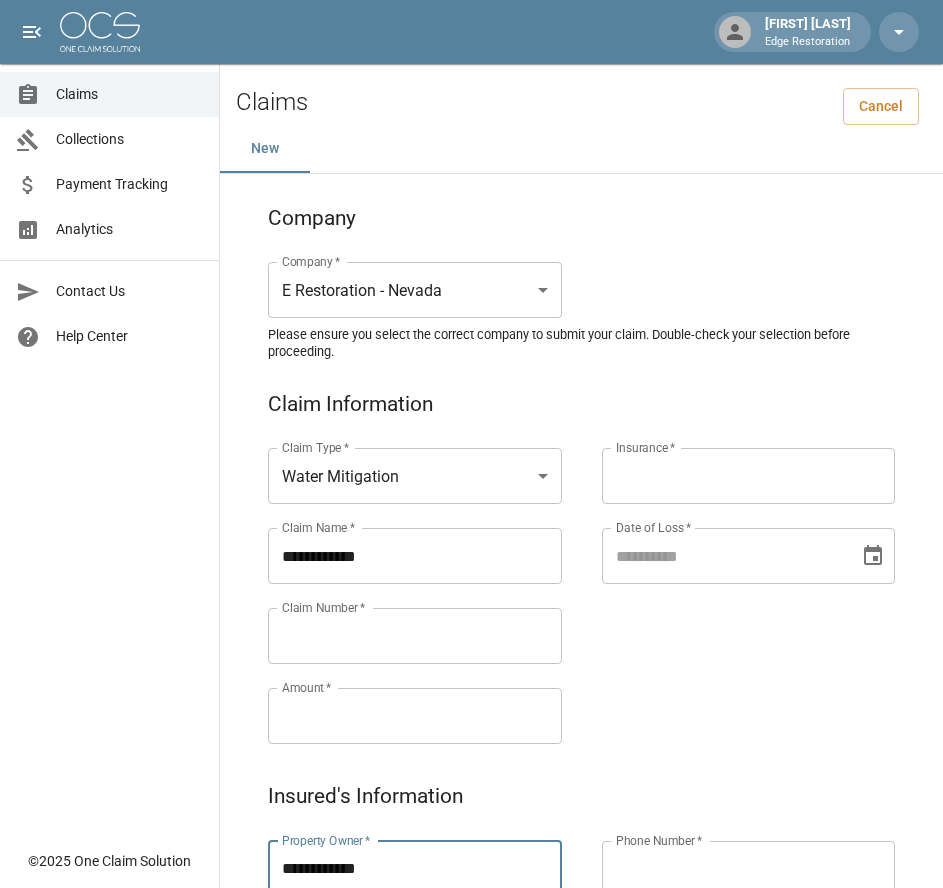 type on "**********" 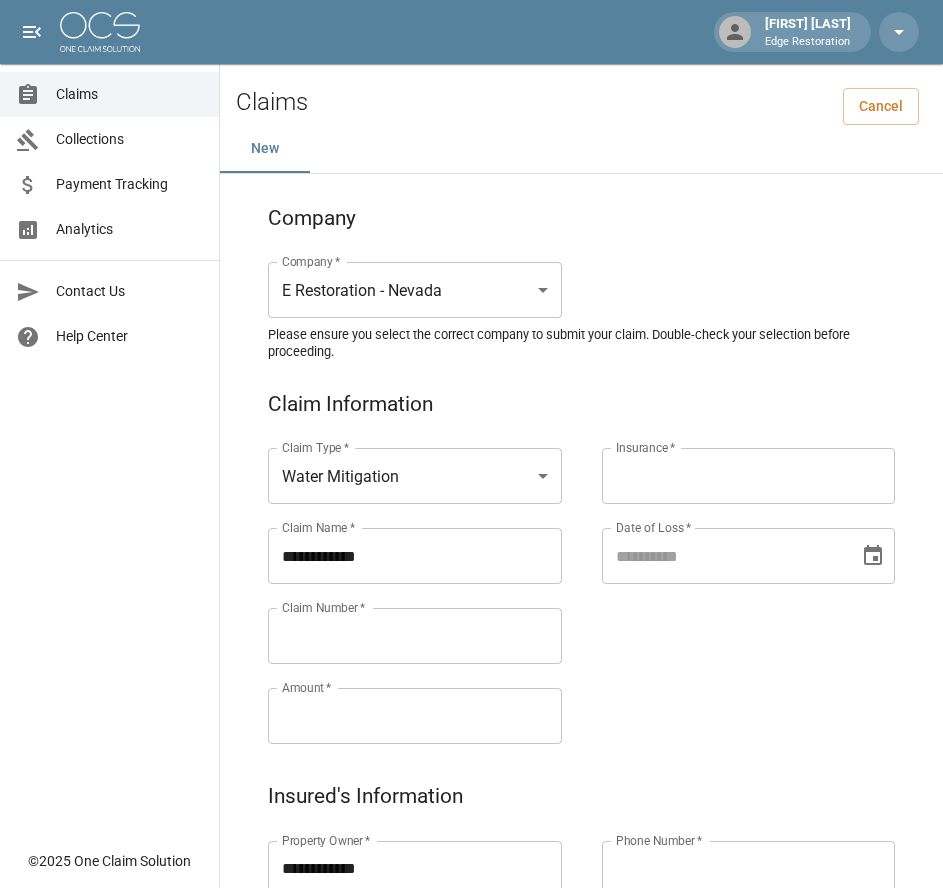 click on "Claim Number   *" at bounding box center [415, 636] 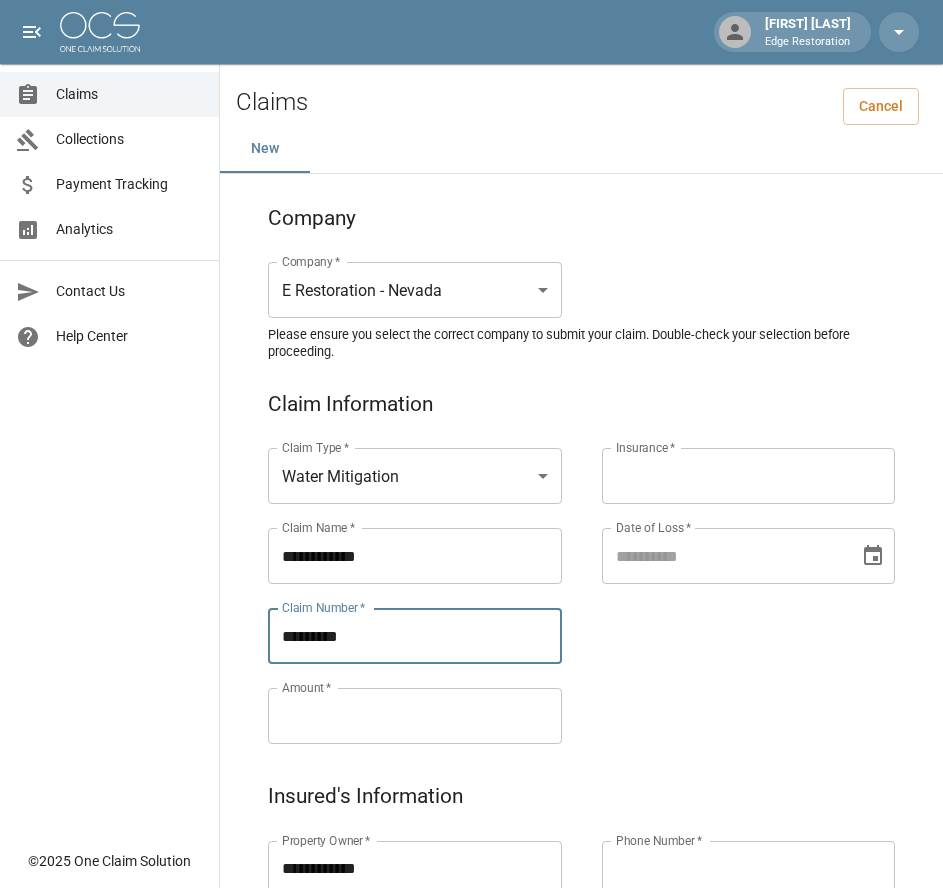 type on "*********" 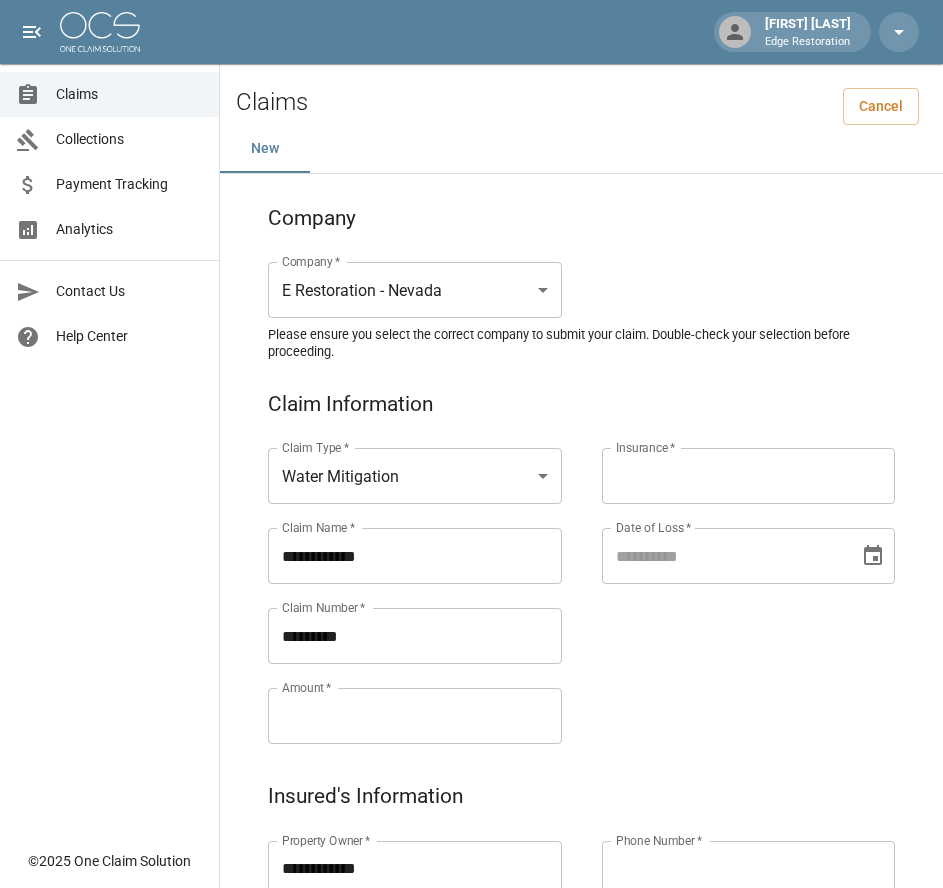 click on "Amount   *" at bounding box center [415, 716] 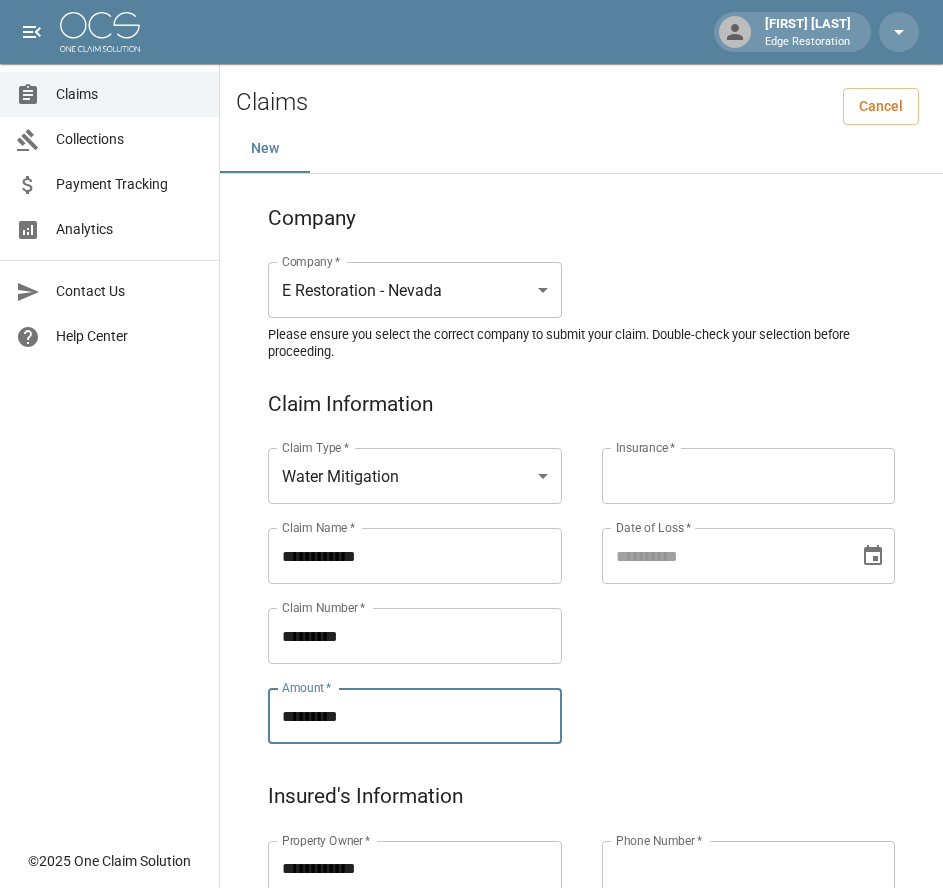 type on "*********" 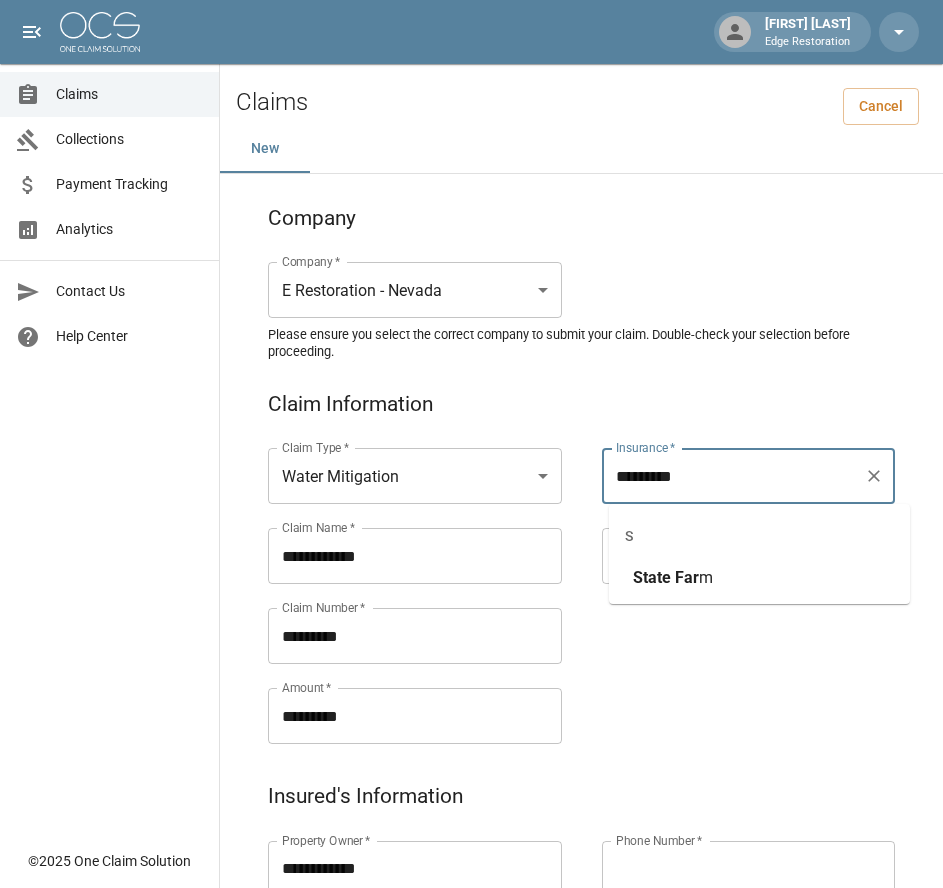 click on "State   Far m" at bounding box center (759, 578) 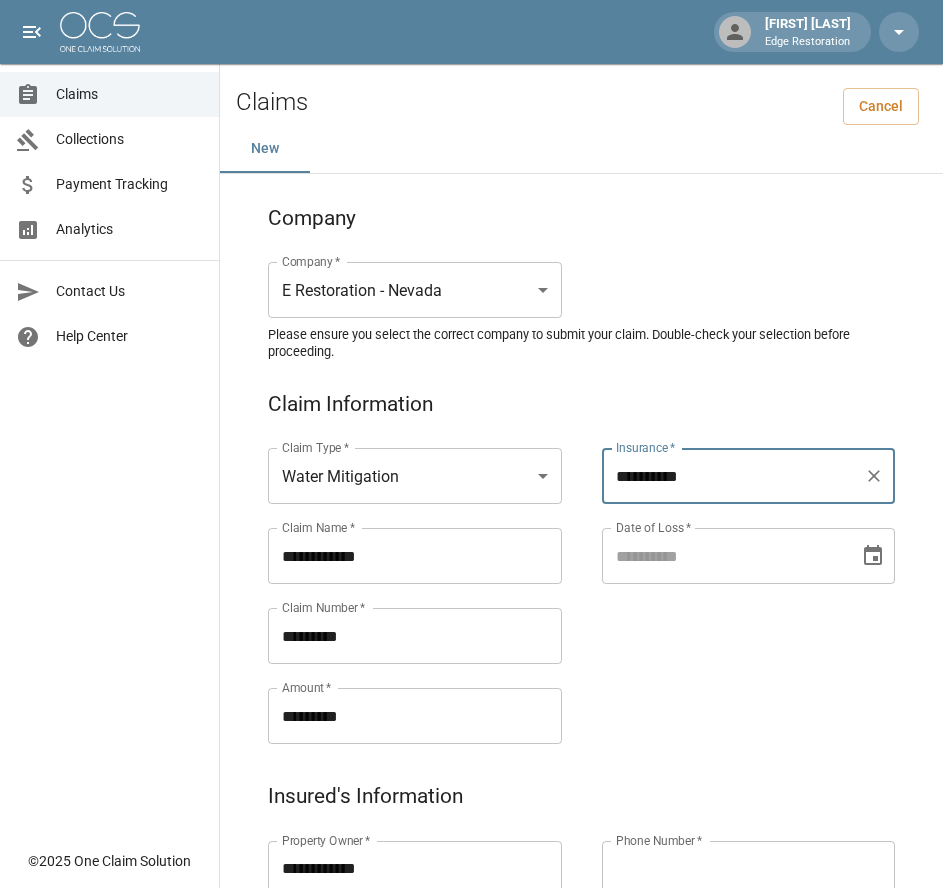 type on "**********" 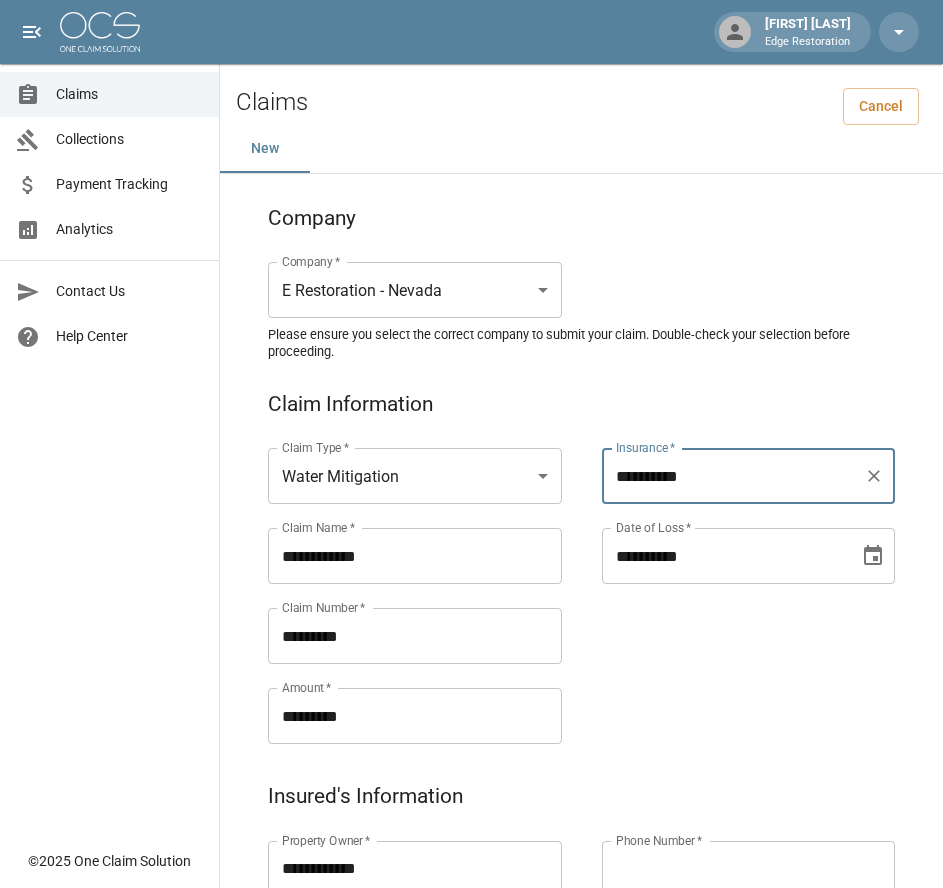 click on "**********" at bounding box center [724, 556] 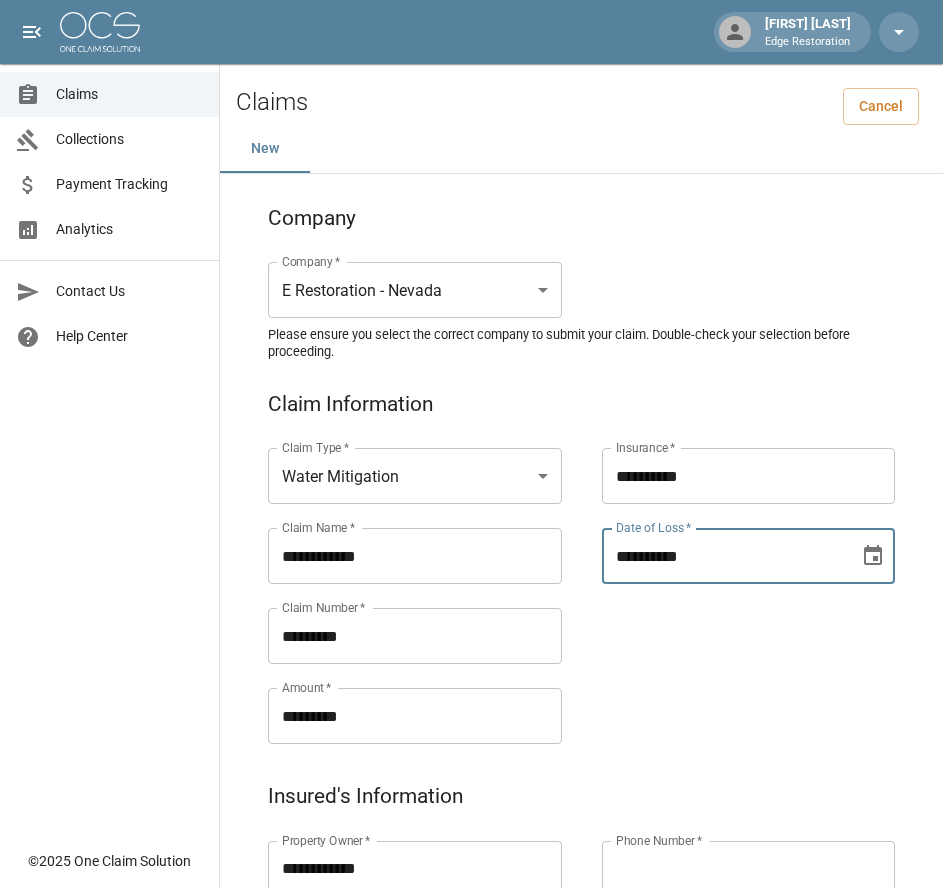 type on "**********" 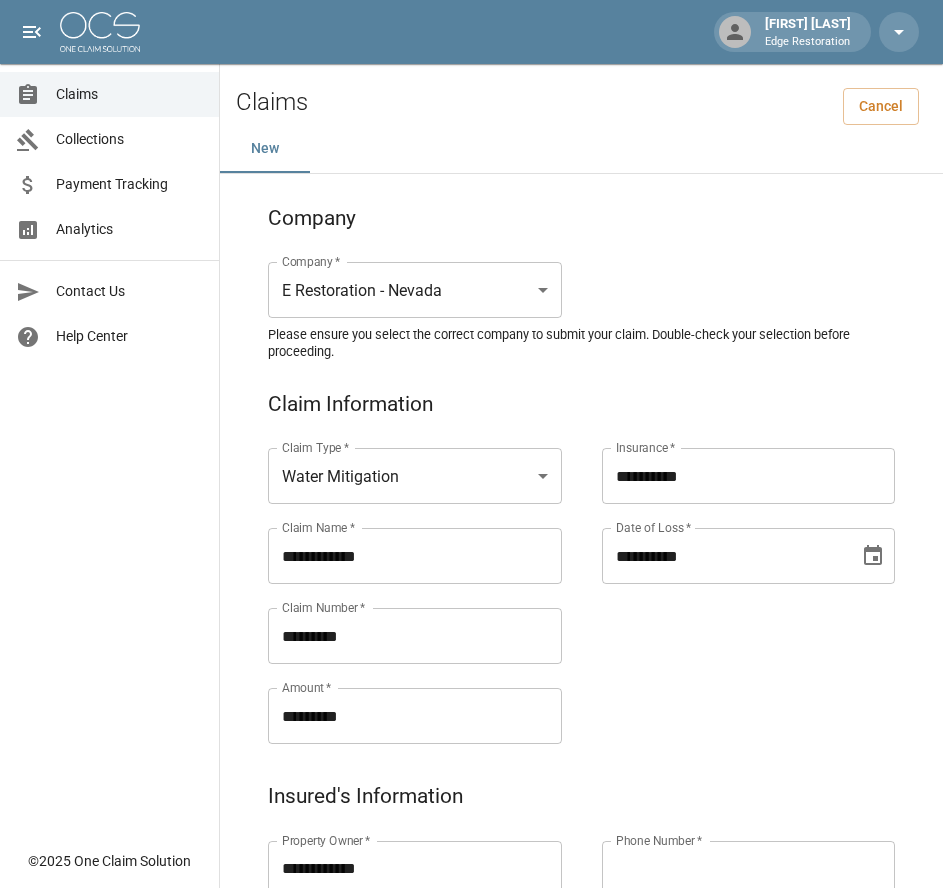 click on "**********" at bounding box center (729, 572) 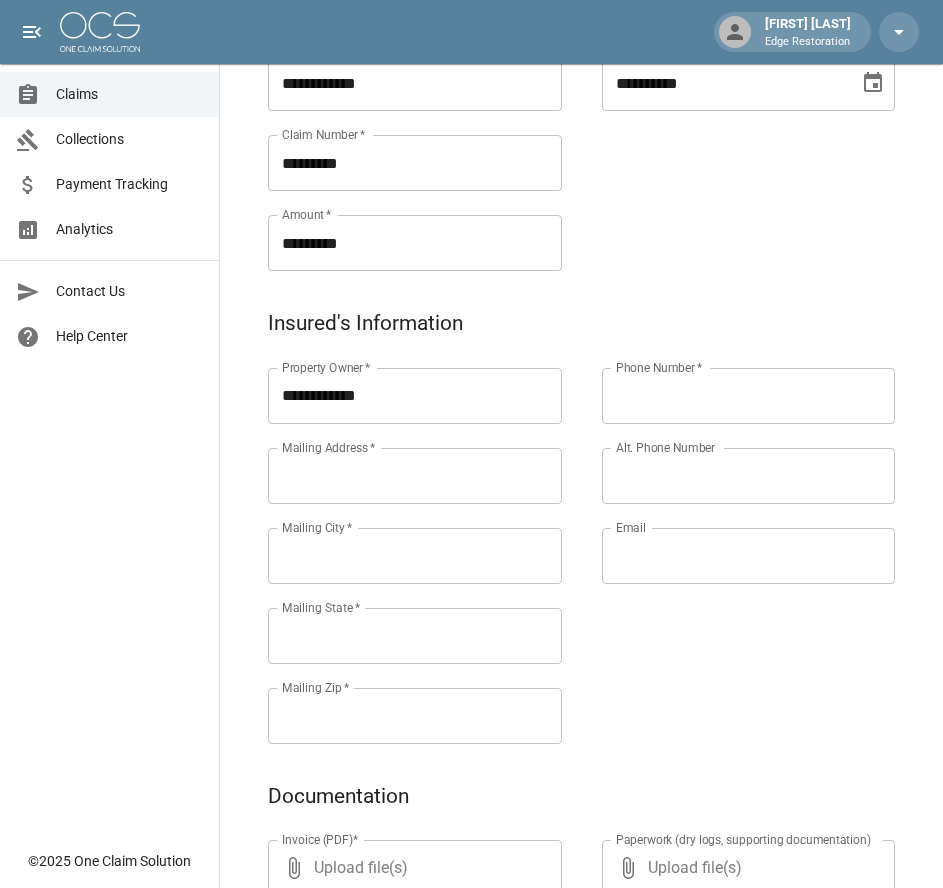 scroll, scrollTop: 489, scrollLeft: 0, axis: vertical 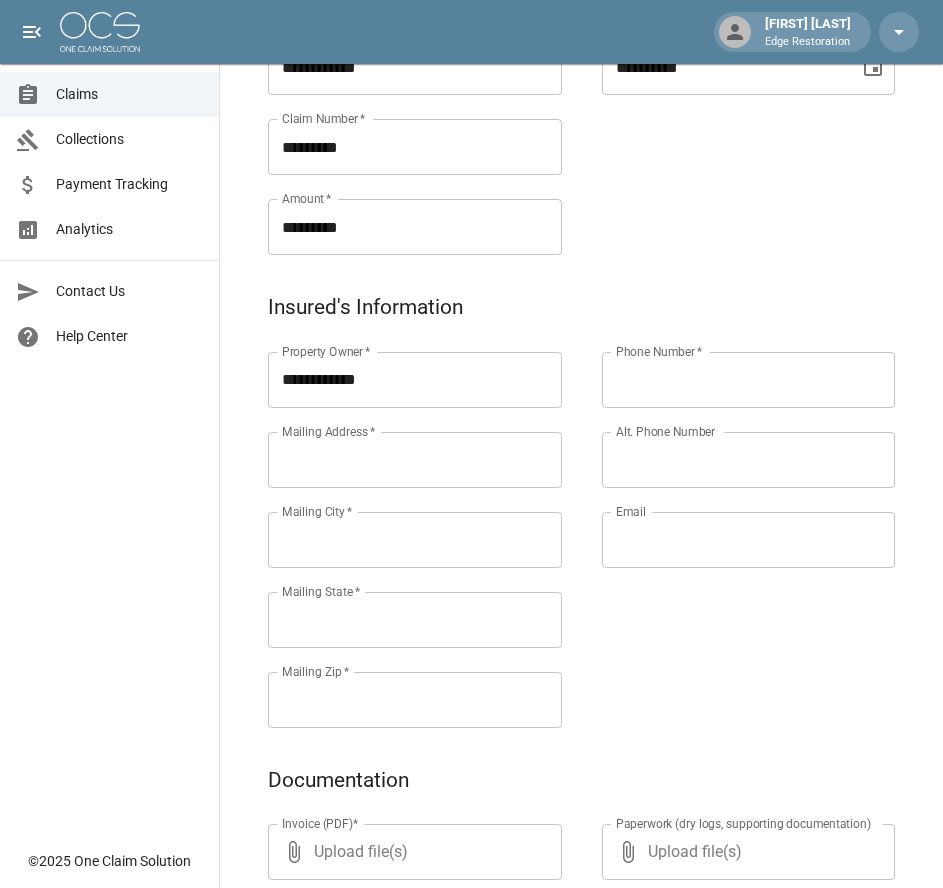 click on "Mailing Address   *" at bounding box center [415, 460] 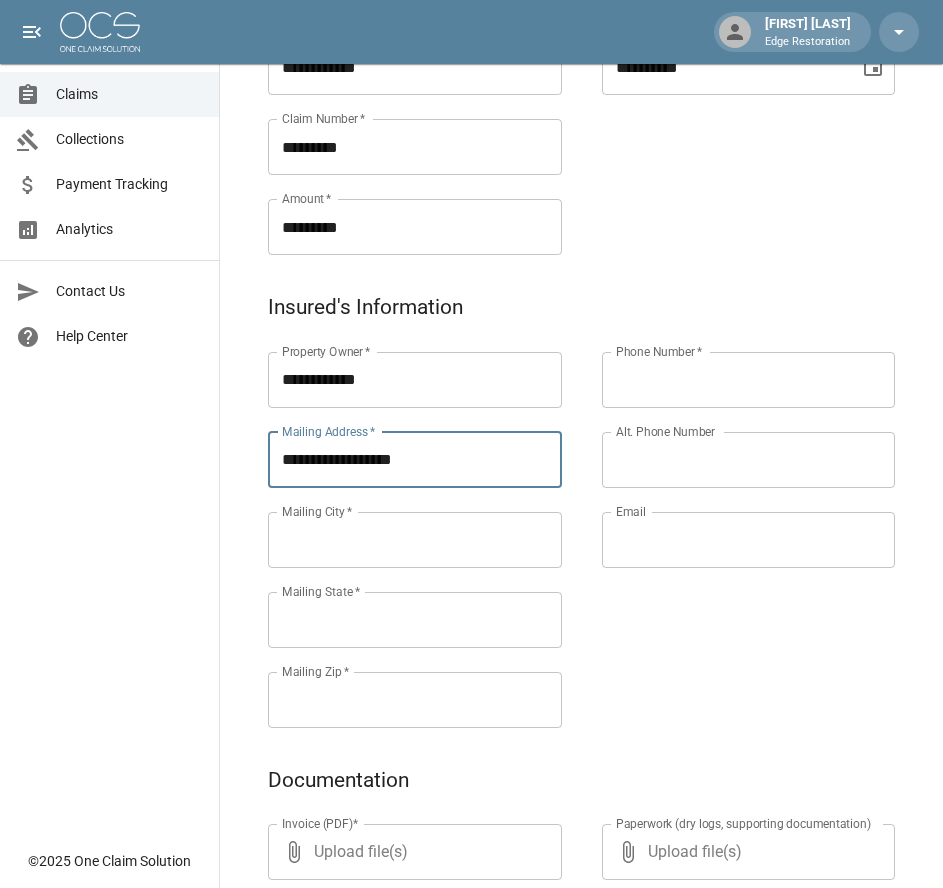 type on "**********" 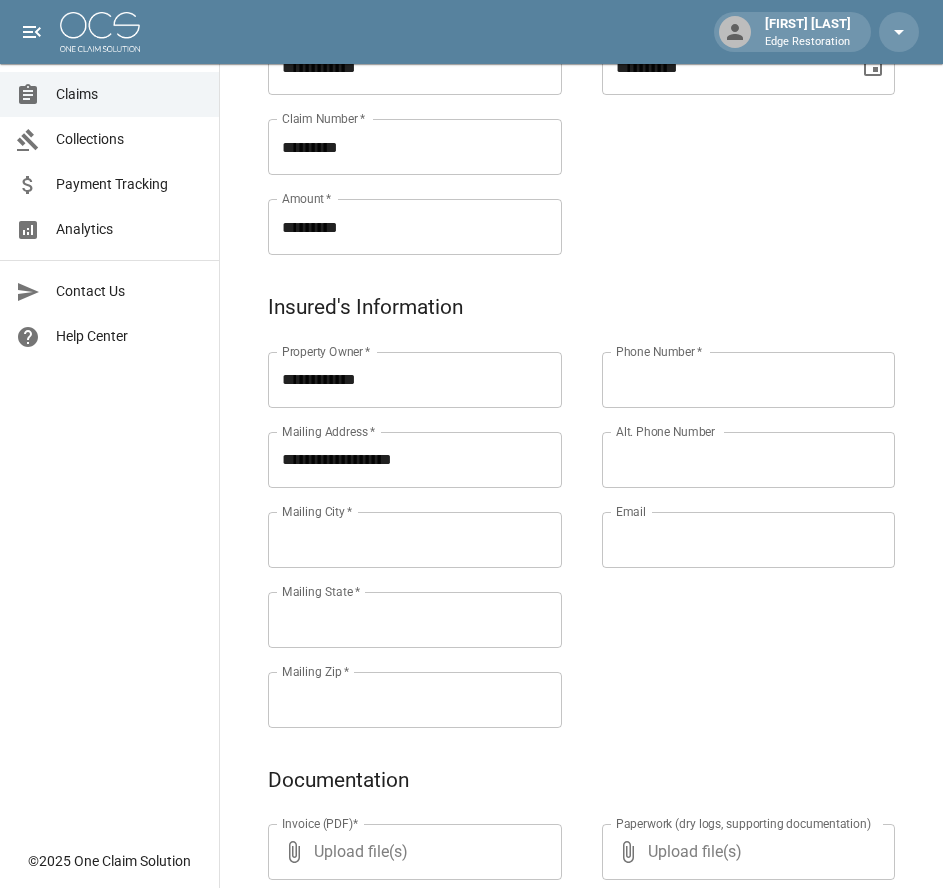 paste on "*********" 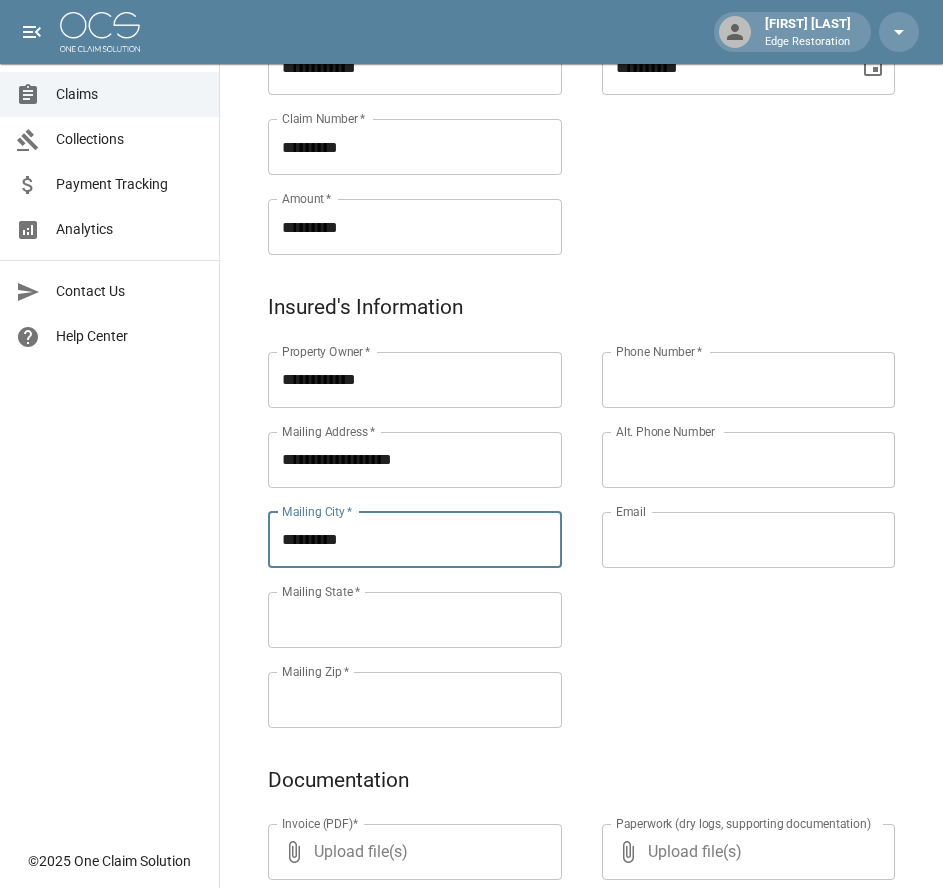 type on "*********" 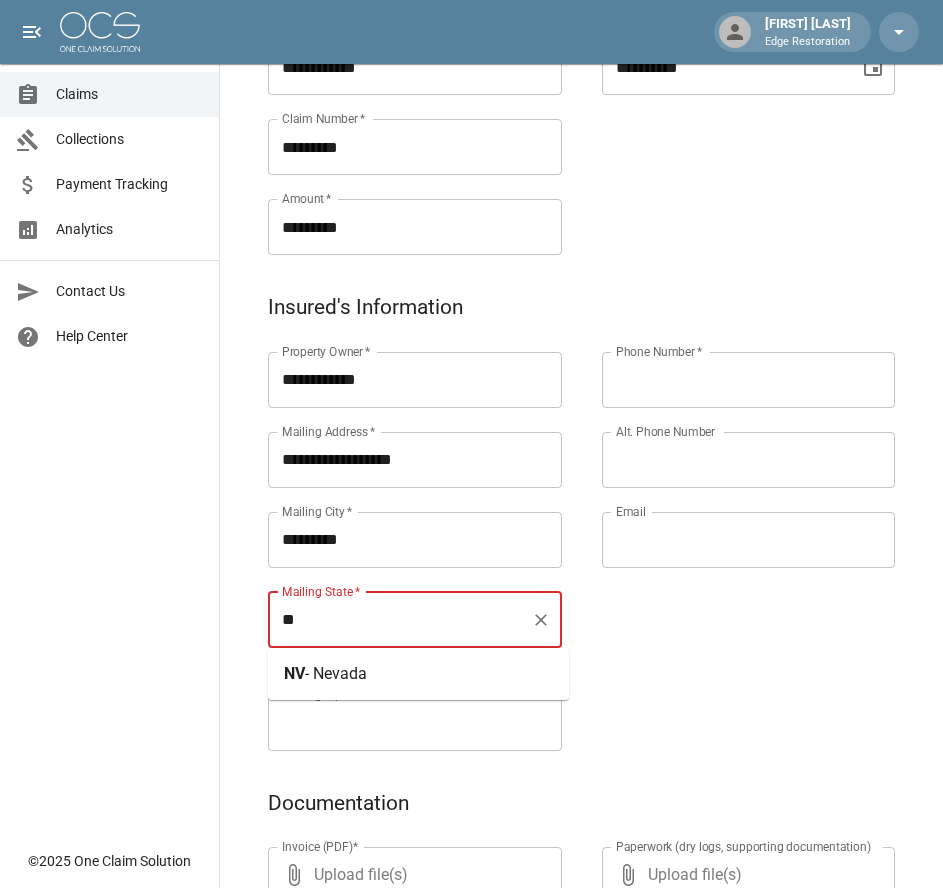 click on "- Nevada" at bounding box center [336, 673] 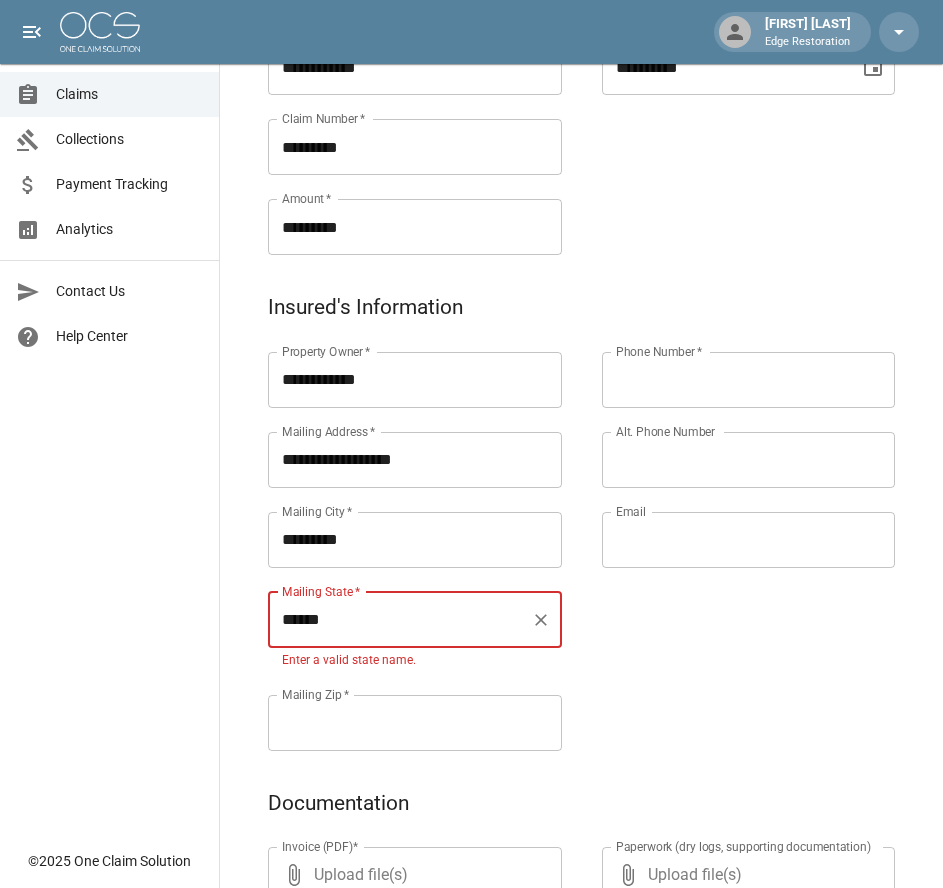 type on "******" 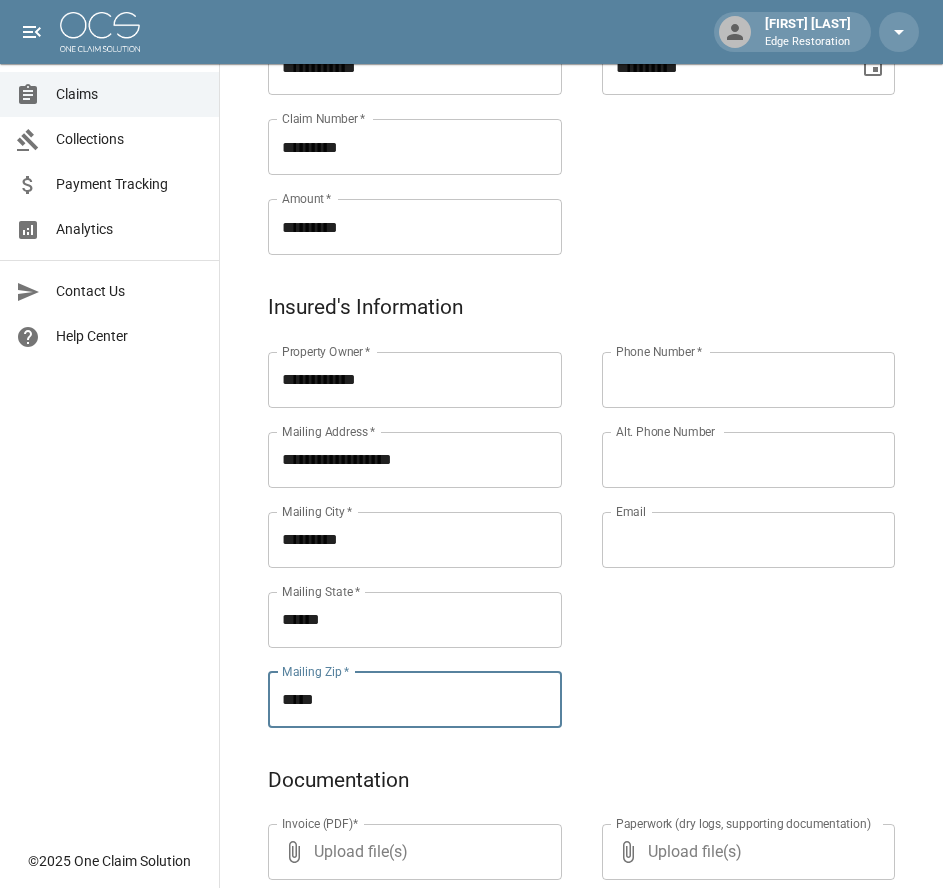 type on "*****" 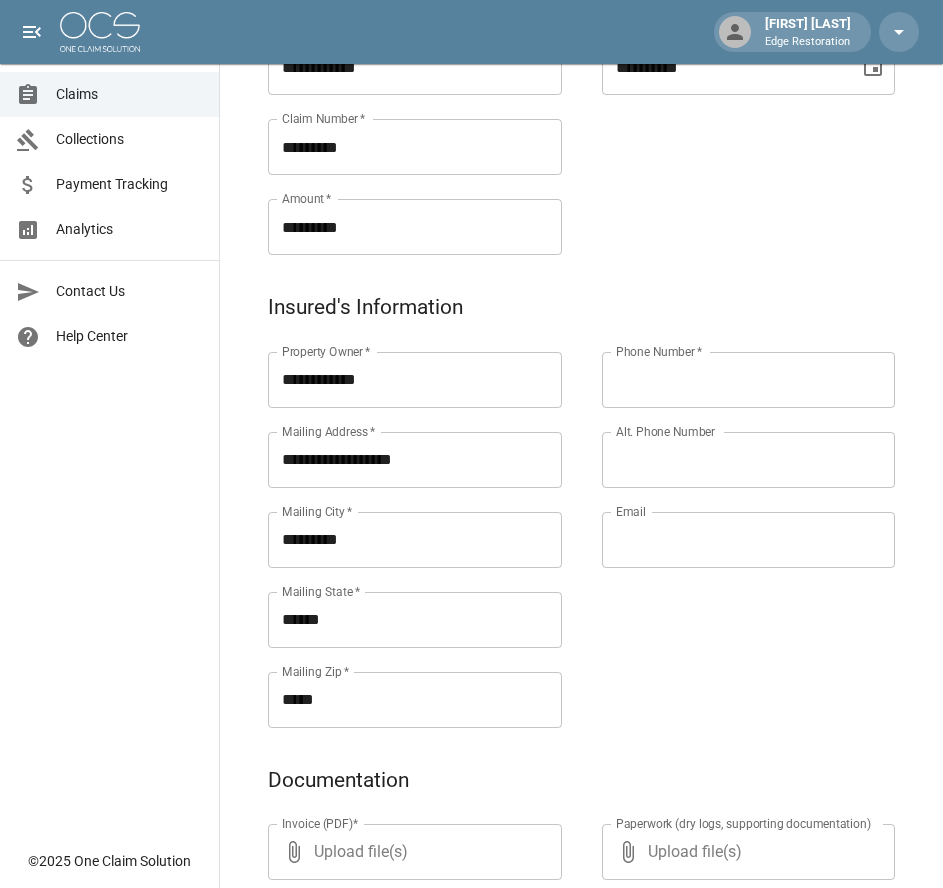 click on "Phone Number   *" at bounding box center (749, 380) 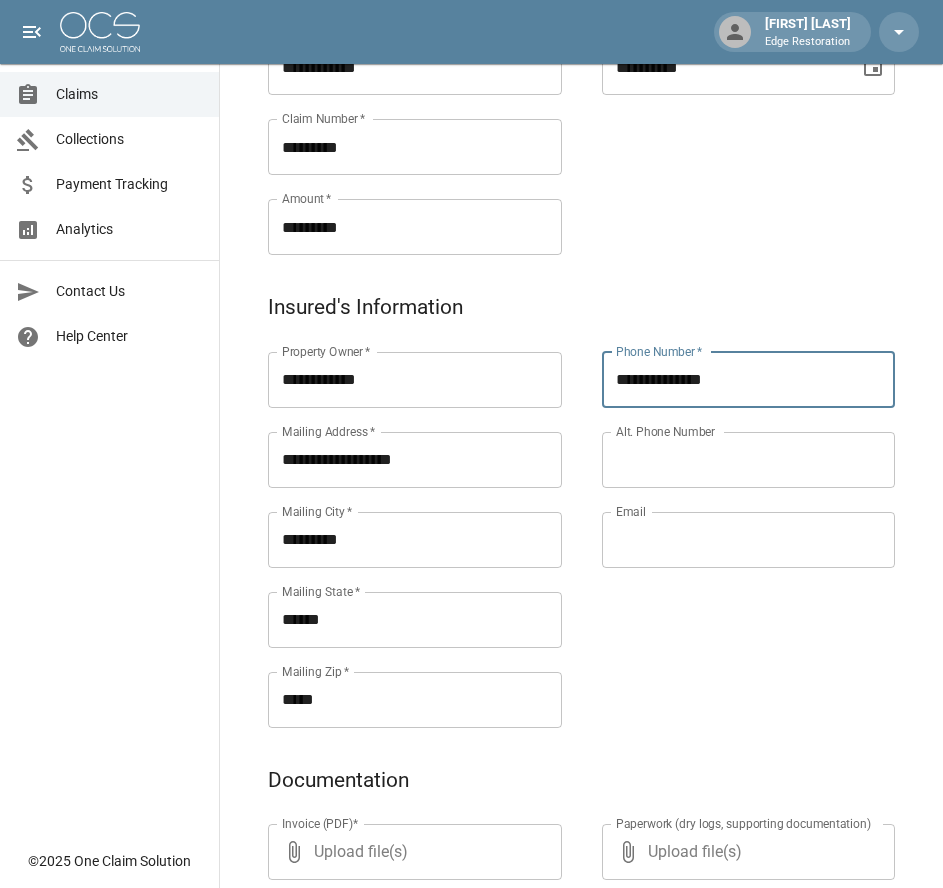 type on "**********" 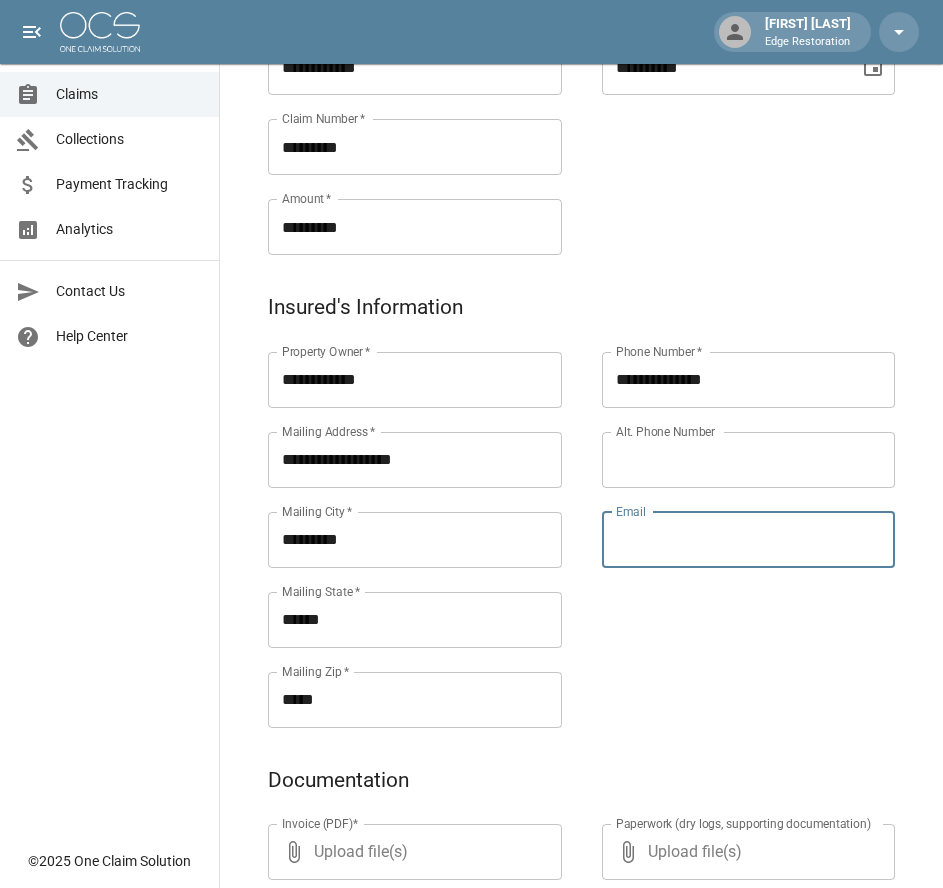 click on "Email" at bounding box center (749, 540) 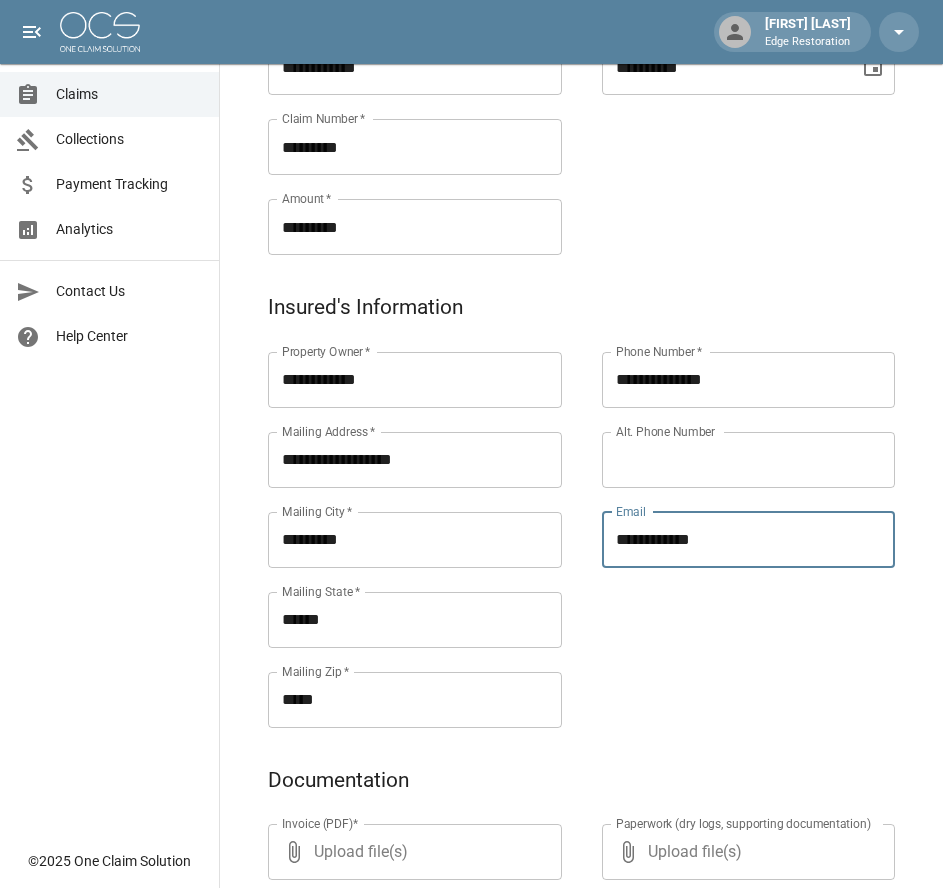 type on "**********" 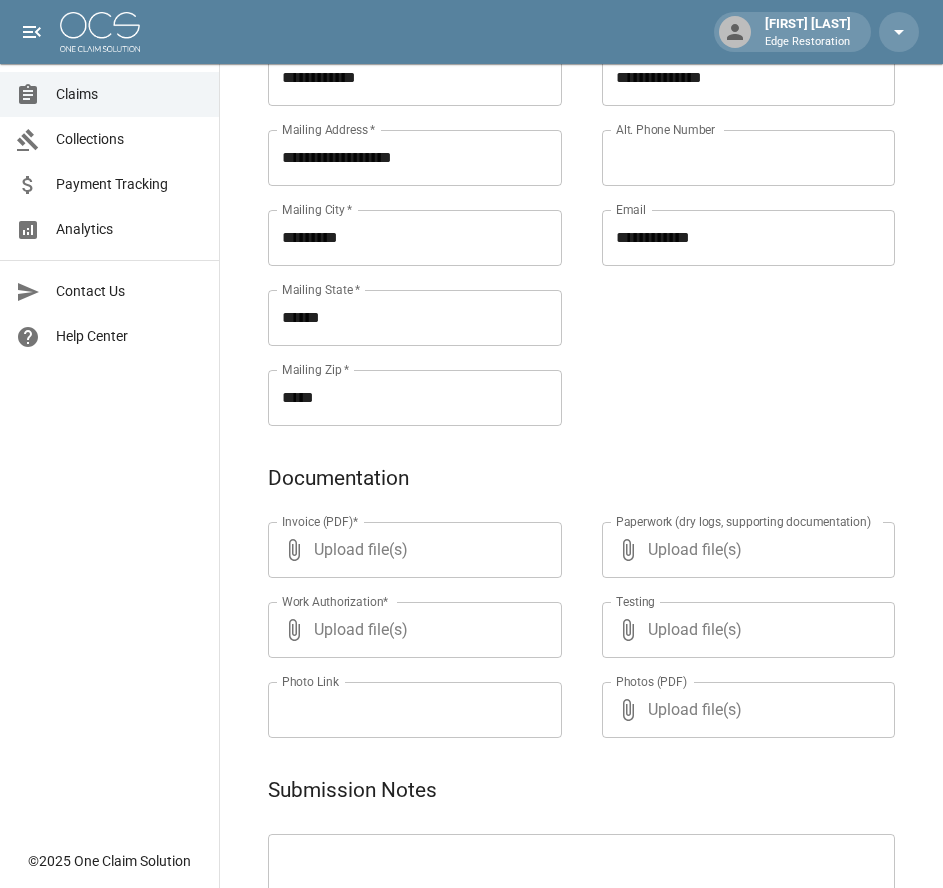 scroll, scrollTop: 971, scrollLeft: 0, axis: vertical 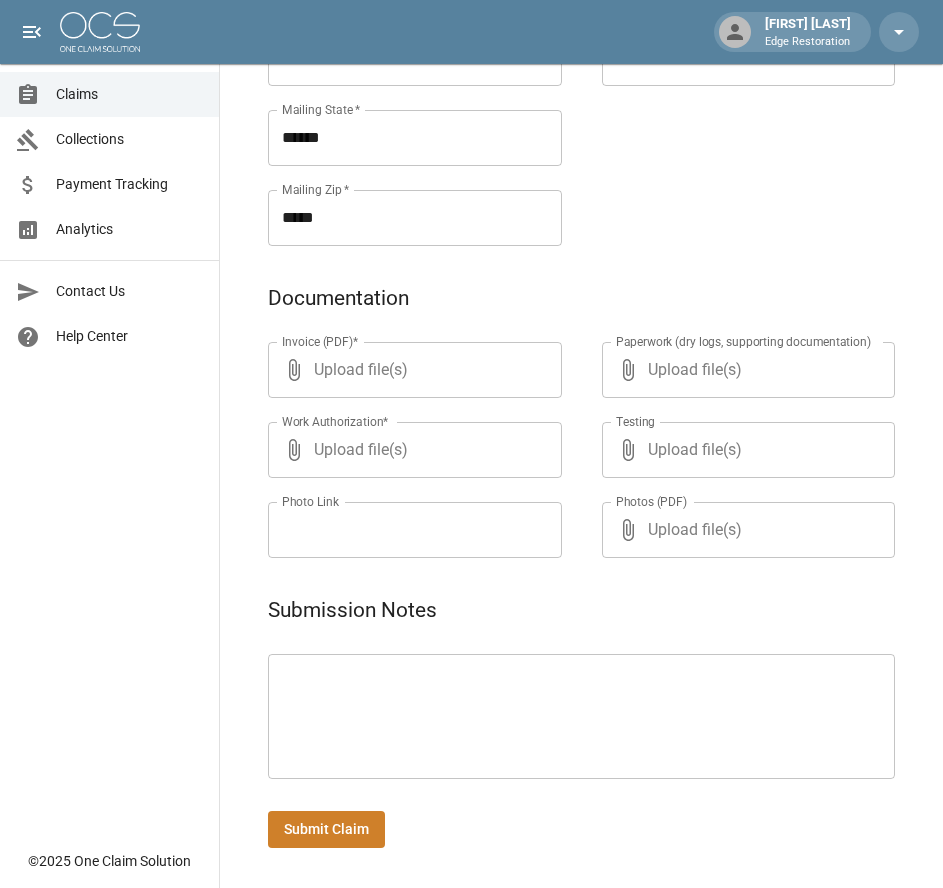 click at bounding box center [581, 717] 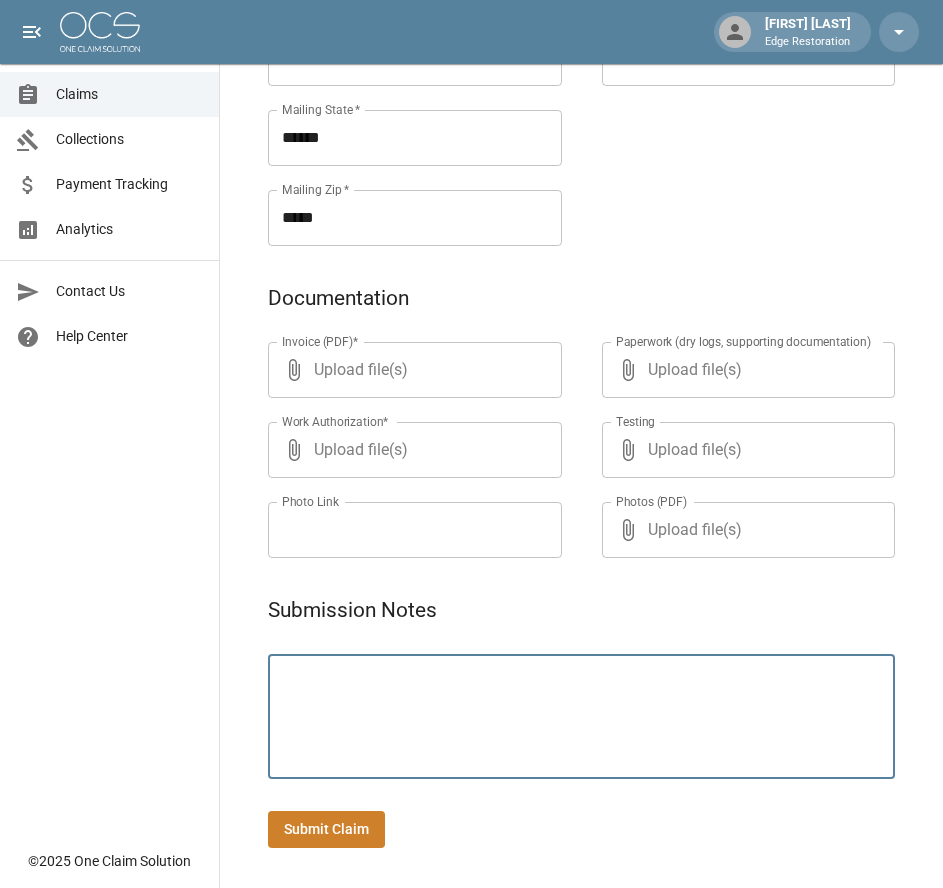 paste on "**********" 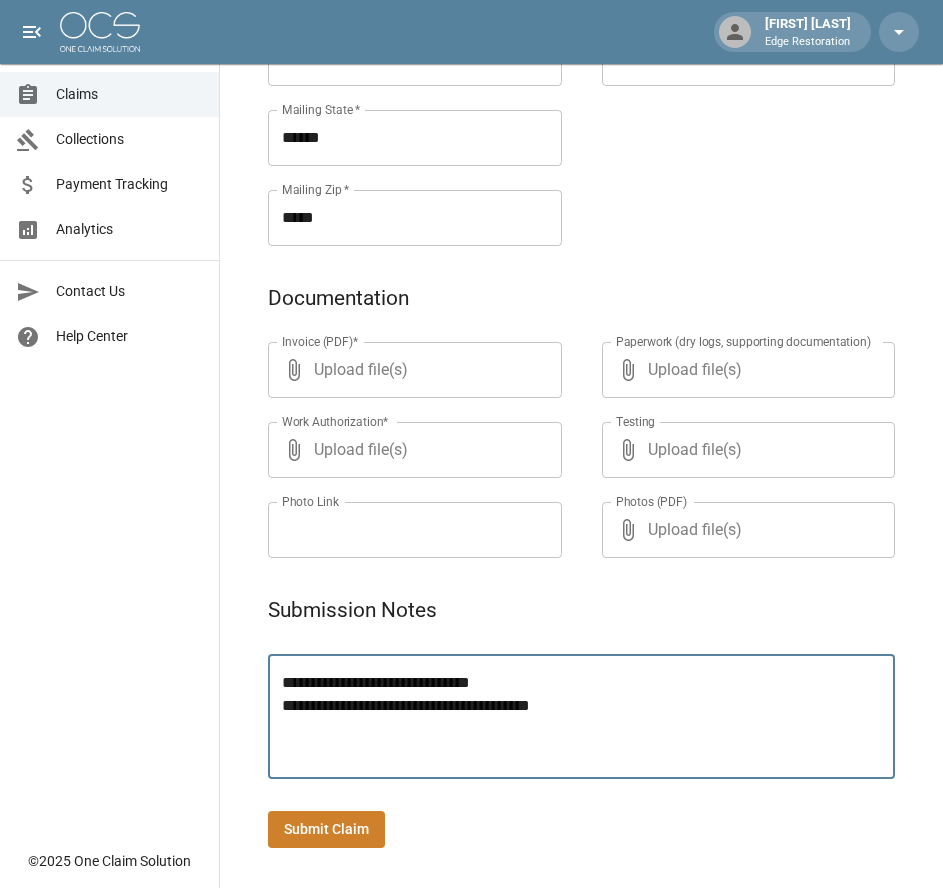 type on "**********" 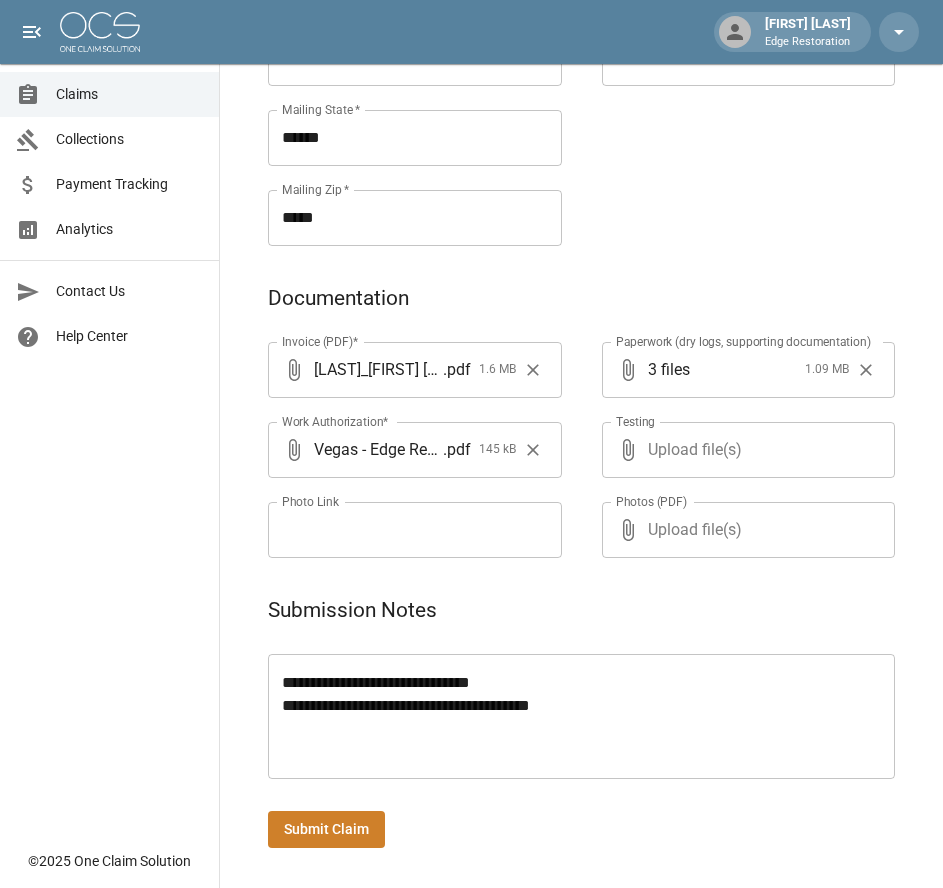 click on "Submit Claim" at bounding box center [326, 829] 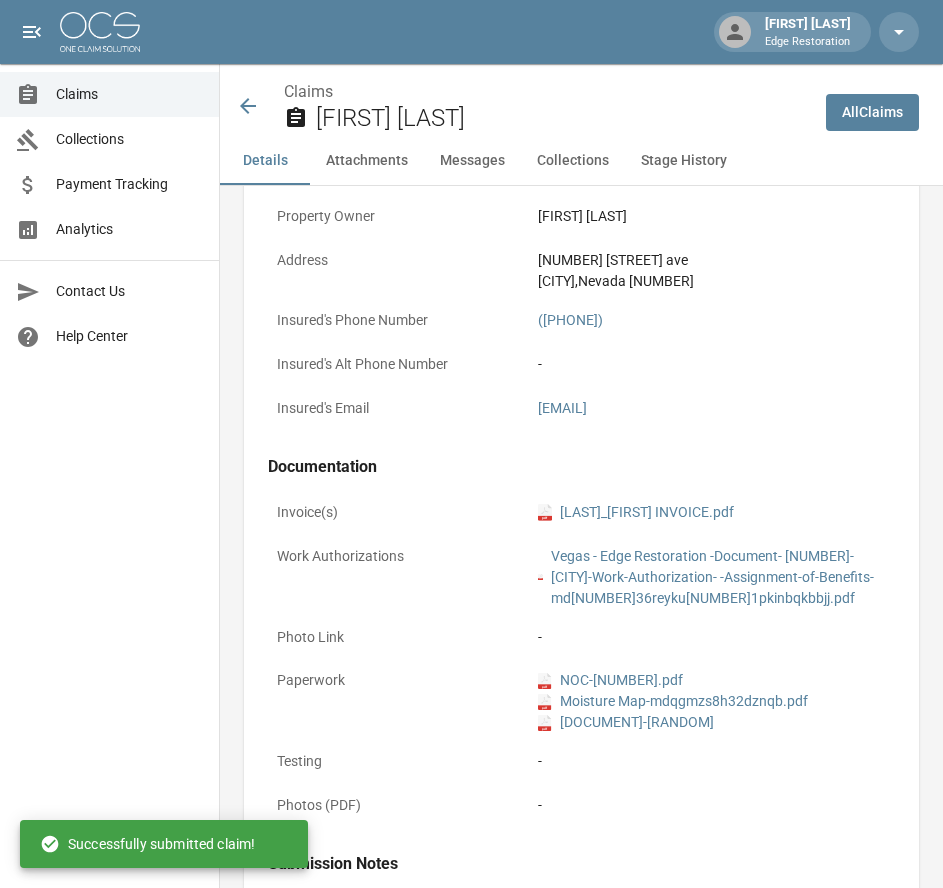 click on "All  Claims" at bounding box center (872, 112) 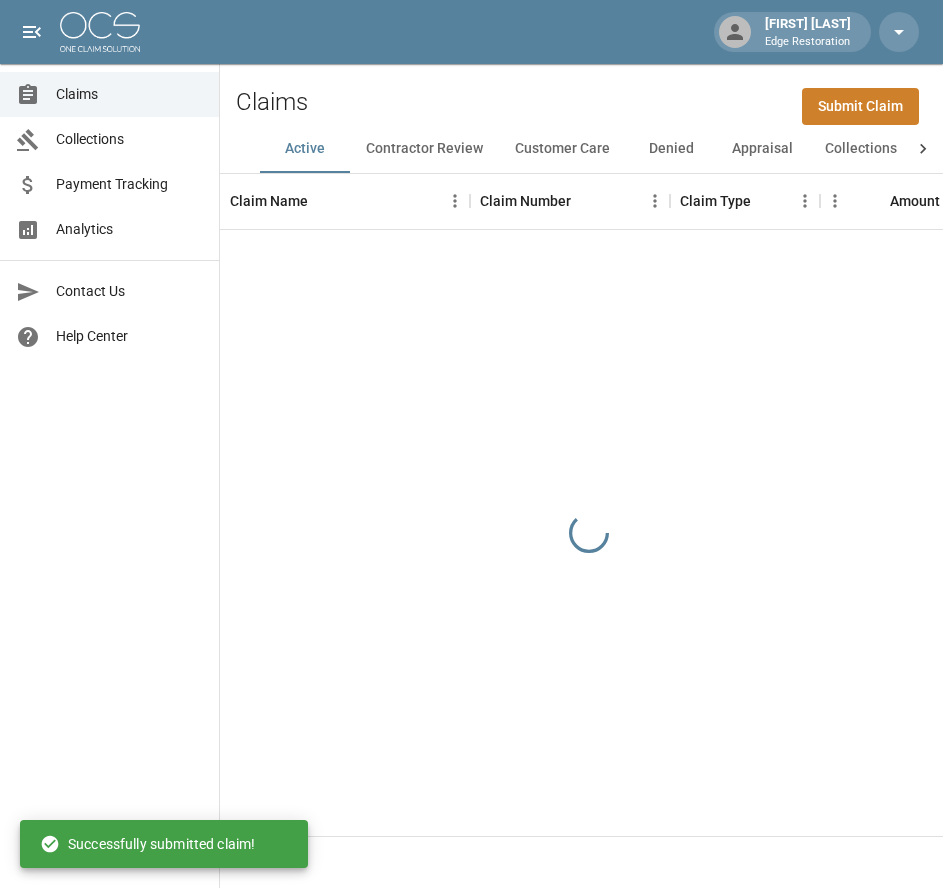 scroll, scrollTop: 0, scrollLeft: 0, axis: both 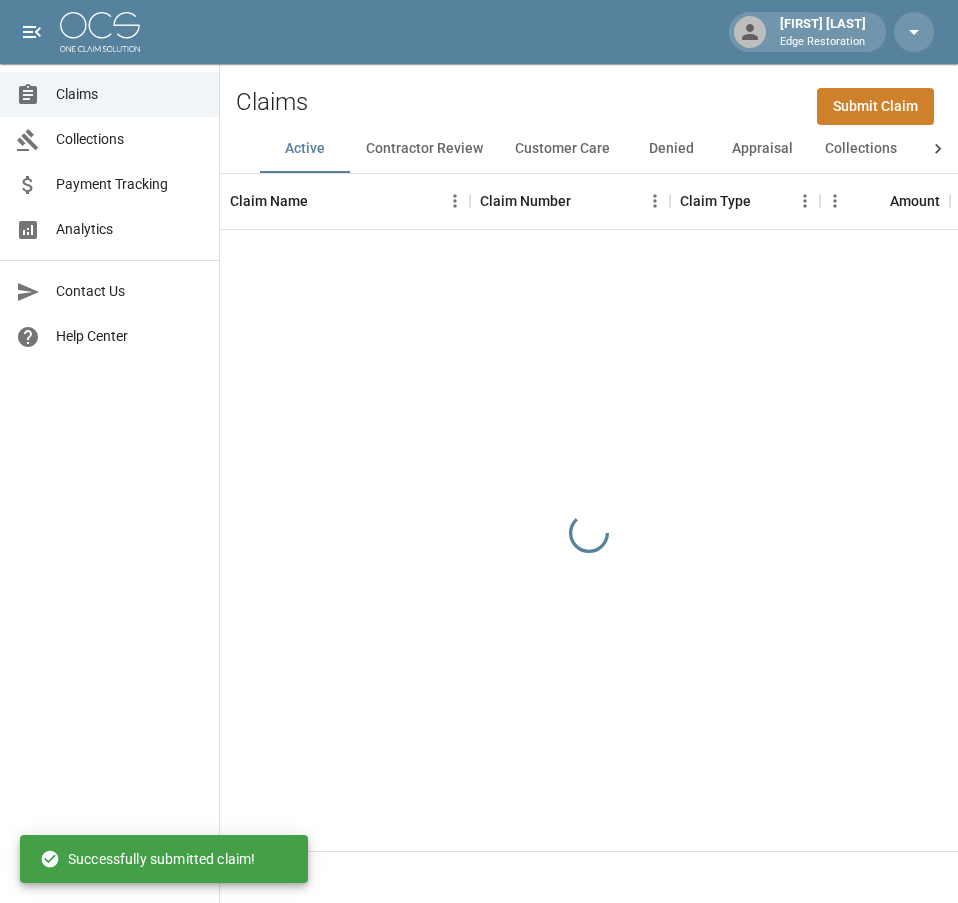 click on "Submit Claim" at bounding box center (875, 106) 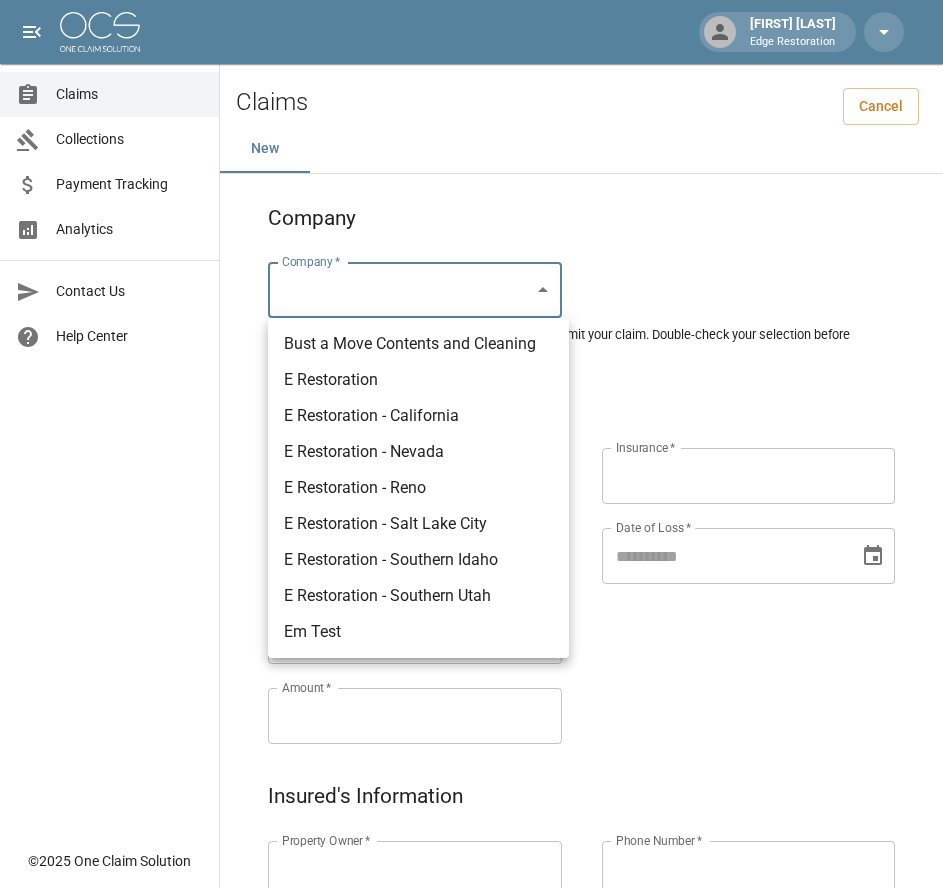 click on "Alicia Tubbs Edge Restoration Claims Collections Payment Tracking Analytics Contact Us Help Center ©  2025   One Claim Solution Claims Cancel New Company Company   * ​ Company   * Please ensure you select the correct company to submit your claim. Double-check your selection before proceeding. Claim Information Claim Type   * ​ Claim Type   * Claim Name   * Claim Name   * Claim Number   * Claim Number   * Amount   * Amount   * Insurance   * Insurance   * Date of Loss   * Date of Loss   * Insured's Information Property Owner   * Property Owner   * Mailing Address   * Mailing Address   * Mailing City   * Mailing City   * Mailing State   * Mailing State   * Mailing Zip   * Mailing Zip   * Phone Number   * Phone Number   * Alt. Phone Number Alt. Phone Number Email Email Documentation Invoice (PDF)* ​ Upload file(s) Invoice (PDF)* Work Authorization* ​ Upload file(s) Work Authorization* Photo Link Photo Link ​ Upload file(s) Testing ​ ​" at bounding box center (471, 929) 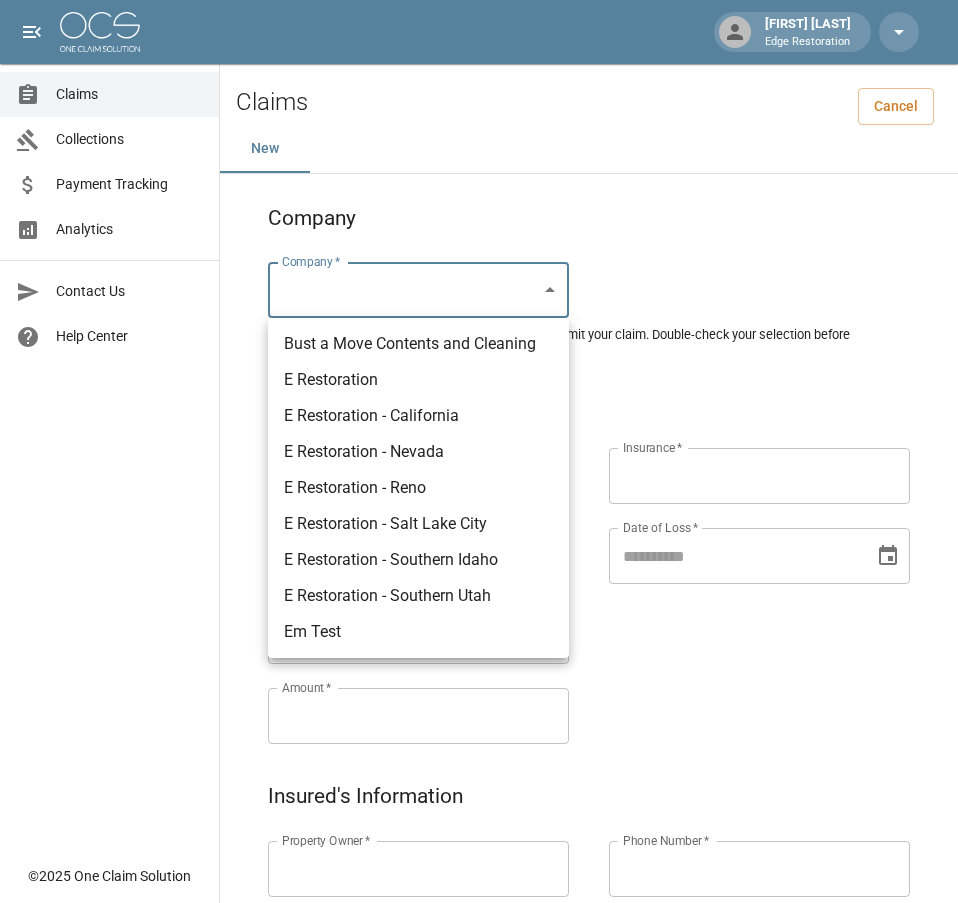 click on "E Restoration - Southern Utah" at bounding box center [418, 596] 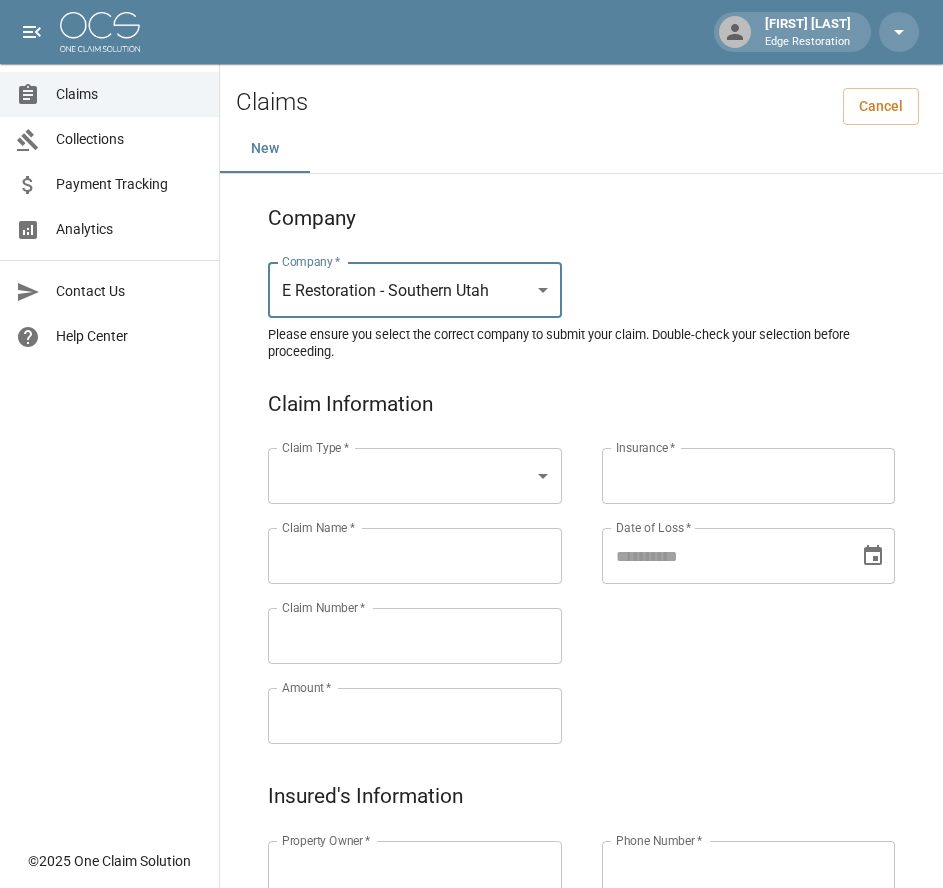 click on "Alicia Tubbs Edge Restoration Claims Collections Payment Tracking Analytics Contact Us Help Center ©  2025   One Claim Solution Claims Cancel New Company Company   * E Restoration - Southern Utah ******* Company   * Please ensure you select the correct company to submit your claim. Double-check your selection before proceeding. Claim Information Claim Type   * ​ Claim Type   * Claim Name   * Claim Name   * Claim Number   * Claim Number   * Amount   * Amount   * Insurance   * Insurance   * Date of Loss   * Date of Loss   * Insured's Information Property Owner   * Property Owner   * Mailing Address   * Mailing Address   * Mailing City   * Mailing City   * Mailing State   * Mailing State   * Mailing Zip   * Mailing Zip   * Phone Number   * Phone Number   * Alt. Phone Number Alt. Phone Number Email Email Documentation Invoice (PDF)* ​ Upload file(s) Invoice (PDF)* Work Authorization* ​ Upload file(s) Work Authorization* Photo Link Photo Link *" at bounding box center [471, 929] 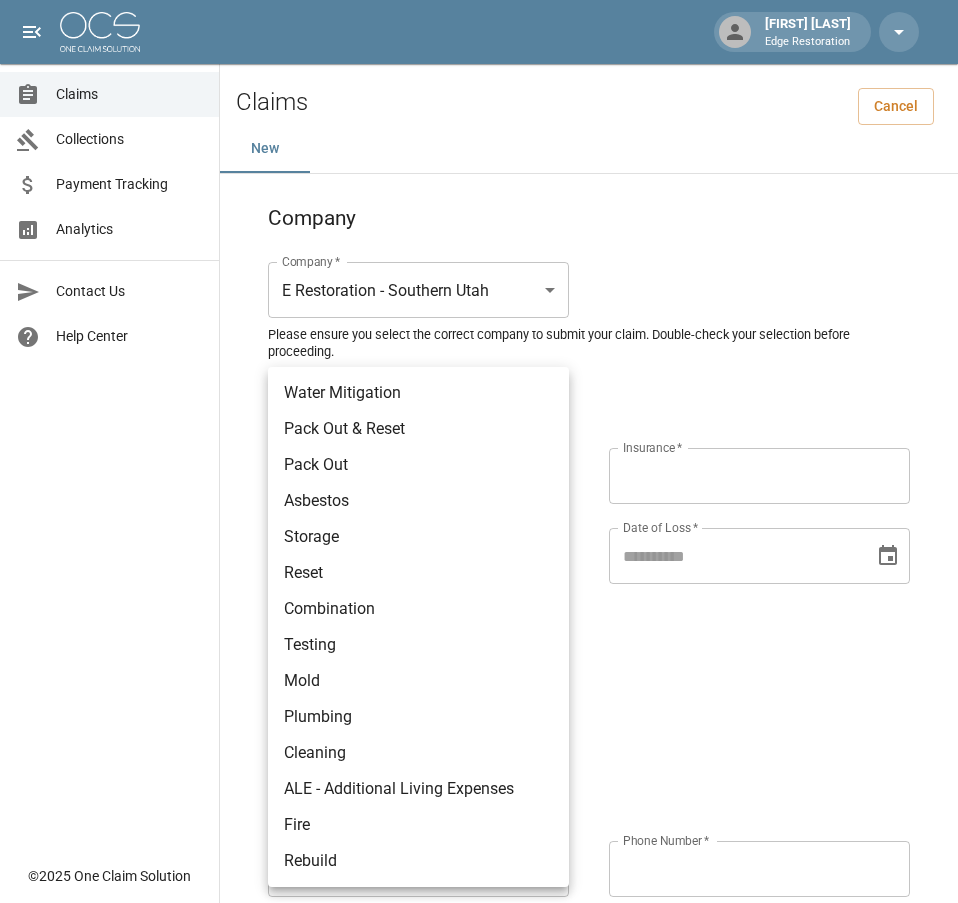 click on "Water Mitigation" at bounding box center [418, 393] 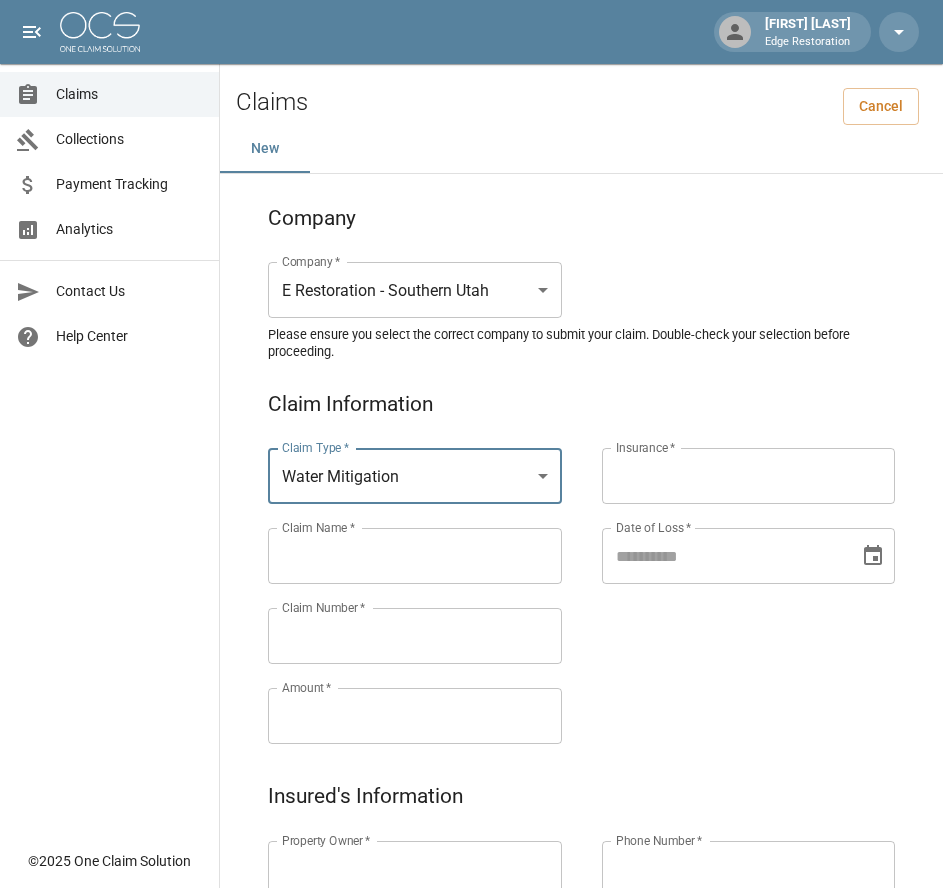 click on "Claims Collections Payment Tracking Analytics Contact Us Help Center" at bounding box center [109, 419] 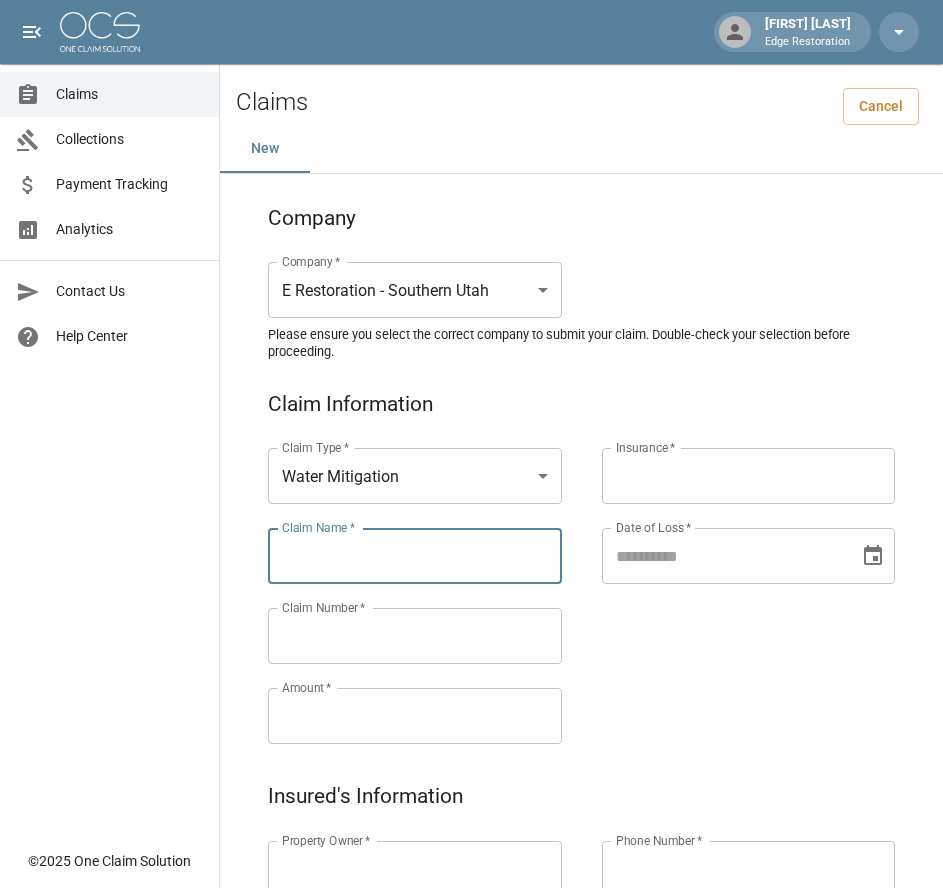 click on "Claim Name   *" at bounding box center [415, 556] 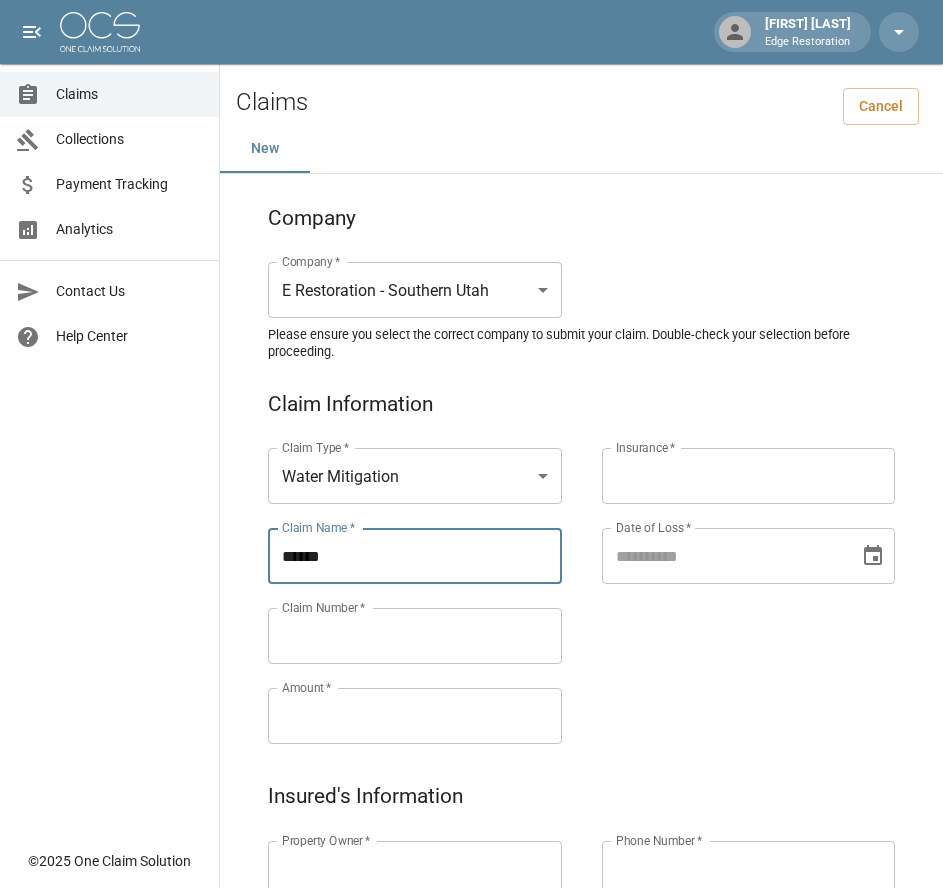 click on "*****" at bounding box center (415, 556) 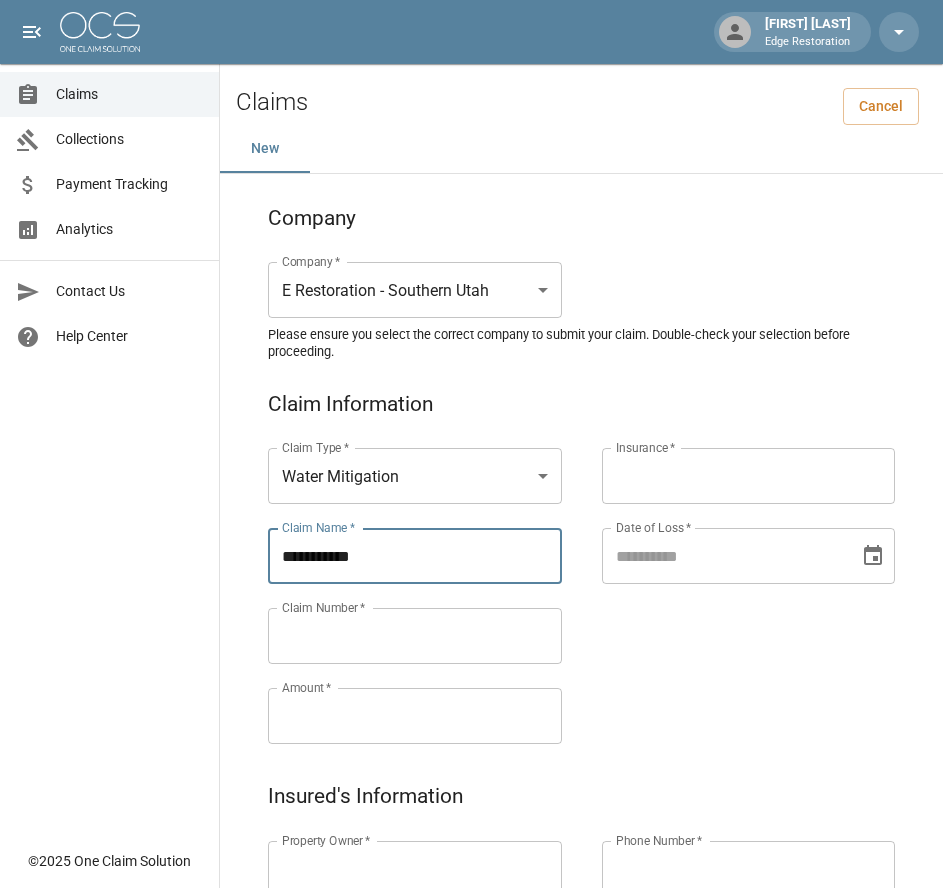drag, startPoint x: 396, startPoint y: 559, endPoint x: 240, endPoint y: 560, distance: 156.0032 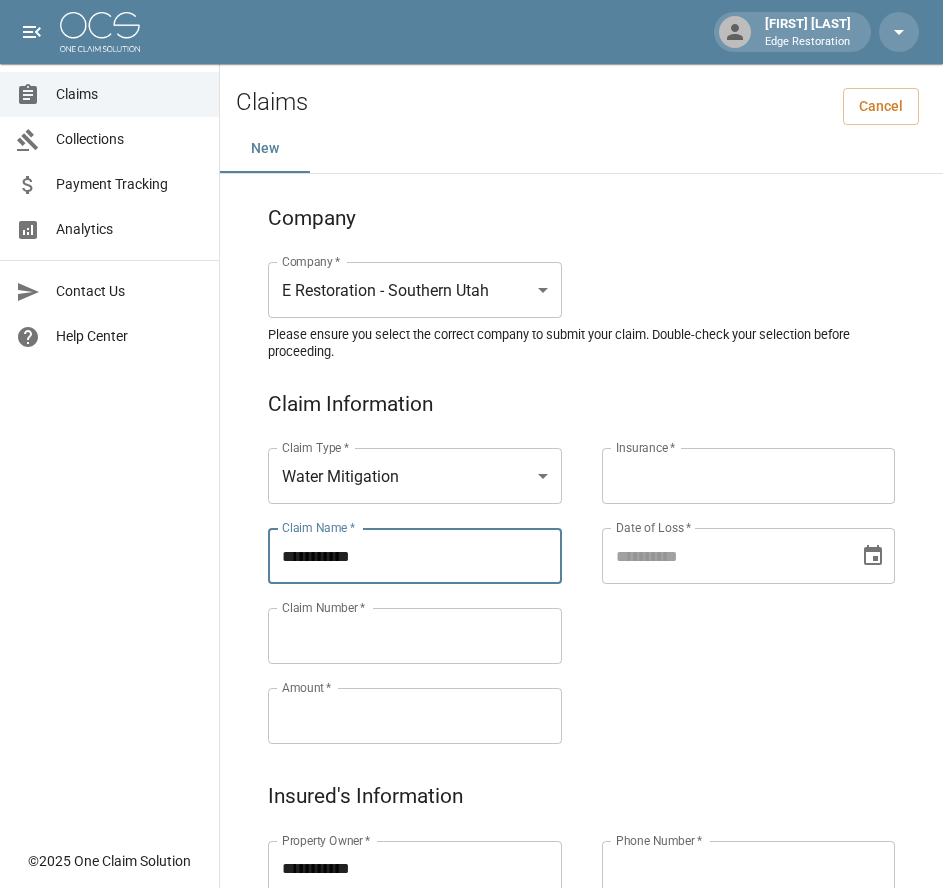 click on "**********" at bounding box center [415, 869] 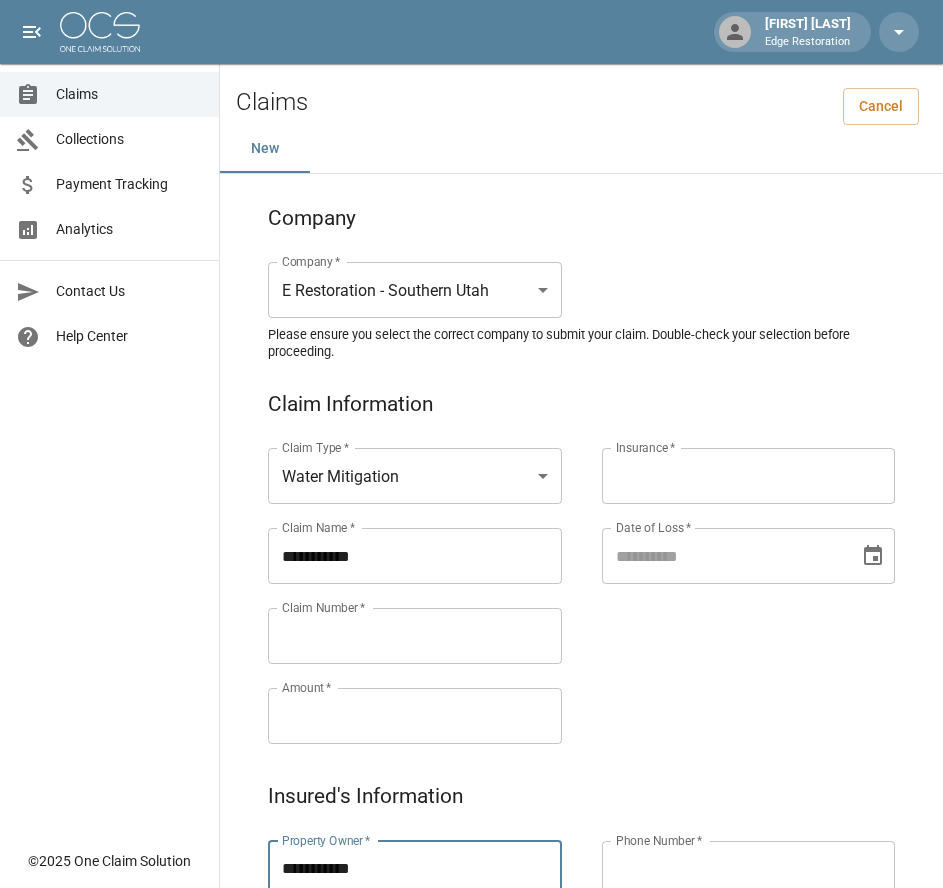 type on "**********" 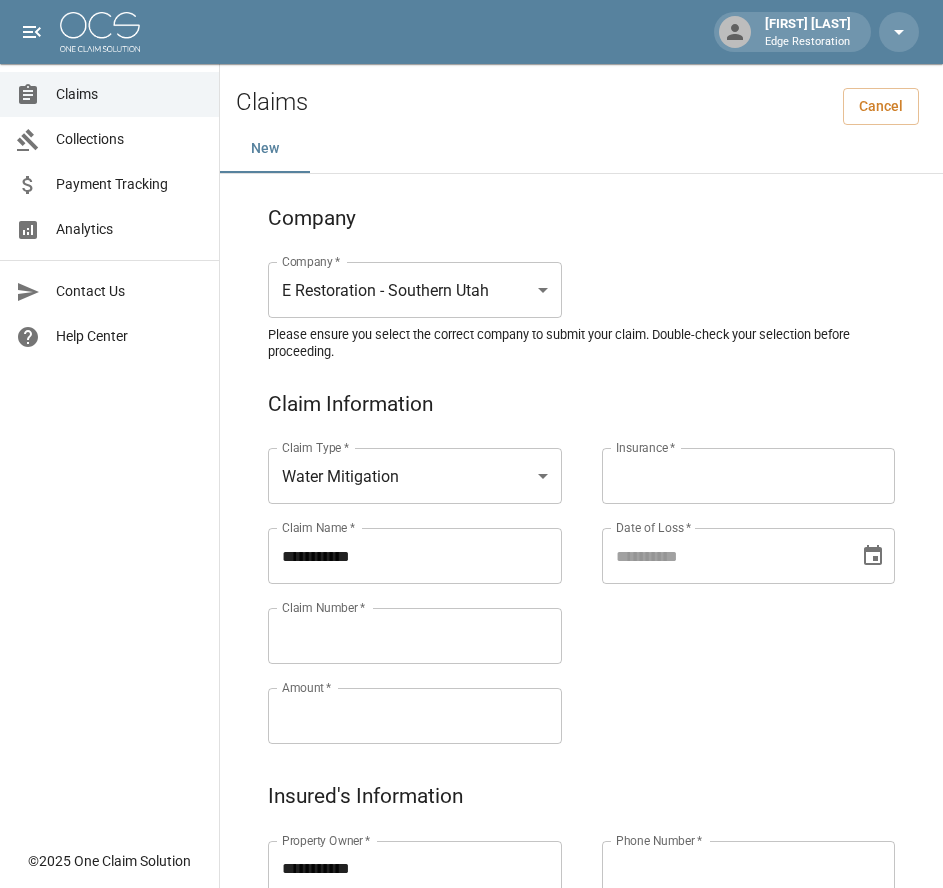 click on "Claim Number   *" at bounding box center (415, 636) 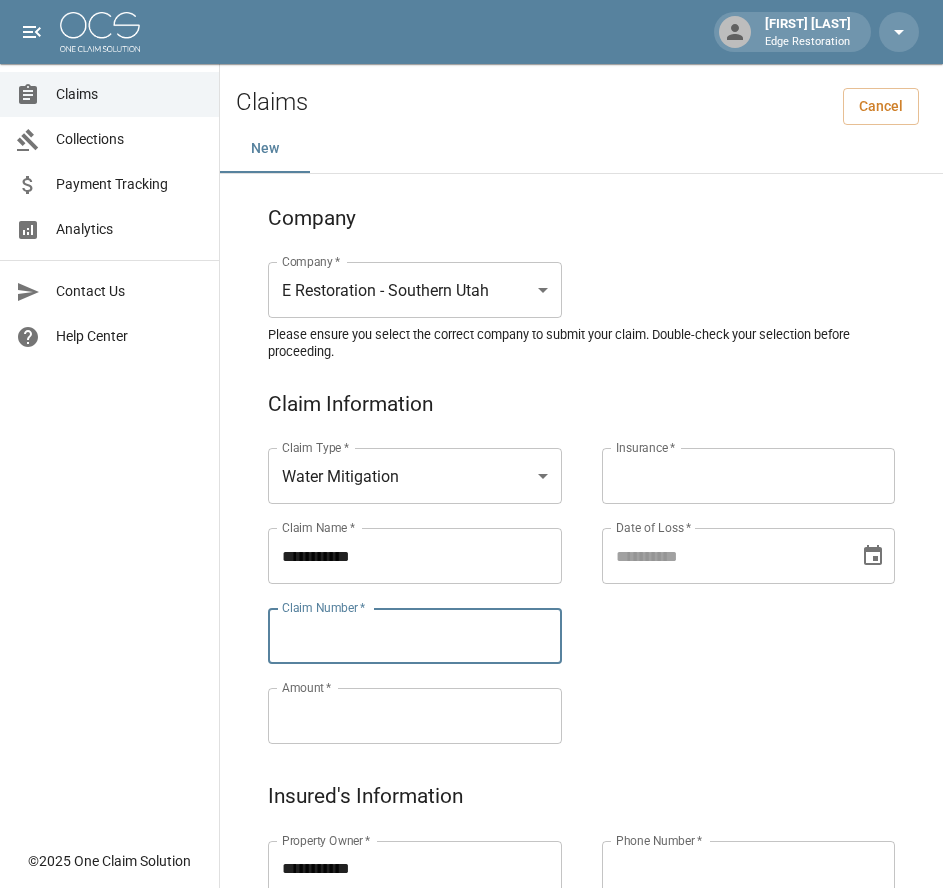 paste on "**********" 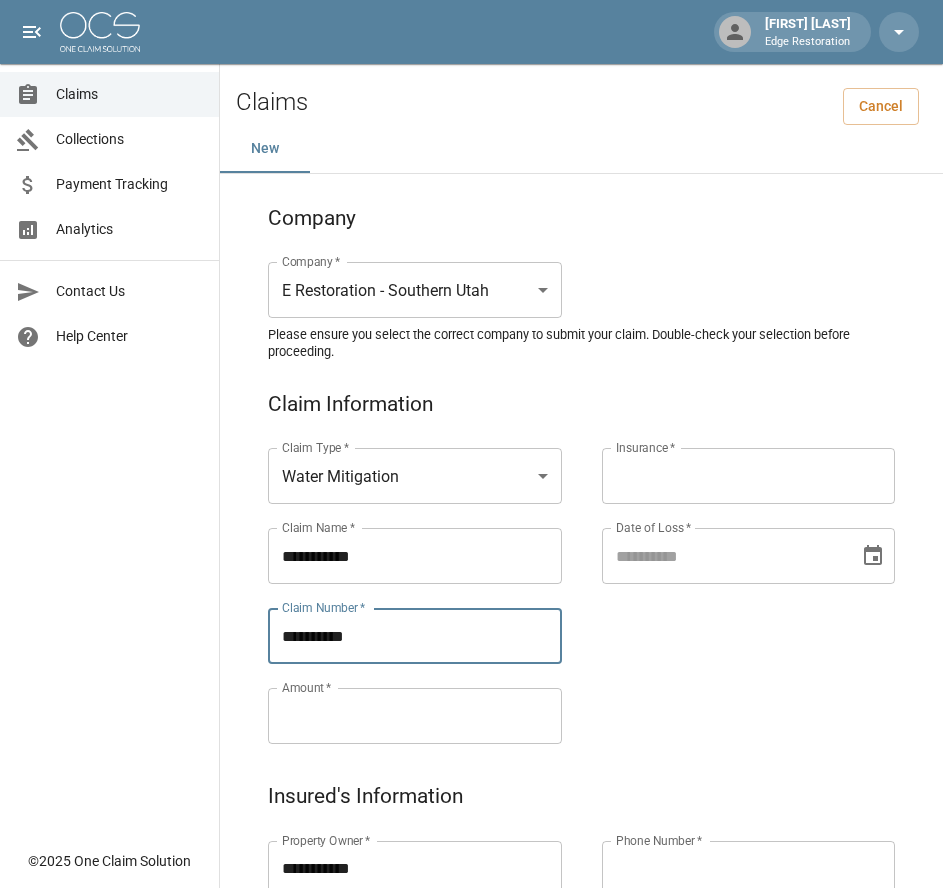 type on "**********" 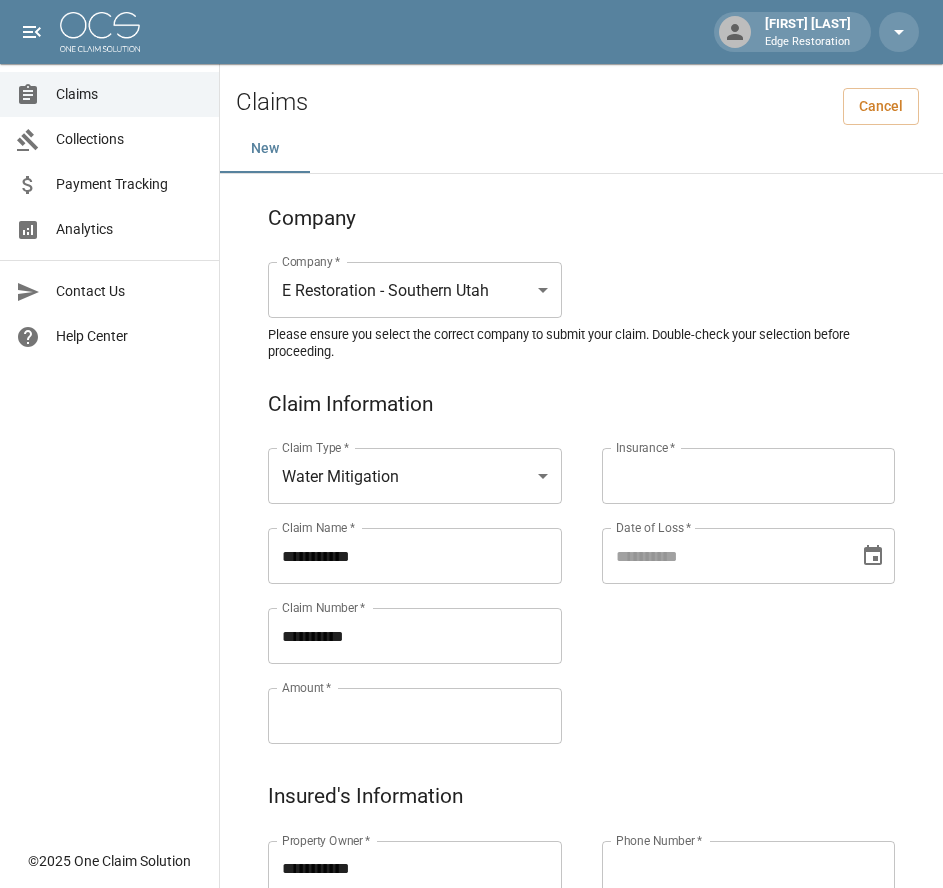 click on "Amount   *" at bounding box center [415, 716] 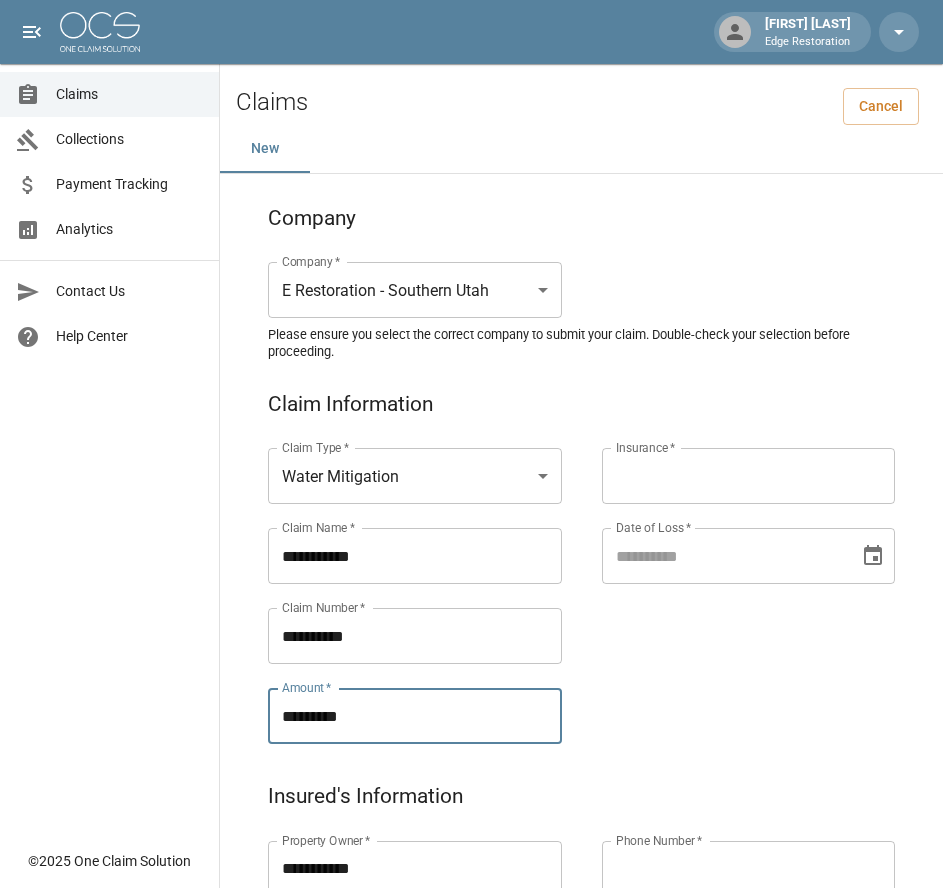 type on "*********" 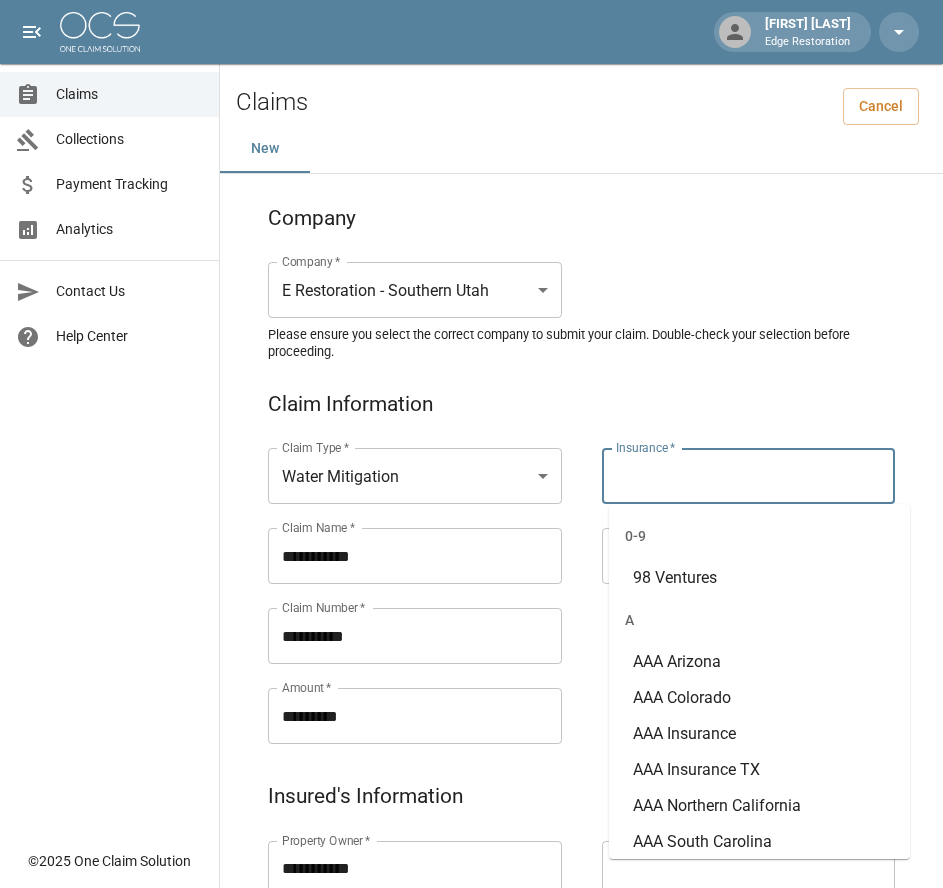 click on "Insurance   *" at bounding box center [749, 476] 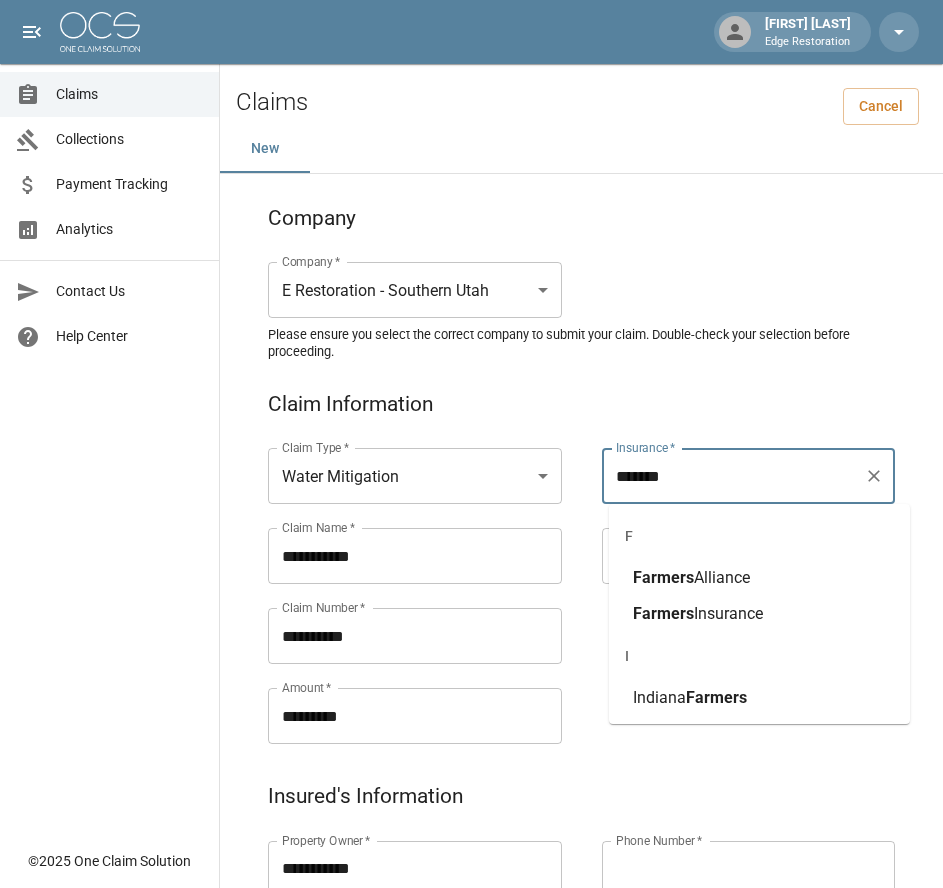 click on "Farmers" at bounding box center [663, 613] 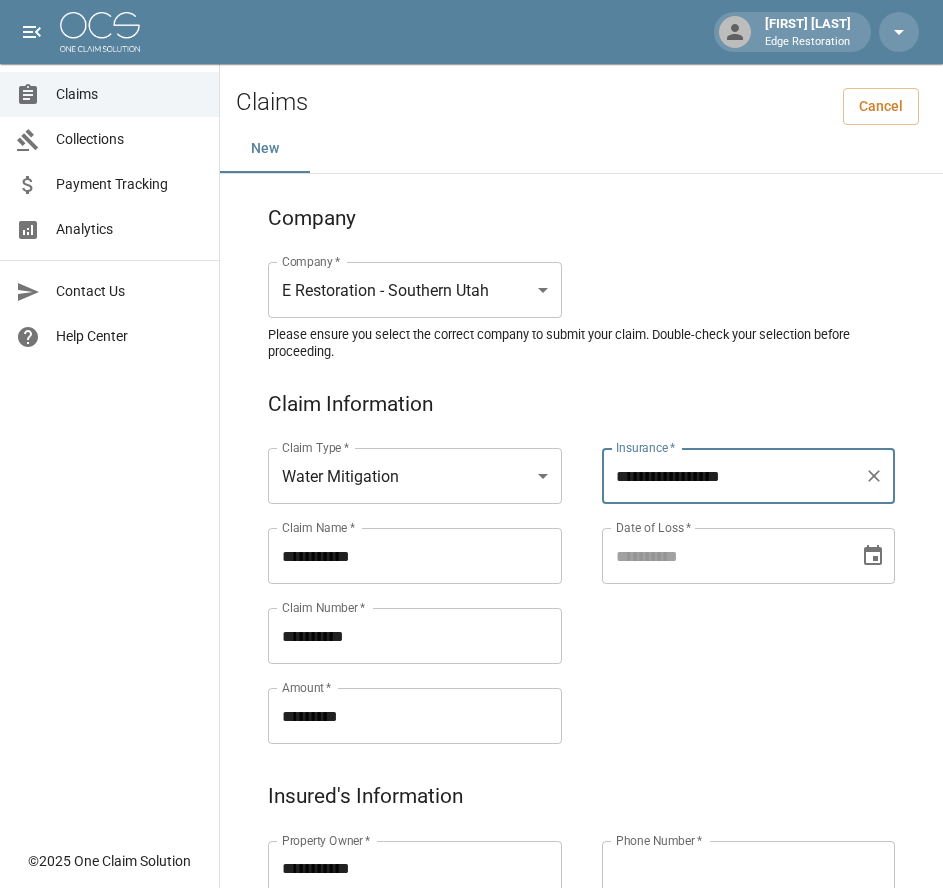 type on "**********" 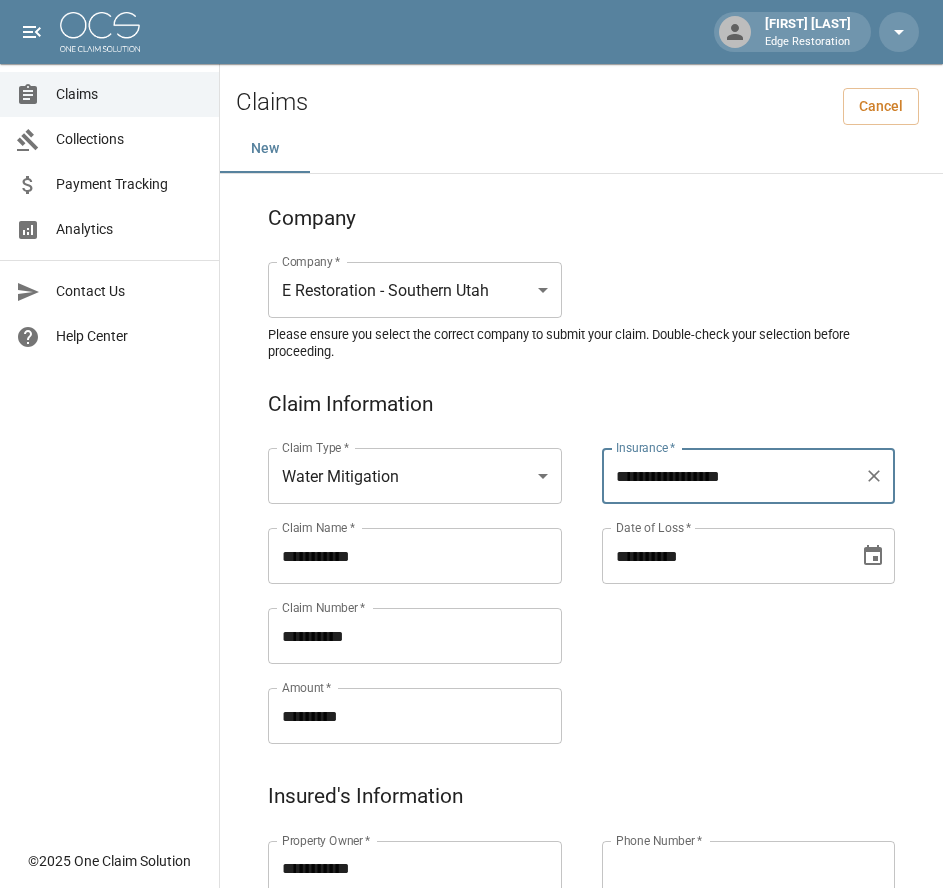 click on "**********" at bounding box center [724, 556] 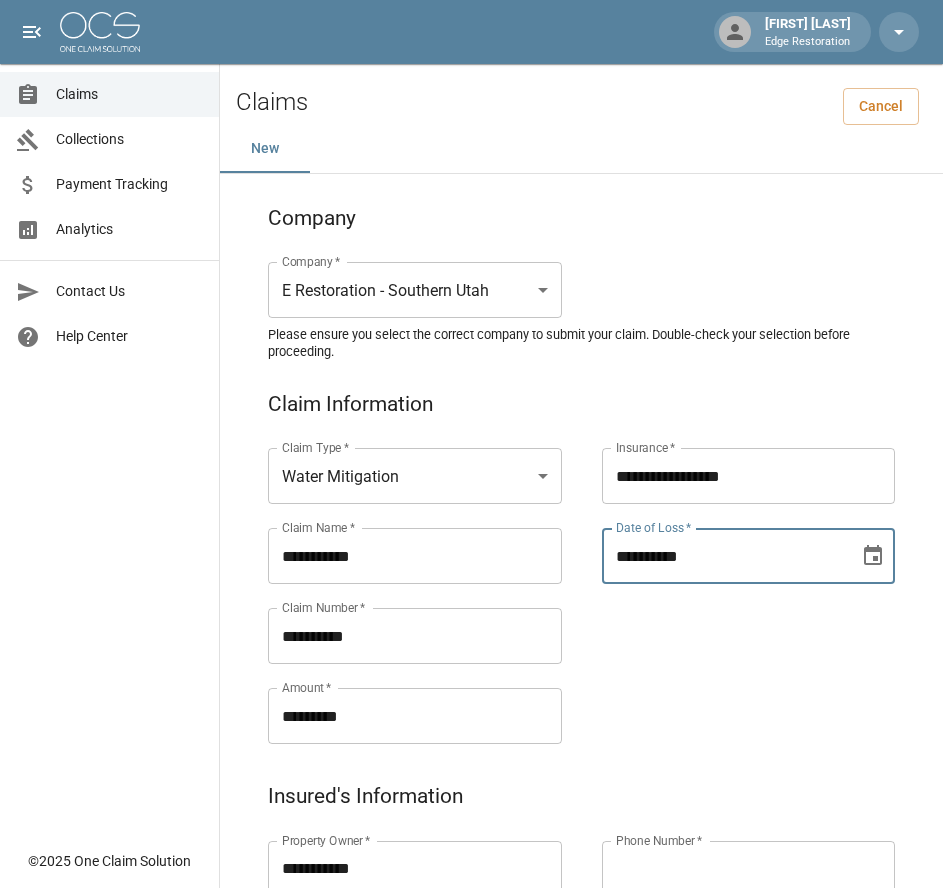 type on "**********" 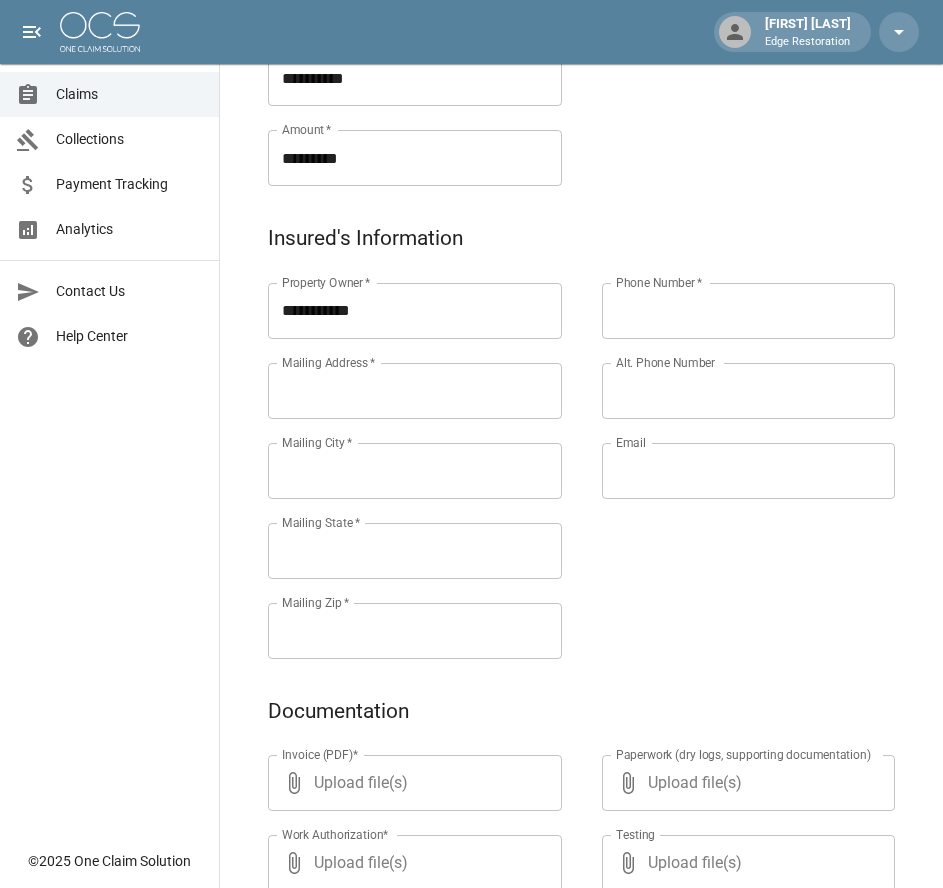 scroll, scrollTop: 561, scrollLeft: 0, axis: vertical 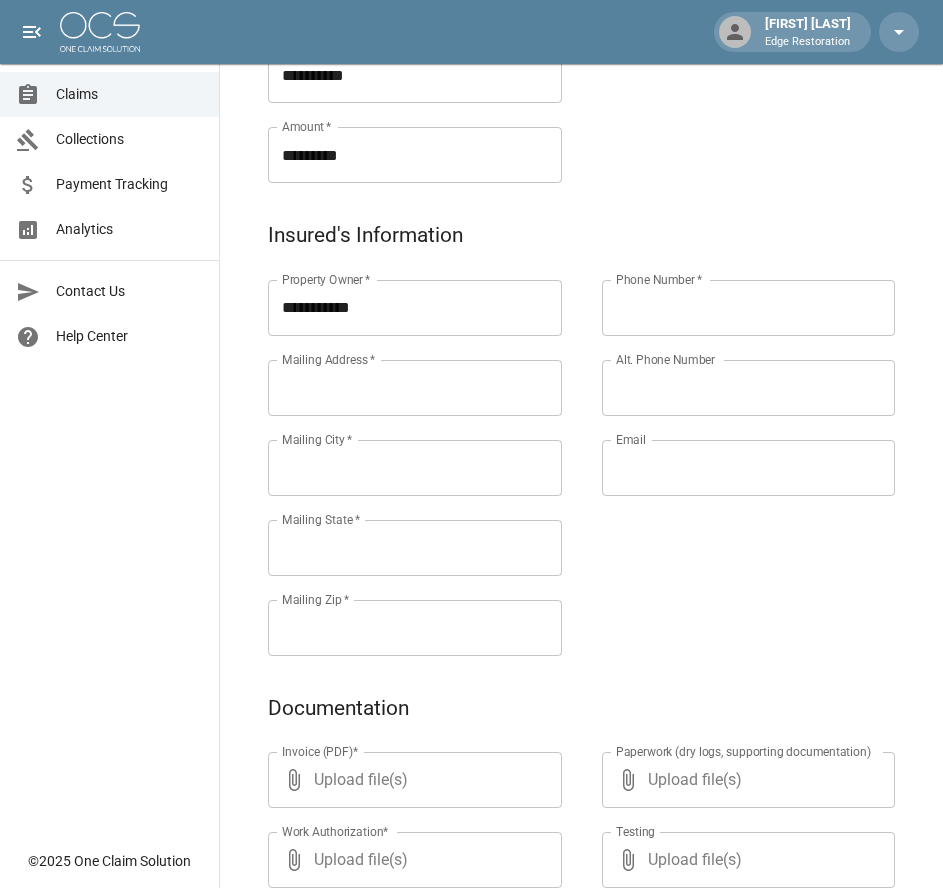 click on "Mailing Address   *" at bounding box center (415, 388) 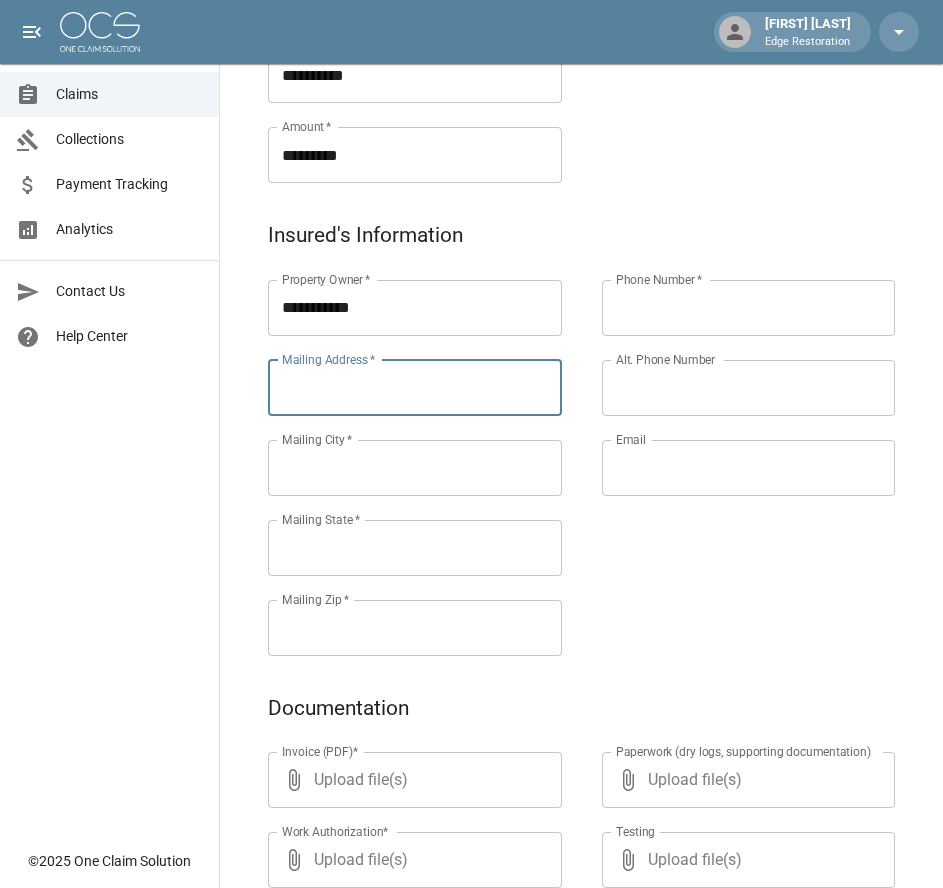 paste on "**********" 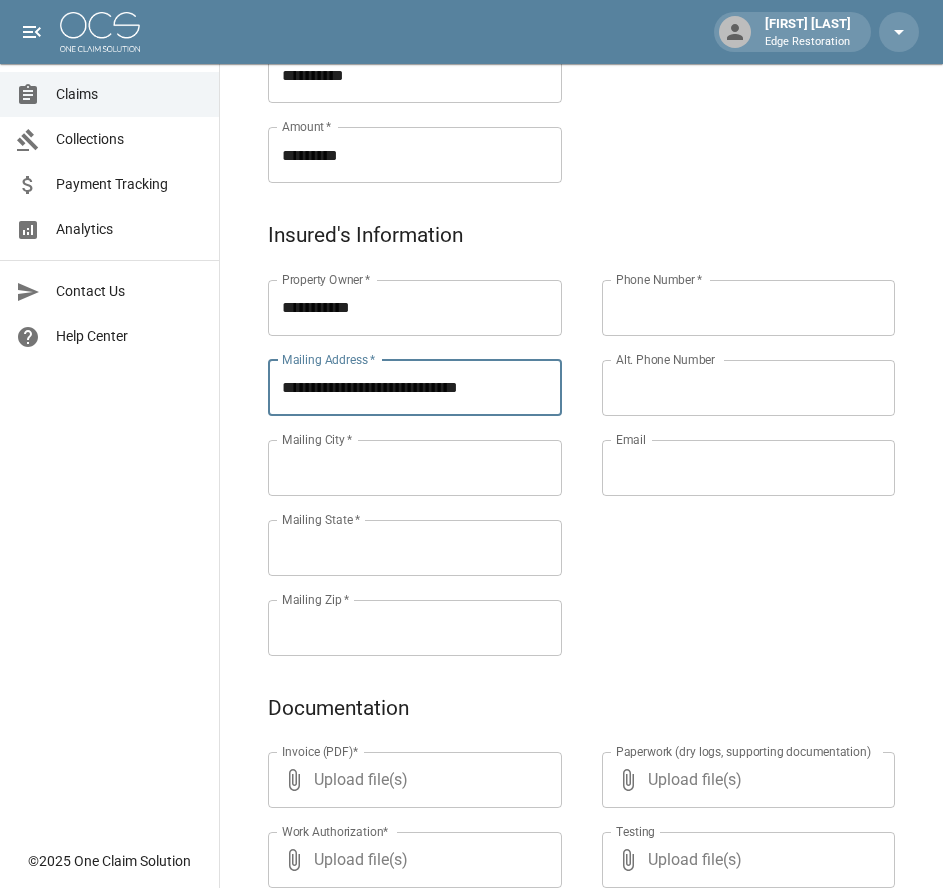 type on "**********" 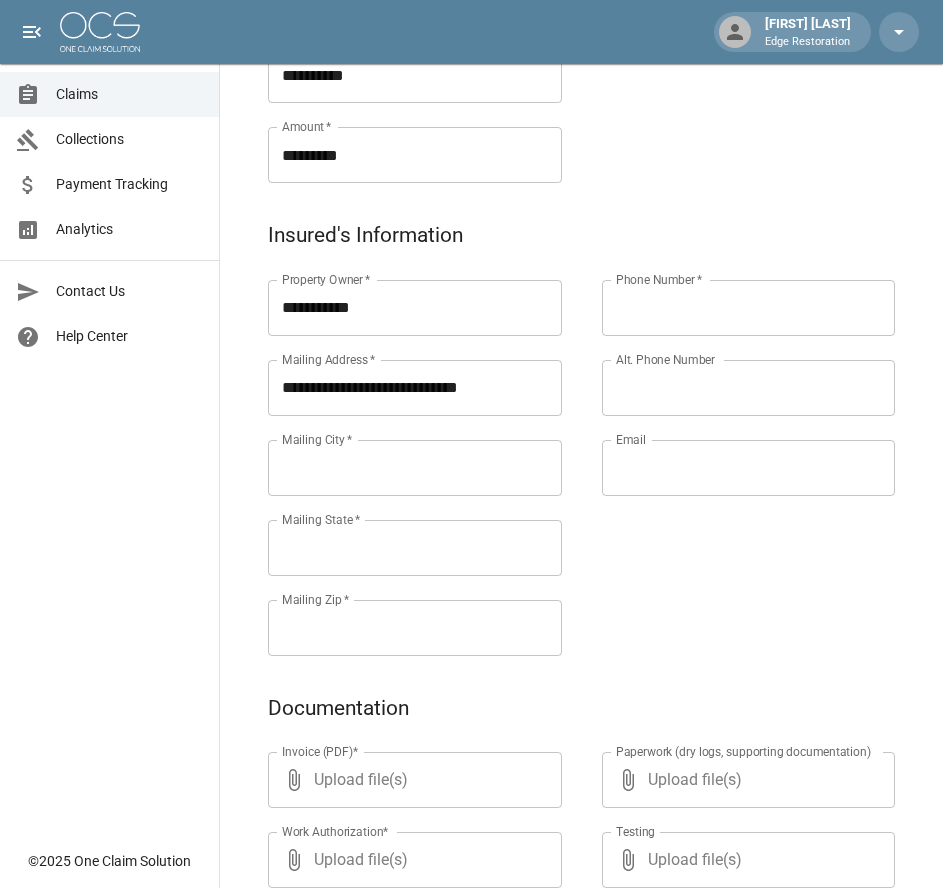 click on "Mailing City   *" at bounding box center (415, 468) 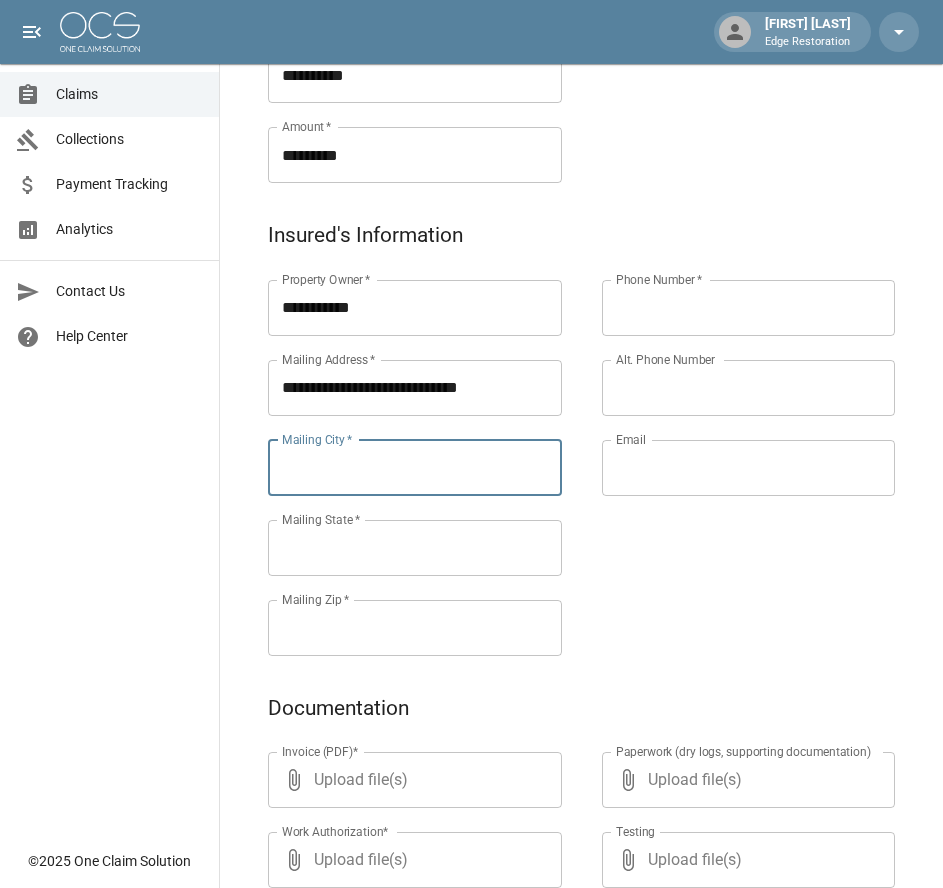 paste on "**********" 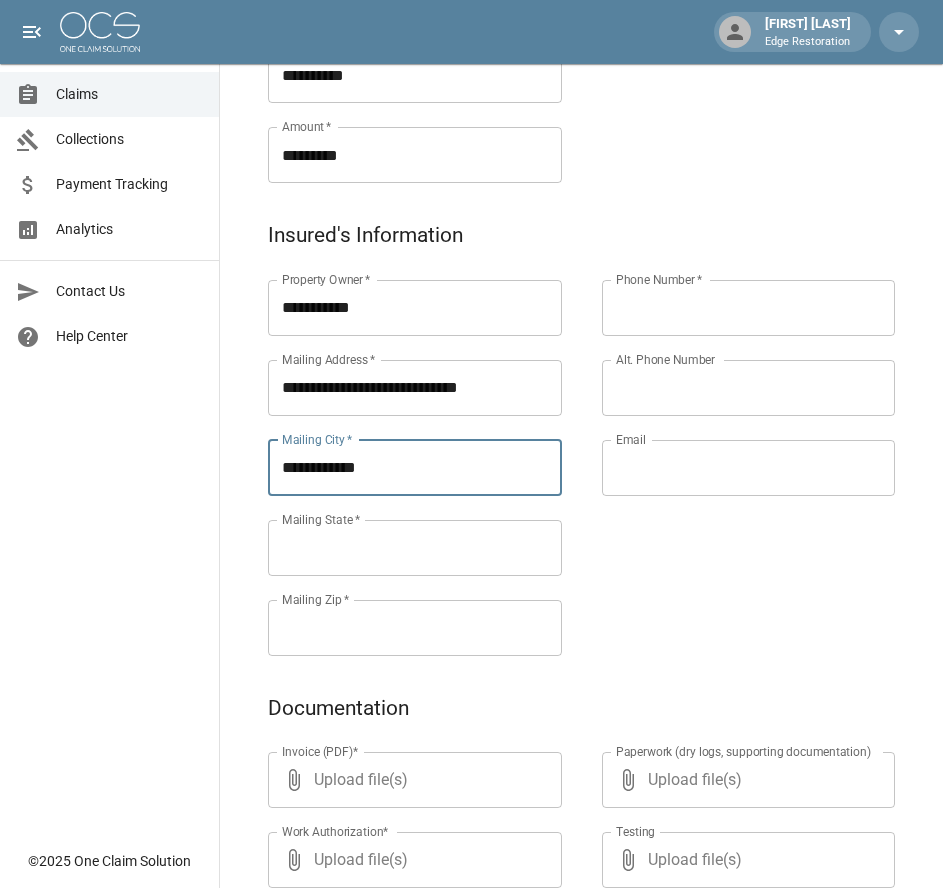 type on "**********" 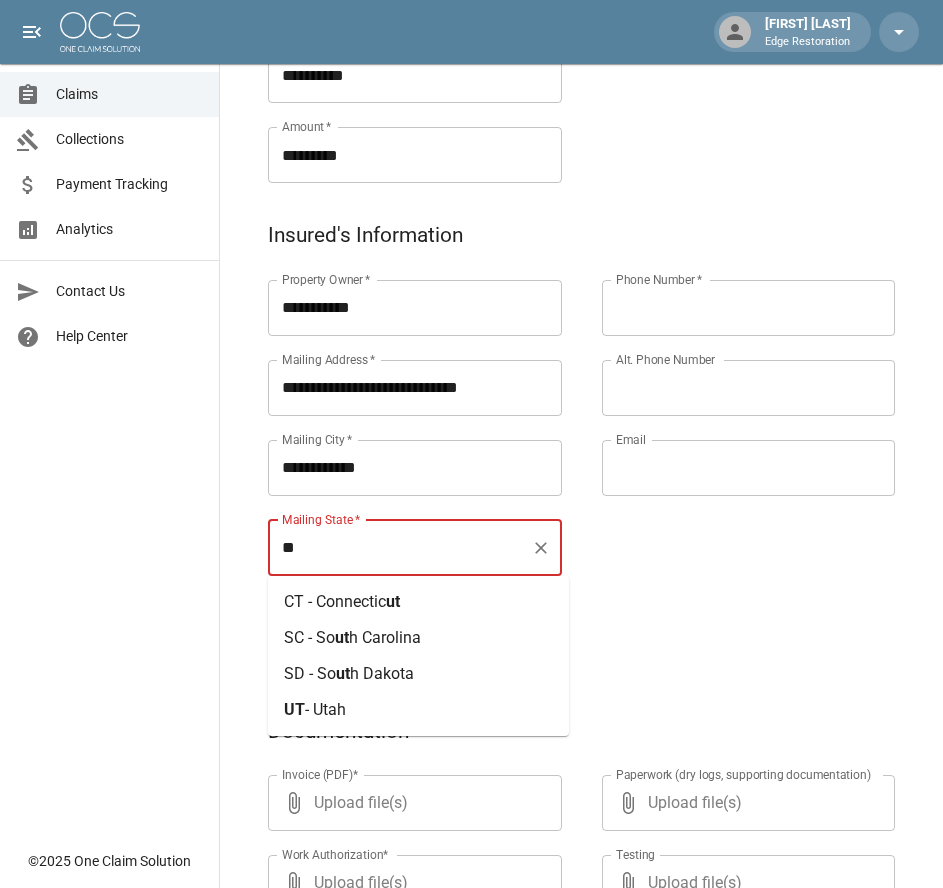 click on "[STATE] - Utah" at bounding box center [315, 710] 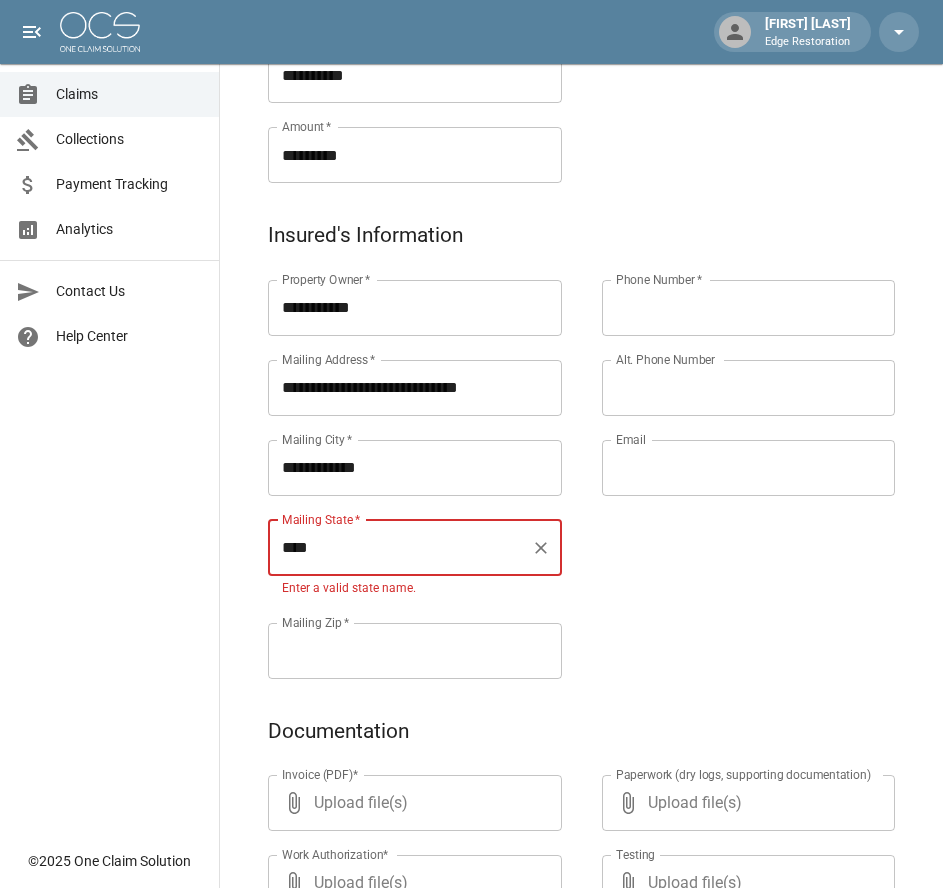 type on "****" 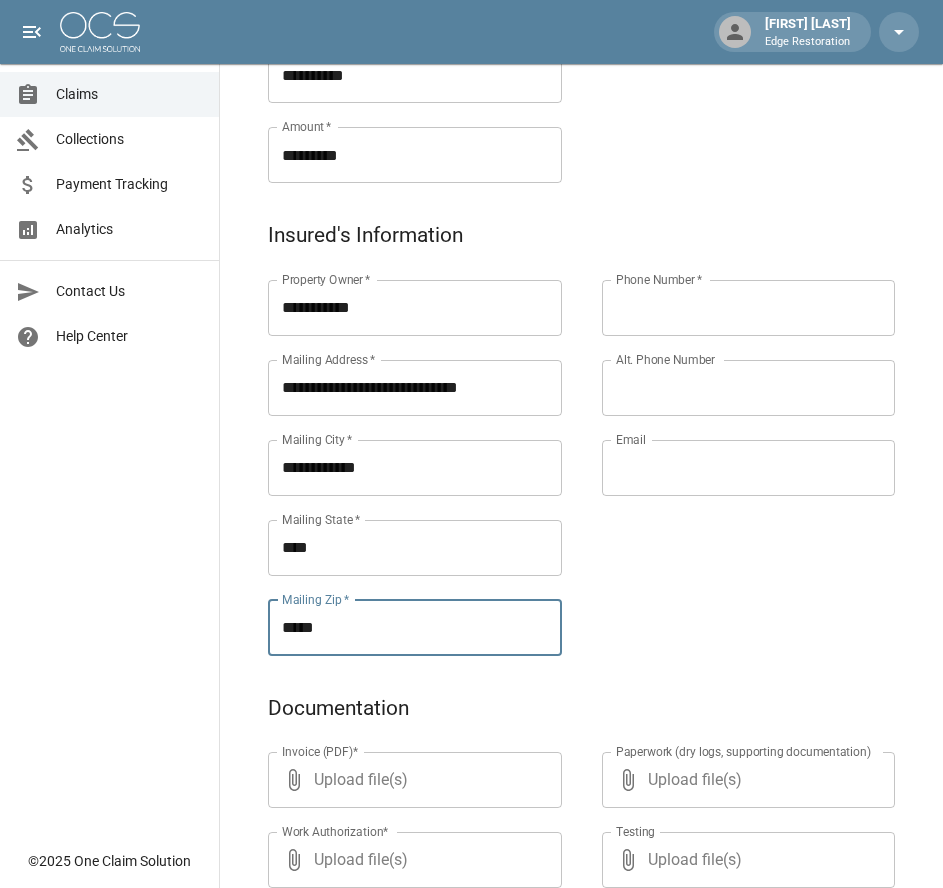 type on "*****" 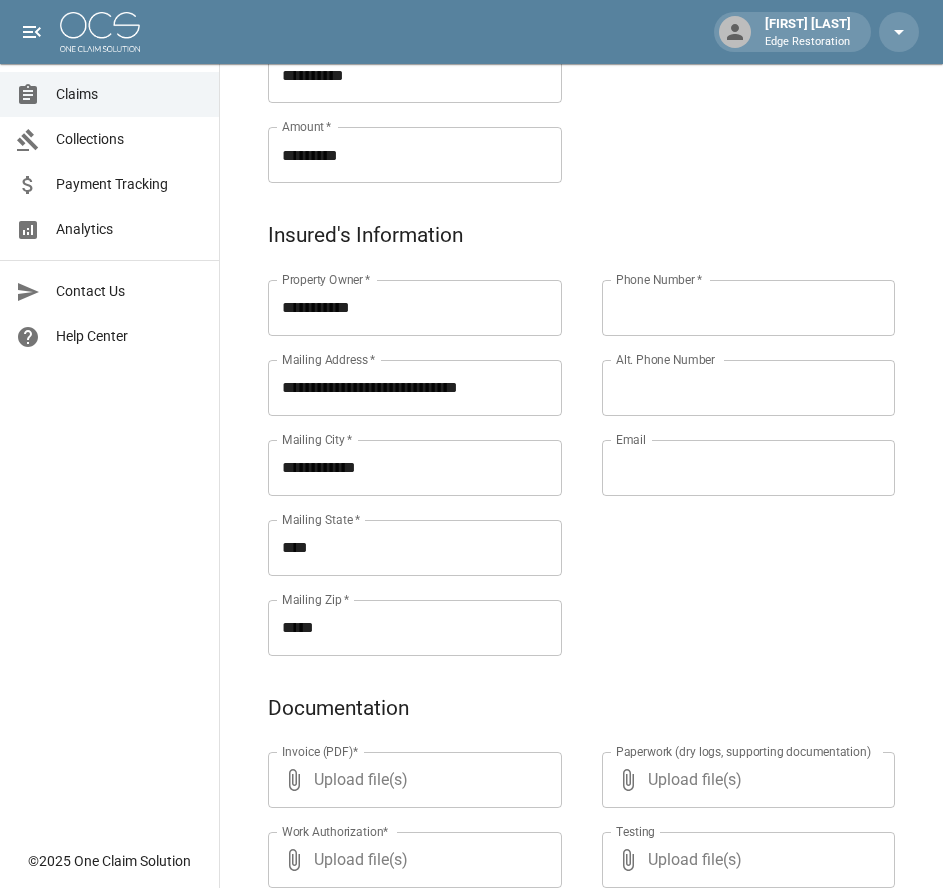 click on "Phone Number   *" at bounding box center [749, 308] 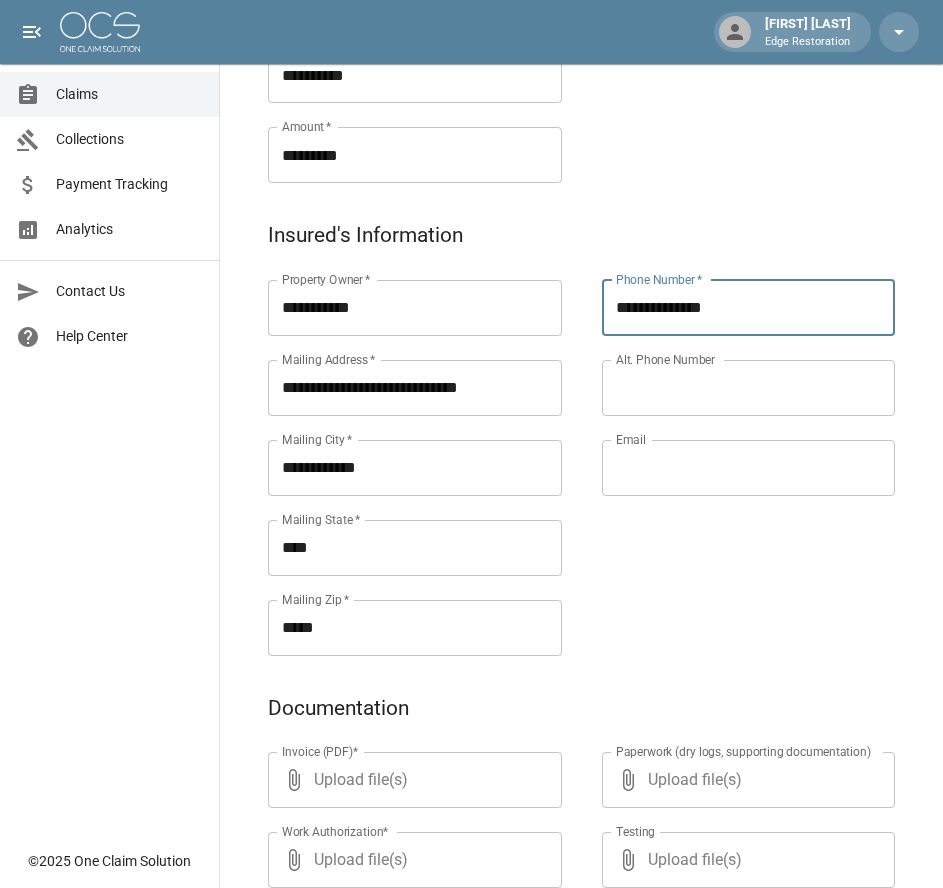 type on "**********" 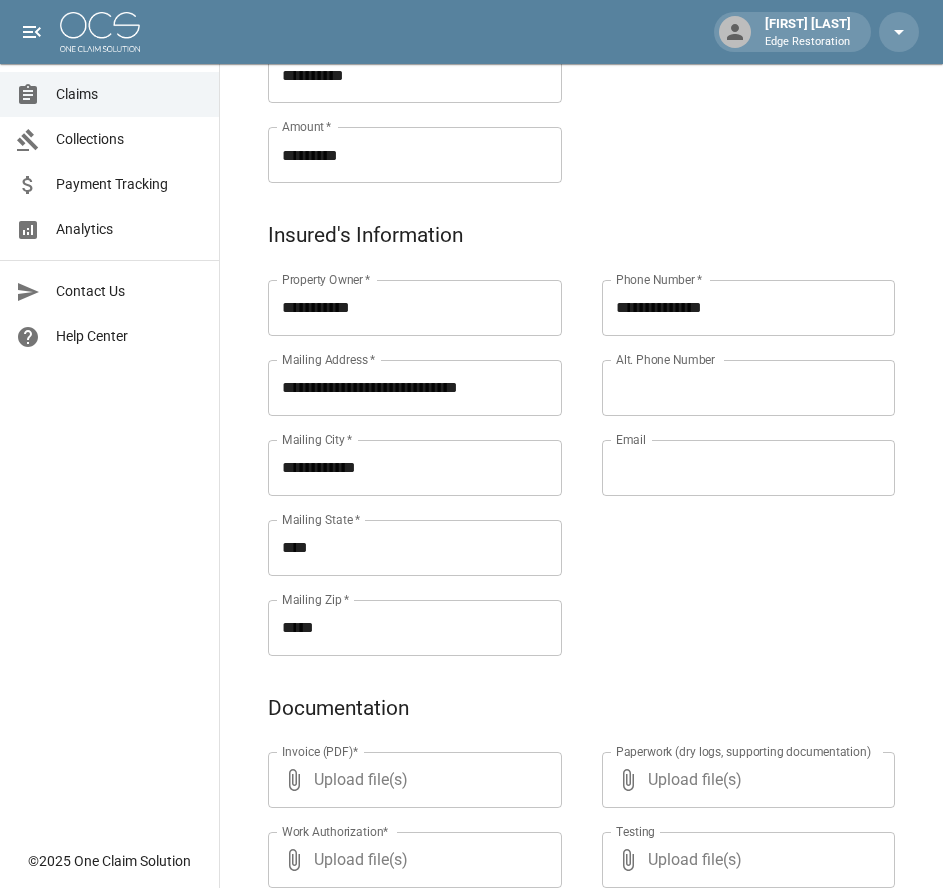 click on "**********" at bounding box center (729, 444) 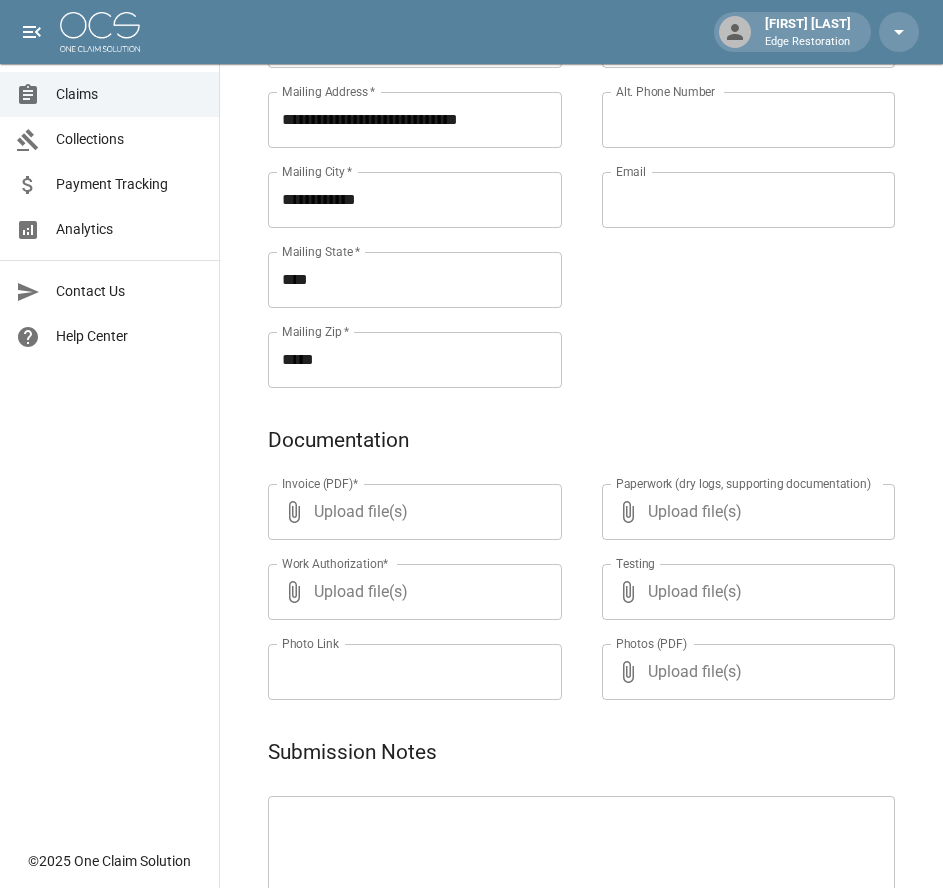 scroll, scrollTop: 971, scrollLeft: 15, axis: both 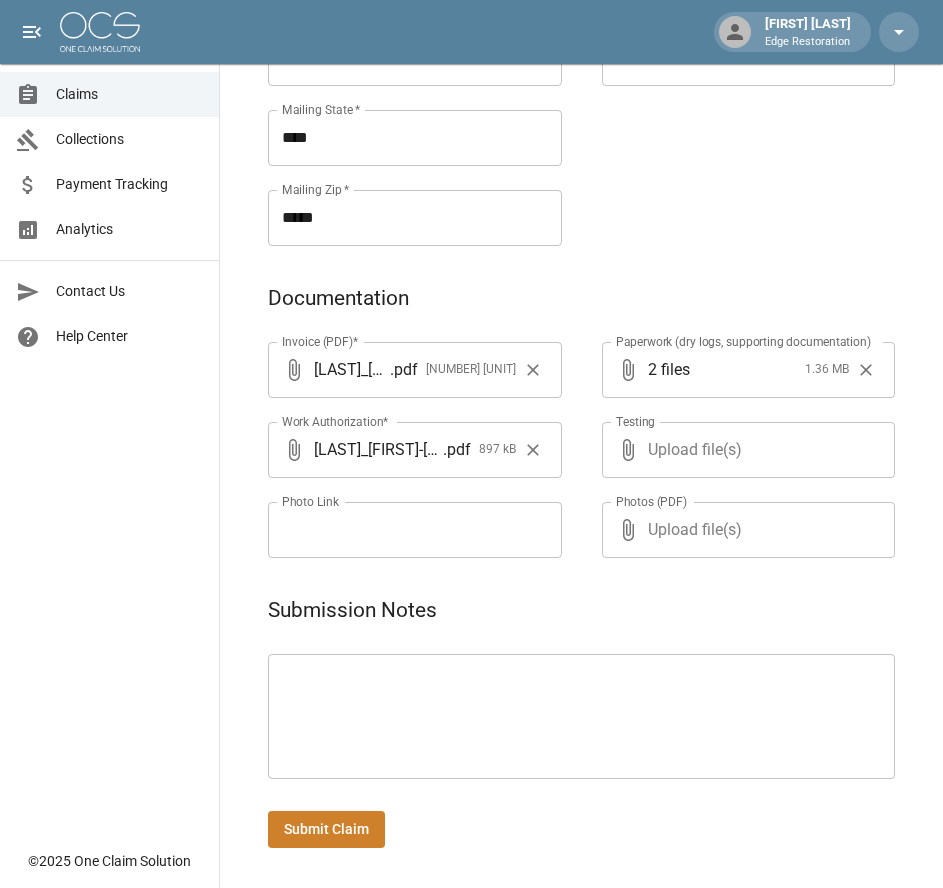 click on "Submit Claim" at bounding box center (326, 829) 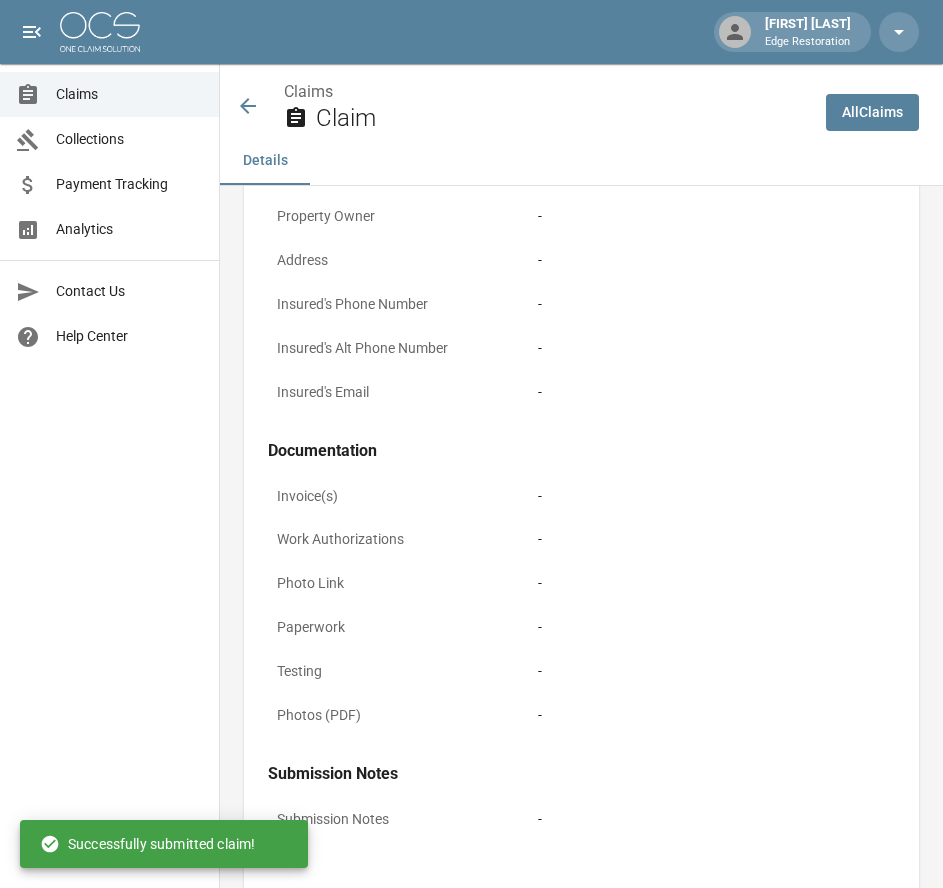 scroll, scrollTop: 971, scrollLeft: 0, axis: vertical 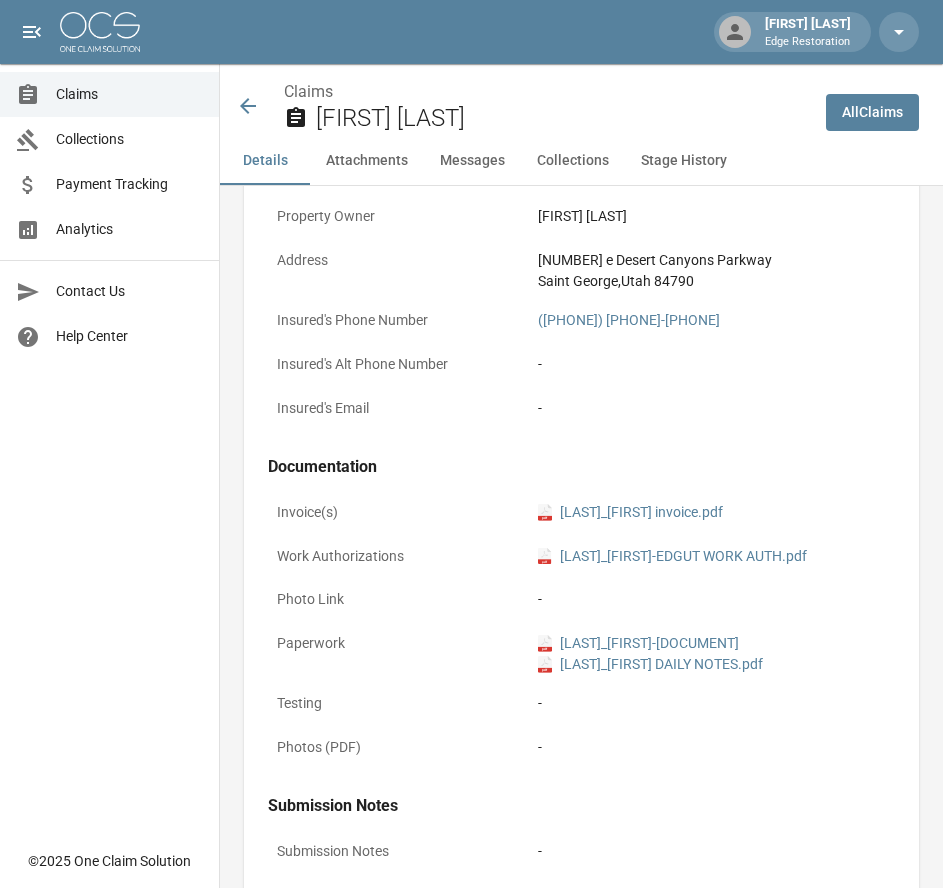 click on "All  Claims" at bounding box center (872, 112) 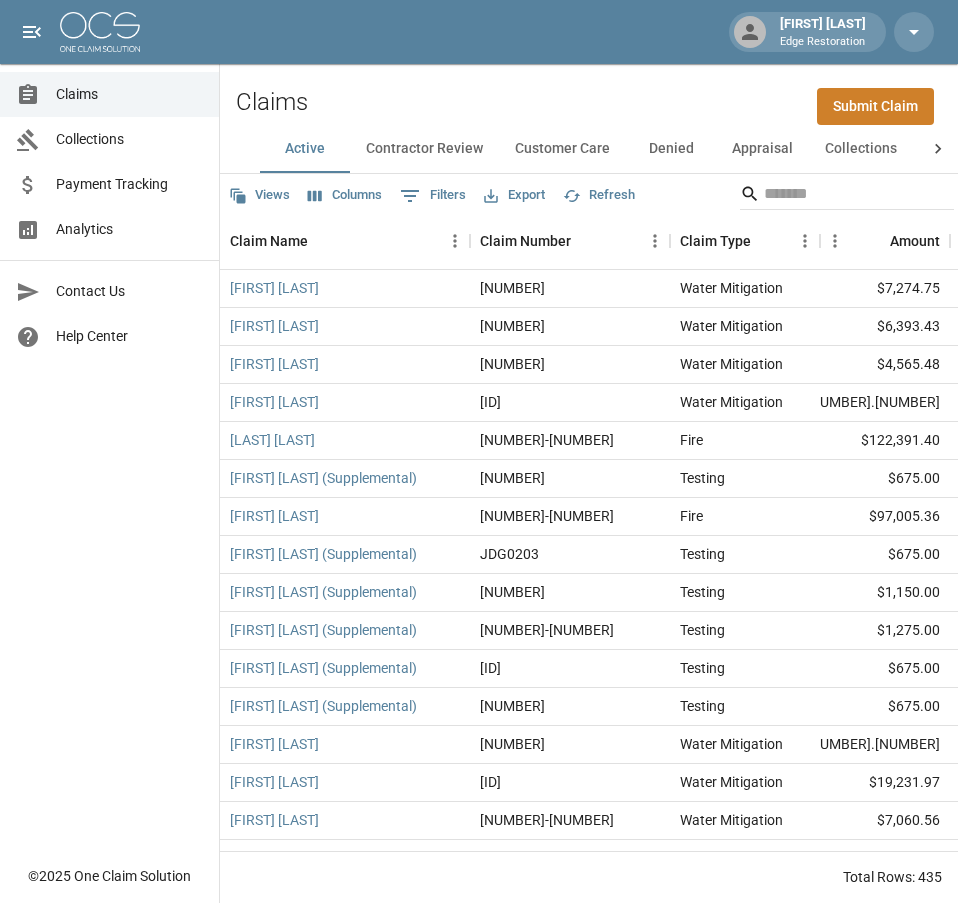 click at bounding box center (100, 32) 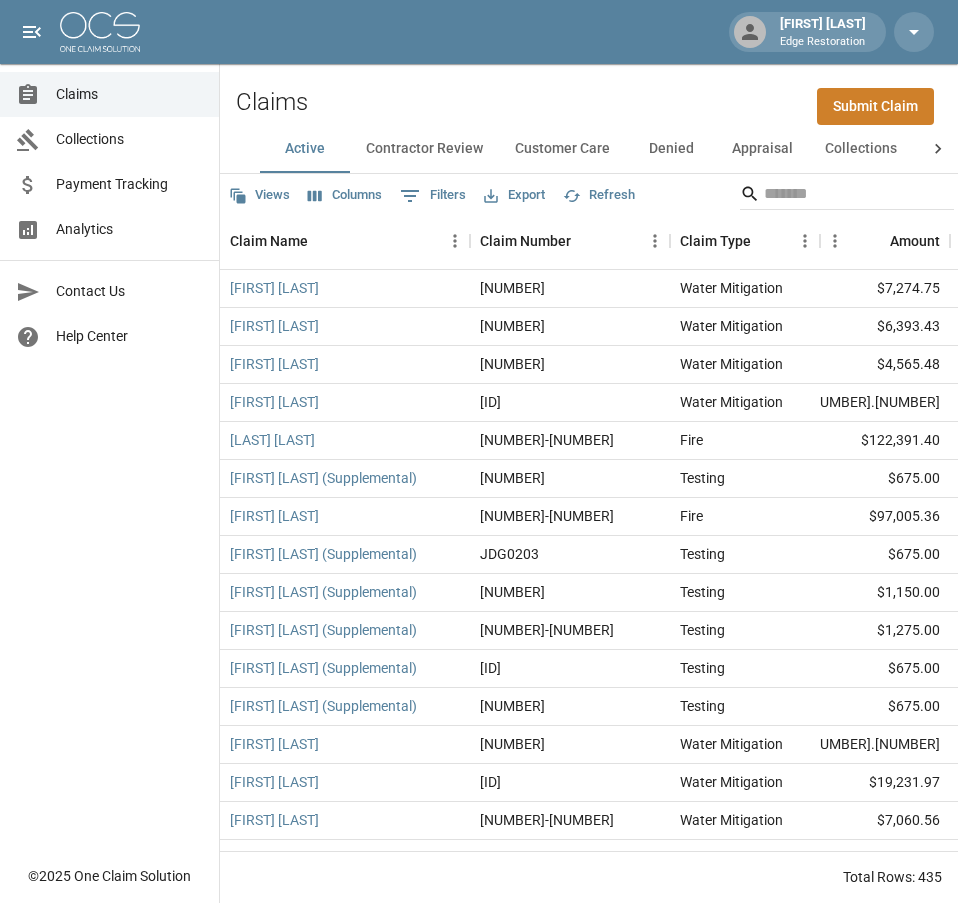 click on "Submit Claim" at bounding box center [875, 106] 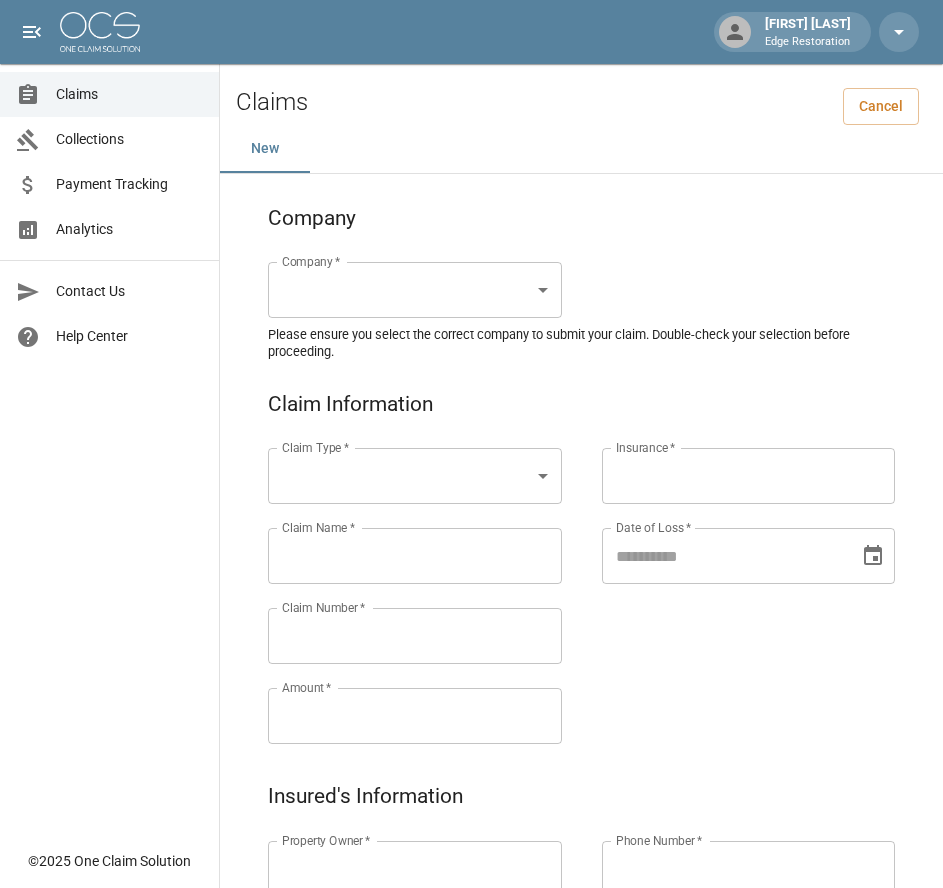 click on "Alicia Tubbs Edge Restoration Claims Collections Payment Tracking Analytics Contact Us Help Center ©  2025   One Claim Solution Claims Cancel New Company Company   * ​ Company   * Please ensure you select the correct company to submit your claim. Double-check your selection before proceeding. Claim Information Claim Type   * ​ Claim Type   * Claim Name   * Claim Name   * Claim Number   * Claim Number   * Amount   * Amount   * Insurance   * Insurance   * Date of Loss   * Date of Loss   * Insured's Information Property Owner   * Property Owner   * Mailing Address   * Mailing Address   * Mailing City   * Mailing City   * Mailing State   * Mailing State   * Mailing Zip   * Mailing Zip   * Phone Number   * Phone Number   * Alt. Phone Number Alt. Phone Number Email Email Documentation Invoice (PDF)* ​ Upload file(s) Invoice (PDF)* Work Authorization* ​ Upload file(s) Work Authorization* Photo Link Photo Link ​ Upload file(s) Testing ​ ​" at bounding box center (471, 929) 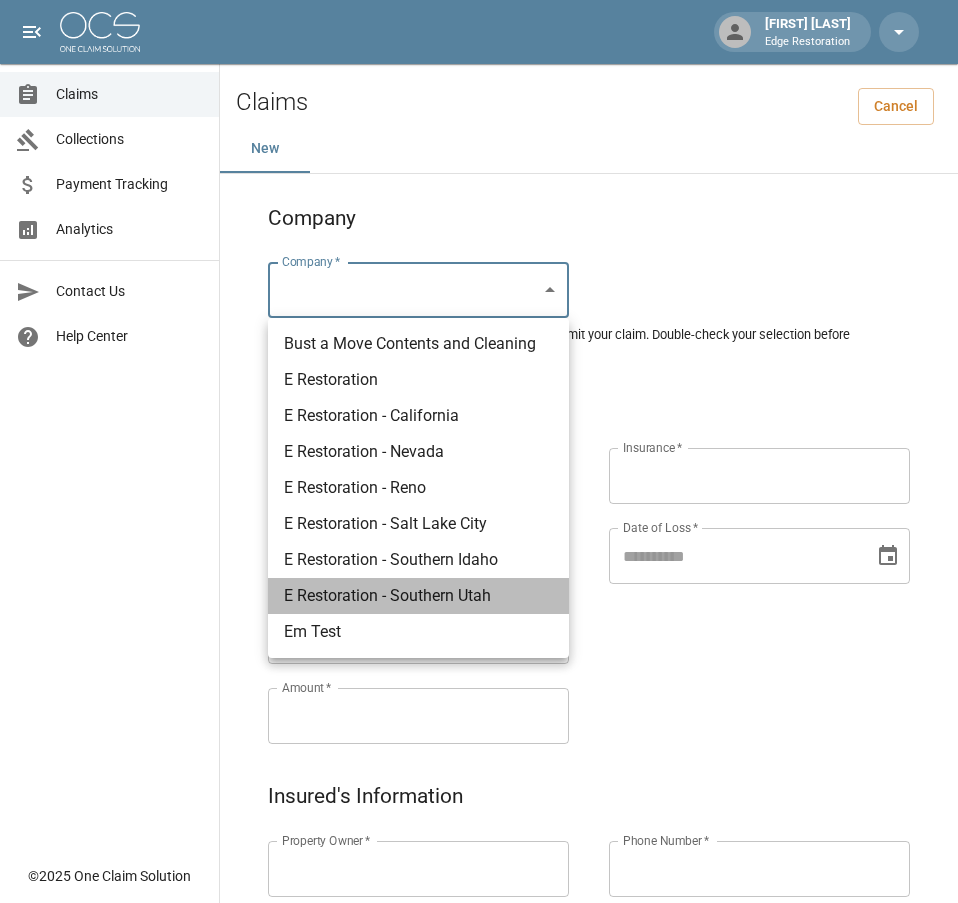 click on "E Restoration - Southern Utah" at bounding box center (418, 596) 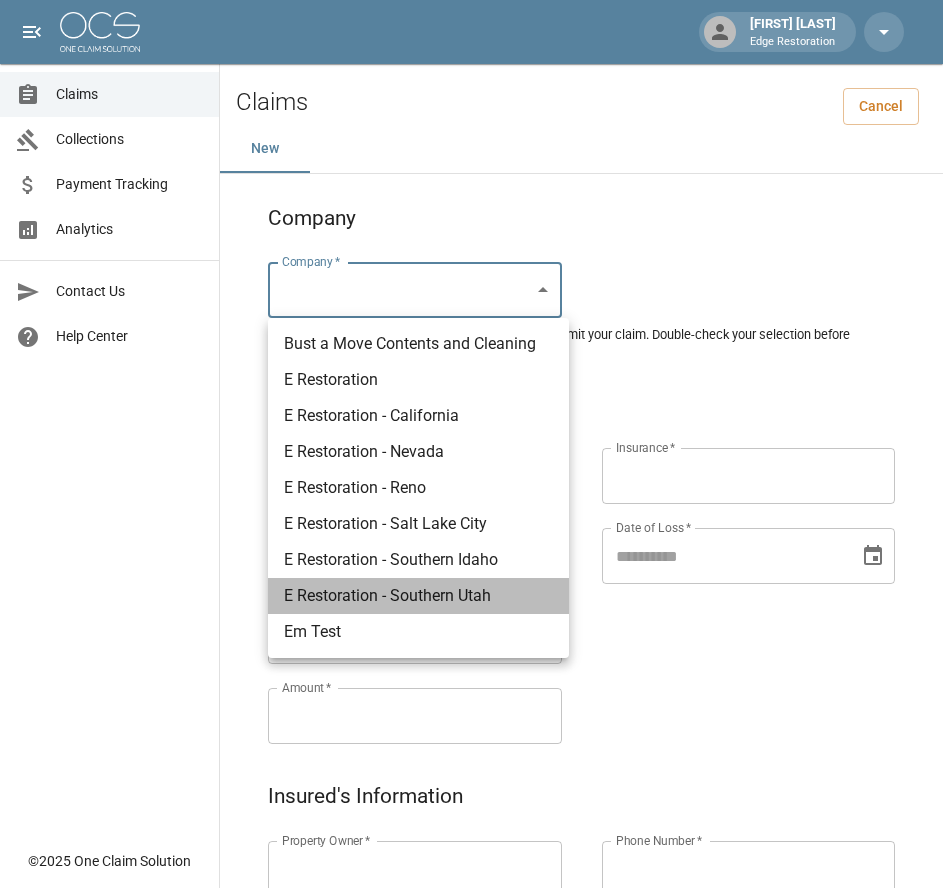 type on "*******" 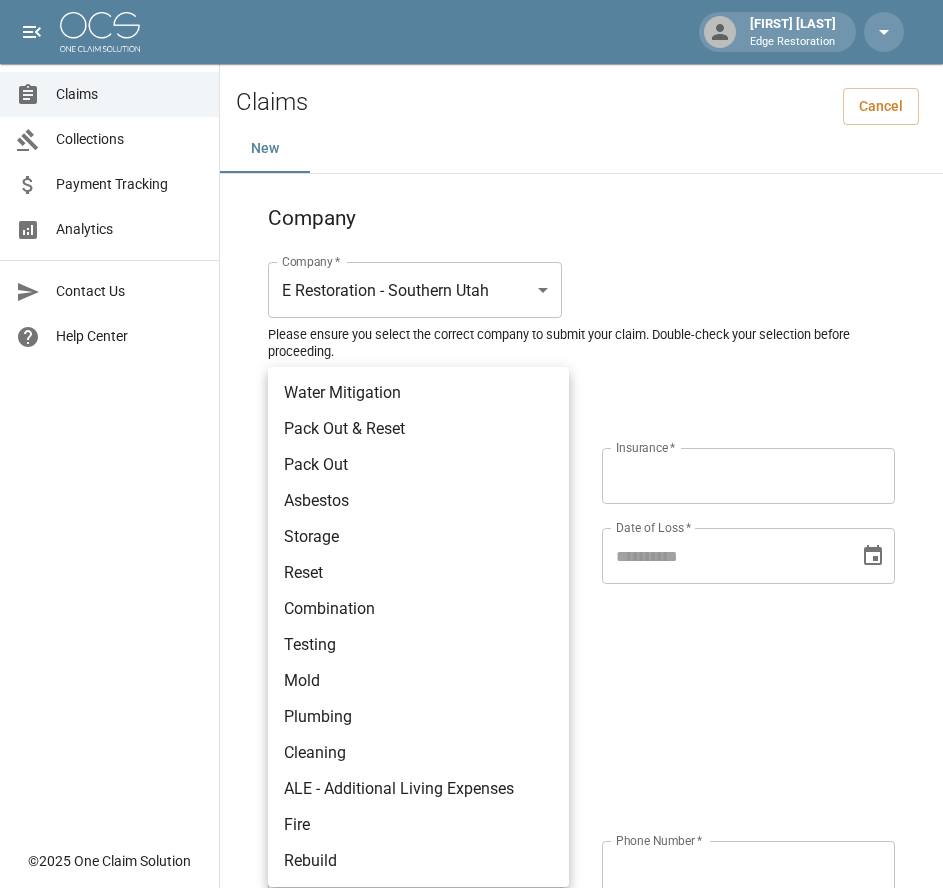 click on "Alicia Tubbs Edge Restoration Claims Collections Payment Tracking Analytics Contact Us Help Center ©  2025   One Claim Solution Claims Cancel New Company Company   * E Restoration - Southern Utah ******* Company   * Please ensure you select the correct company to submit your claim. Double-check your selection before proceeding. Claim Information Claim Type   * ​ Claim Type   * Claim Name   * Claim Name   * Claim Number   * Claim Number   * Amount   * Amount   * Insurance   * Insurance   * Date of Loss   * Date of Loss   * Insured's Information Property Owner   * Property Owner   * Mailing Address   * Mailing Address   * Mailing City   * Mailing City   * Mailing State   * Mailing State   * Mailing Zip   * Mailing Zip   * Phone Number   * Phone Number   * Alt. Phone Number Alt. Phone Number Email Email Documentation Invoice (PDF)* ​ Upload file(s) Invoice (PDF)* Work Authorization* ​ Upload file(s) Work Authorization* Photo Link Photo Link *" at bounding box center [471, 929] 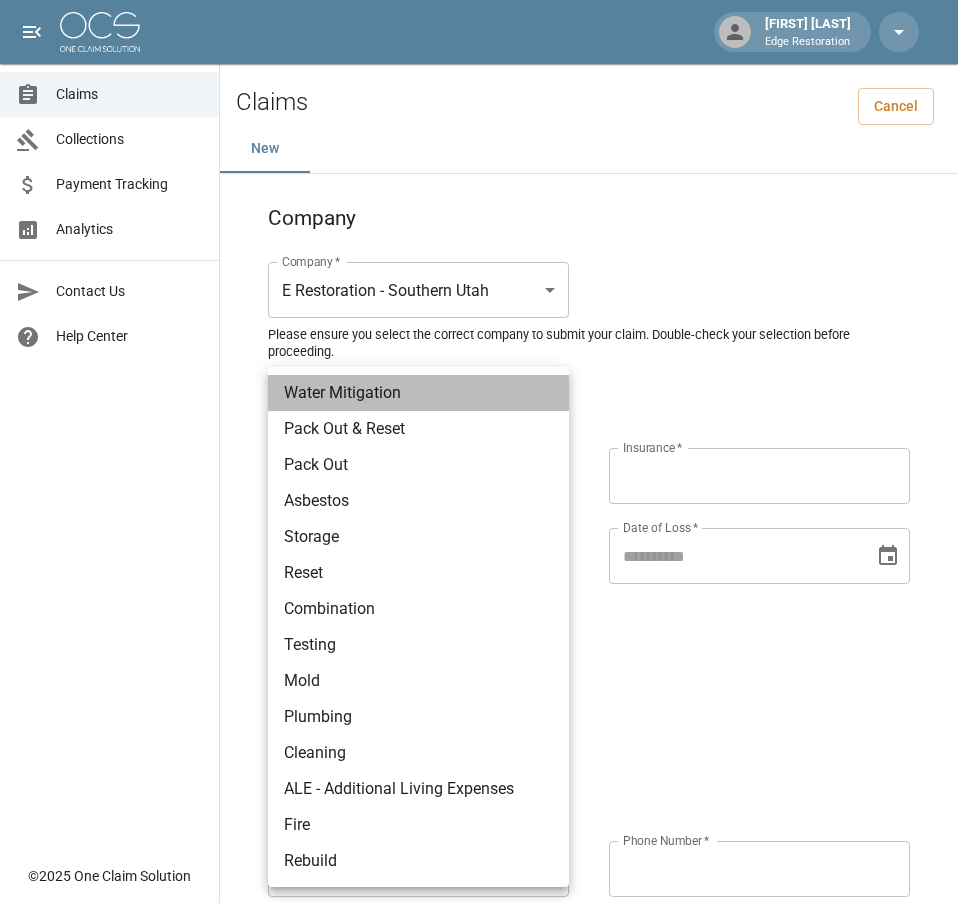 click on "Water Mitigation" at bounding box center (418, 393) 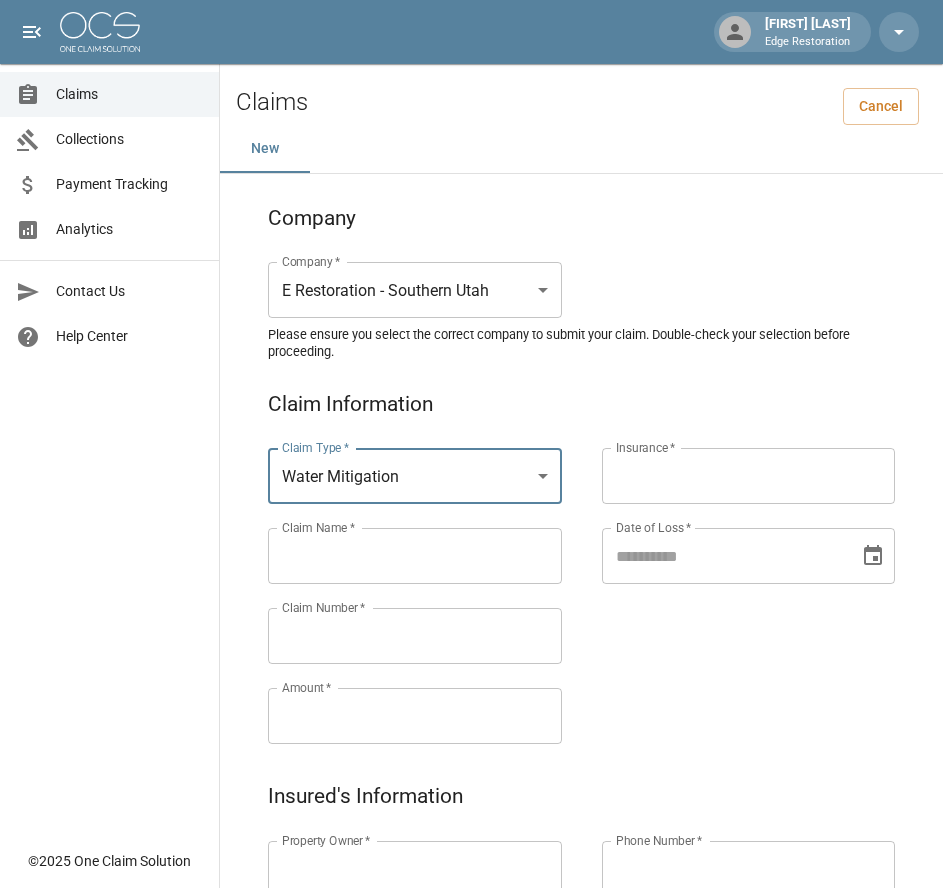 click on "Claims Collections Payment Tracking Analytics Contact Us Help Center" at bounding box center [109, 419] 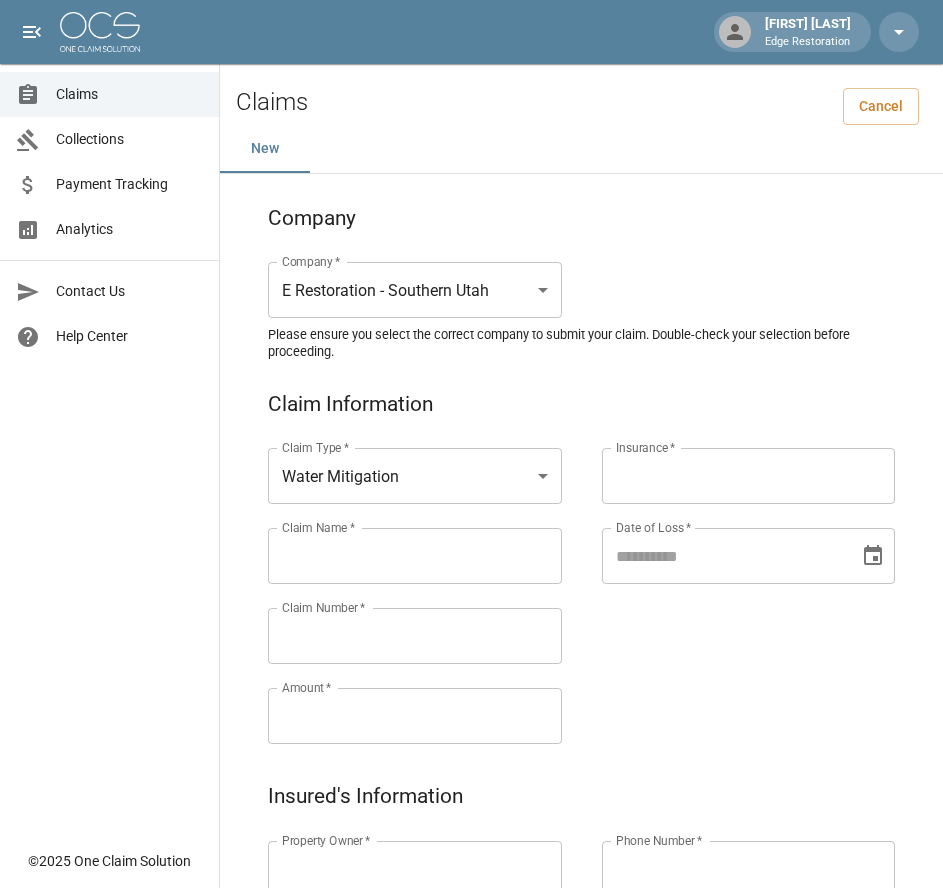 click on "Claim Name   *" at bounding box center (415, 556) 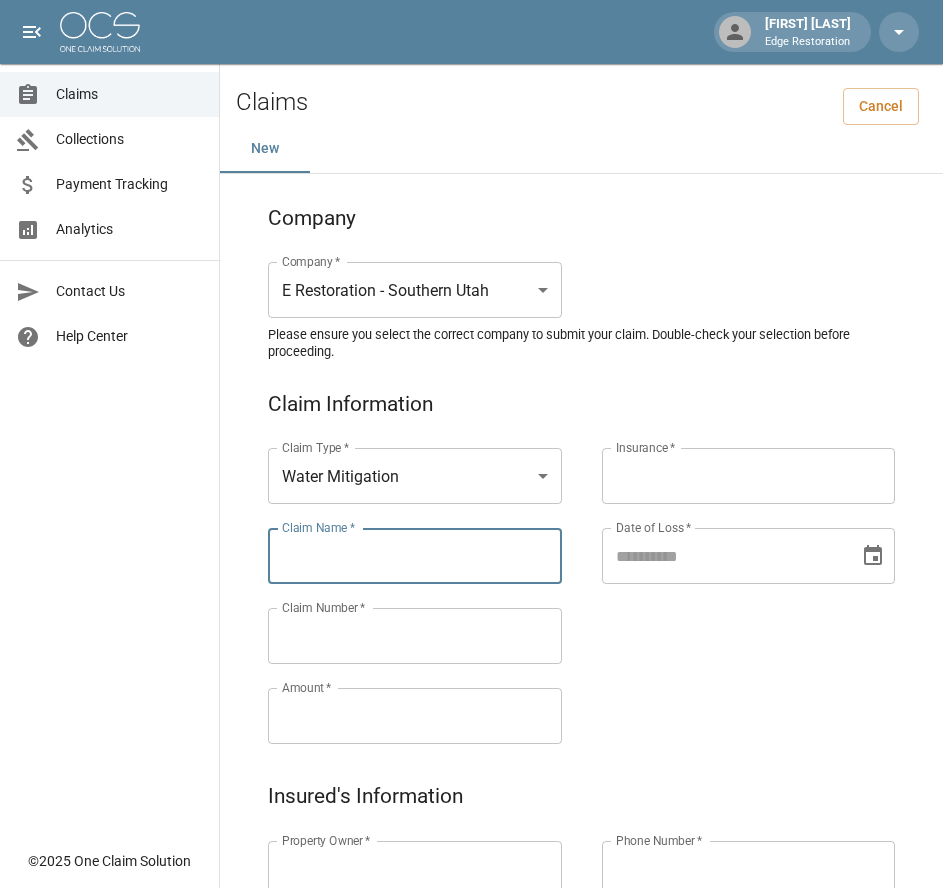 paste on "******" 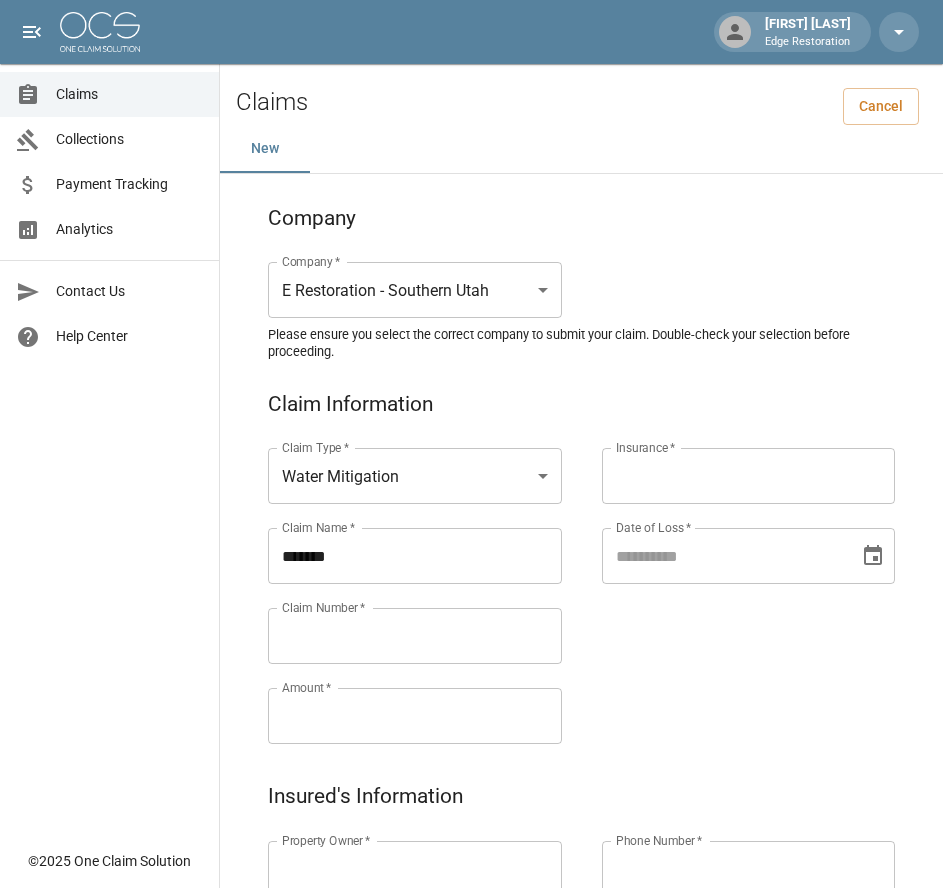 click on "******" at bounding box center (415, 556) 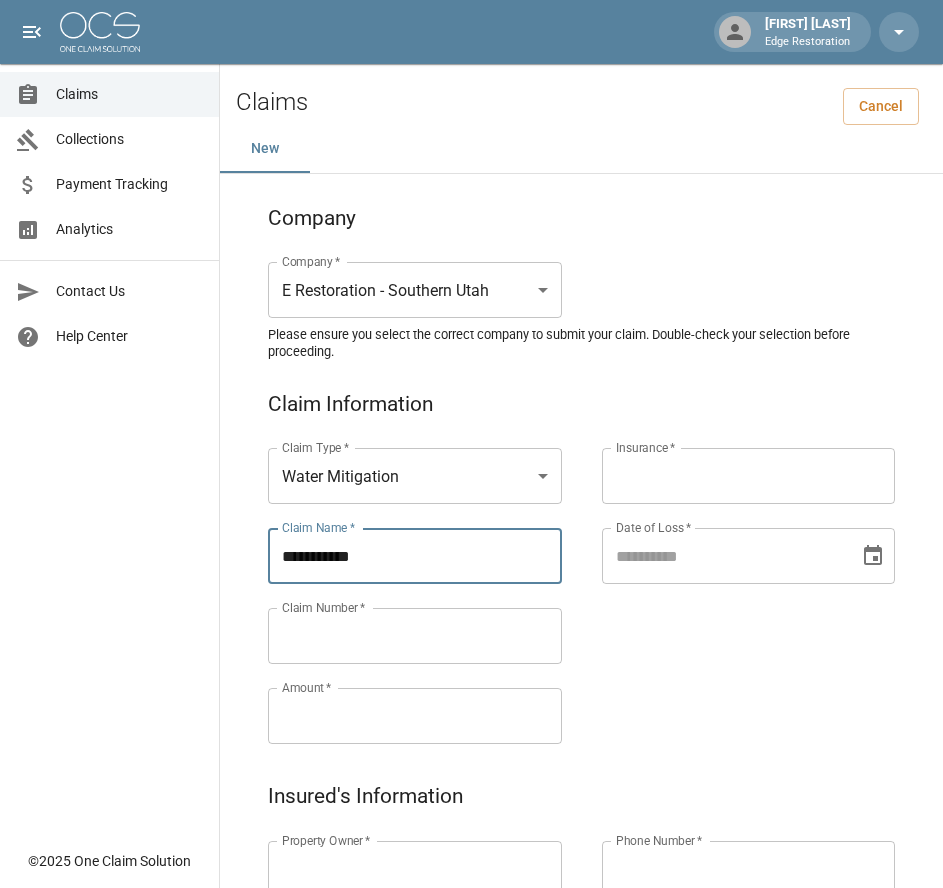 drag, startPoint x: 369, startPoint y: 558, endPoint x: 247, endPoint y: 567, distance: 122.33152 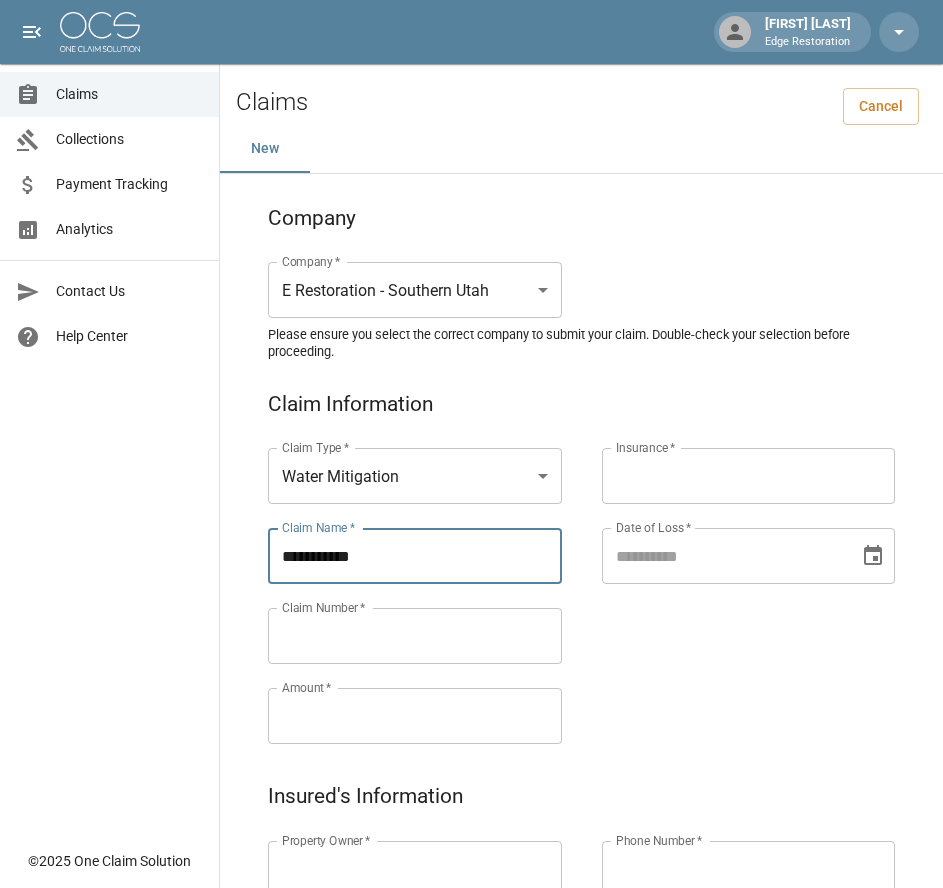 type on "**********" 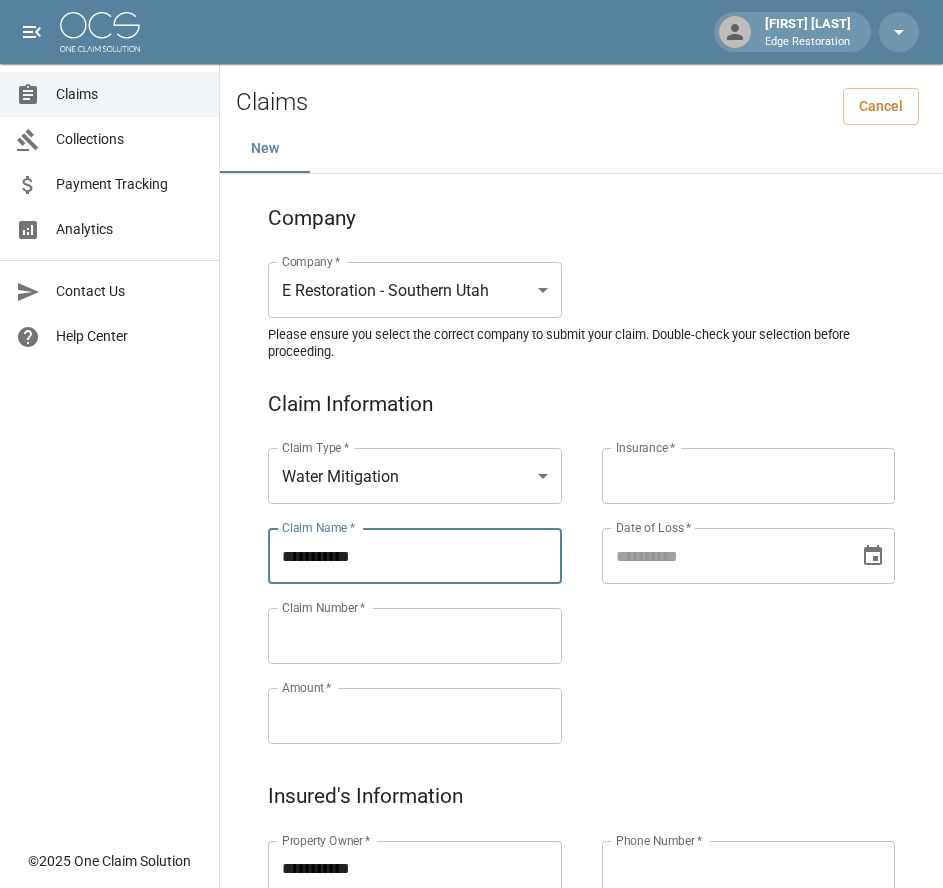 click on "**********" at bounding box center [415, 869] 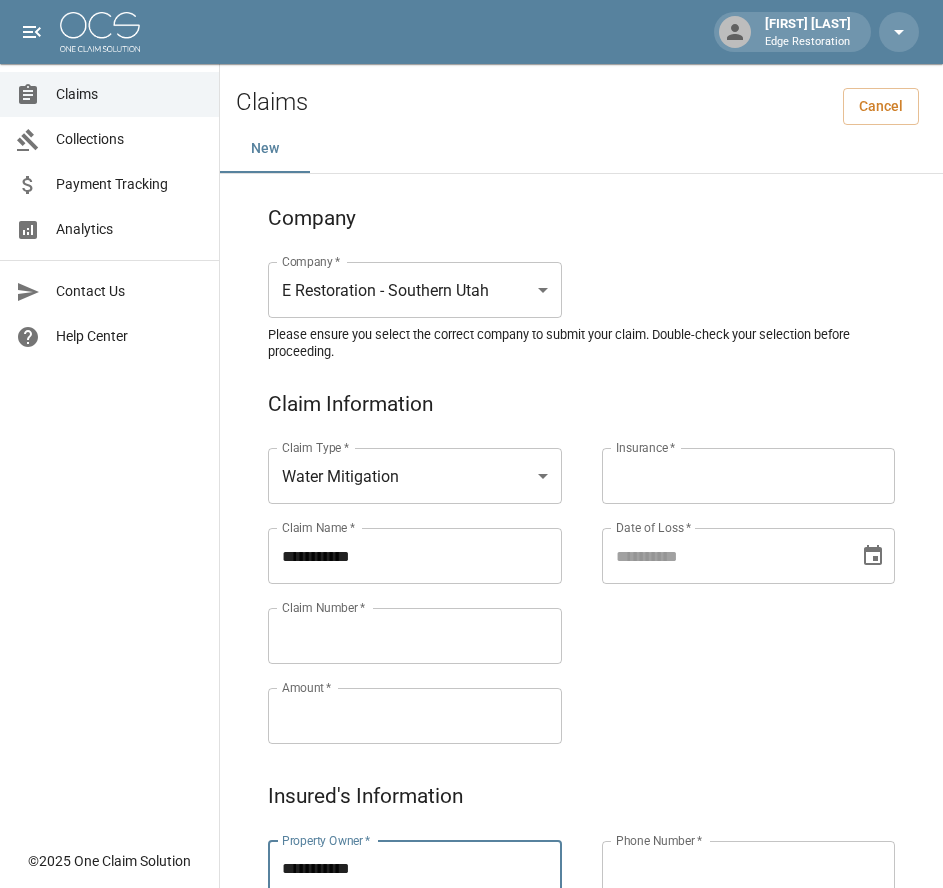 type on "**********" 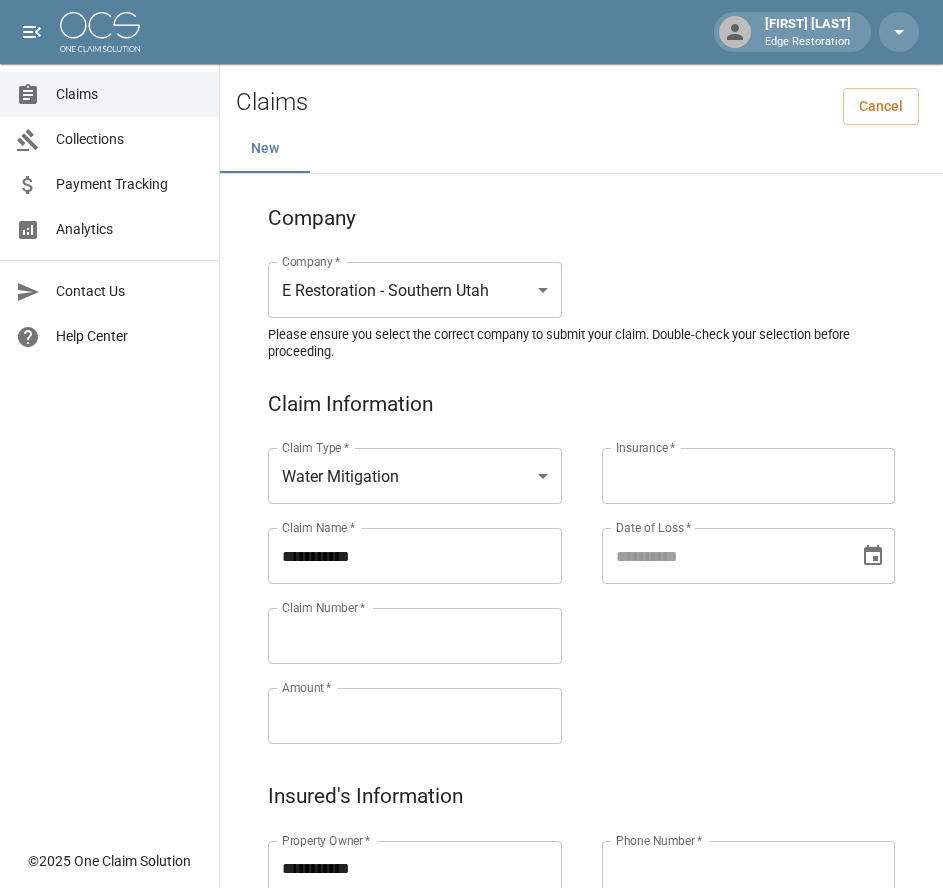 click on "Claim Number   *" at bounding box center (415, 636) 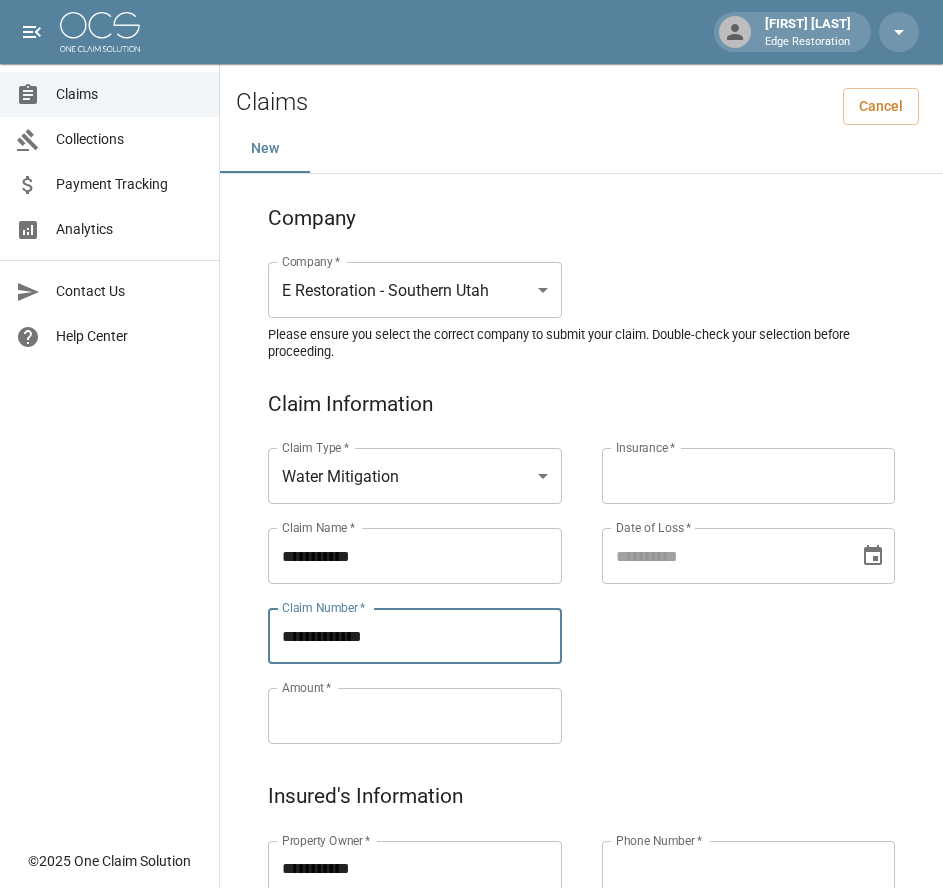 type on "**********" 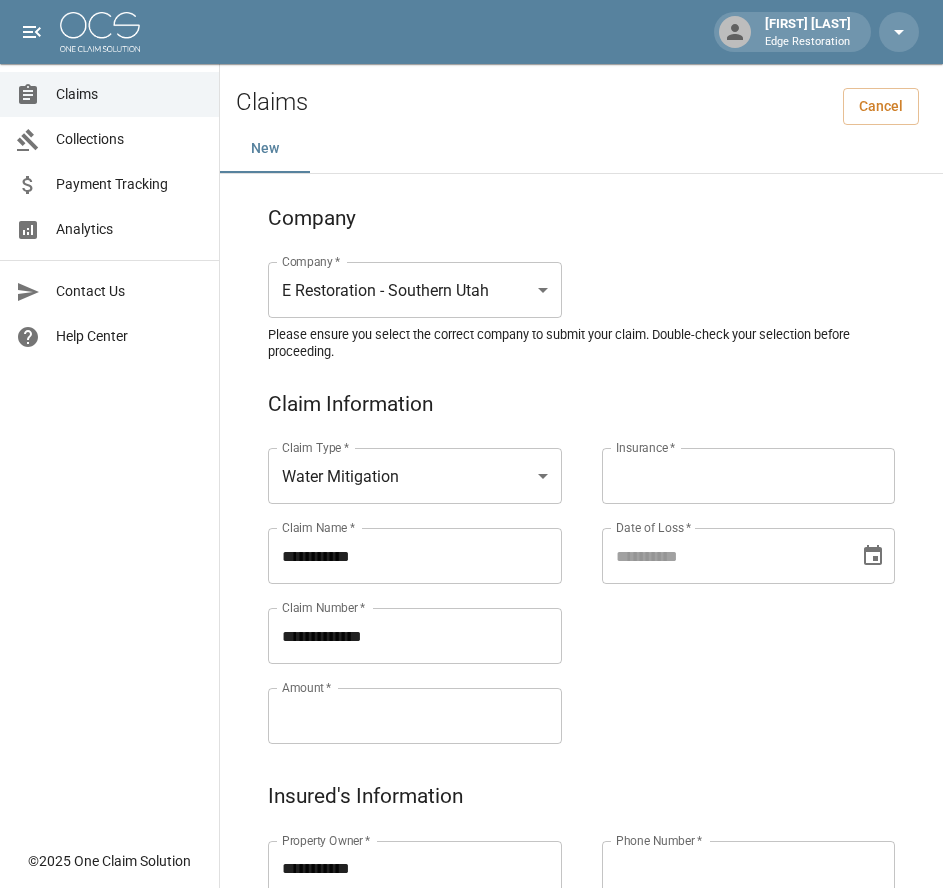 click on "Amount   *" at bounding box center (415, 716) 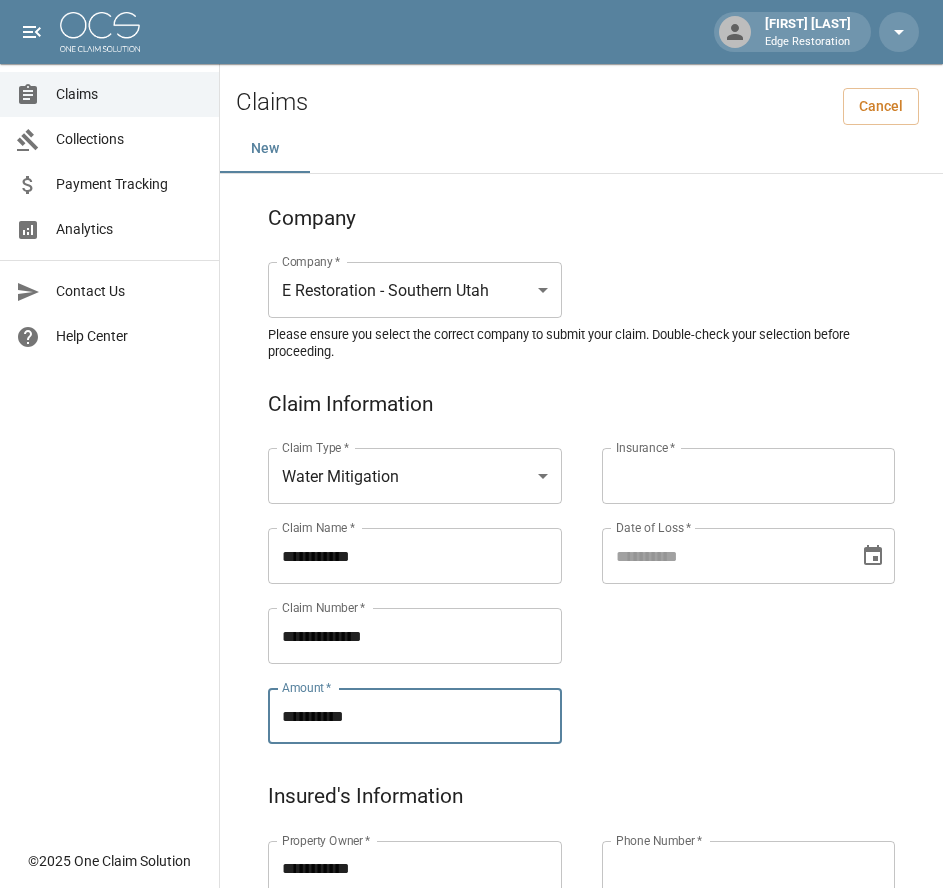type on "**********" 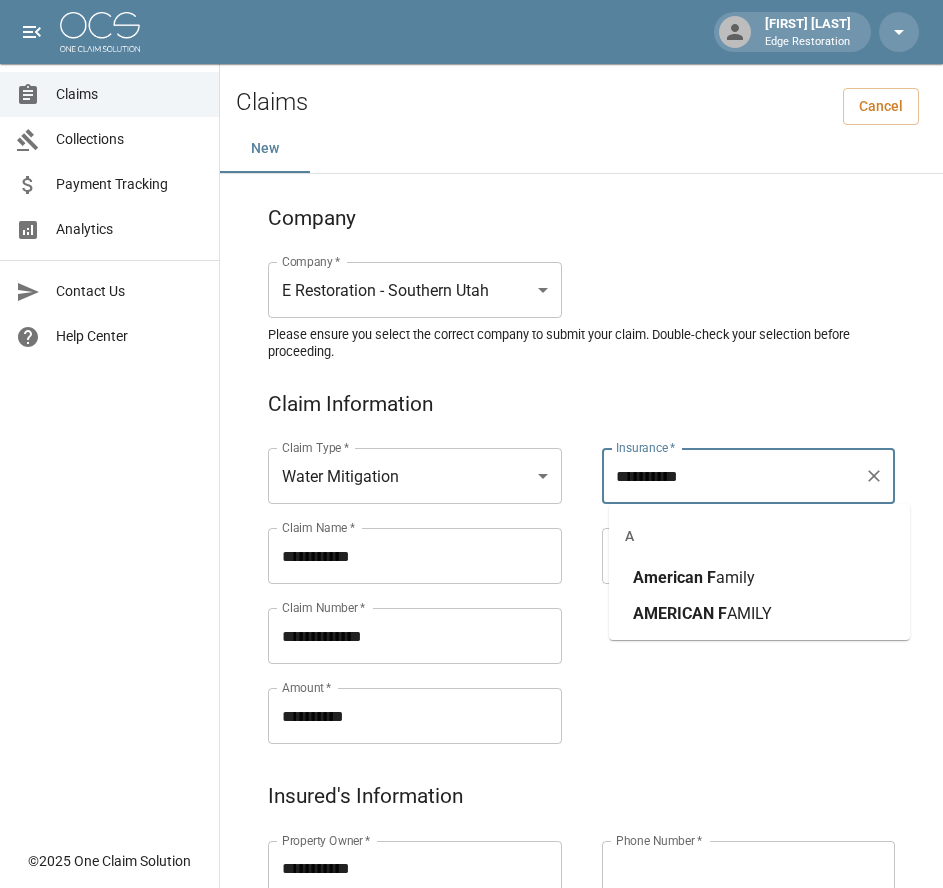 click on "F" at bounding box center (711, 577) 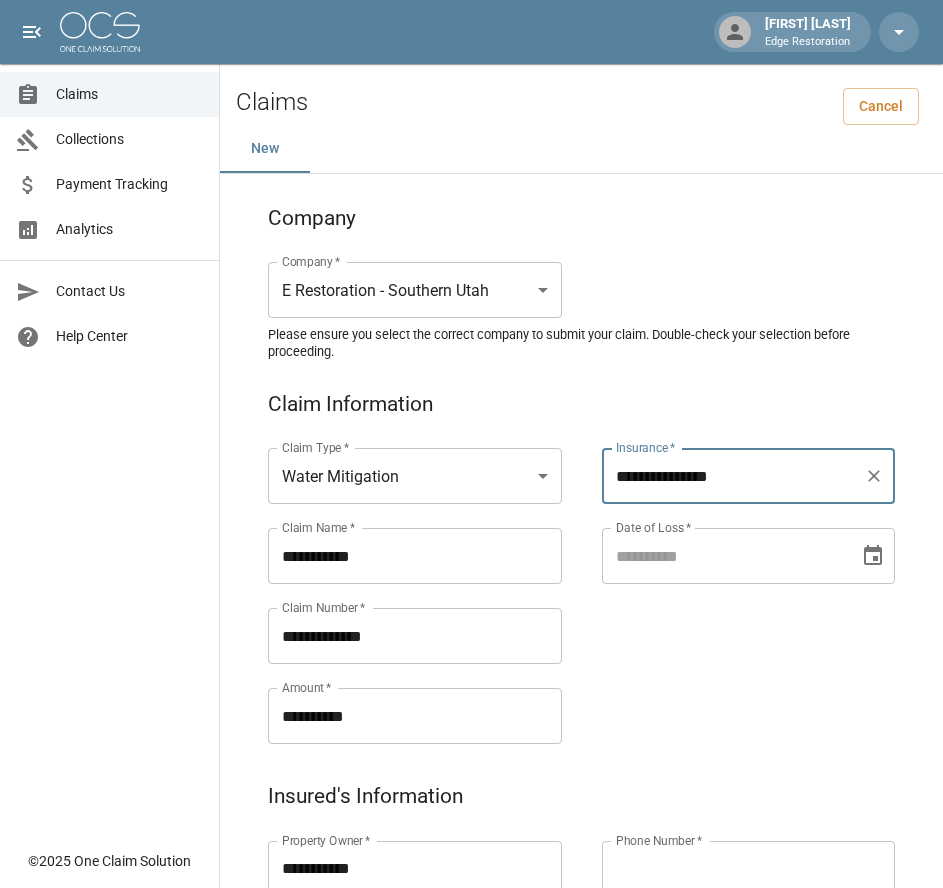 type on "**********" 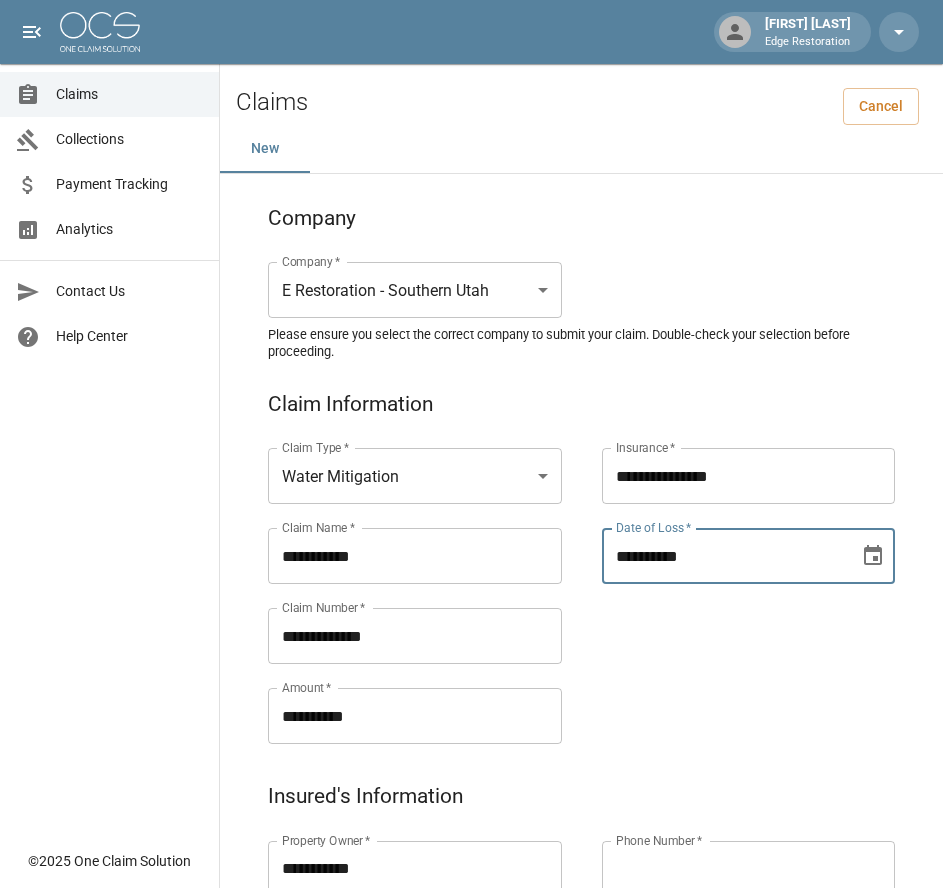 click on "**********" at bounding box center [724, 556] 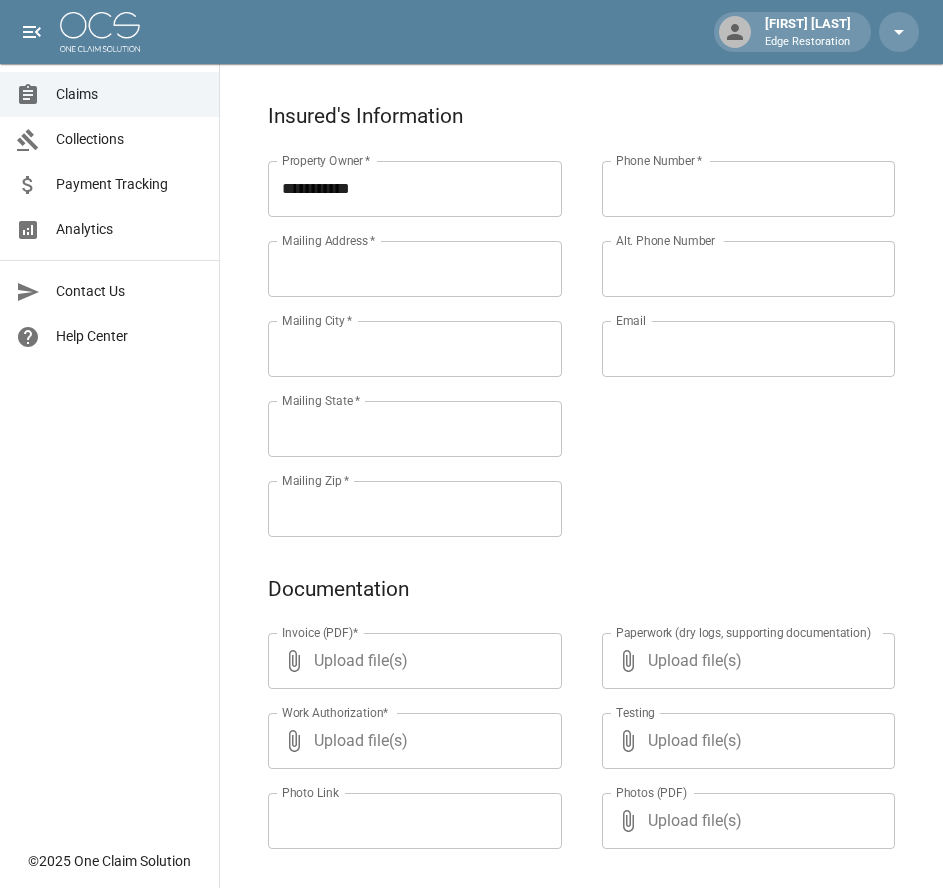 scroll, scrollTop: 684, scrollLeft: 0, axis: vertical 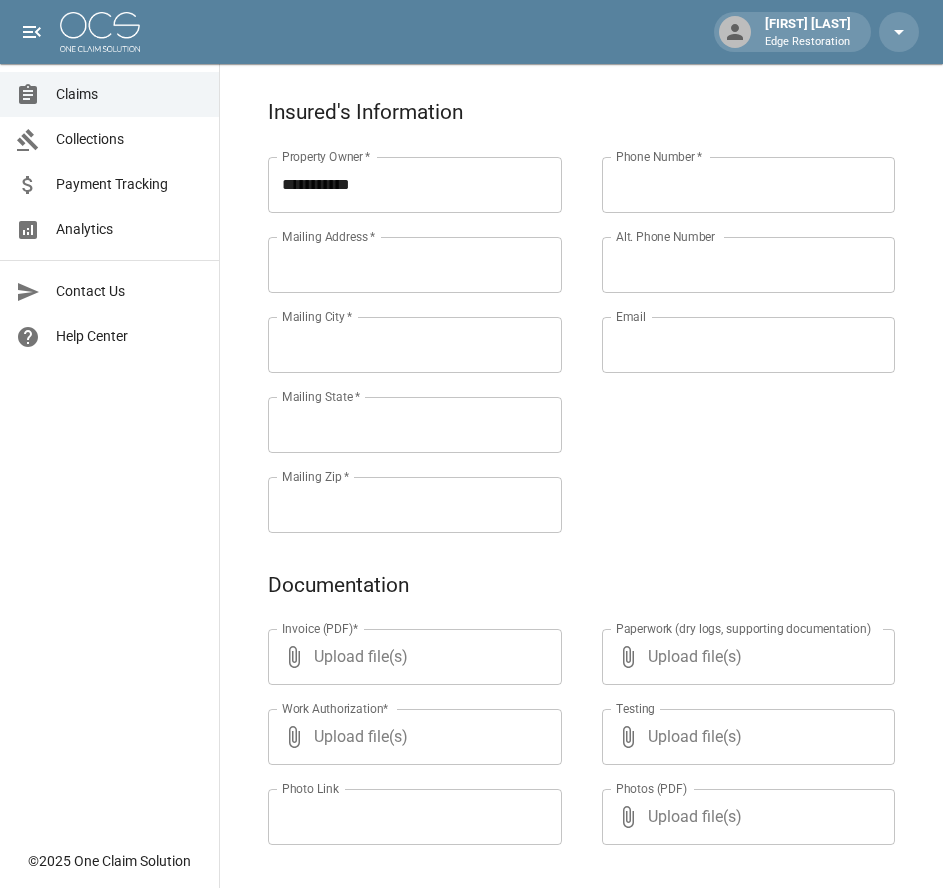 click on "Mailing Address   *" at bounding box center [415, 265] 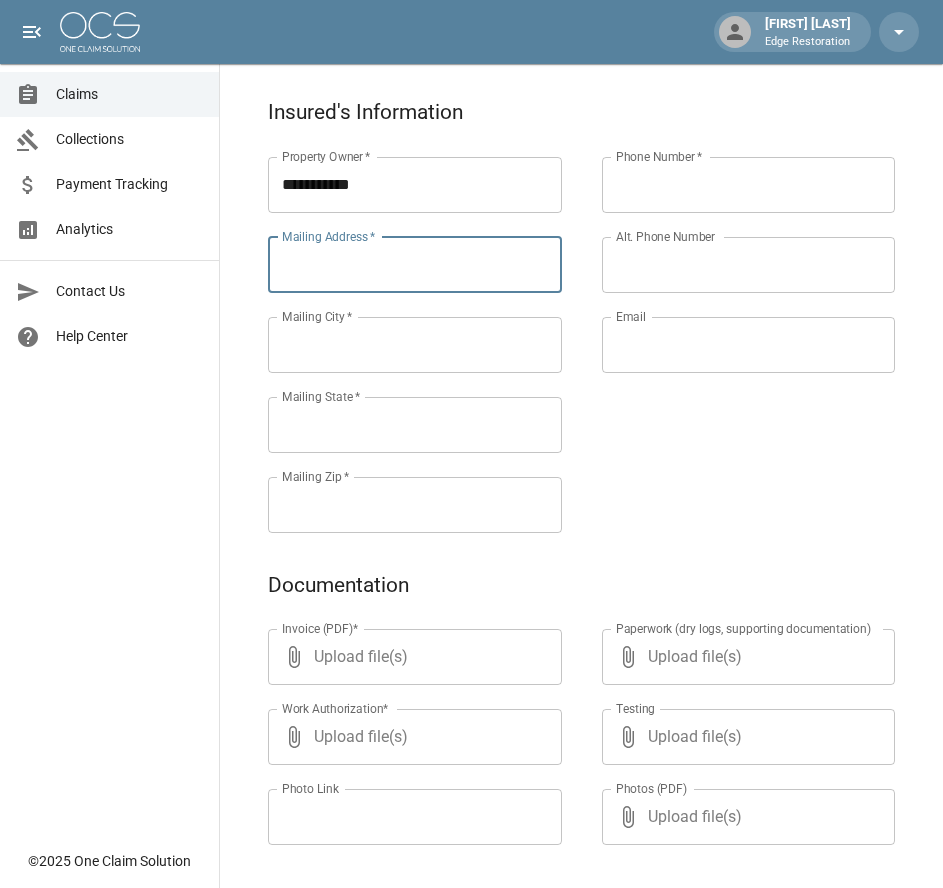 paste on "**********" 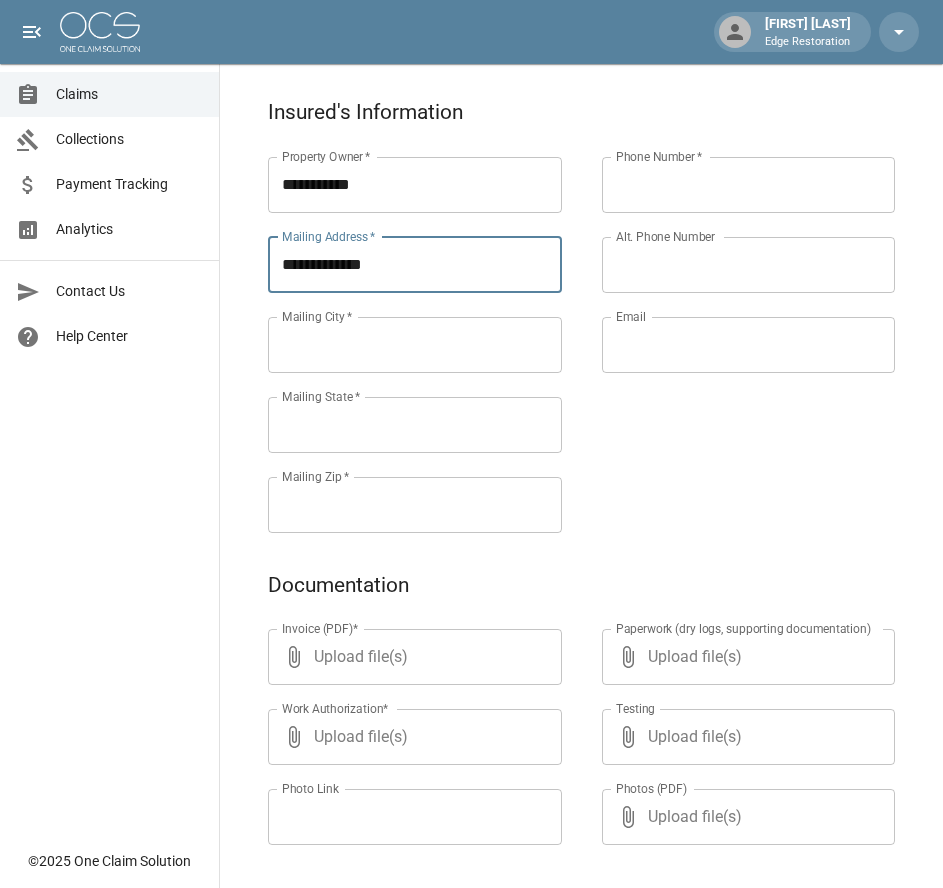 type on "**********" 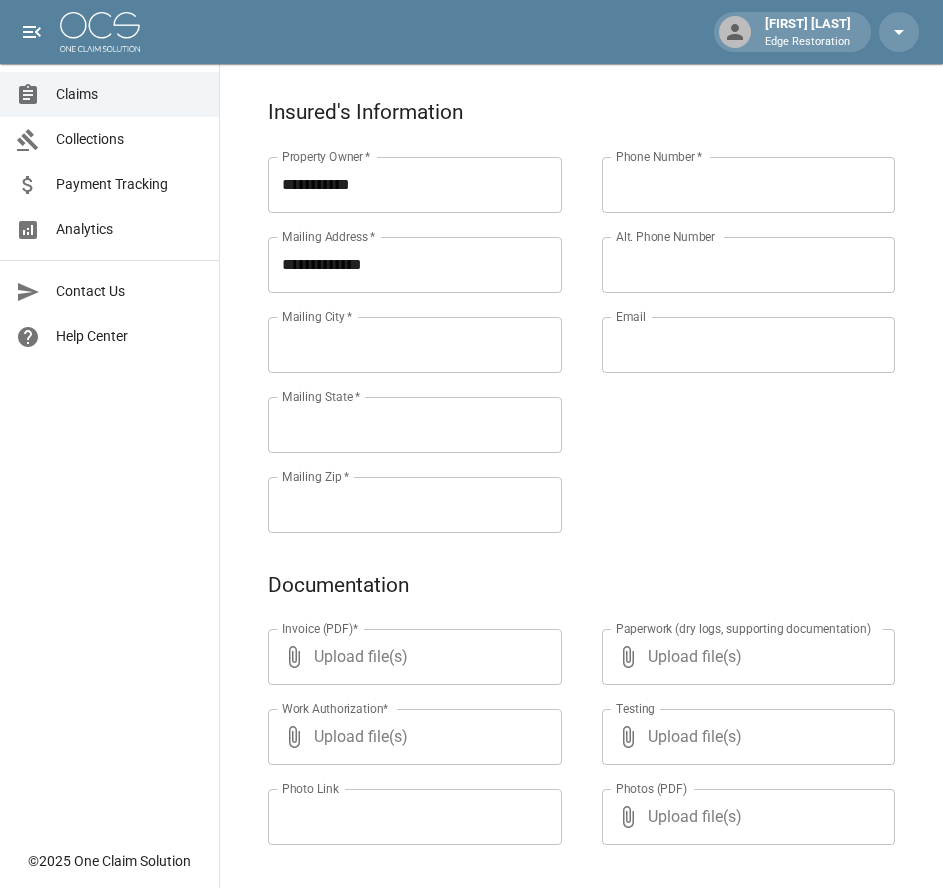 paste on "**********" 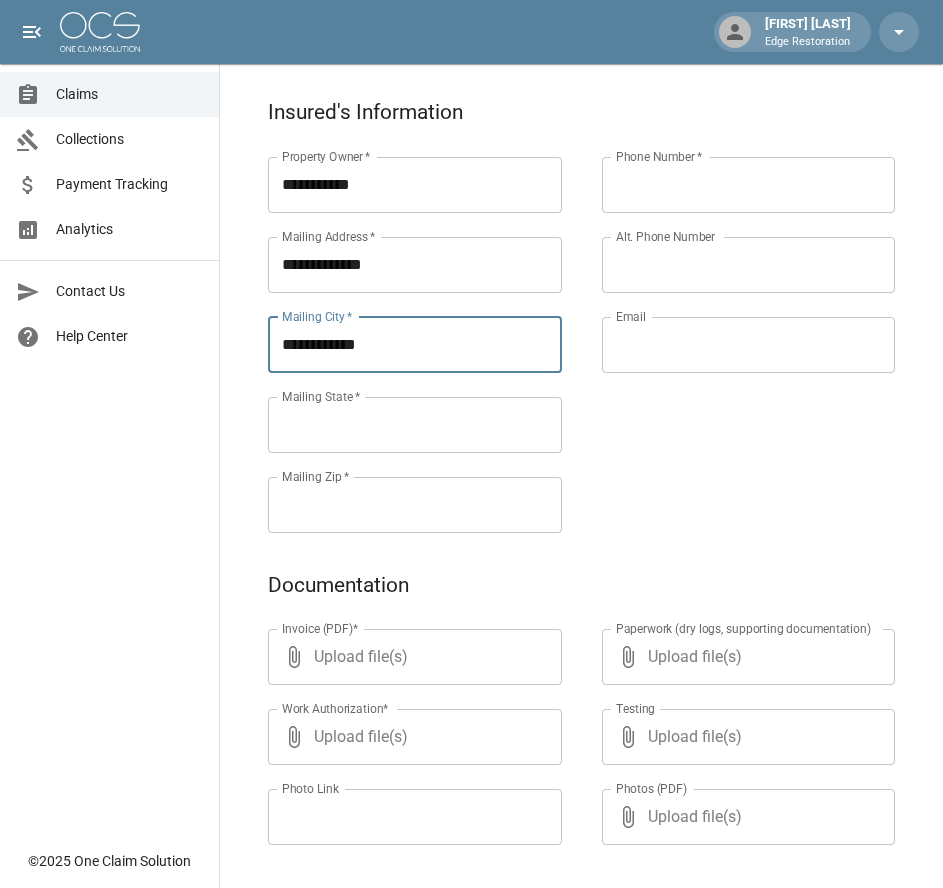 type on "**********" 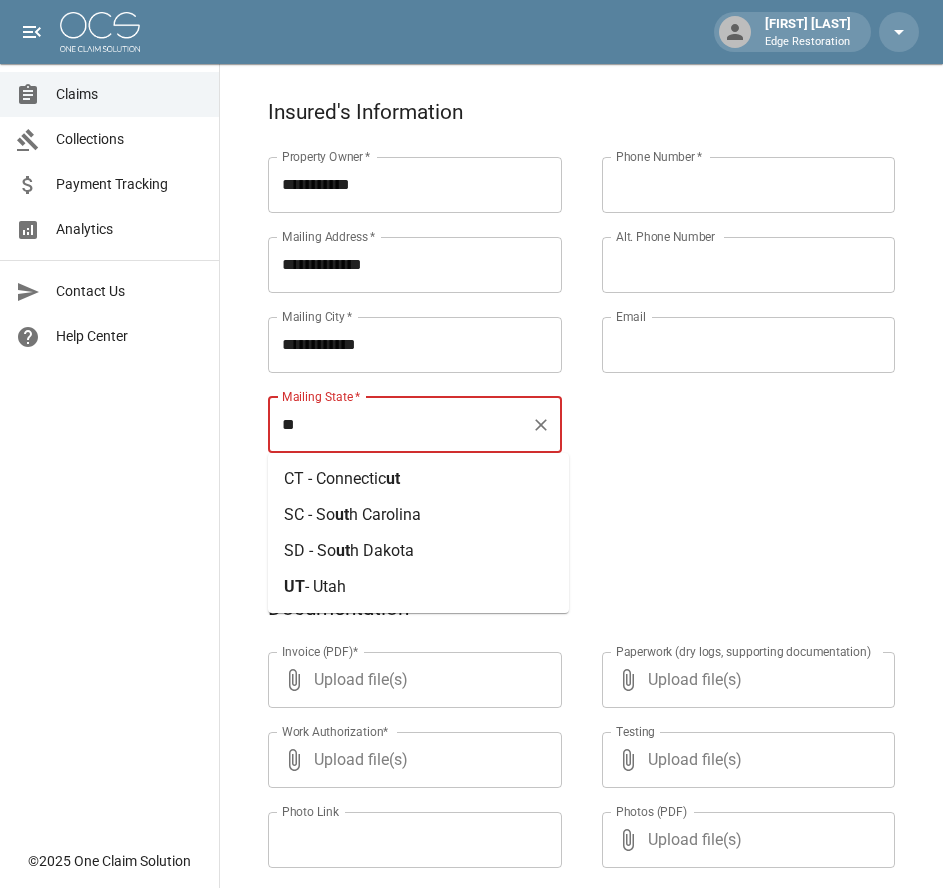 click on "- Utah" at bounding box center [325, 586] 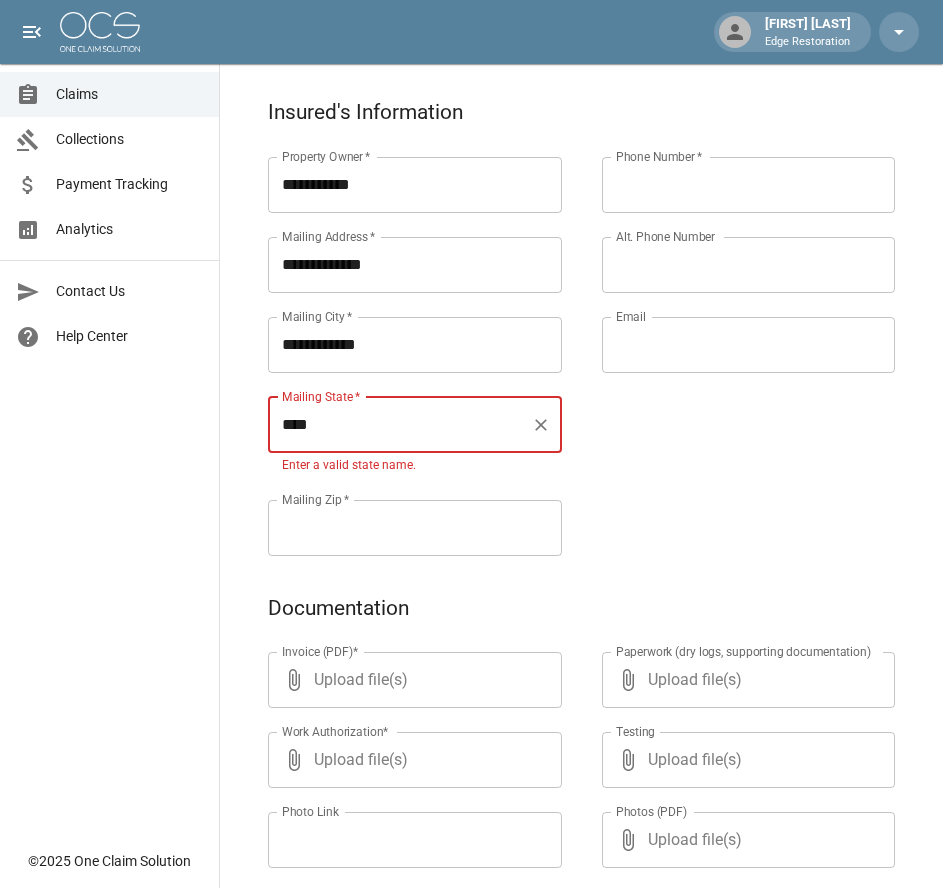 type on "****" 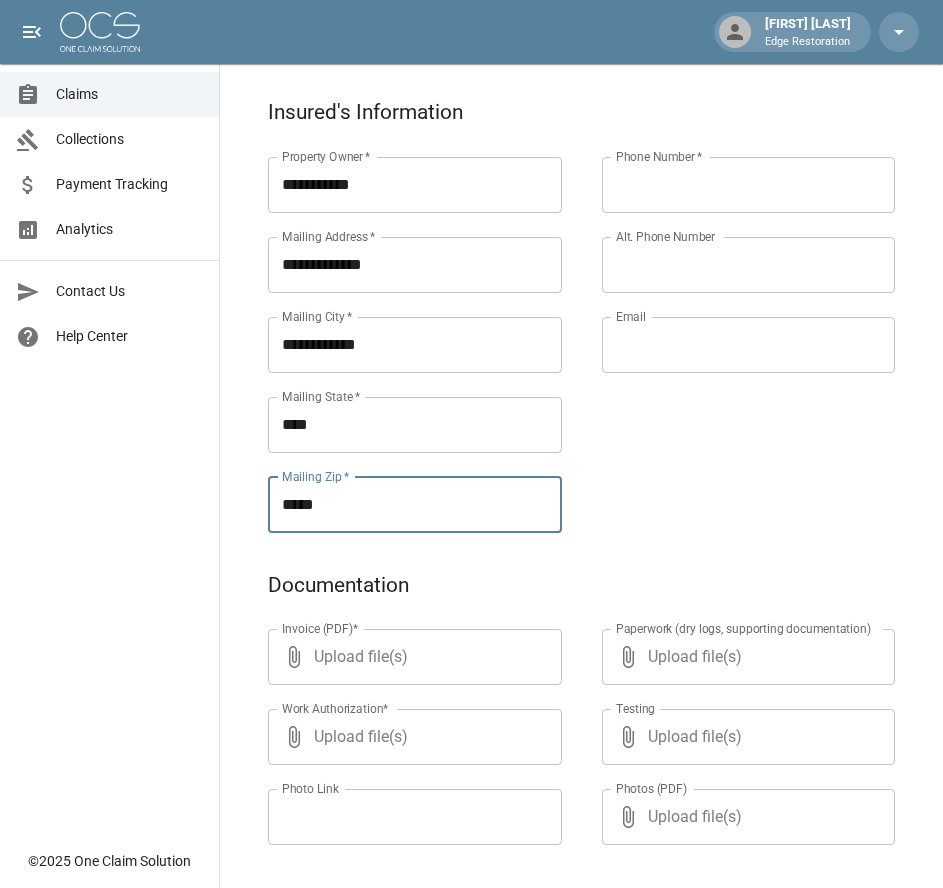 type on "*****" 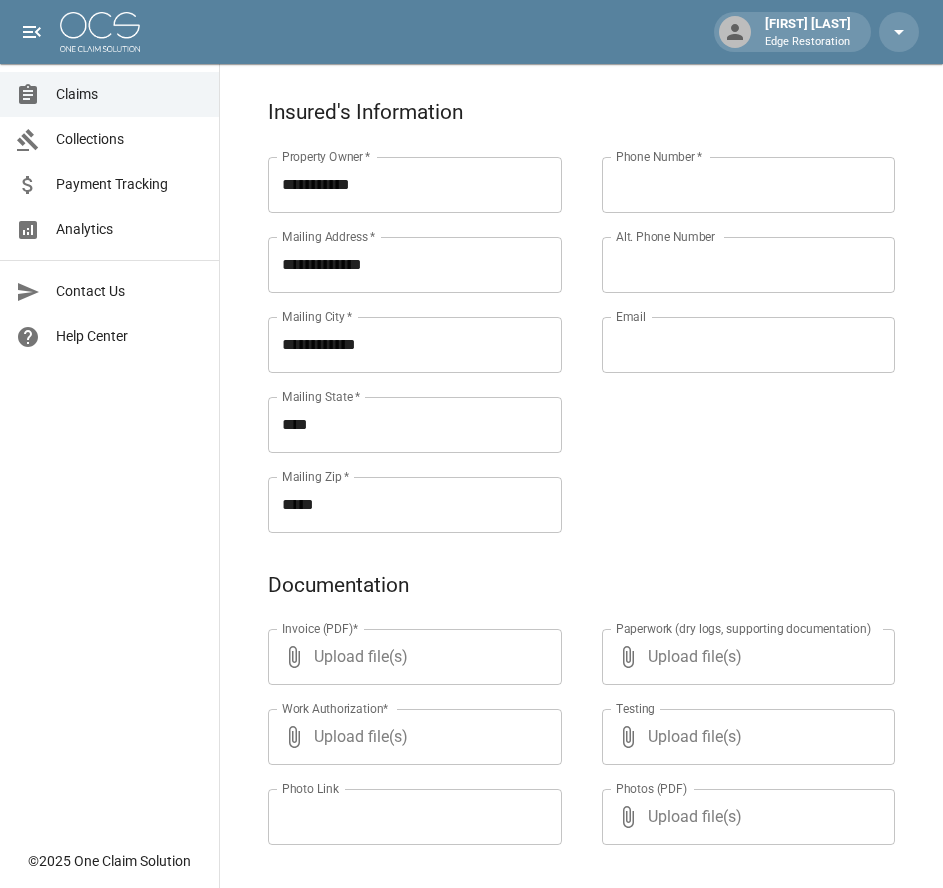 click on "Phone Number   *" at bounding box center (749, 185) 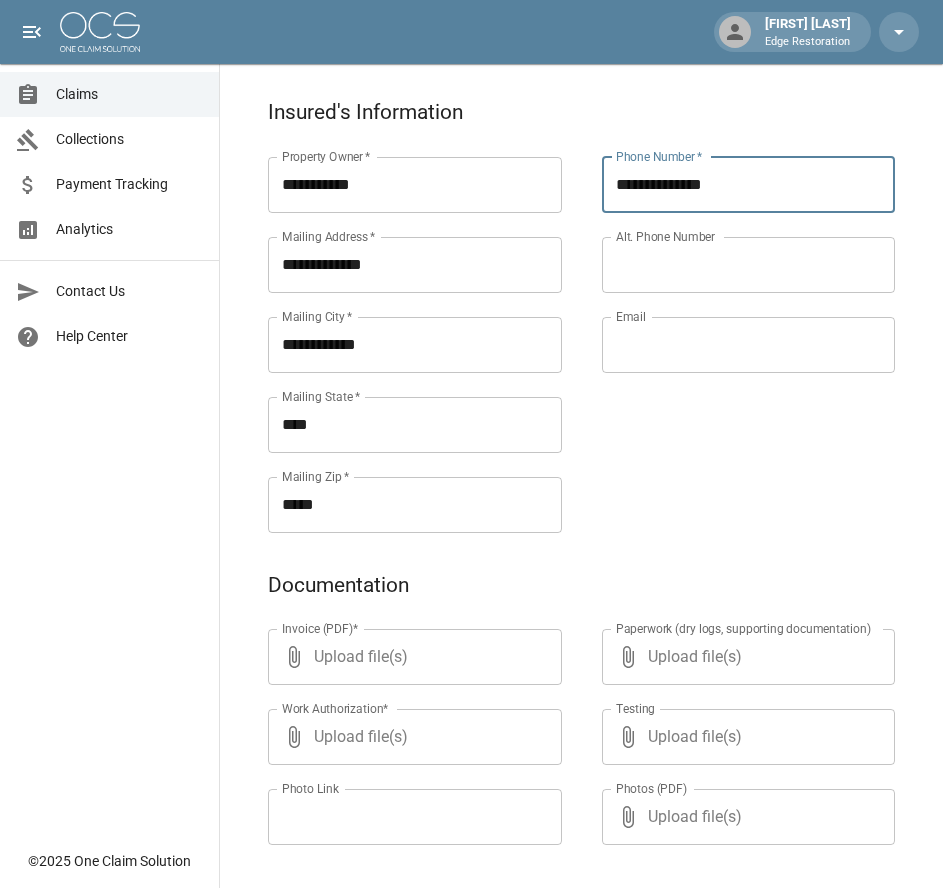 type on "**********" 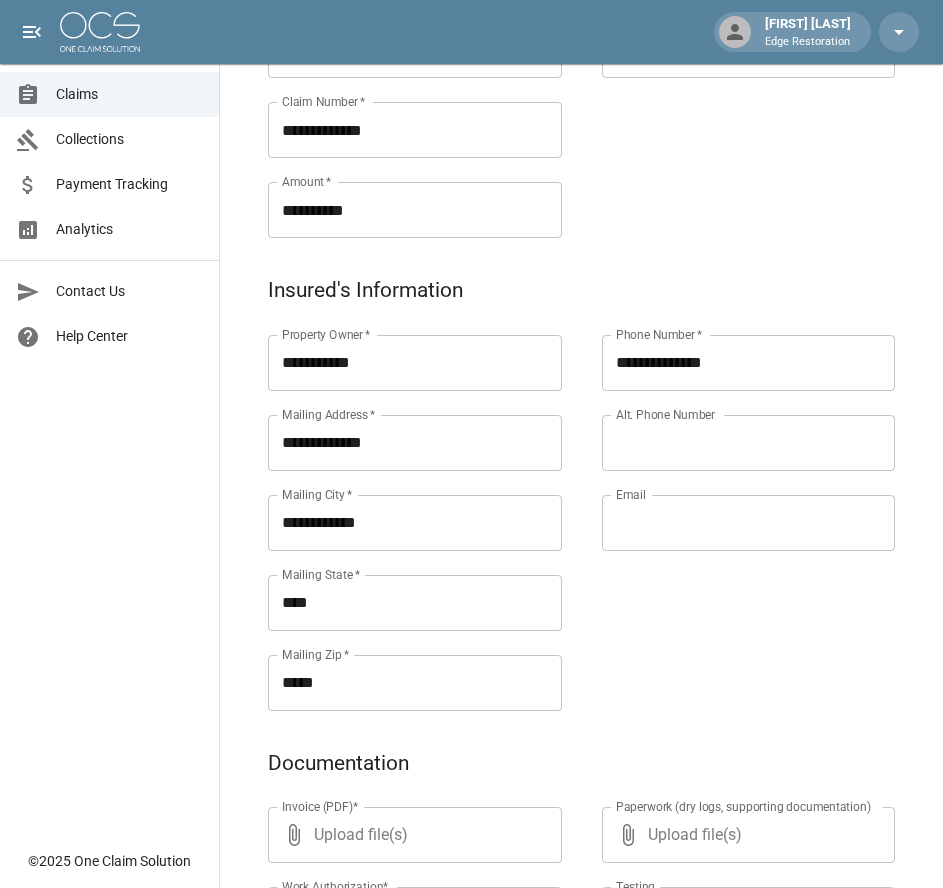 scroll, scrollTop: 499, scrollLeft: 0, axis: vertical 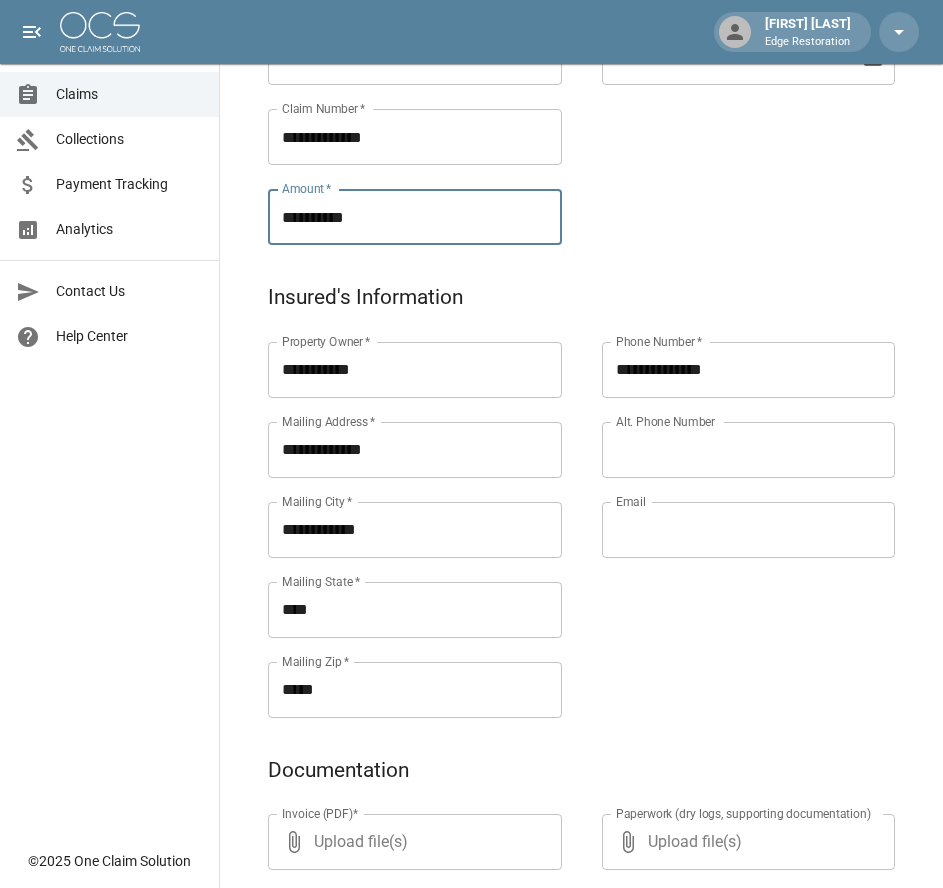 drag, startPoint x: 372, startPoint y: 217, endPoint x: 287, endPoint y: 220, distance: 85.052925 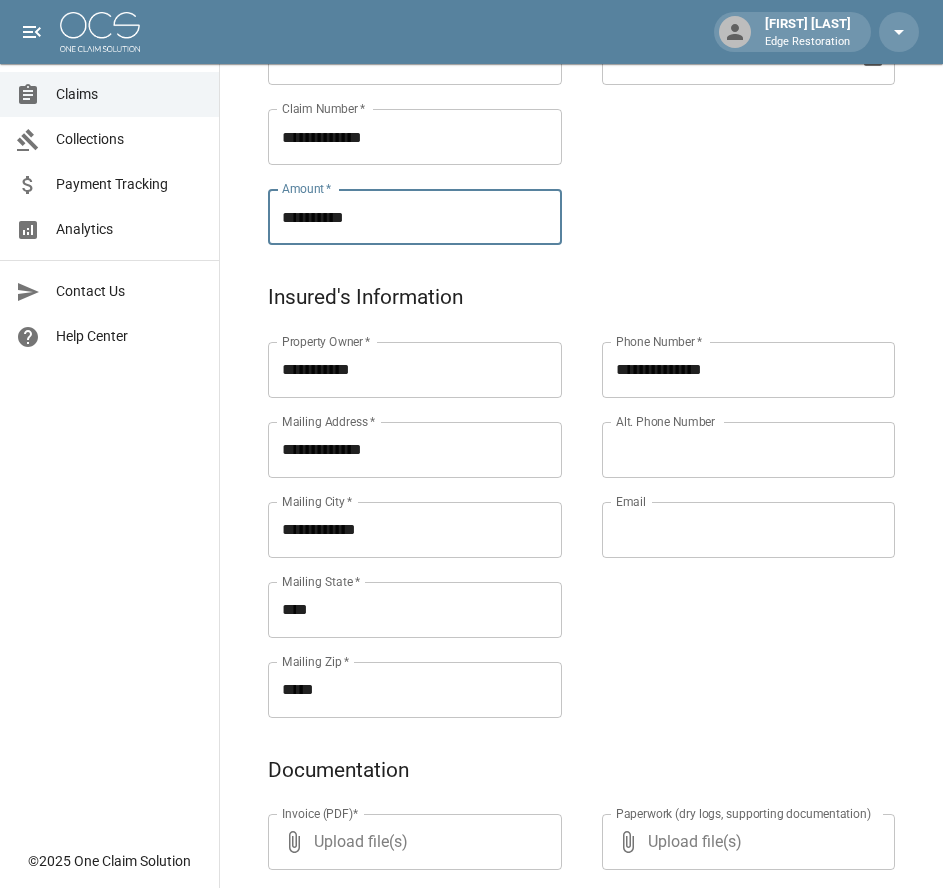 type on "**********" 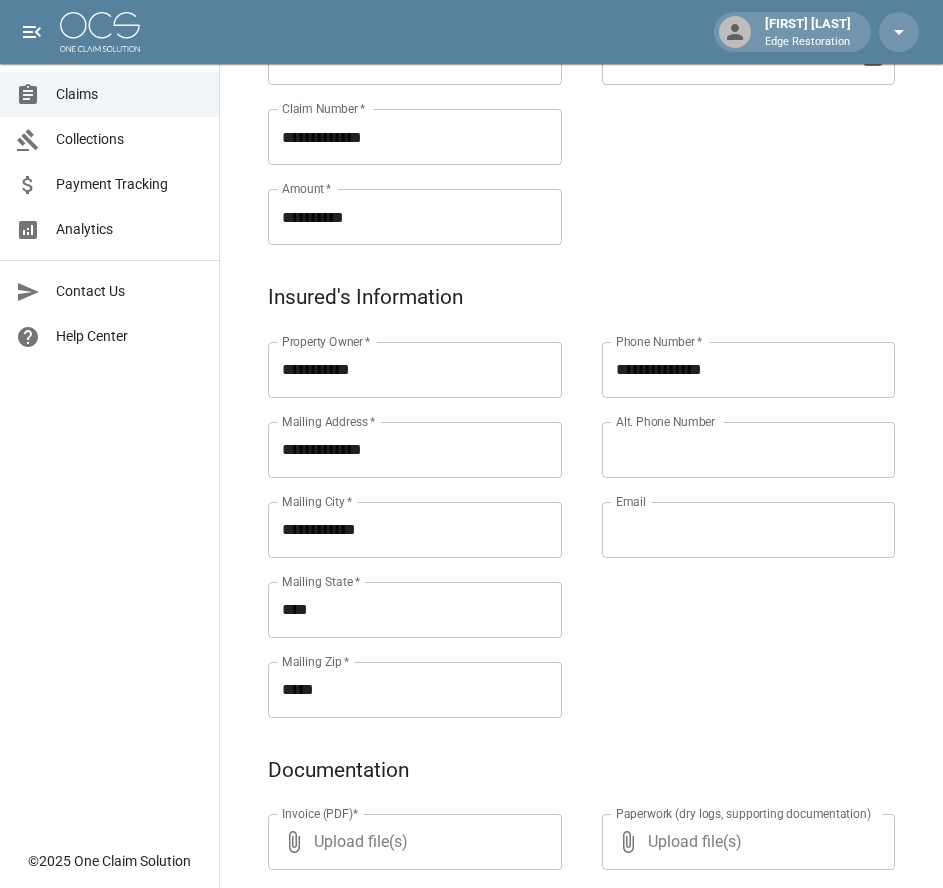 click on "**********" at bounding box center [729, 73] 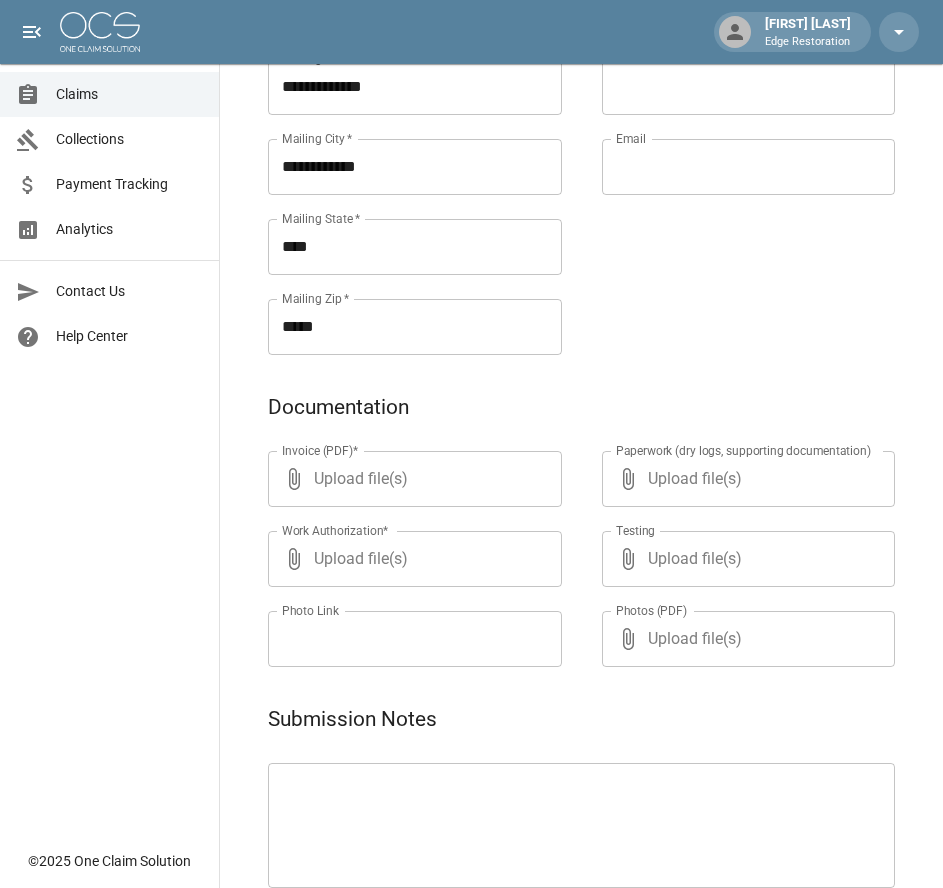 scroll, scrollTop: 971, scrollLeft: 0, axis: vertical 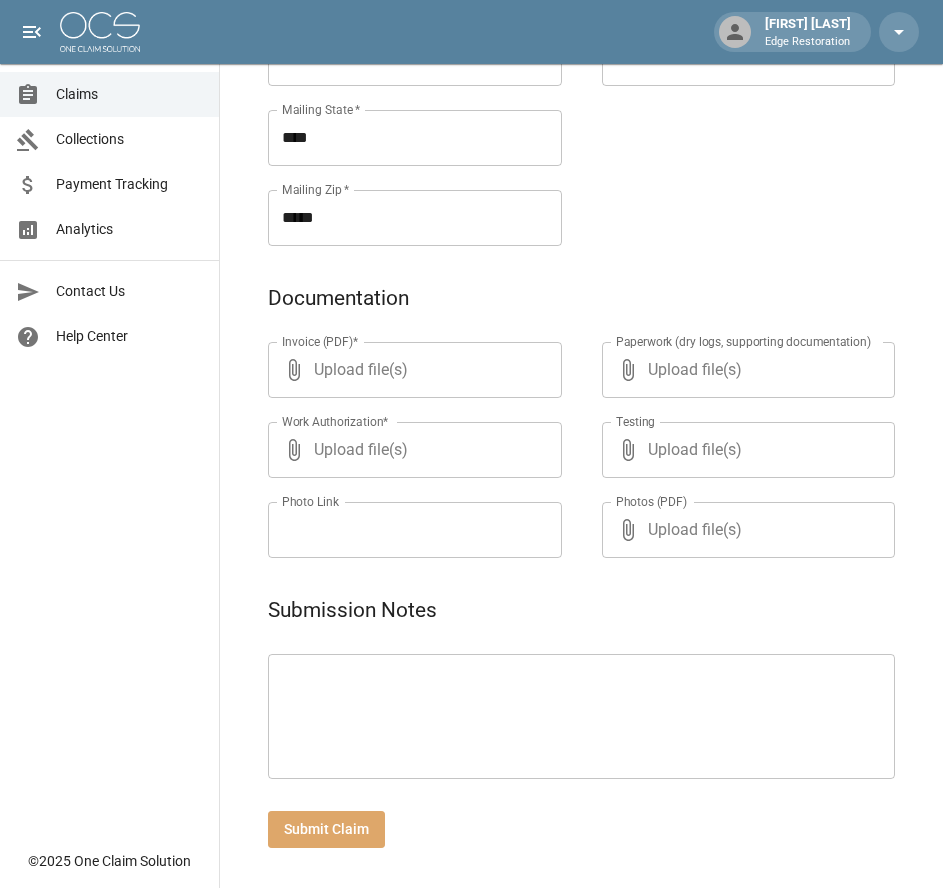 click on "Submit Claim" at bounding box center [326, 829] 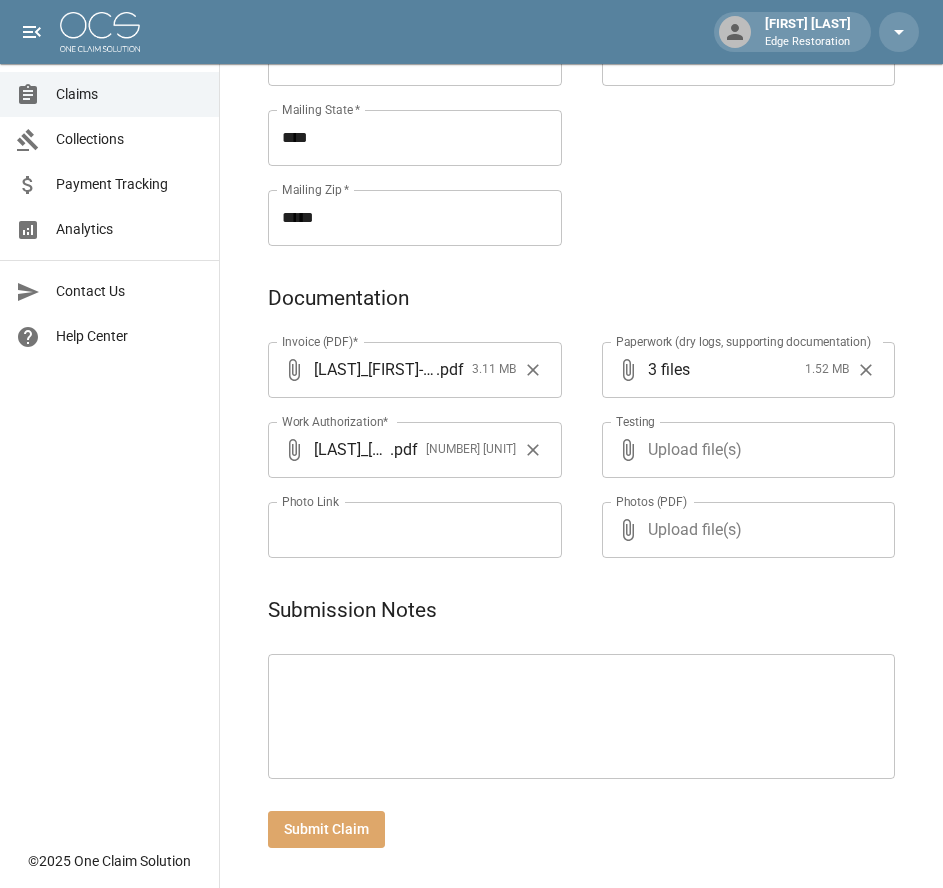 click on "Submit Claim" at bounding box center (326, 829) 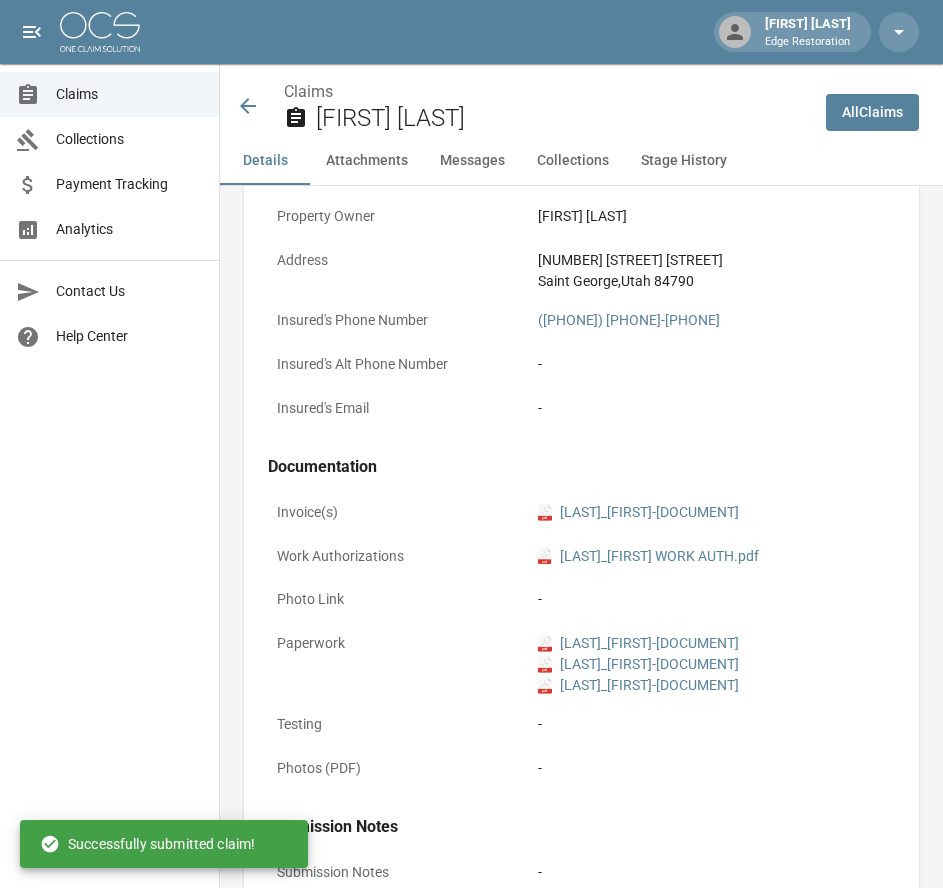 click on "Alicia Tubbs Edge Restoration" at bounding box center (471, 32) 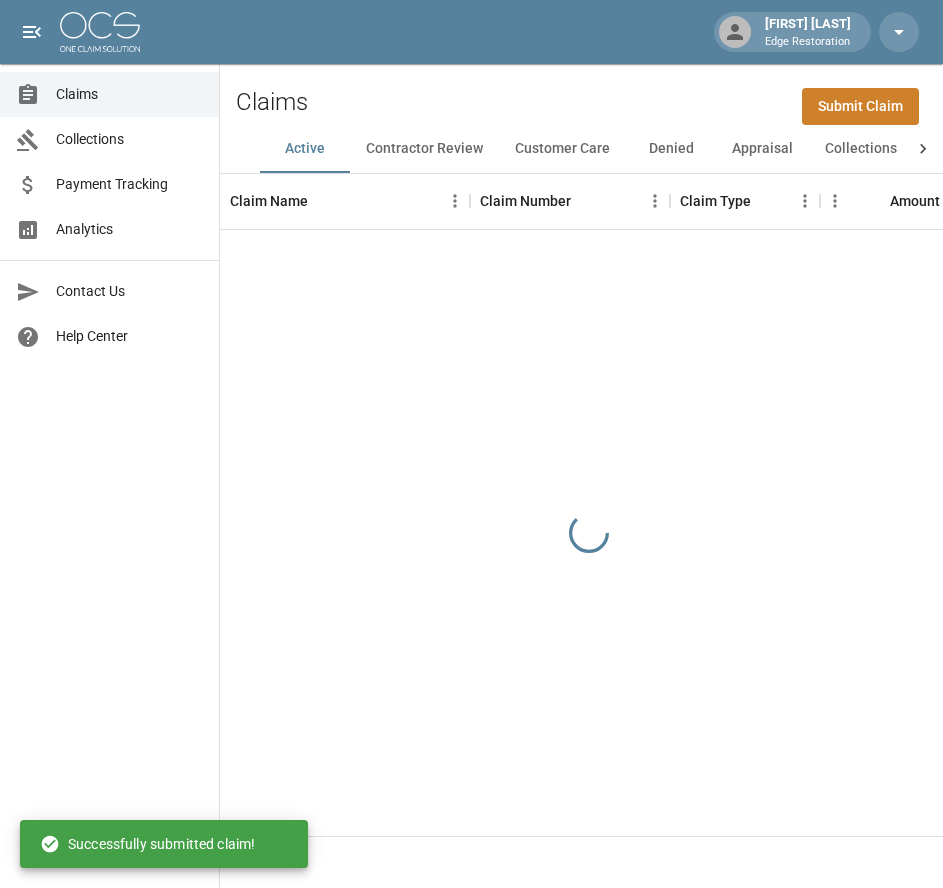 scroll, scrollTop: 0, scrollLeft: 0, axis: both 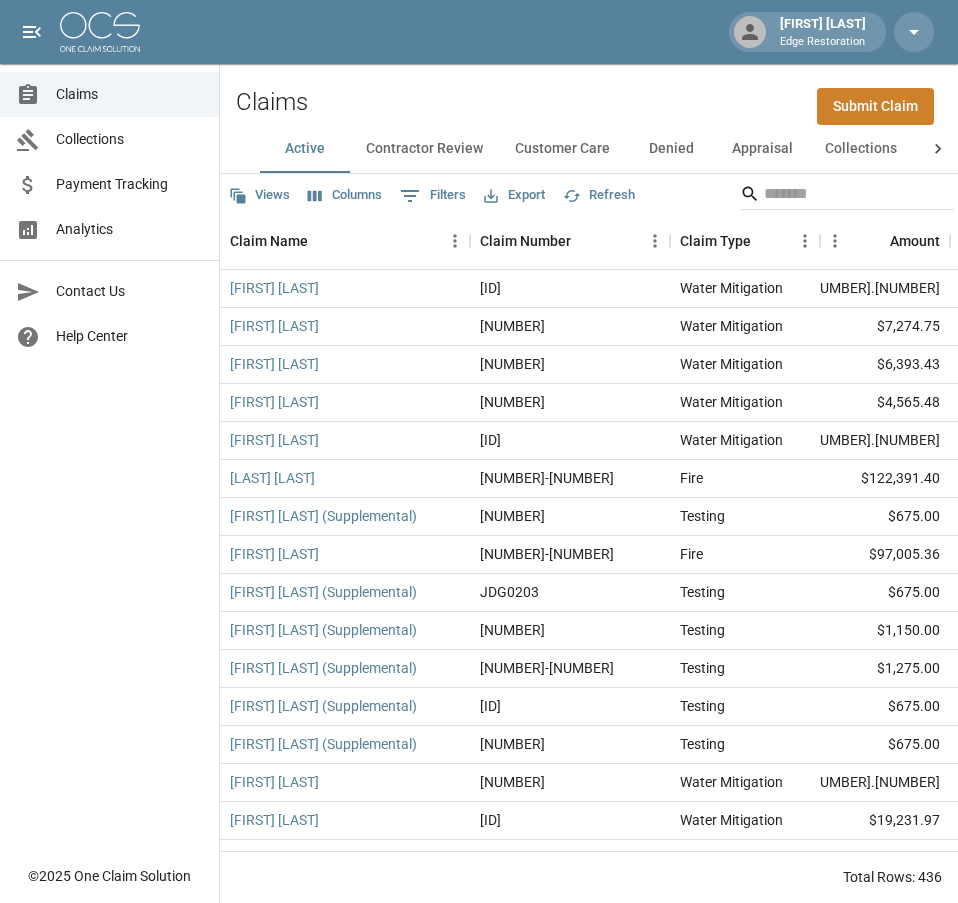 click on "Submit Claim" at bounding box center (875, 106) 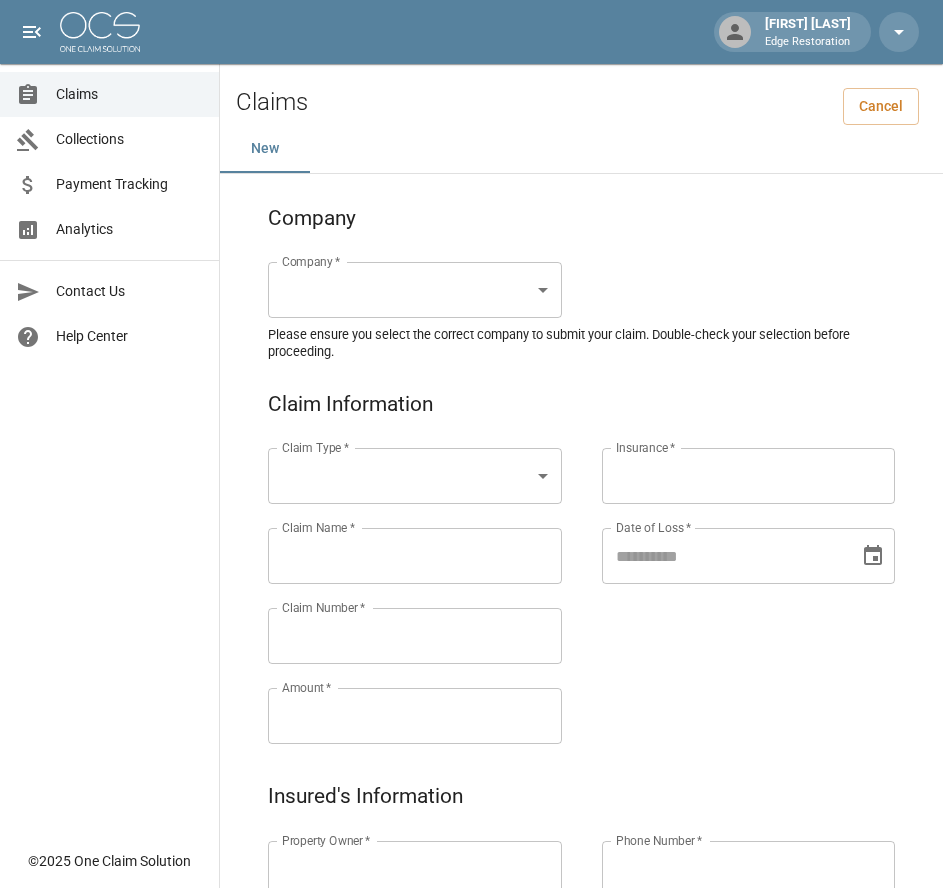 click on "Alicia Tubbs Edge Restoration Claims Collections Payment Tracking Analytics Contact Us Help Center ©  2025   One Claim Solution Claims Cancel New Company Company   * ​ Company   * Please ensure you select the correct company to submit your claim. Double-check your selection before proceeding. Claim Information Claim Type   * ​ Claim Type   * Claim Name   * Claim Name   * Claim Number   * Claim Number   * Amount   * Amount   * Insurance   * Insurance   * Date of Loss   * Date of Loss   * Insured's Information Property Owner   * Property Owner   * Mailing Address   * Mailing Address   * Mailing City   * Mailing City   * Mailing State   * Mailing State   * Mailing Zip   * Mailing Zip   * Phone Number   * Phone Number   * Alt. Phone Number Alt. Phone Number Email Email Documentation Invoice (PDF)* ​ Upload file(s) Invoice (PDF)* Work Authorization* ​ Upload file(s) Work Authorization* Photo Link Photo Link ​ Upload file(s) Testing ​ ​" at bounding box center [471, 929] 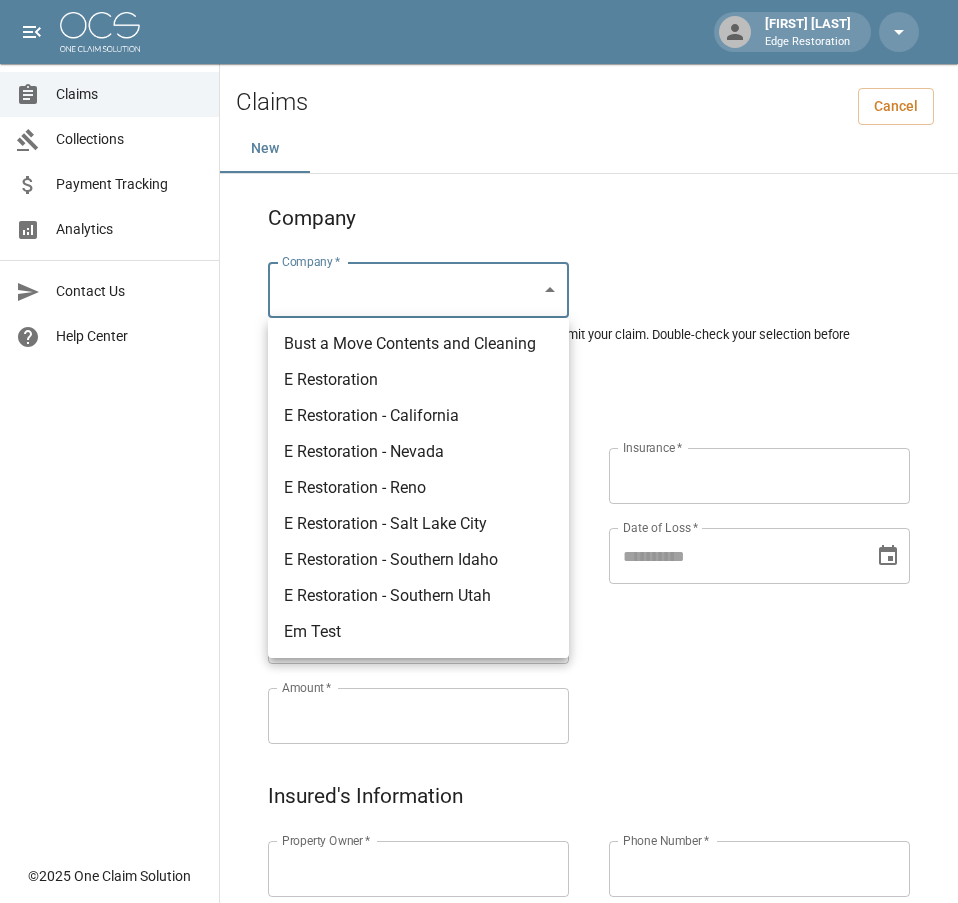click on "E Restoration - Southern Utah" at bounding box center [418, 596] 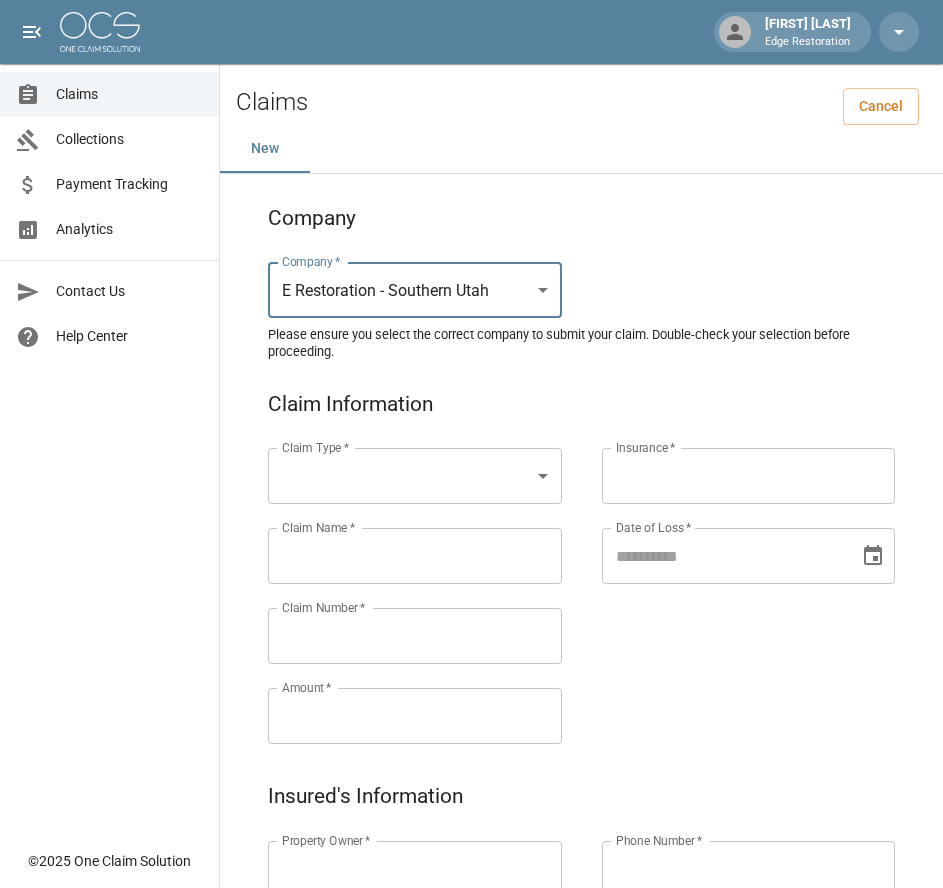 click on "Alicia Tubbs Edge Restoration Claims Collections Payment Tracking Analytics Contact Us Help Center ©  2025   One Claim Solution Claims Cancel New Company Company   * E Restoration - Southern Utah ******* Company   * Please ensure you select the correct company to submit your claim. Double-check your selection before proceeding. Claim Information Claim Type   * ​ Claim Type   * Claim Name   * Claim Name   * Claim Number   * Claim Number   * Amount   * Amount   * Insurance   * Insurance   * Date of Loss   * Date of Loss   * Insured's Information Property Owner   * Property Owner   * Mailing Address   * Mailing Address   * Mailing City   * Mailing City   * Mailing State   * Mailing State   * Mailing Zip   * Mailing Zip   * Phone Number   * Phone Number   * Alt. Phone Number Alt. Phone Number Email Email Documentation Invoice (PDF)* ​ Upload file(s) Invoice (PDF)* Work Authorization* ​ Upload file(s) Work Authorization* Photo Link Photo Link *" at bounding box center (471, 929) 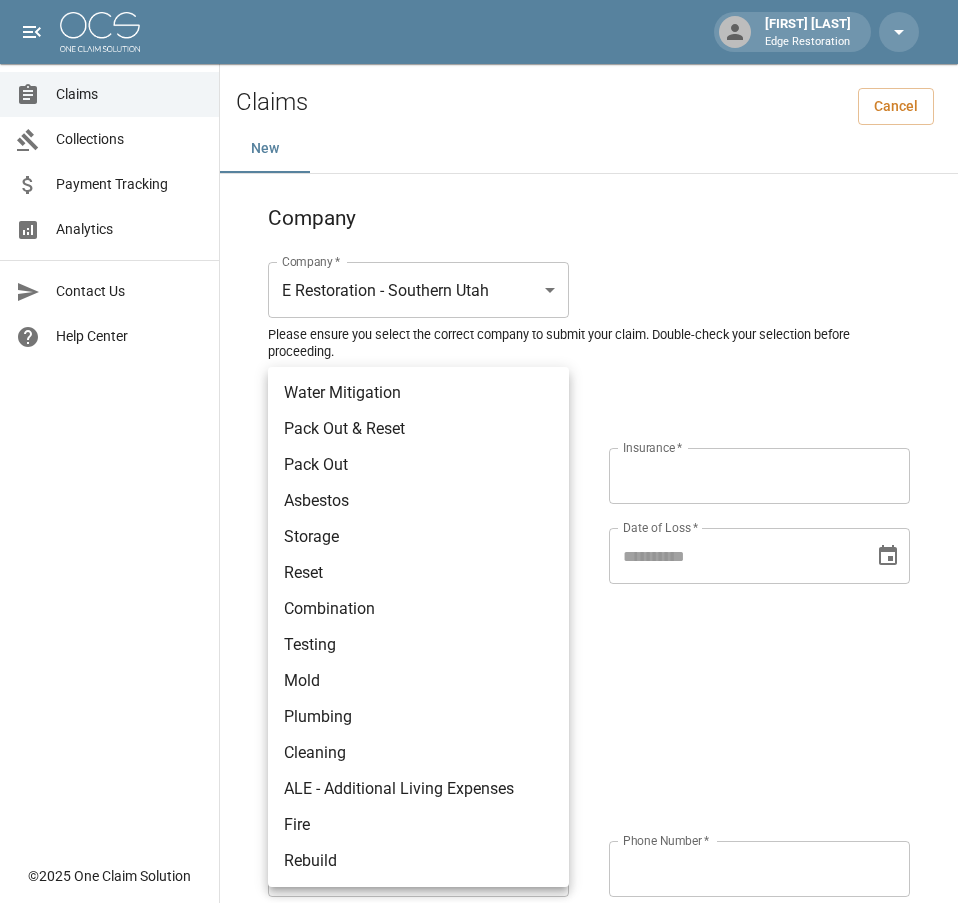 click on "Water Mitigation" at bounding box center (418, 393) 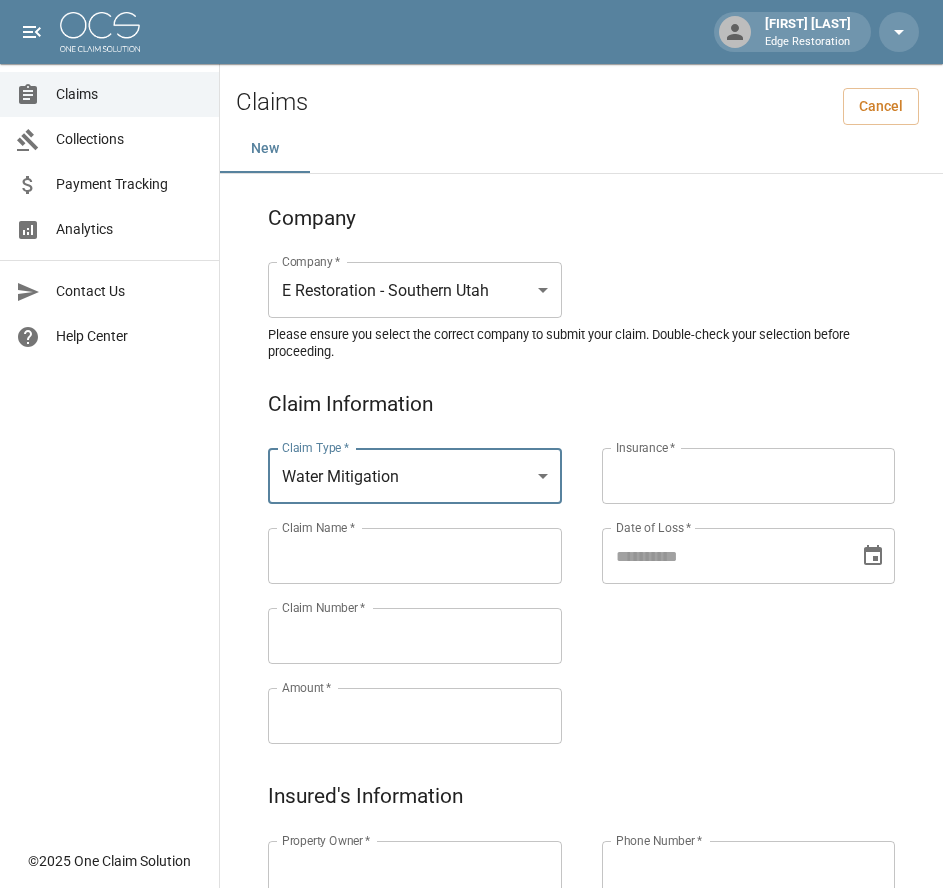 click on "Claims Collections Payment Tracking Analytics Contact Us Help Center" at bounding box center (109, 419) 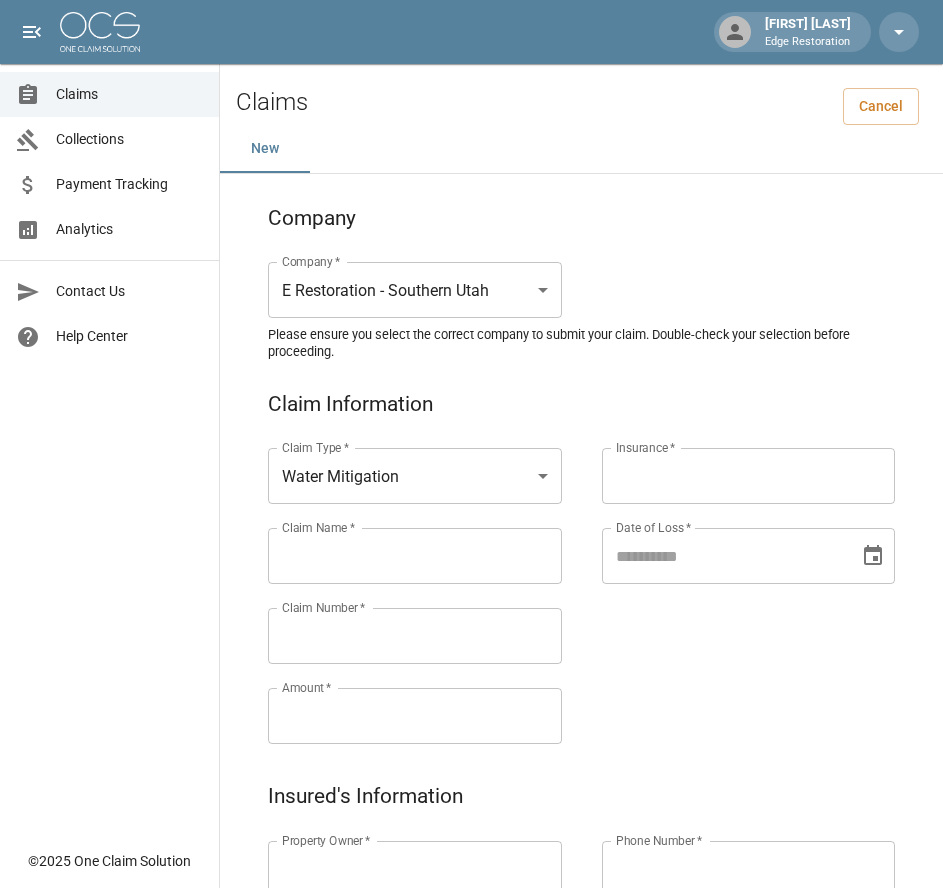 click on "Claim Name   *" at bounding box center [415, 556] 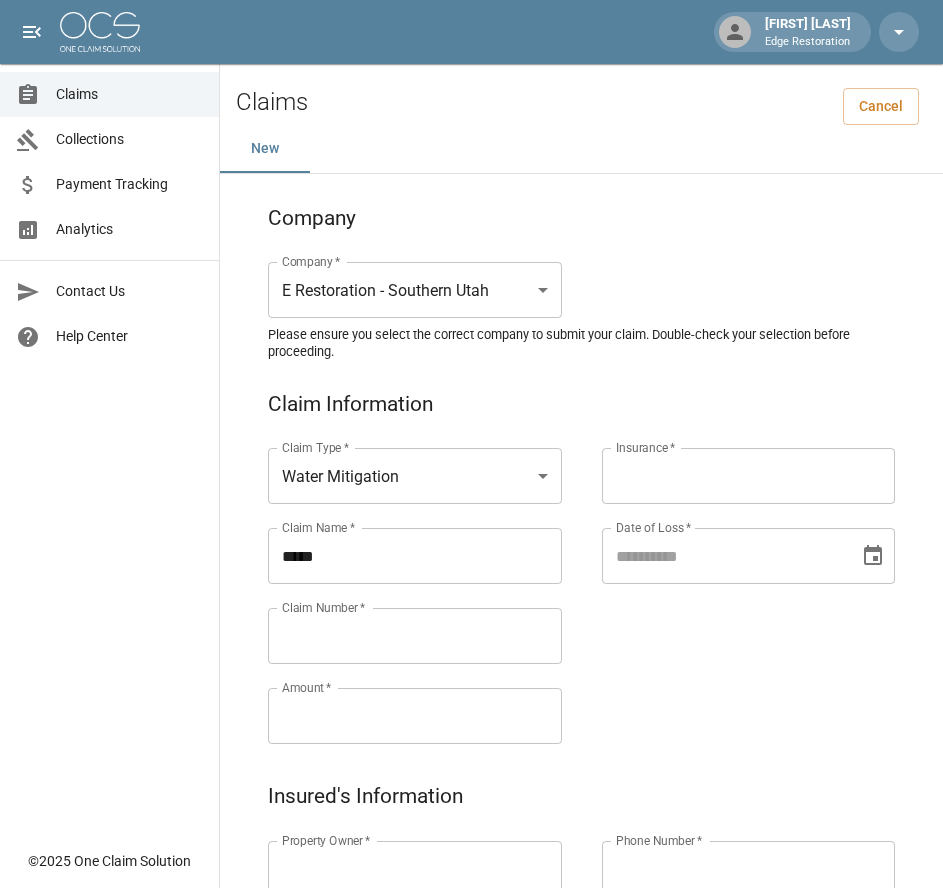click on "****" at bounding box center [415, 556] 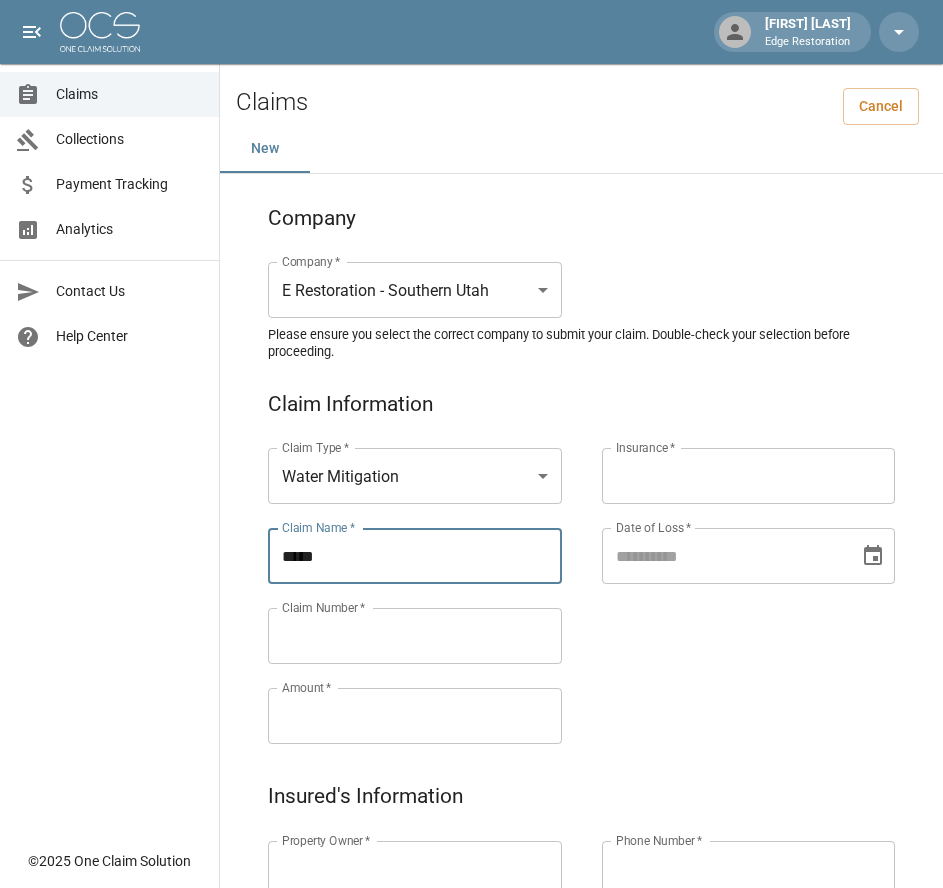paste on "*******" 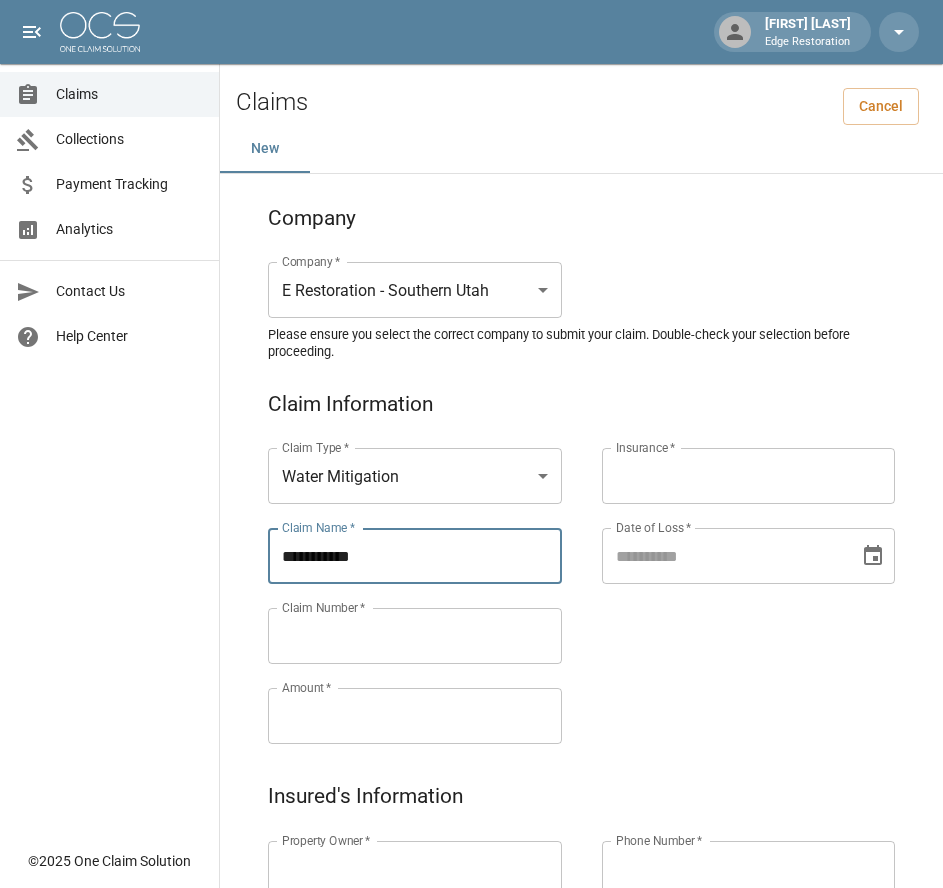 drag, startPoint x: 385, startPoint y: 562, endPoint x: 266, endPoint y: 572, distance: 119.419426 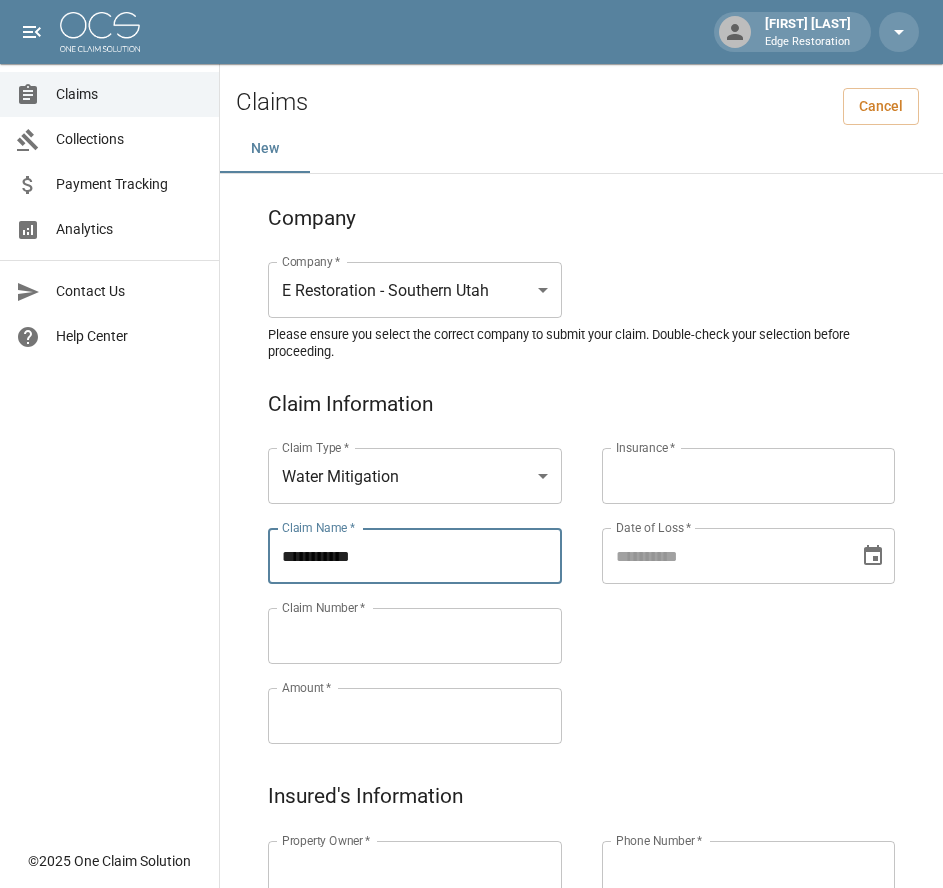 type on "**********" 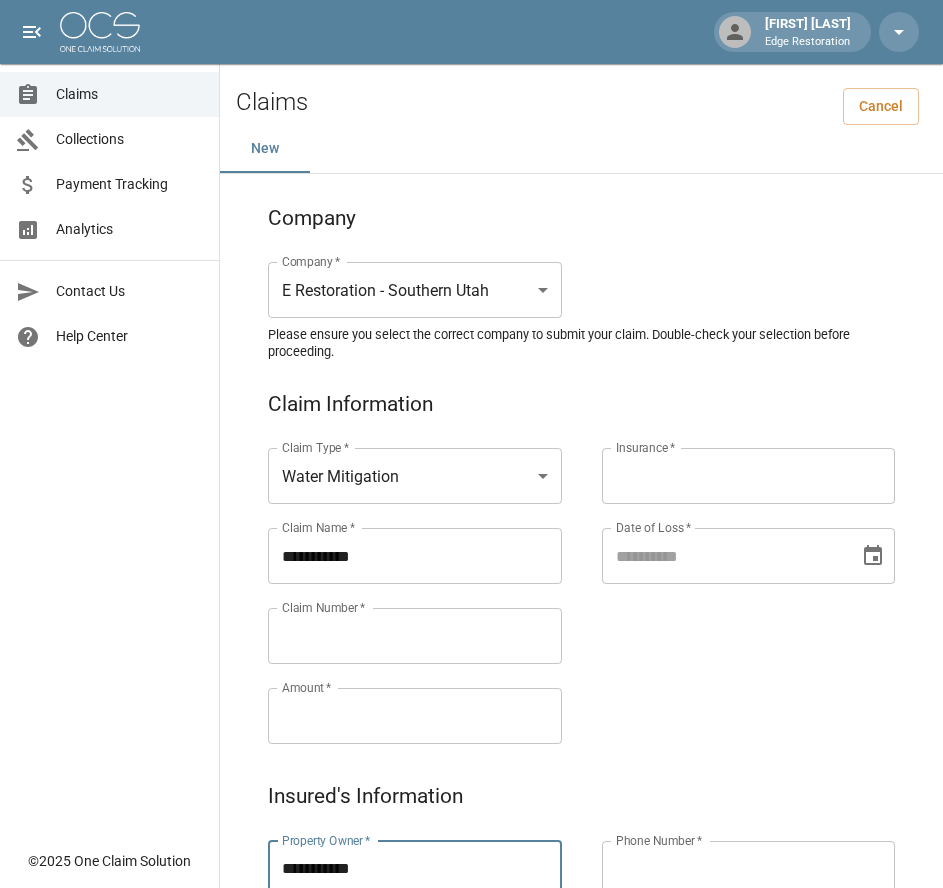 type on "**********" 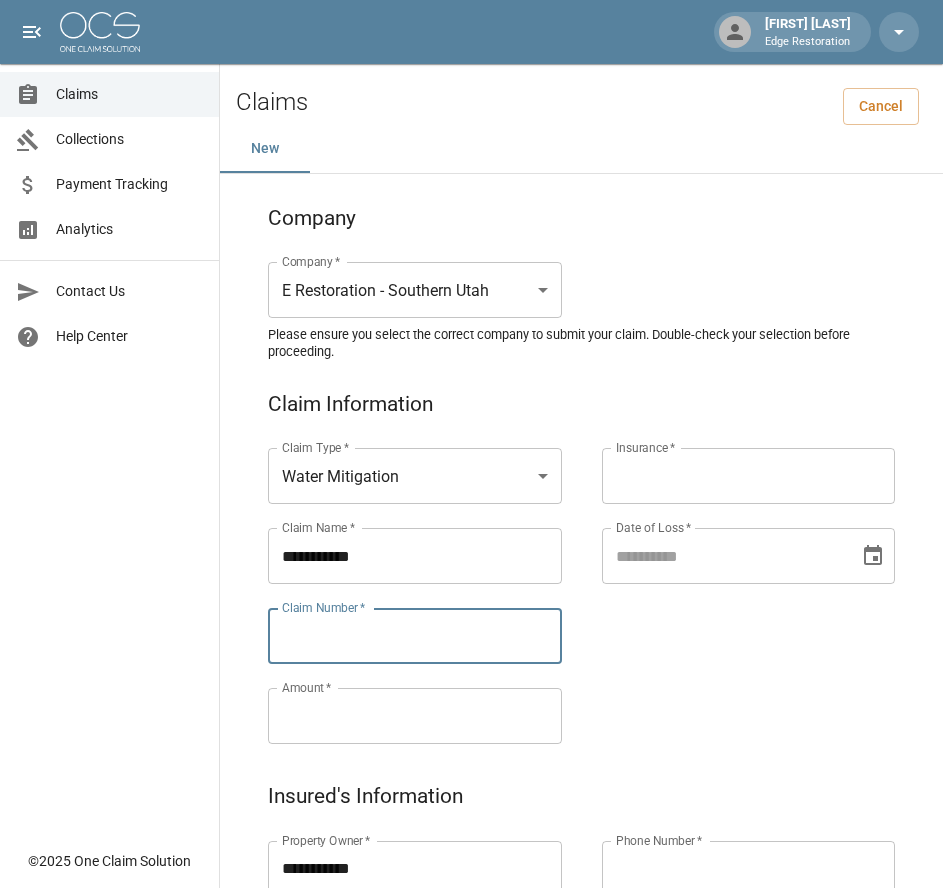 click on "Claim Number   *" at bounding box center [415, 636] 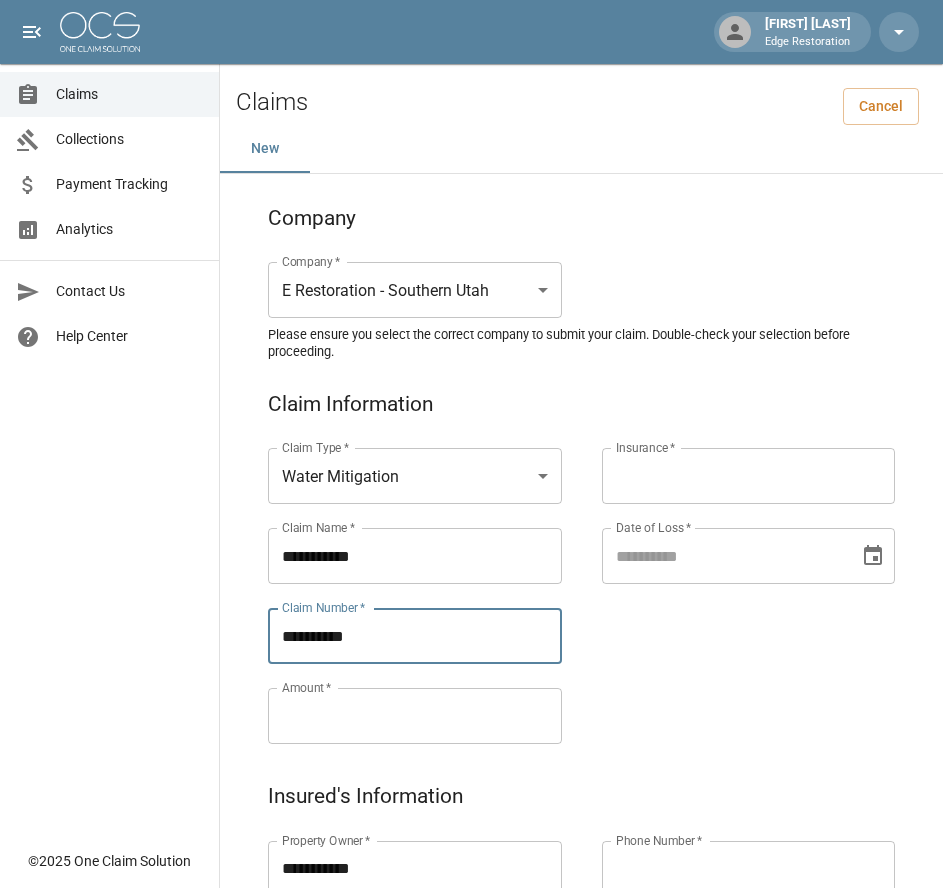 type on "**********" 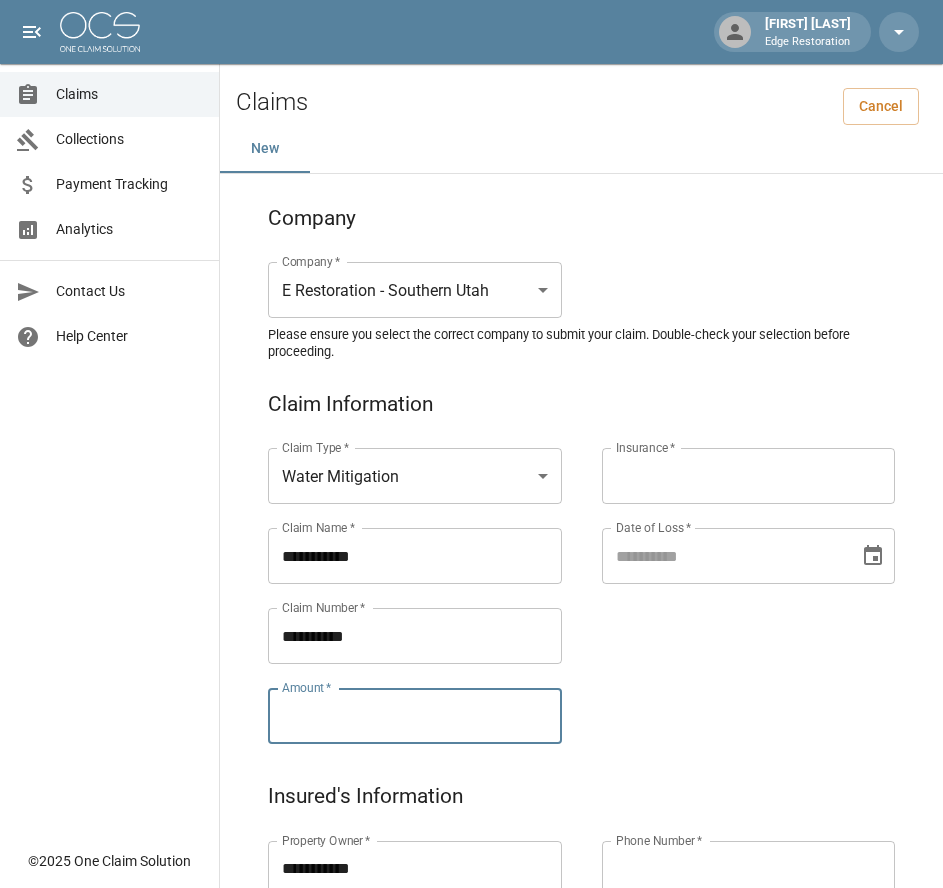 click on "Amount   *" at bounding box center (415, 716) 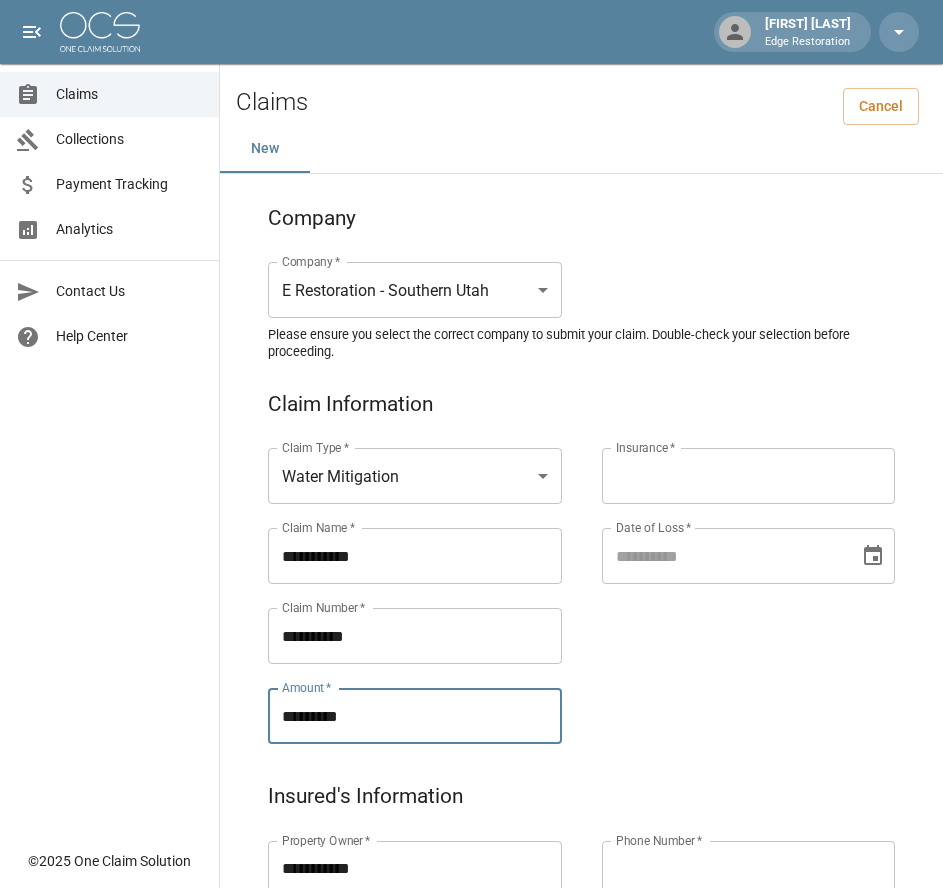 type on "*********" 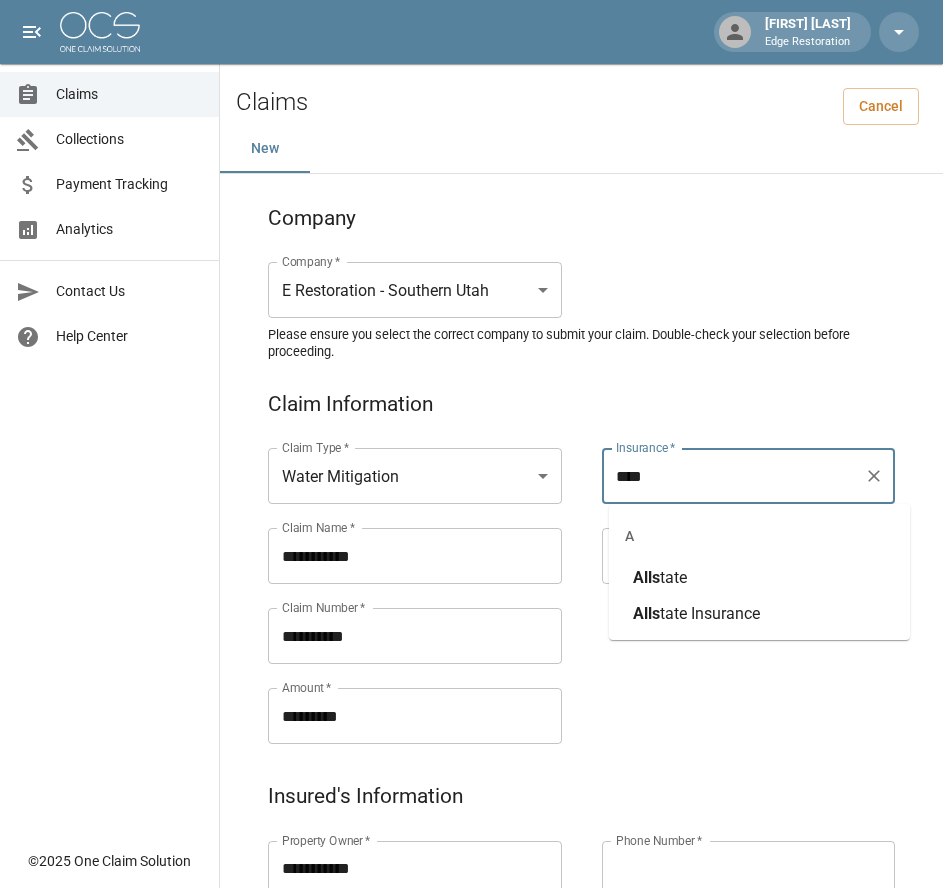 click on "Alls tate" at bounding box center [759, 578] 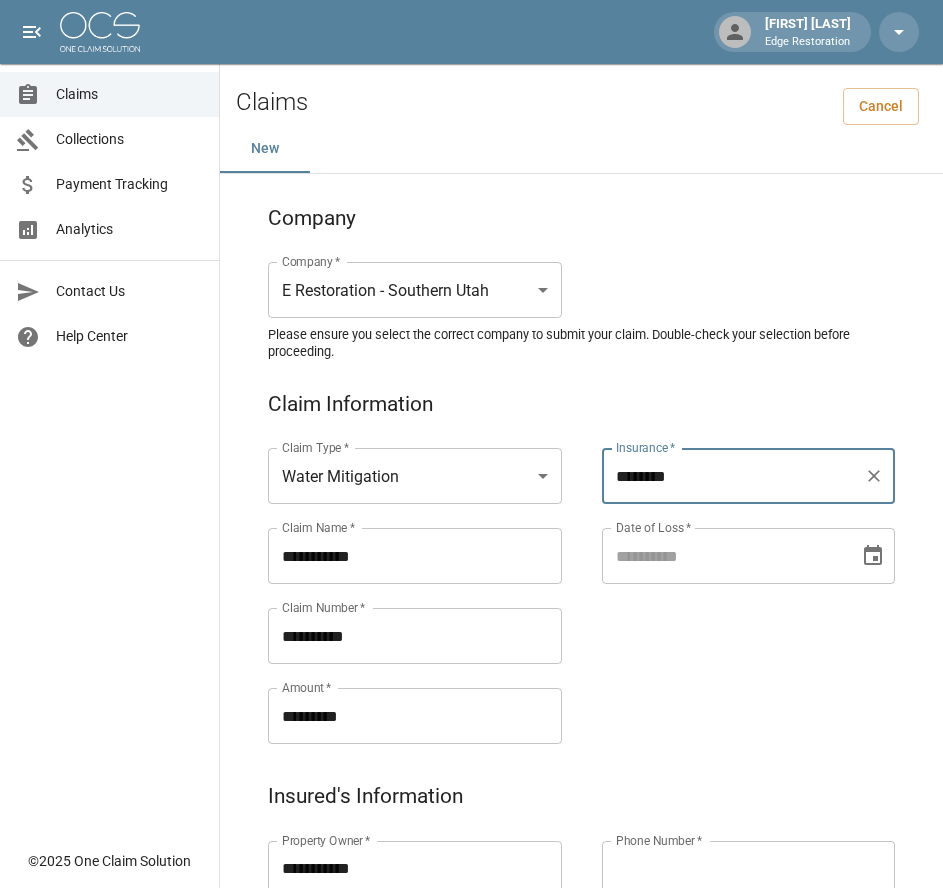 type on "********" 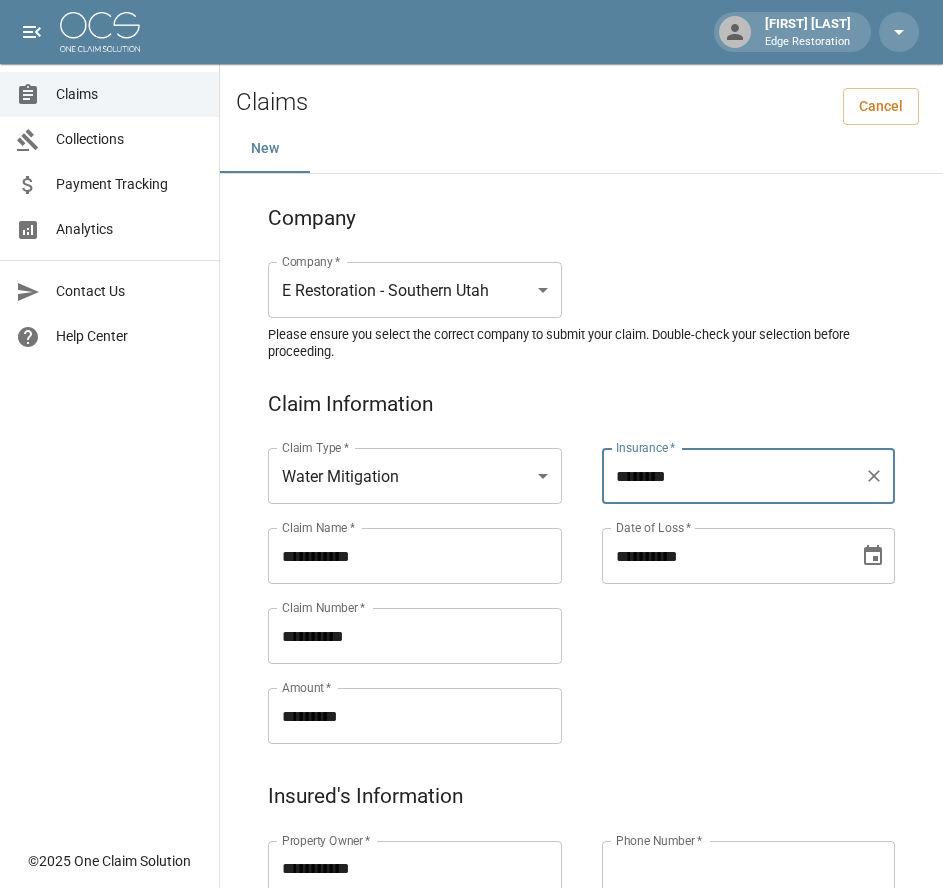 click on "**********" at bounding box center (724, 556) 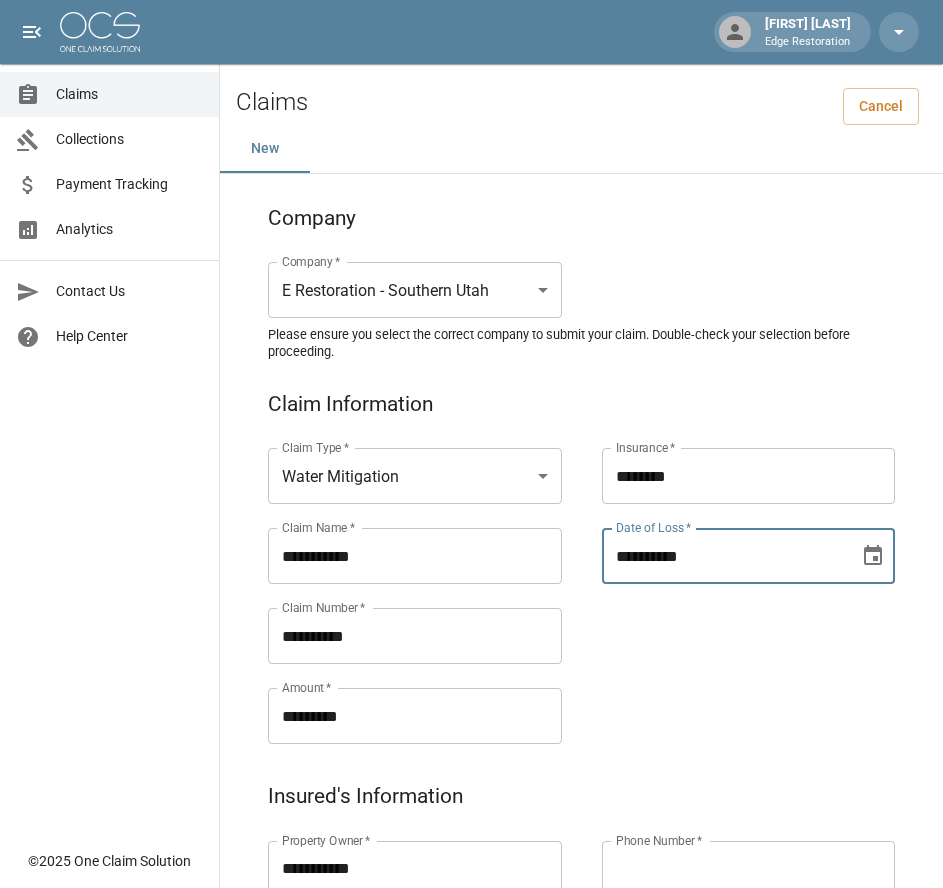 type on "**********" 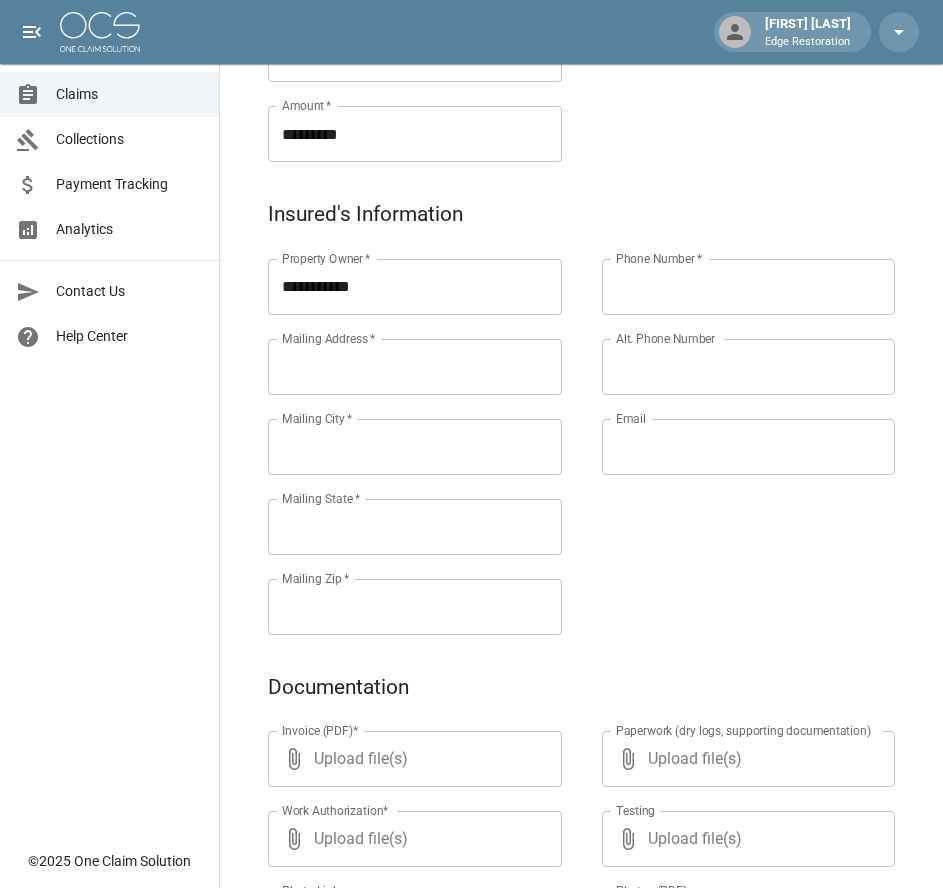 scroll, scrollTop: 583, scrollLeft: 0, axis: vertical 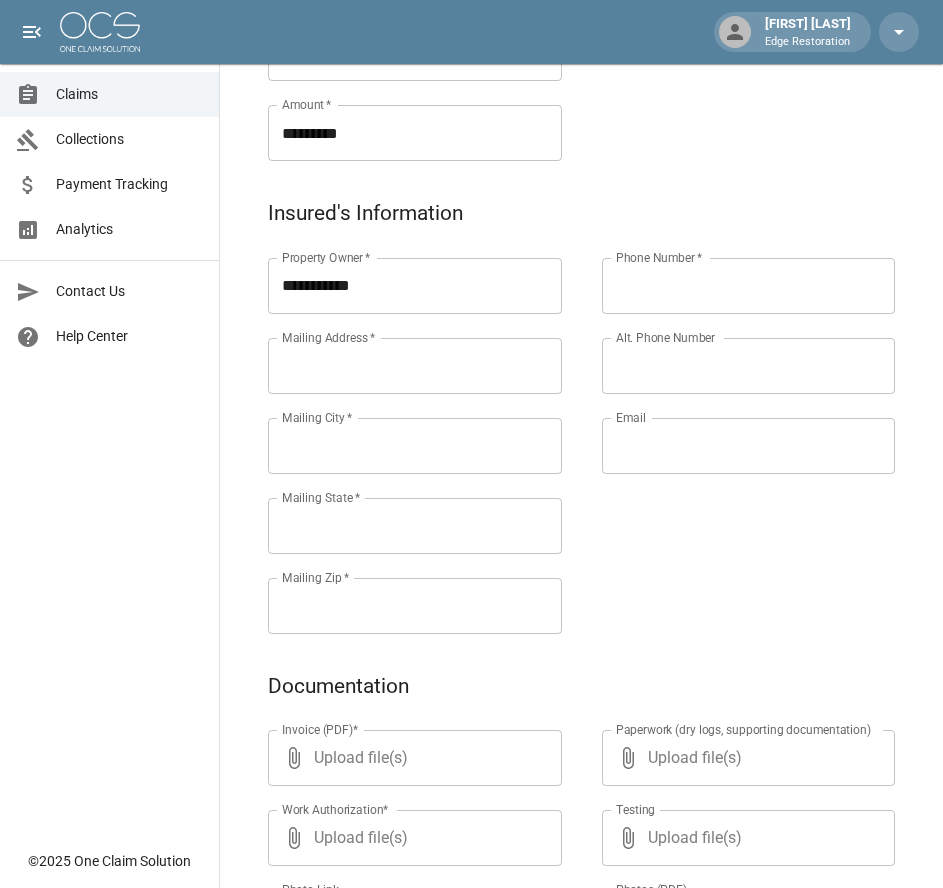 click on "Mailing Address   *" at bounding box center [415, 366] 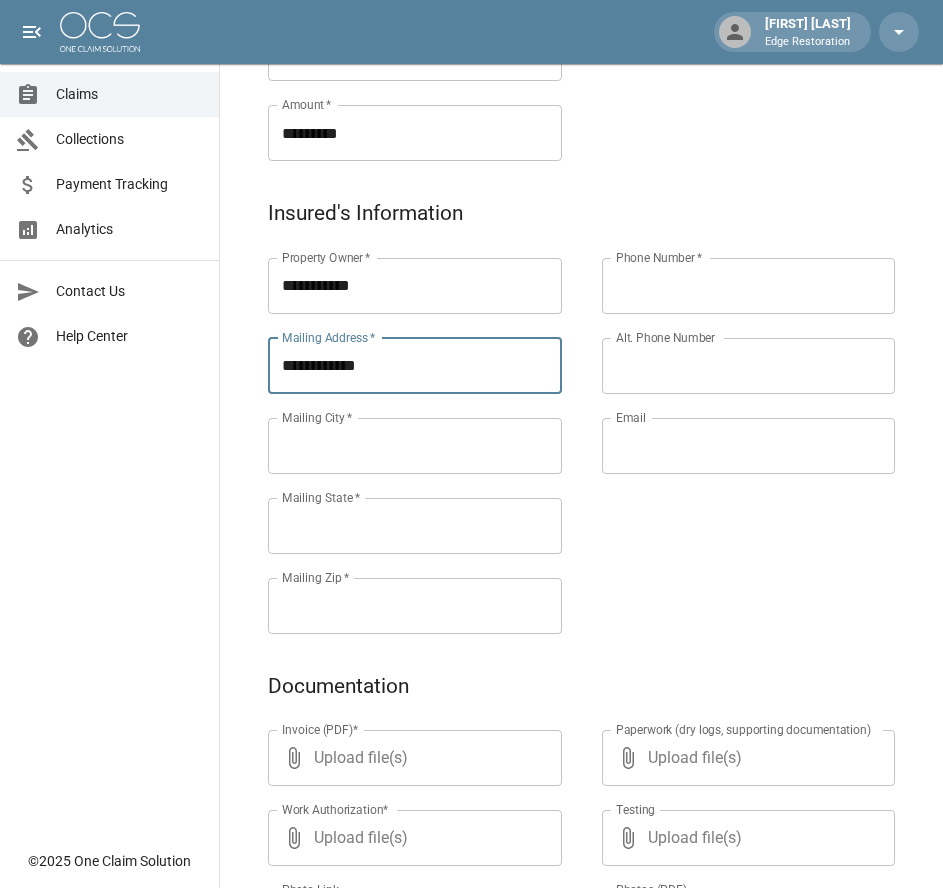 type on "**********" 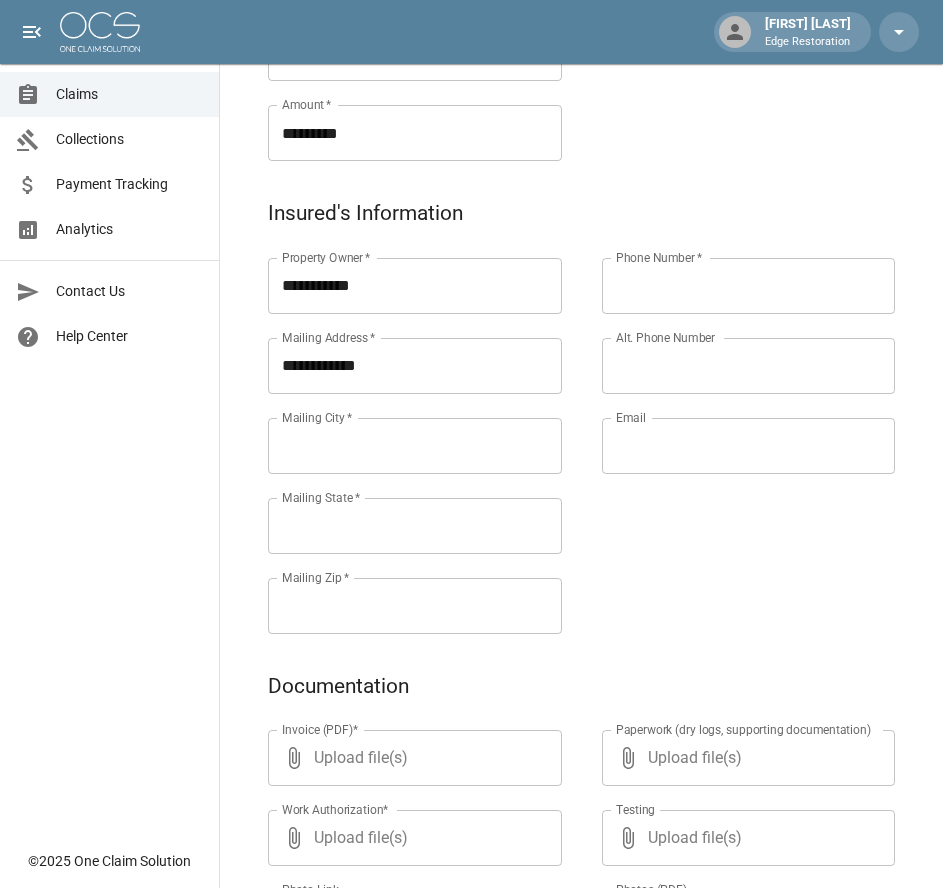 click on "Mailing City   *" at bounding box center [415, 446] 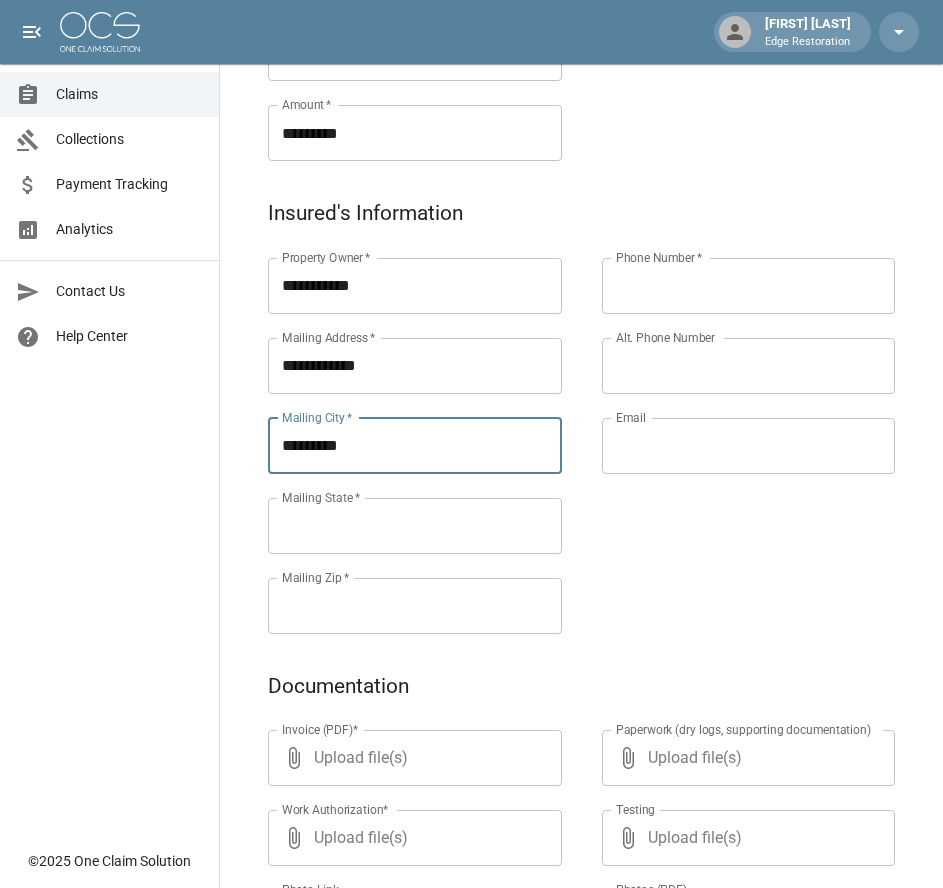 type on "*********" 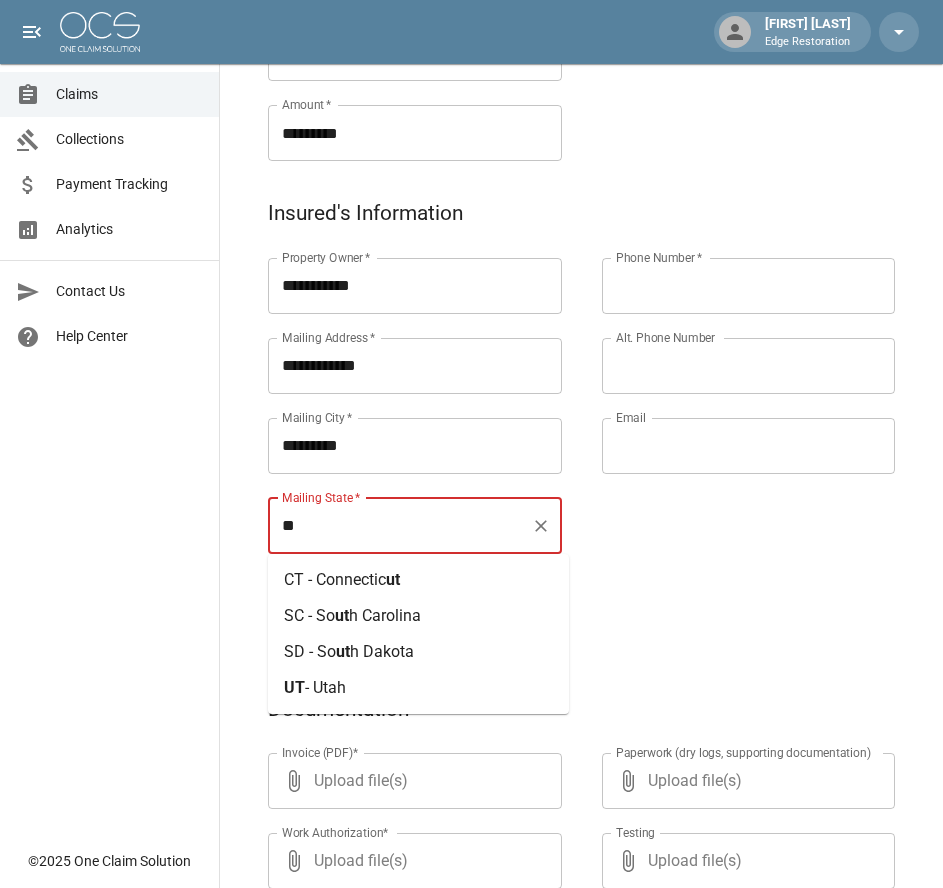 click on "- Utah" at bounding box center [325, 687] 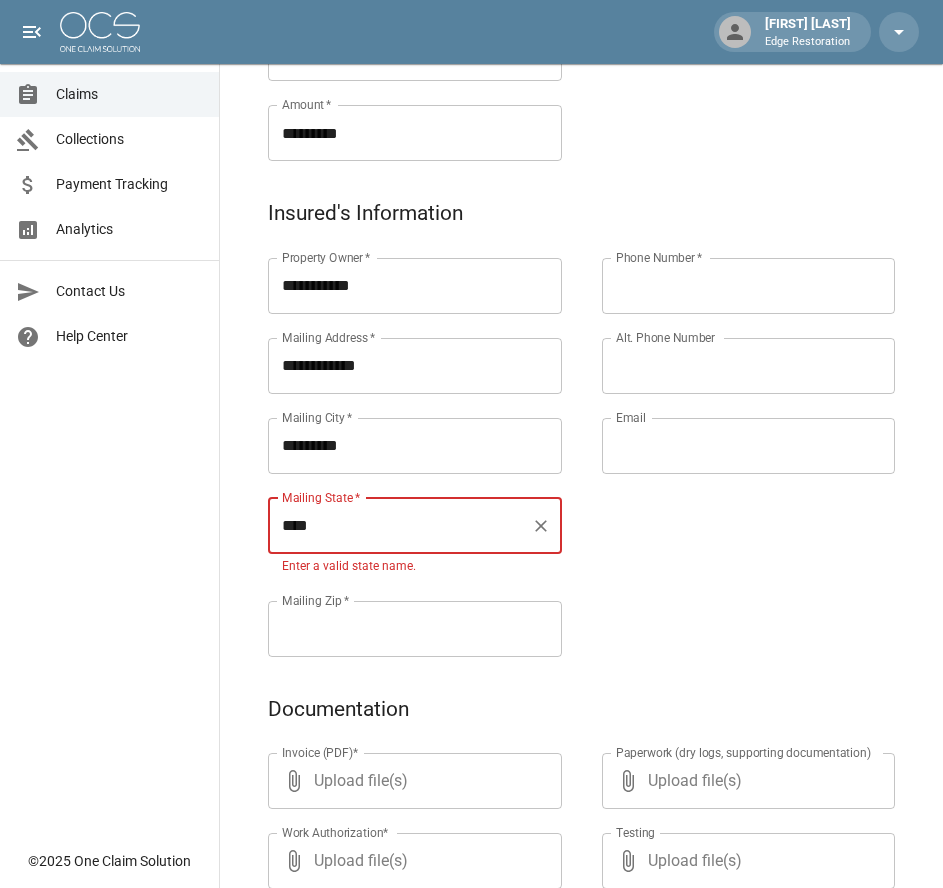 type on "****" 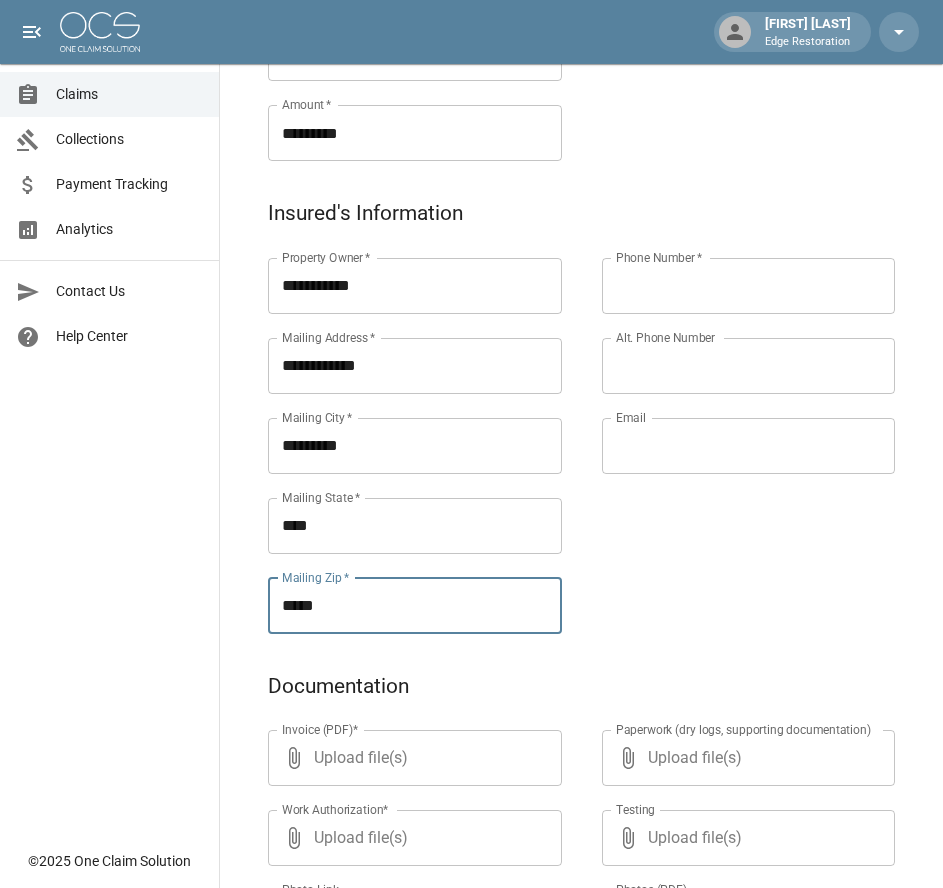 type on "*****" 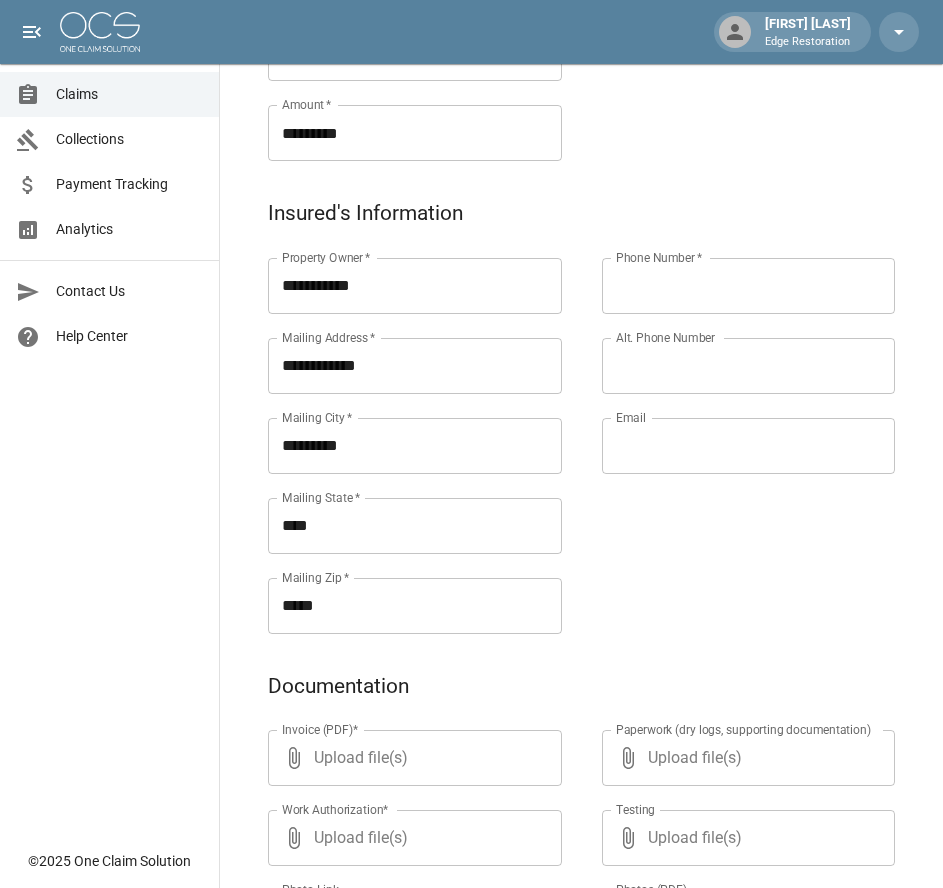 click on "Phone Number   *" at bounding box center [749, 286] 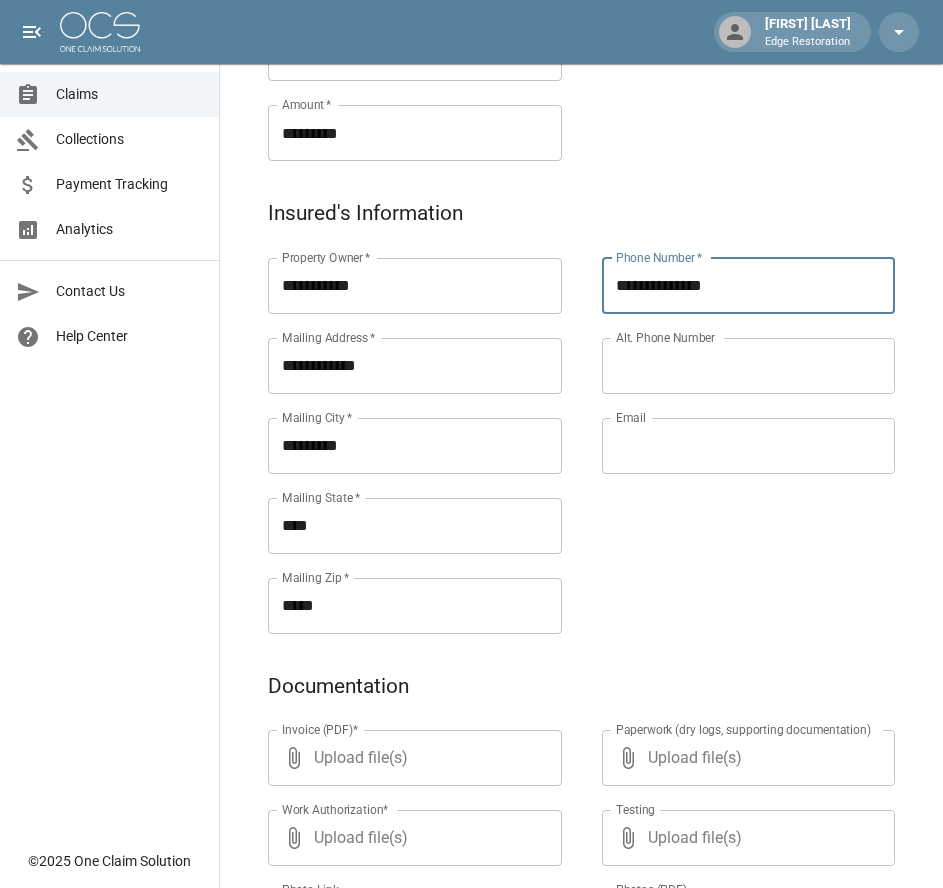 type on "**********" 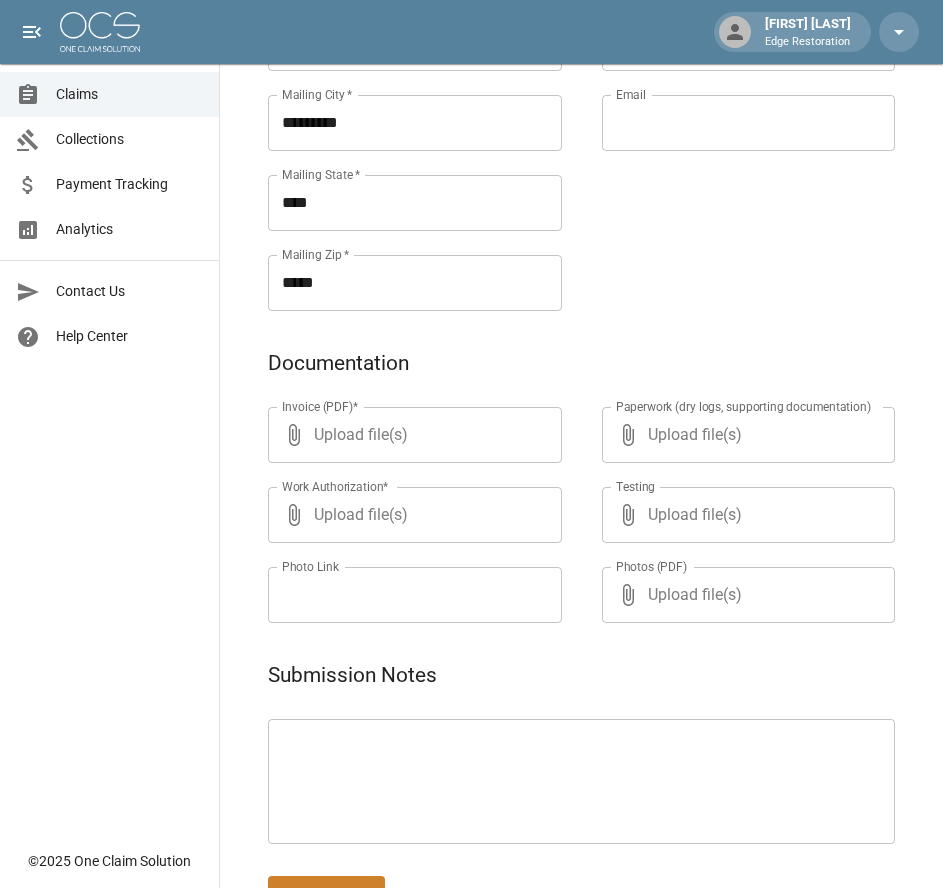 scroll, scrollTop: 971, scrollLeft: 0, axis: vertical 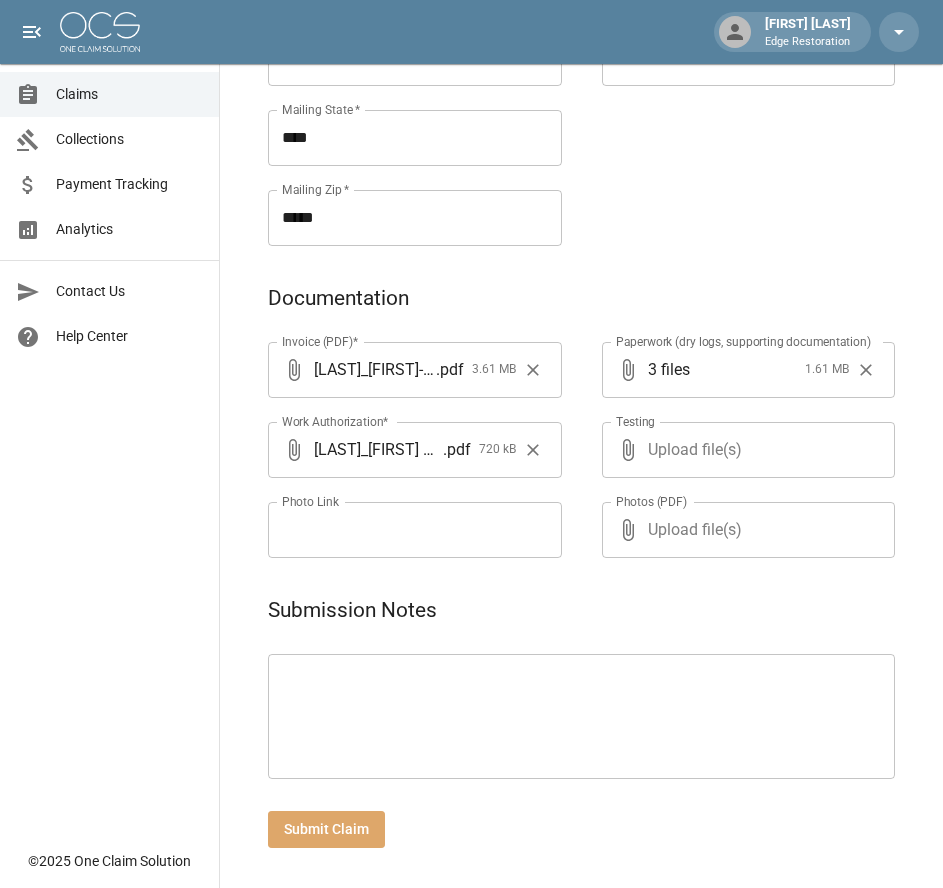 click on "Submit Claim" at bounding box center [326, 829] 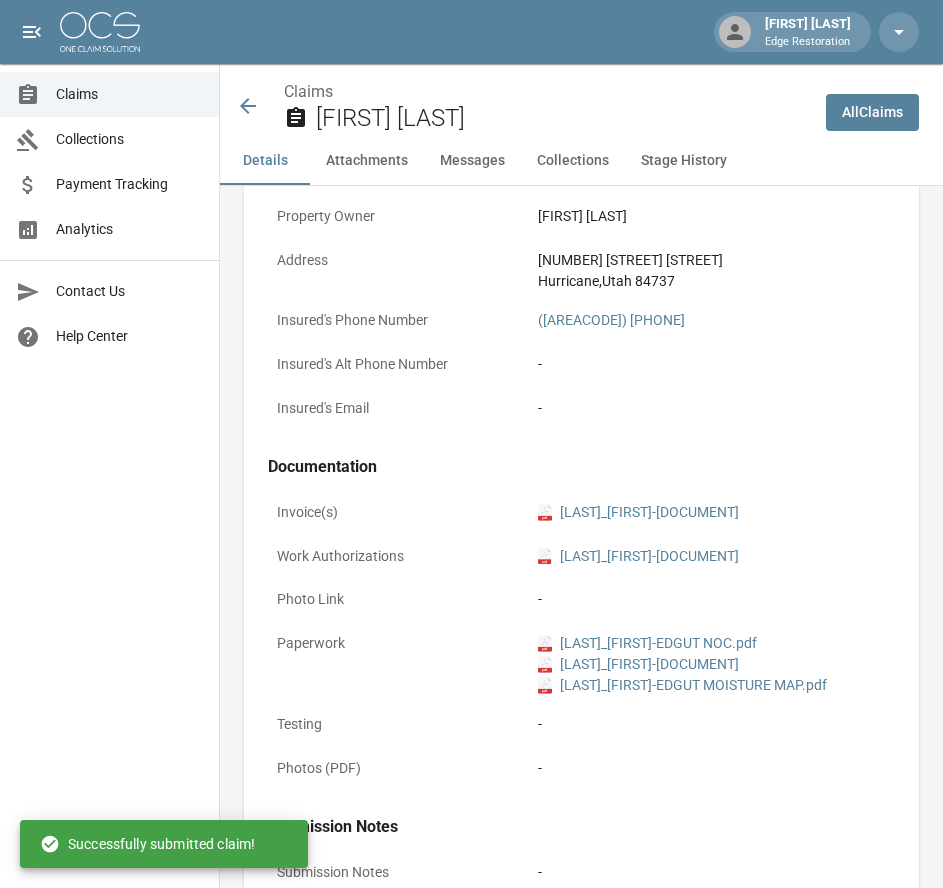 click at bounding box center [100, 32] 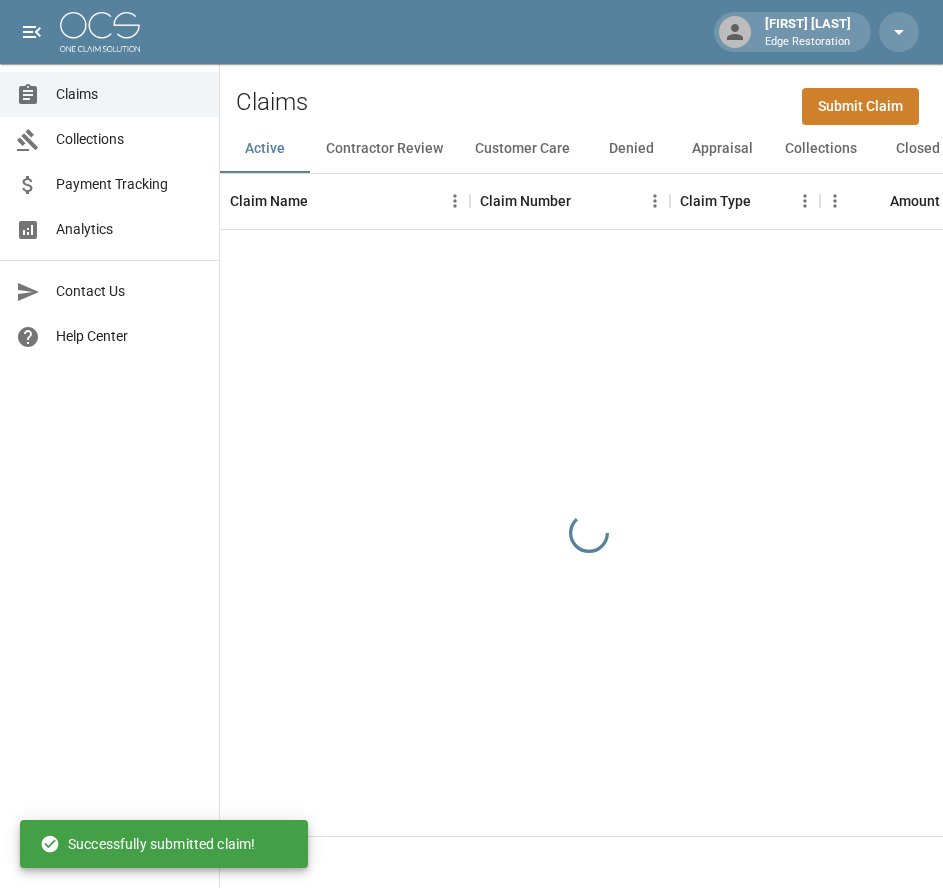 scroll, scrollTop: 0, scrollLeft: 0, axis: both 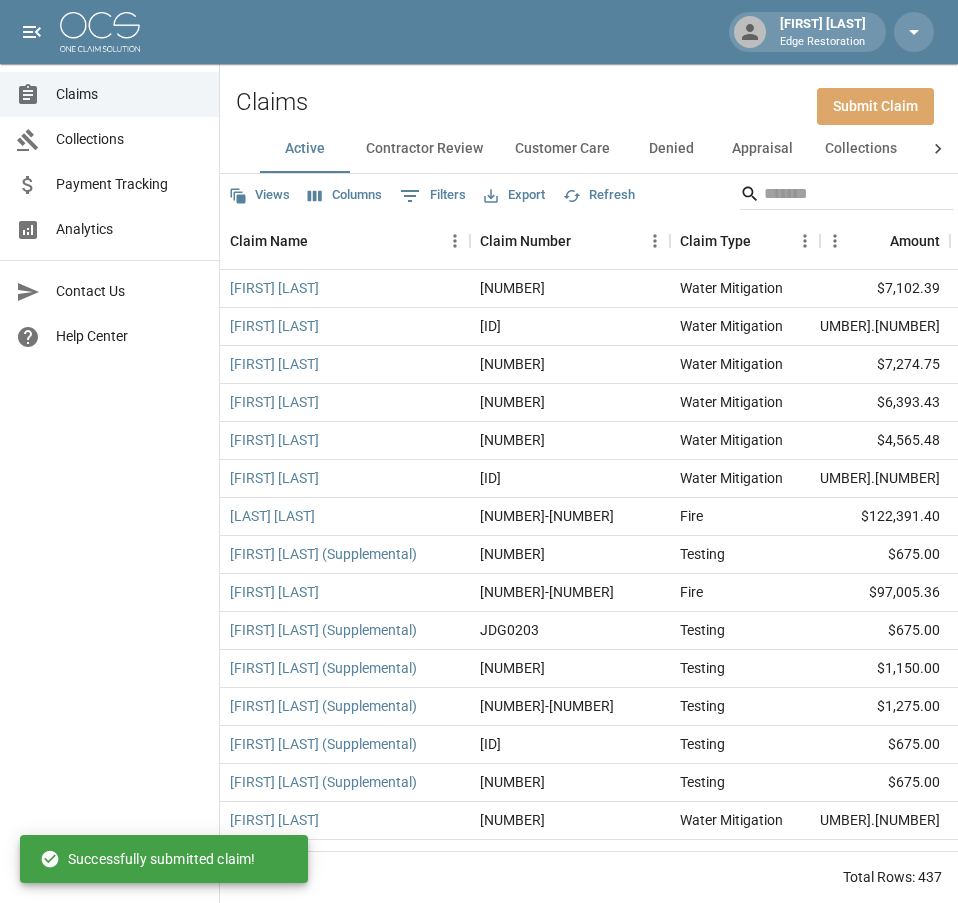 click on "Submit Claim" at bounding box center [875, 106] 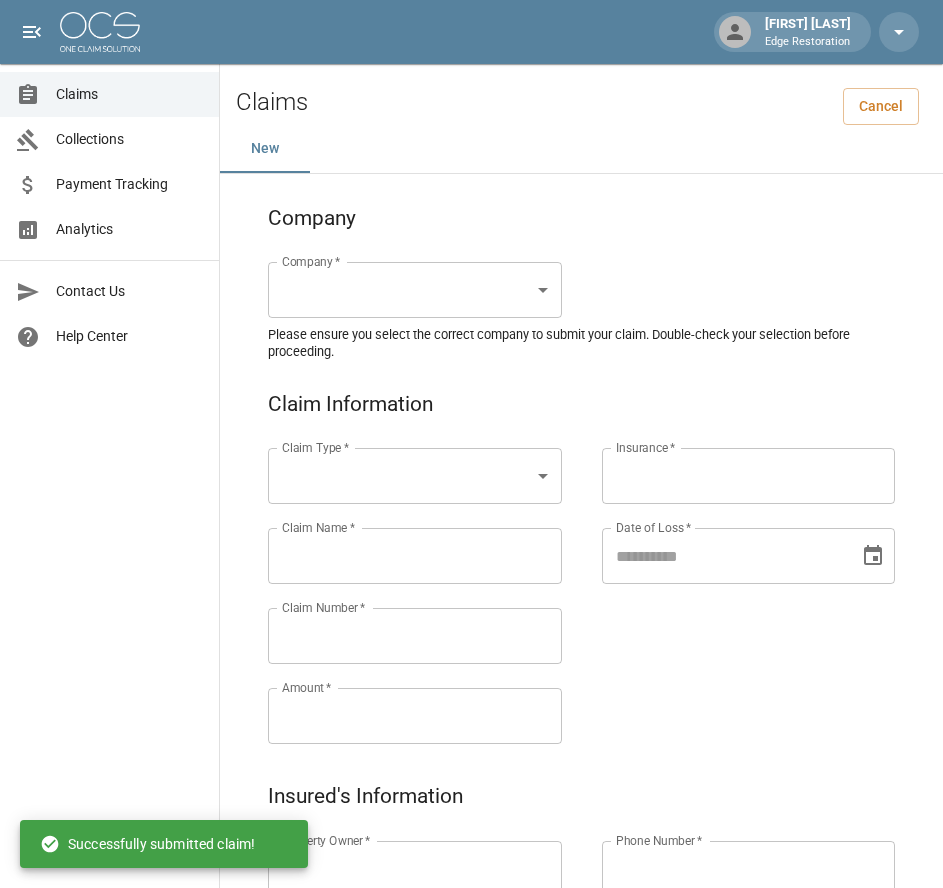 click on "Alicia Tubbs Edge Restoration Claims Collections Payment Tracking Analytics Contact Us Help Center ©  2025   One Claim Solution Claims Cancel New Company Company   * ​ Company   * Please ensure you select the correct company to submit your claim. Double-check your selection before proceeding. Claim Information Claim Type   * ​ Claim Type   * Claim Name   * Claim Name   * Claim Number   * Claim Number   * Amount   * Amount   * Insurance   * Insurance   * Date of Loss   * Date of Loss   * Insured's Information Property Owner   * Property Owner   * Mailing Address   * Mailing Address   * Mailing City   * Mailing City   * Mailing State   * Mailing State   * Mailing Zip   * Mailing Zip   * Phone Number   * Phone Number   * Alt. Phone Number Alt. Phone Number Email Email Documentation Invoice (PDF)* ​ Upload file(s) Invoice (PDF)* Work Authorization* ​ Upload file(s) Work Authorization* Photo Link Photo Link ​ Upload file(s) Testing ​ ​" at bounding box center [471, 929] 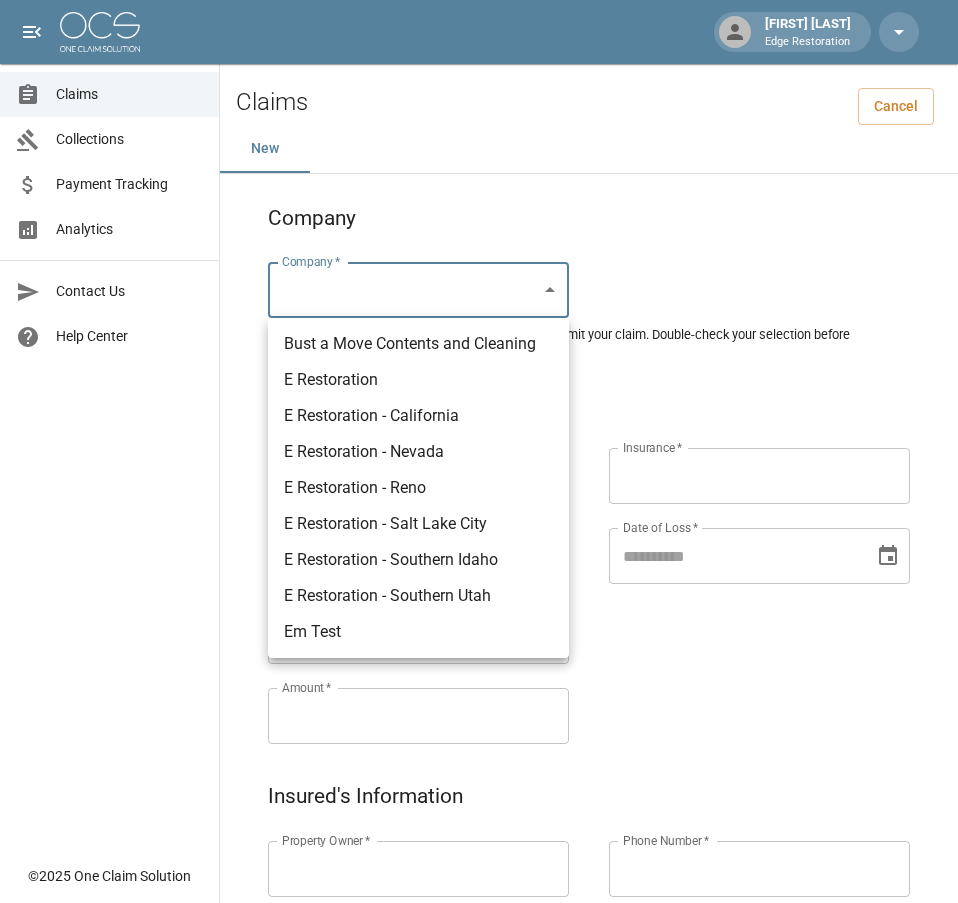 click on "E Restoration" at bounding box center [418, 380] 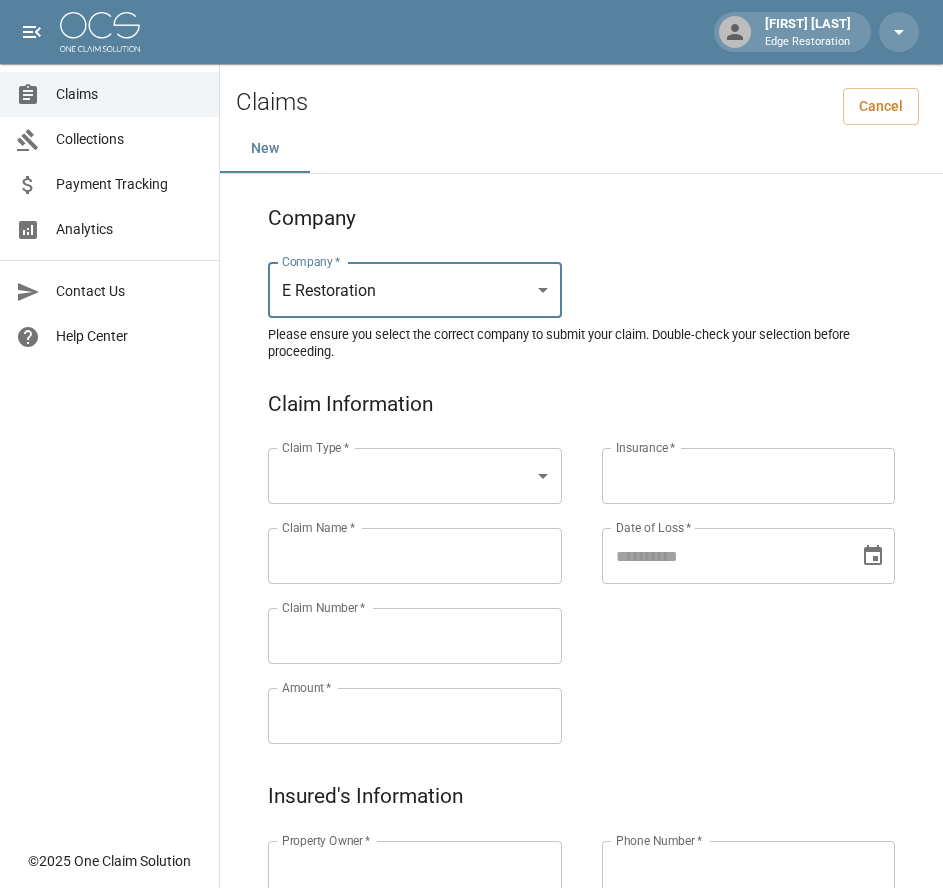 click on "Alicia Tubbs Edge Restoration Claims Collections Payment Tracking Analytics Contact Us Help Center ©  2025   One Claim Solution Claims Cancel New Company Company   * E Restoration *** Company   * Please ensure you select the correct company to submit your claim. Double-check your selection before proceeding. Claim Information Claim Type   * ​ Claim Type   * Claim Name   * Claim Name   * Claim Number   * Claim Number   * Amount   * Amount   * Insurance   * Insurance   * Date of Loss   * Date of Loss   * Insured's Information Property Owner   * Property Owner   * Mailing Address   * Mailing Address   * Mailing City   * Mailing City   * Mailing State   * Mailing State   * Mailing Zip   * Mailing Zip   * Phone Number   * Phone Number   * Alt. Phone Number Alt. Phone Number Email Email Documentation Invoice (PDF)* ​ Upload file(s) Invoice (PDF)* Work Authorization* ​ Upload file(s) Work Authorization* Photo Link Photo Link ​ Upload file(s) *" at bounding box center (471, 929) 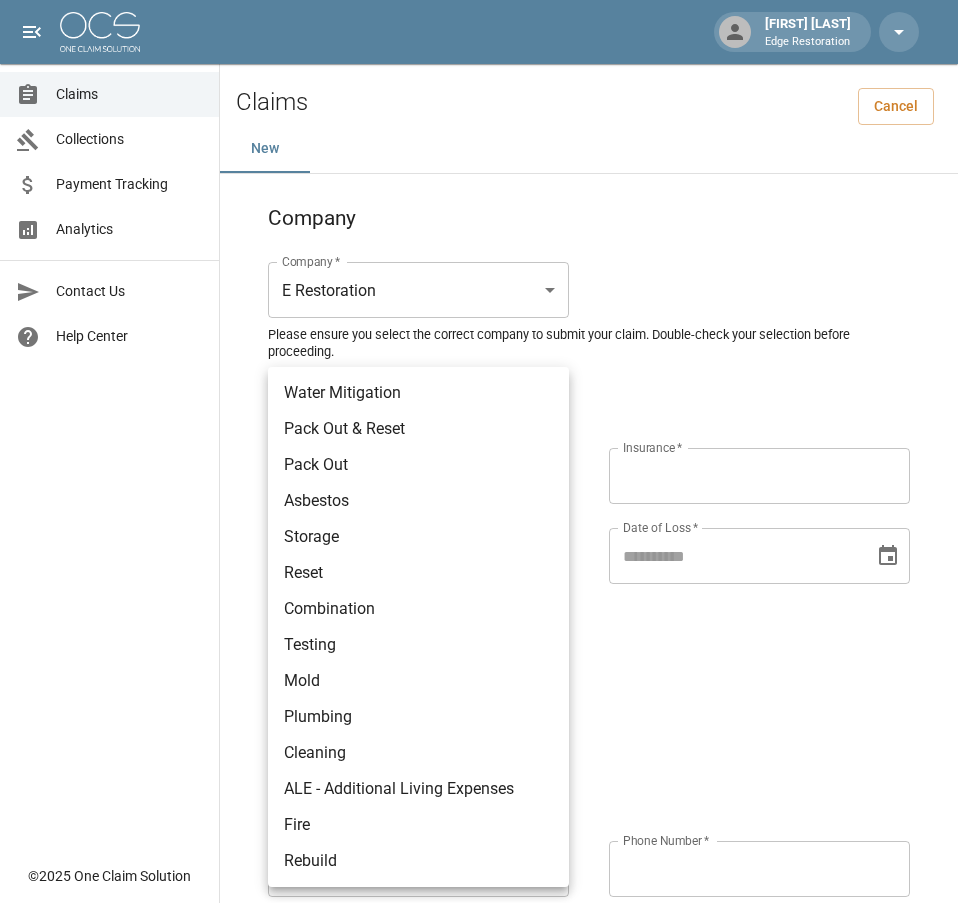 click on "Plumbing" at bounding box center (418, 717) 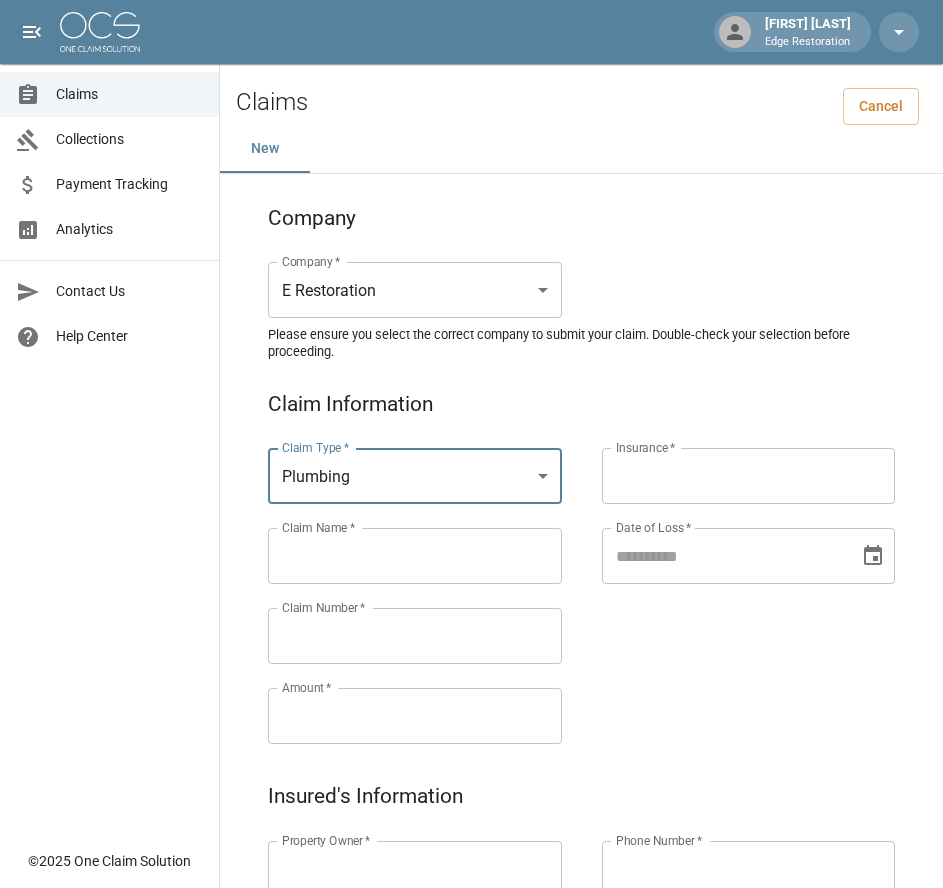 click on "Claims Collections Payment Tracking Analytics Contact Us Help Center" at bounding box center (109, 419) 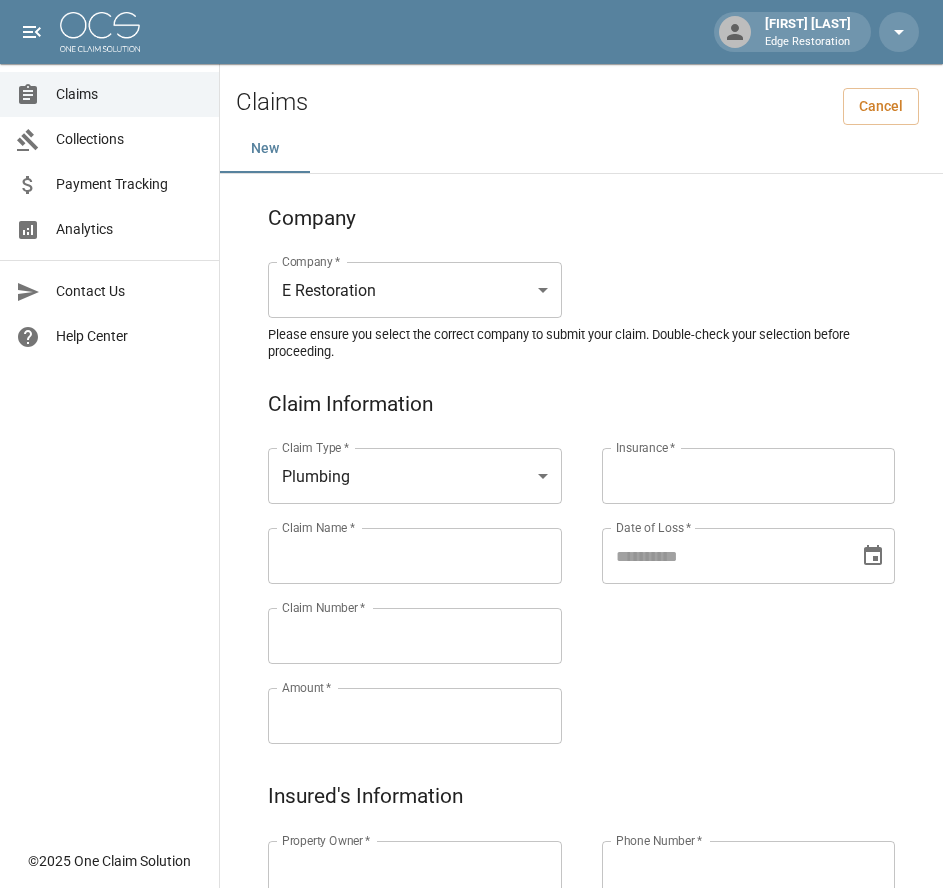 click on "Claim Name   *" at bounding box center (415, 556) 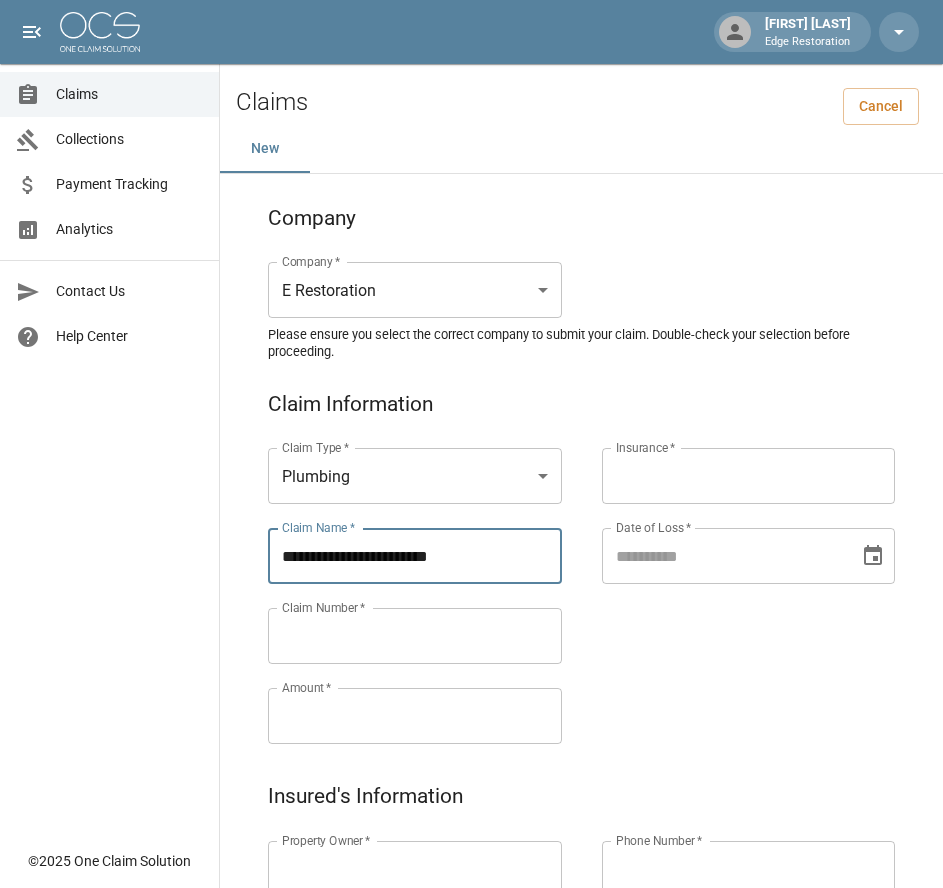 type on "**********" 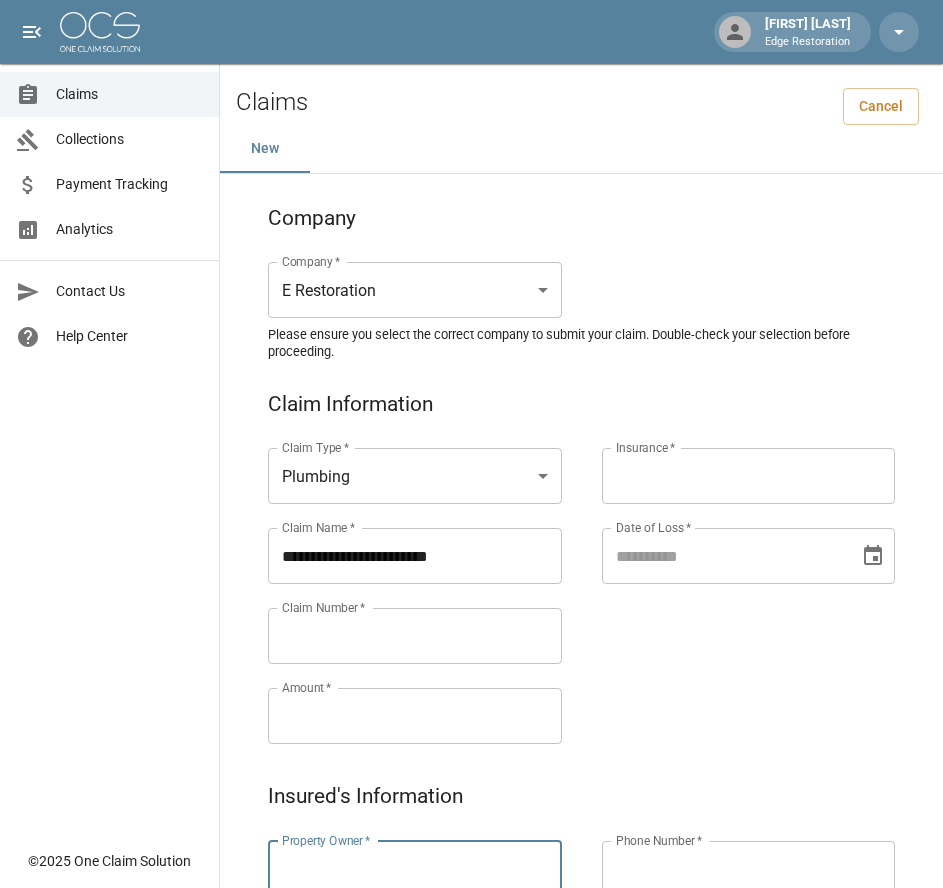 paste on "*********" 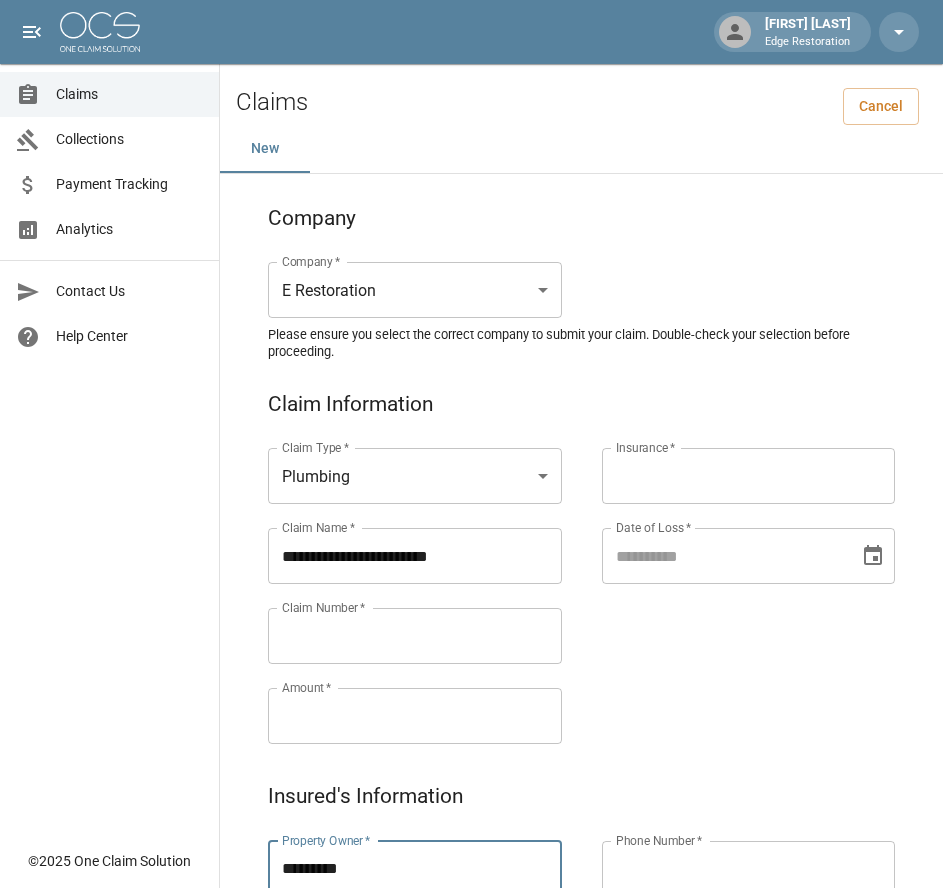 type on "*********" 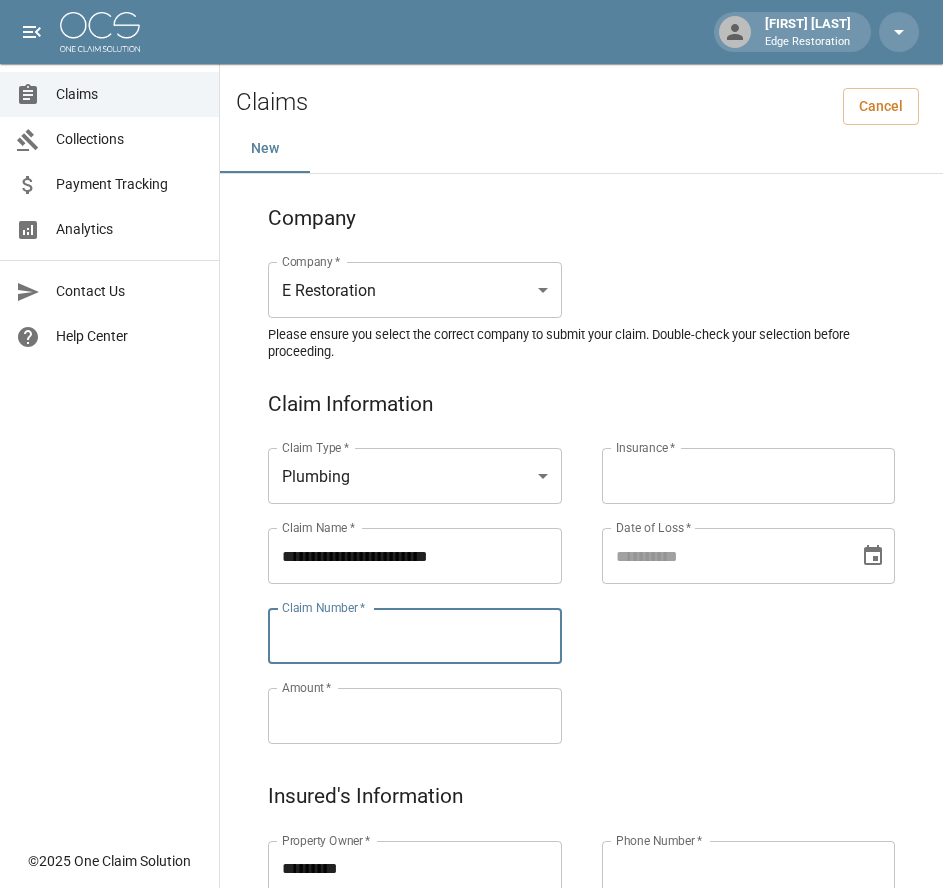 click on "Claim Number   *" at bounding box center (415, 636) 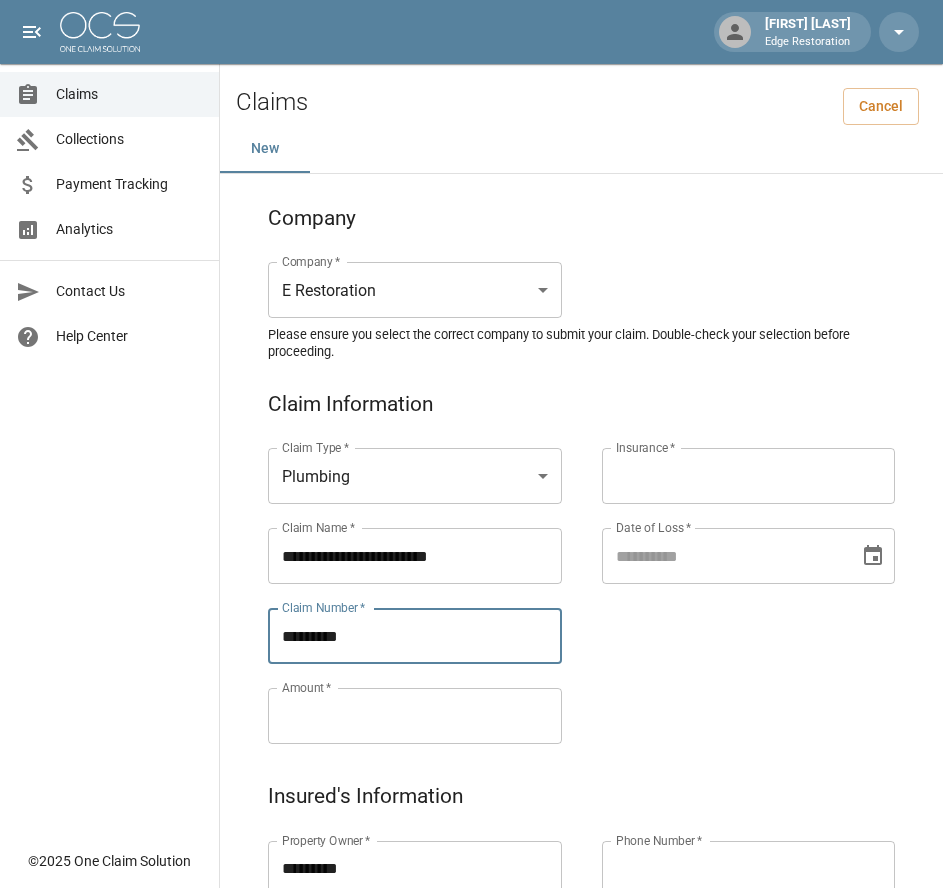 type on "*********" 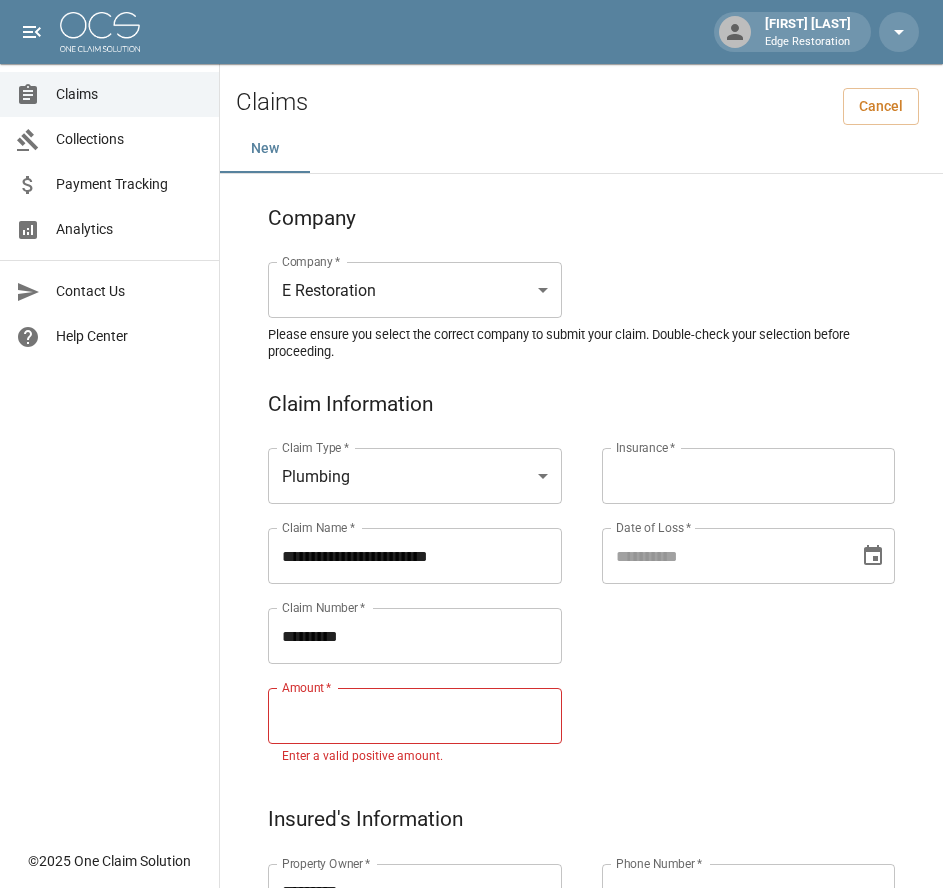 paste on "*******" 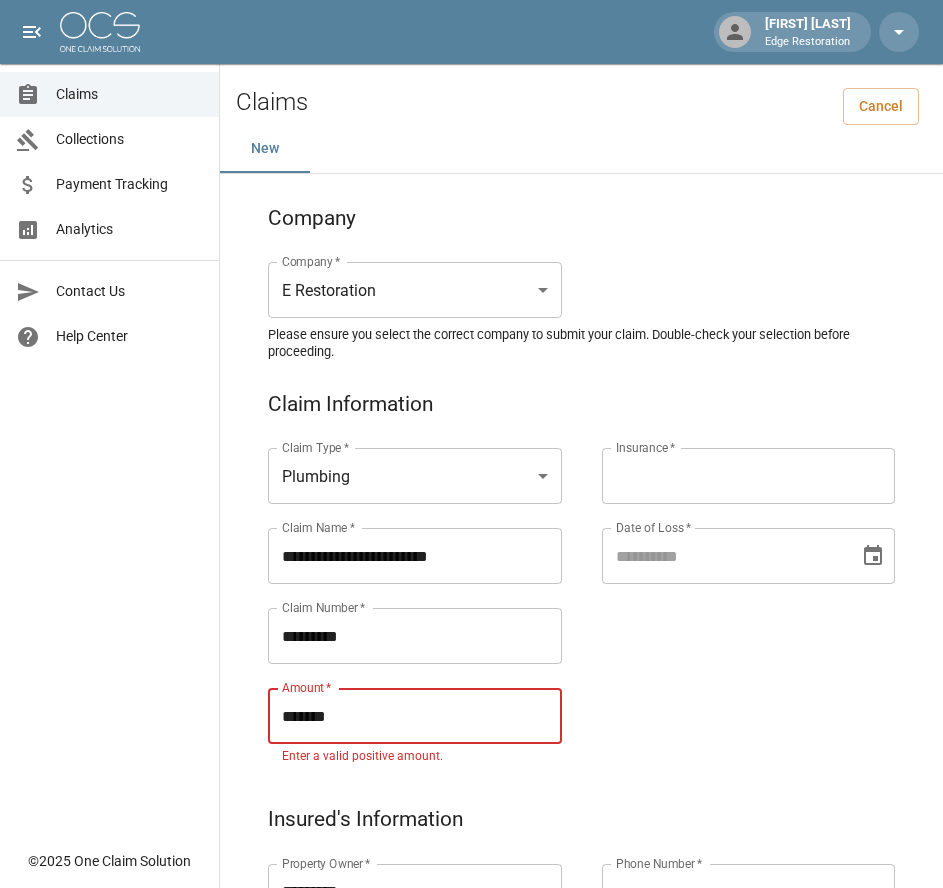type on "*******" 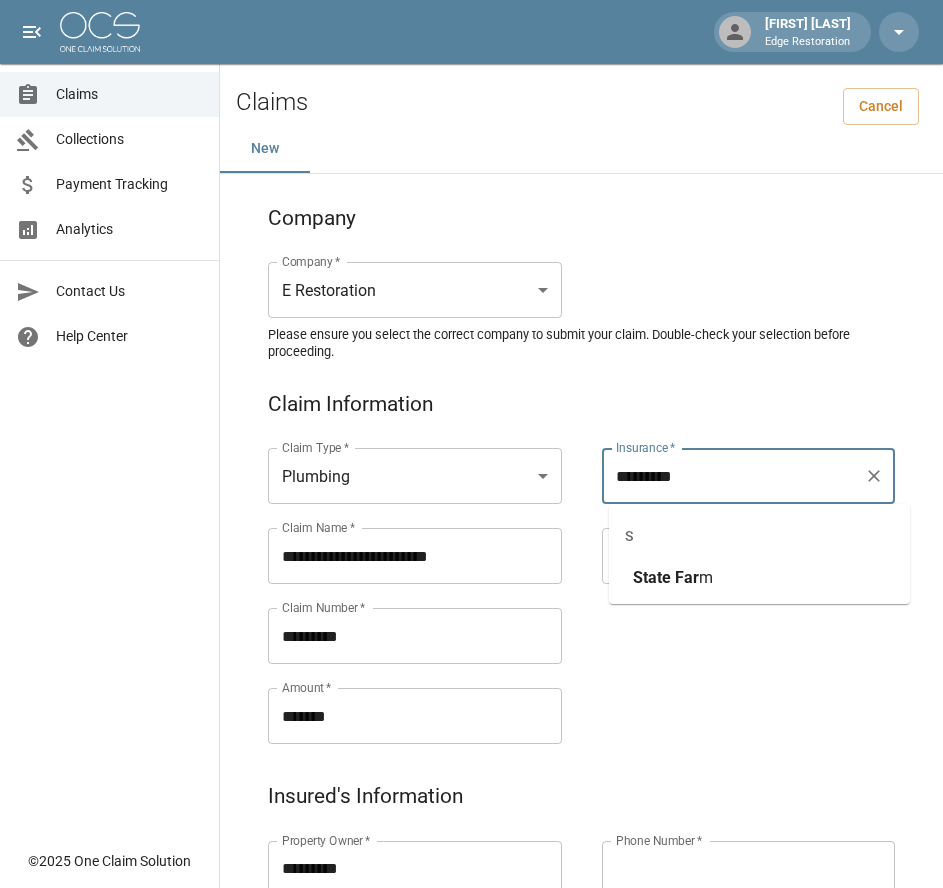 click on "Far" at bounding box center (687, 577) 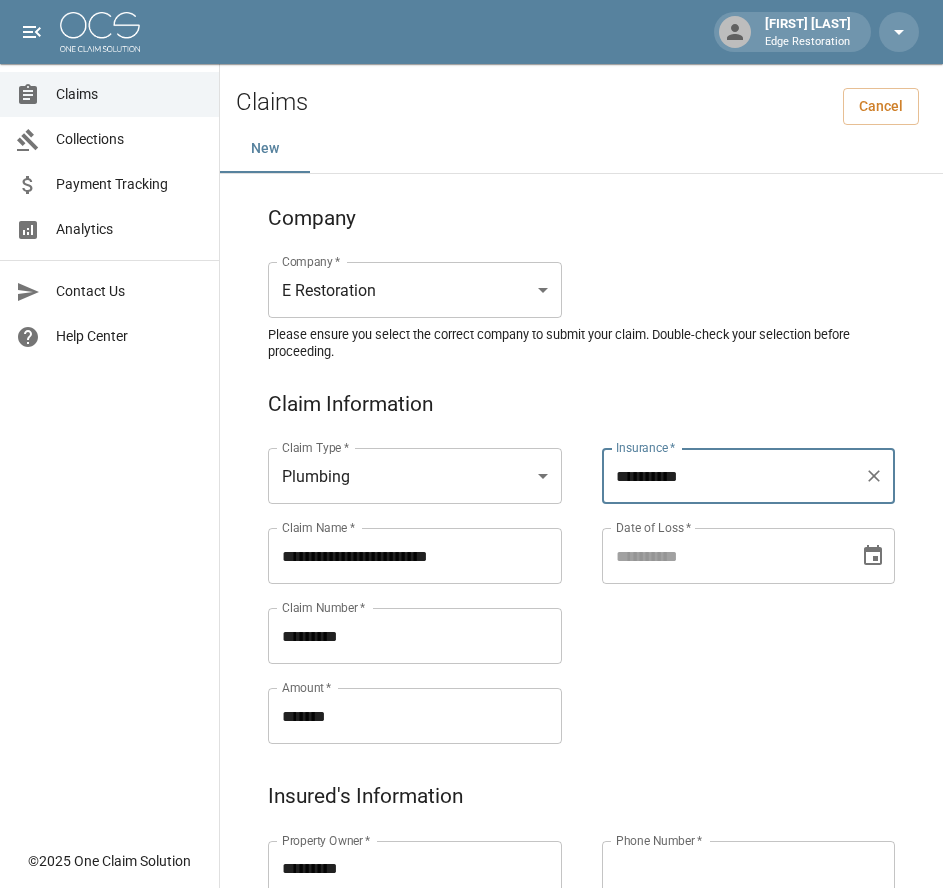 type on "**********" 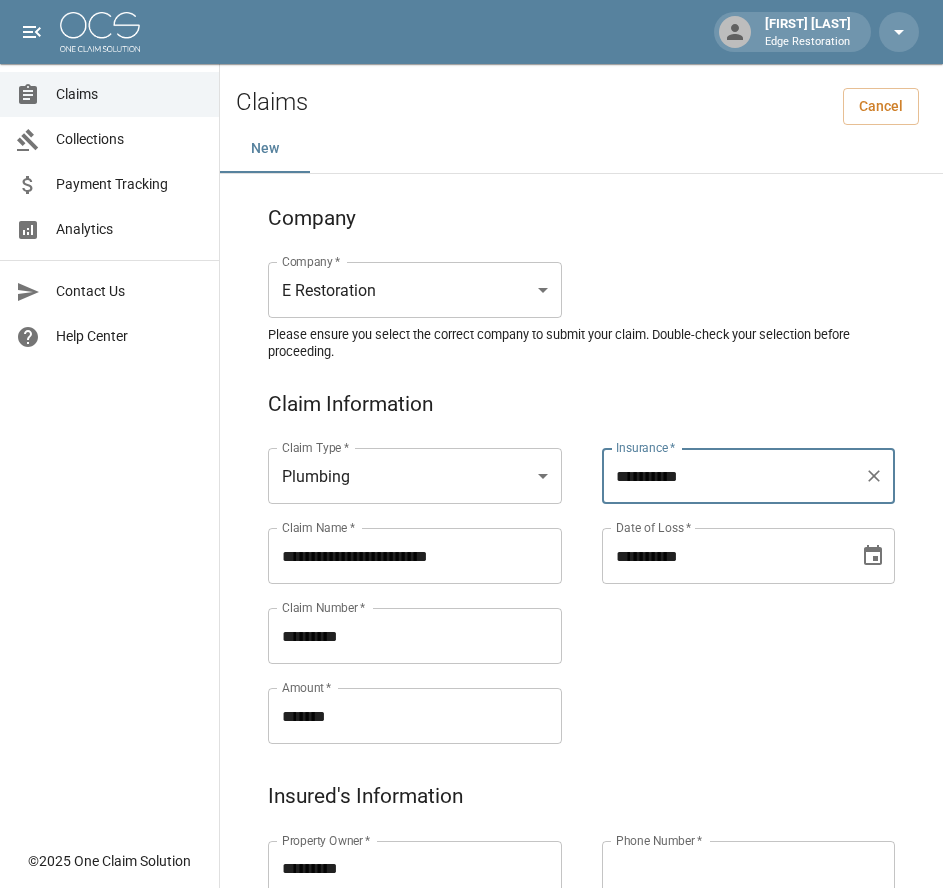 click on "**********" at bounding box center (724, 556) 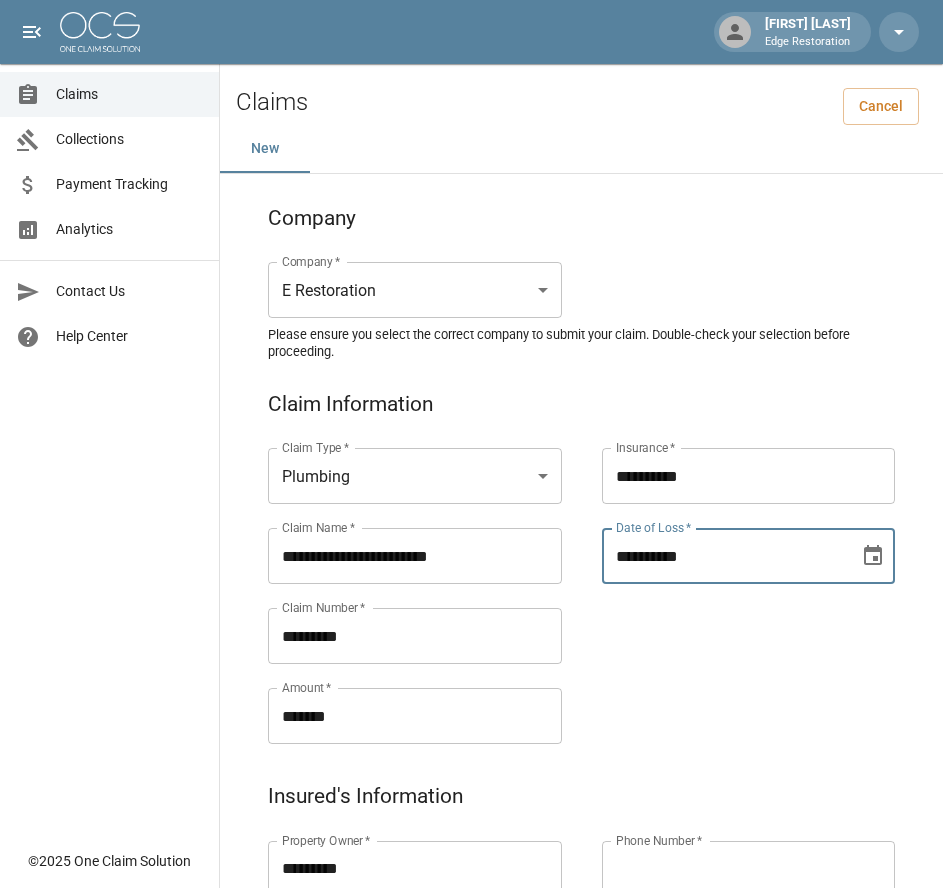 type on "**********" 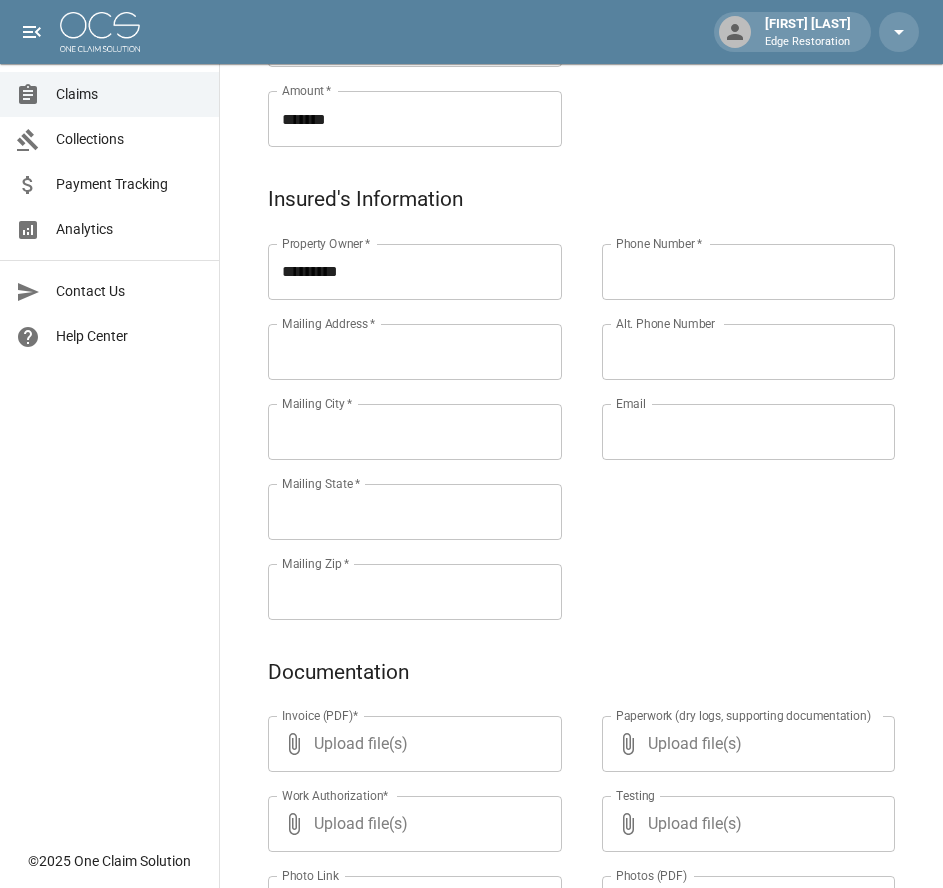 scroll, scrollTop: 603, scrollLeft: 0, axis: vertical 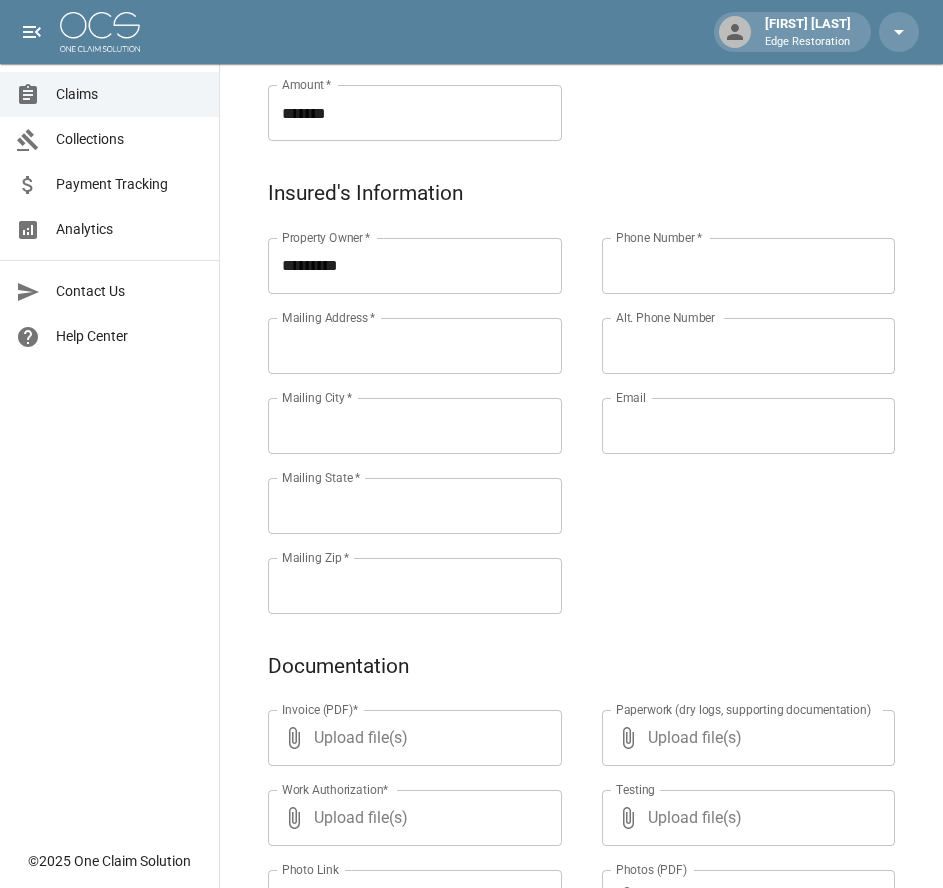 click on "Mailing Address   *" at bounding box center (328, 317) 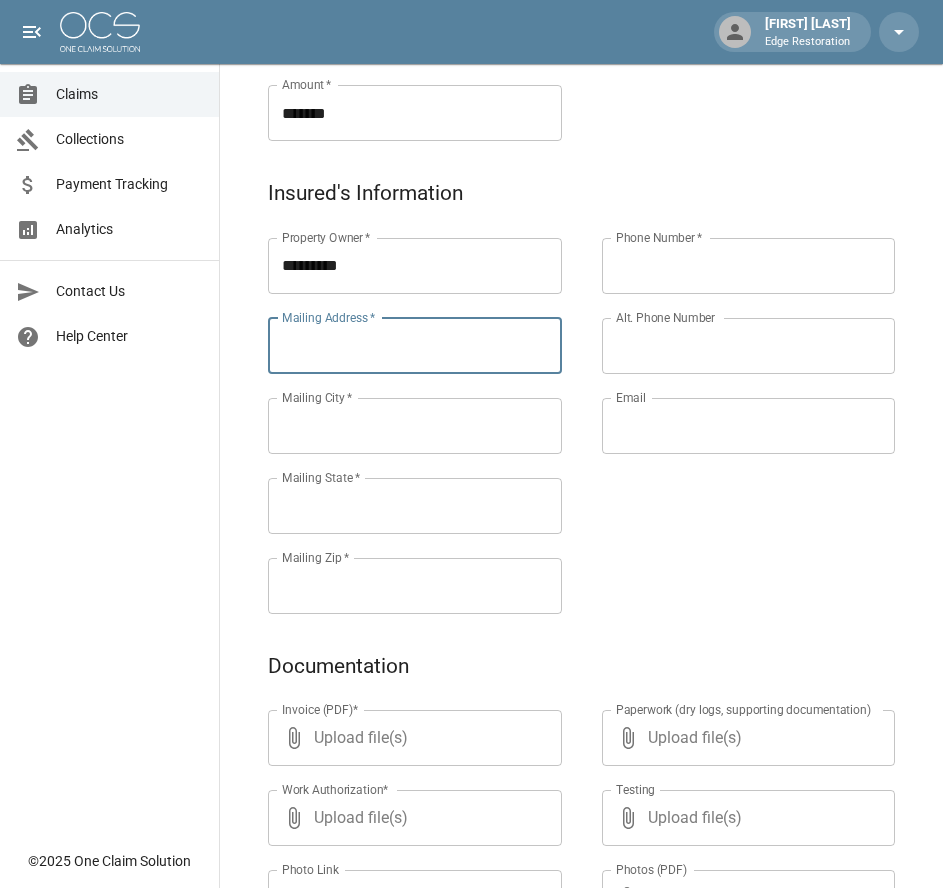 paste on "**********" 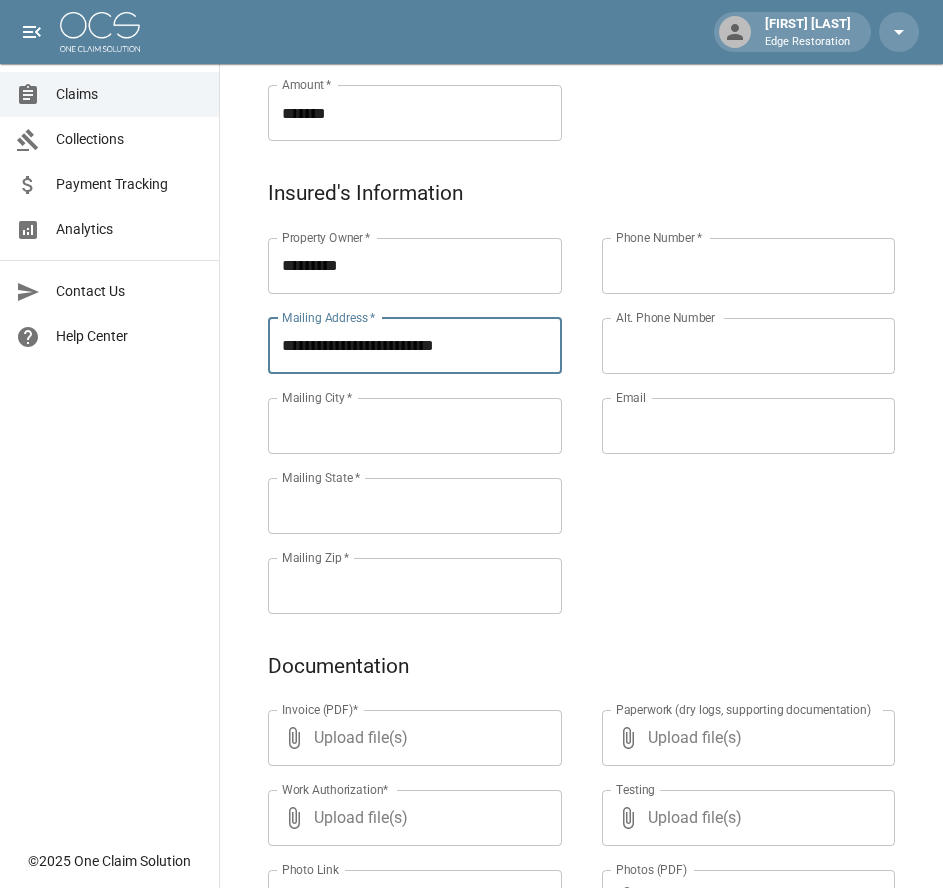 type on "**********" 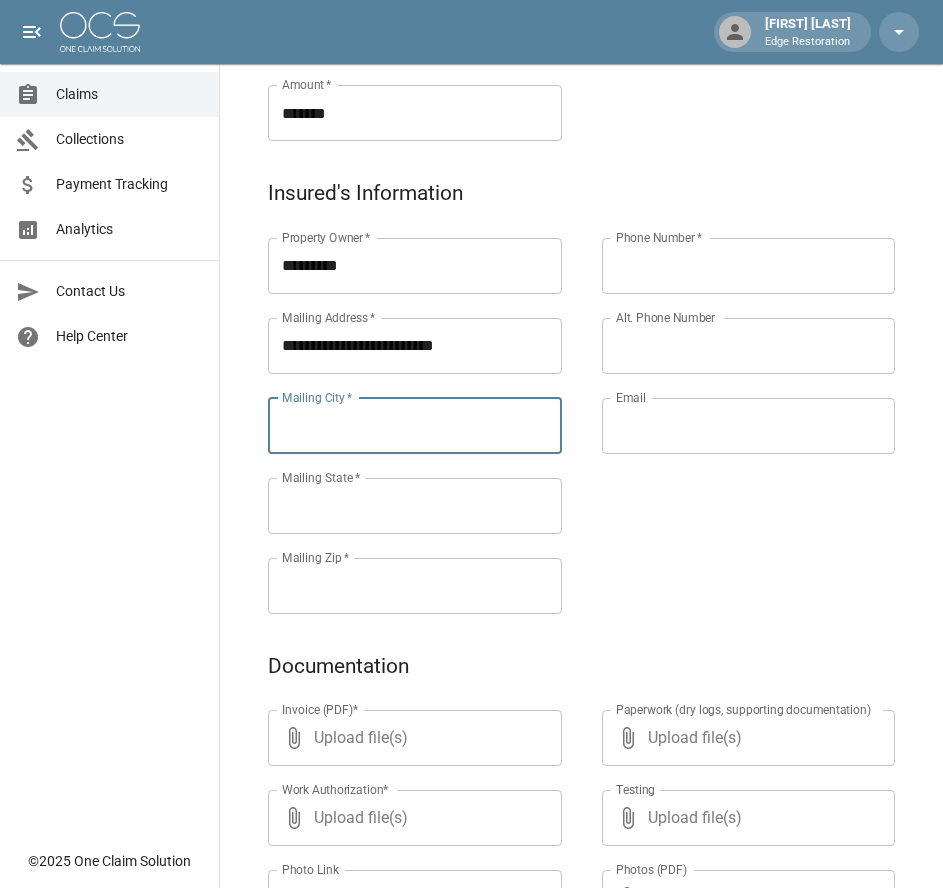 click on "Mailing City   *" at bounding box center [415, 426] 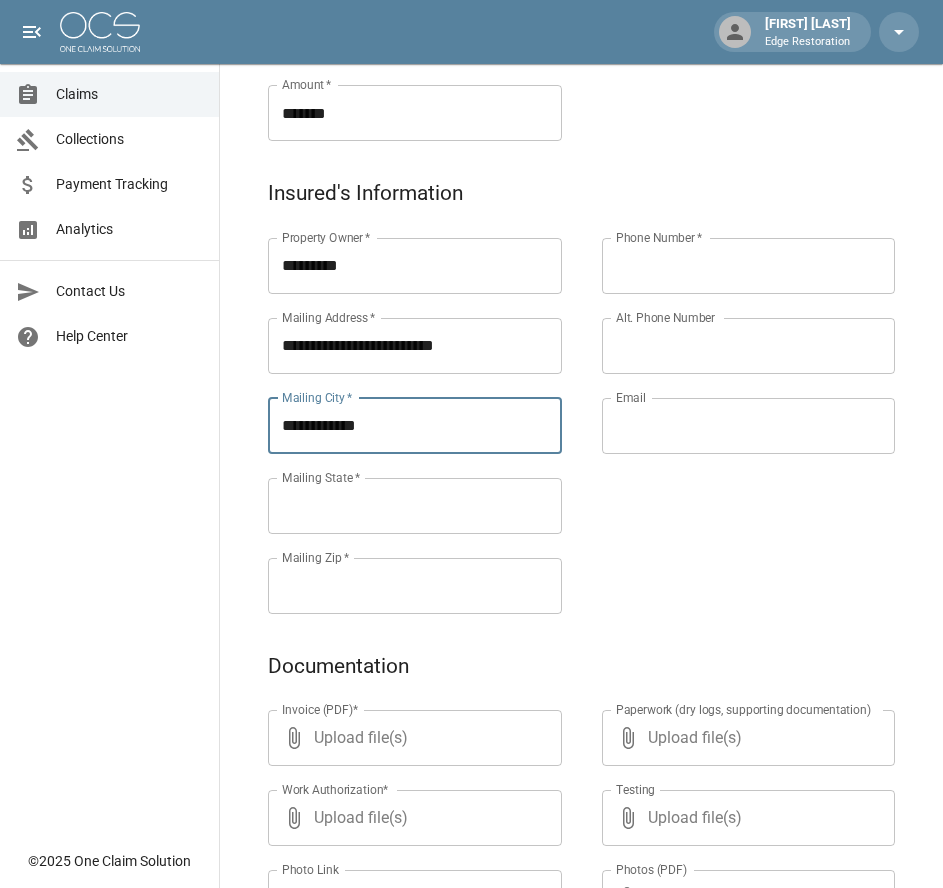 type on "**********" 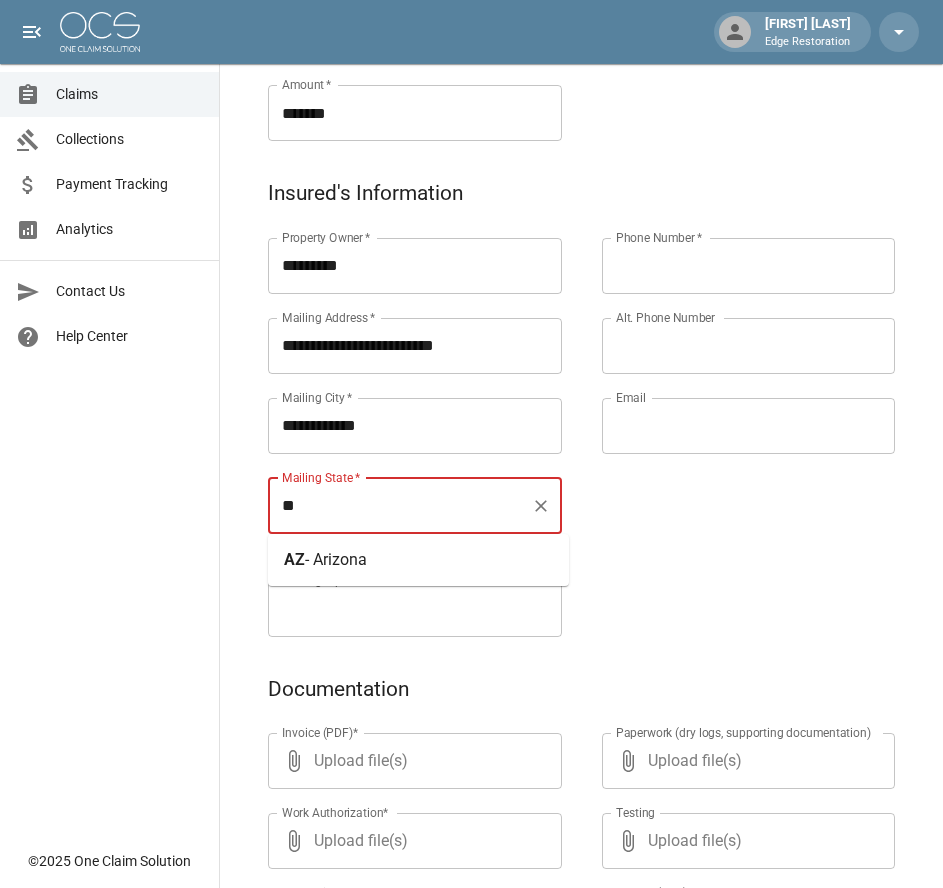 click on "[STATE] - Arizona" at bounding box center (418, 560) 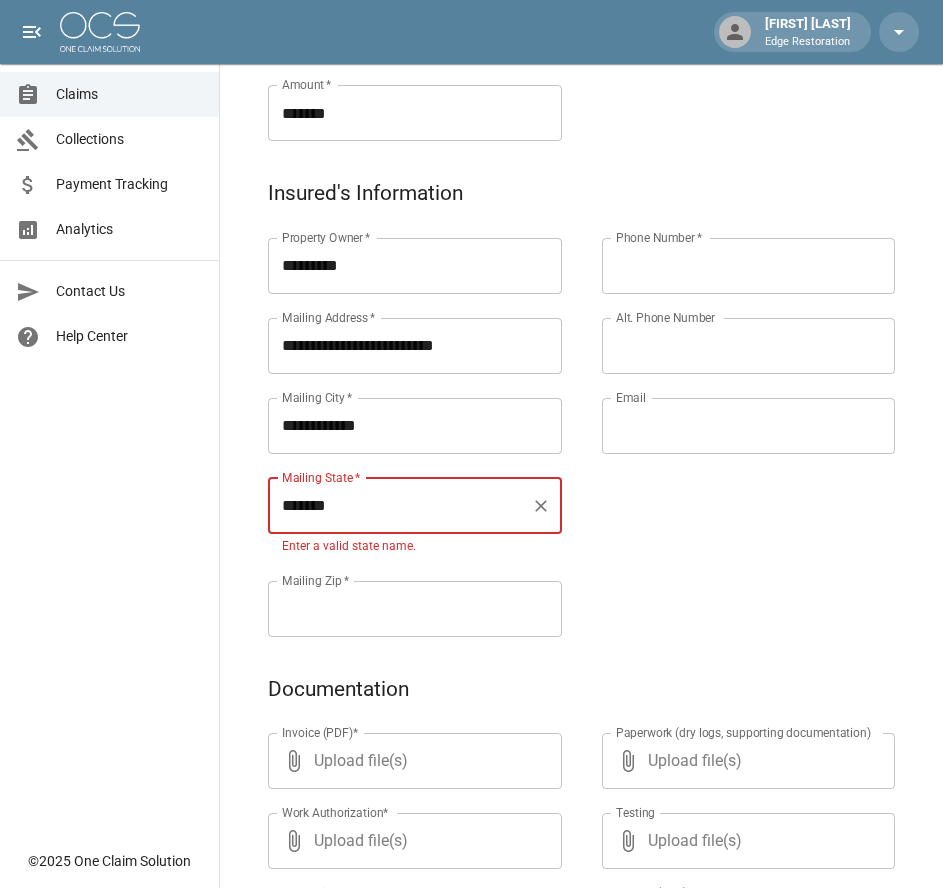 type on "*******" 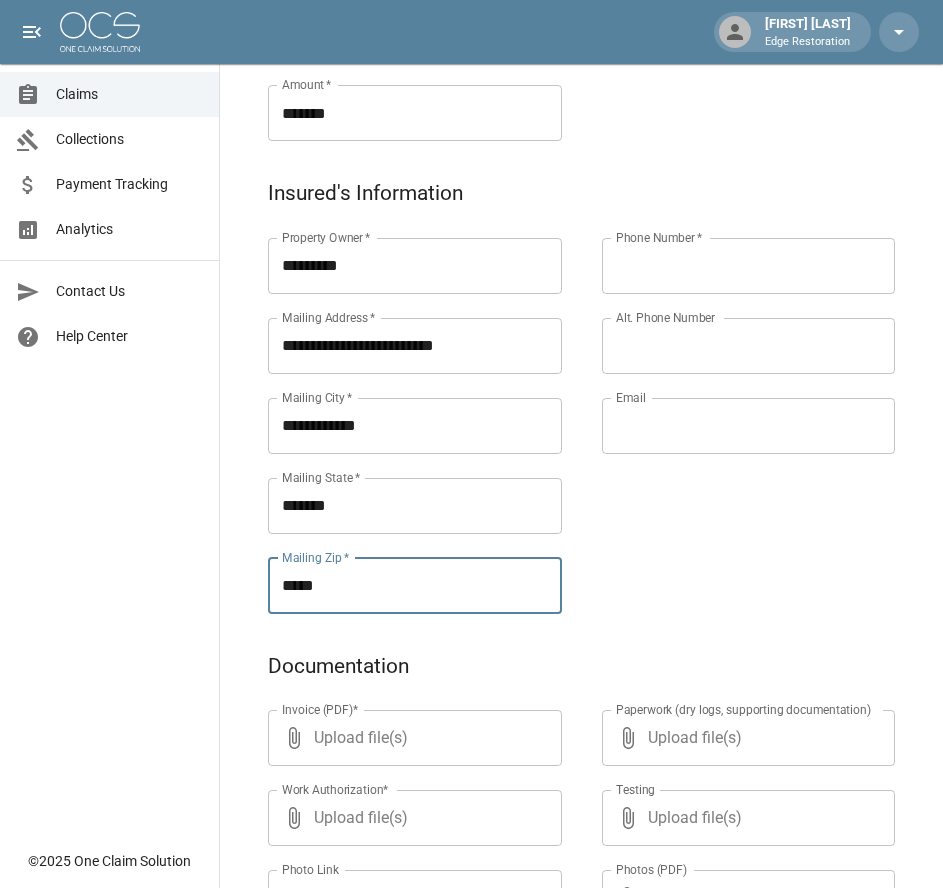 type on "*****" 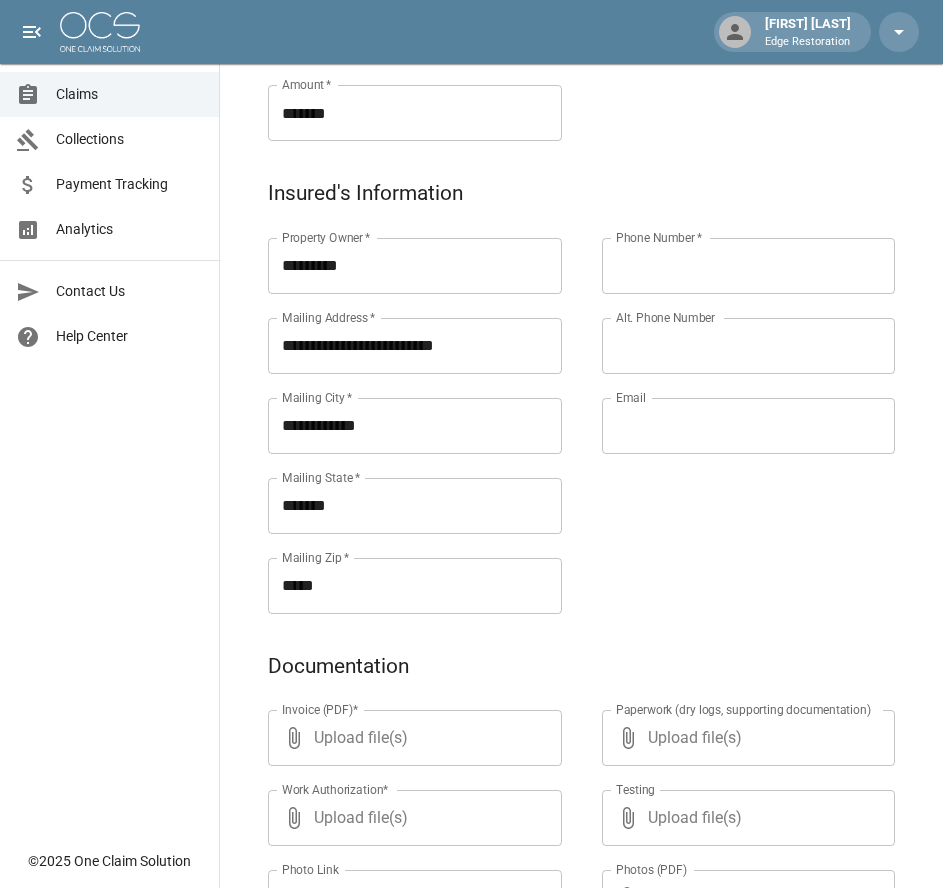 click on "Phone Number   *" at bounding box center (749, 266) 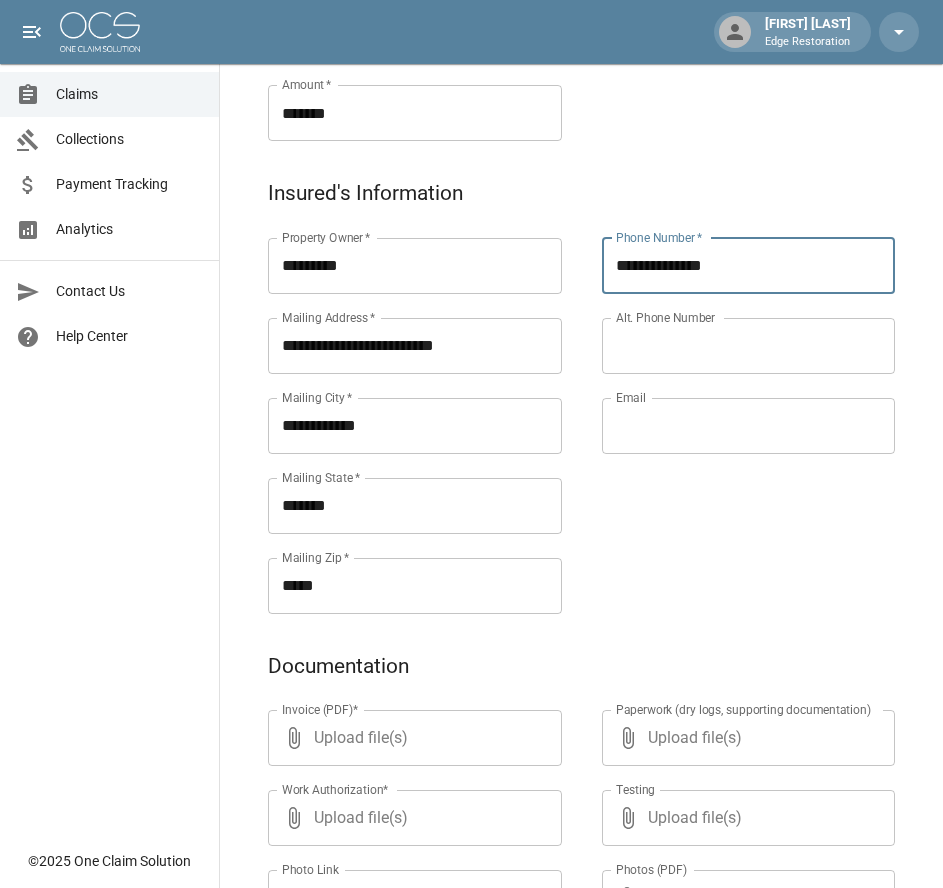 type on "**********" 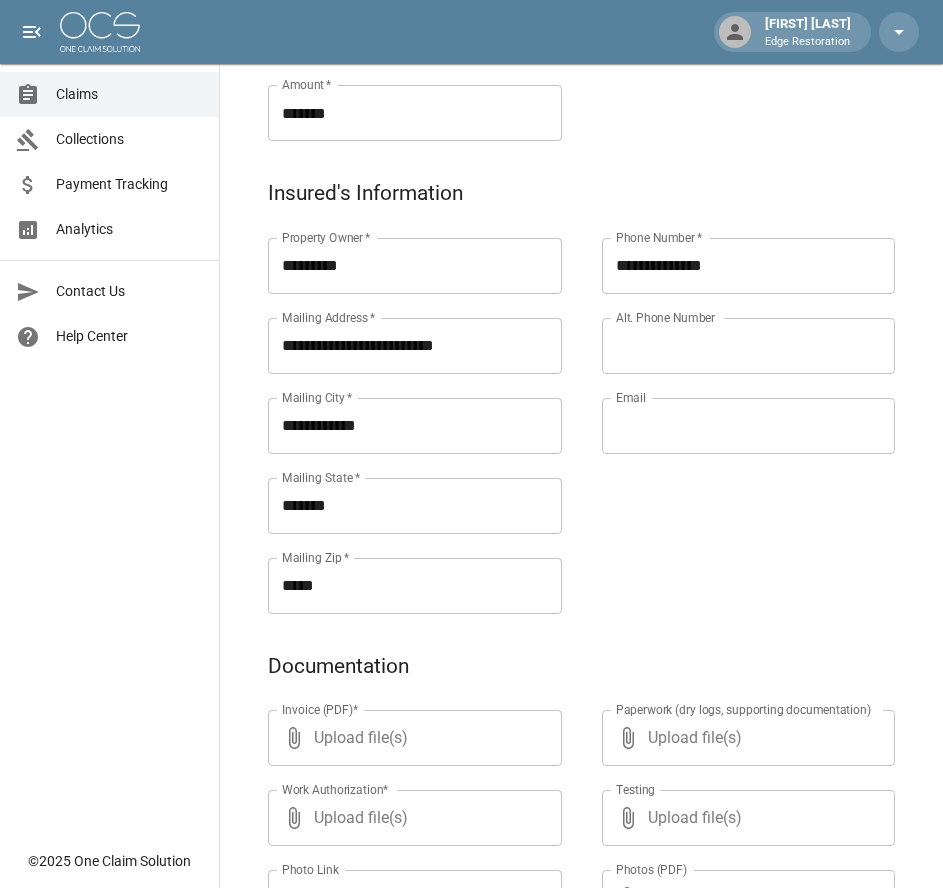 click on "**********" at bounding box center [729, 402] 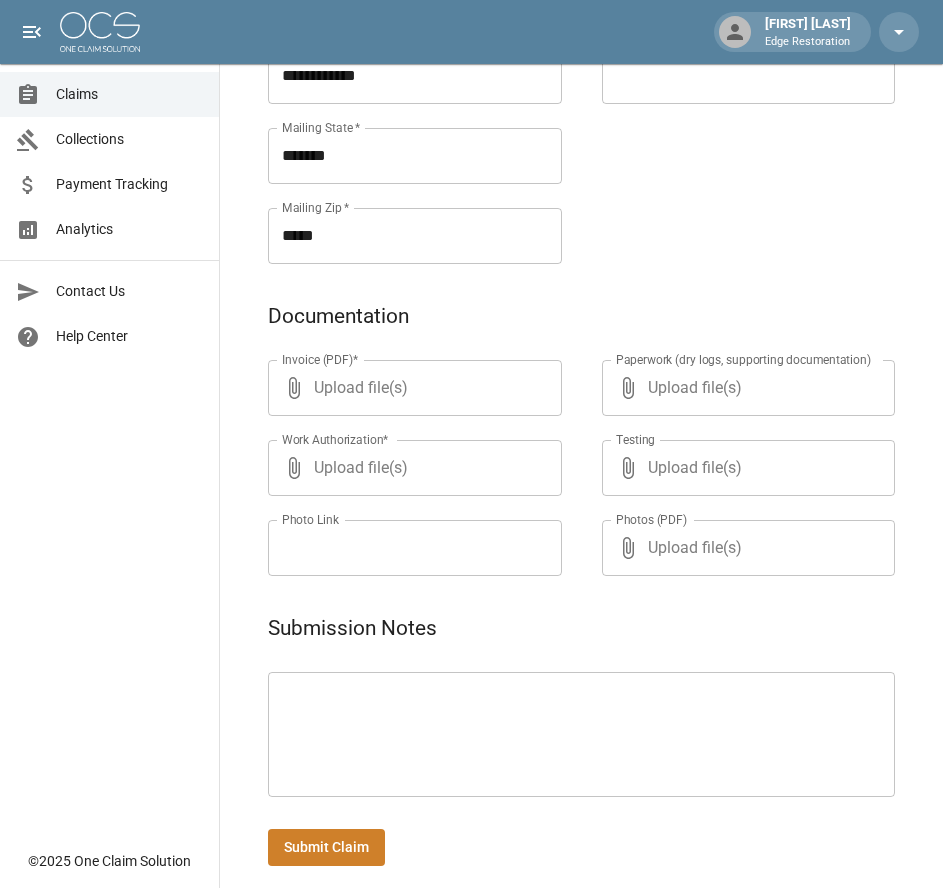 scroll, scrollTop: 971, scrollLeft: 0, axis: vertical 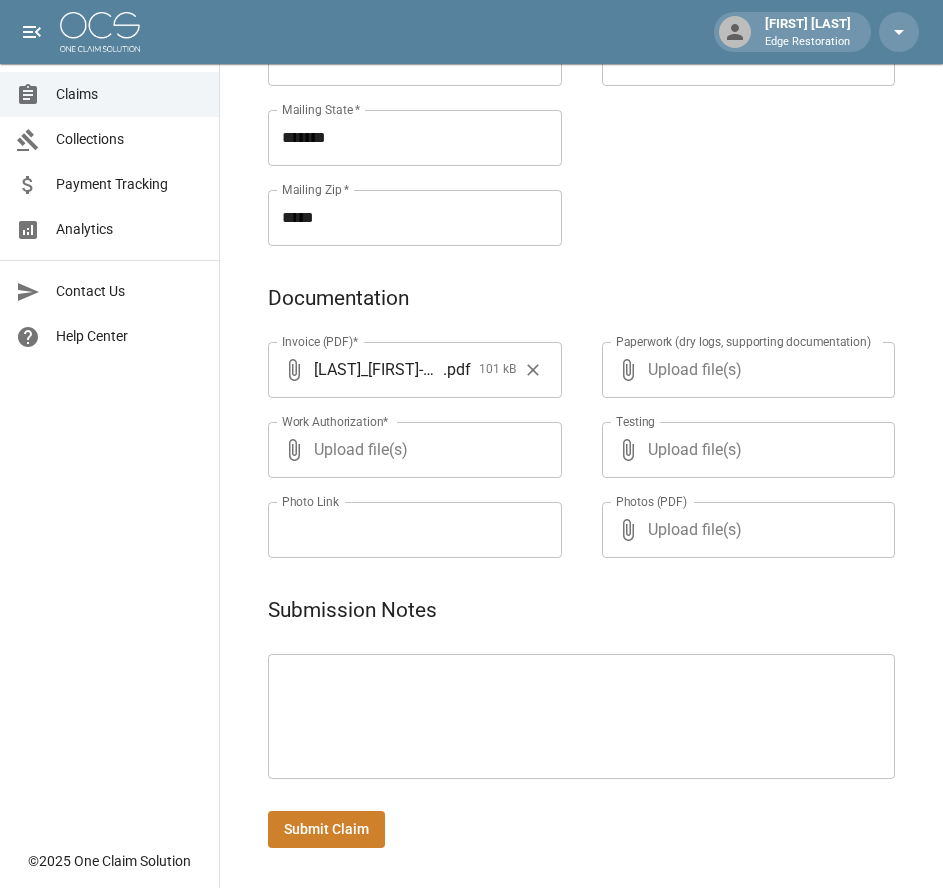 click on "Submit Claim" at bounding box center (326, 829) 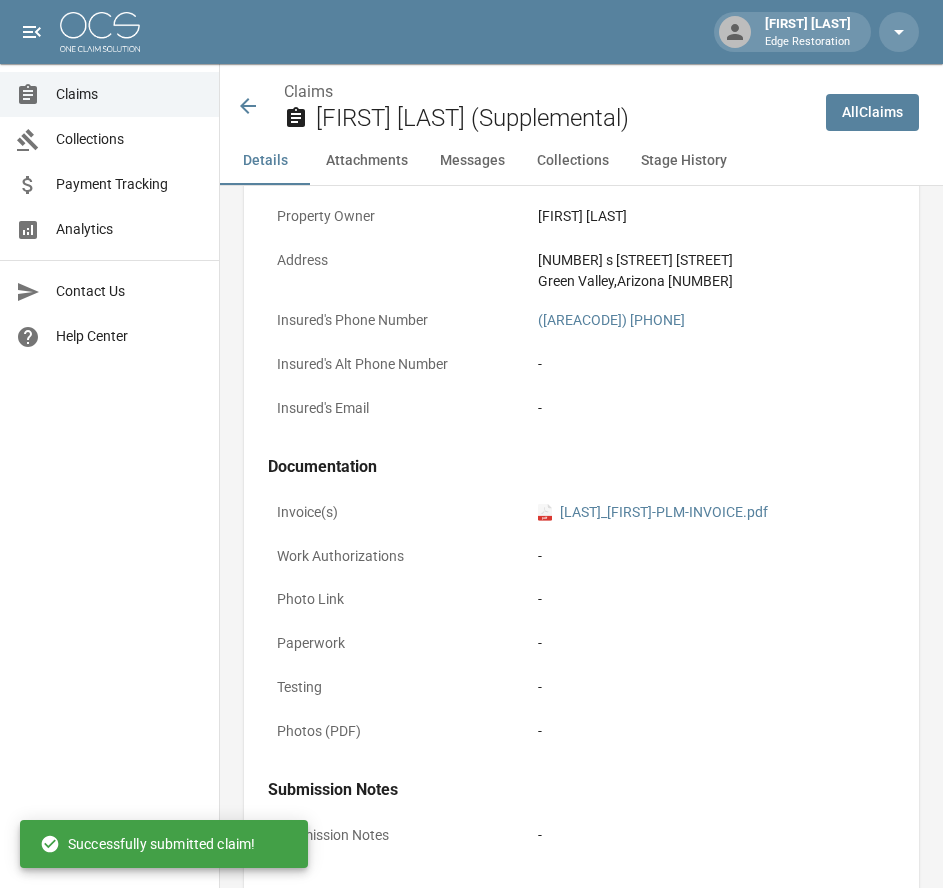 click at bounding box center (100, 32) 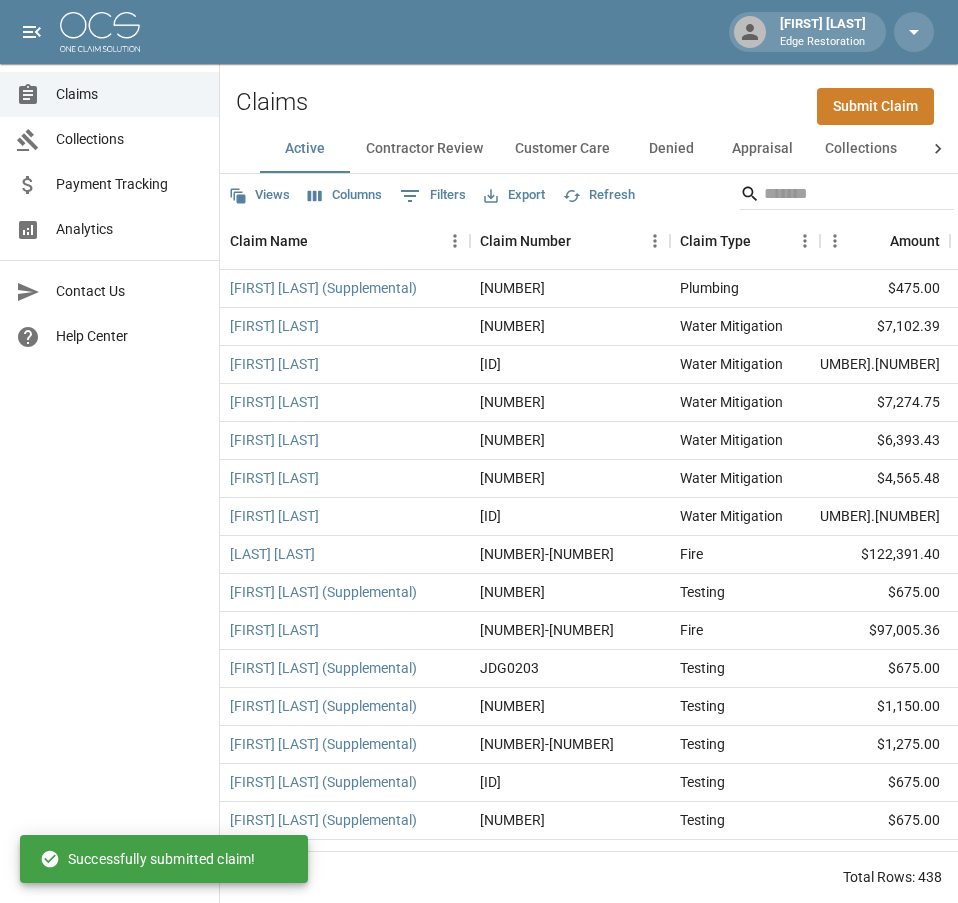 click on "Submit Claim" at bounding box center (875, 106) 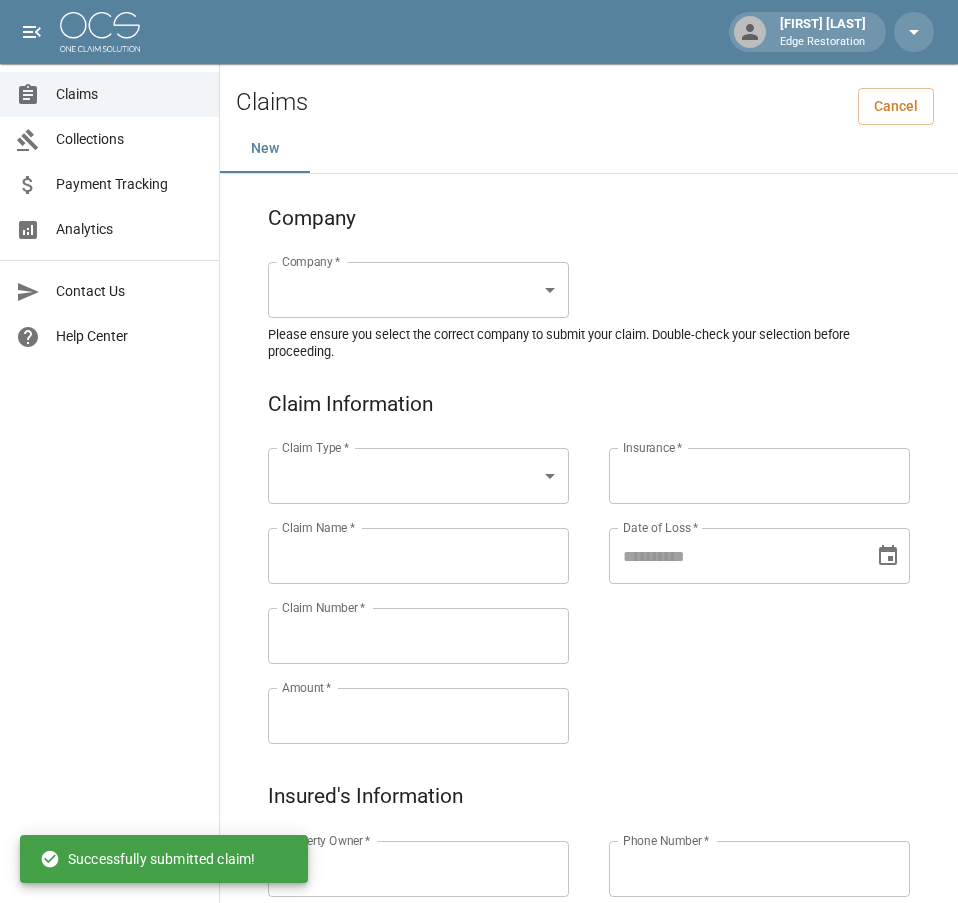 click on "Alicia Tubbs Edge Restoration Claims Collections Payment Tracking Analytics Contact Us Help Center ©  2025   One Claim Solution Claims Cancel New Company Company   * ​ Company   * Please ensure you select the correct company to submit your claim. Double-check your selection before proceeding. Claim Information Claim Type   * ​ Claim Type   * Claim Name   * Claim Name   * Claim Number   * Claim Number   * Amount   * Amount   * Insurance   * Insurance   * Date of Loss   * Date of Loss   * Insured's Information Property Owner   * Property Owner   * Mailing Address   * Mailing Address   * Mailing City   * Mailing City   * Mailing State   * Mailing State   * Mailing Zip   * Mailing Zip   * Phone Number   * Phone Number   * Alt. Phone Number Alt. Phone Number Email Email Documentation Invoice (PDF)* ​ Upload file(s) Invoice (PDF)* Work Authorization* ​ Upload file(s) Work Authorization* Photo Link Photo Link ​ Upload file(s) Testing ​ ​" at bounding box center [479, 929] 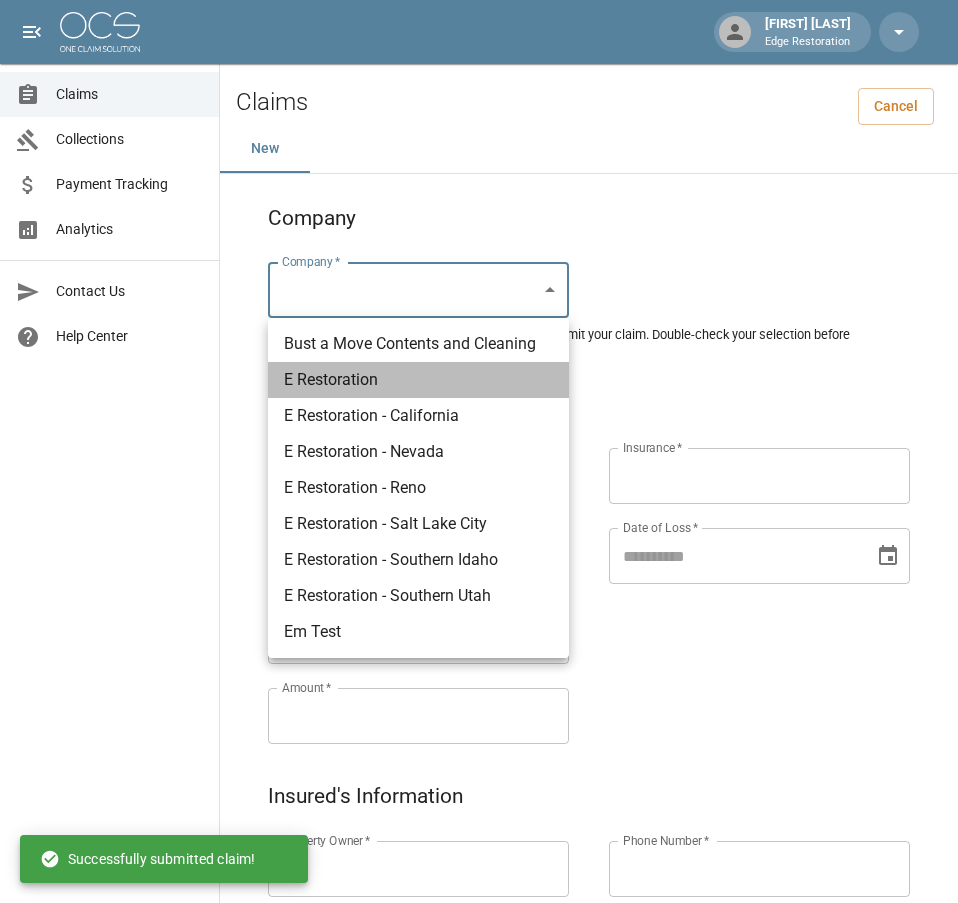 click on "E Restoration" at bounding box center [418, 380] 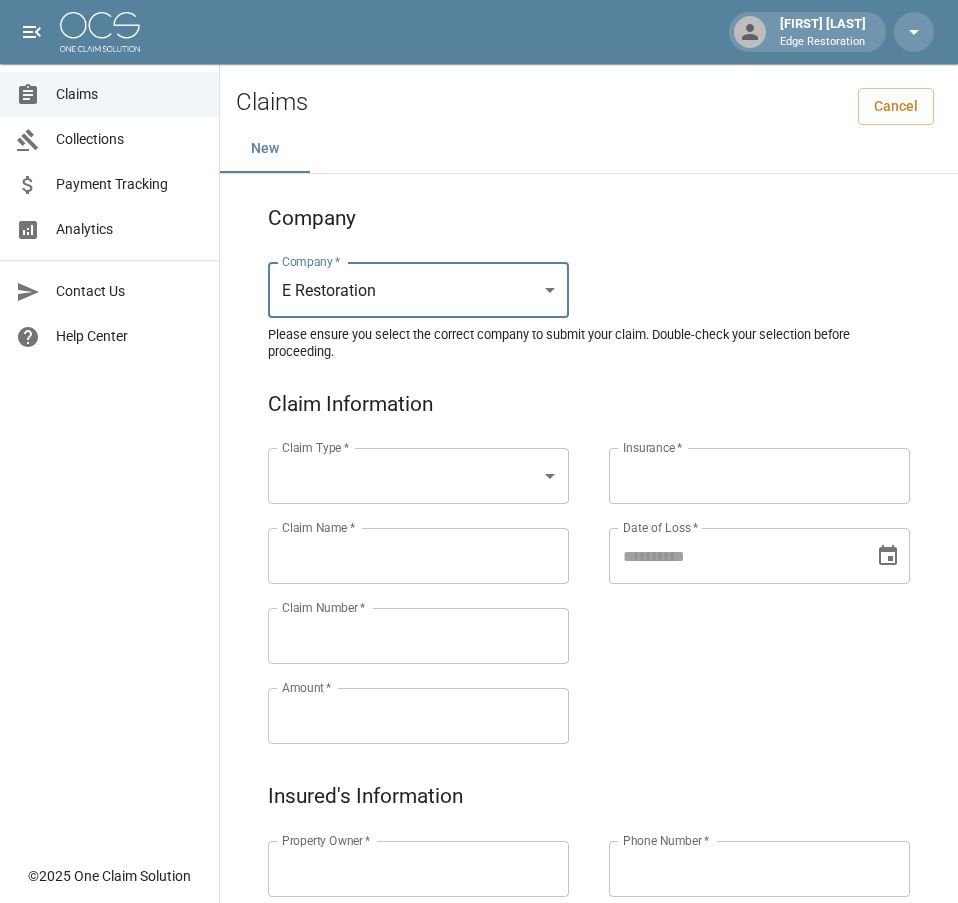 click on "Alicia Tubbs Edge Restoration Claims Collections Payment Tracking Analytics Contact Us Help Center ©  2025   One Claim Solution Claims Cancel New Company Company   * E Restoration *** Company   * Please ensure you select the correct company to submit your claim. Double-check your selection before proceeding. Claim Information Claim Type   * ​ Claim Type   * Claim Name   * Claim Name   * Claim Number   * Claim Number   * Amount   * Amount   * Insurance   * Insurance   * Date of Loss   * Date of Loss   * Insured's Information Property Owner   * Property Owner   * Mailing Address   * Mailing Address   * Mailing City   * Mailing City   * Mailing State   * Mailing State   * Mailing Zip   * Mailing Zip   * Phone Number   * Phone Number   * Alt. Phone Number Alt. Phone Number Email Email Documentation Invoice (PDF)* ​ Upload file(s) Invoice (PDF)* Work Authorization* ​ Upload file(s) Work Authorization* Photo Link Photo Link ​ Upload file(s) *" at bounding box center (479, 929) 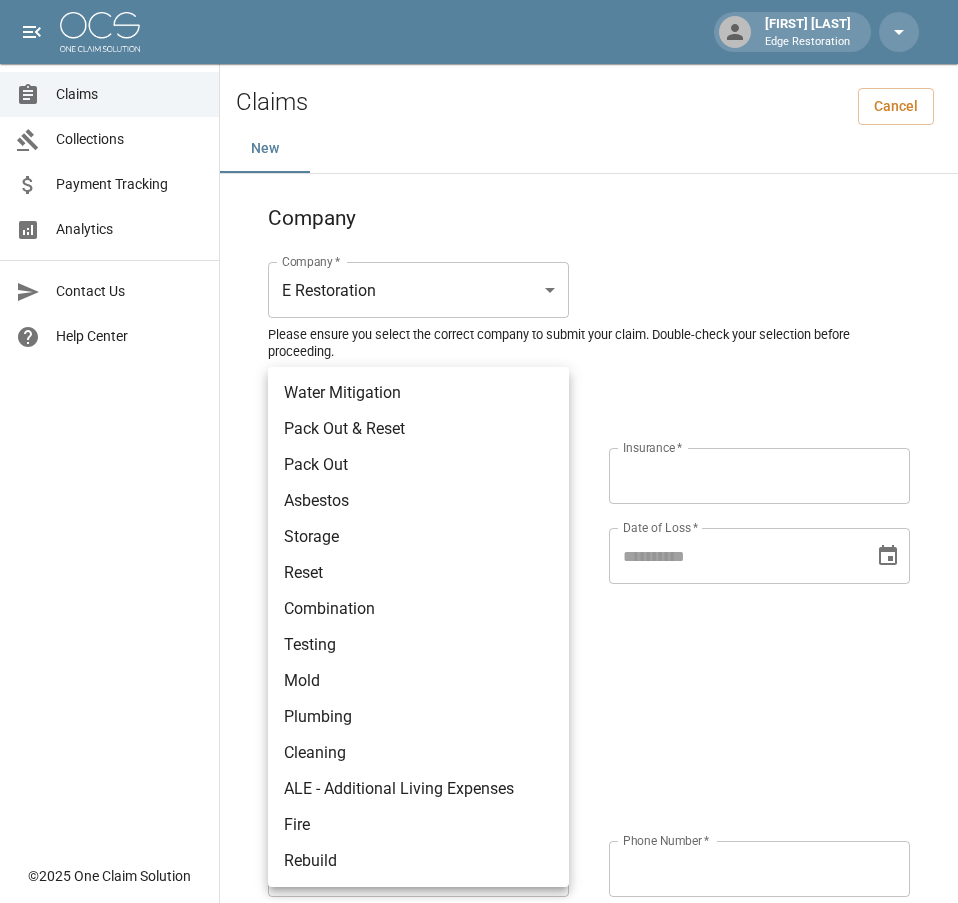 click on "Plumbing" at bounding box center (418, 717) 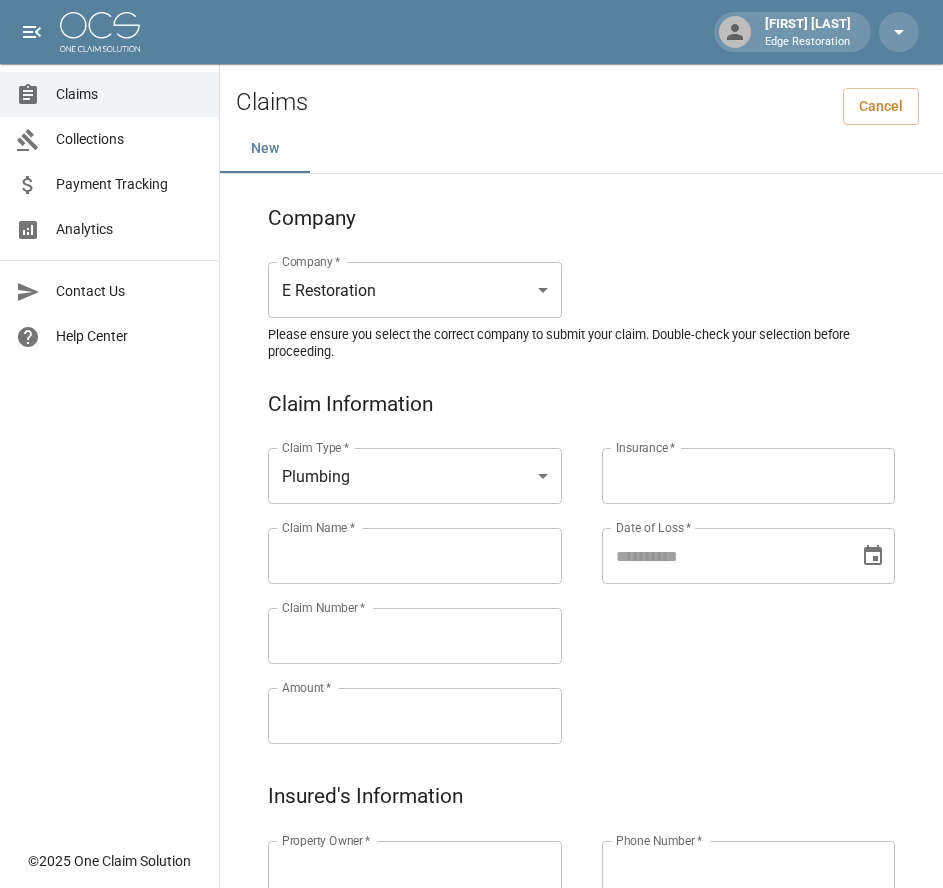 click on "Claims Collections Payment Tracking Analytics Contact Us Help Center" at bounding box center [109, 419] 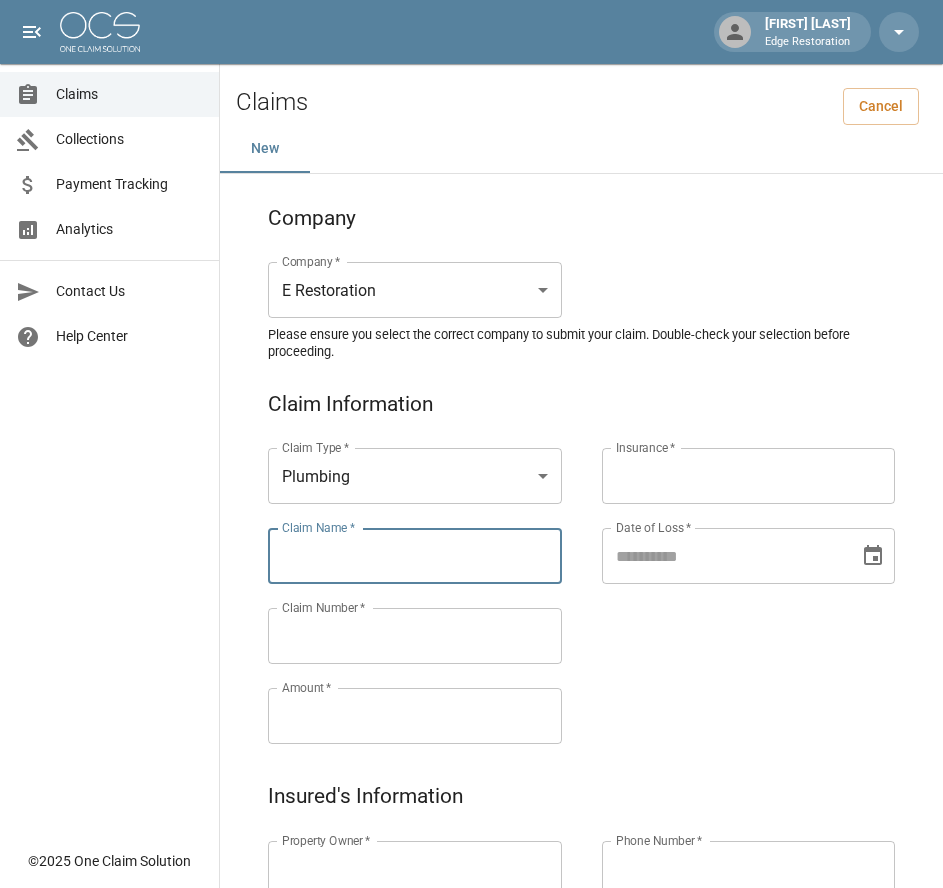 click on "Claim Name   *" at bounding box center [415, 556] 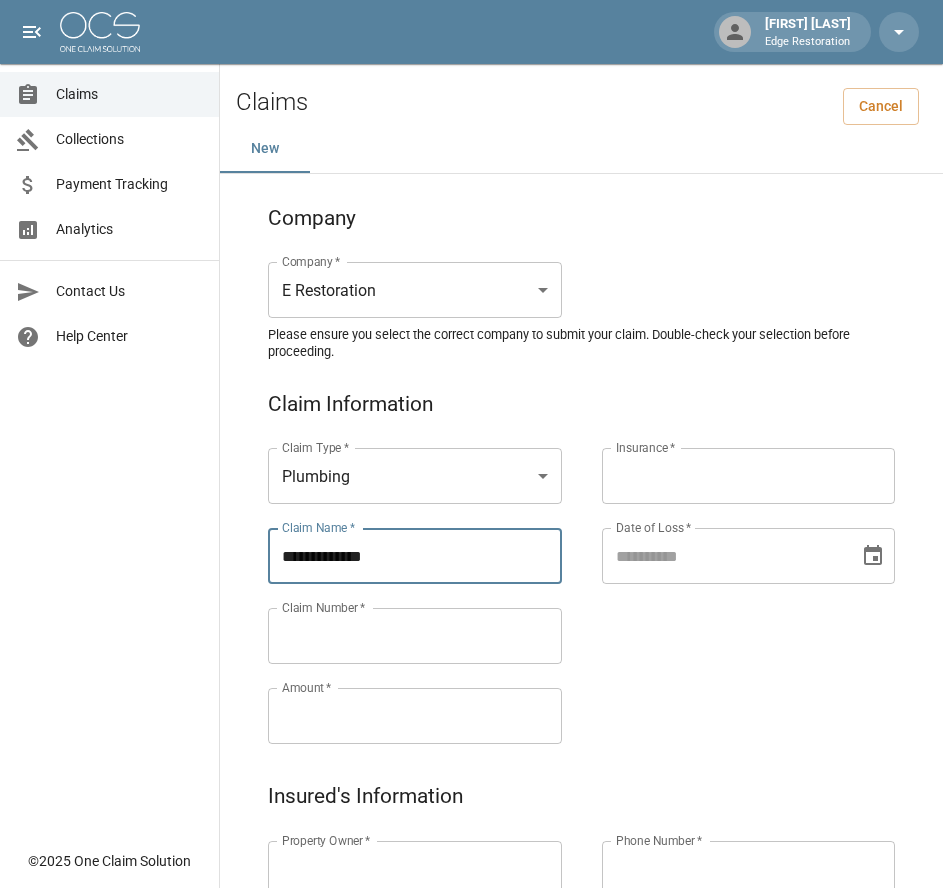 type on "**********" 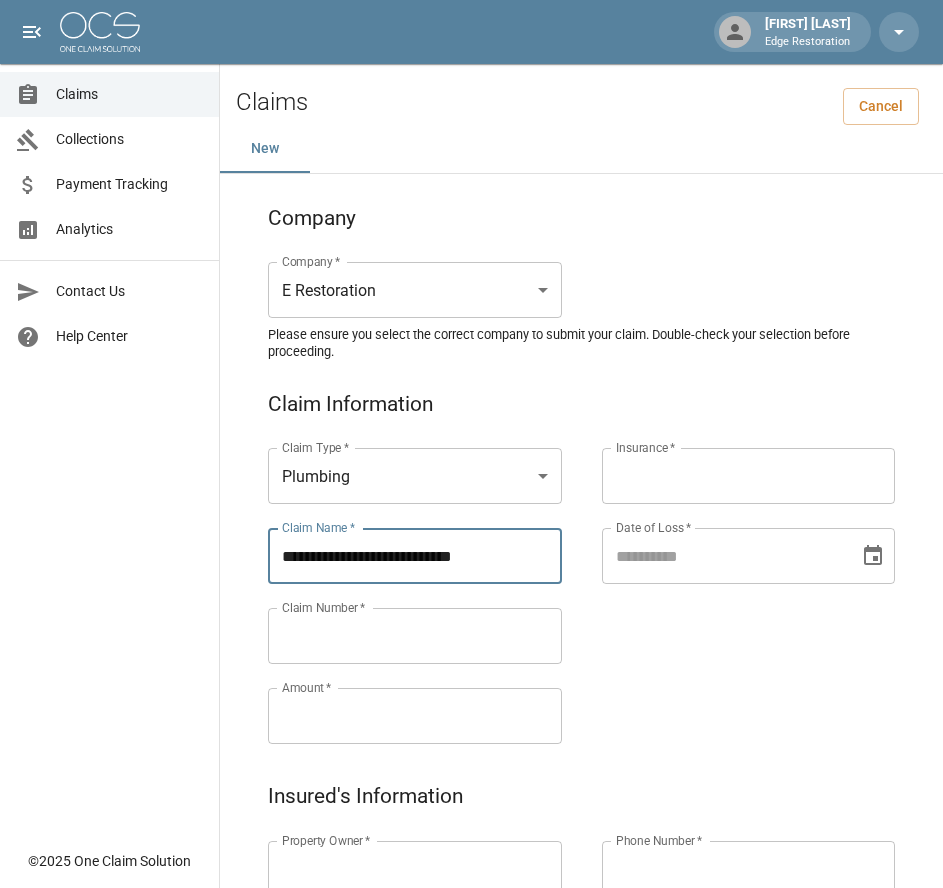 click on "Property Owner   *" at bounding box center [415, 869] 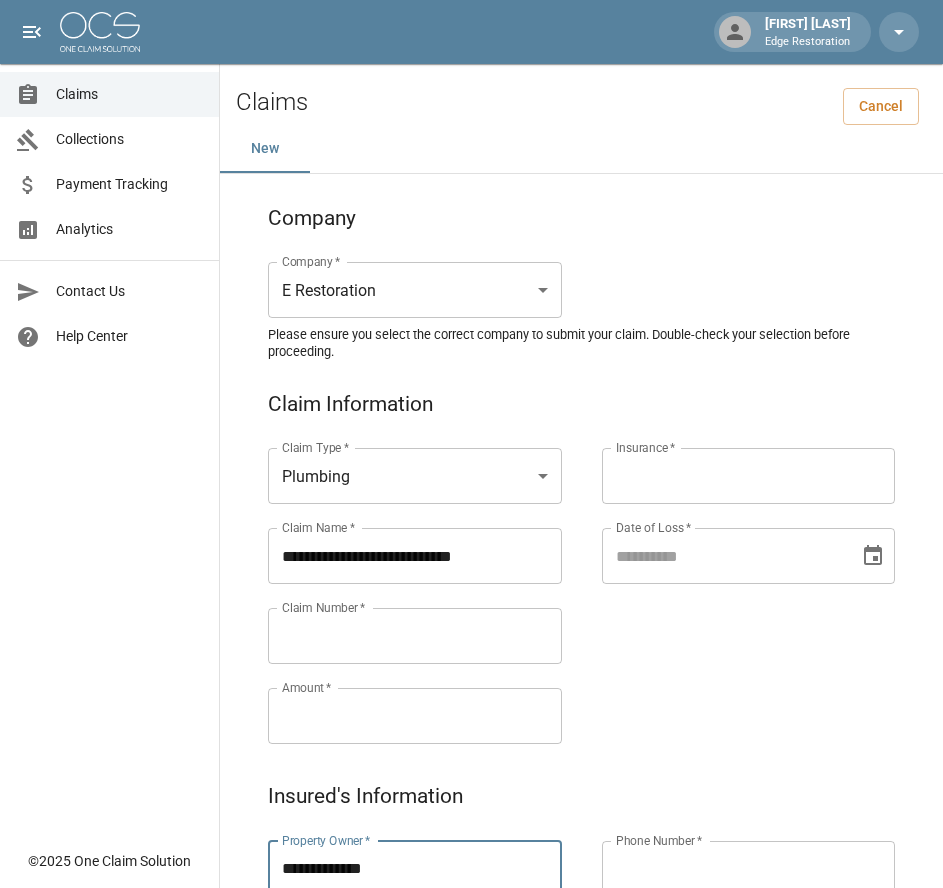 type on "**********" 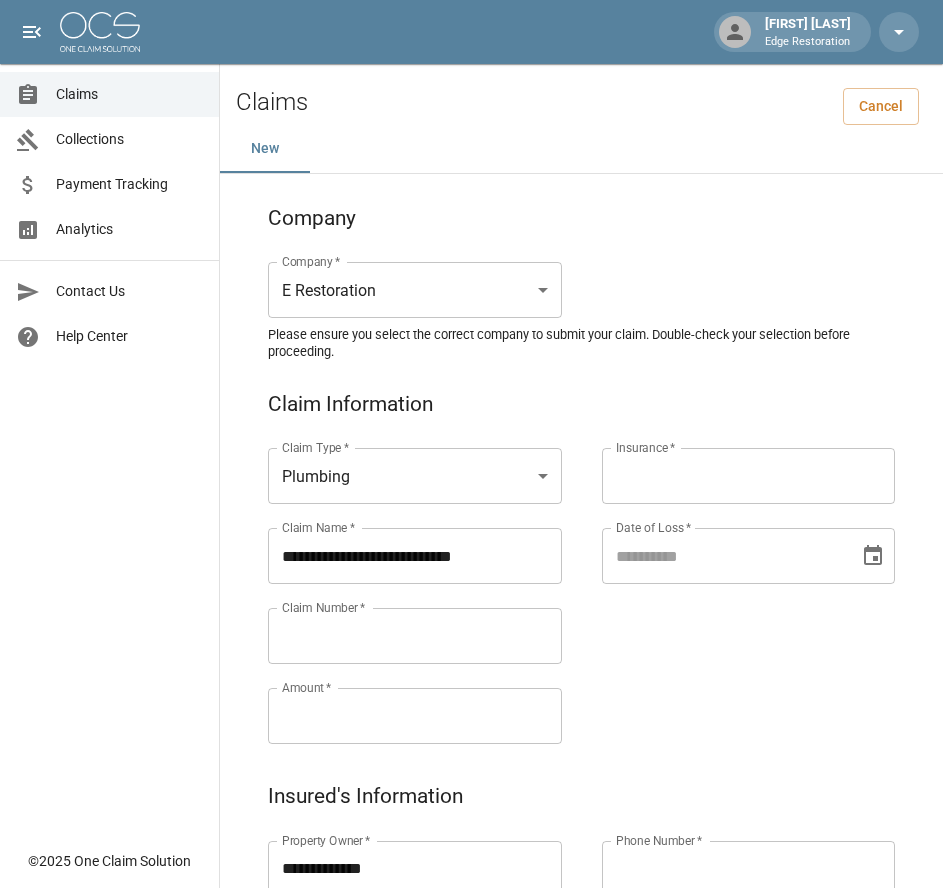 click on "Claim Number   *" at bounding box center [415, 636] 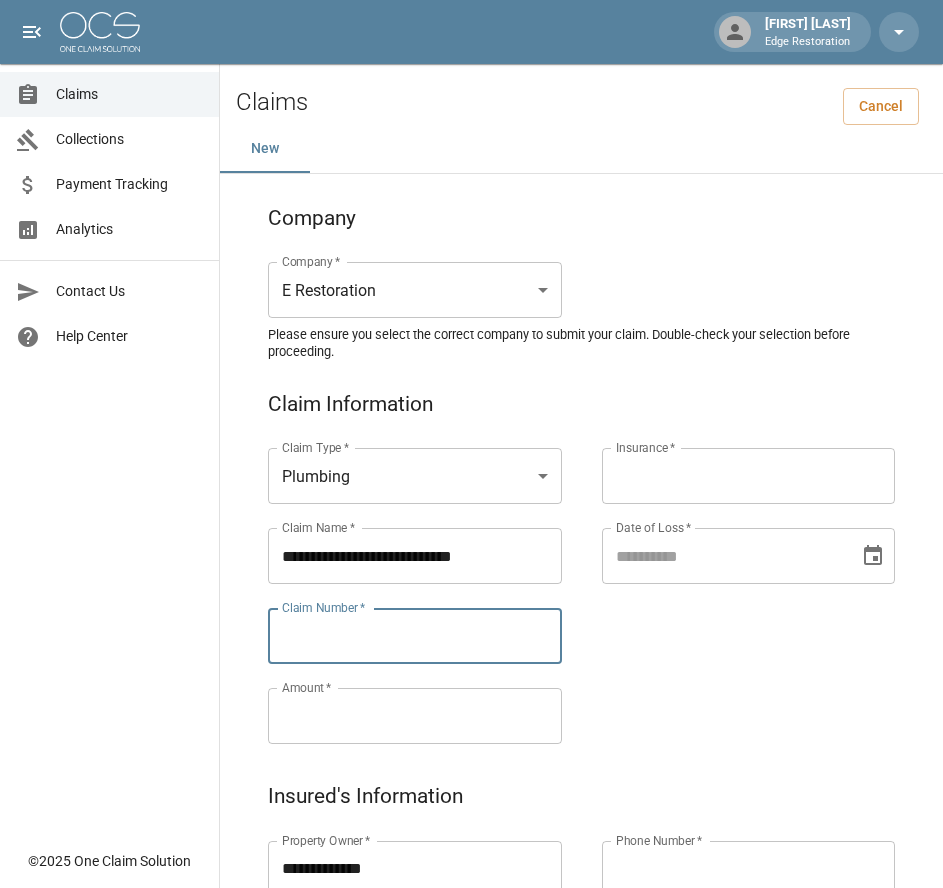 paste 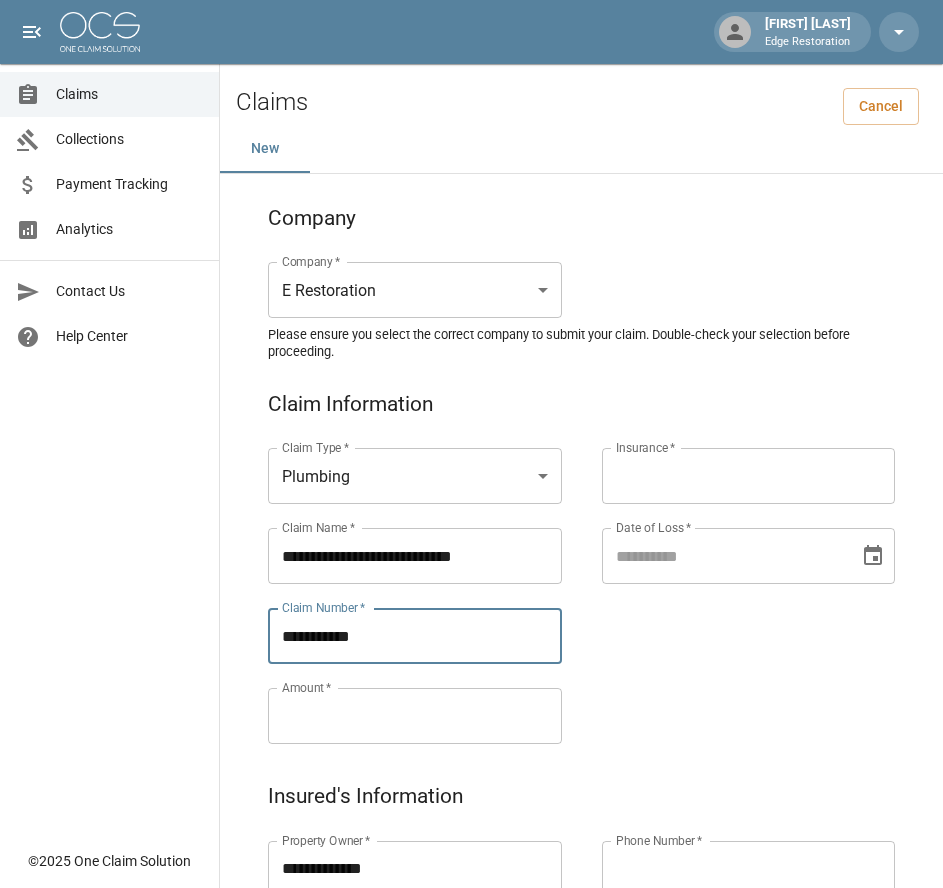 type on "**********" 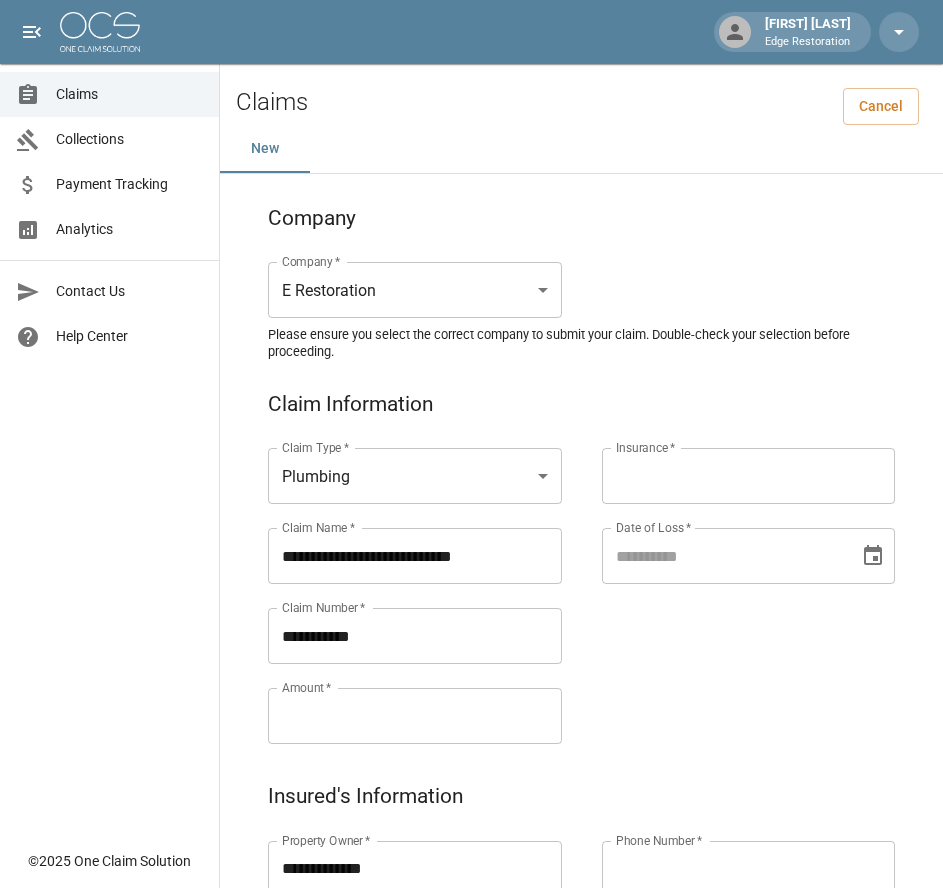 click on "Amount   *" at bounding box center (415, 716) 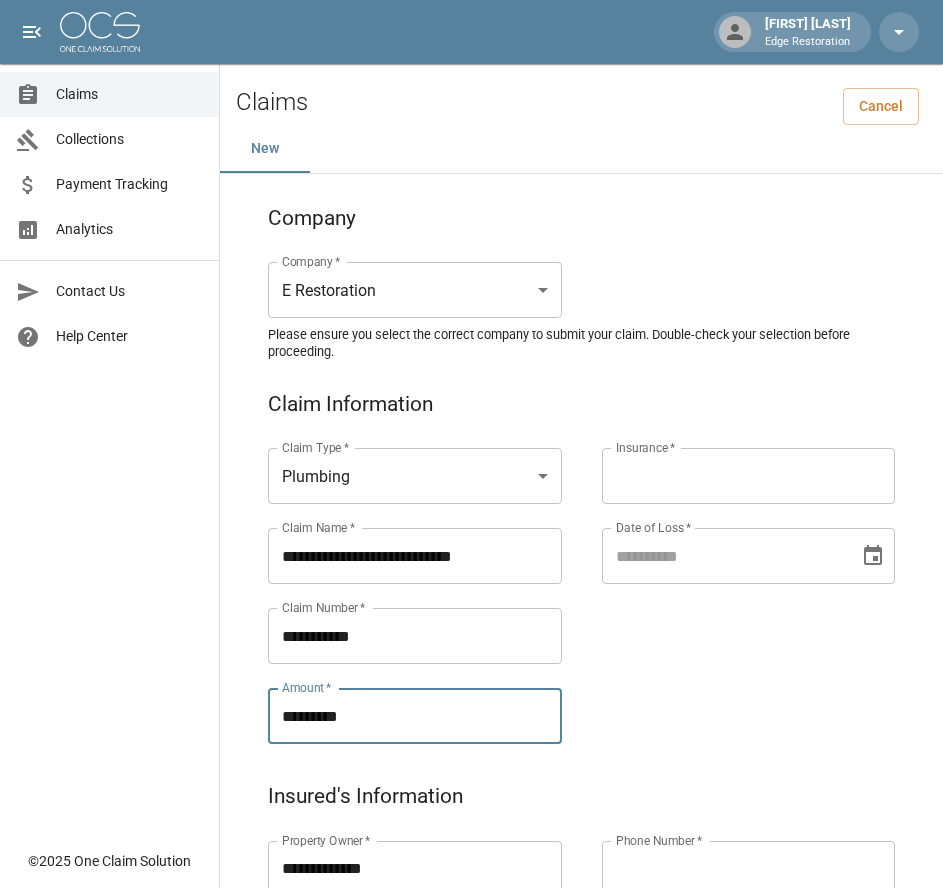 type on "*********" 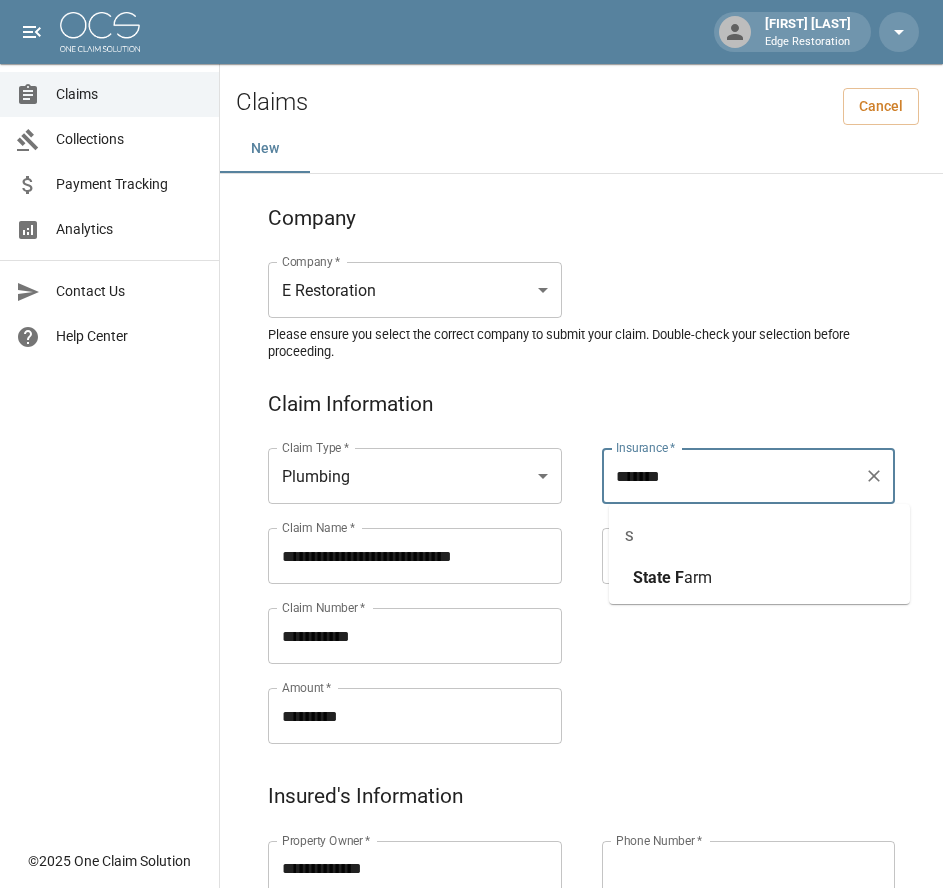 click on "State" at bounding box center (652, 577) 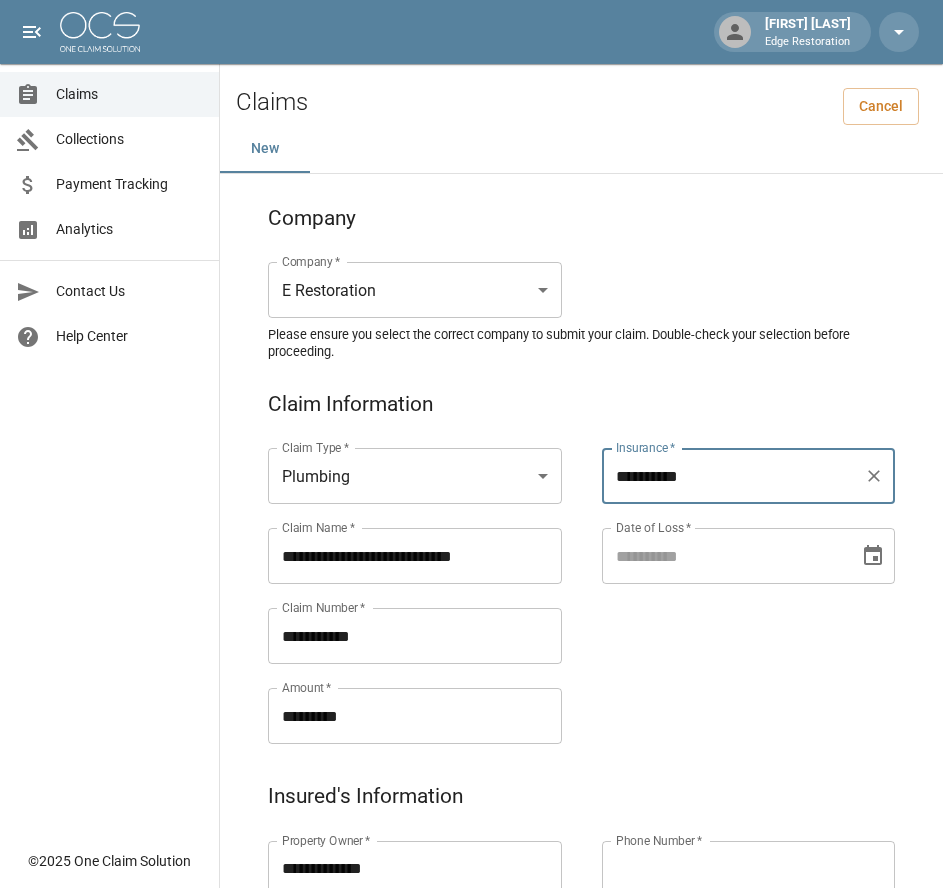 type on "**********" 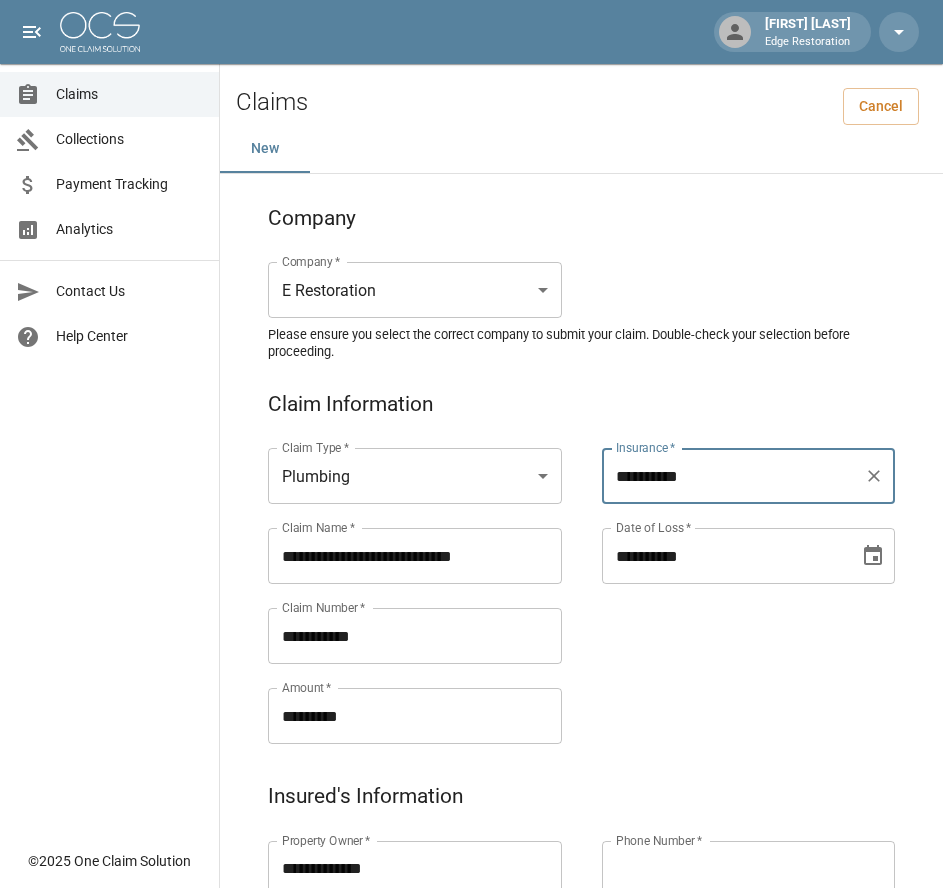 click on "**********" at bounding box center (724, 556) 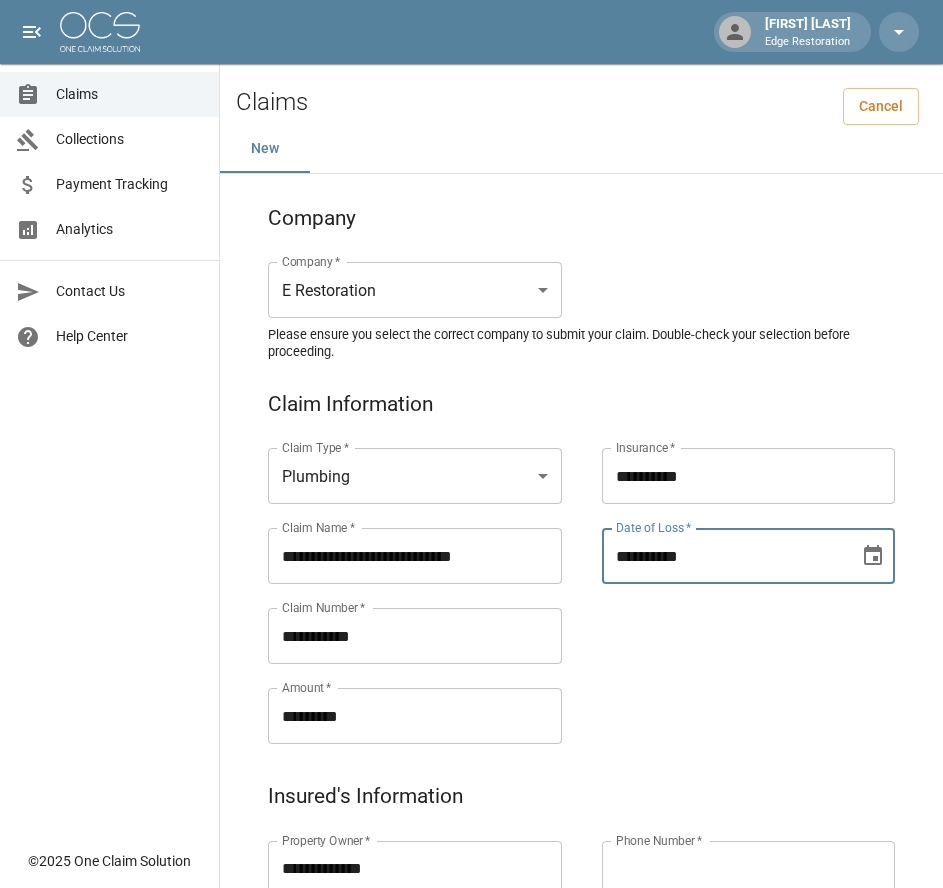 type on "**********" 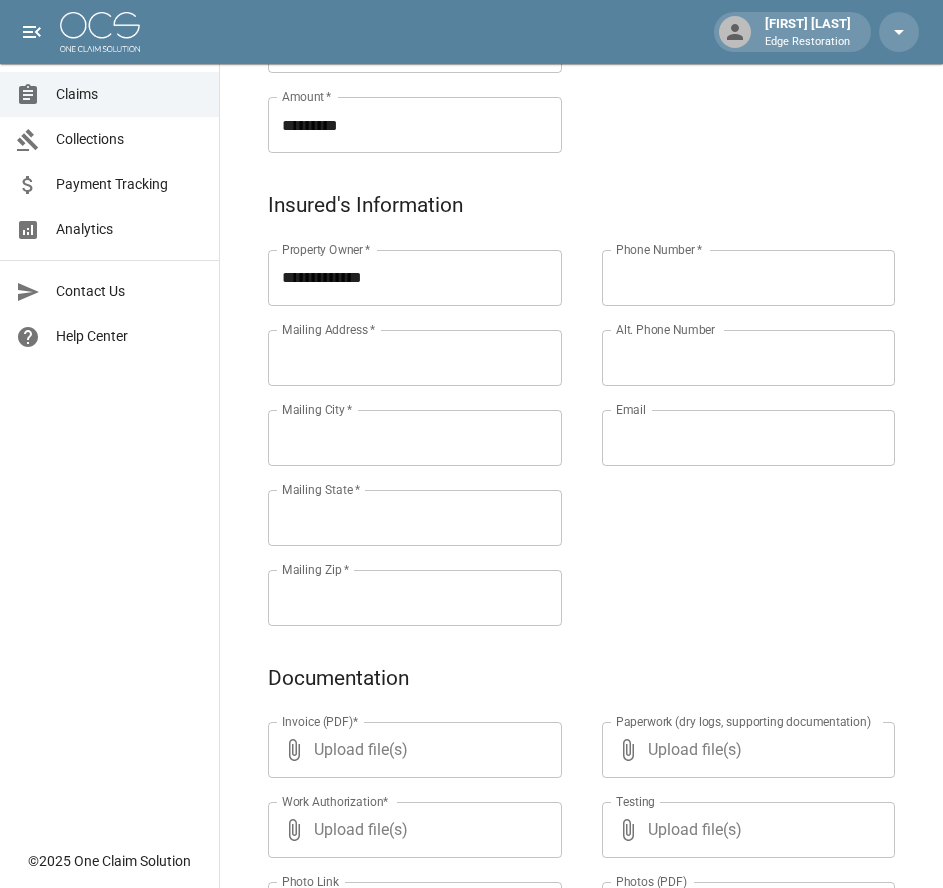 scroll, scrollTop: 593, scrollLeft: 0, axis: vertical 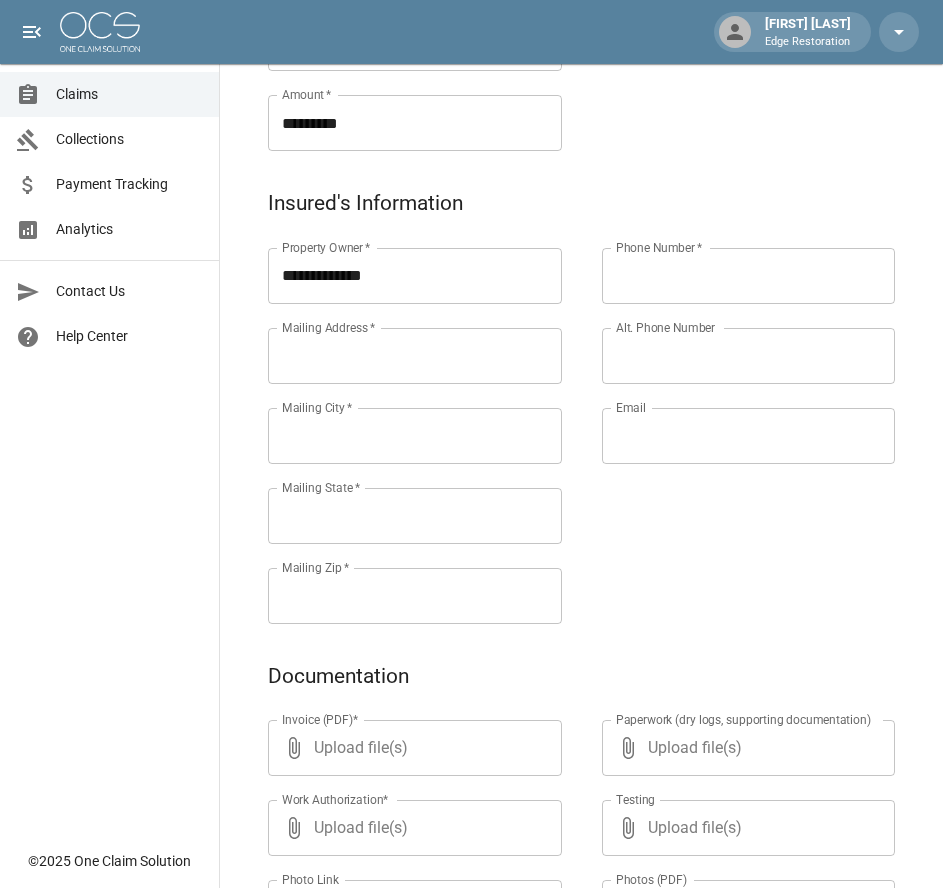 click on "Mailing Address   *" at bounding box center (415, 356) 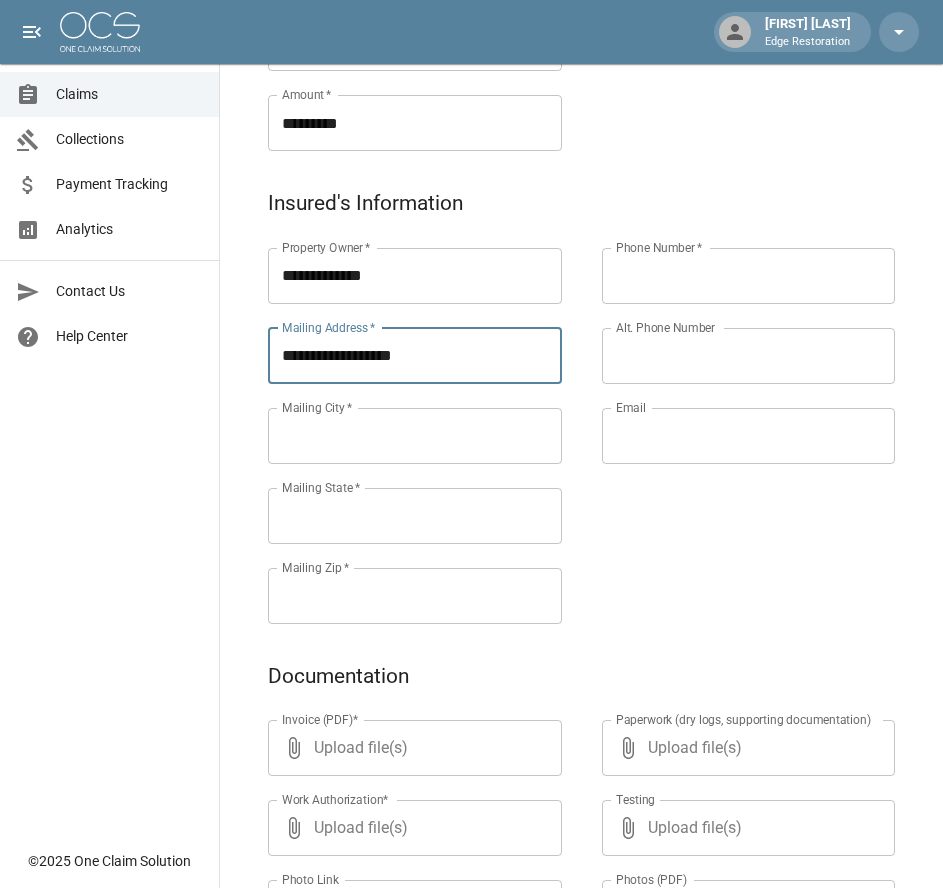type on "**********" 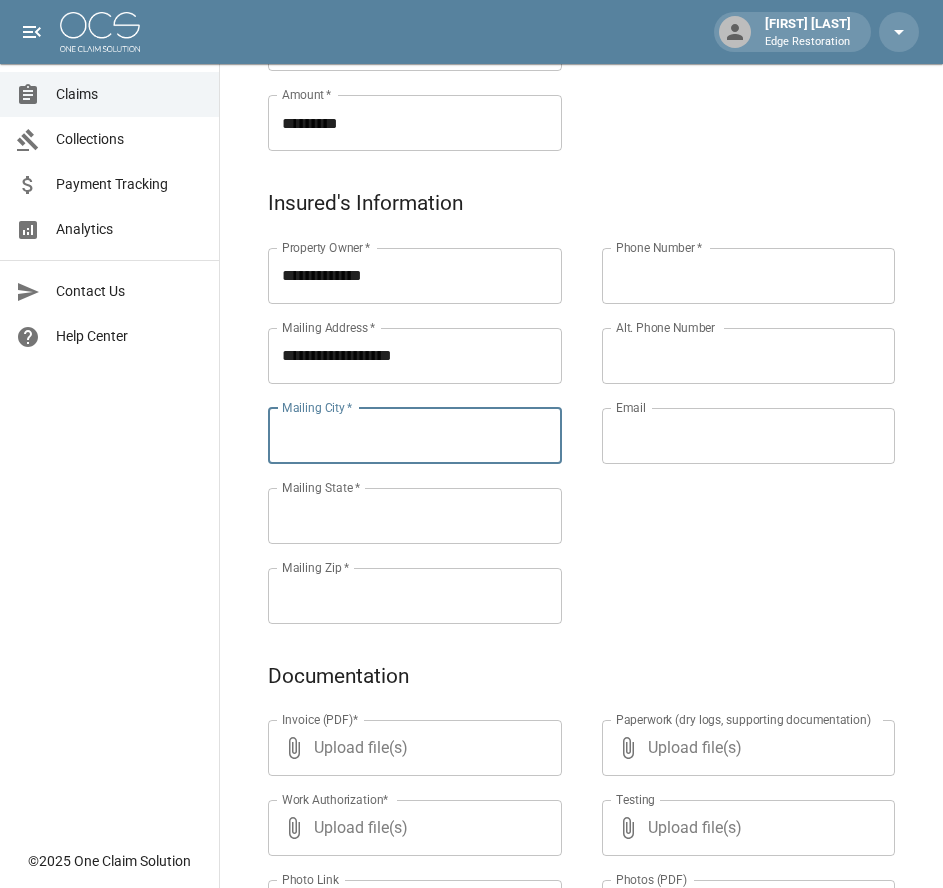 click on "Mailing City   *" at bounding box center (415, 436) 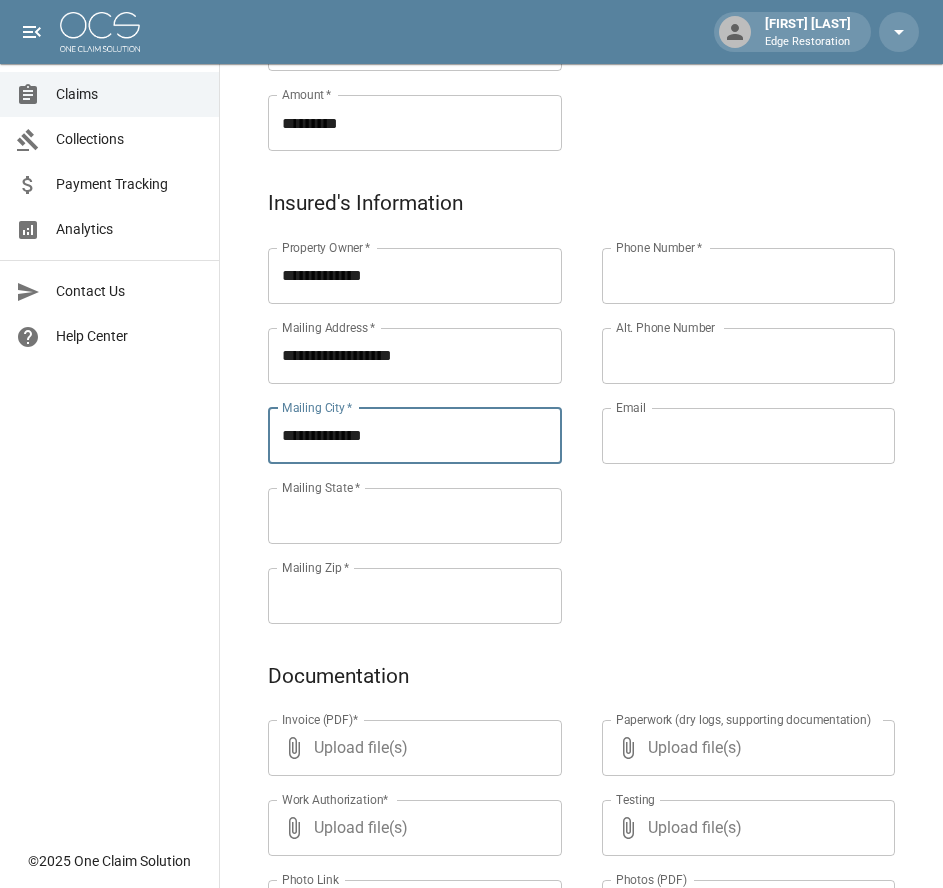 type on "**********" 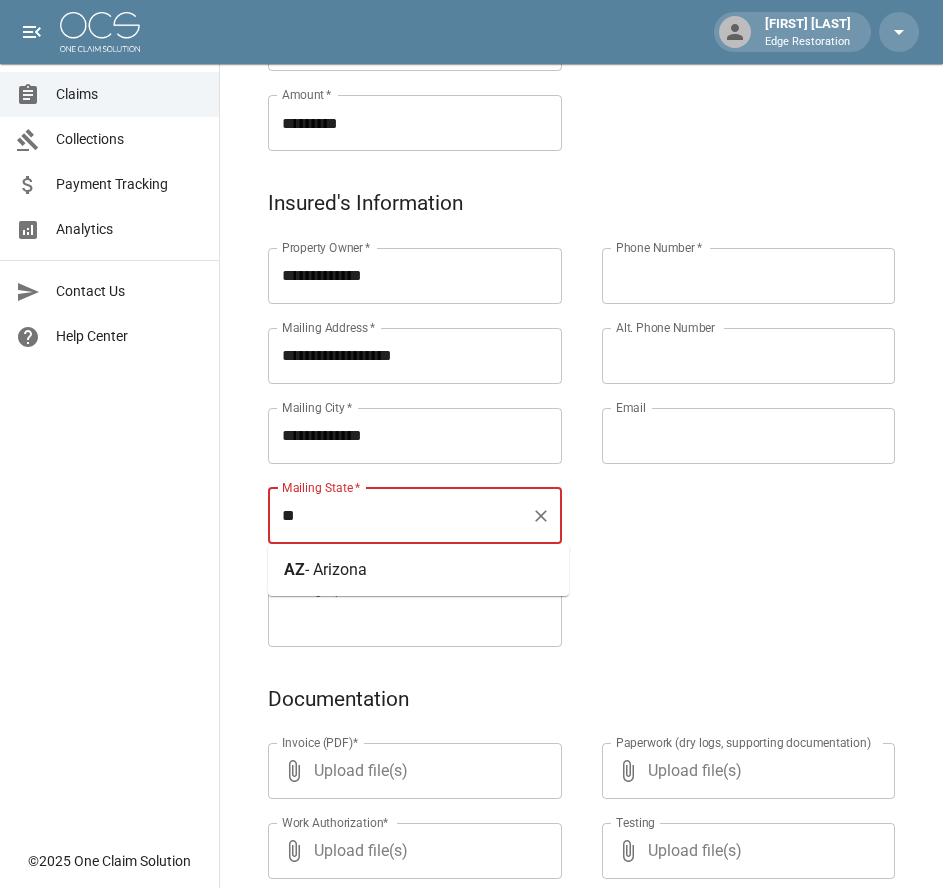 click on "- Arizona" at bounding box center (336, 569) 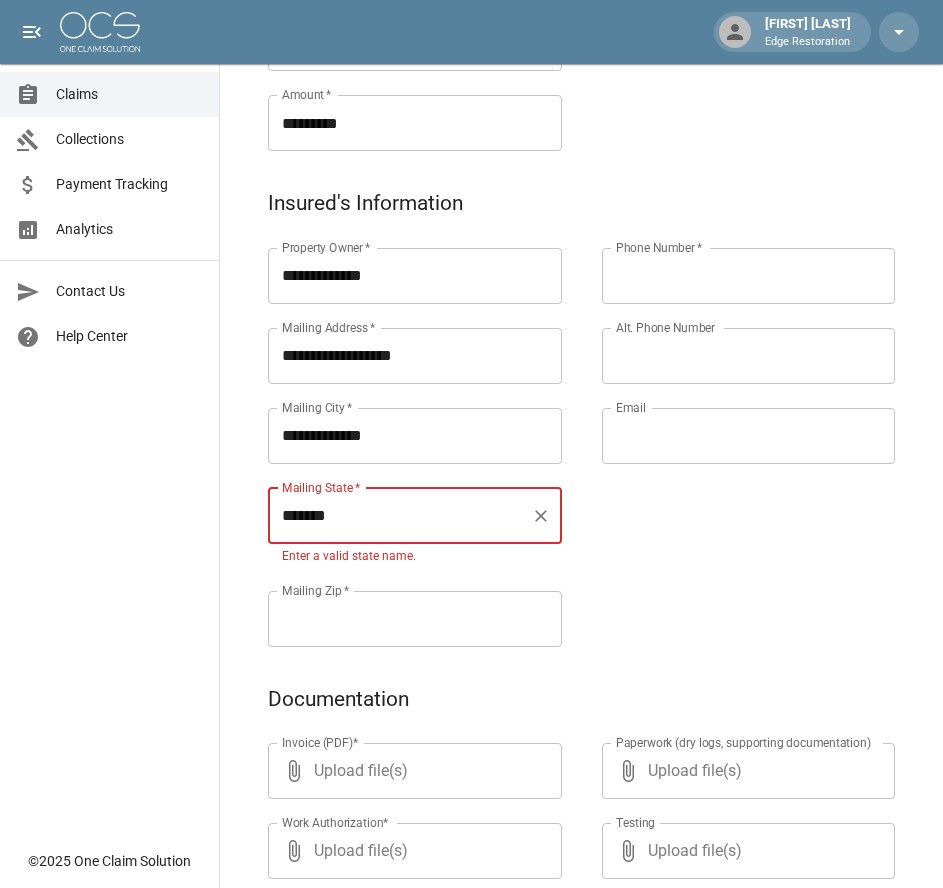 type on "*******" 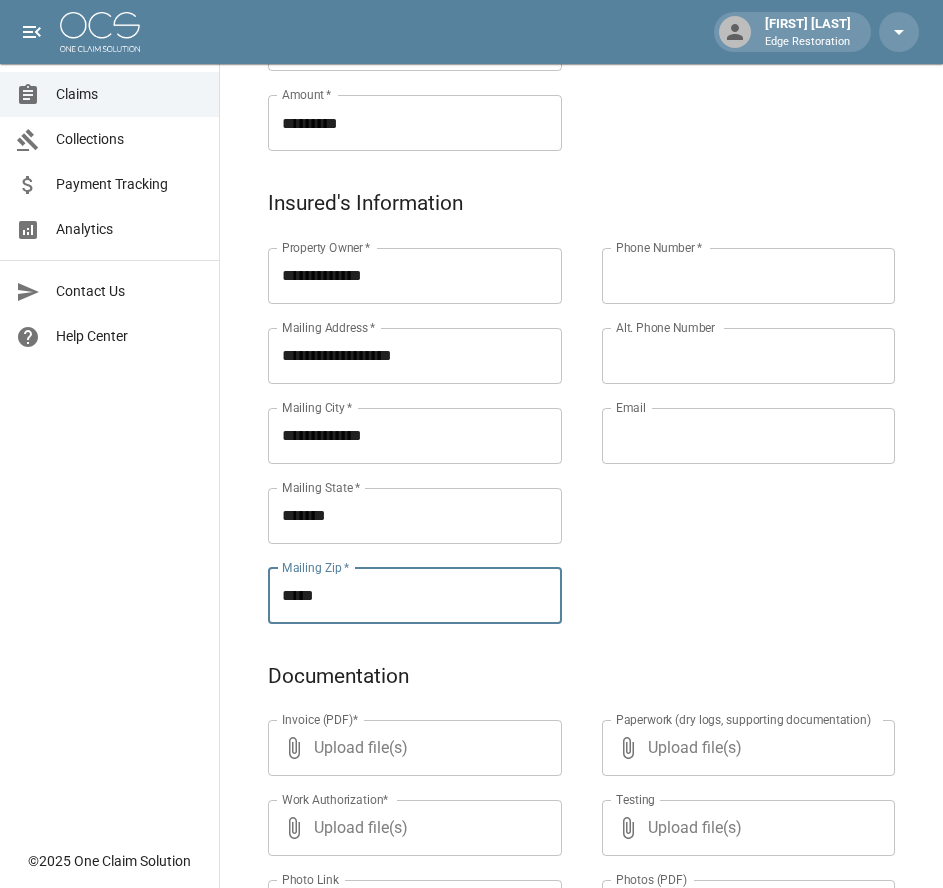 type on "*****" 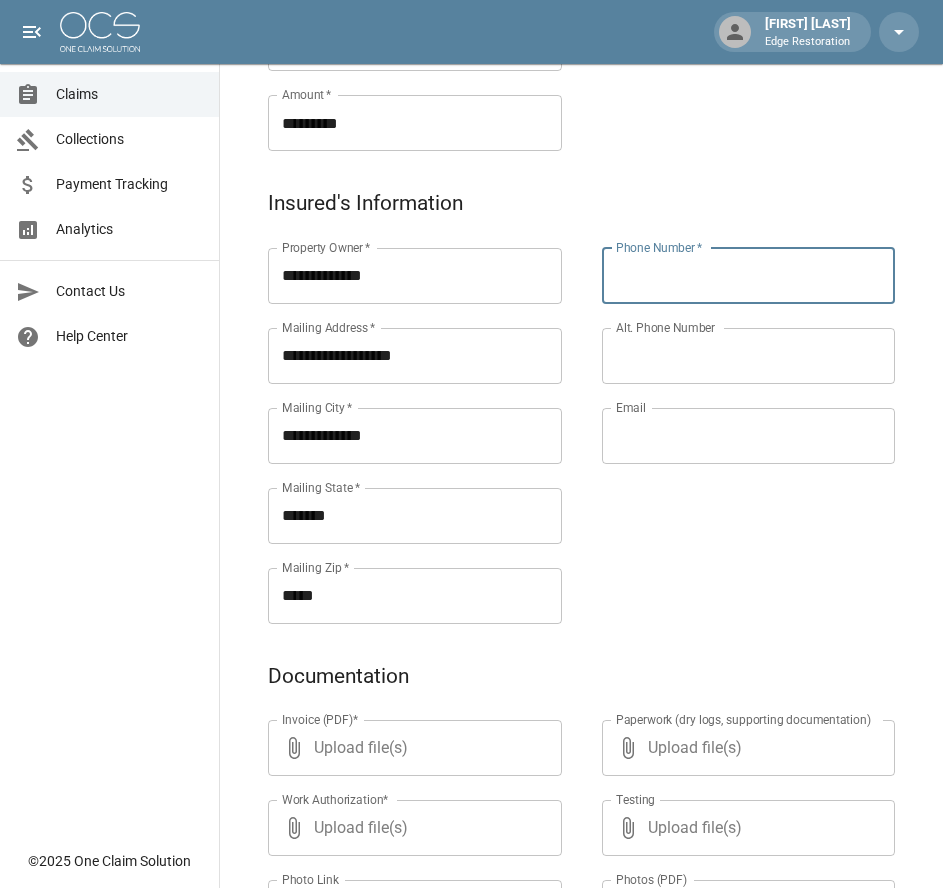 click on "Phone Number   *" at bounding box center [749, 276] 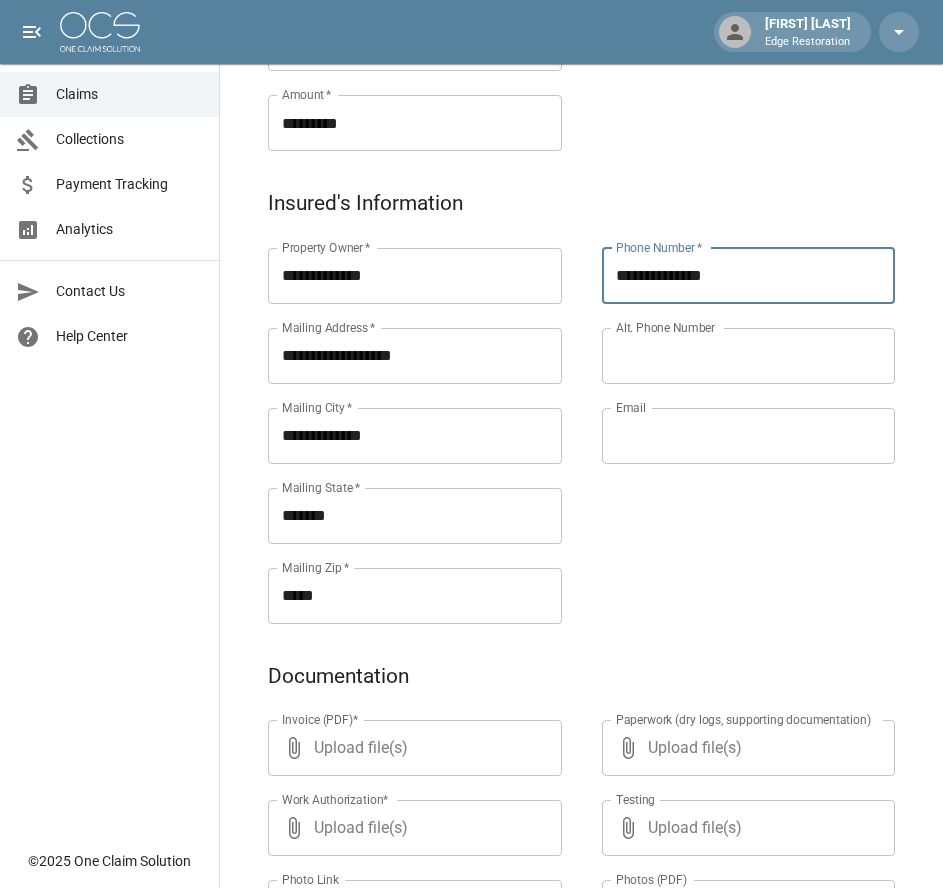 type on "**********" 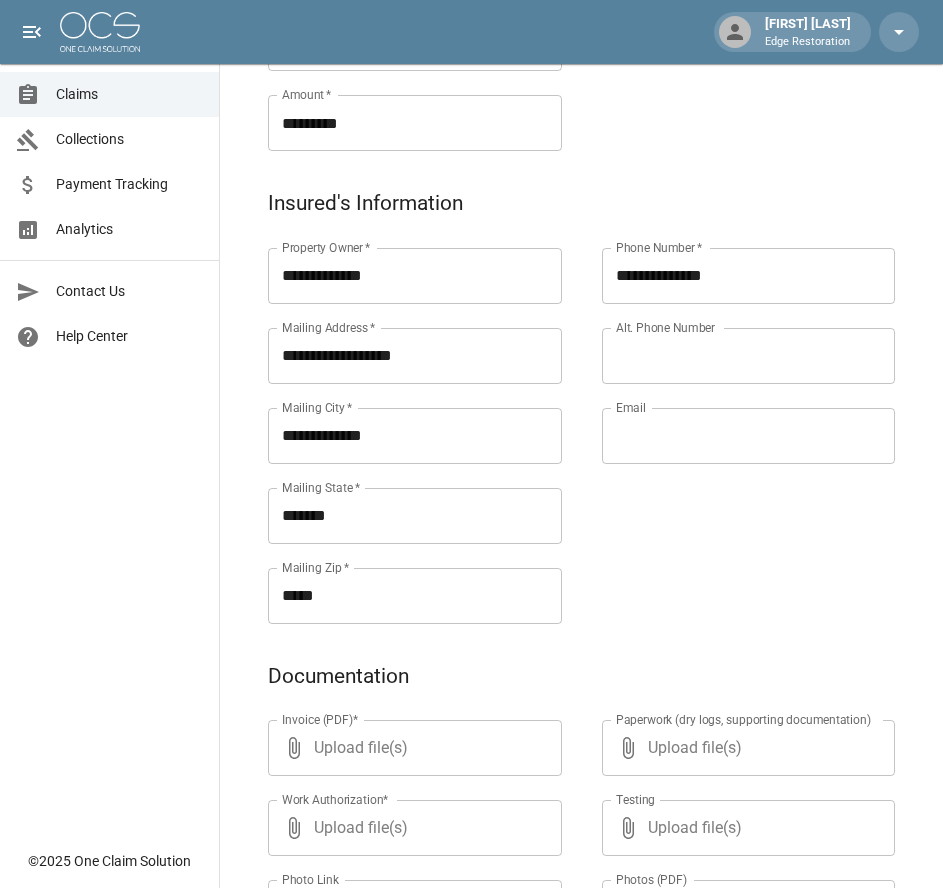 click on "Alt. Phone Number" at bounding box center (749, 356) 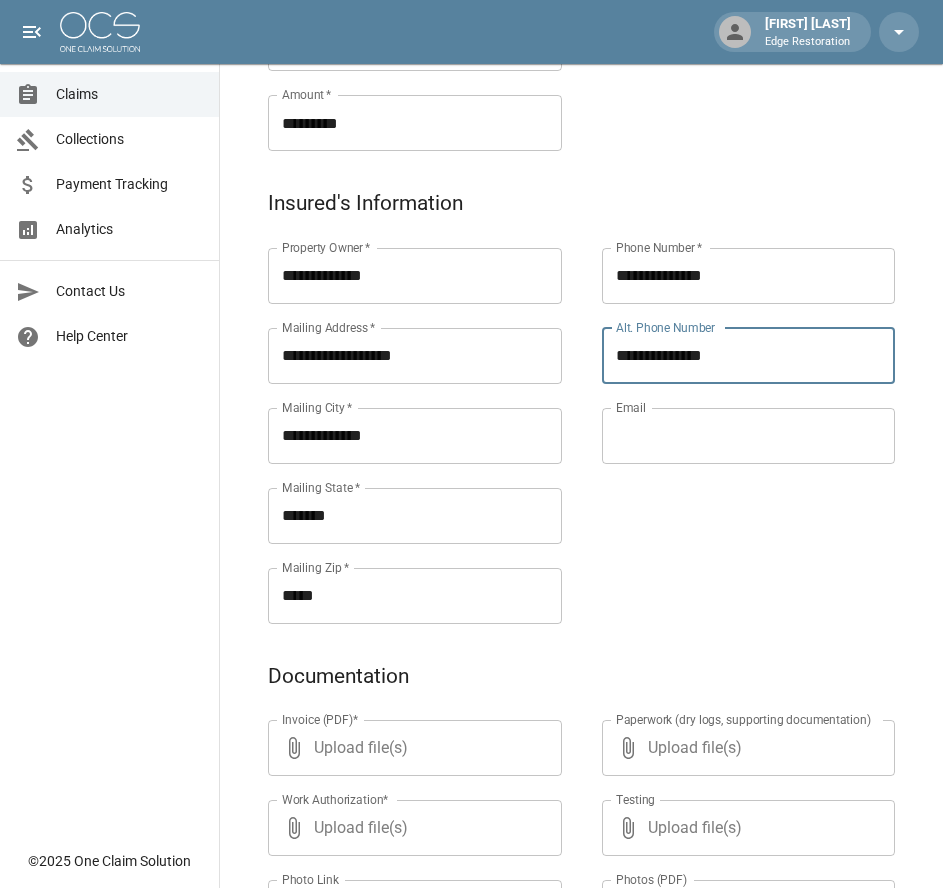 type on "**********" 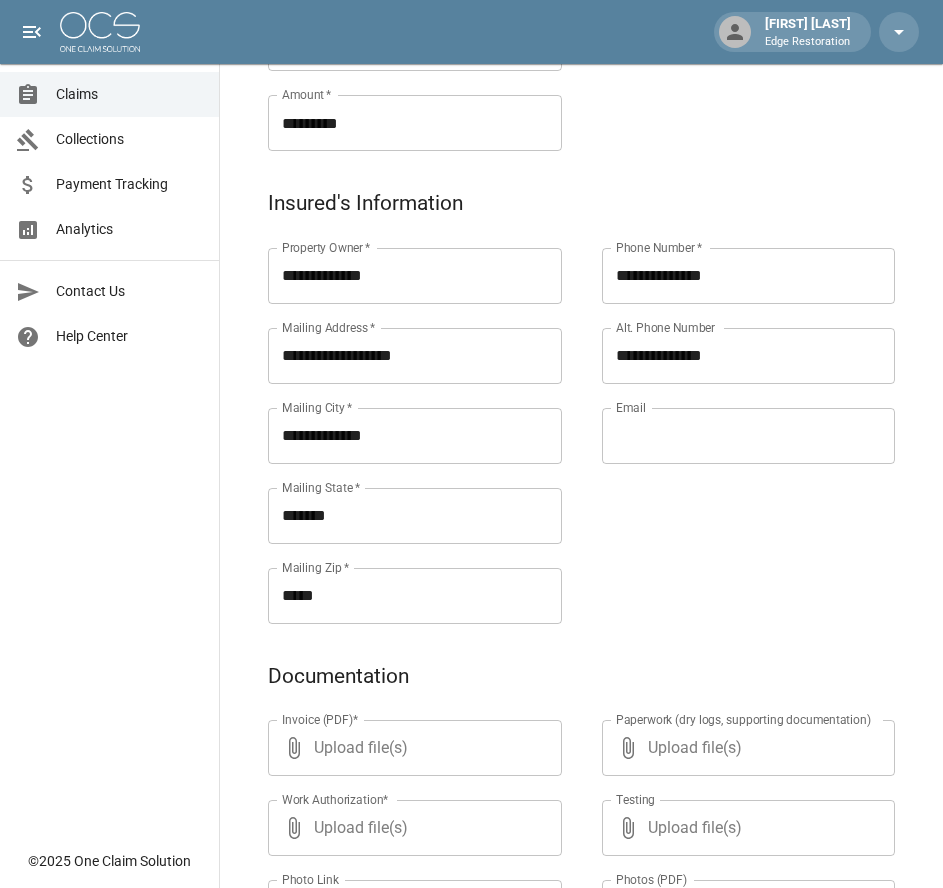 scroll, scrollTop: 971, scrollLeft: 0, axis: vertical 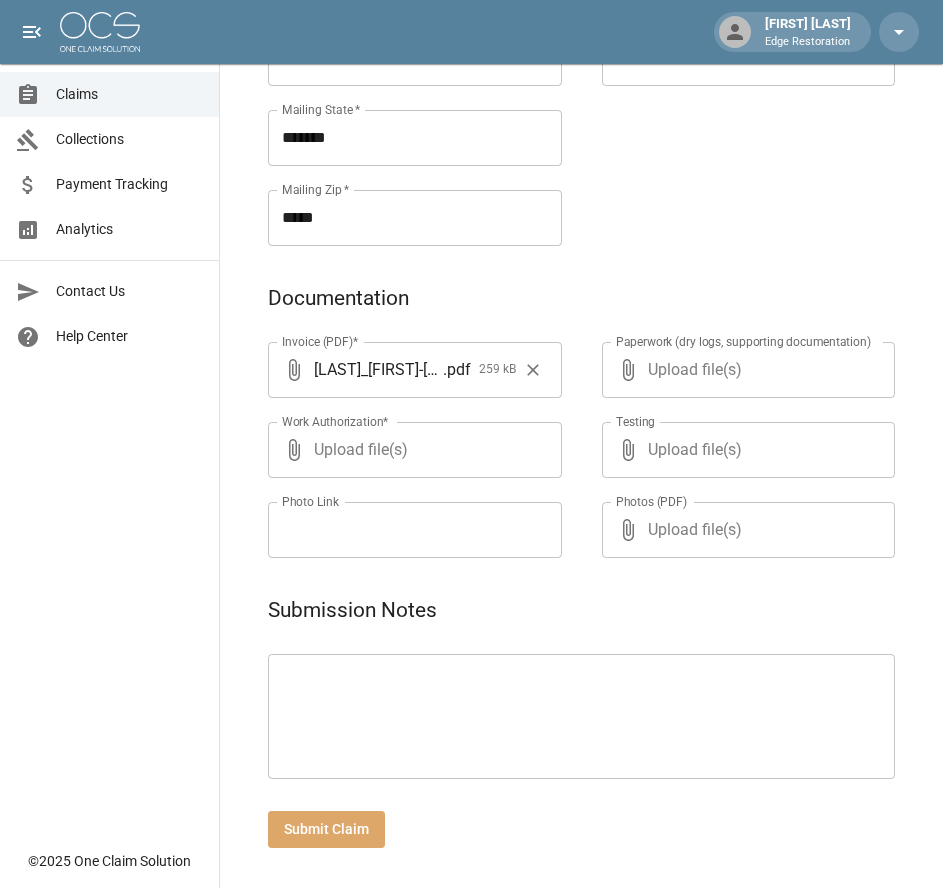 click on "Submit Claim" at bounding box center [326, 829] 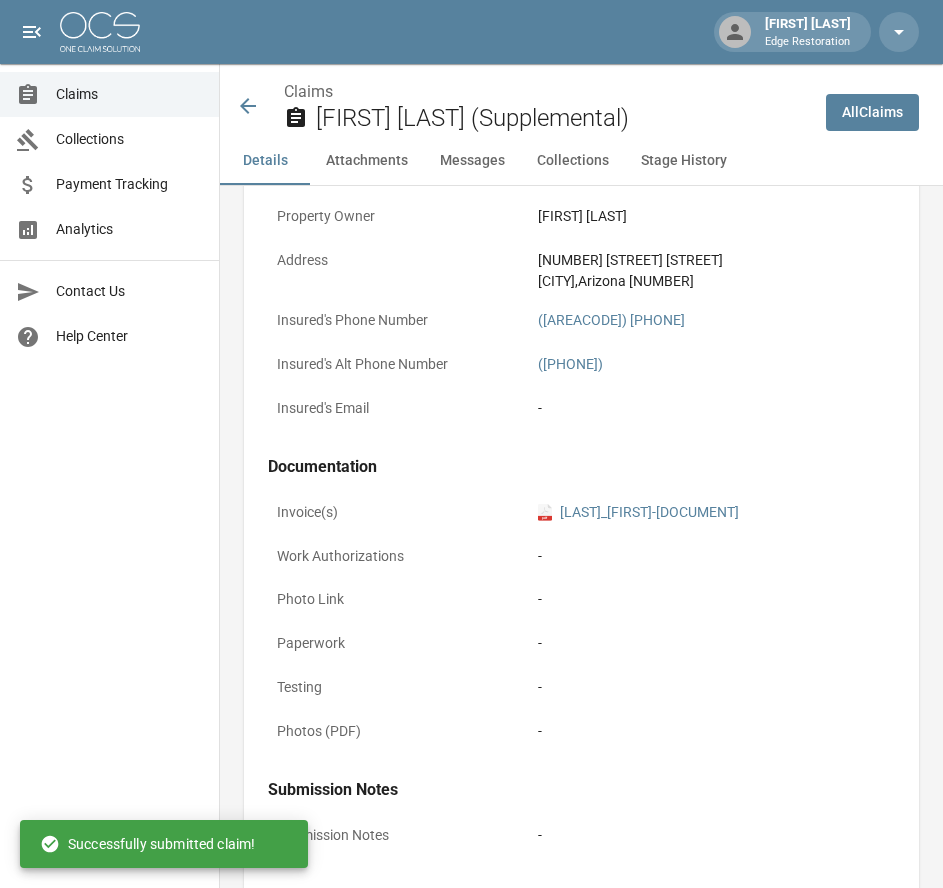 click at bounding box center [100, 32] 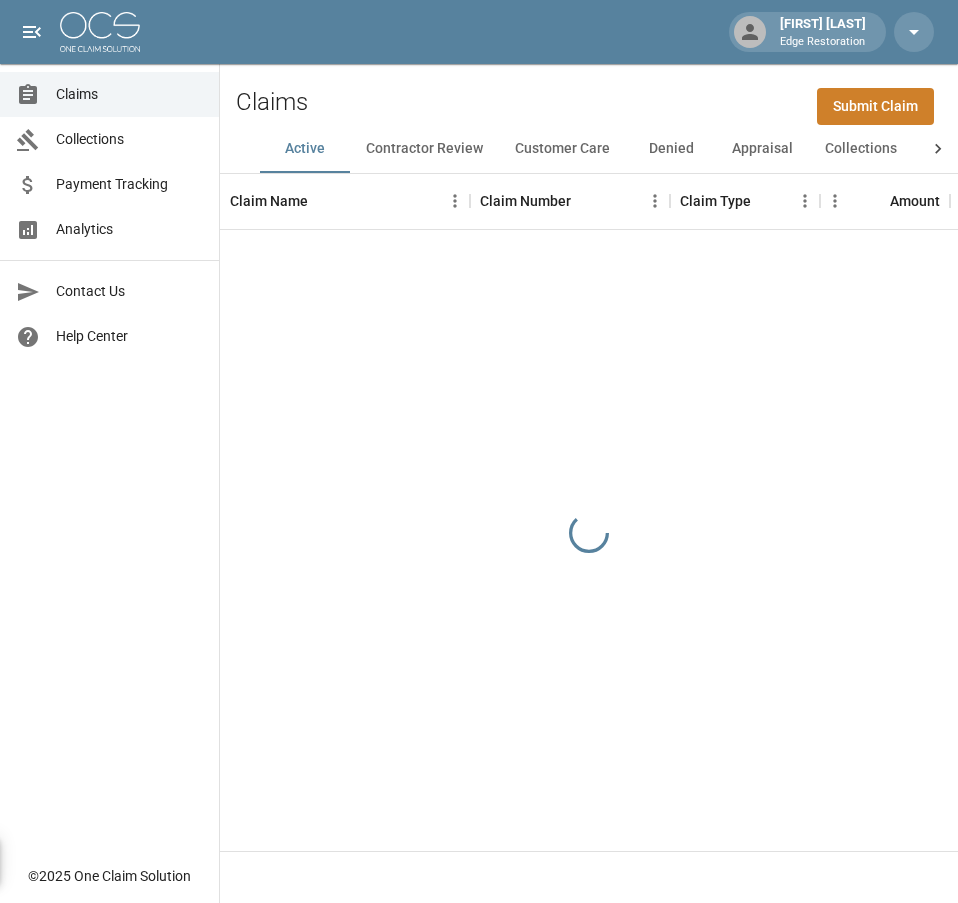 click on "Submit Claim" at bounding box center [875, 106] 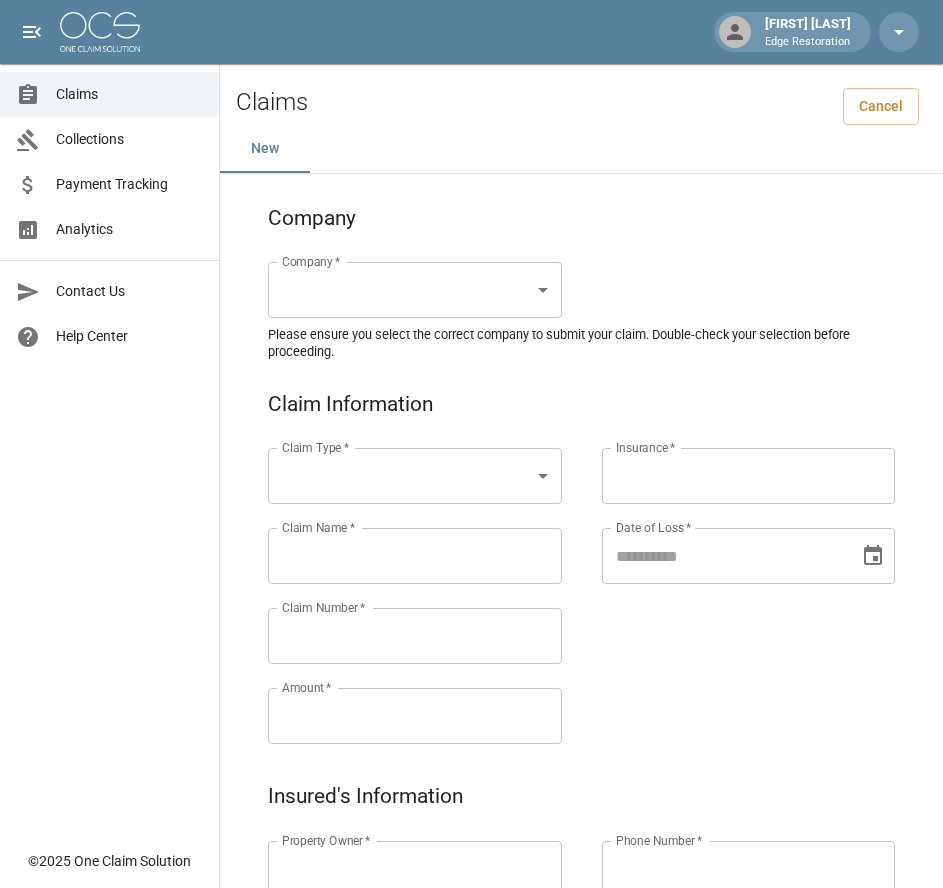 click on "Alicia Tubbs Edge Restoration Claims Collections Payment Tracking Analytics Contact Us Help Center ©  2025   One Claim Solution Claims Cancel New Company Company   * ​ Company   * Please ensure you select the correct company to submit your claim. Double-check your selection before proceeding. Claim Information Claim Type   * ​ Claim Type   * Claim Name   * Claim Name   * Claim Number   * Claim Number   * Amount   * Amount   * Insurance   * Insurance   * Date of Loss   * Date of Loss   * Insured's Information Property Owner   * Property Owner   * Mailing Address   * Mailing Address   * Mailing City   * Mailing City   * Mailing State   * Mailing State   * Mailing Zip   * Mailing Zip   * Phone Number   * Phone Number   * Alt. Phone Number Alt. Phone Number Email Email Documentation Invoice (PDF)* ​ Upload file(s) Invoice (PDF)* Work Authorization* ​ Upload file(s) Work Authorization* Photo Link Photo Link ​ Upload file(s) Testing ​ ​" at bounding box center (471, 929) 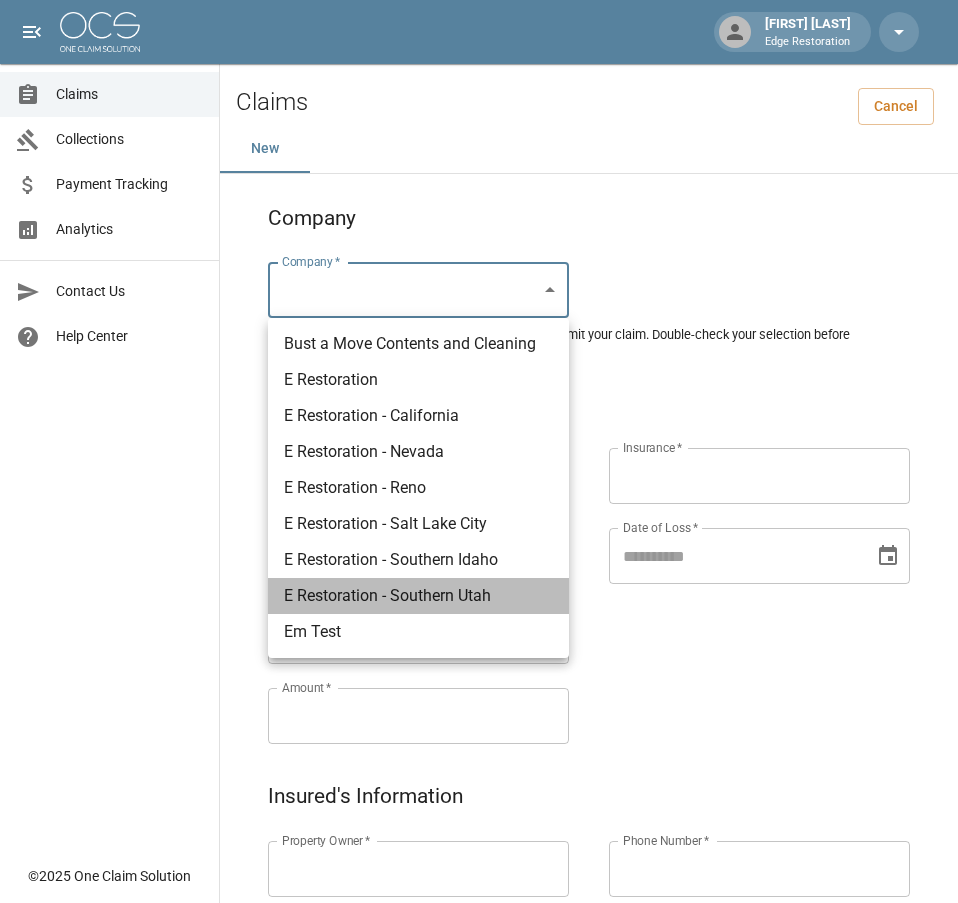 click on "E Restoration - Southern Utah" at bounding box center (418, 596) 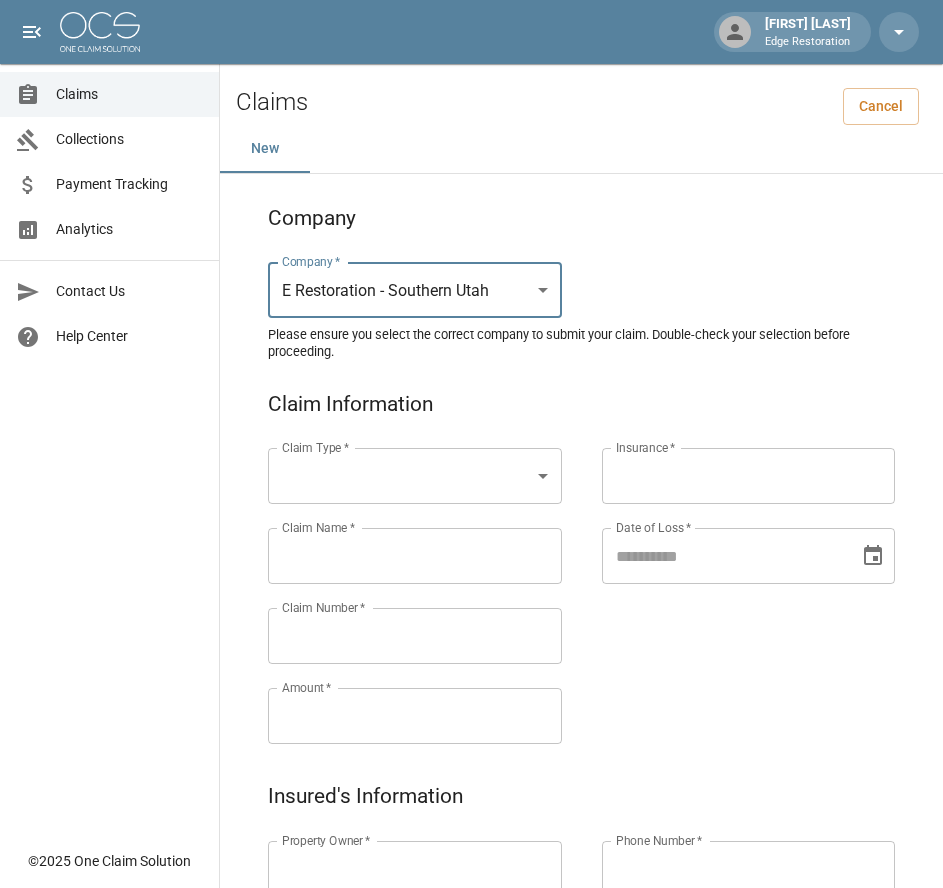 click on "Alicia Tubbs Edge Restoration Claims Collections Payment Tracking Analytics Contact Us Help Center ©  2025   One Claim Solution Claims Cancel New Company Company   * E Restoration - Southern Utah ******* Company   * Please ensure you select the correct company to submit your claim. Double-check your selection before proceeding. Claim Information Claim Type   * ​ Claim Type   * Claim Name   * Claim Name   * Claim Number   * Claim Number   * Amount   * Amount   * Insurance   * Insurance   * Date of Loss   * Date of Loss   * Insured's Information Property Owner   * Property Owner   * Mailing Address   * Mailing Address   * Mailing City   * Mailing City   * Mailing State   * Mailing State   * Mailing Zip   * Mailing Zip   * Phone Number   * Phone Number   * Alt. Phone Number Alt. Phone Number Email Email Documentation Invoice (PDF)* ​ Upload file(s) Invoice (PDF)* Work Authorization* ​ Upload file(s) Work Authorization* Photo Link Photo Link *" at bounding box center [471, 929] 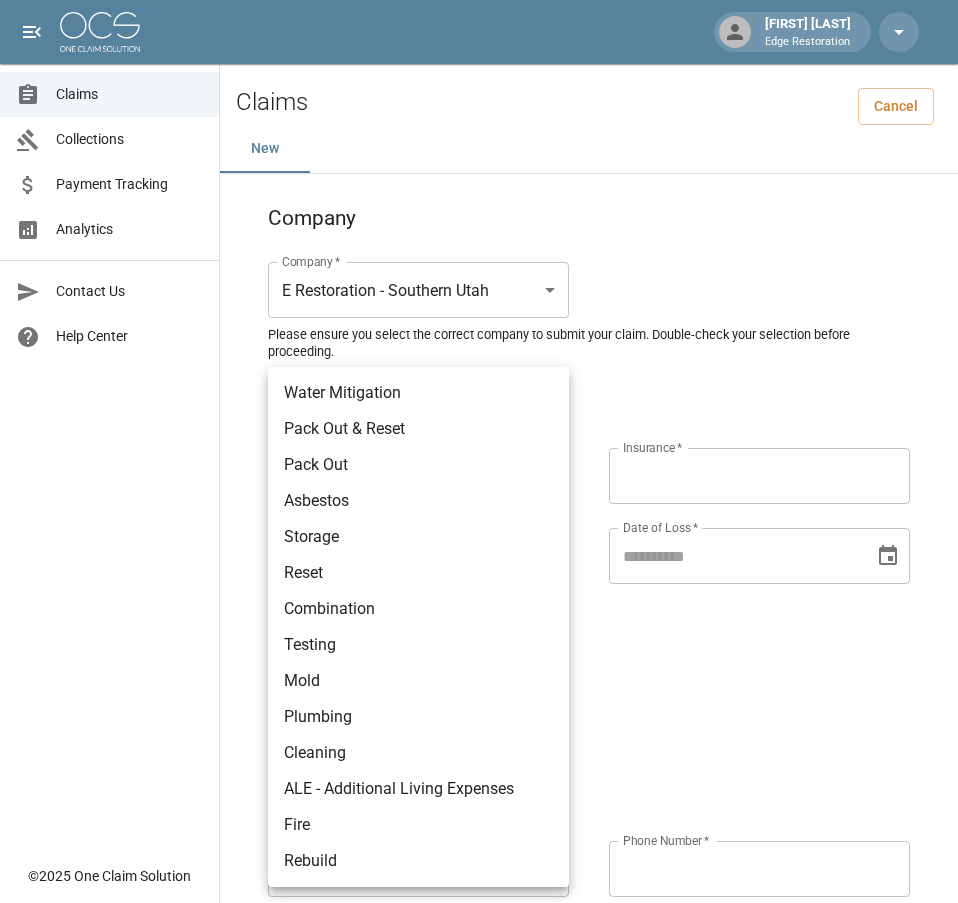 click on "Water Mitigation" at bounding box center (418, 393) 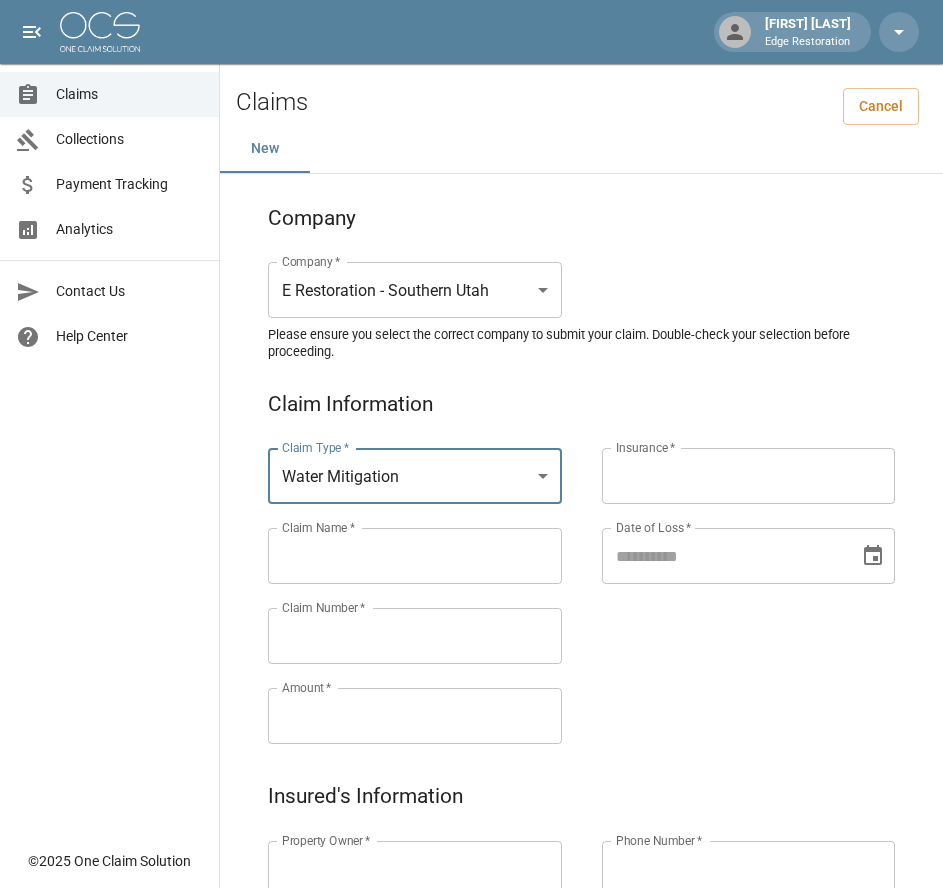 click on "Claims Collections Payment Tracking Analytics Contact Us Help Center" at bounding box center (109, 419) 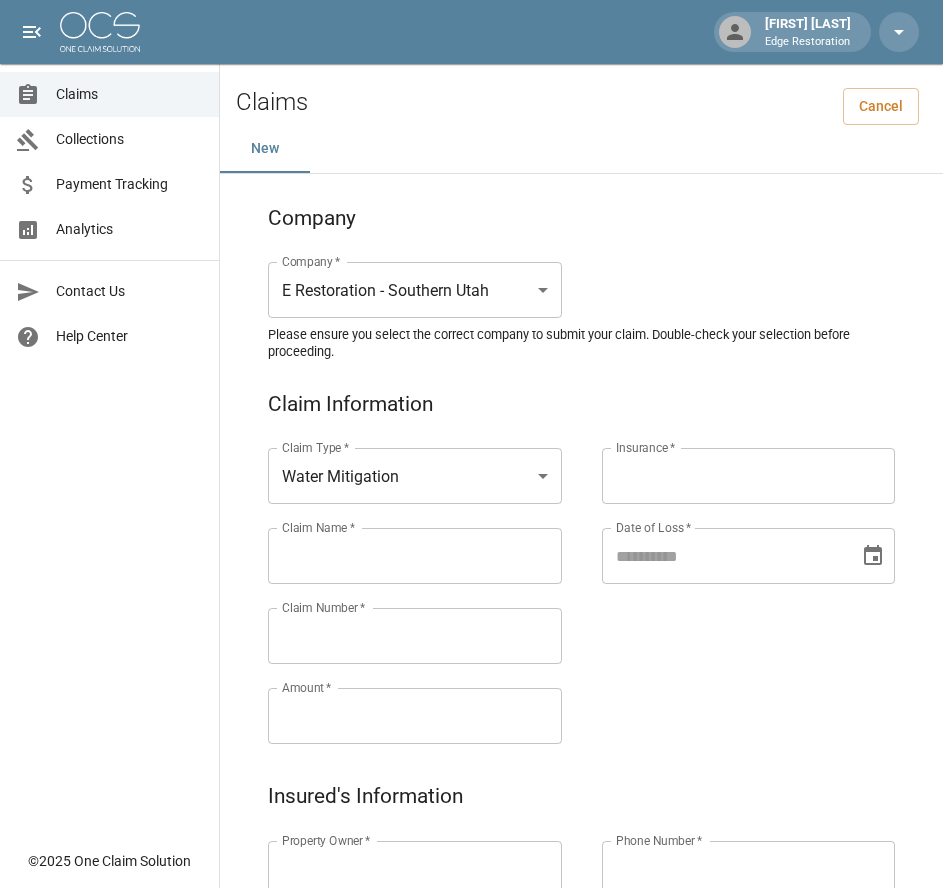 click on "Claim Name   *" at bounding box center (415, 556) 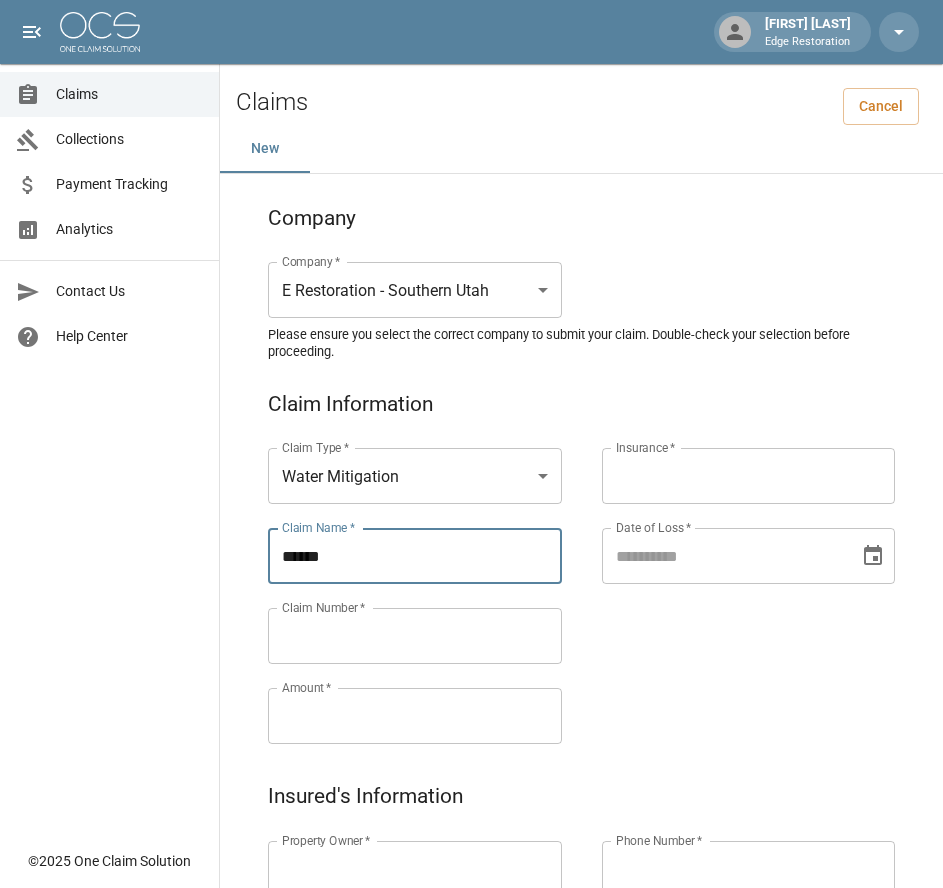 click on "*****" at bounding box center (415, 556) 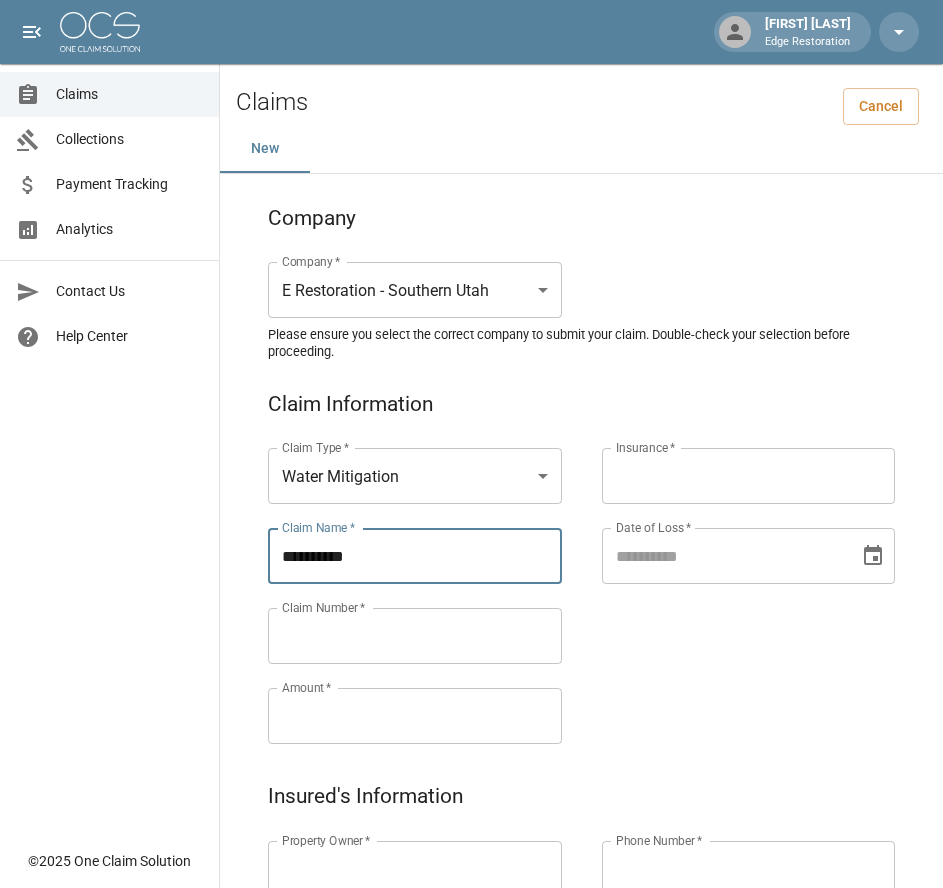 drag, startPoint x: 393, startPoint y: 562, endPoint x: 255, endPoint y: 581, distance: 139.30183 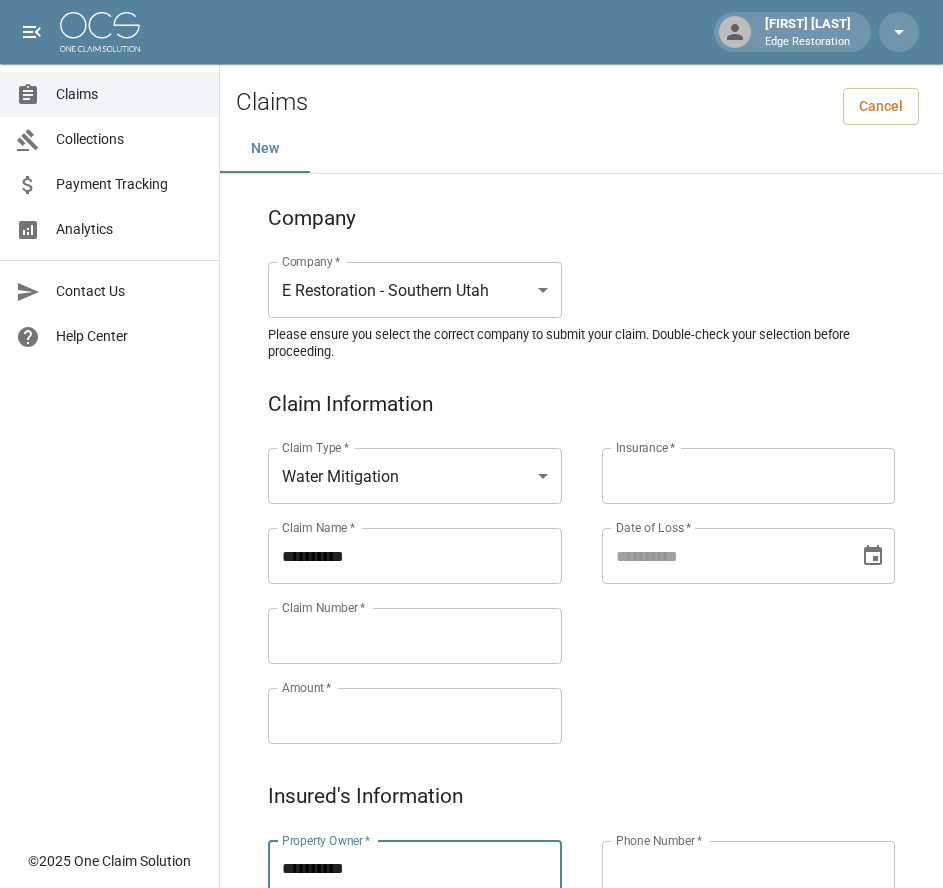 type on "**********" 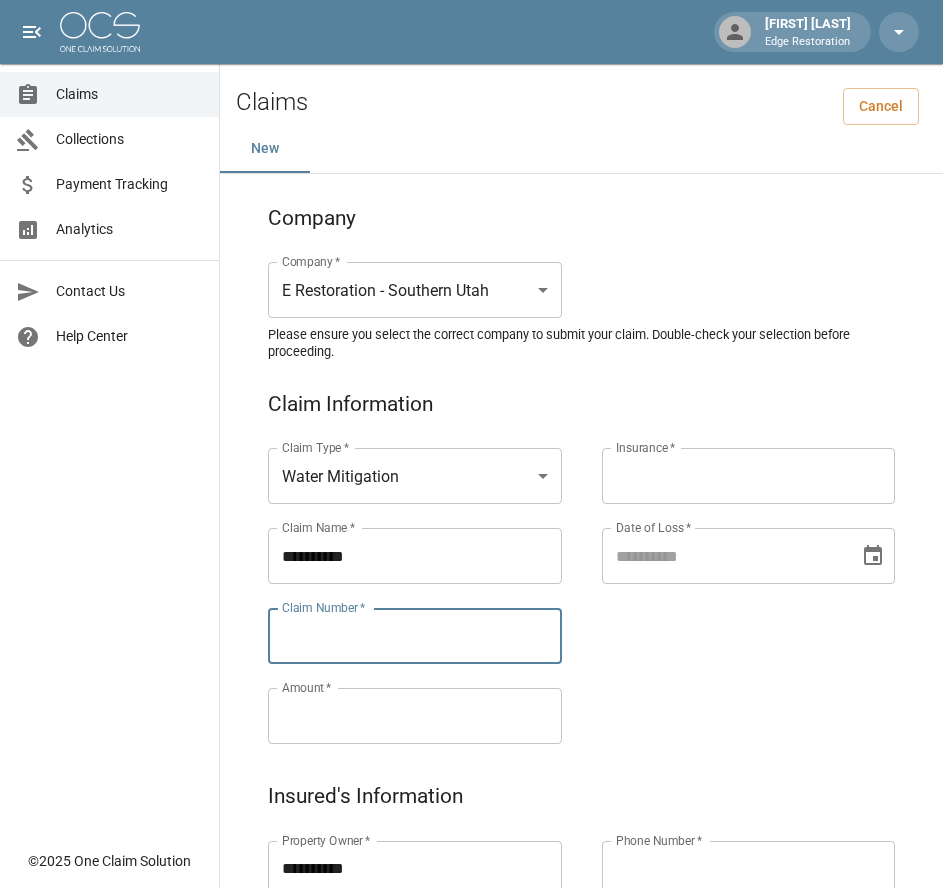 click on "Claim Number   *" at bounding box center [415, 636] 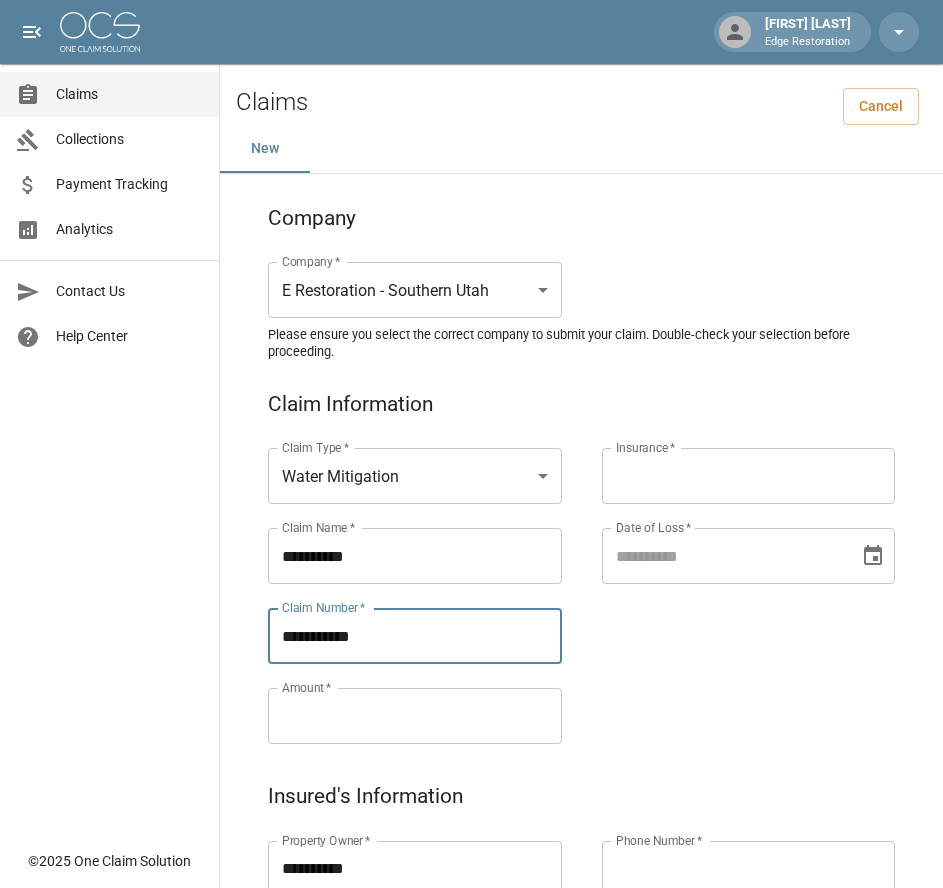 type on "**********" 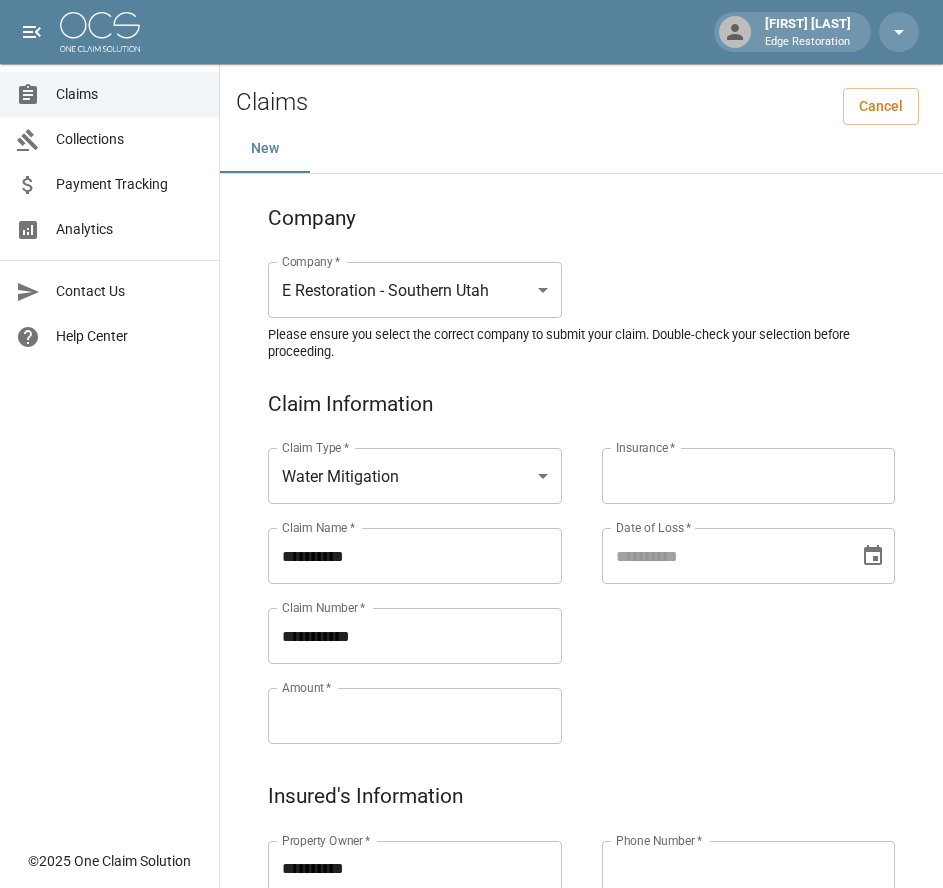 click on "Amount   *" at bounding box center [415, 716] 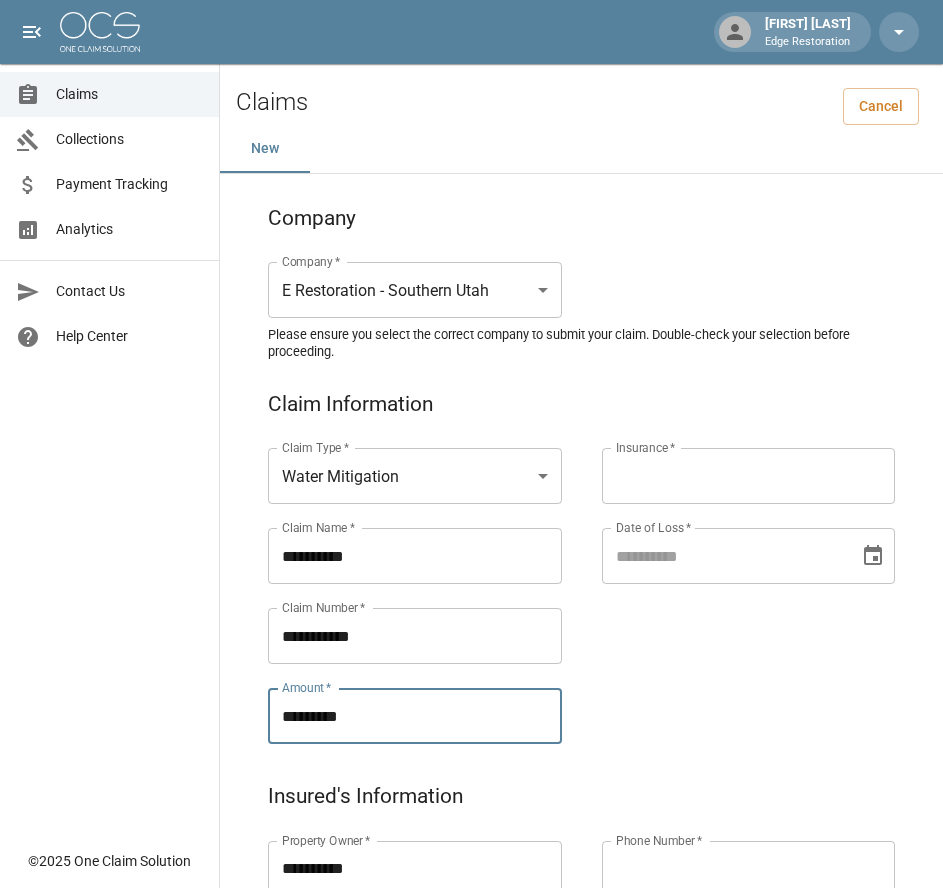type on "*********" 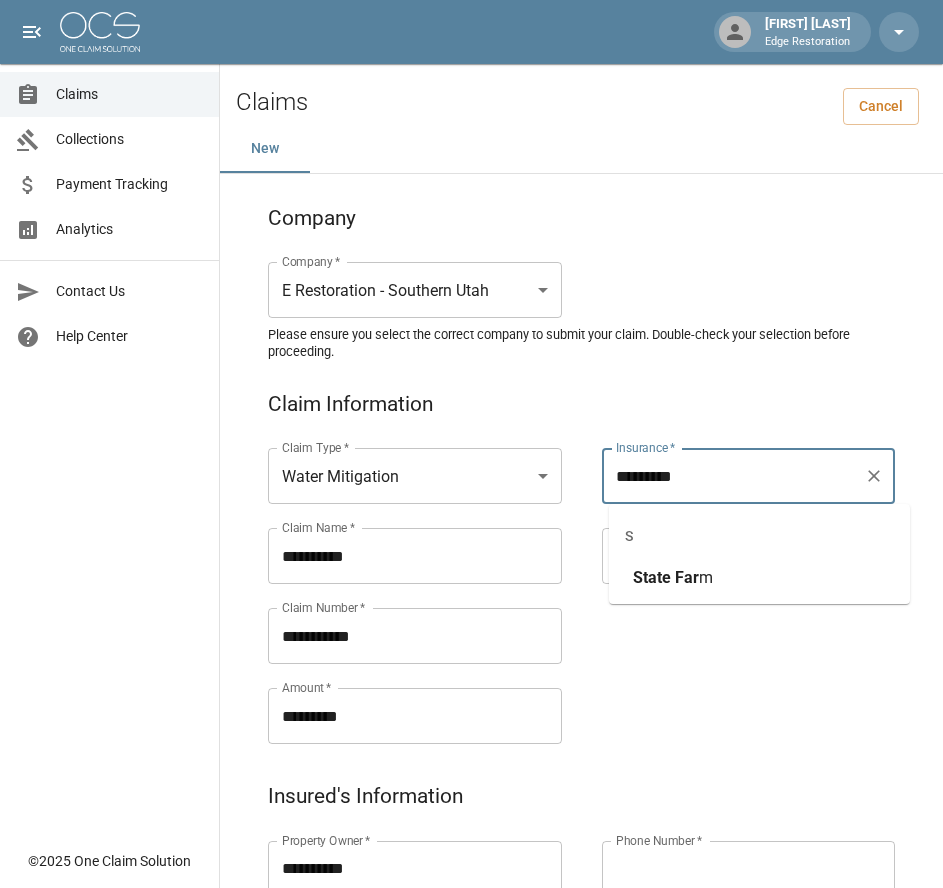 click on "Far" at bounding box center (687, 577) 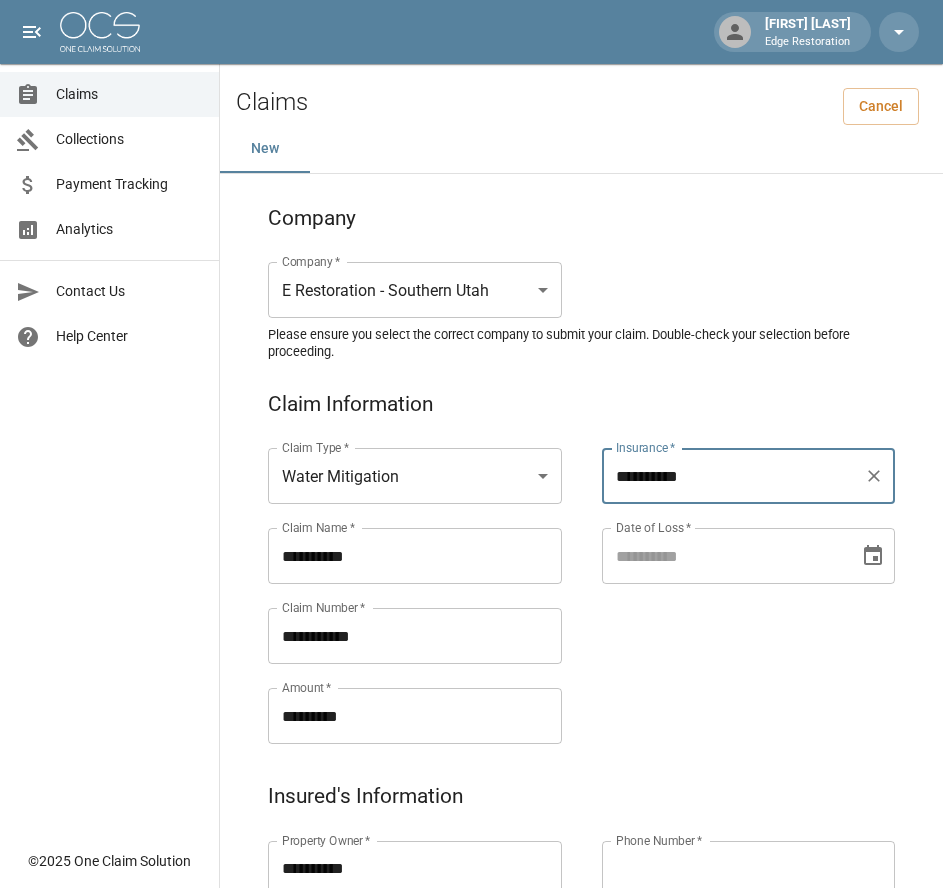 type on "**********" 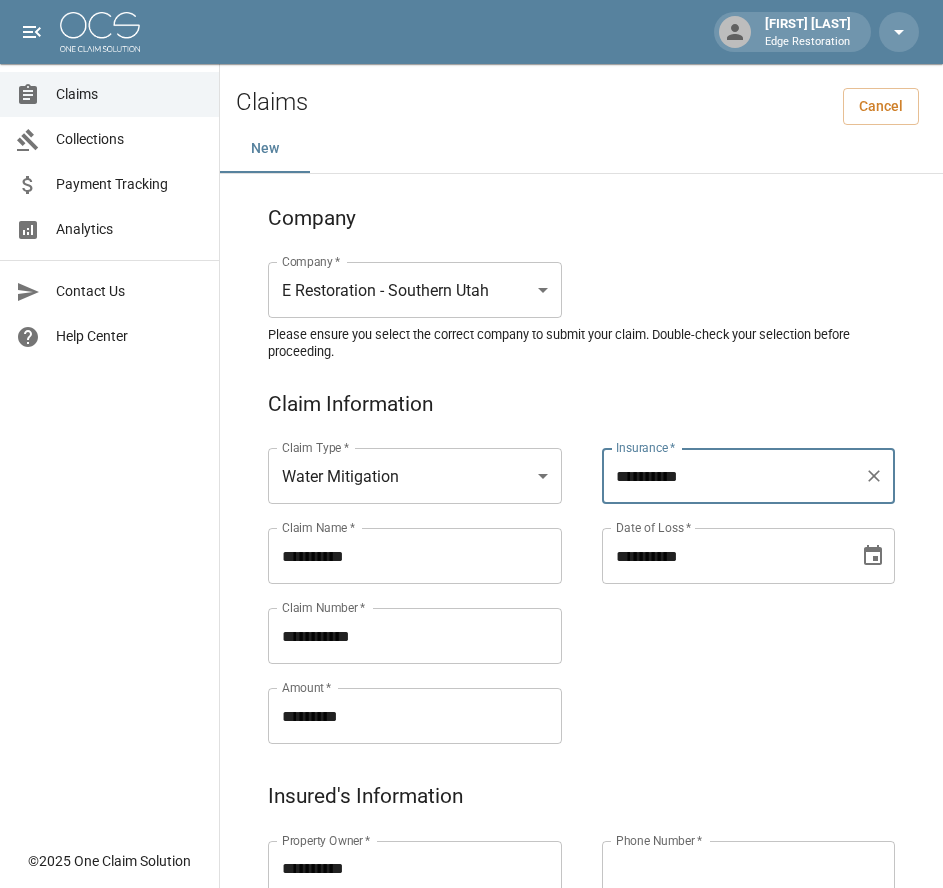 click on "**********" at bounding box center [724, 556] 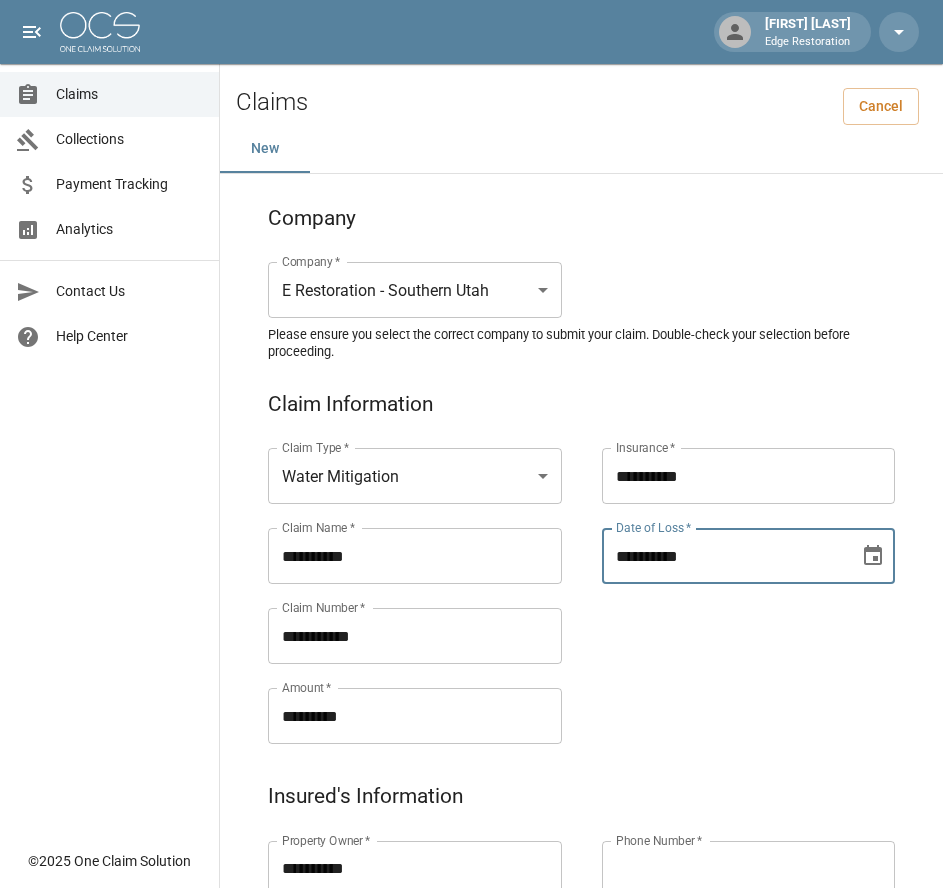 type on "**********" 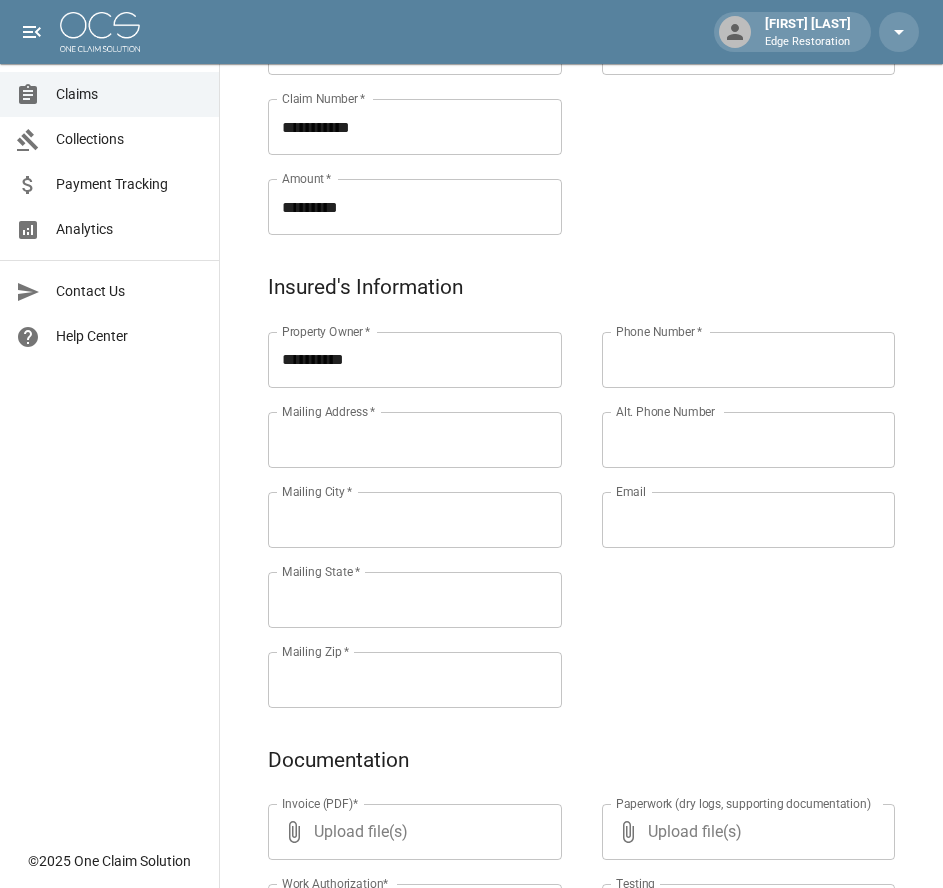 scroll, scrollTop: 549, scrollLeft: 0, axis: vertical 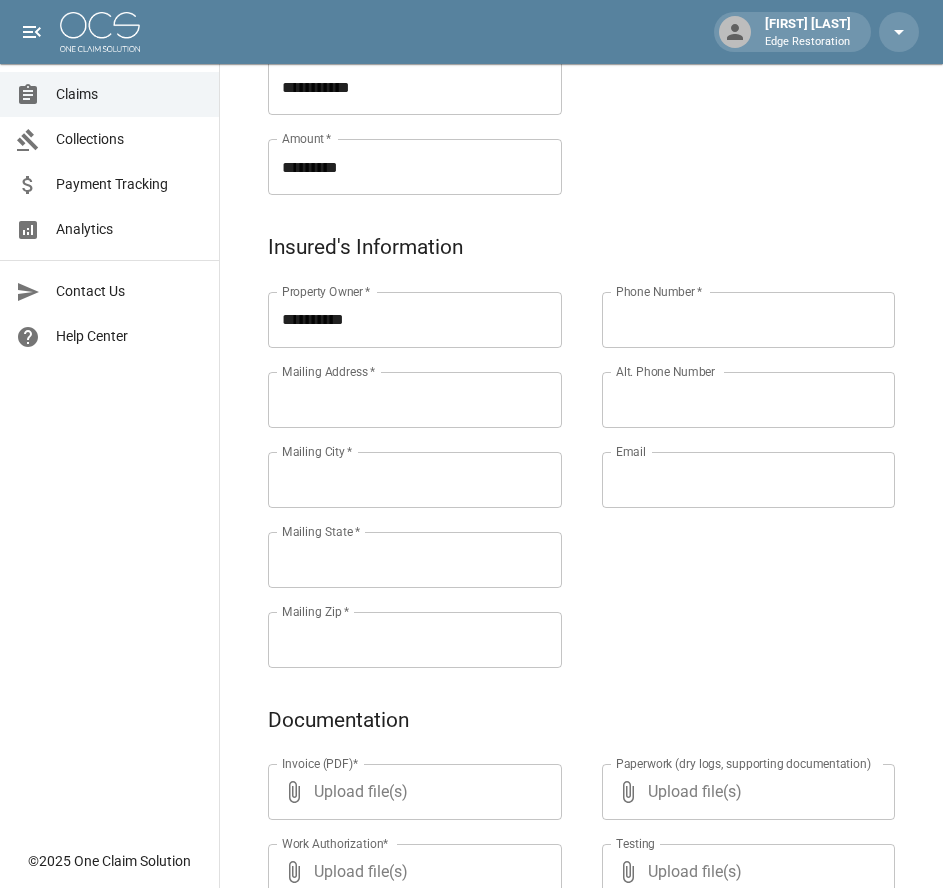 click on "Mailing Address   *" at bounding box center [415, 400] 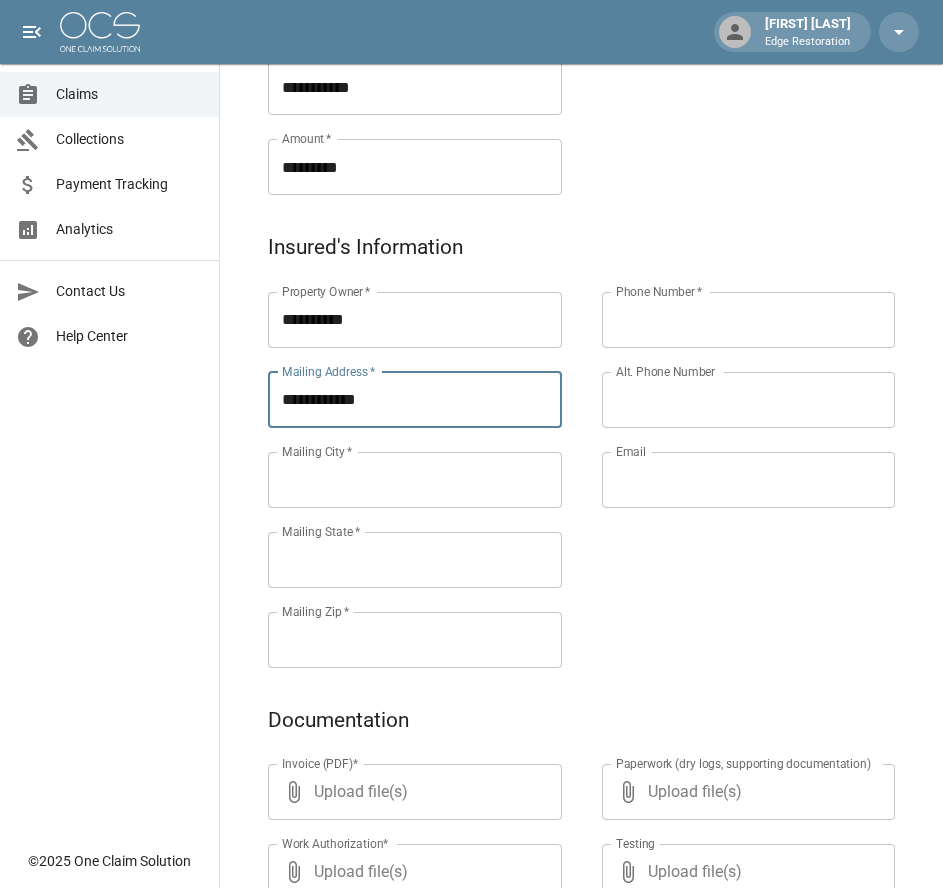 type on "**********" 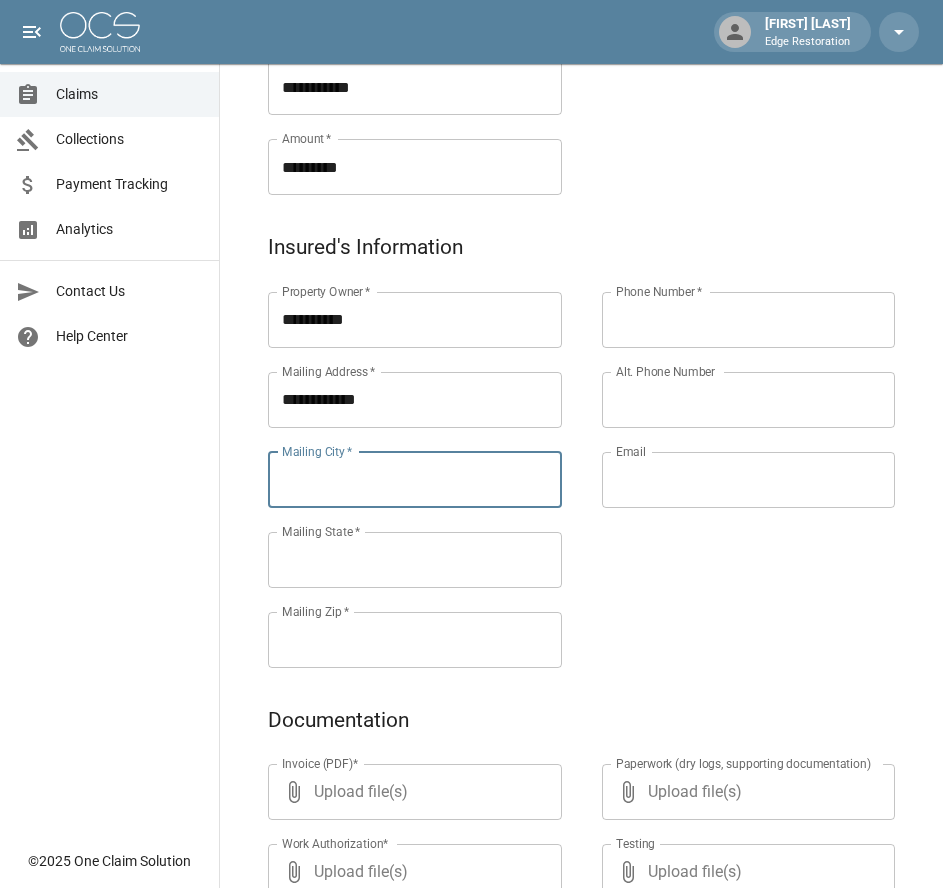 click on "Mailing City   *" at bounding box center [415, 480] 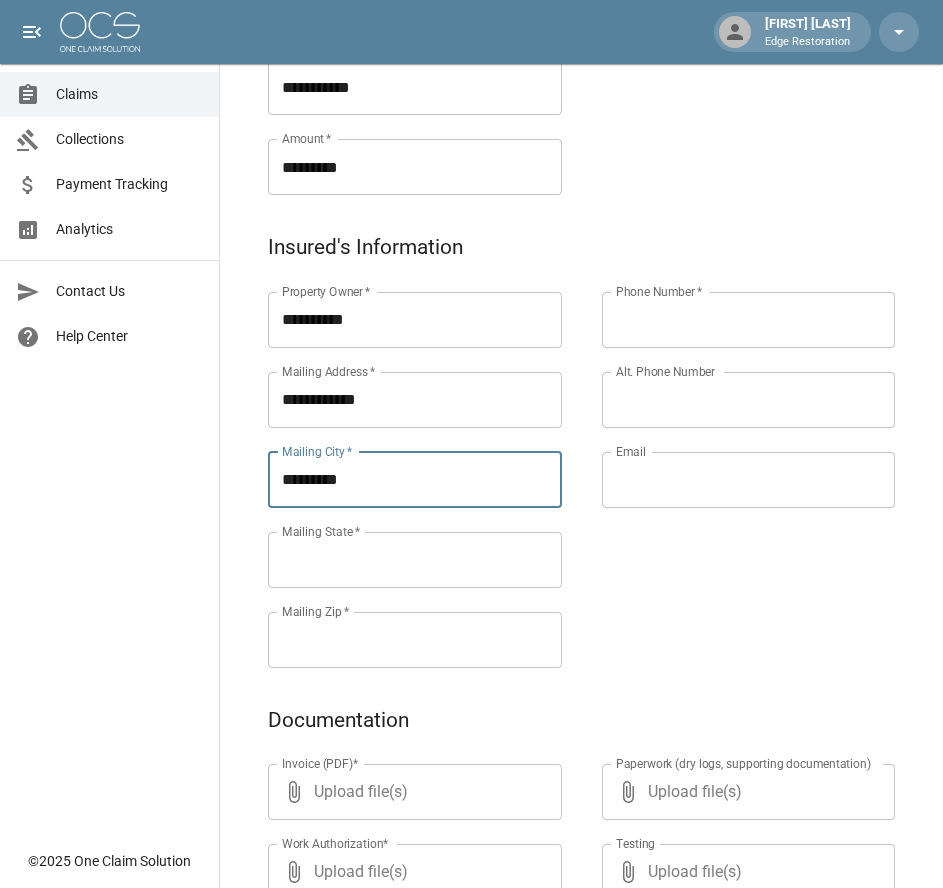 type on "*********" 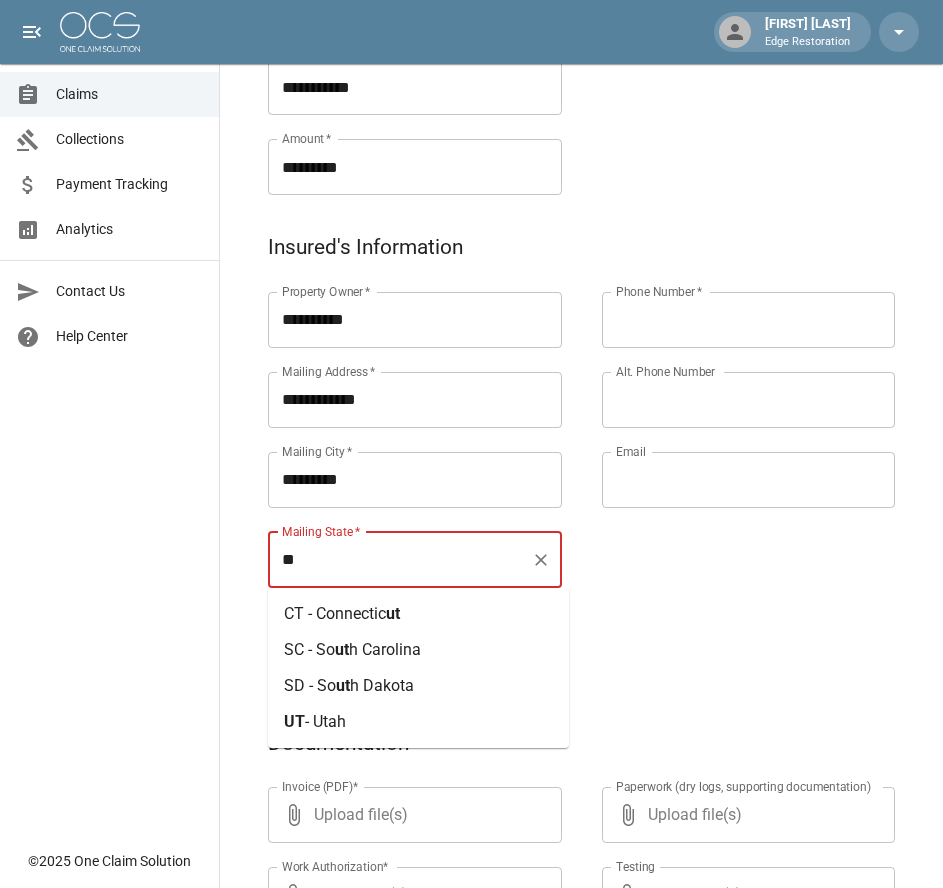 click on "- Utah" at bounding box center (325, 721) 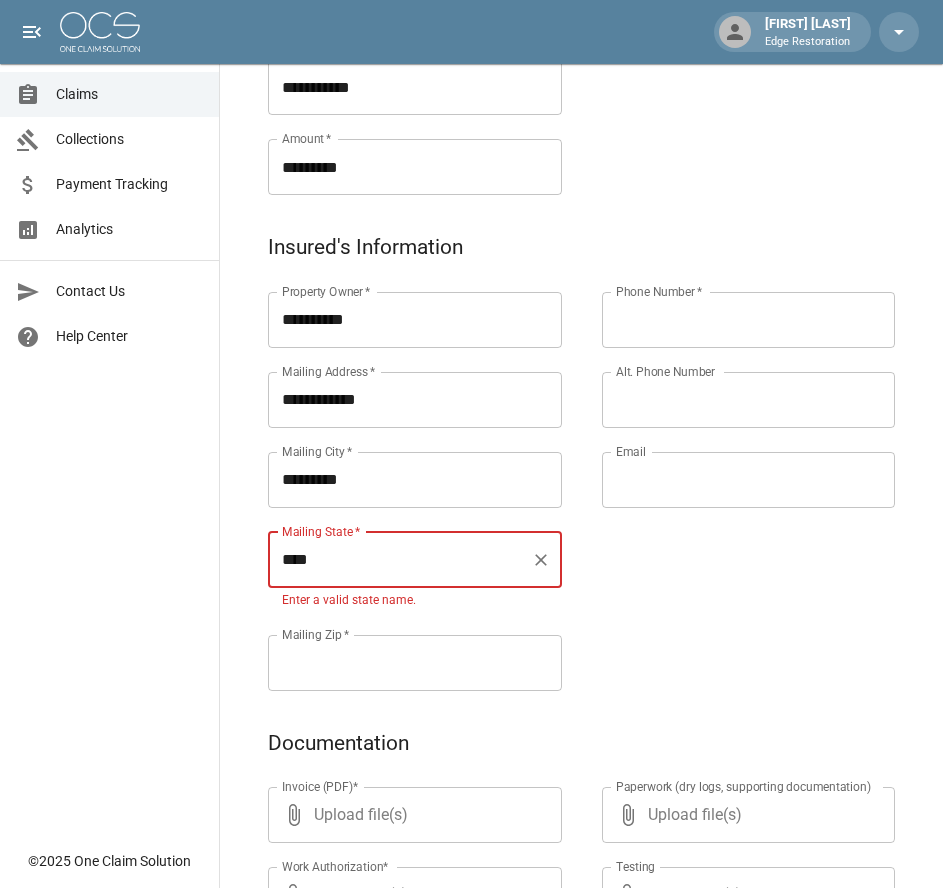 type on "****" 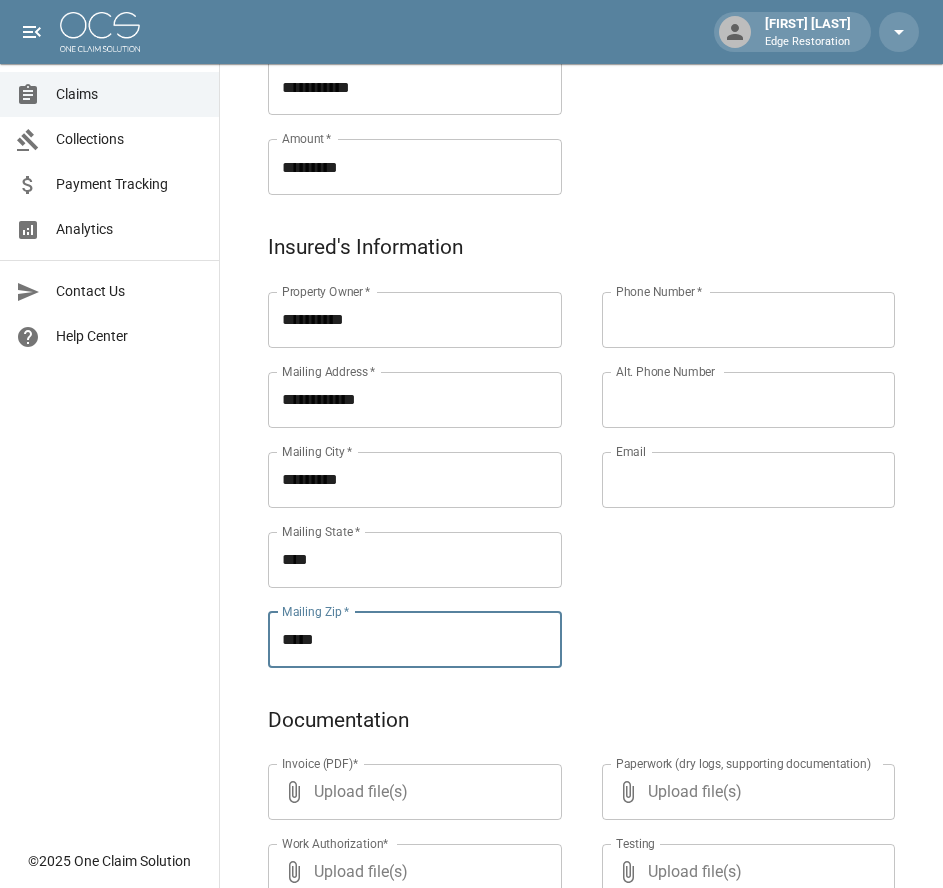 type on "*****" 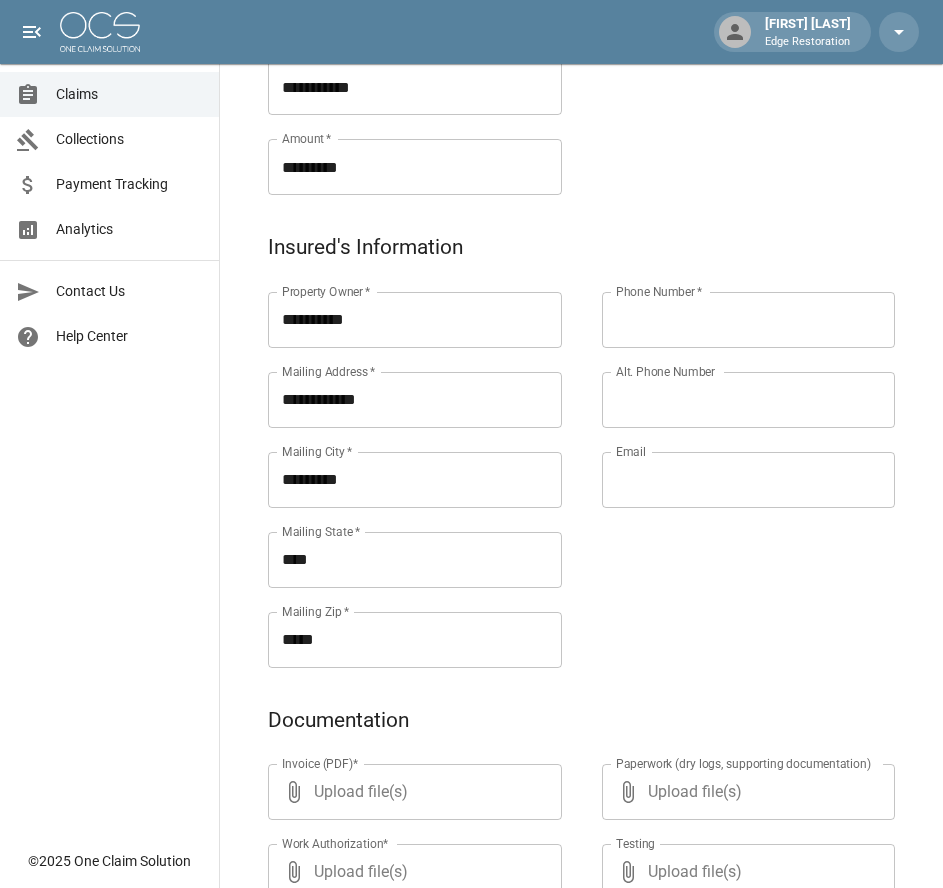 click on "Phone Number   *" at bounding box center [749, 320] 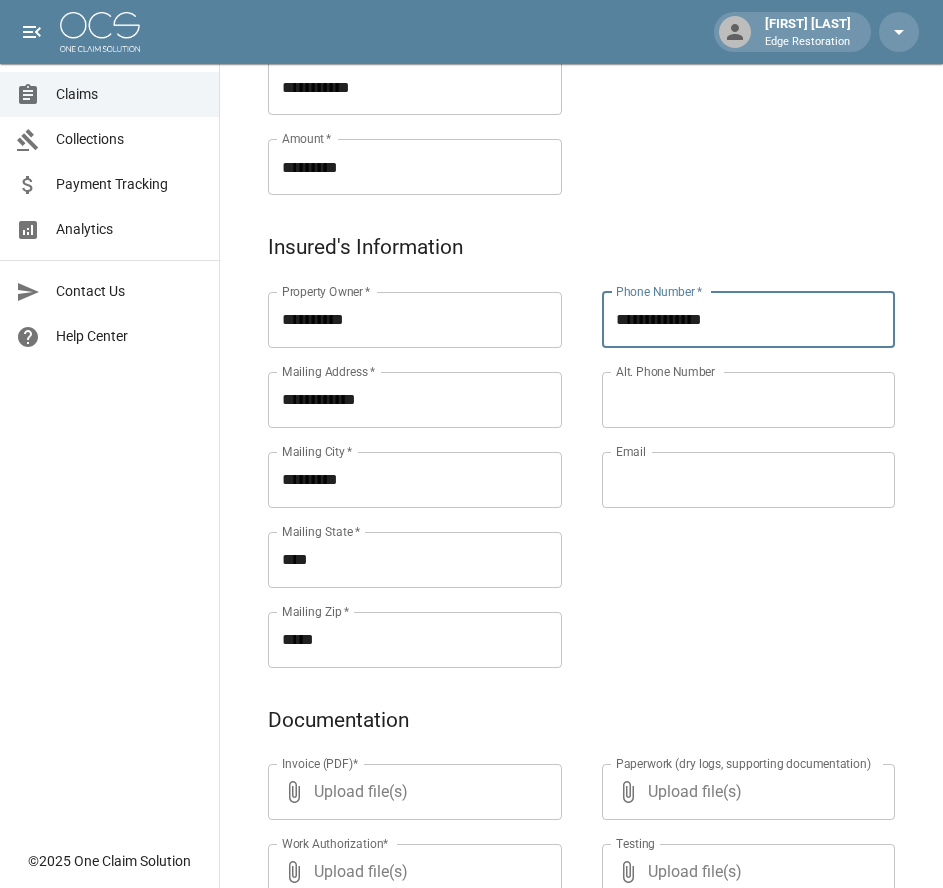 type on "**********" 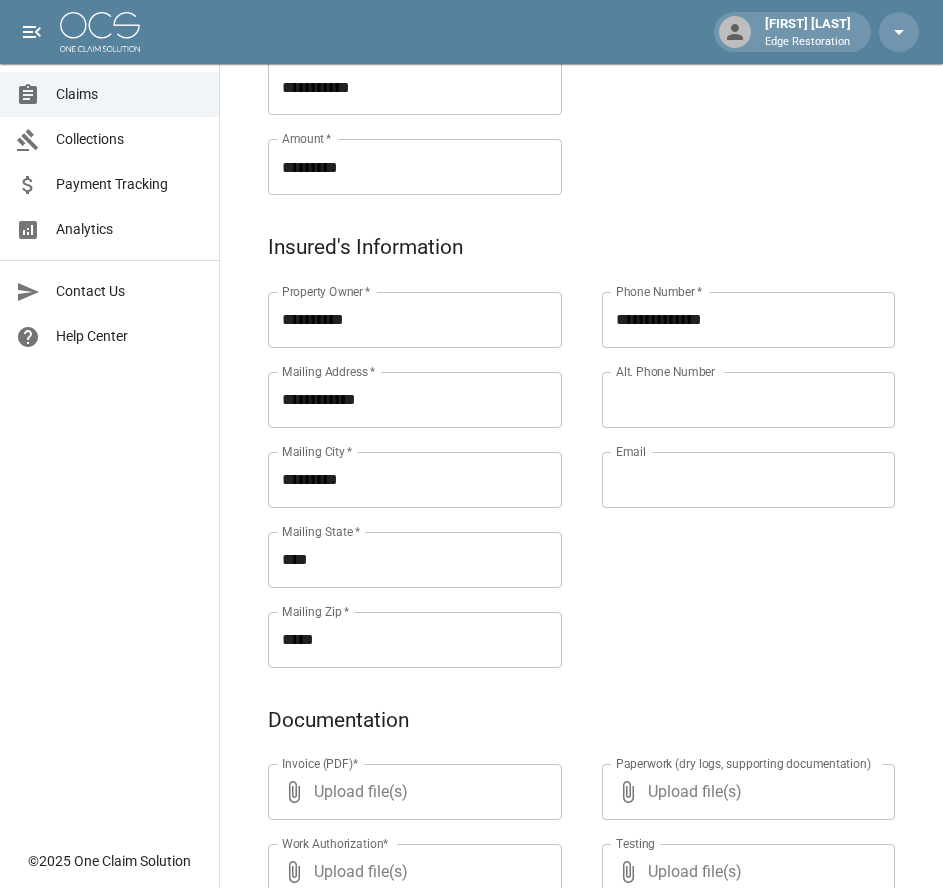 click on "Alt. Phone Number" at bounding box center (749, 400) 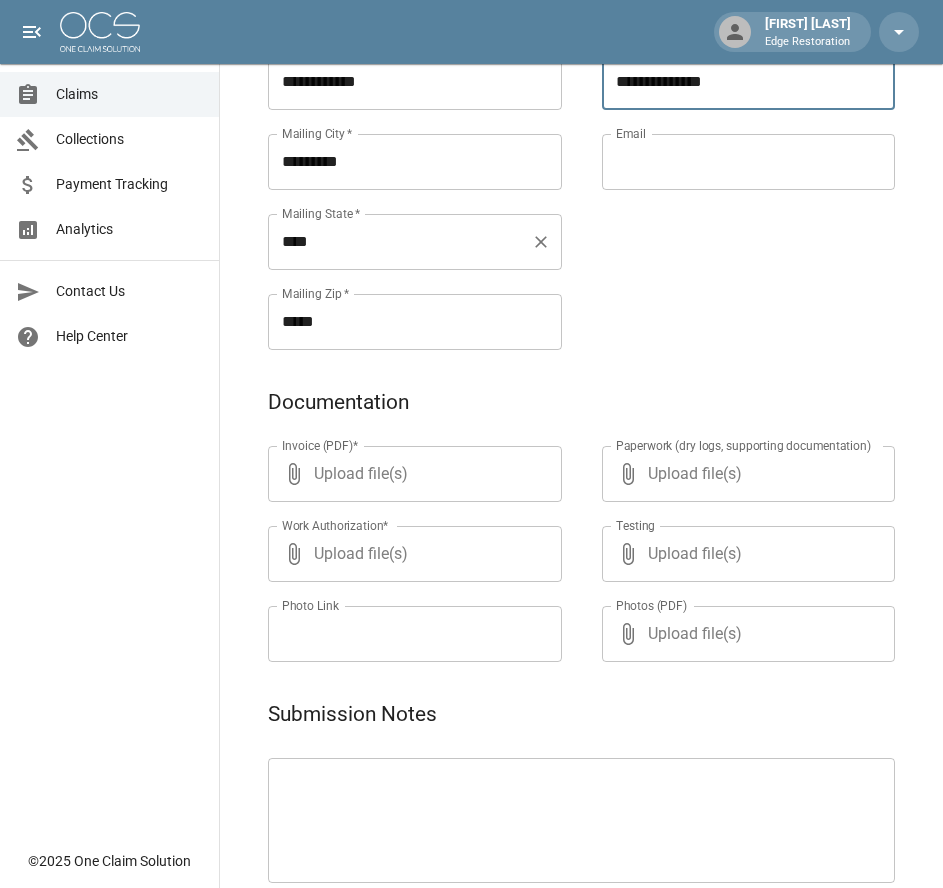 scroll, scrollTop: 971, scrollLeft: 0, axis: vertical 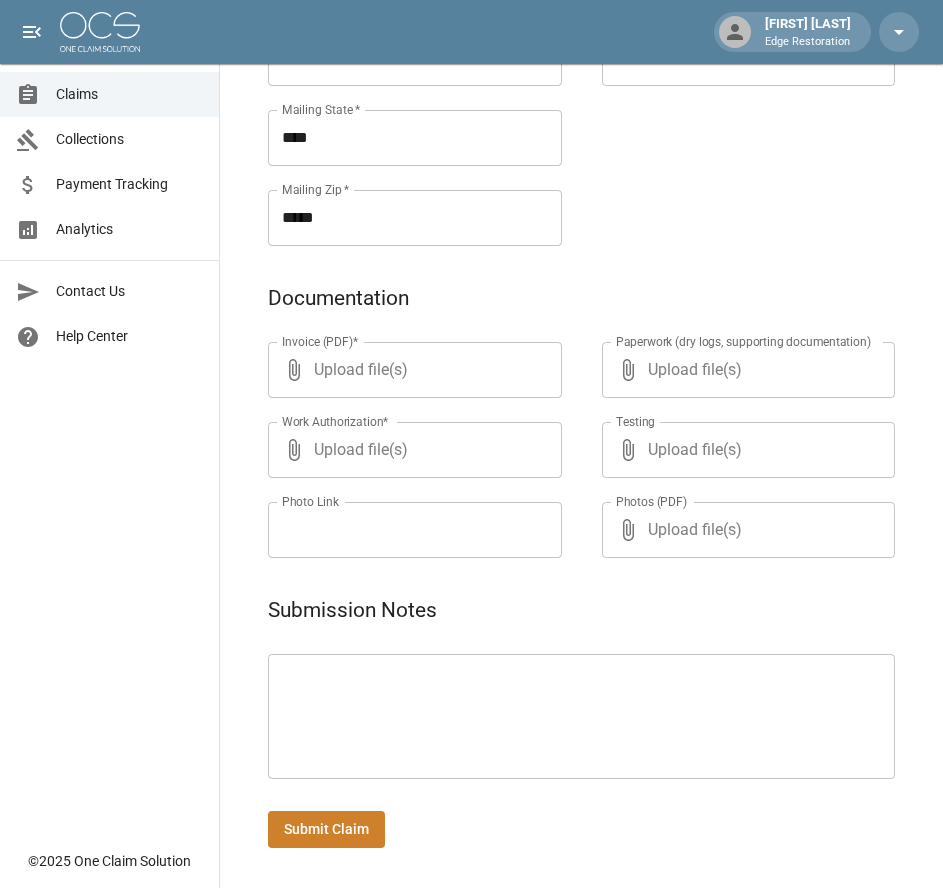 type on "**********" 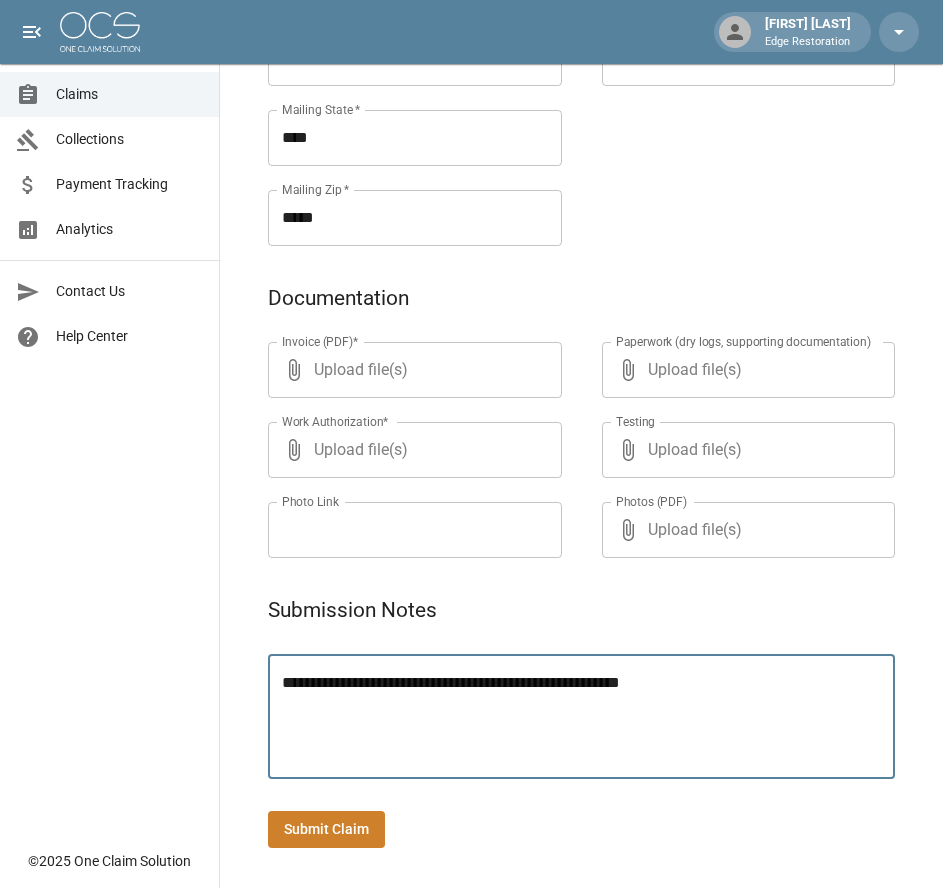 type on "**********" 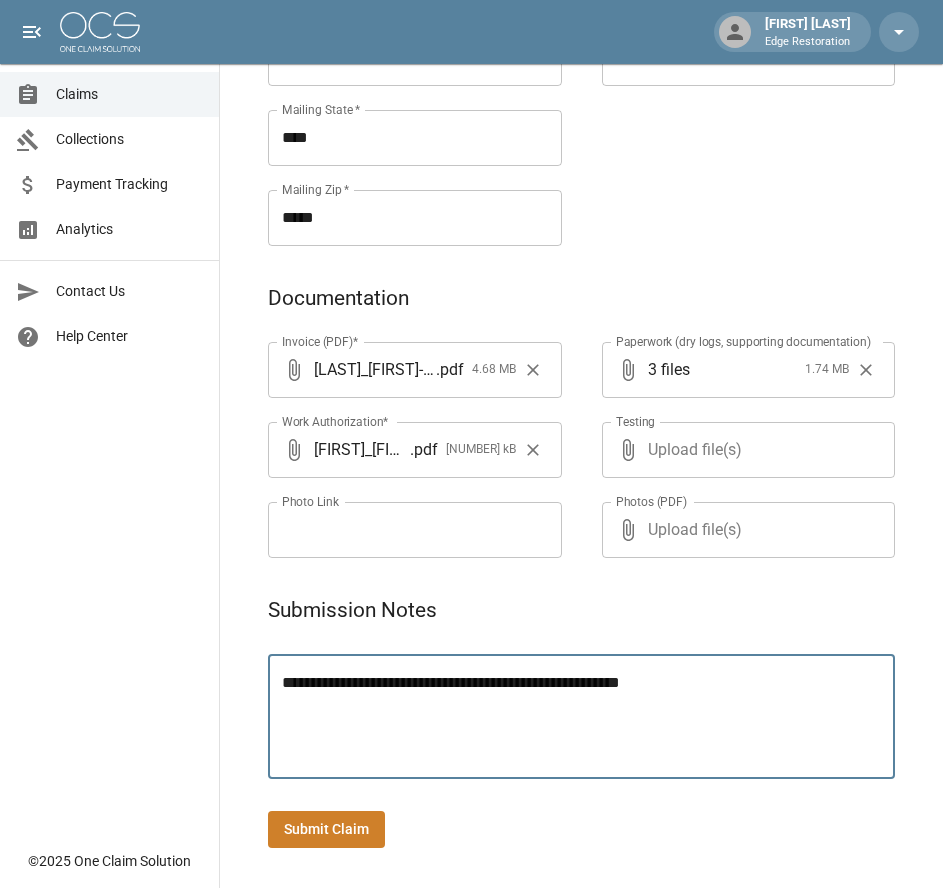 click on "Submit Claim" at bounding box center [326, 829] 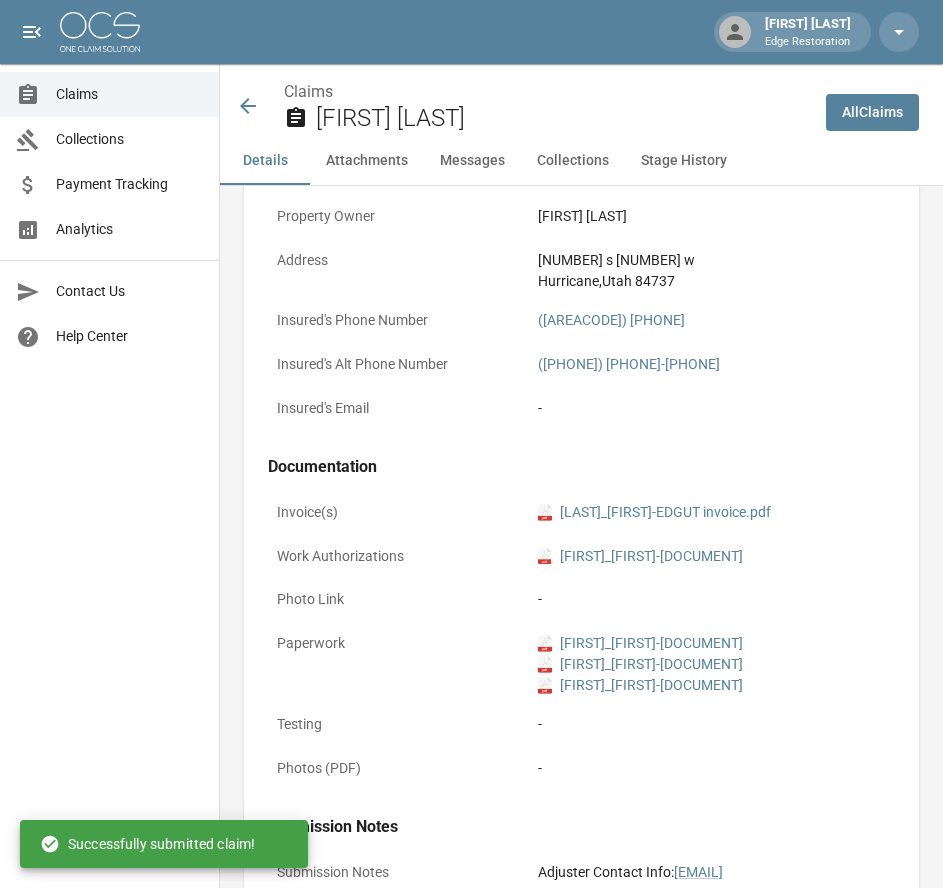 click at bounding box center [100, 32] 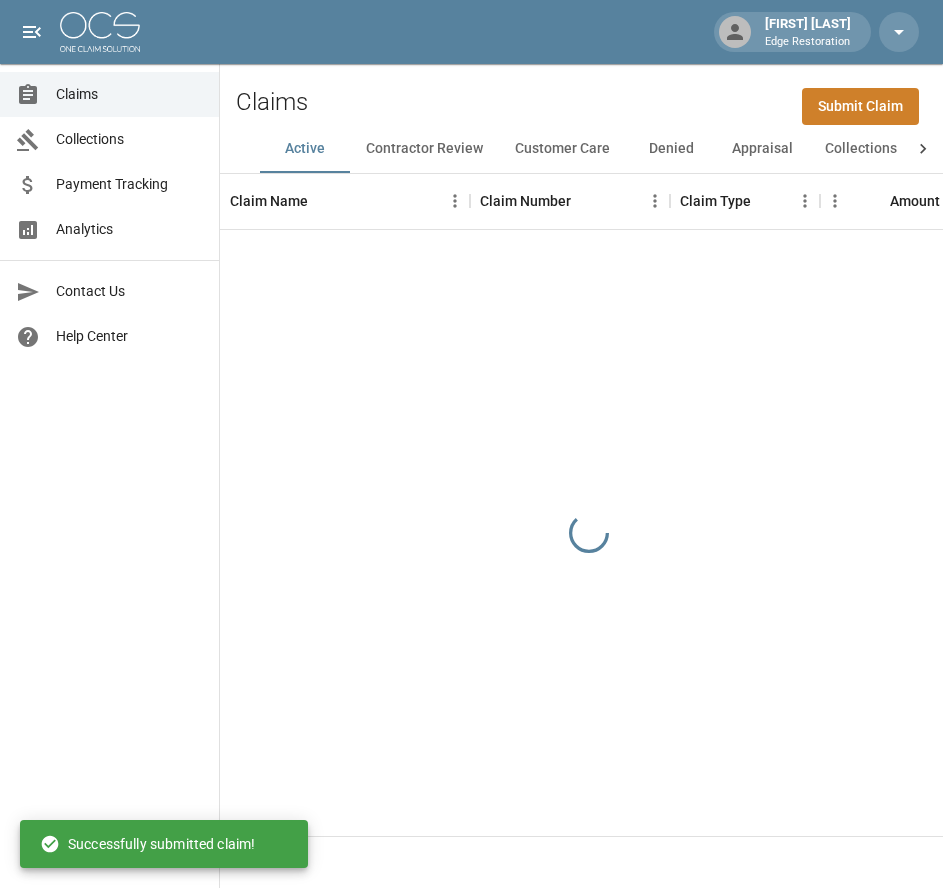 scroll, scrollTop: 0, scrollLeft: 0, axis: both 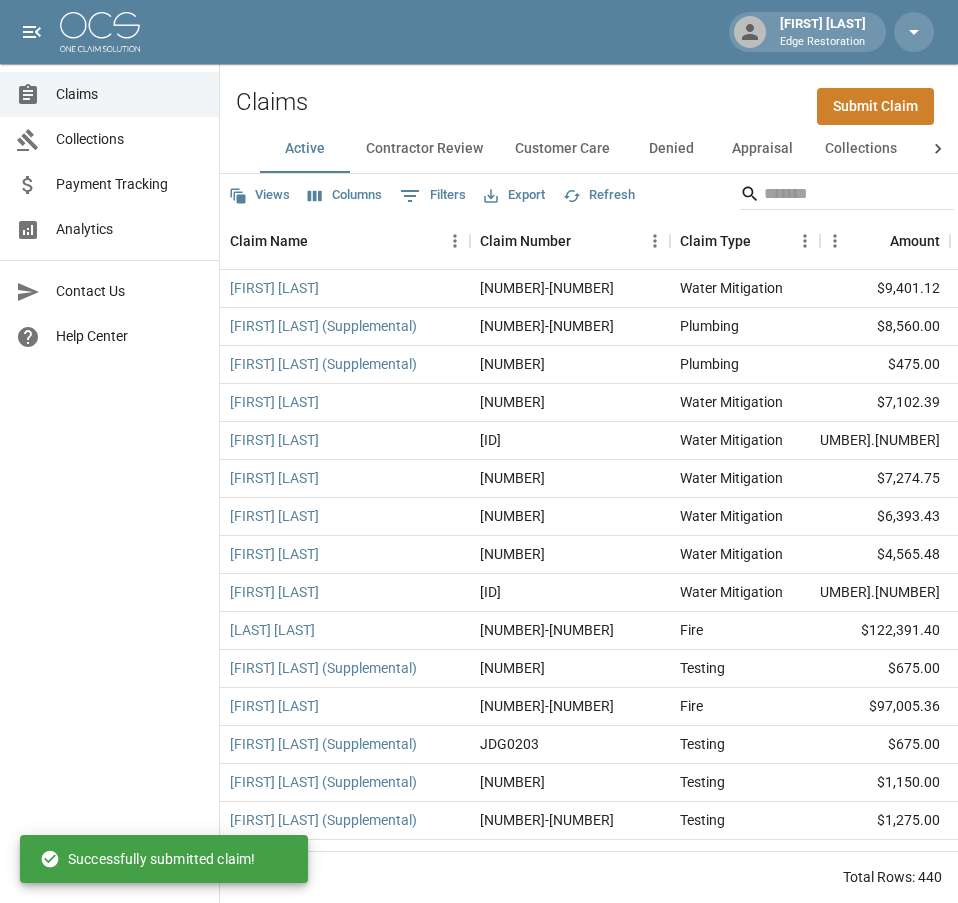 click on "Submit Claim" at bounding box center [875, 106] 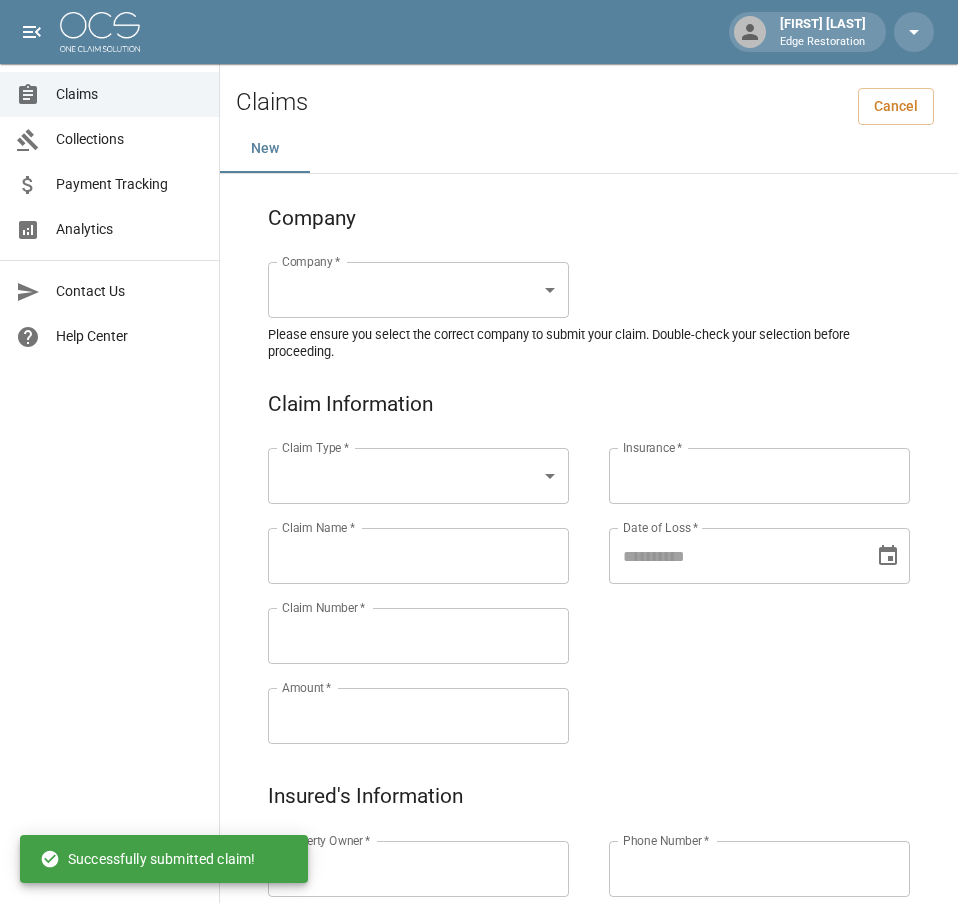 click on "Alicia Tubbs Edge Restoration Claims Collections Payment Tracking Analytics Contact Us Help Center ©  2025   One Claim Solution Claims Cancel New Company Company   * ​ Company   * Please ensure you select the correct company to submit your claim. Double-check your selection before proceeding. Claim Information Claim Type   * ​ Claim Type   * Claim Name   * Claim Name   * Claim Number   * Claim Number   * Amount   * Amount   * Insurance   * Insurance   * Date of Loss   * Date of Loss   * Insured's Information Property Owner   * Property Owner   * Mailing Address   * Mailing Address   * Mailing City   * Mailing City   * Mailing State   * Mailing State   * Mailing Zip   * Mailing Zip   * Phone Number   * Phone Number   * Alt. Phone Number Alt. Phone Number Email Email Documentation Invoice (PDF)* ​ Upload file(s) Invoice (PDF)* Work Authorization* ​ Upload file(s) Work Authorization* Photo Link Photo Link ​ Upload file(s) Testing ​ ​" at bounding box center [479, 929] 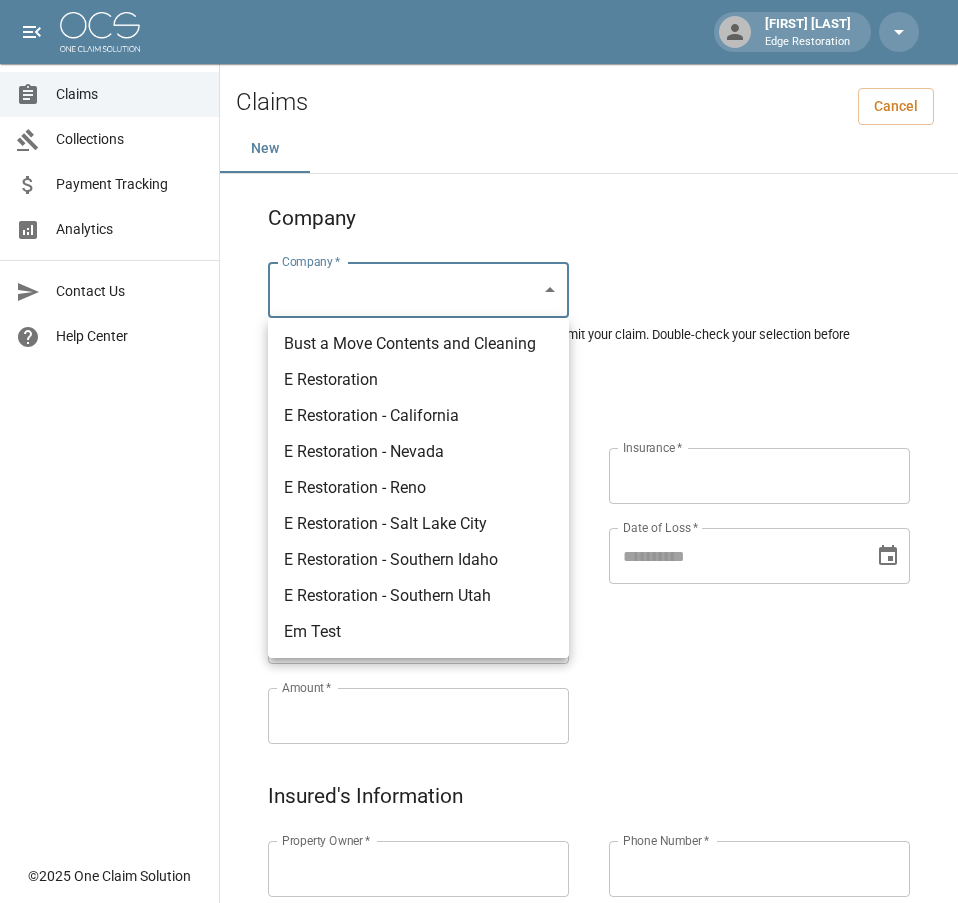 click on "E Restoration - Southern Utah" at bounding box center (418, 596) 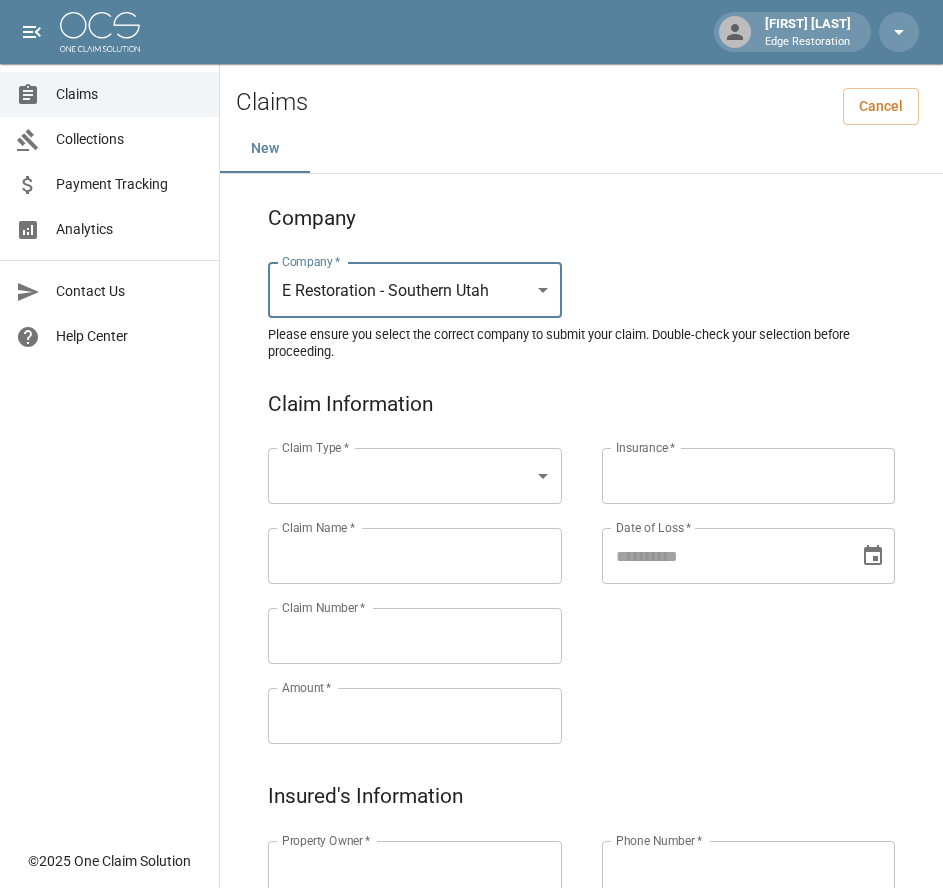 click on "Alicia Tubbs Edge Restoration Claims Collections Payment Tracking Analytics Contact Us Help Center ©  2025   One Claim Solution Claims Cancel New Company Company   * E Restoration - Southern Utah ******* Company   * Please ensure you select the correct company to submit your claim. Double-check your selection before proceeding. Claim Information Claim Type   * ​ Claim Type   * Claim Name   * Claim Name   * Claim Number   * Claim Number   * Amount   * Amount   * Insurance   * Insurance   * Date of Loss   * Date of Loss   * Insured's Information Property Owner   * Property Owner   * Mailing Address   * Mailing Address   * Mailing City   * Mailing City   * Mailing State   * Mailing State   * Mailing Zip   * Mailing Zip   * Phone Number   * Phone Number   * Alt. Phone Number Alt. Phone Number Email Email Documentation Invoice (PDF)* ​ Upload file(s) Invoice (PDF)* Work Authorization* ​ Upload file(s) Work Authorization* Photo Link Photo Link *" at bounding box center (471, 929) 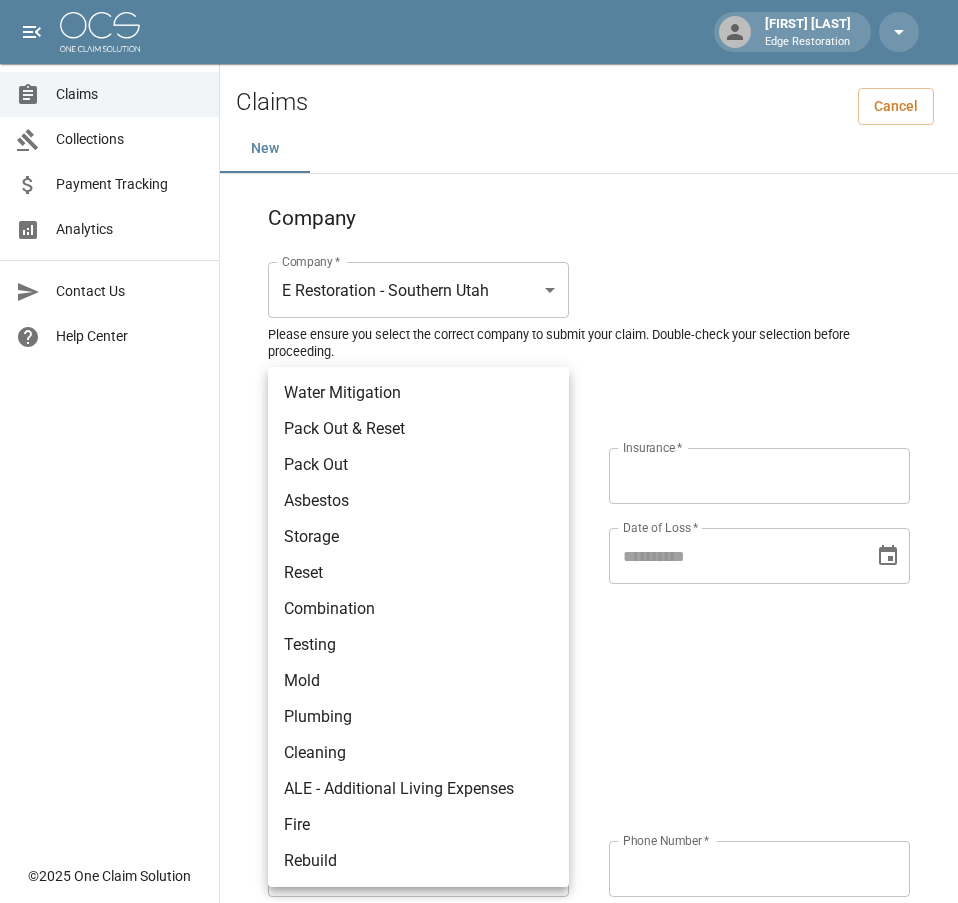 click on "Water Mitigation" at bounding box center [418, 393] 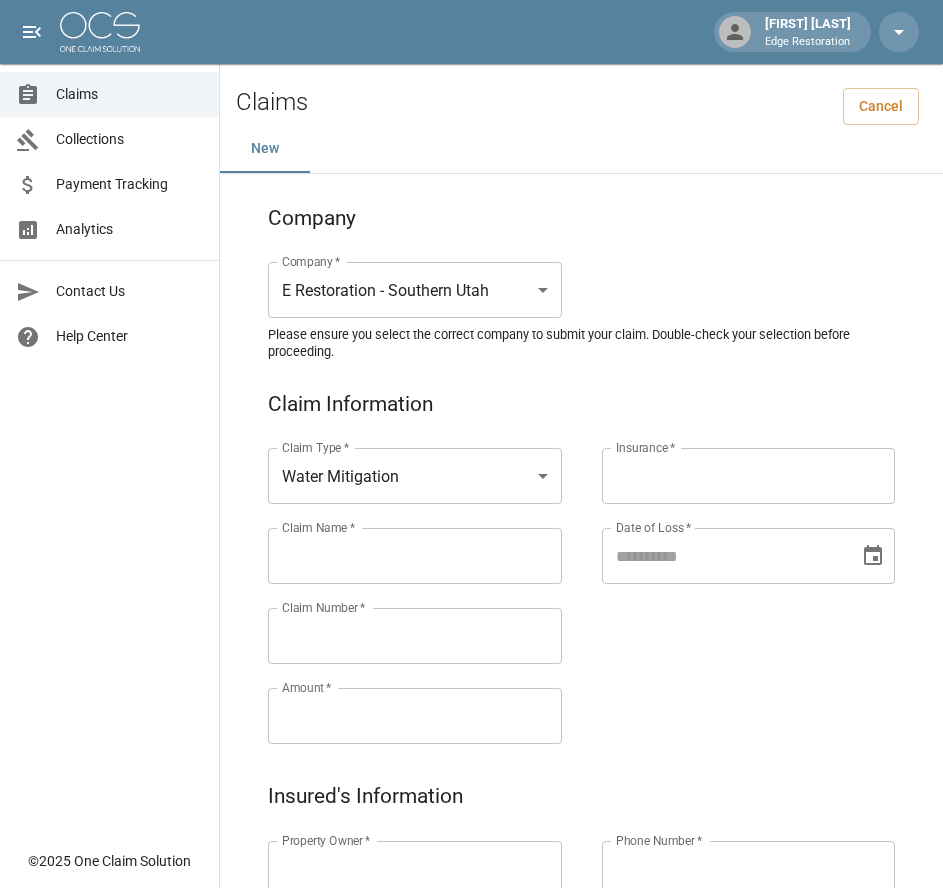 click on "Claim Name   *" at bounding box center [415, 556] 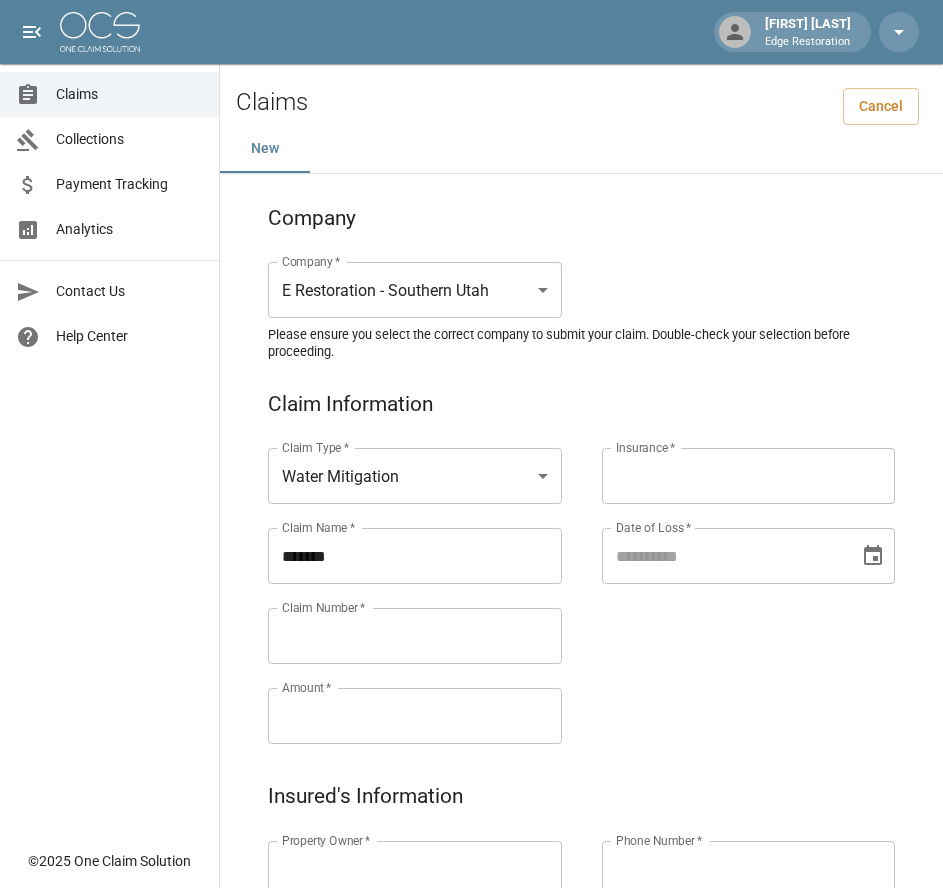 click on "******" at bounding box center (415, 556) 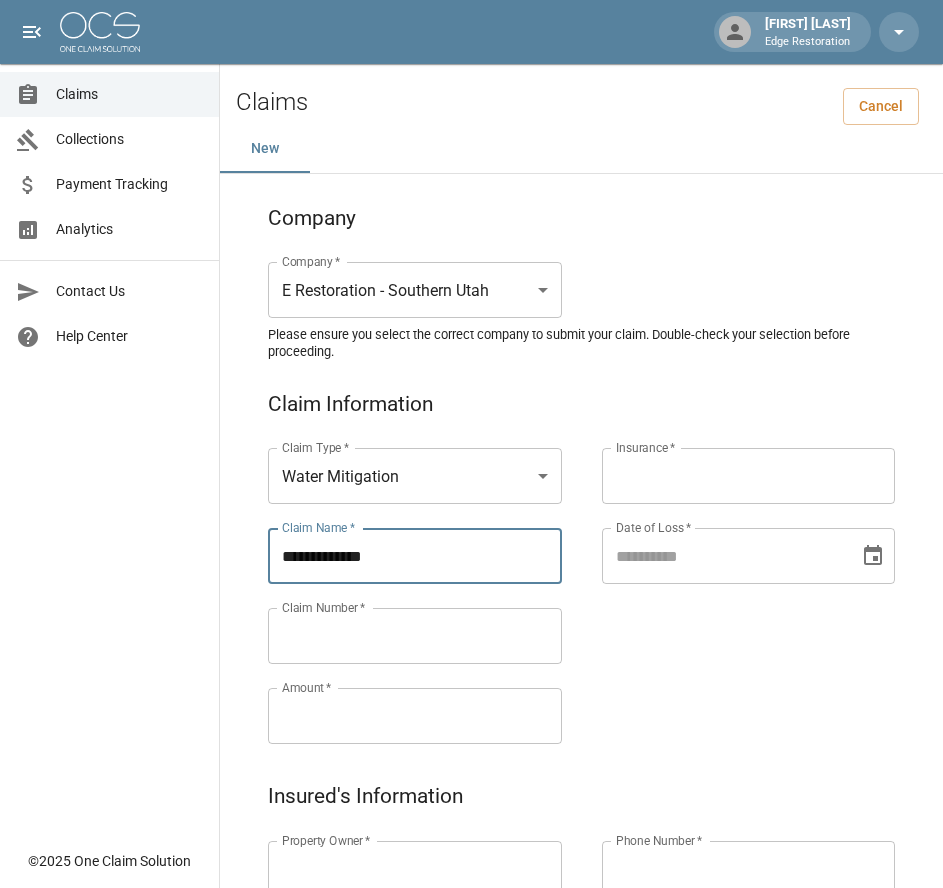 drag, startPoint x: 400, startPoint y: 559, endPoint x: 263, endPoint y: 569, distance: 137.36447 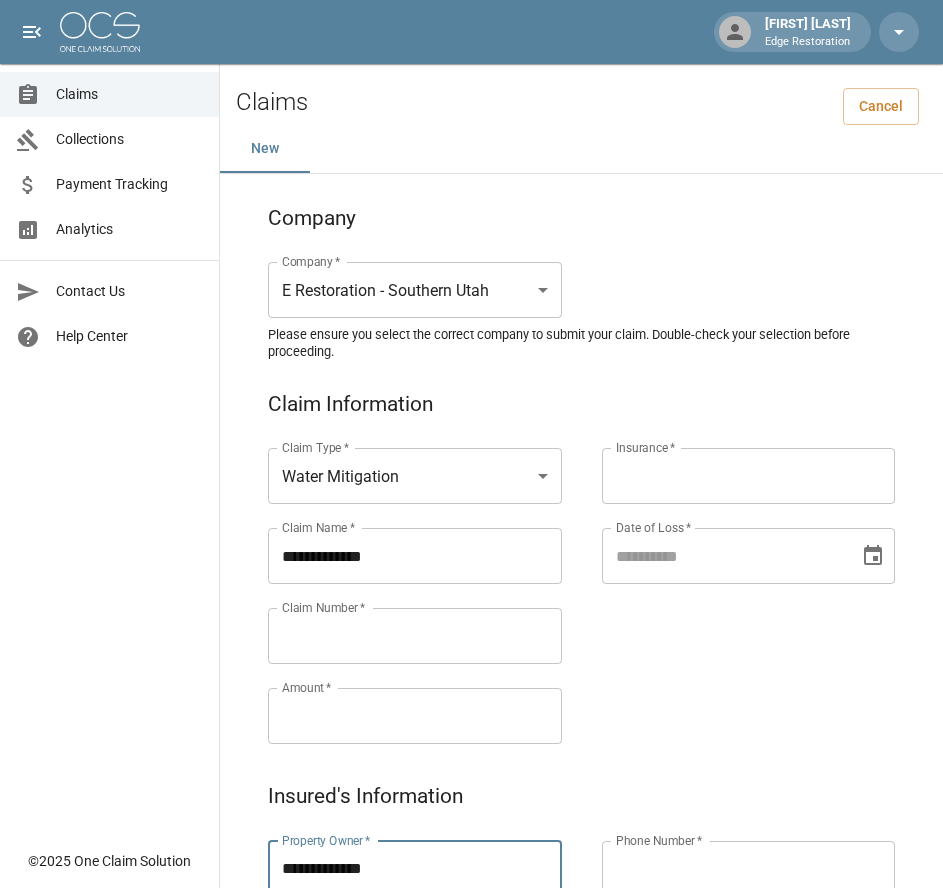 type on "**********" 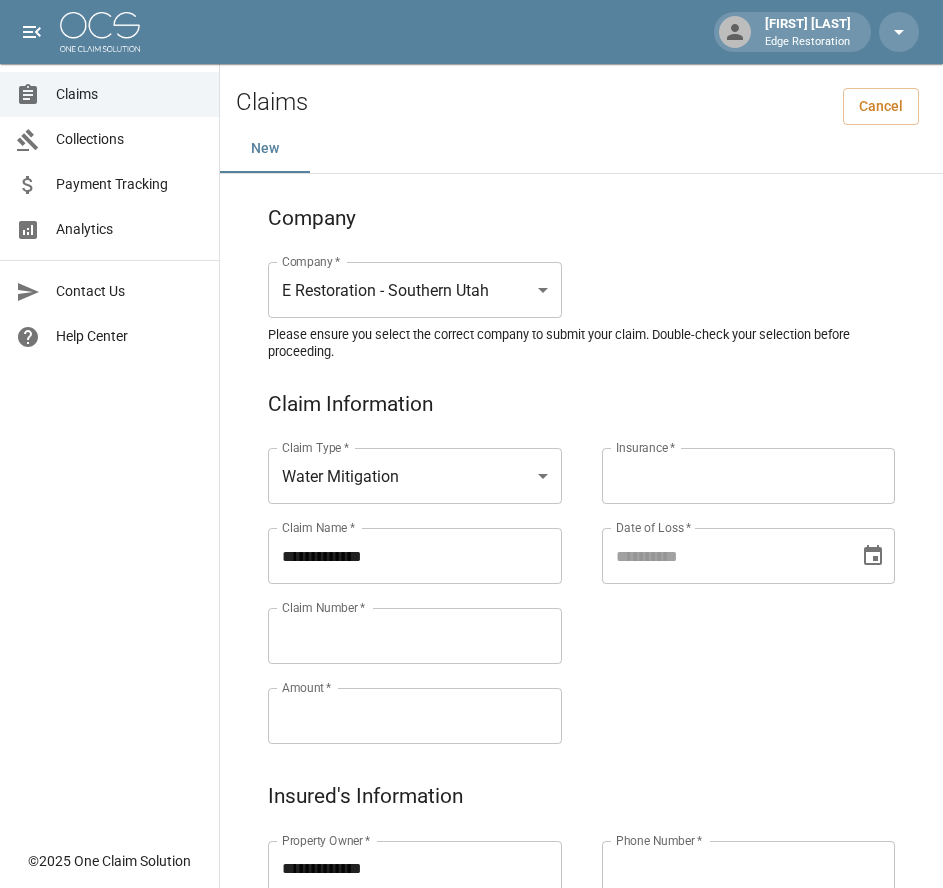 click on "Claim Number   *" at bounding box center [415, 636] 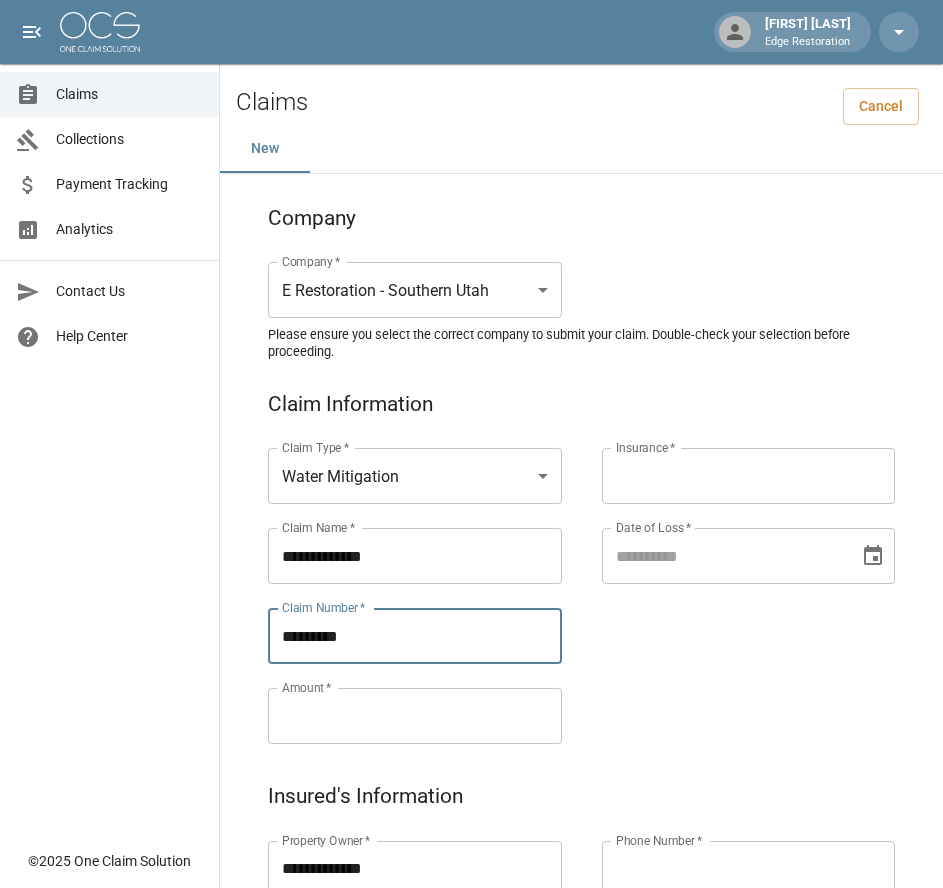 type on "*********" 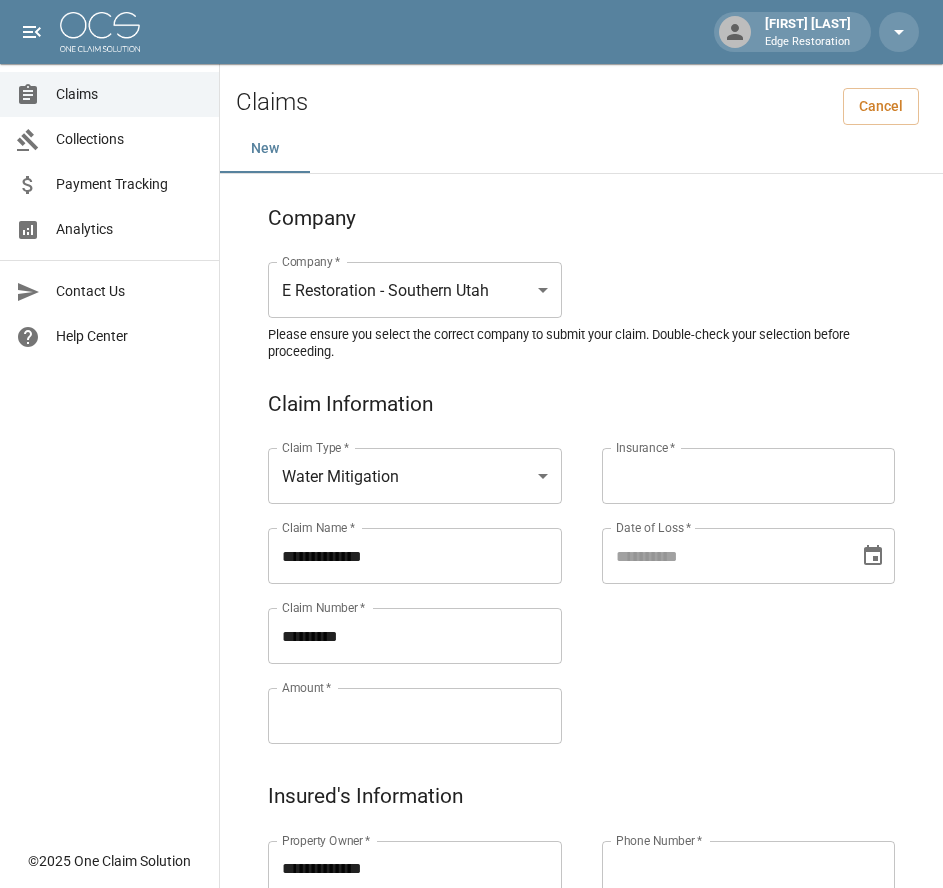 click on "Amount   *" at bounding box center [415, 716] 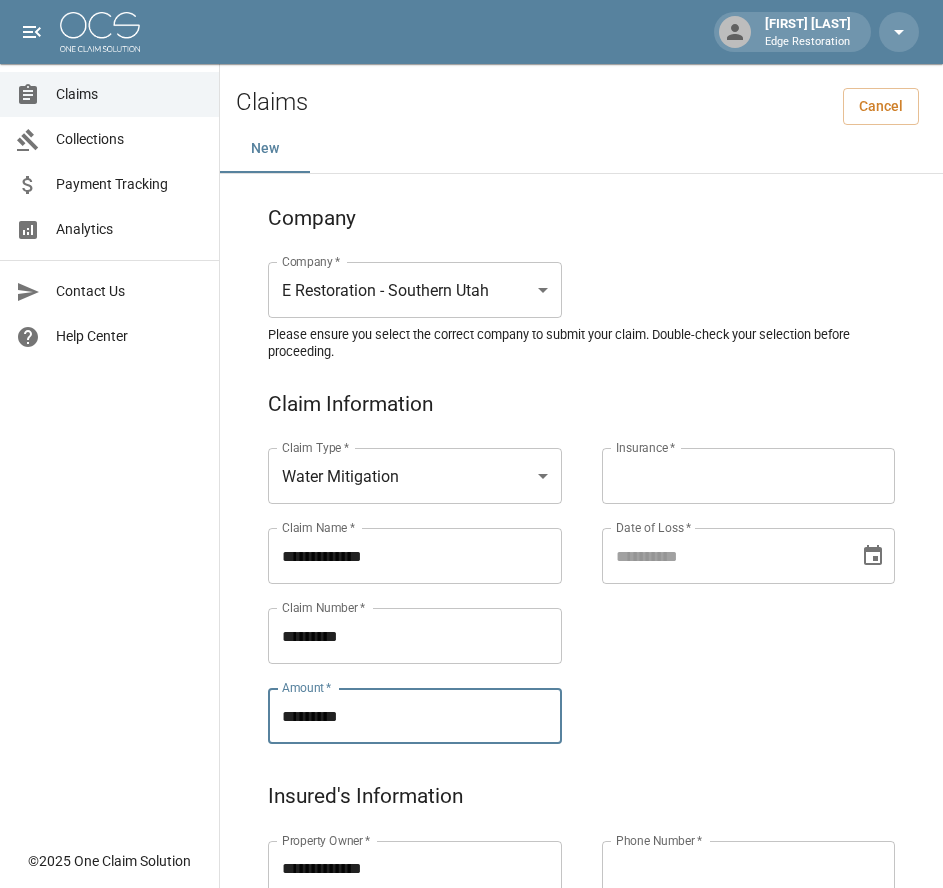 type on "*********" 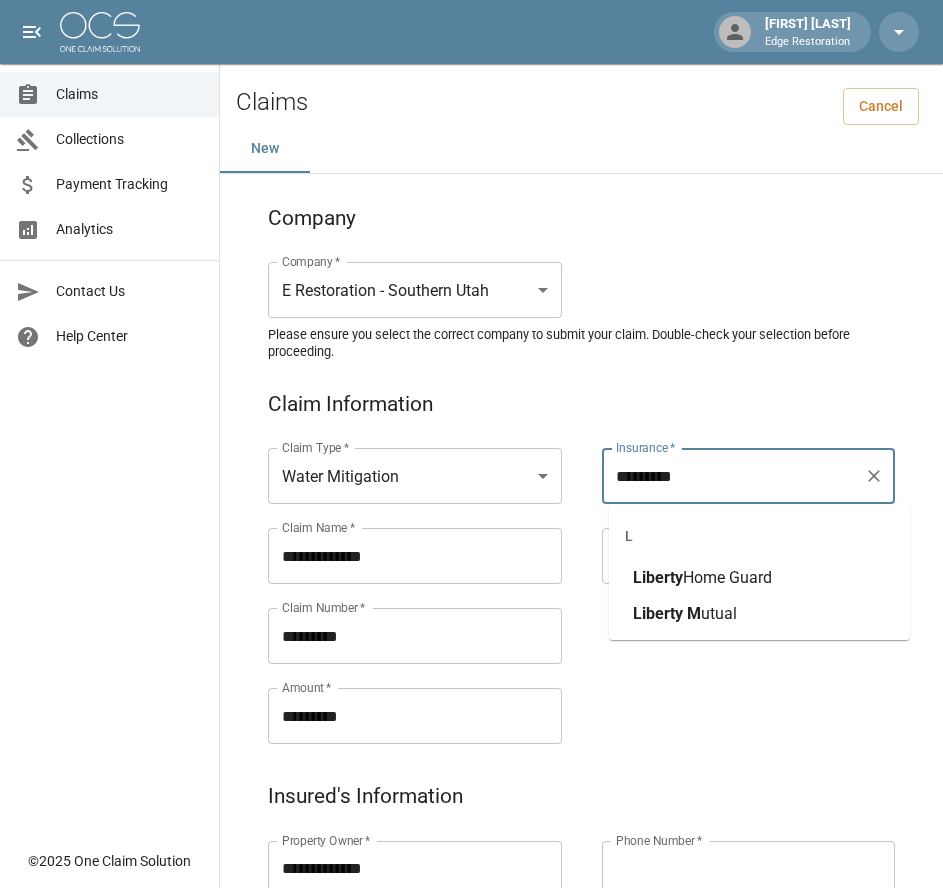 click on "Liberty" at bounding box center (658, 577) 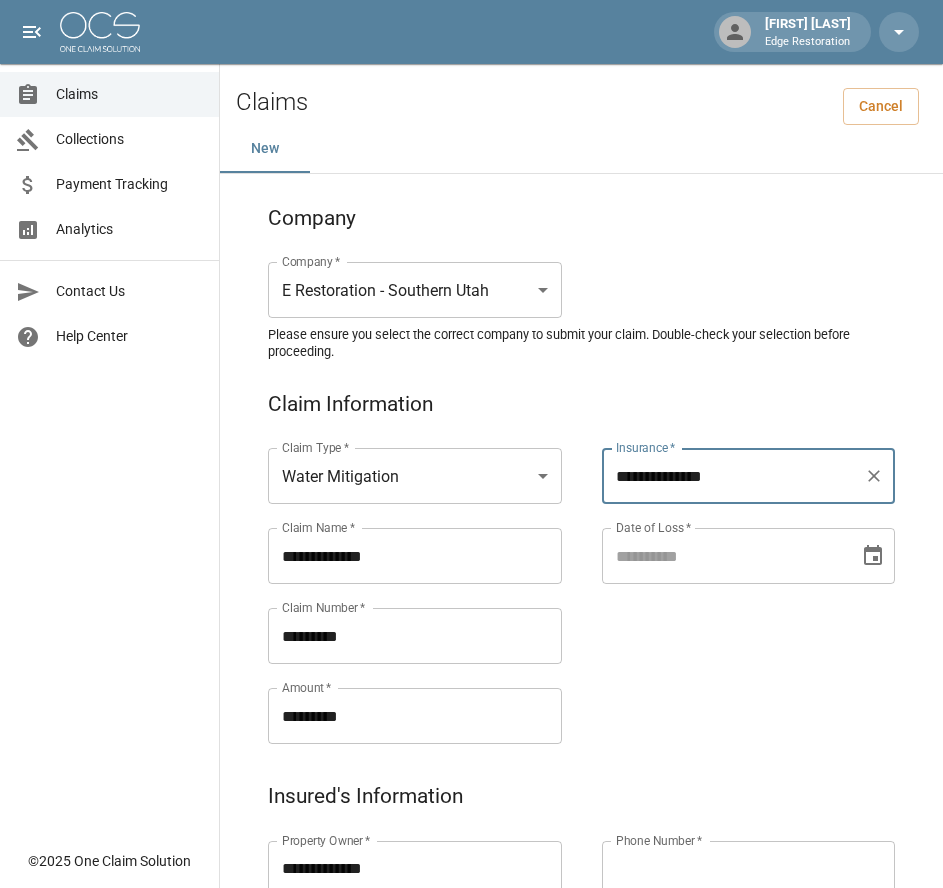 type 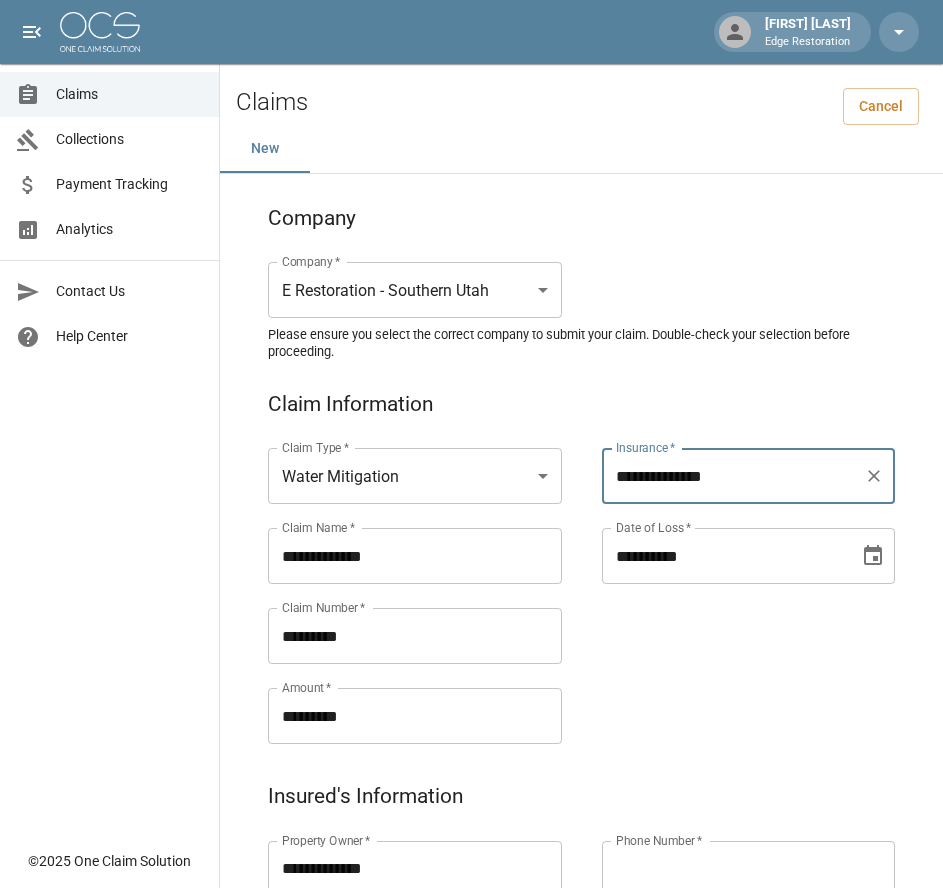 click on "**********" at bounding box center (724, 556) 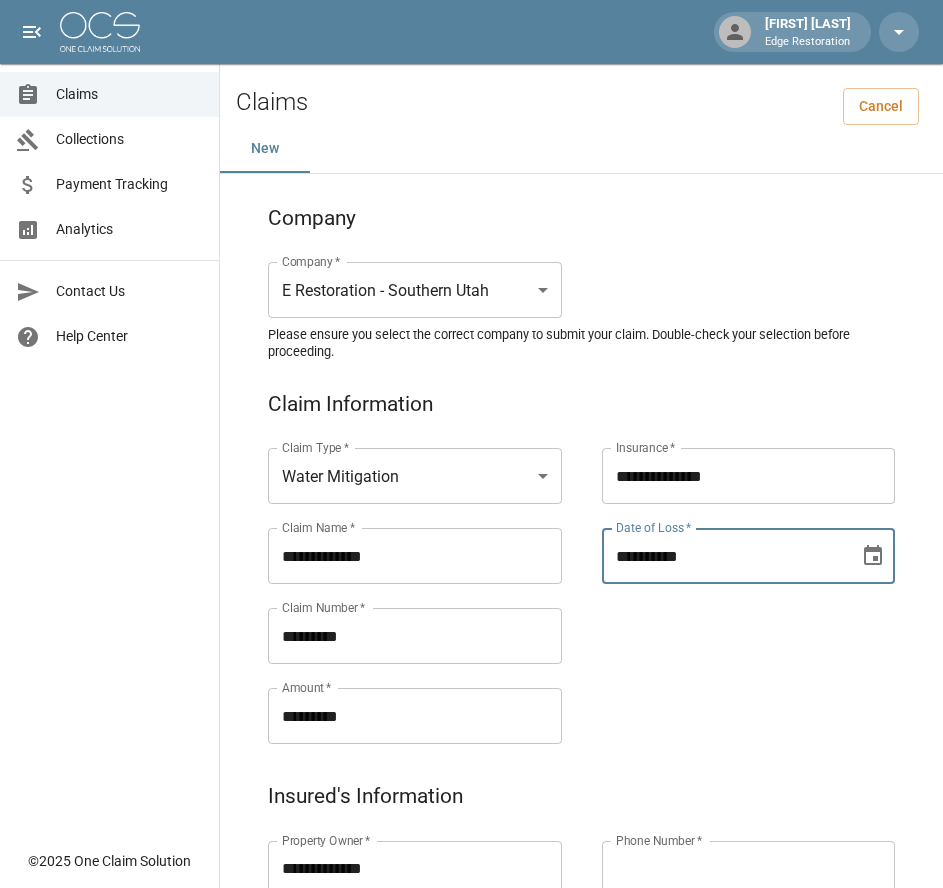 click on "**********" at bounding box center (729, 572) 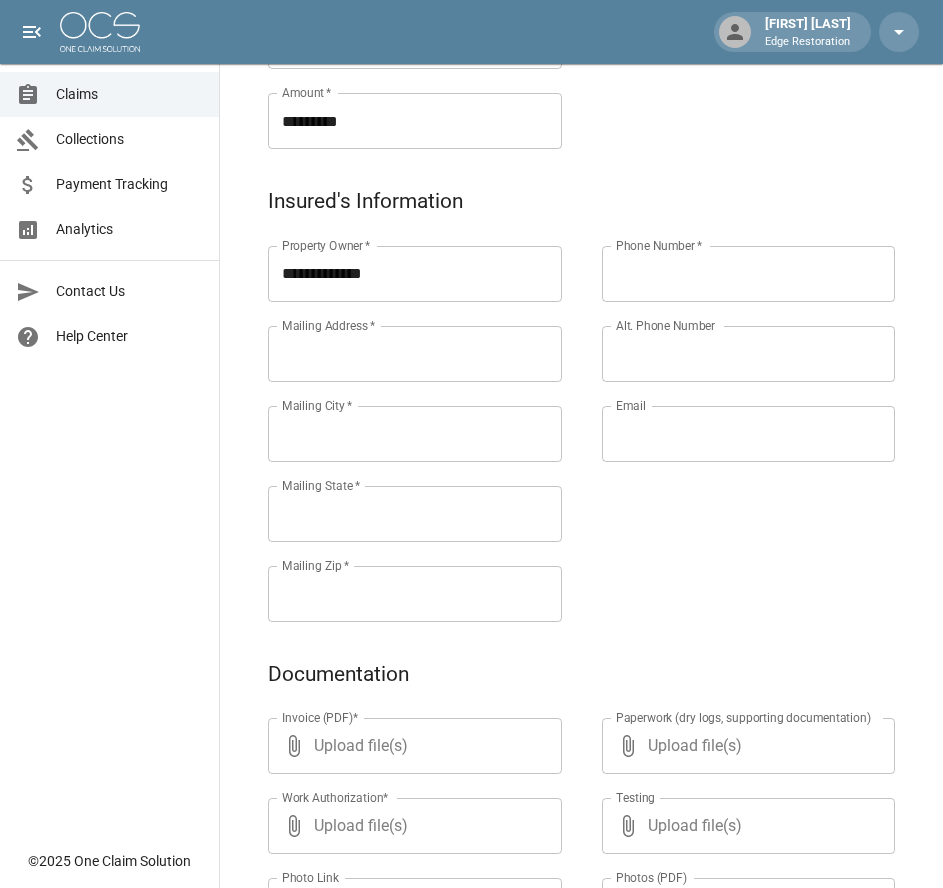 scroll, scrollTop: 600, scrollLeft: 0, axis: vertical 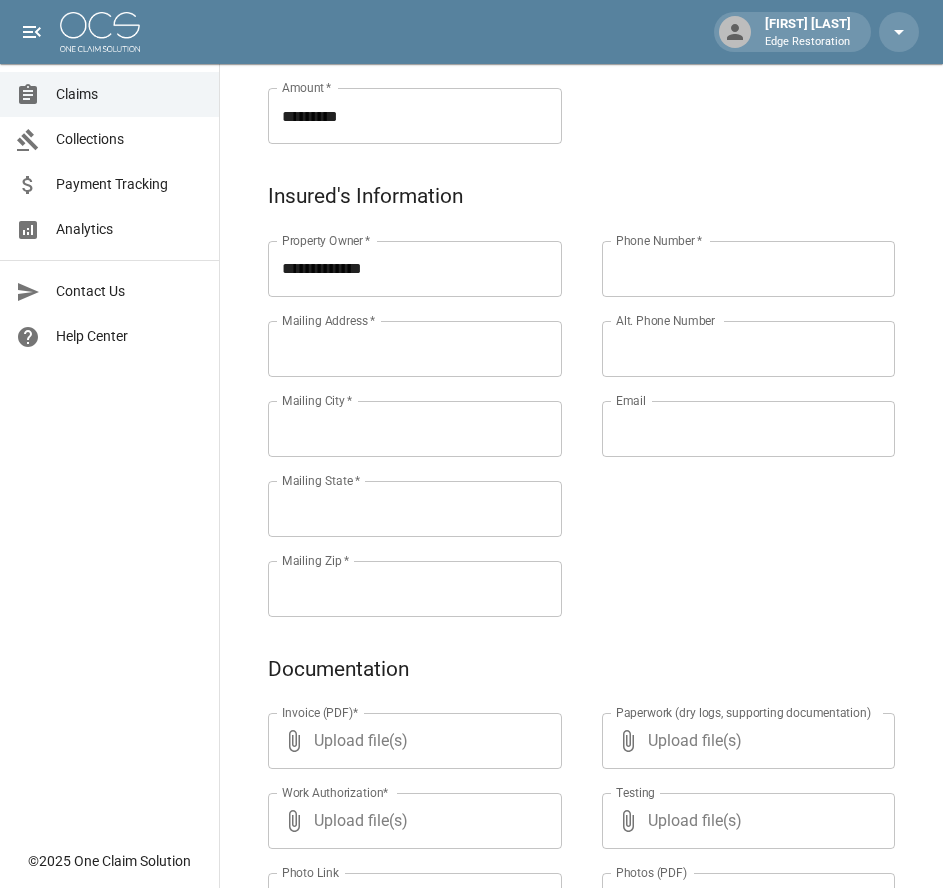 click on "Mailing Address   *" at bounding box center (415, 349) 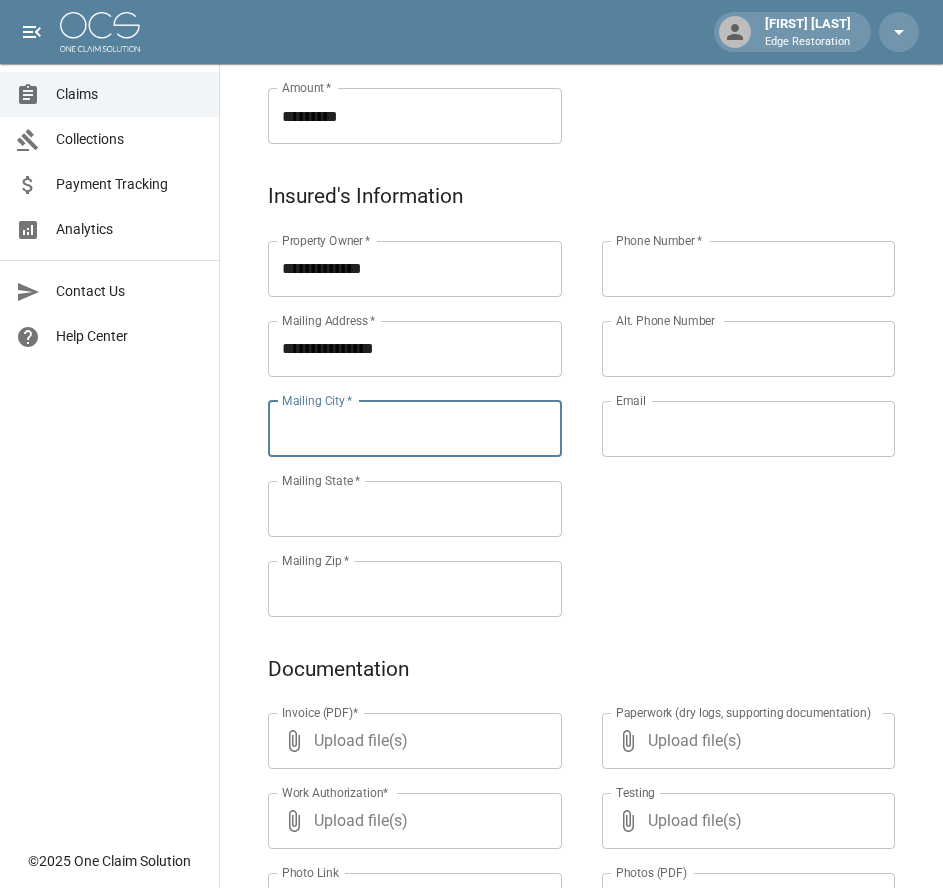 click on "Mailing City   *" at bounding box center (415, 429) 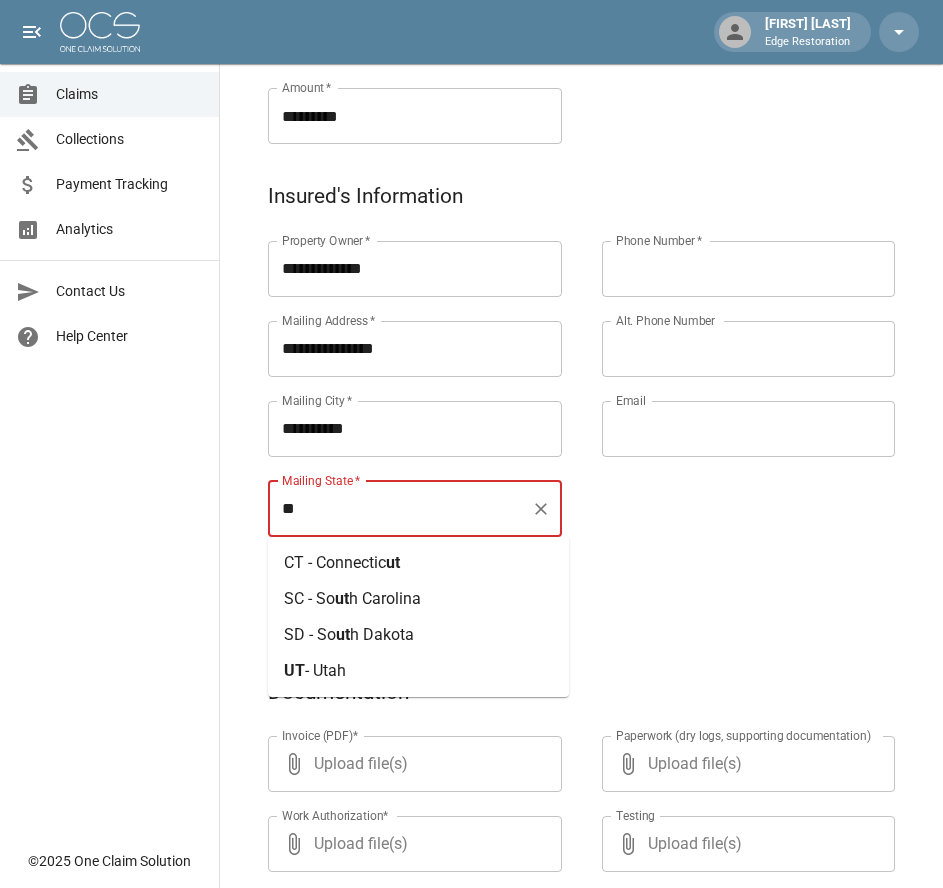 click on "- Utah" at bounding box center (325, 670) 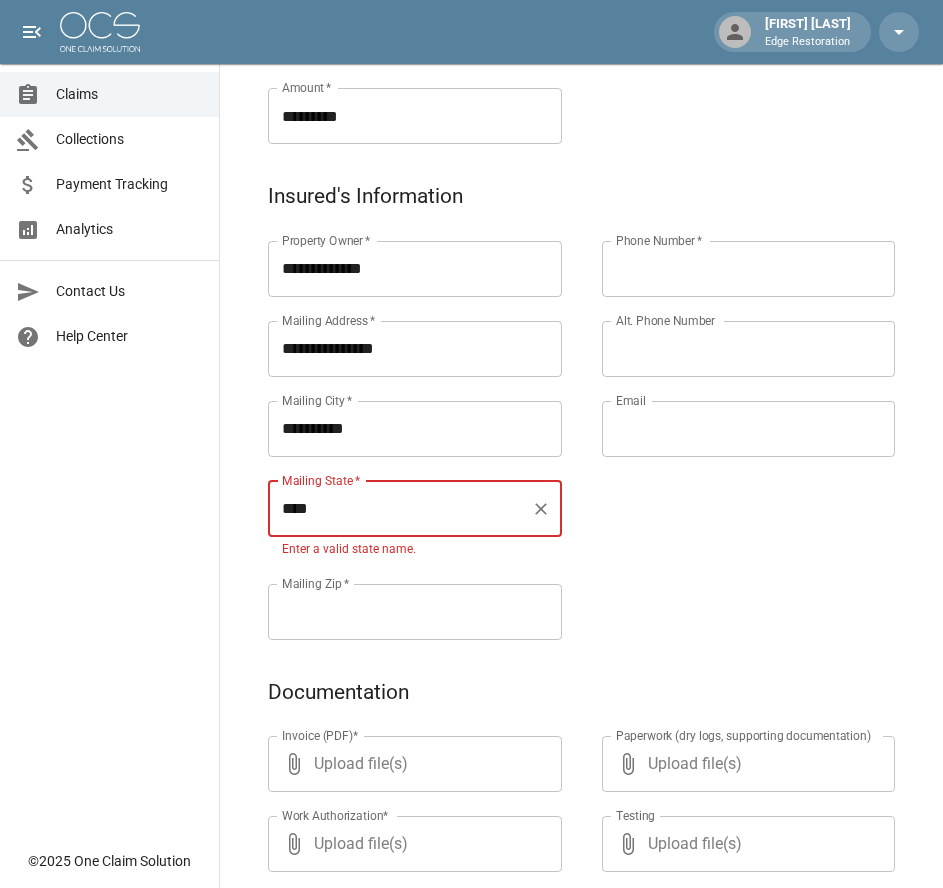 click on "Mailing Zip   *" at bounding box center [415, 612] 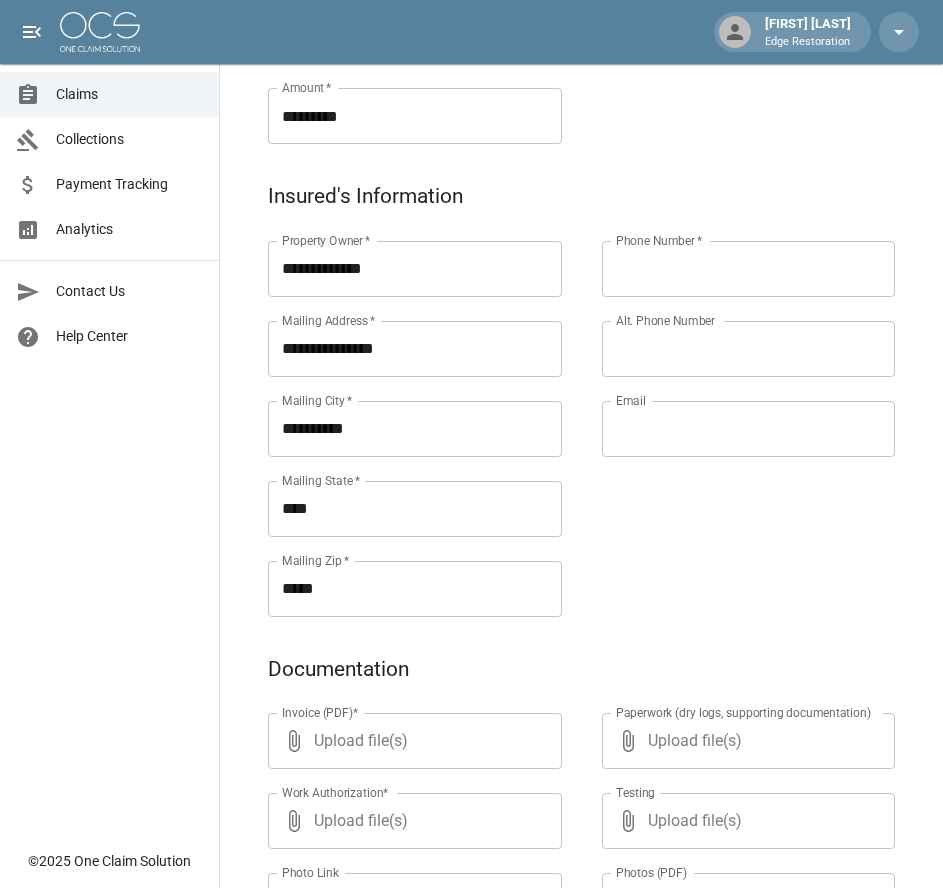 click on "Phone Number   *" at bounding box center [749, 269] 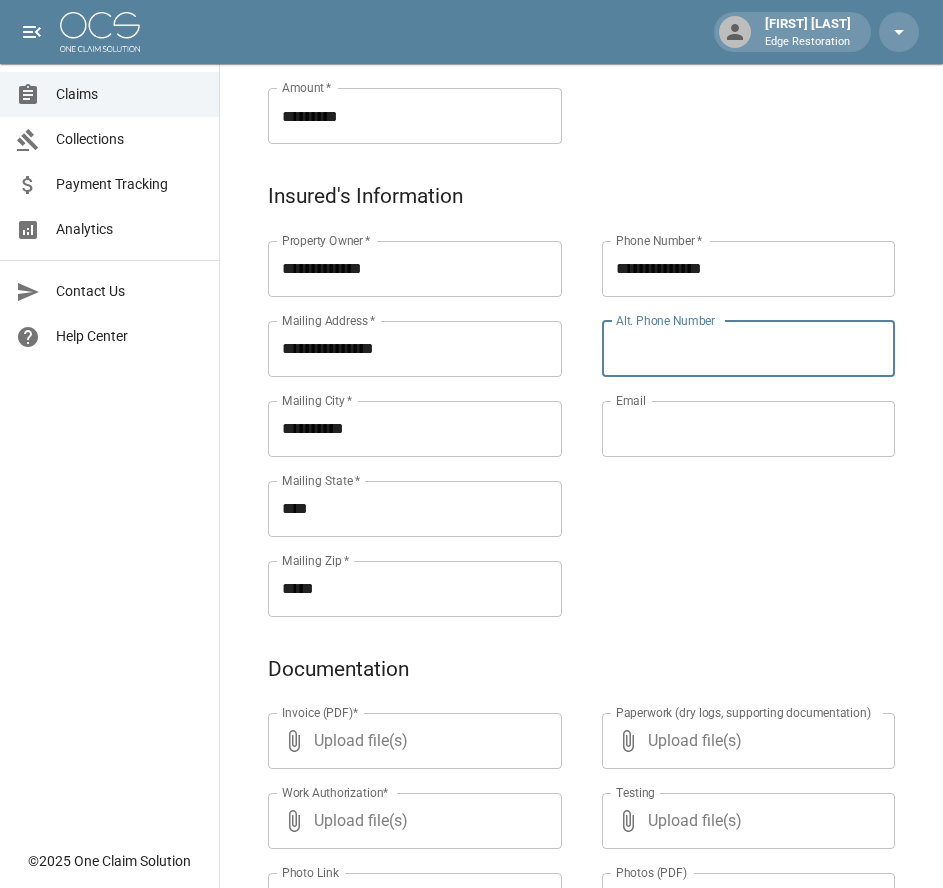 click on "Alt. Phone Number" at bounding box center (749, 349) 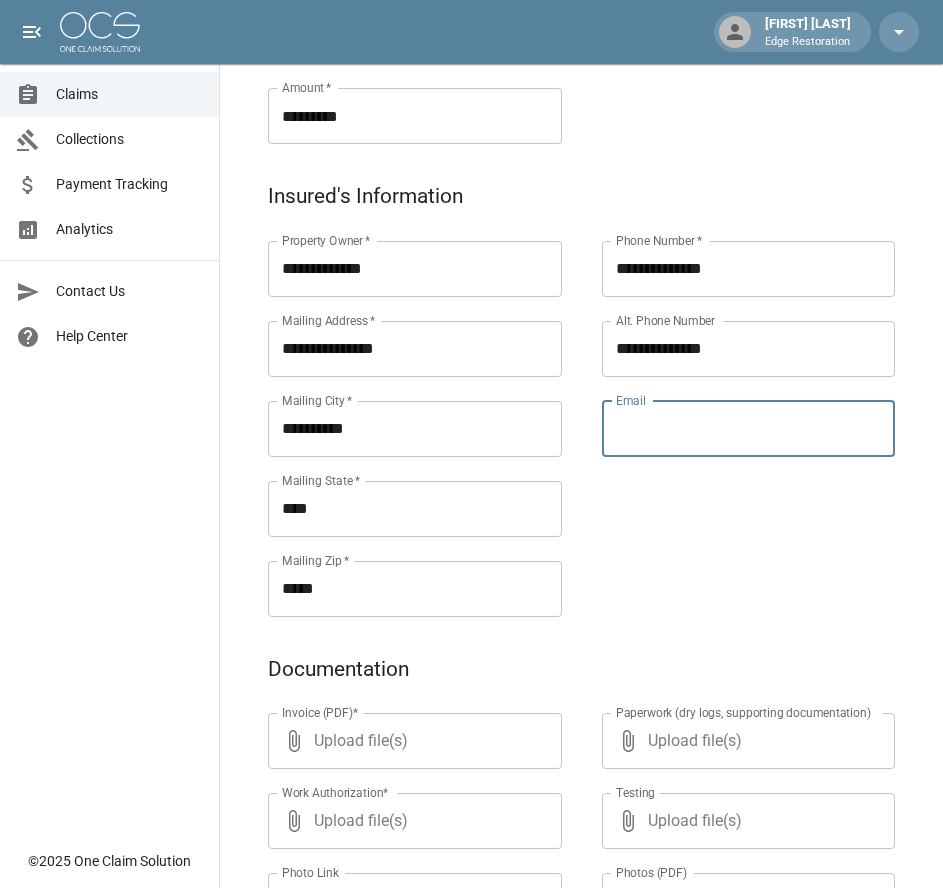click on "Email" at bounding box center [749, 429] 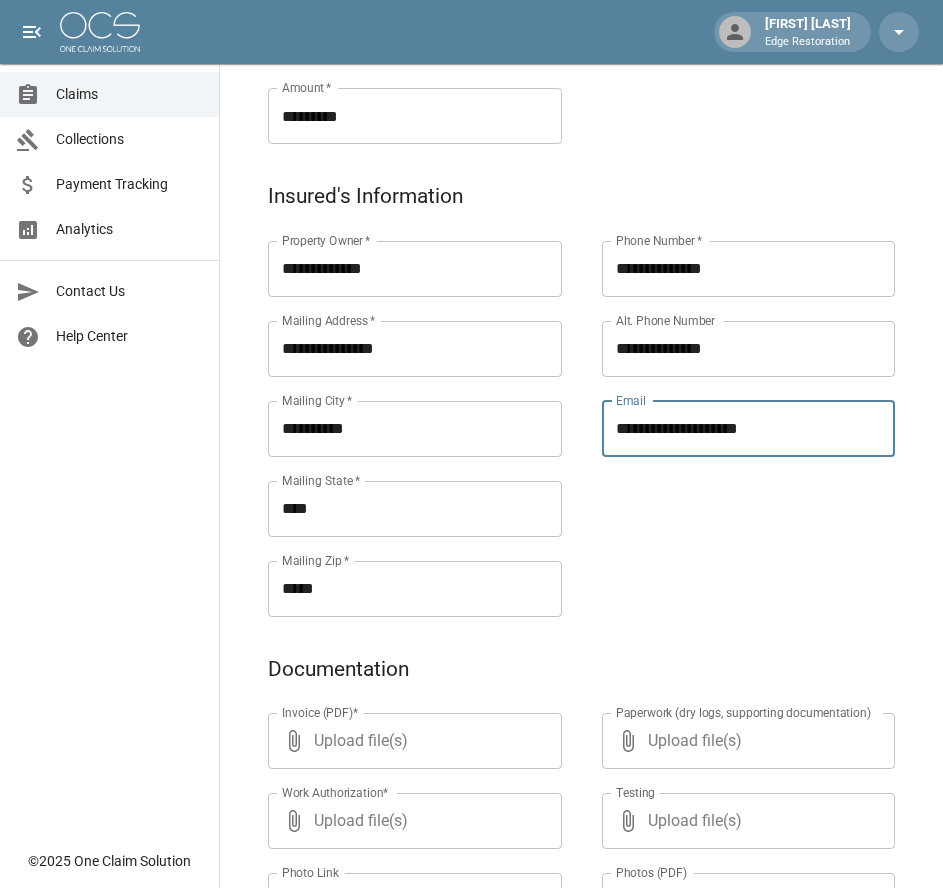 click on "**********" at bounding box center [729, 405] 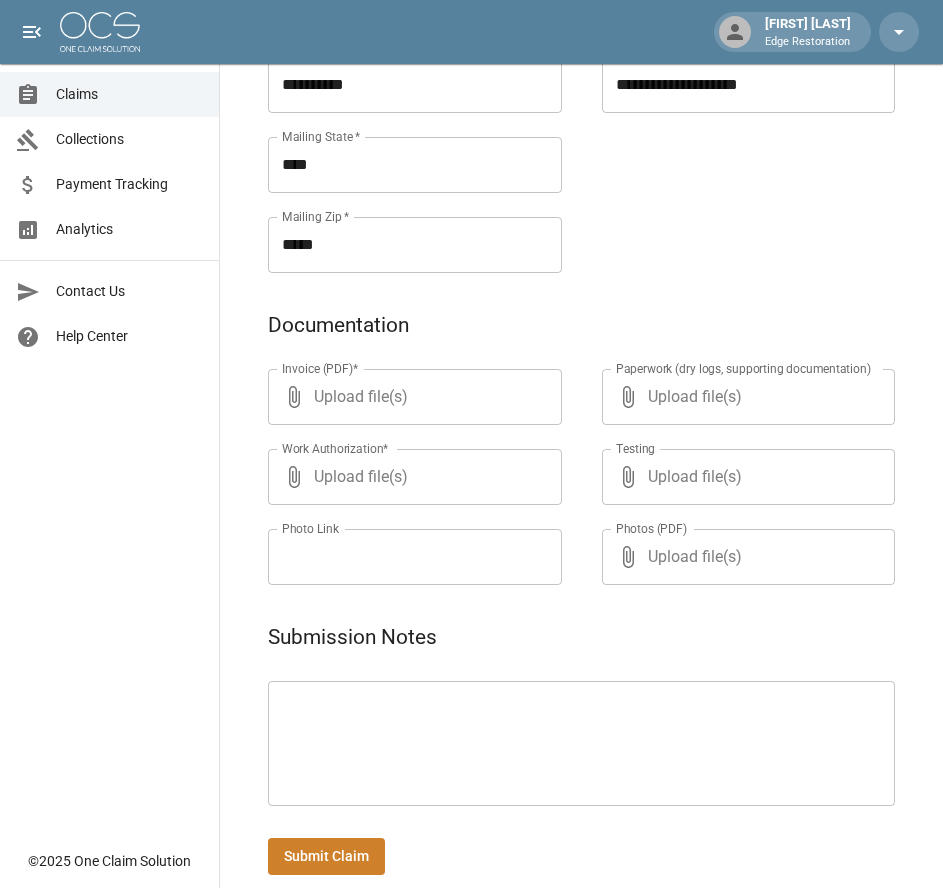 scroll, scrollTop: 971, scrollLeft: 0, axis: vertical 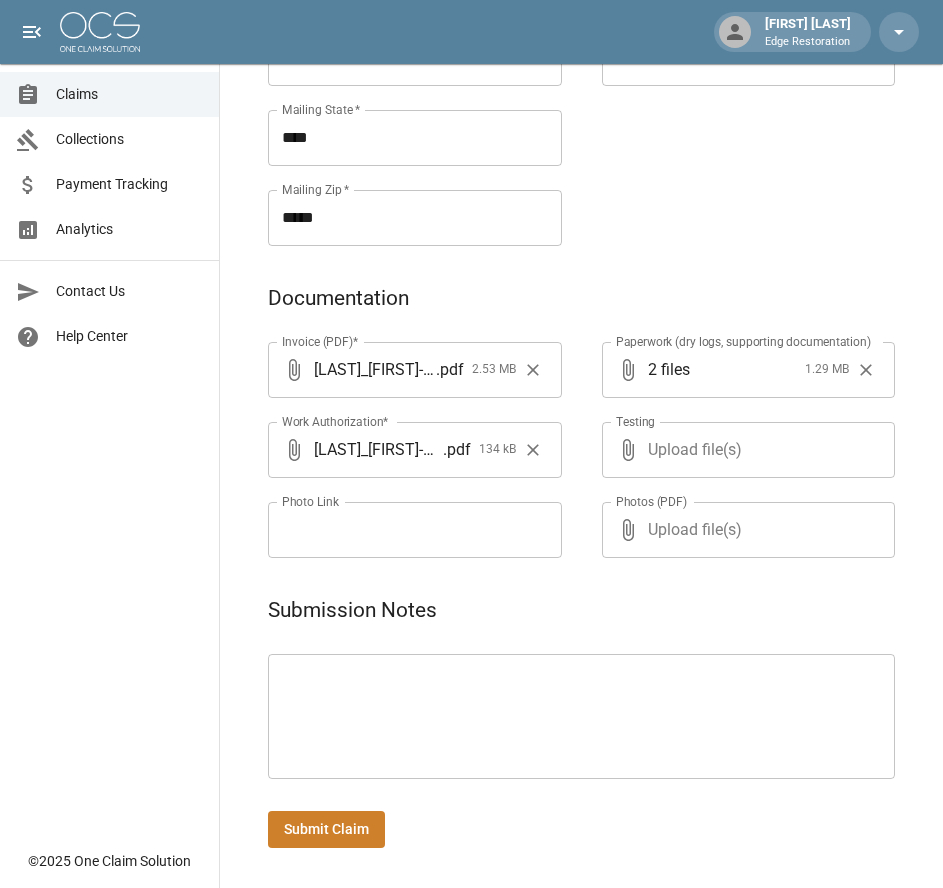click on "Submit Claim" at bounding box center [326, 829] 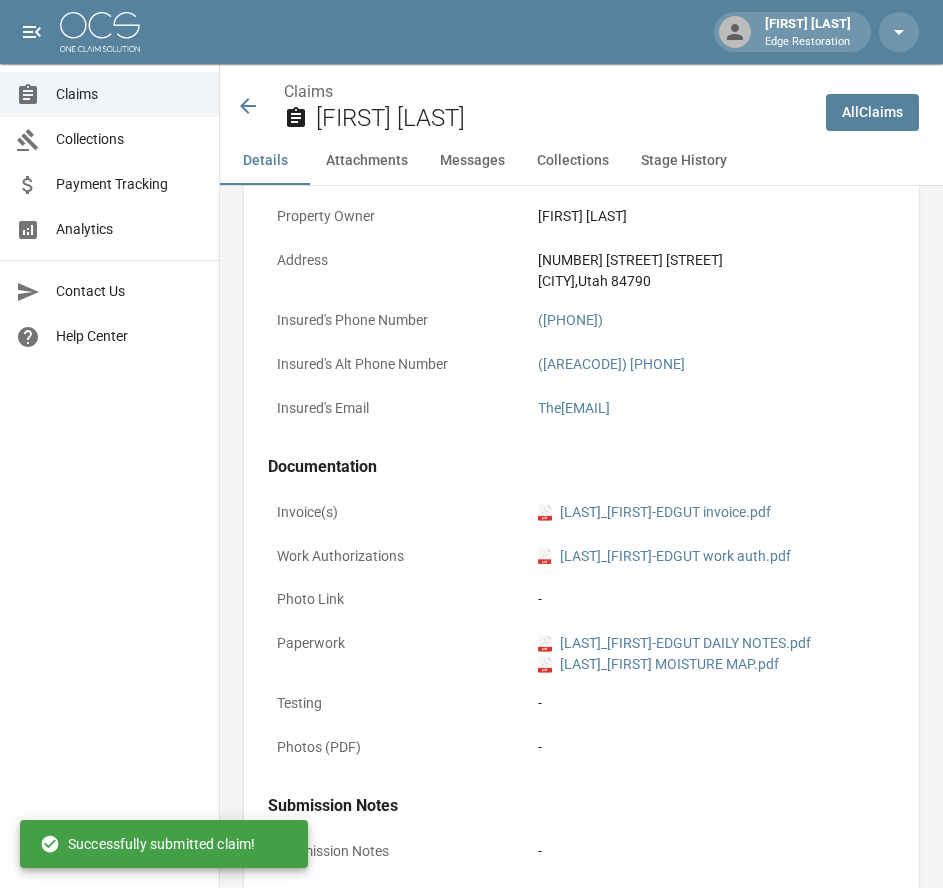 click at bounding box center (100, 32) 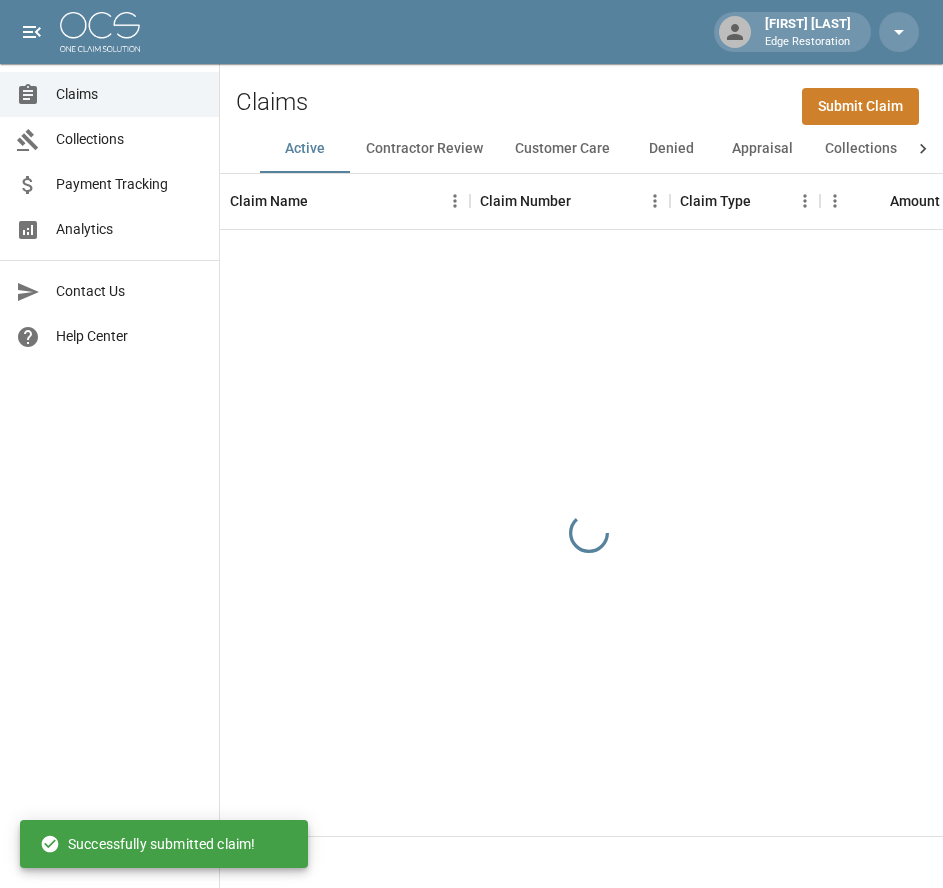 scroll, scrollTop: 0, scrollLeft: 0, axis: both 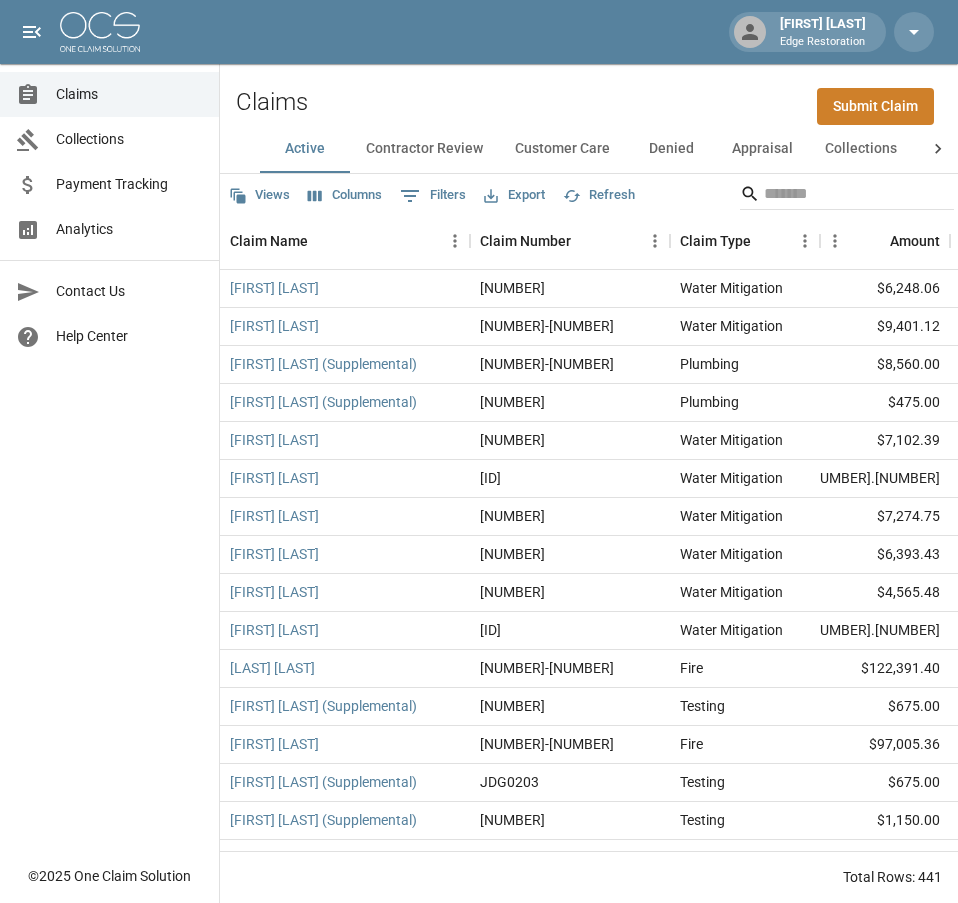 click on "Submit Claim" at bounding box center (875, 106) 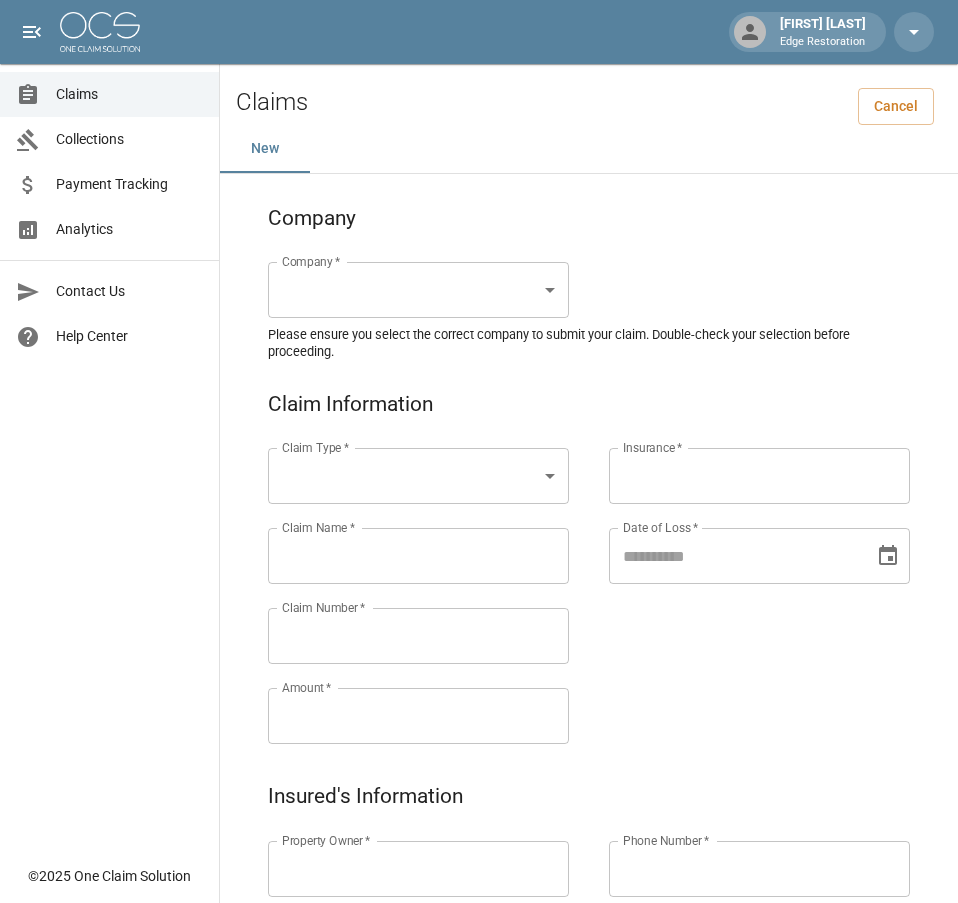 click on "Alicia Tubbs Edge Restoration Claims Collections Payment Tracking Analytics Contact Us Help Center ©  2025   One Claim Solution Claims Cancel New Company Company   * ​ Company   * Please ensure you select the correct company to submit your claim. Double-check your selection before proceeding. Claim Information Claim Type   * ​ Claim Type   * Claim Name   * Claim Name   * Claim Number   * Claim Number   * Amount   * Amount   * Insurance   * Insurance   * Date of Loss   * Date of Loss   * Insured's Information Property Owner   * Property Owner   * Mailing Address   * Mailing Address   * Mailing City   * Mailing City   * Mailing State   * Mailing State   * Mailing Zip   * Mailing Zip   * Phone Number   * Phone Number   * Alt. Phone Number Alt. Phone Number Email Email Documentation Invoice (PDF)* ​ Upload file(s) Invoice (PDF)* Work Authorization* ​ Upload file(s) Work Authorization* Photo Link Photo Link ​ Upload file(s) Testing ​ ​" at bounding box center (479, 929) 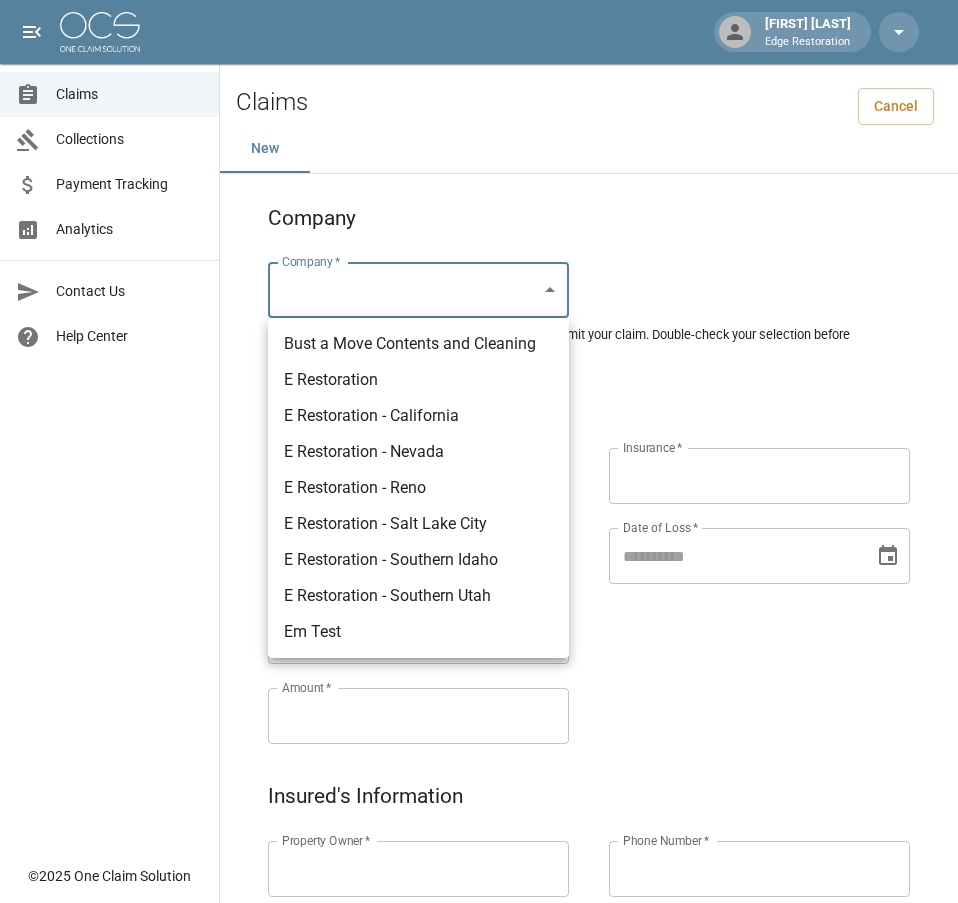 click on "E Restoration - Southern Utah" at bounding box center (418, 596) 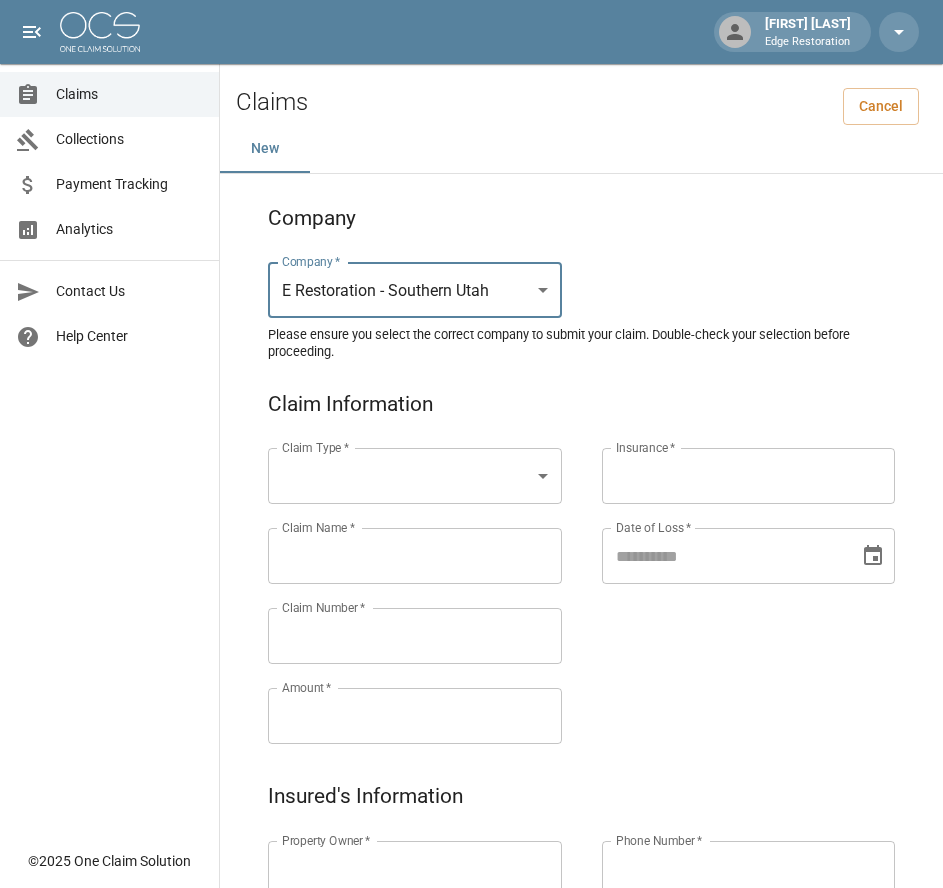 click on "Alicia Tubbs Edge Restoration Claims Collections Payment Tracking Analytics Contact Us Help Center ©  2025   One Claim Solution Claims Cancel New Company Company   * E Restoration - Southern Utah ******* Company   * Please ensure you select the correct company to submit your claim. Double-check your selection before proceeding. Claim Information Claim Type   * ​ Claim Type   * Claim Name   * Claim Name   * Claim Number   * Claim Number   * Amount   * Amount   * Insurance   * Insurance   * Date of Loss   * Date of Loss   * Insured's Information Property Owner   * Property Owner   * Mailing Address   * Mailing Address   * Mailing City   * Mailing City   * Mailing State   * Mailing State   * Mailing Zip   * Mailing Zip   * Phone Number   * Phone Number   * Alt. Phone Number Alt. Phone Number Email Email Documentation Invoice (PDF)* ​ Upload file(s) Invoice (PDF)* Work Authorization* ​ Upload file(s) Work Authorization* Photo Link Photo Link *" at bounding box center (471, 929) 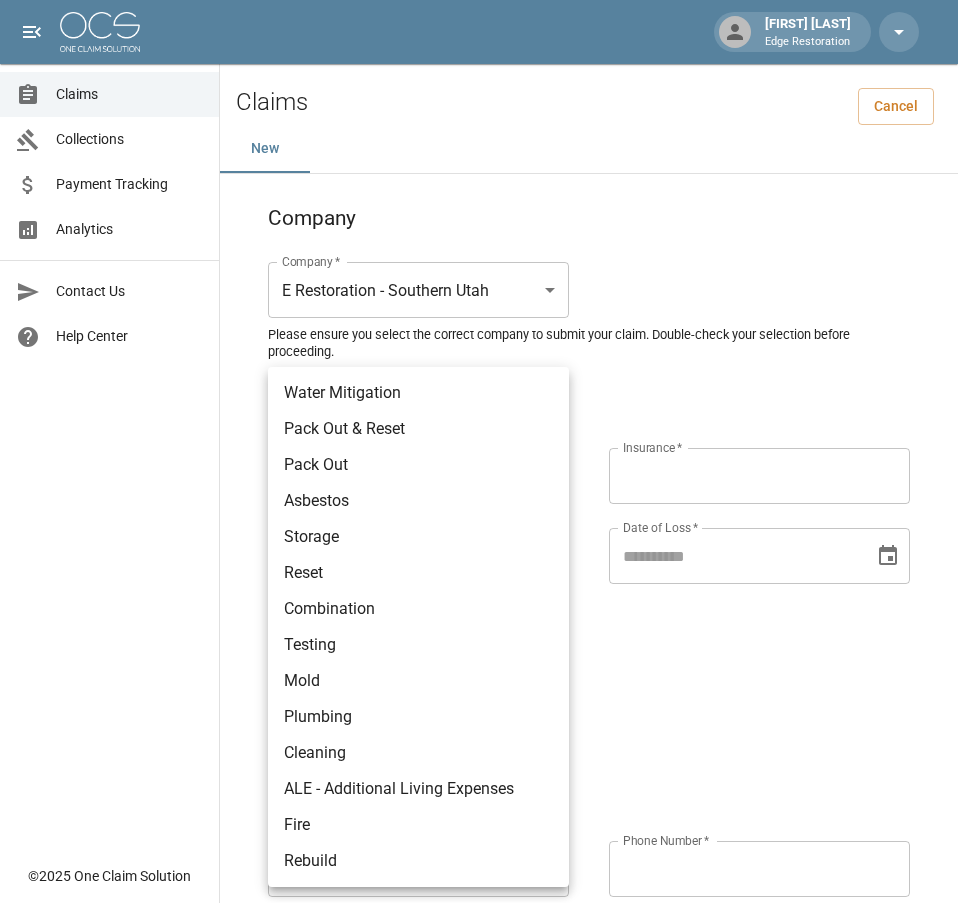 click on "Water Mitigation" at bounding box center (418, 393) 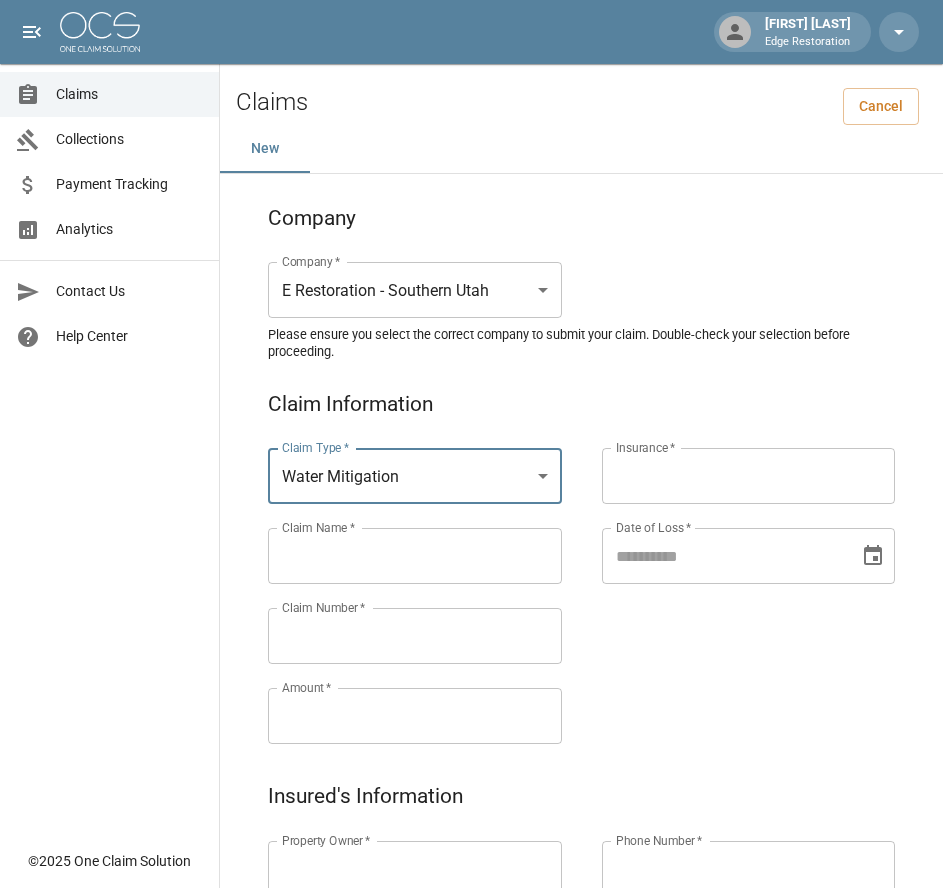 click on "Claims Collections Payment Tracking Analytics Contact Us Help Center" at bounding box center (109, 419) 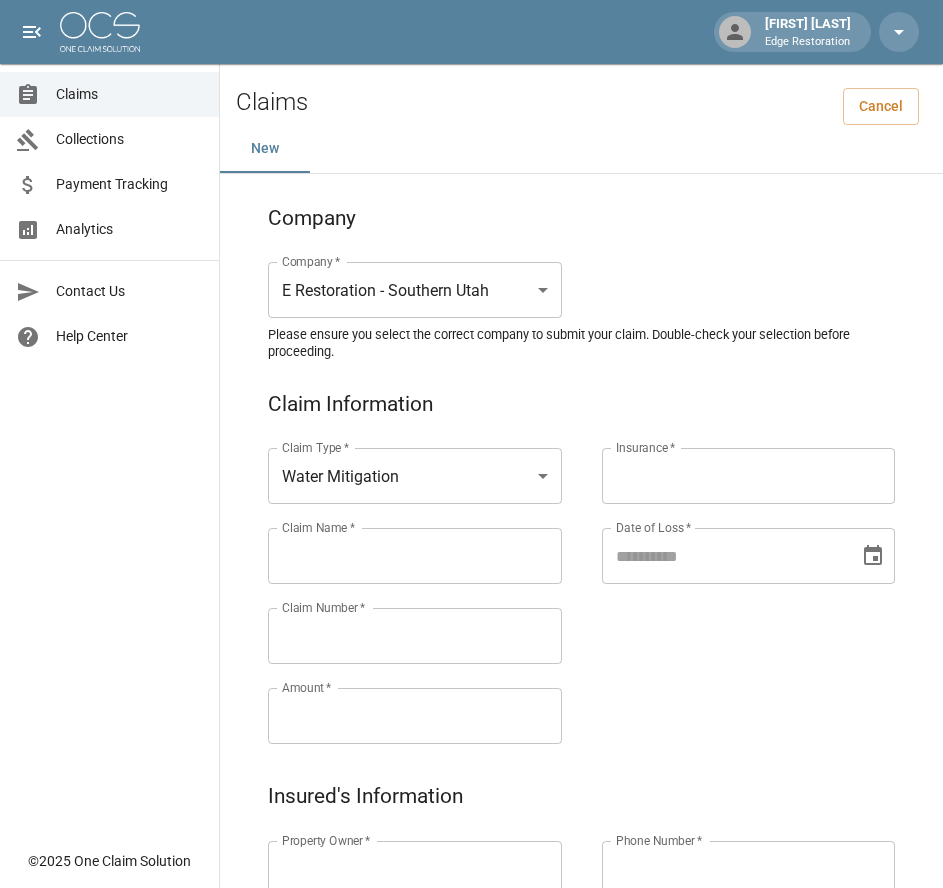 click on "Claim Name   *" at bounding box center [415, 556] 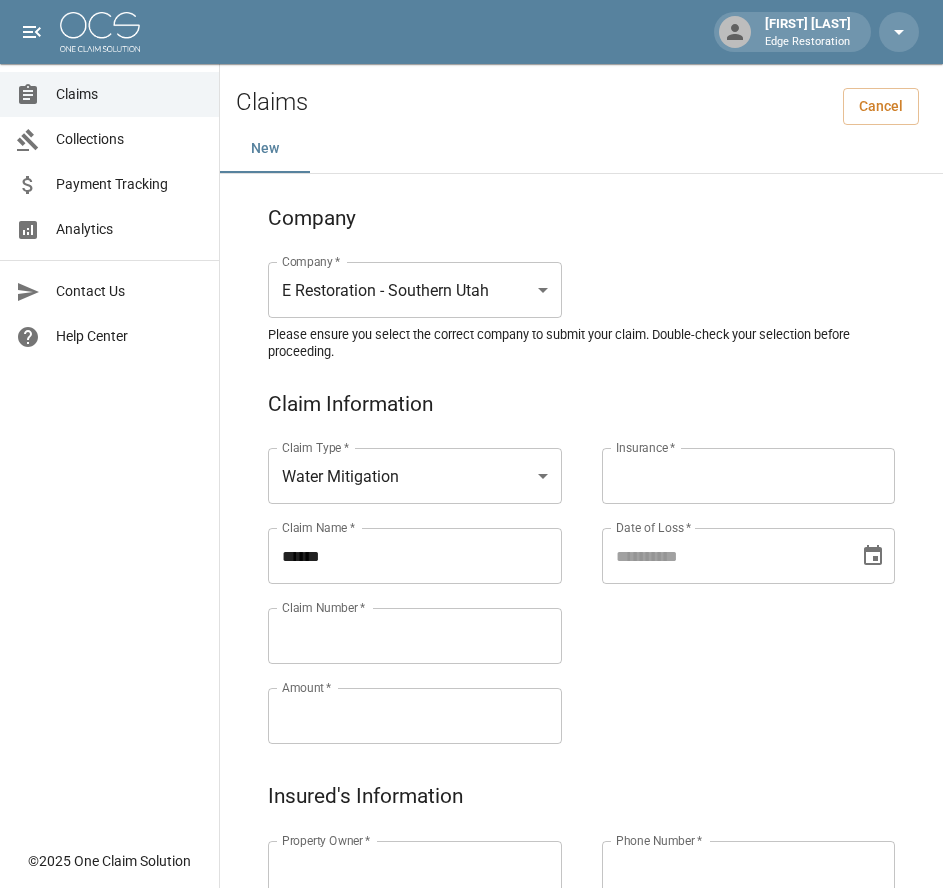 click on "*****" at bounding box center [415, 556] 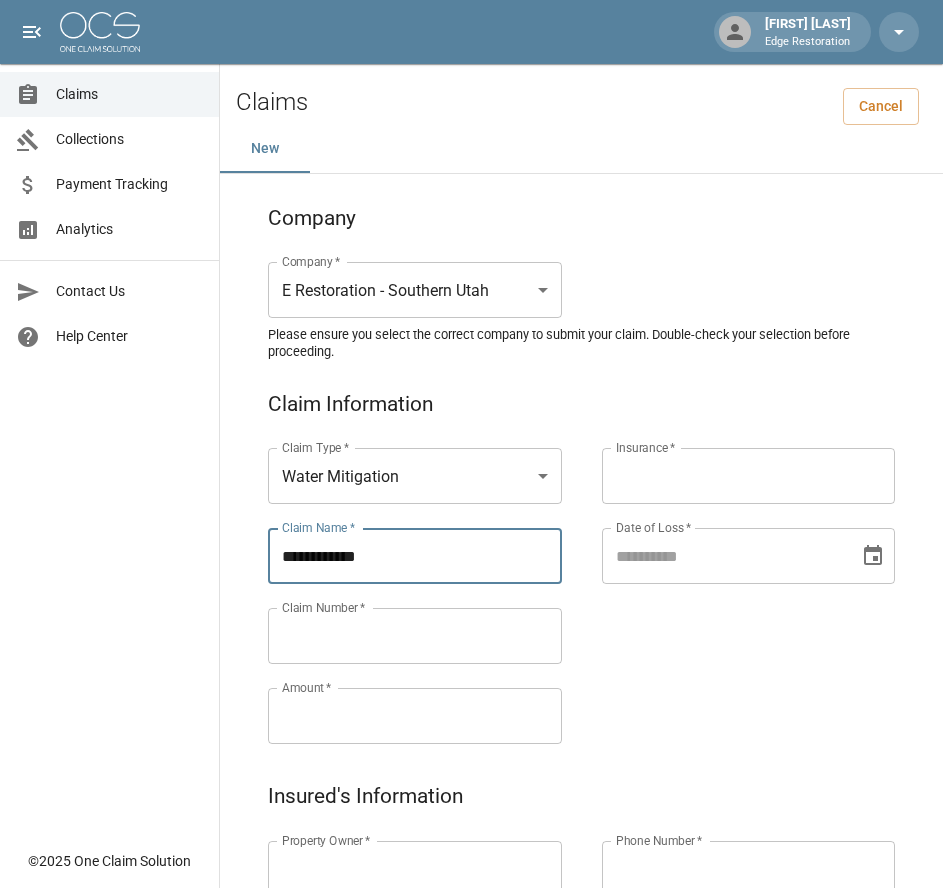 click on "Property Owner   *" at bounding box center (415, 869) 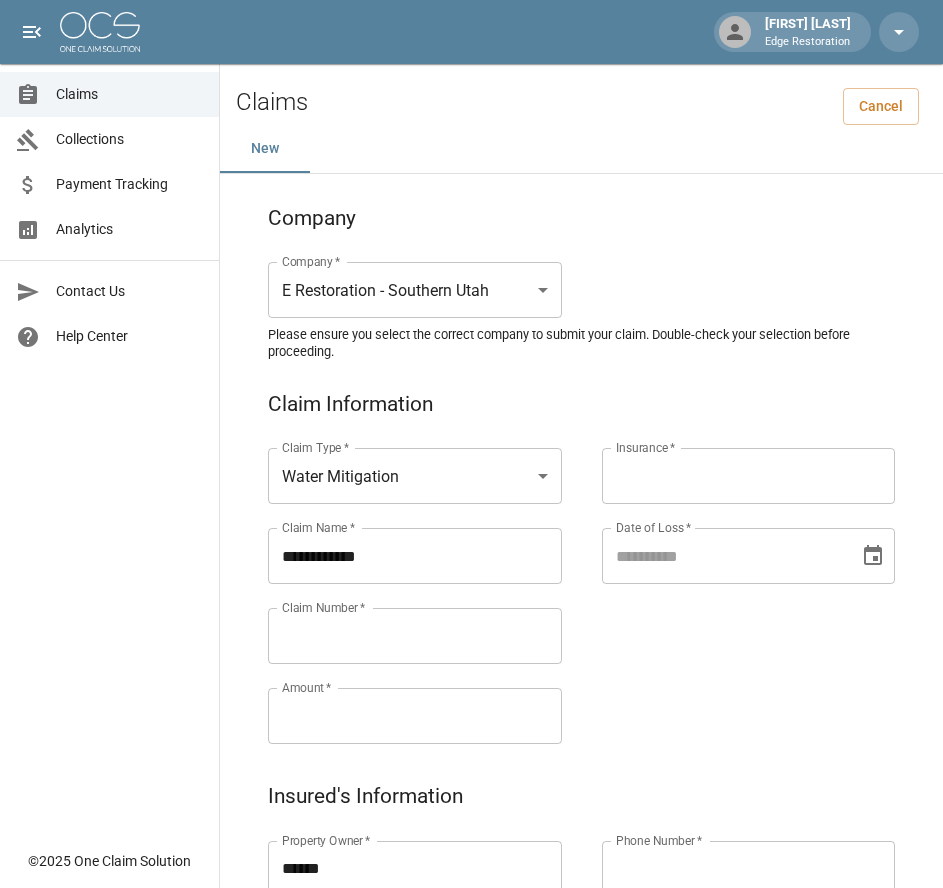 click on "******" at bounding box center [415, 869] 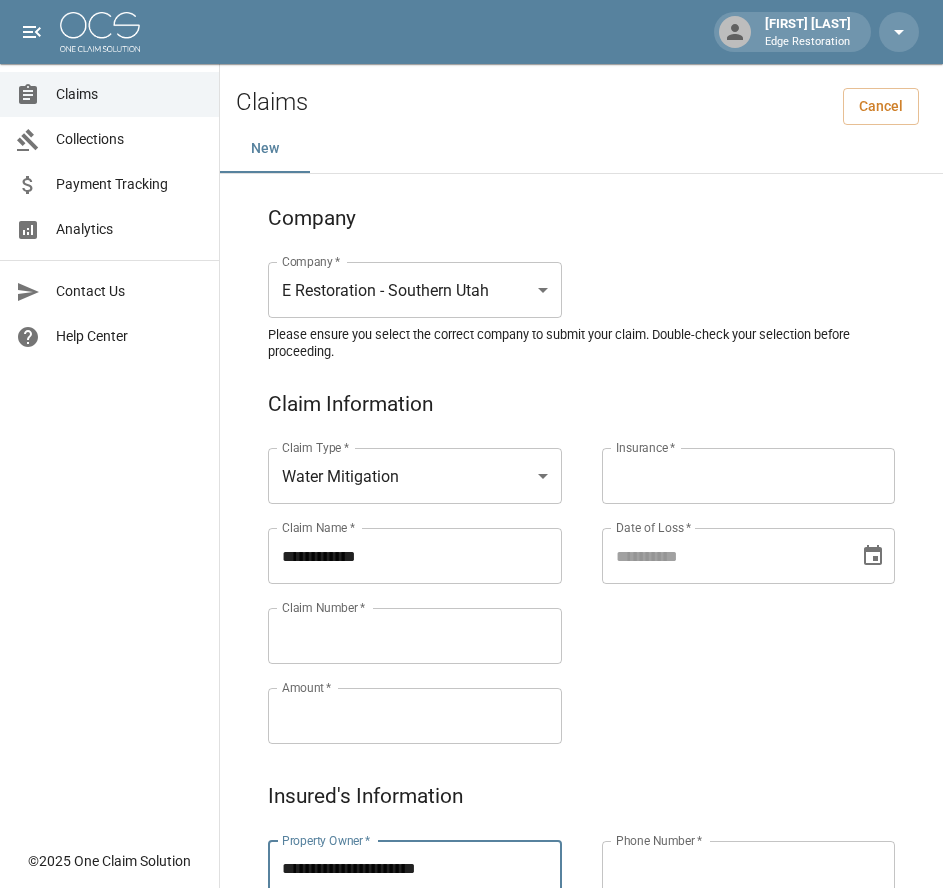 click on "**********" at bounding box center [415, 869] 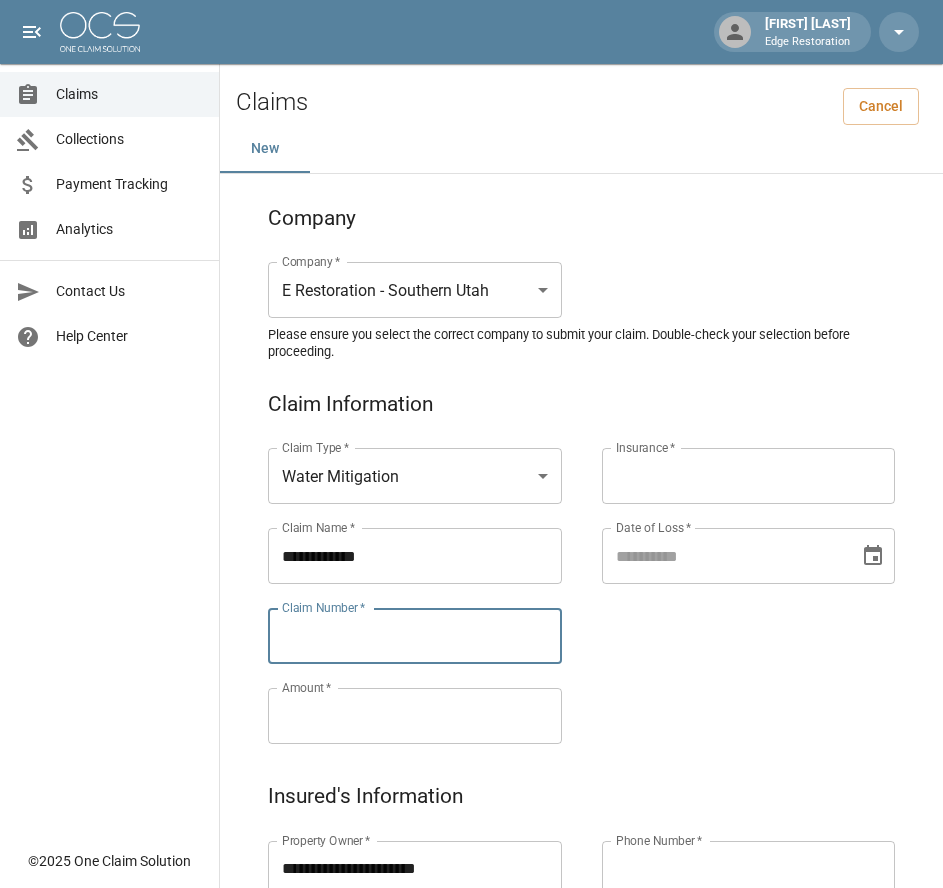 click on "Claim Number   *" at bounding box center (415, 636) 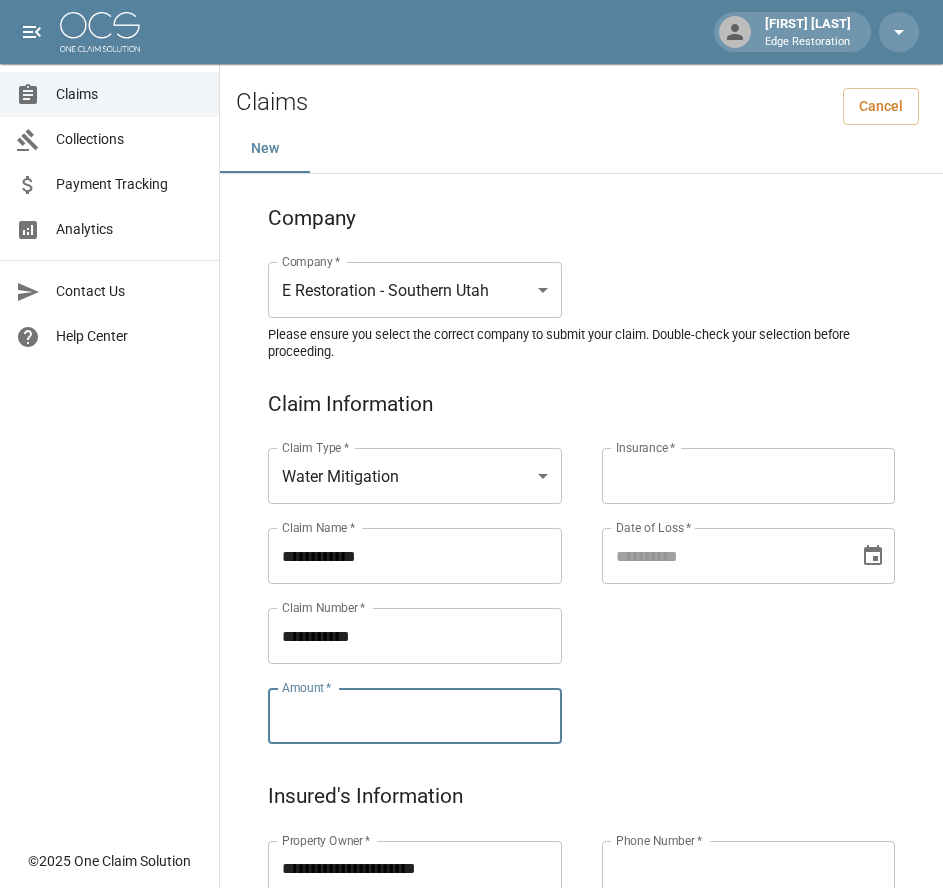 click on "Amount   *" at bounding box center (415, 716) 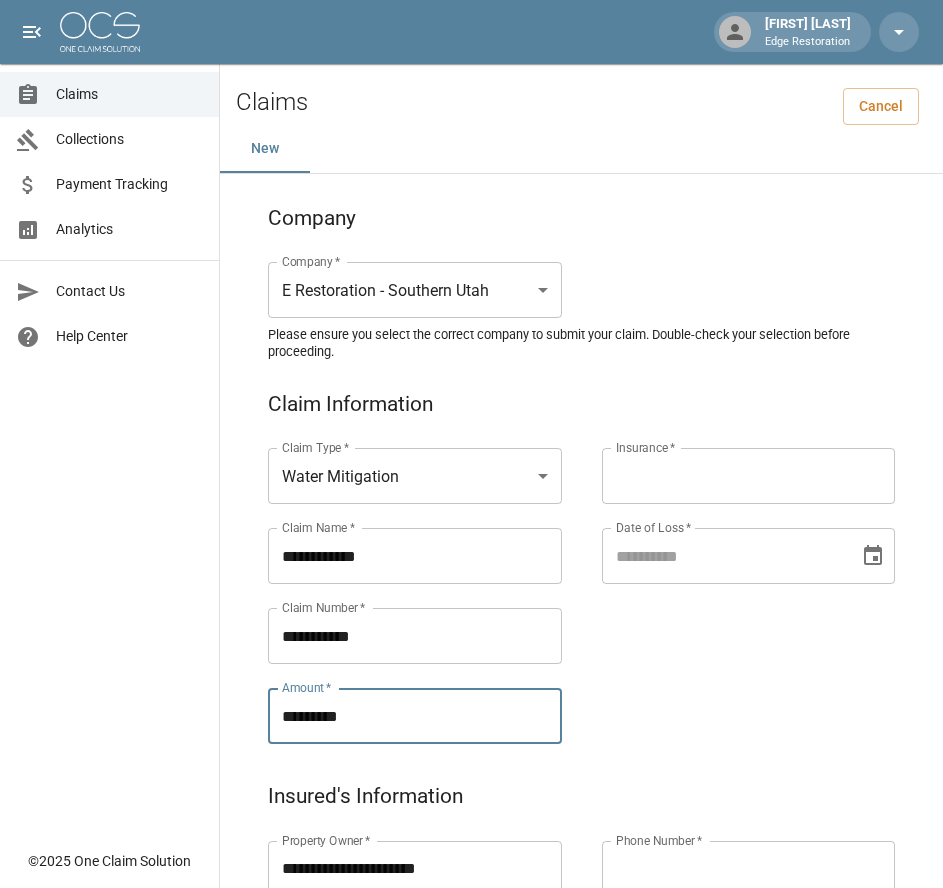 click on "Insurance   *" at bounding box center [749, 476] 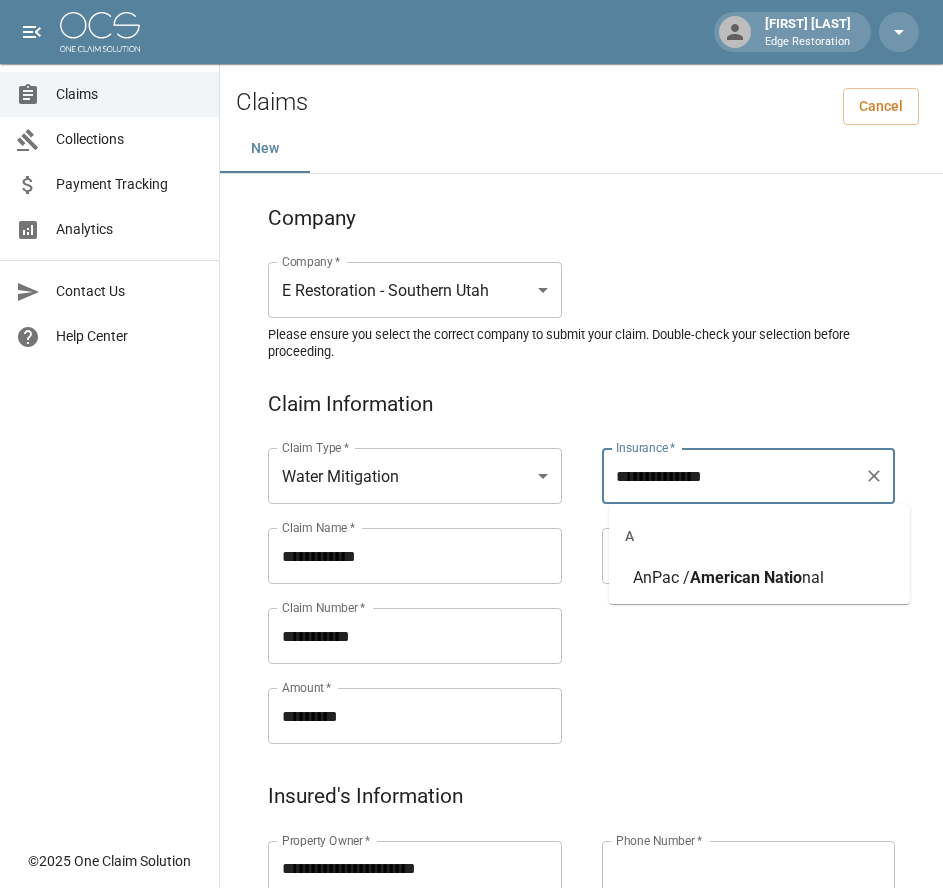 click on "American" at bounding box center [725, 577] 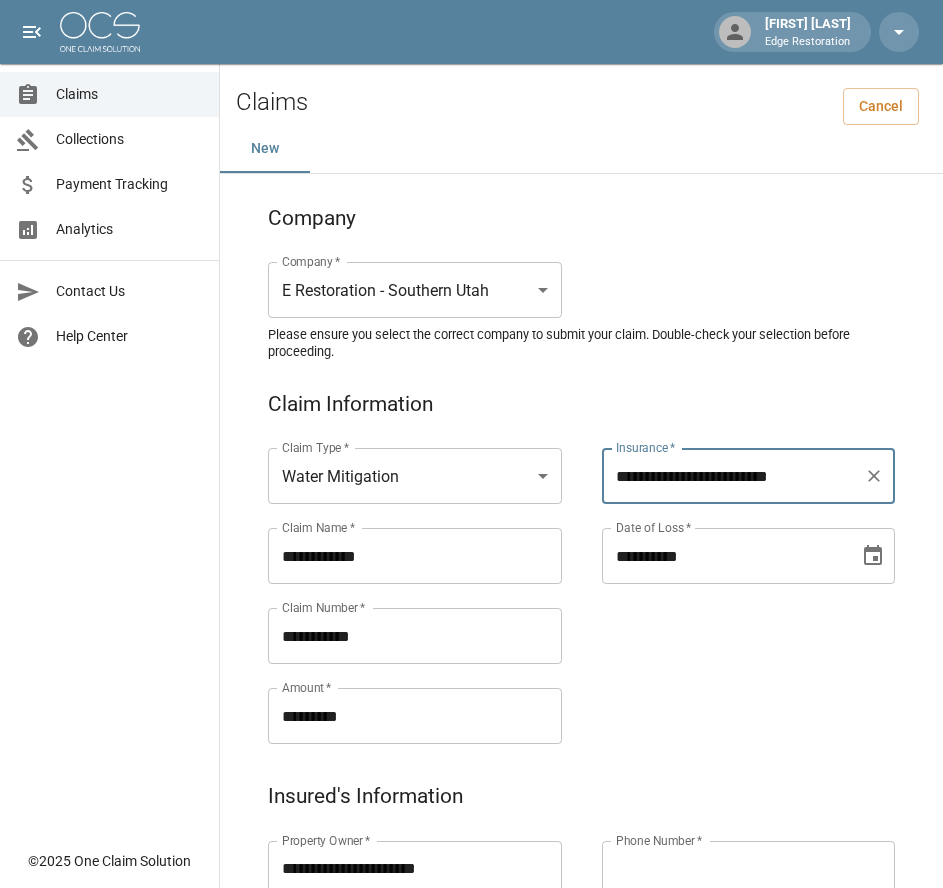 click on "**********" at bounding box center [724, 556] 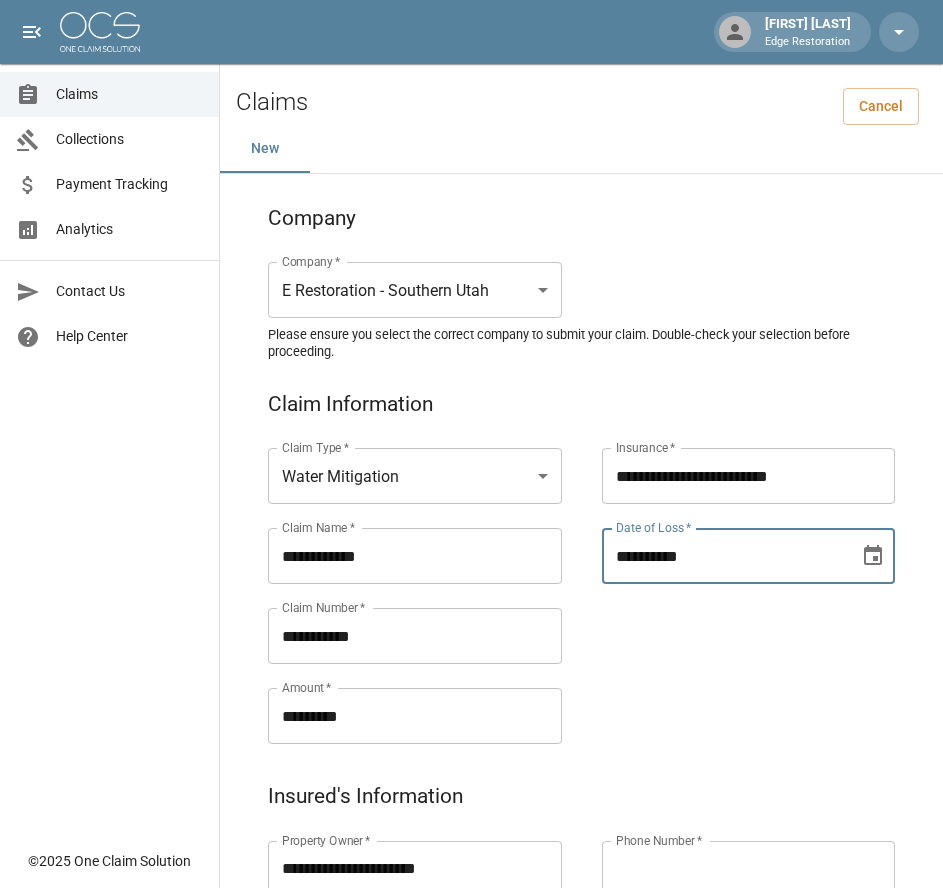 click on "**********" at bounding box center [729, 572] 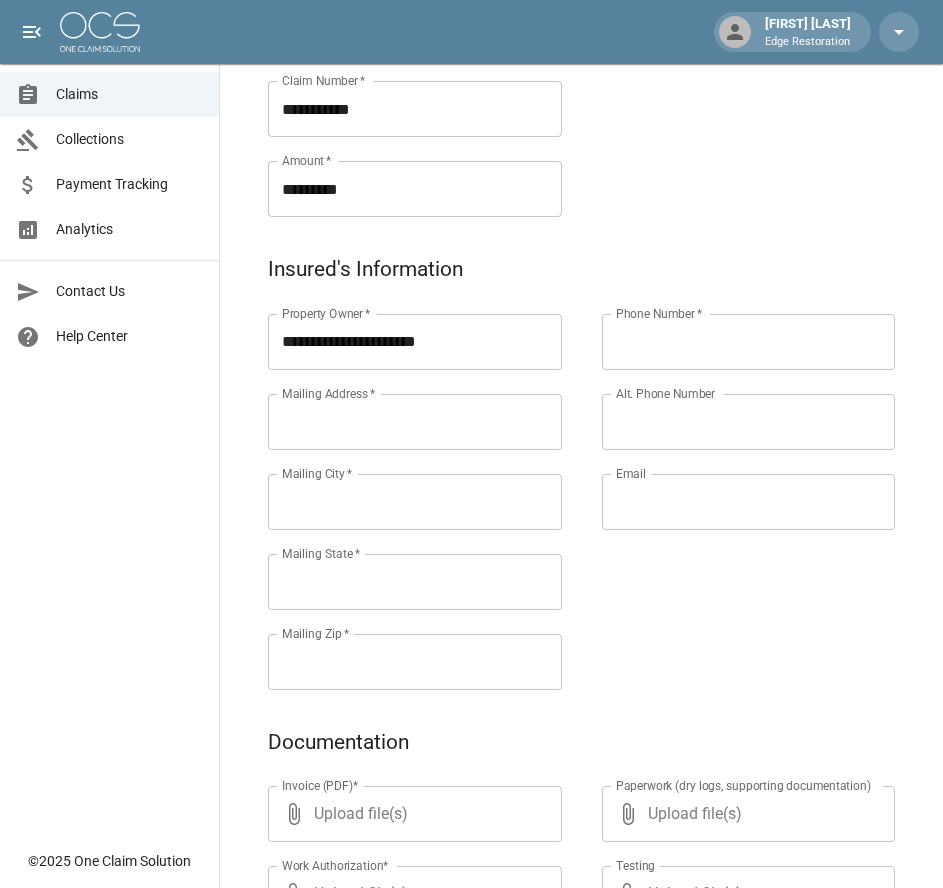 scroll, scrollTop: 529, scrollLeft: 0, axis: vertical 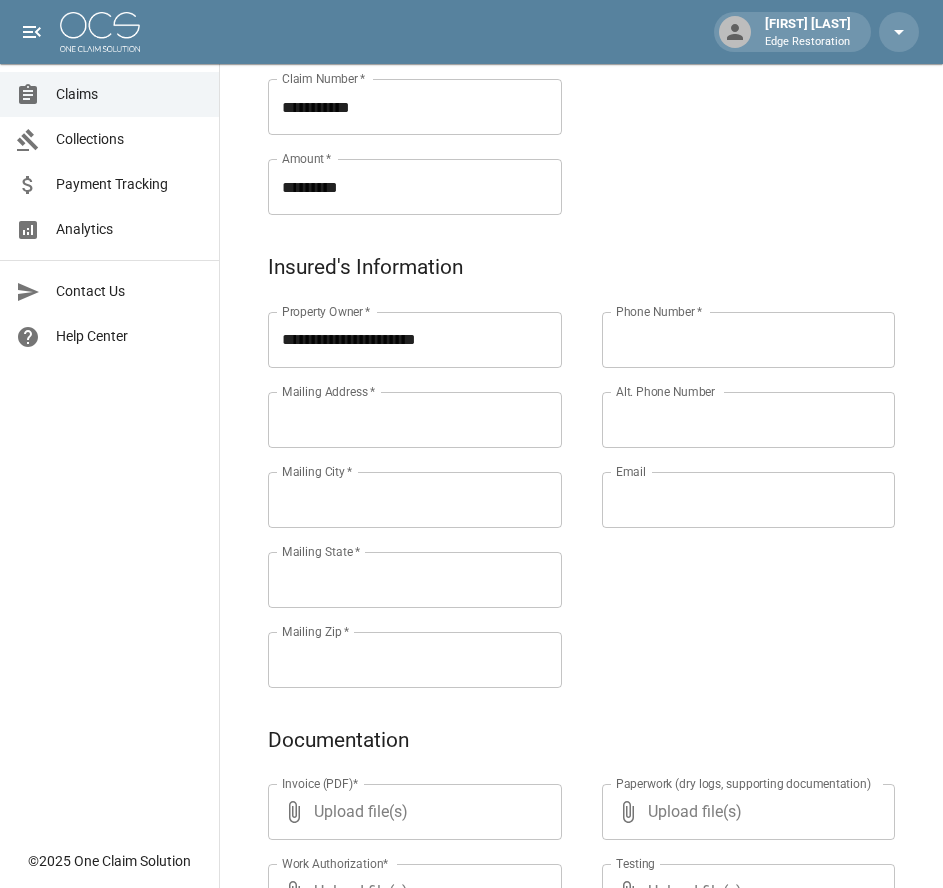 click on "Mailing Address   *" at bounding box center (415, 420) 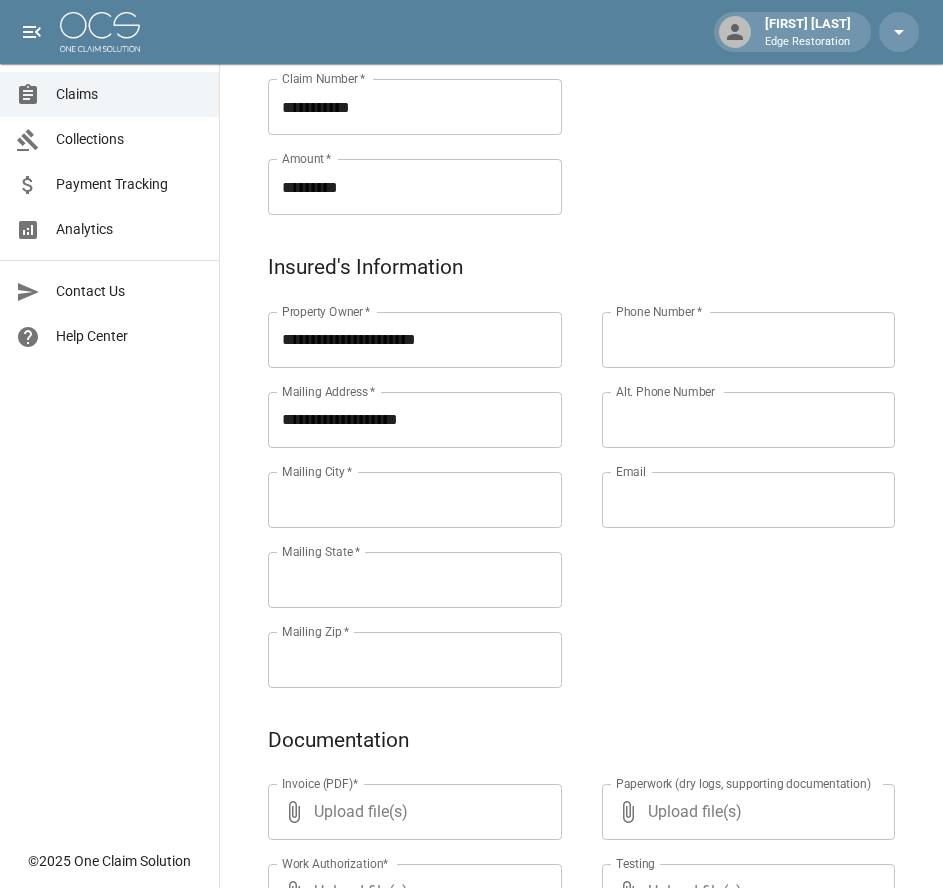 click on "Mailing City   *" at bounding box center [415, 500] 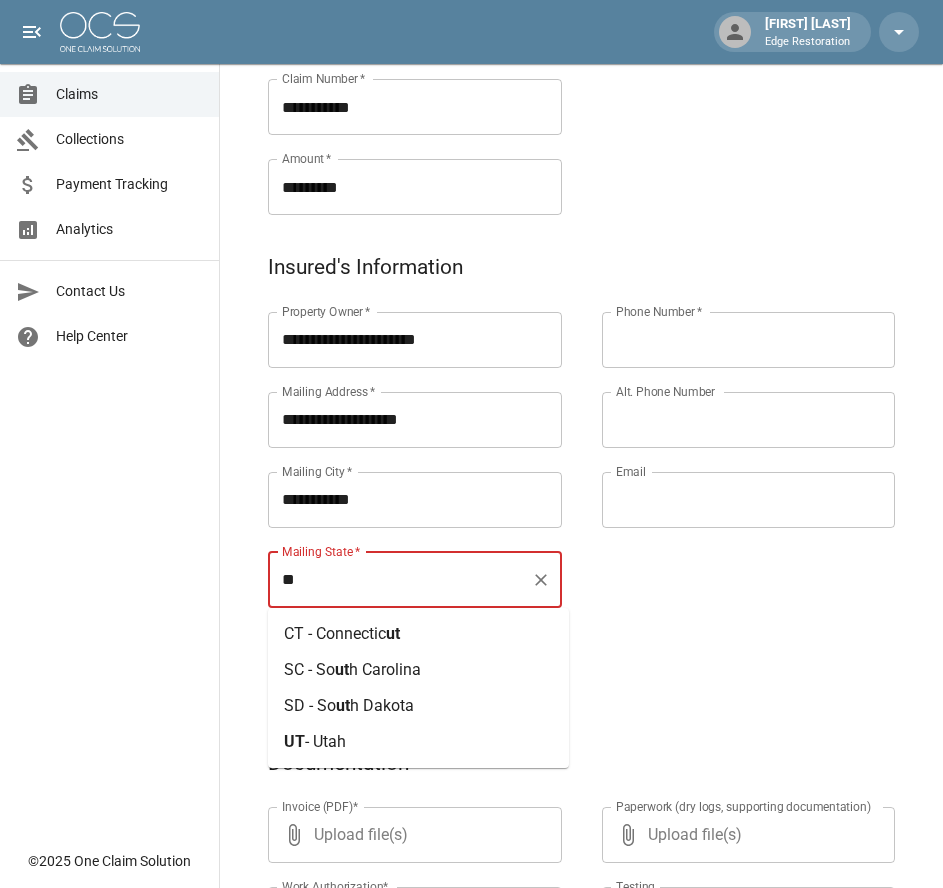 click on "- Utah" at bounding box center [325, 741] 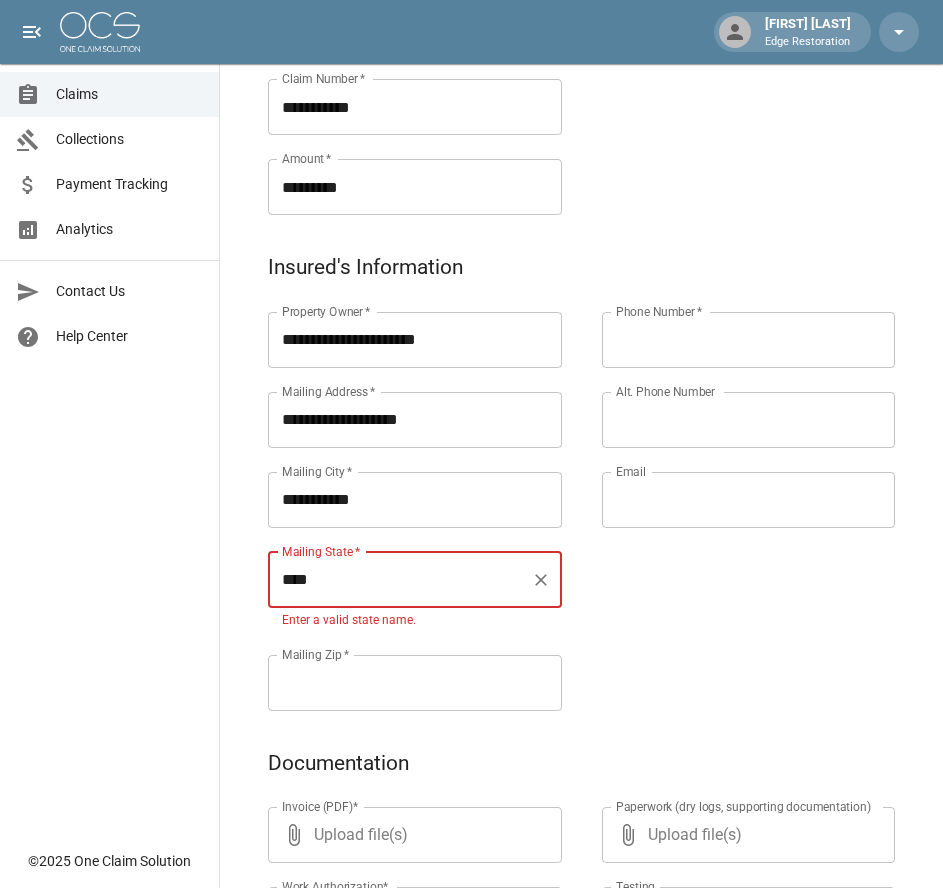 click on "**********" at bounding box center [581, 507] 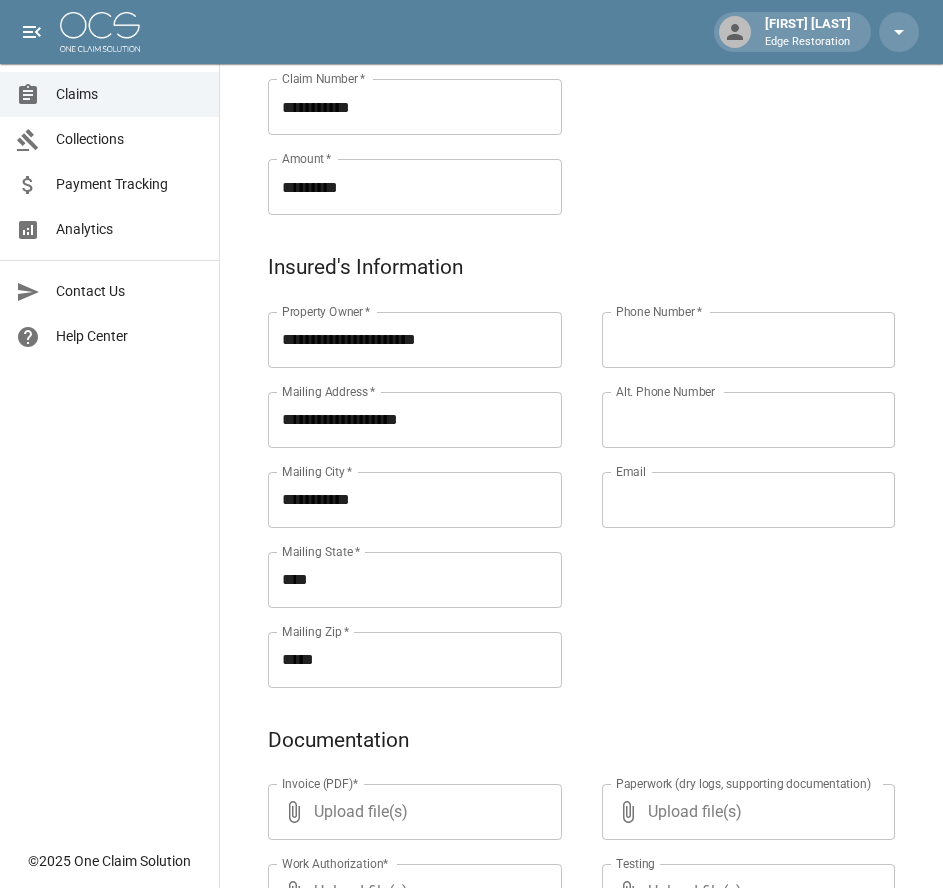 click on "Phone Number   *" at bounding box center (749, 340) 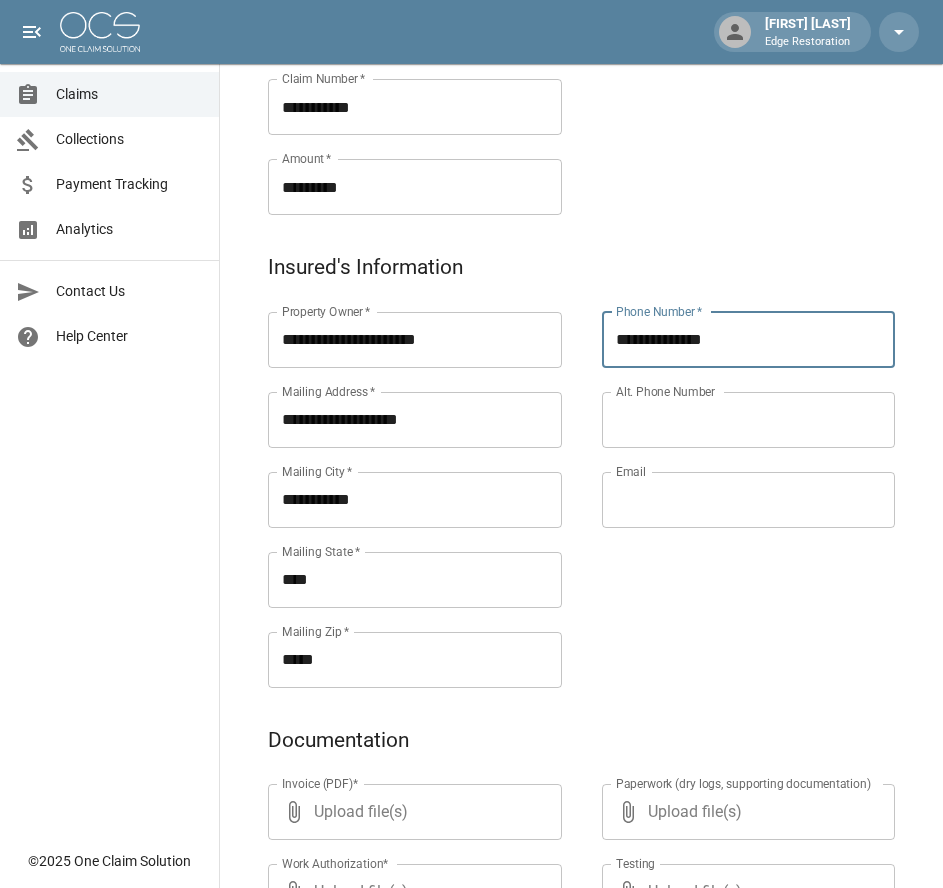 click on "**********" at bounding box center (729, 476) 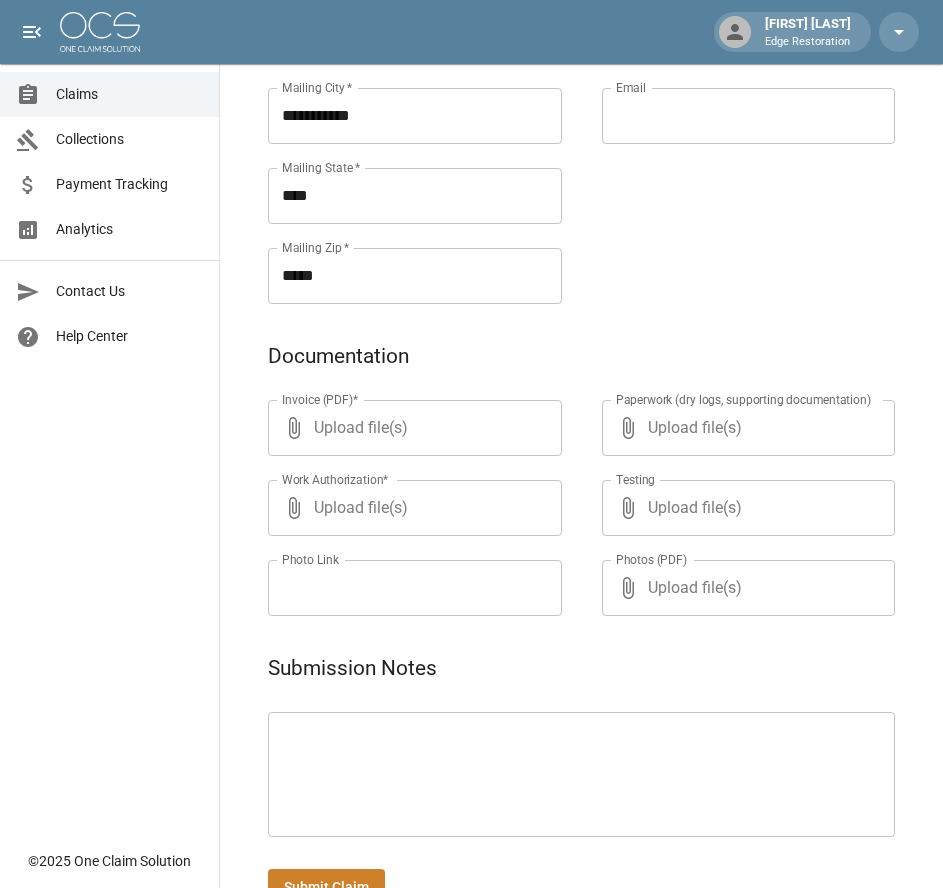 scroll, scrollTop: 971, scrollLeft: 0, axis: vertical 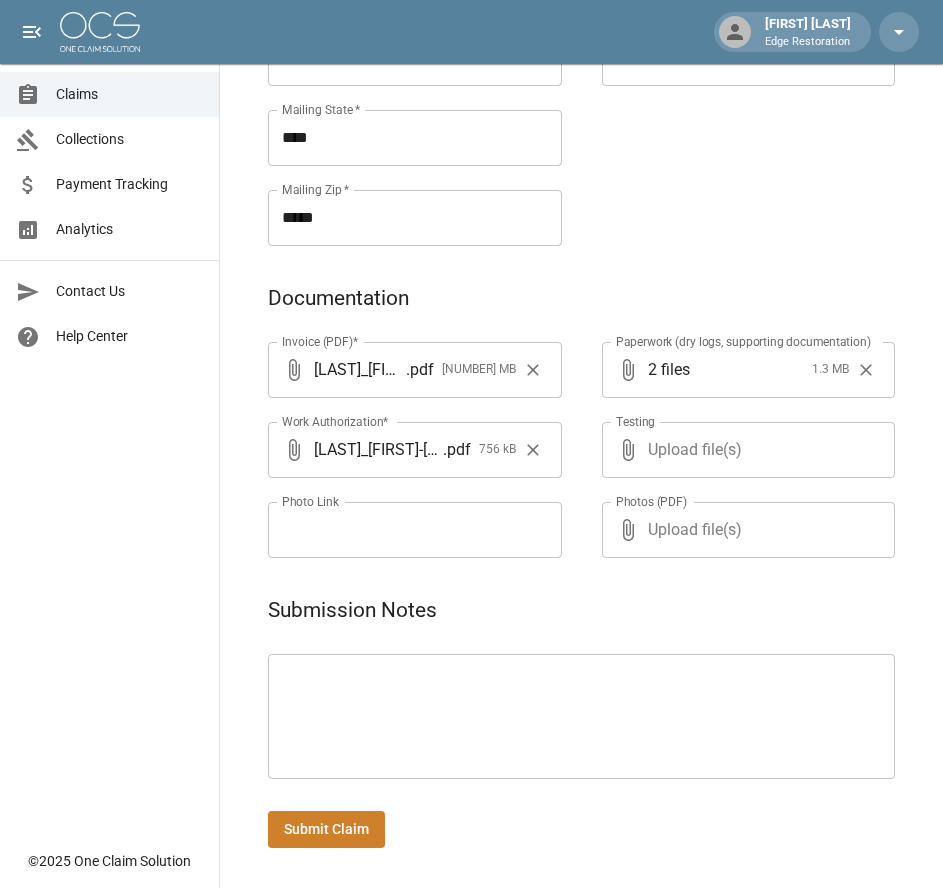 click on "Submit Claim" at bounding box center [326, 829] 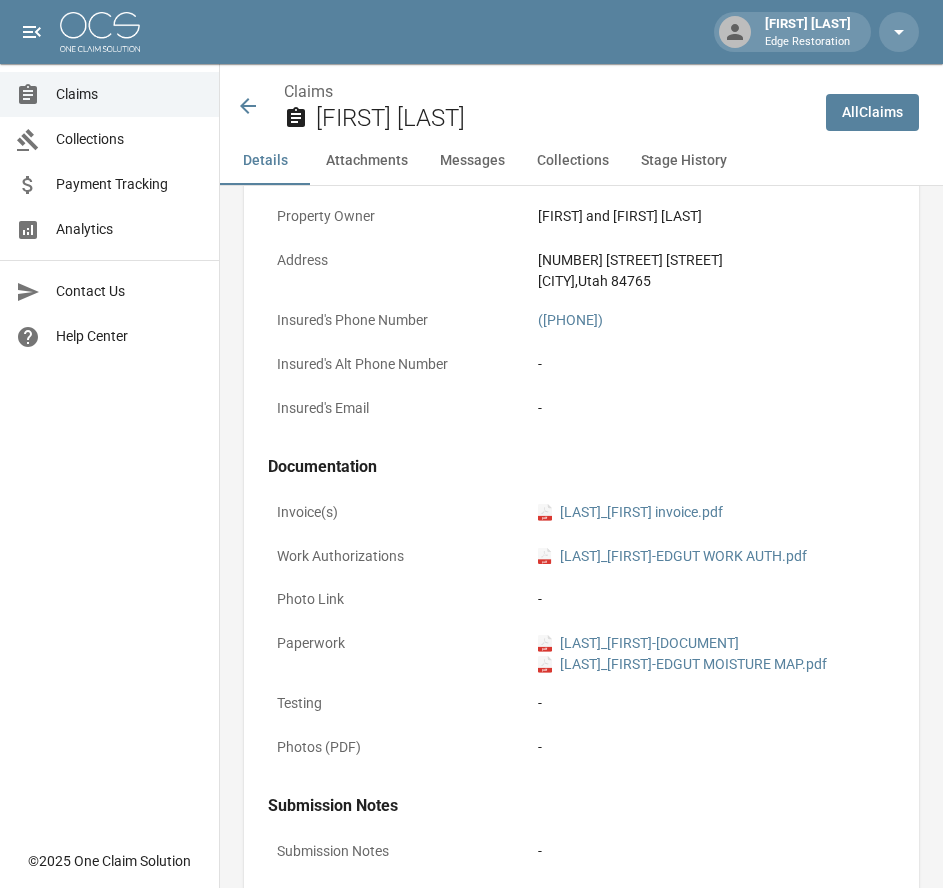 click at bounding box center [100, 32] 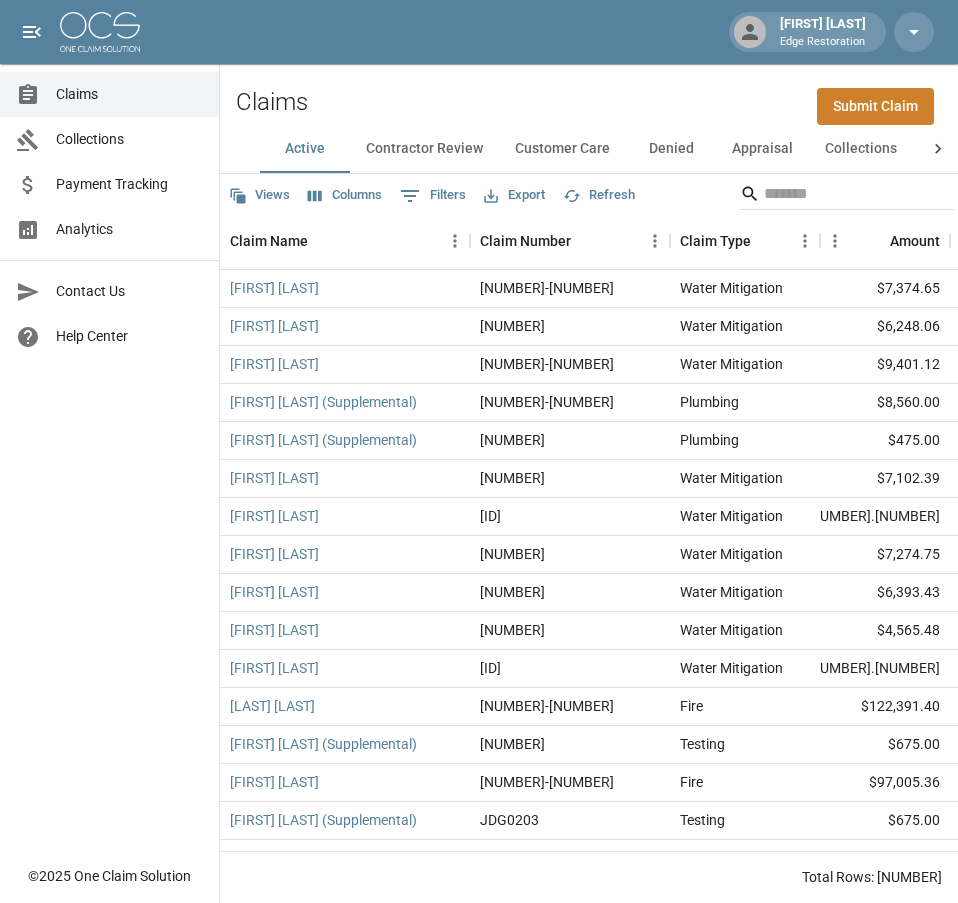 click on "Submit Claim" at bounding box center [875, 106] 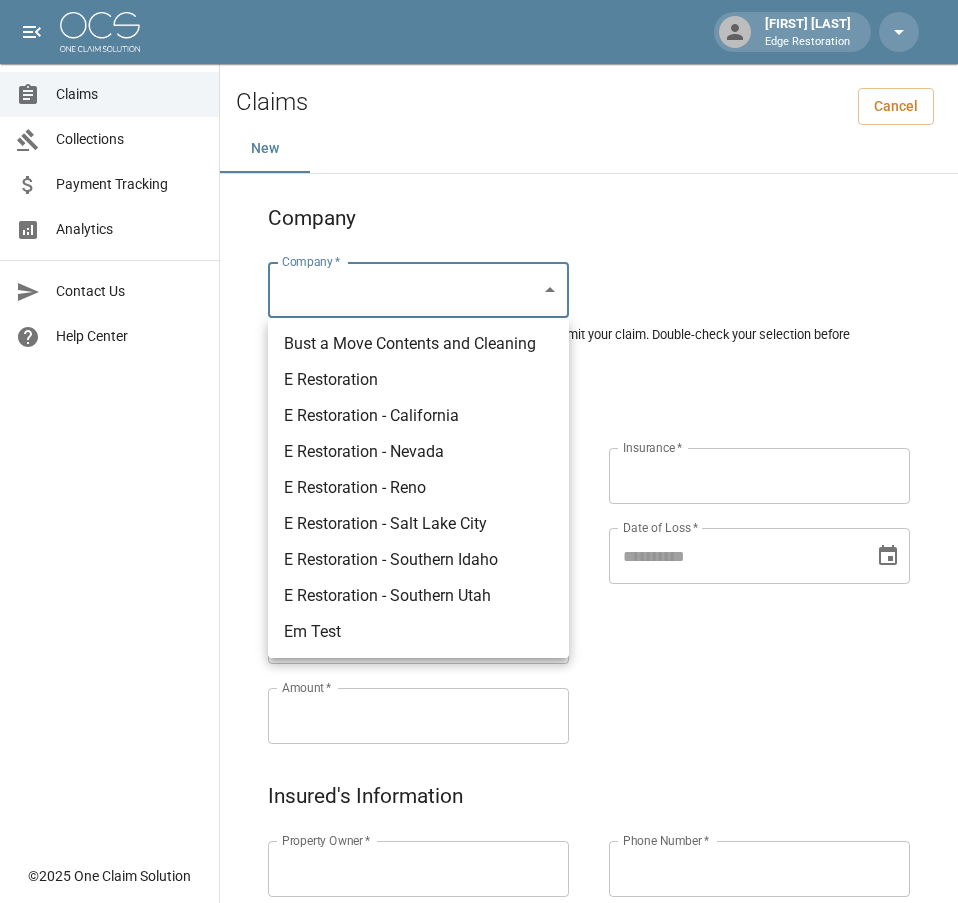 click on "Alicia Tubbs Edge Restoration Claims Collections Payment Tracking Analytics Contact Us Help Center ©  2025   One Claim Solution Claims Cancel New Company Company   * ​ Company   * Please ensure you select the correct company to submit your claim. Double-check your selection before proceeding. Claim Information Claim Type   * ​ Claim Type   * Claim Name   * Claim Name   * Claim Number   * Claim Number   * Amount   * Amount   * Insurance   * Insurance   * Date of Loss   * Date of Loss   * Insured's Information Property Owner   * Property Owner   * Mailing Address   * Mailing Address   * Mailing City   * Mailing City   * Mailing State   * Mailing State   * Mailing Zip   * Mailing Zip   * Phone Number   * Phone Number   * Alt. Phone Number Alt. Phone Number Email Email Documentation Invoice (PDF)* ​ Upload file(s) Invoice (PDF)* Work Authorization* ​ Upload file(s) Work Authorization* Photo Link Photo Link ​ Upload file(s) Testing ​ ​" at bounding box center (479, 929) 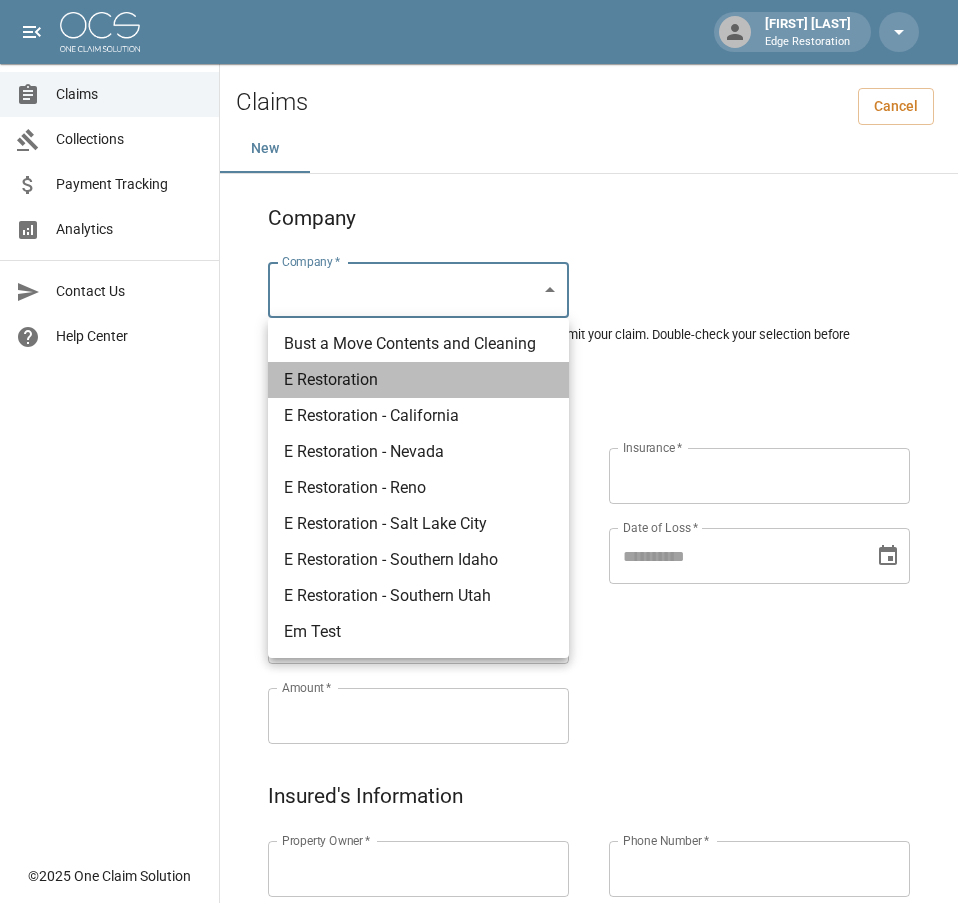 click on "E Restoration" at bounding box center (418, 380) 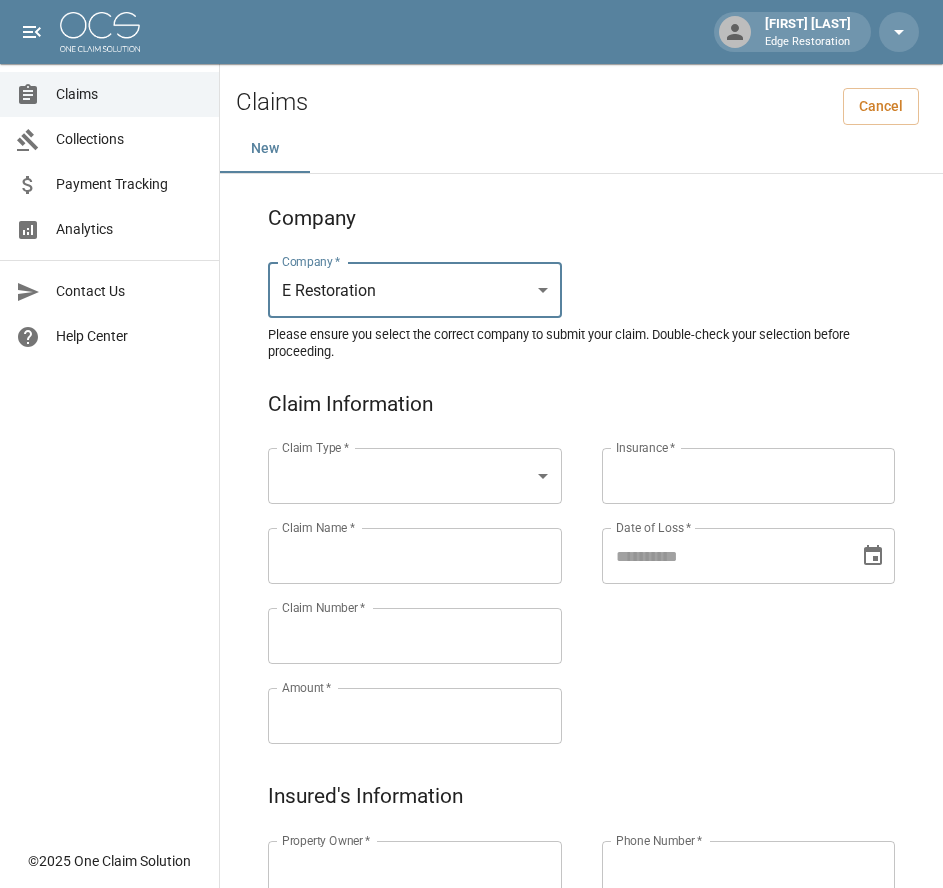 click on "Alicia Tubbs Edge Restoration Claims Collections Payment Tracking Analytics Contact Us Help Center ©  2025   One Claim Solution Claims Cancel New Company Company   * E Restoration *** Company   * Please ensure you select the correct company to submit your claim. Double-check your selection before proceeding. Claim Information Claim Type   * ​ Claim Type   * Claim Name   * Claim Name   * Claim Number   * Claim Number   * Amount   * Amount   * Insurance   * Insurance   * Date of Loss   * Date of Loss   * Insured's Information Property Owner   * Property Owner   * Mailing Address   * Mailing Address   * Mailing City   * Mailing City   * Mailing State   * Mailing State   * Mailing Zip   * Mailing Zip   * Phone Number   * Phone Number   * Alt. Phone Number Alt. Phone Number Email Email Documentation Invoice (PDF)* ​ Upload file(s) Invoice (PDF)* Work Authorization* ​ Upload file(s) Work Authorization* Photo Link Photo Link ​ Upload file(s) *" at bounding box center (471, 929) 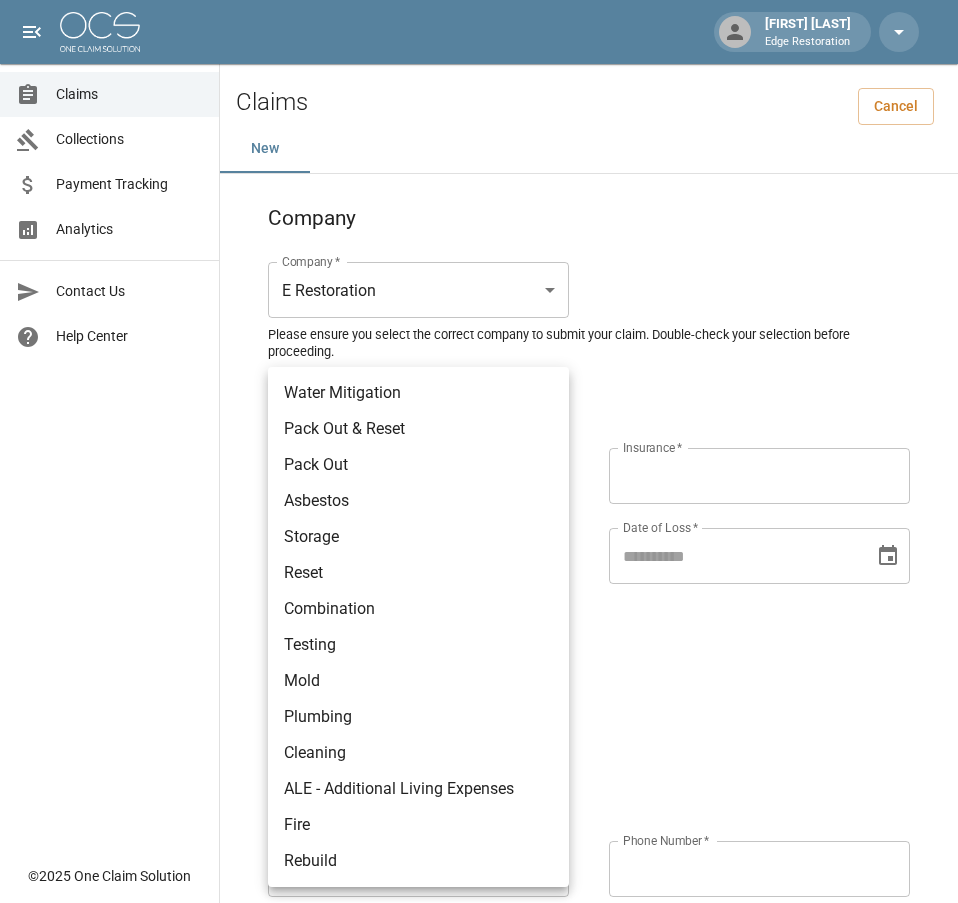 click on "Water Mitigation" at bounding box center (418, 393) 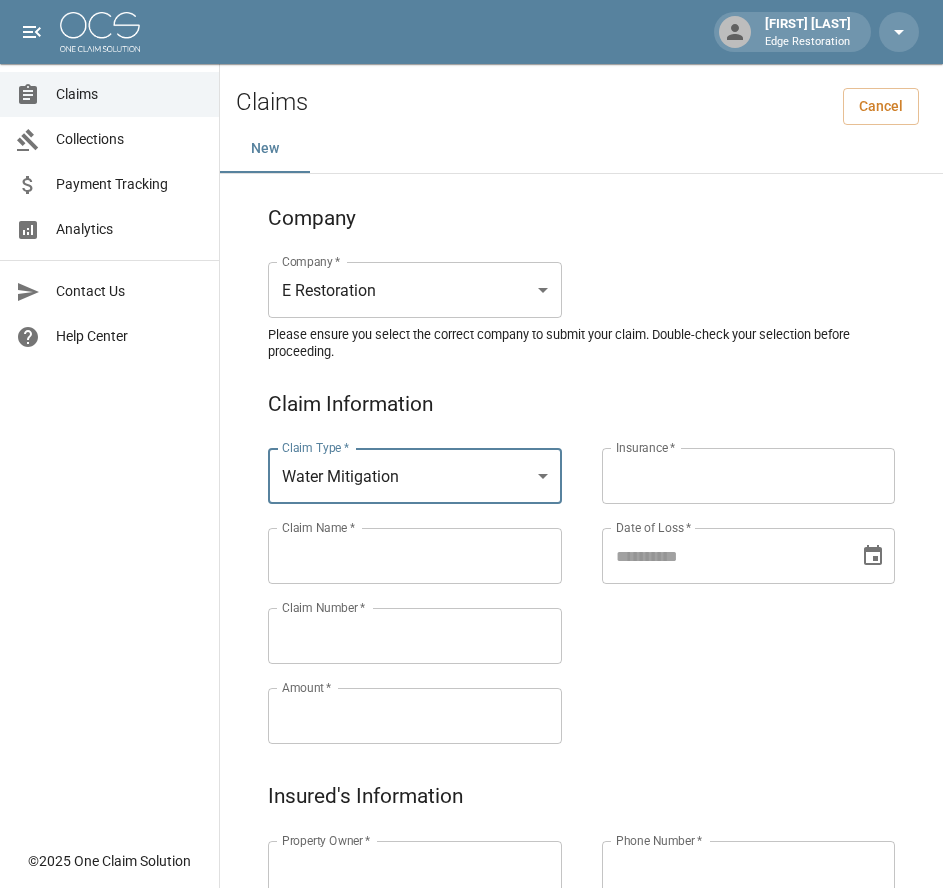 click on "Claims Collections Payment Tracking Analytics Contact Us Help Center" at bounding box center [109, 419] 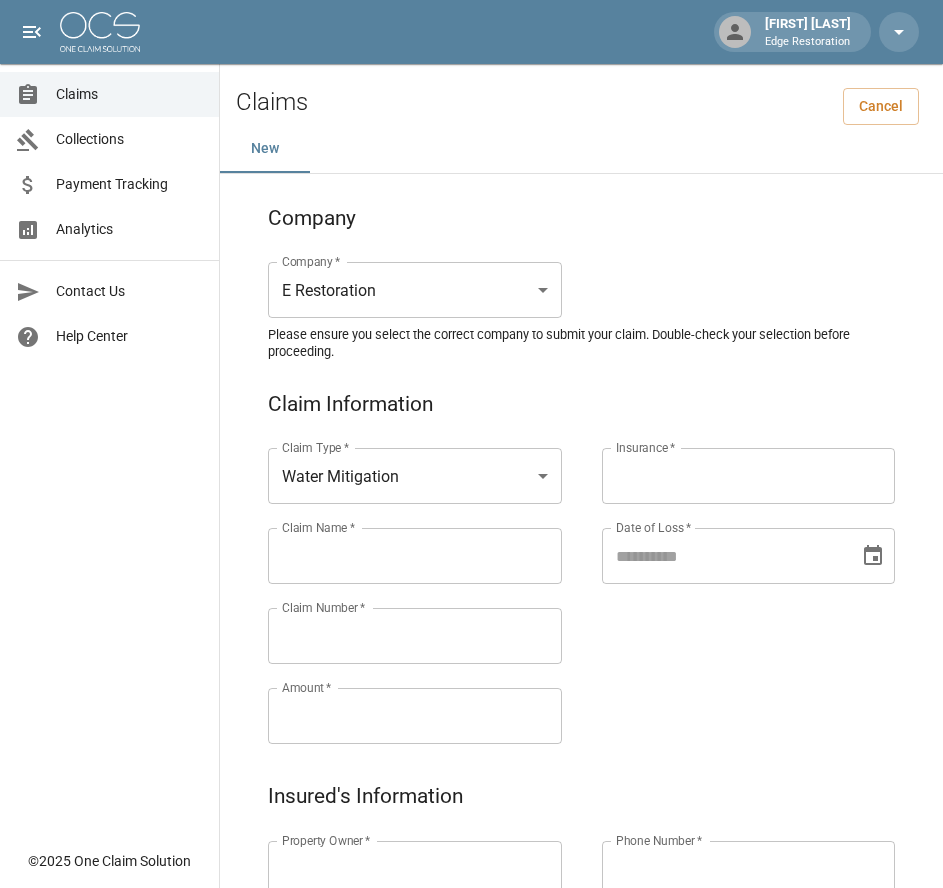 click on "Claim Name   *" at bounding box center (415, 556) 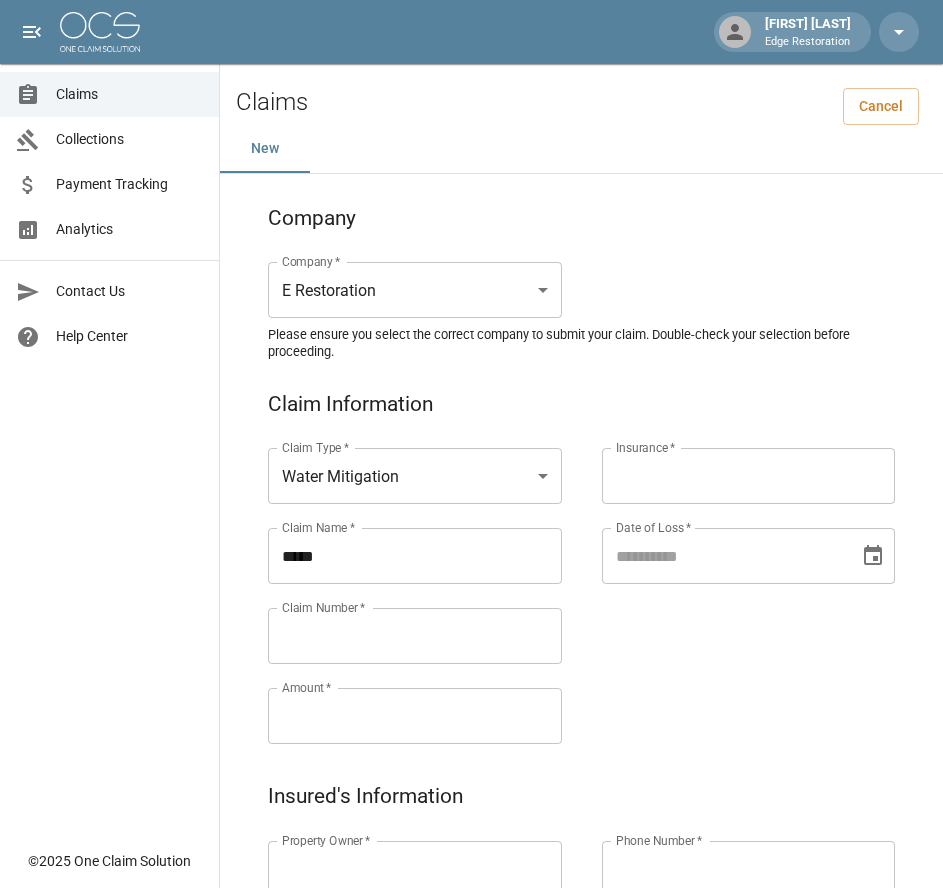 click on "****" at bounding box center [415, 556] 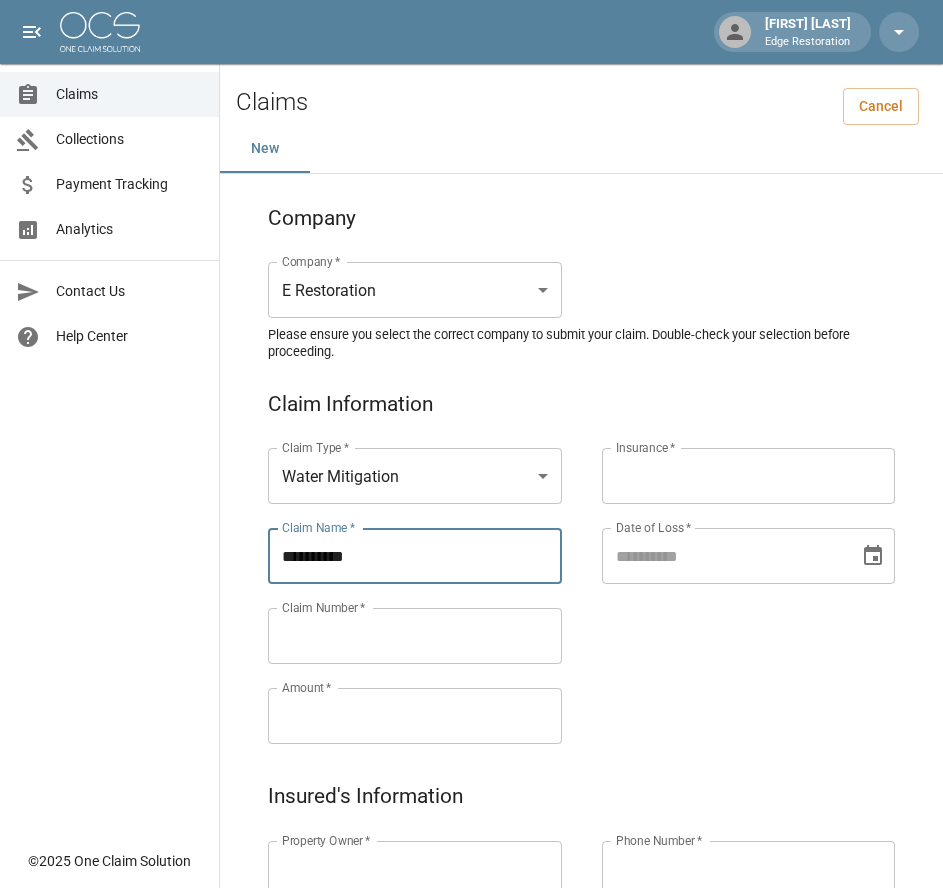 drag, startPoint x: 360, startPoint y: 559, endPoint x: 262, endPoint y: 561, distance: 98.02041 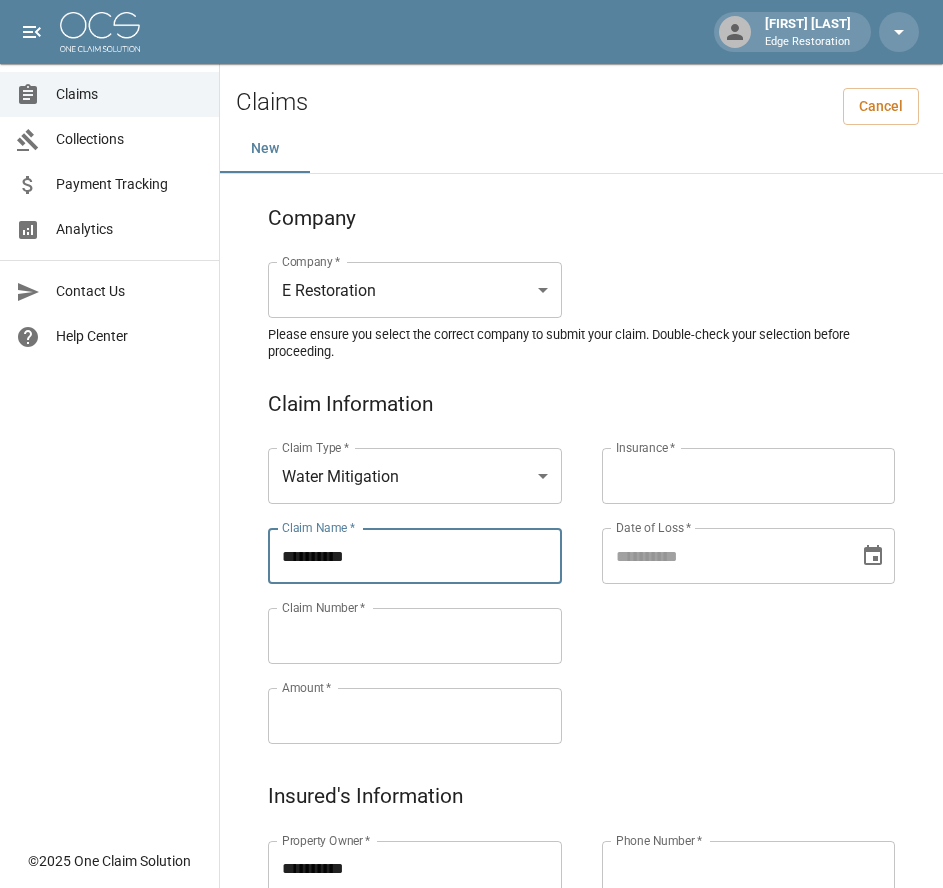 click on "**********" at bounding box center [415, 869] 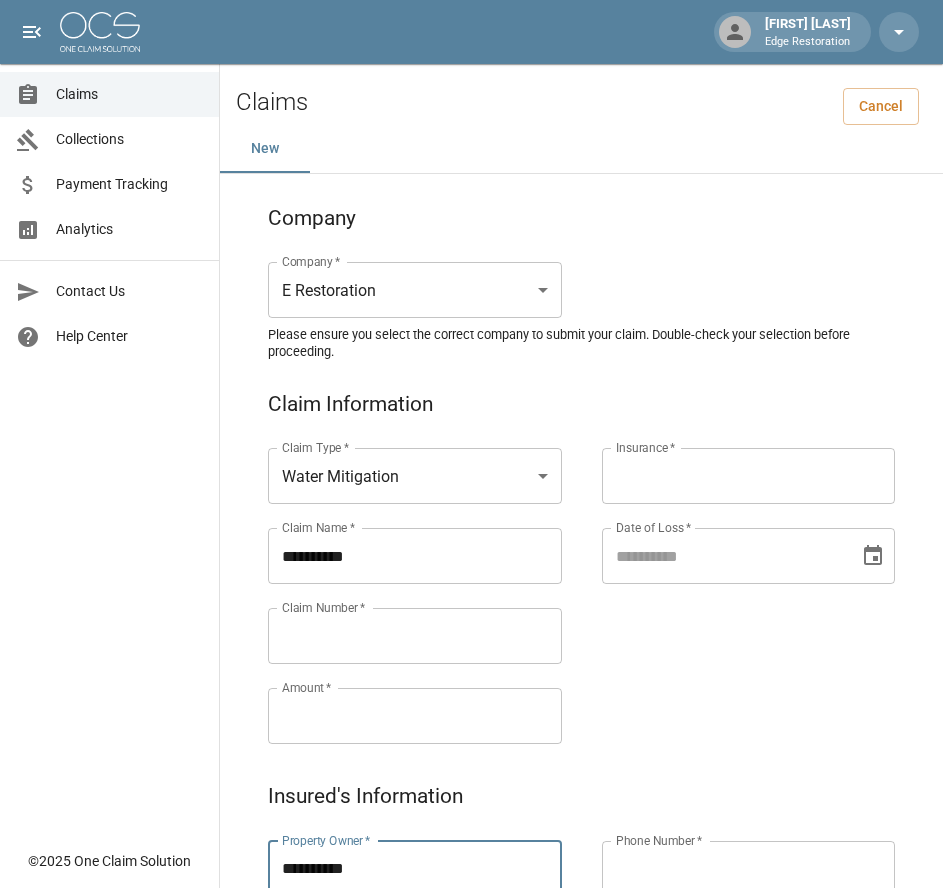 click on "Claims Collections Payment Tracking Analytics Contact Us Help Center" at bounding box center [109, 419] 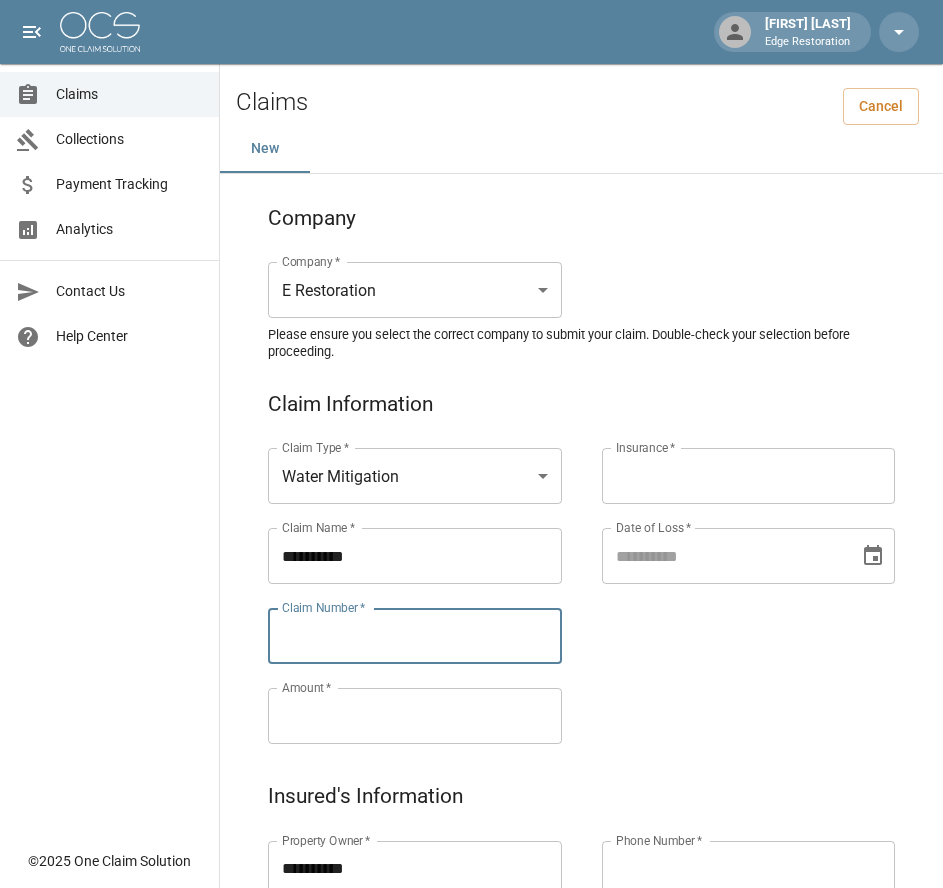 click on "Claim Number   *" at bounding box center [415, 636] 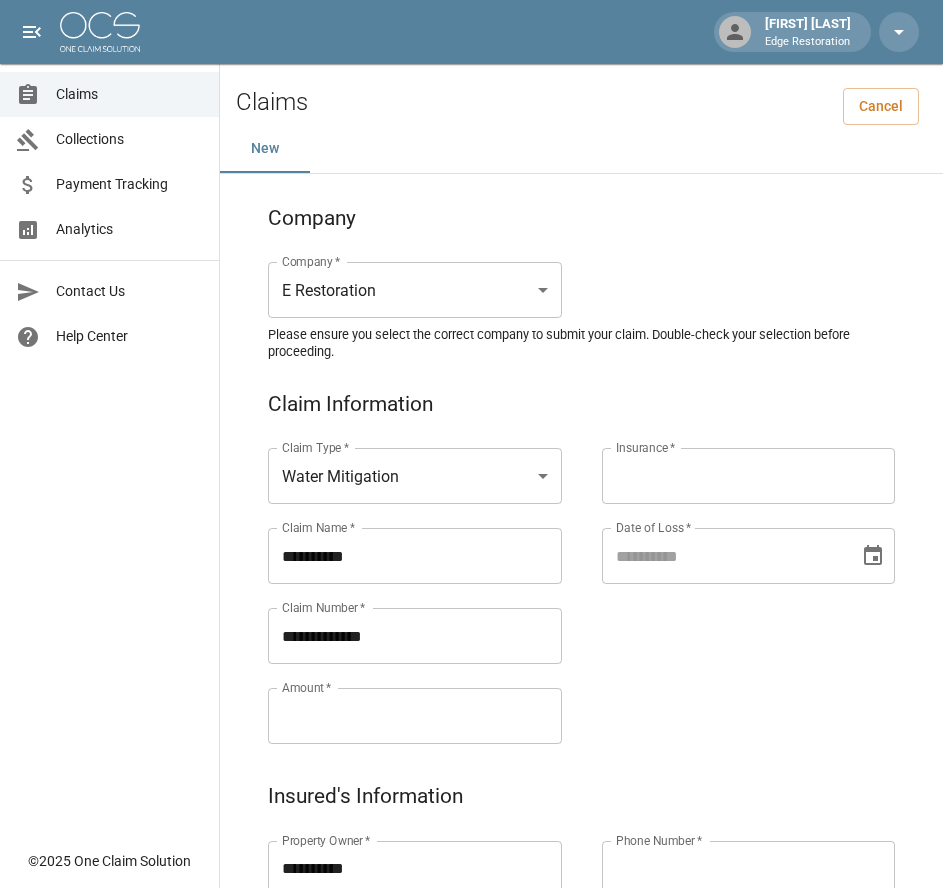 click on "Amount   *" at bounding box center (415, 716) 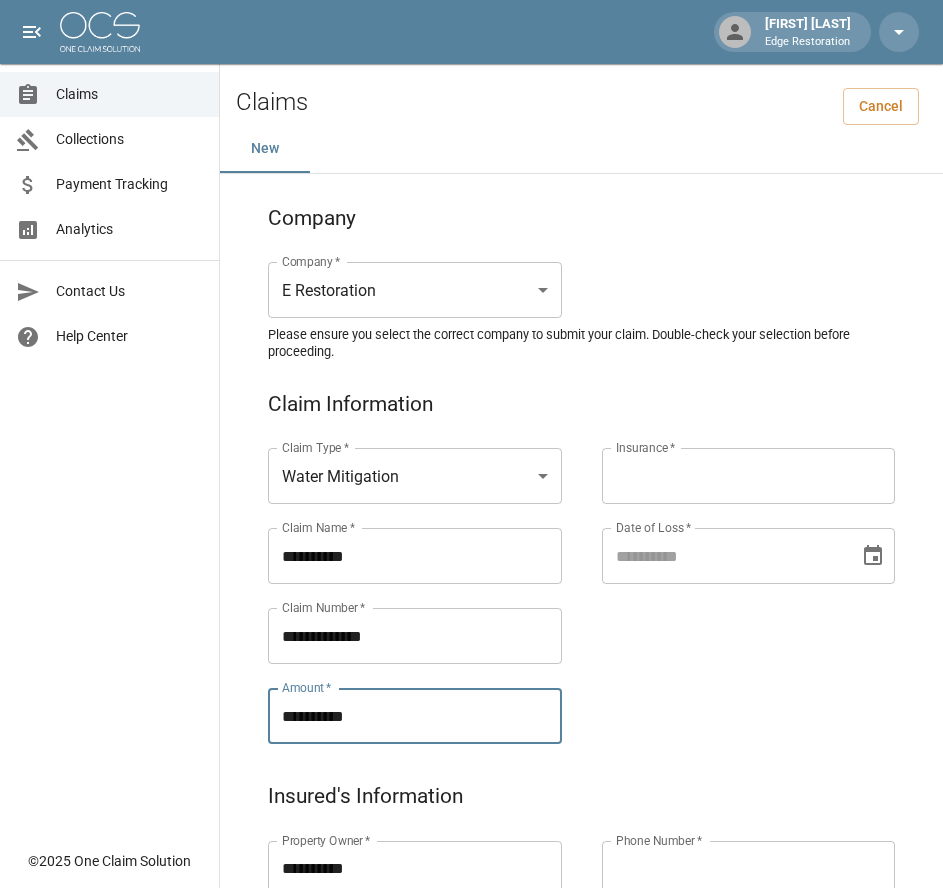 click on "Insurance   *" at bounding box center (749, 476) 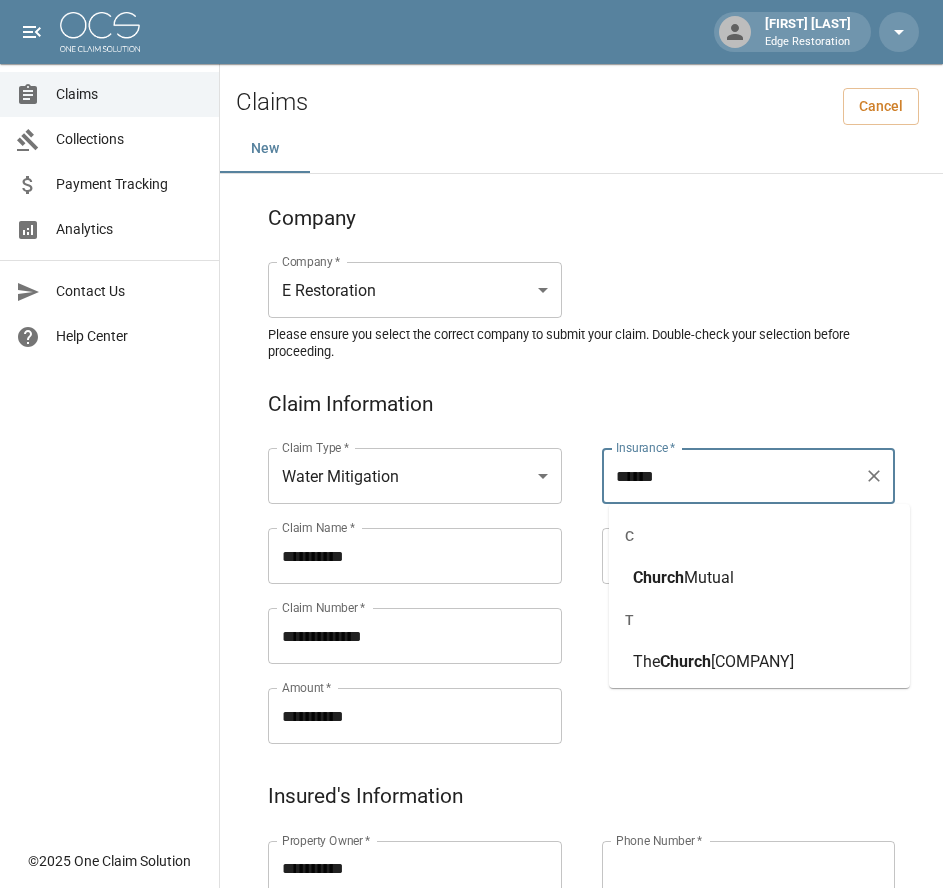click on "Mutual" at bounding box center [709, 577] 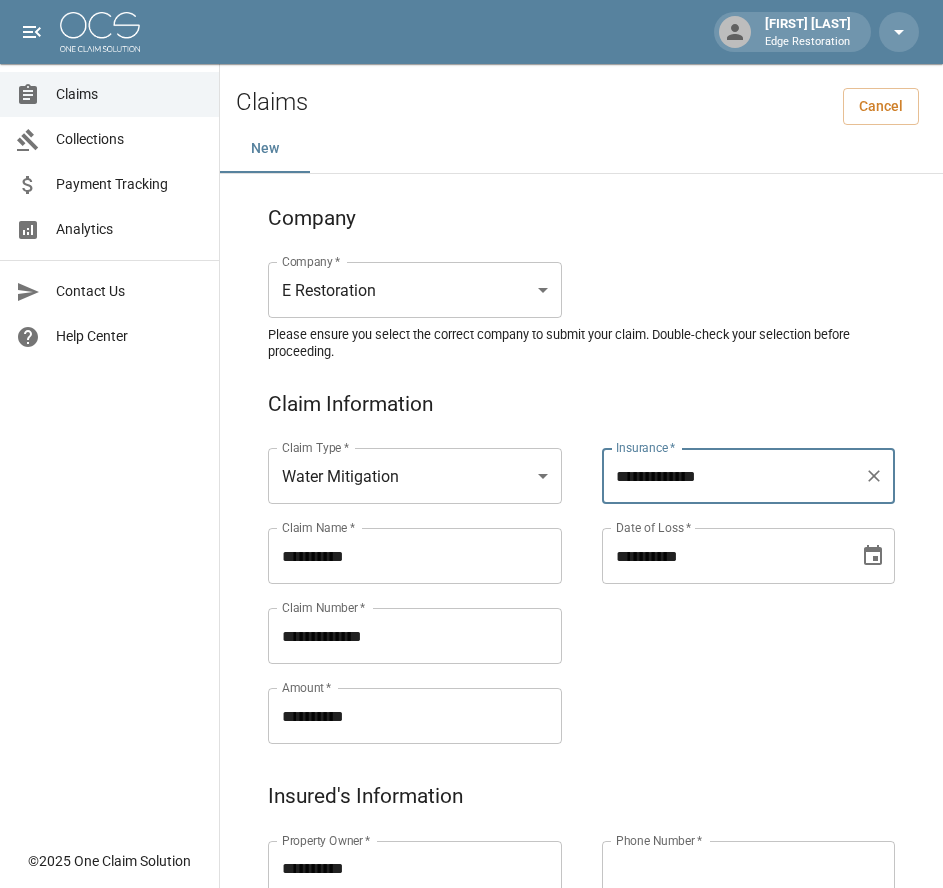 click on "**********" at bounding box center [724, 556] 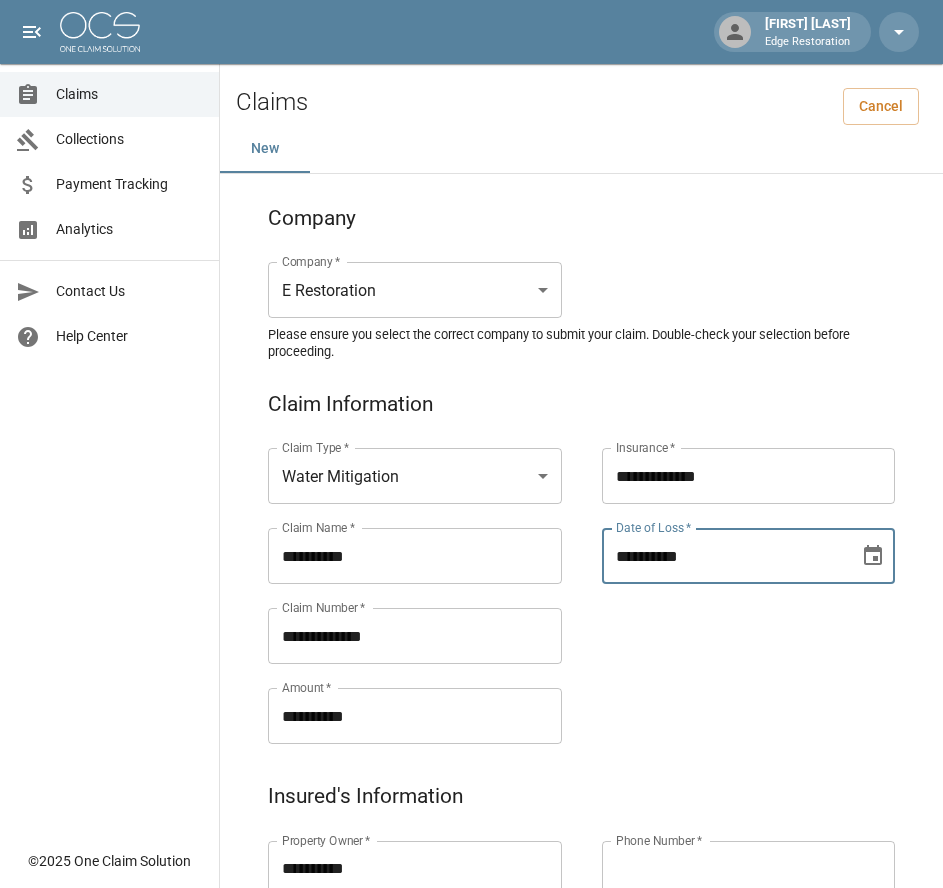 click on "**********" at bounding box center (729, 572) 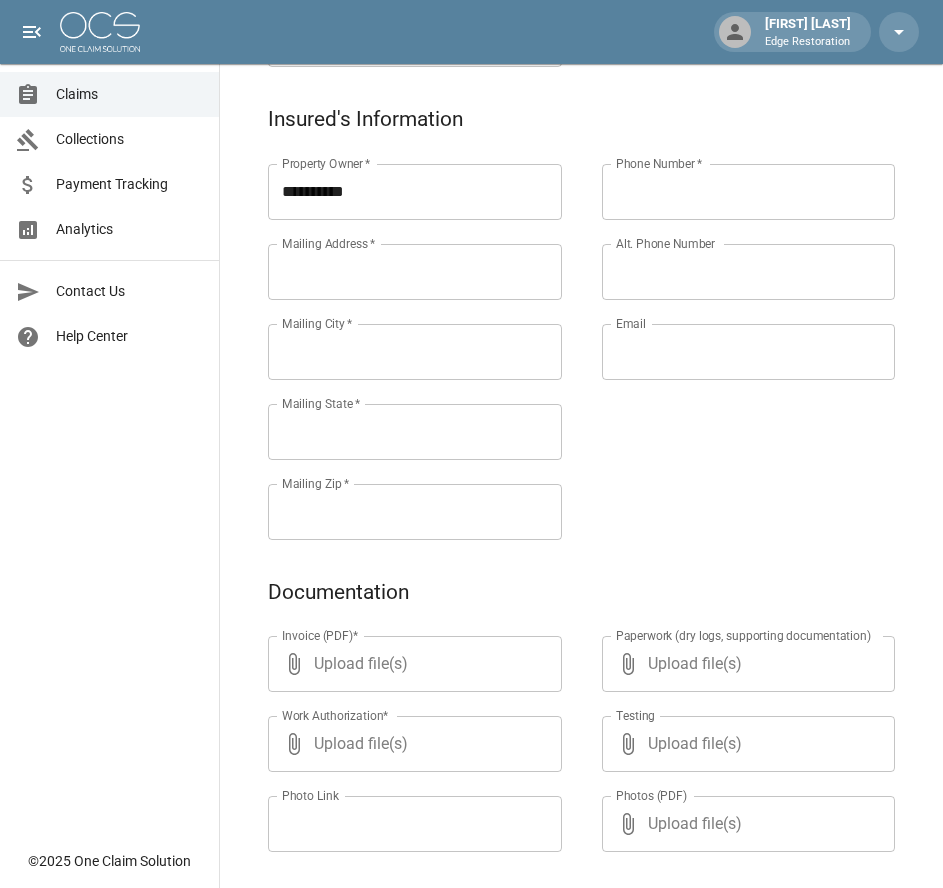 scroll, scrollTop: 680, scrollLeft: 0, axis: vertical 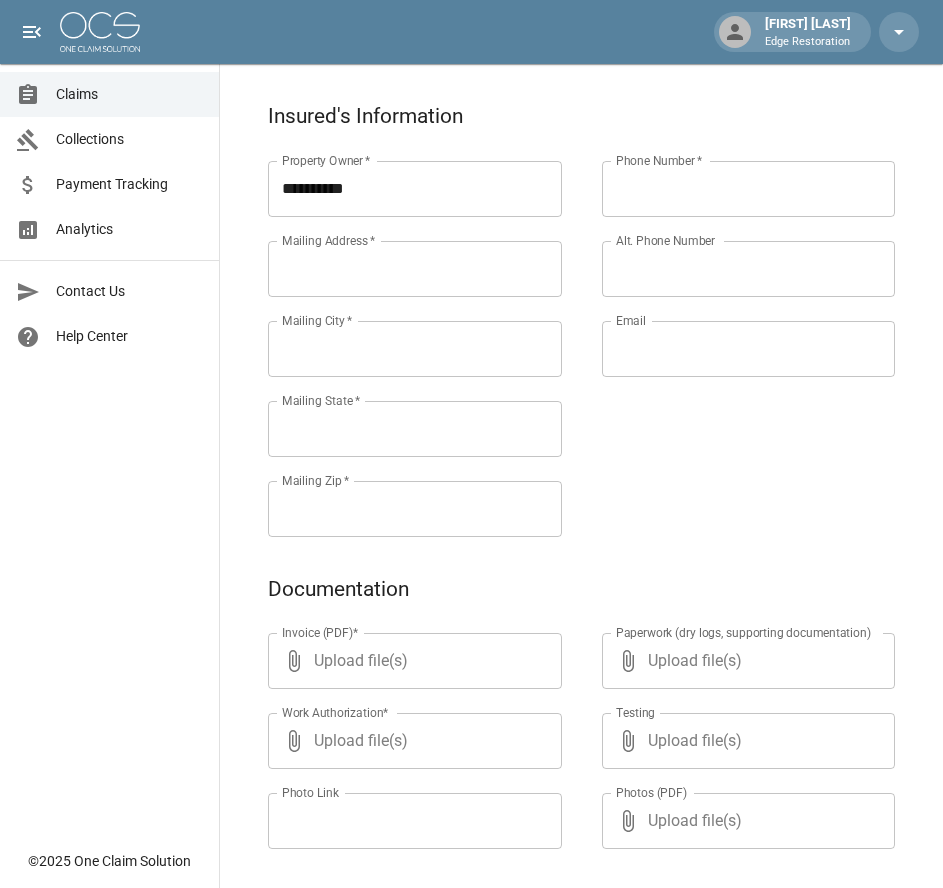 click on "Mailing Address   *" at bounding box center (415, 269) 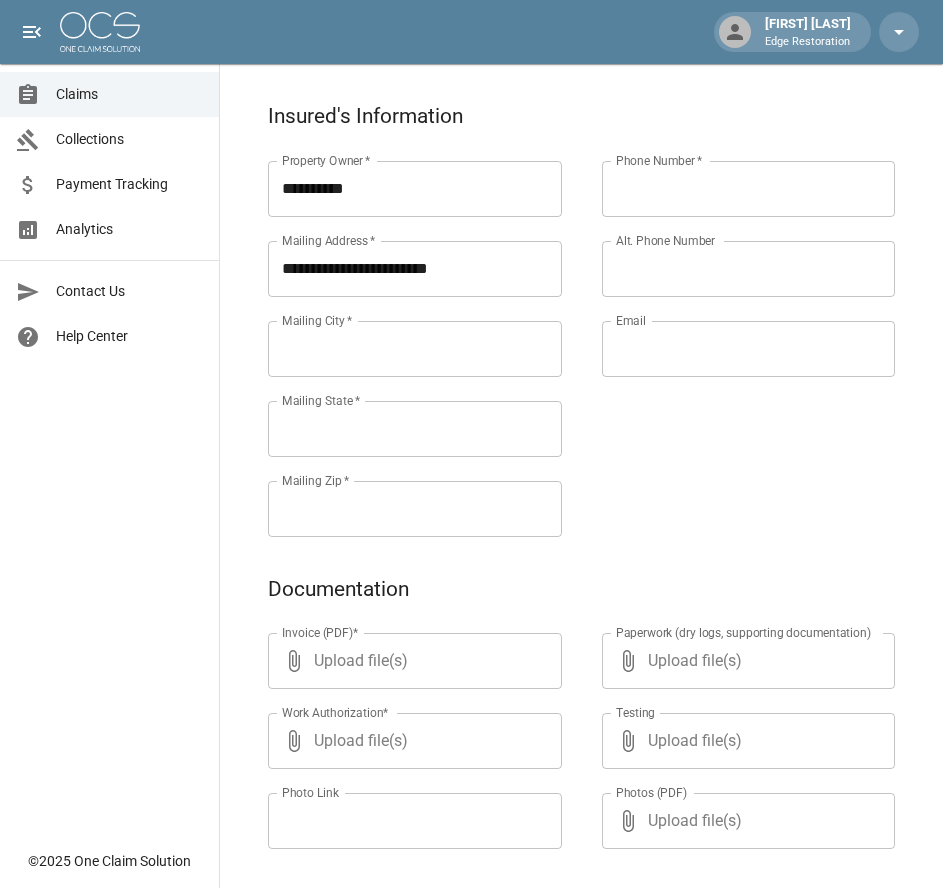 click on "Mailing City   *" at bounding box center (415, 349) 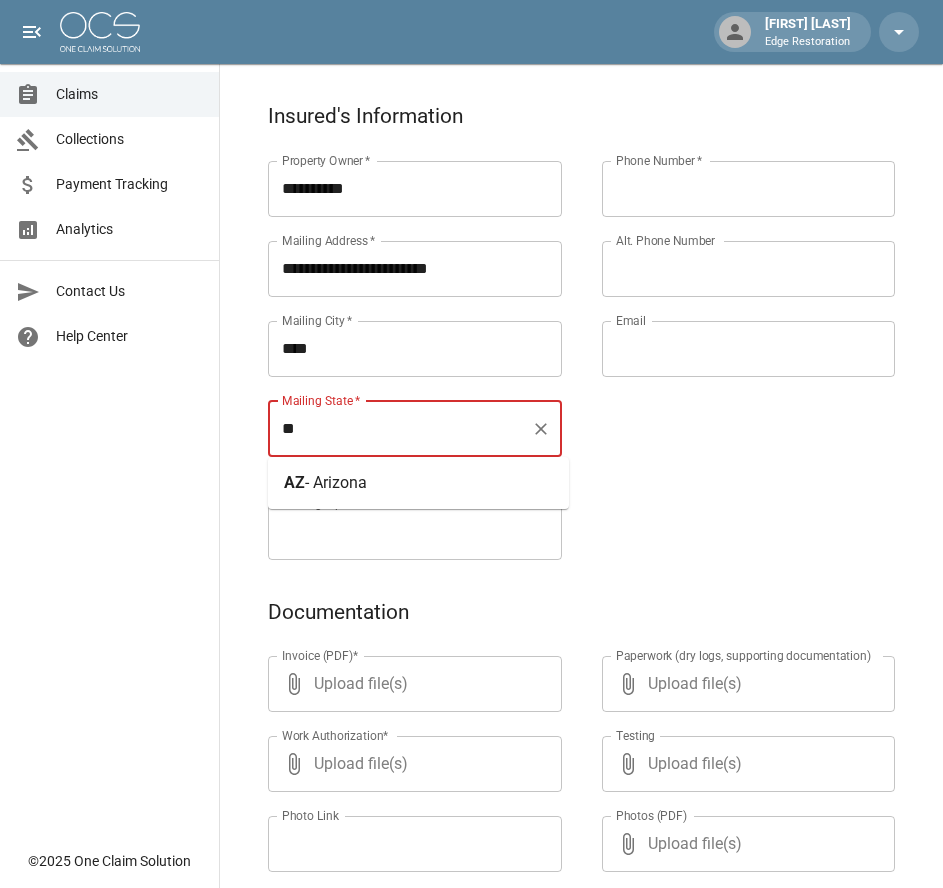 click on "- Arizona" at bounding box center [336, 482] 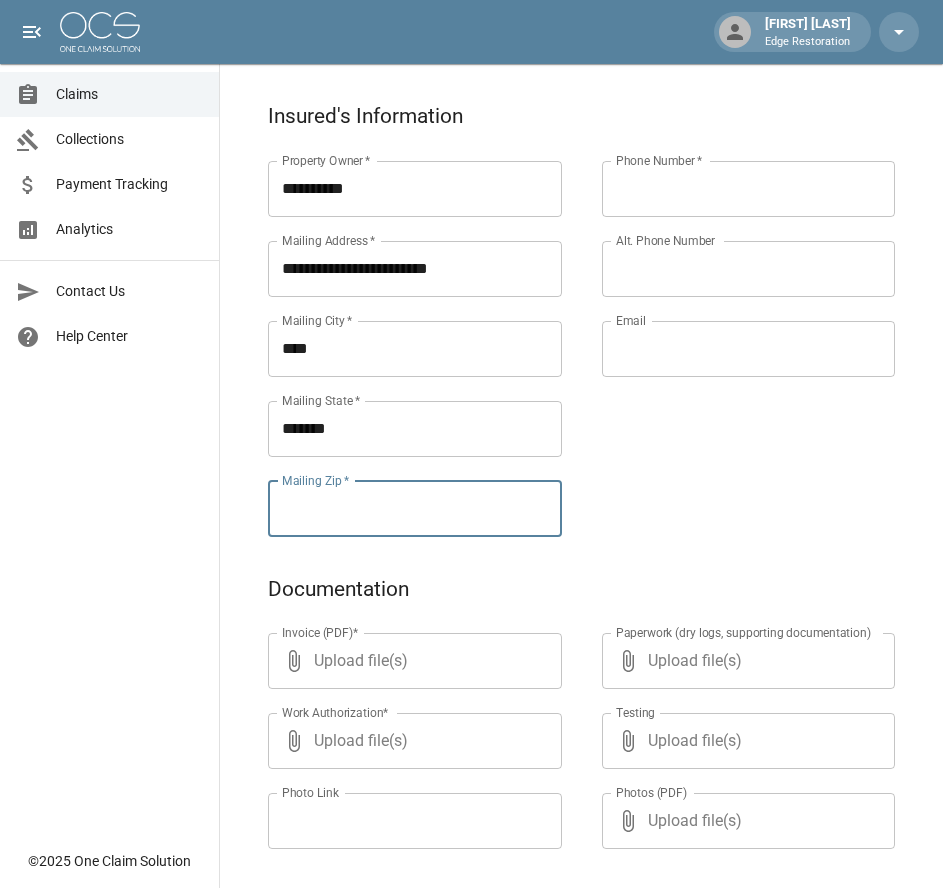 click on "**********" at bounding box center (395, 325) 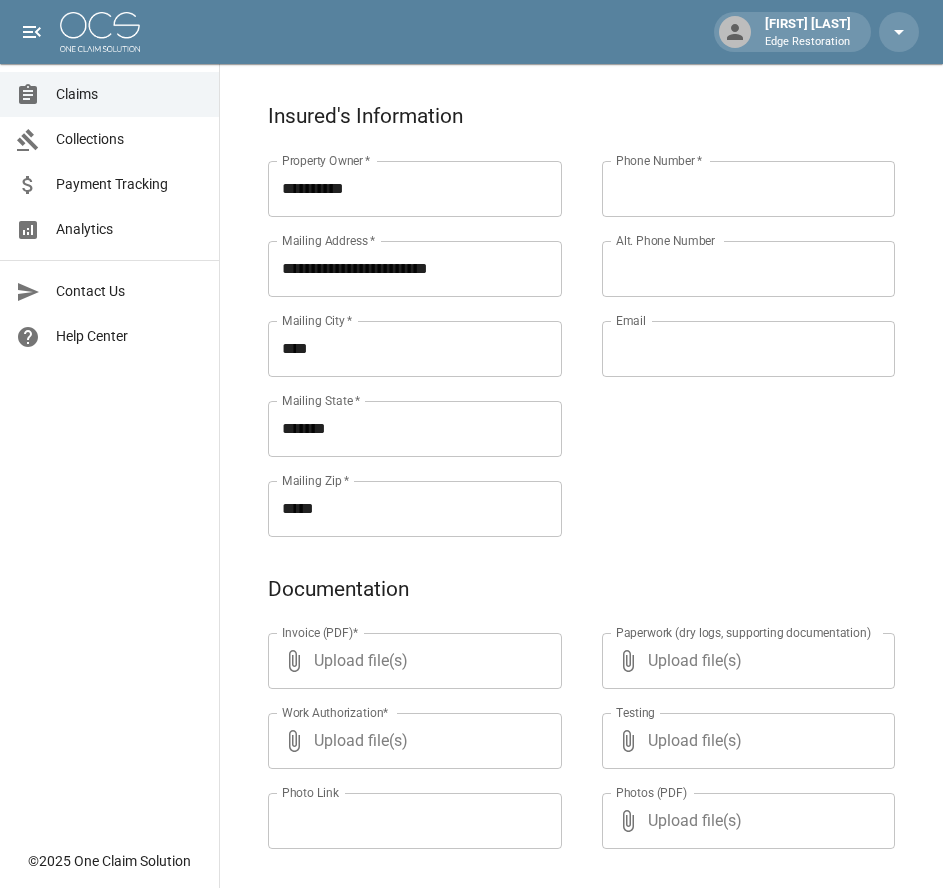 click on "Phone Number   *" at bounding box center [749, 189] 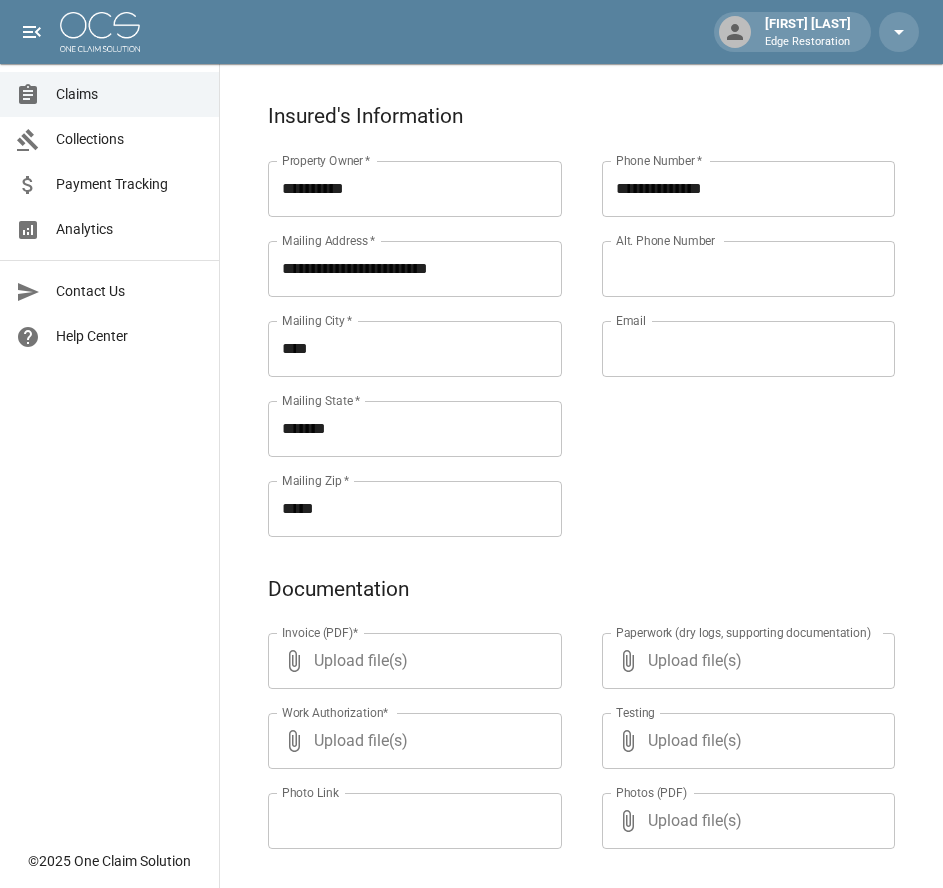 click on "Alt. Phone Number" at bounding box center (749, 269) 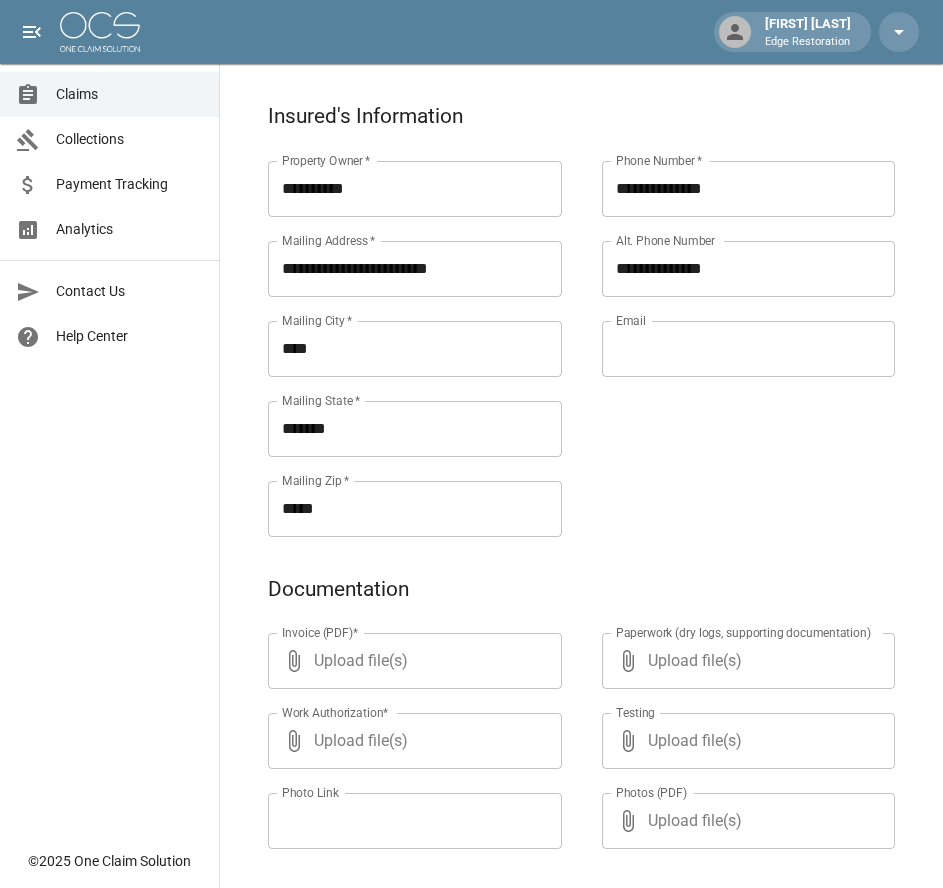 click on "**********" at bounding box center (729, 325) 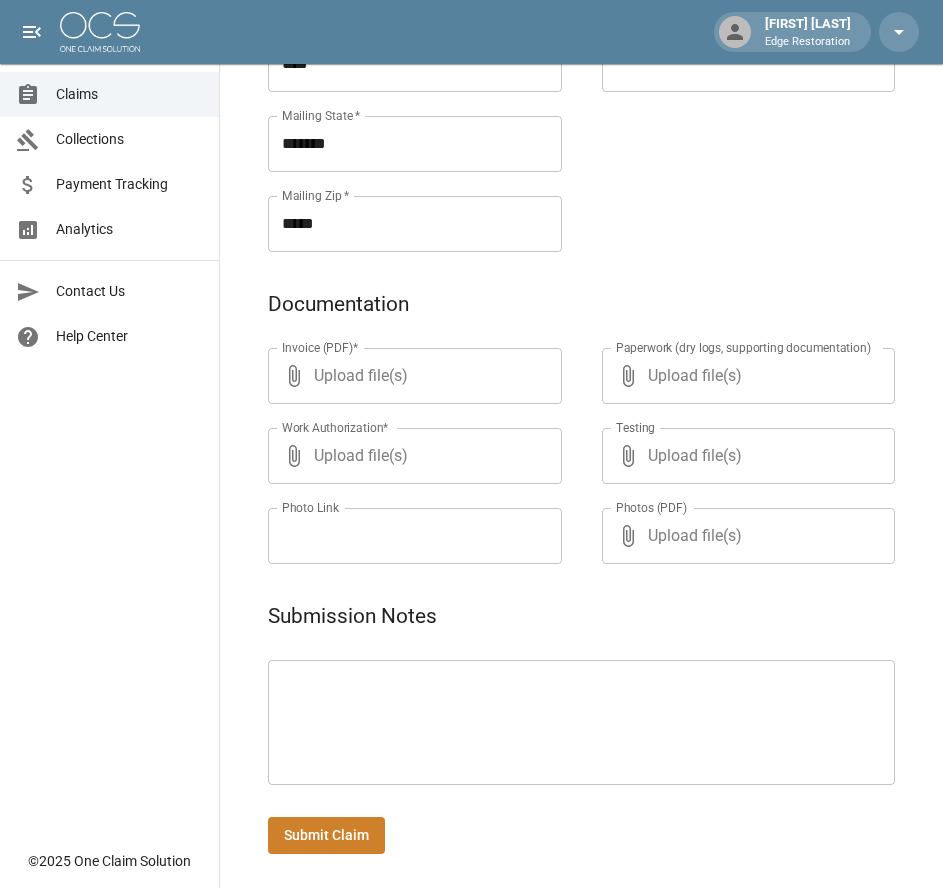 scroll, scrollTop: 966, scrollLeft: 0, axis: vertical 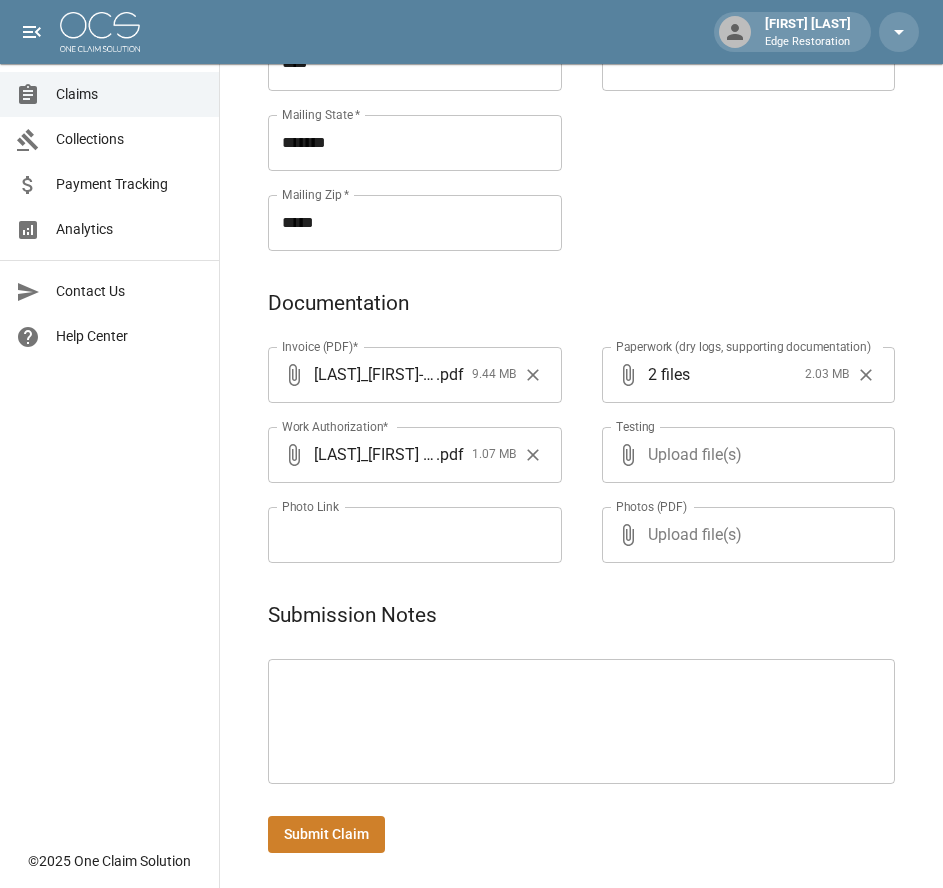 click on "Submit Claim" at bounding box center [326, 834] 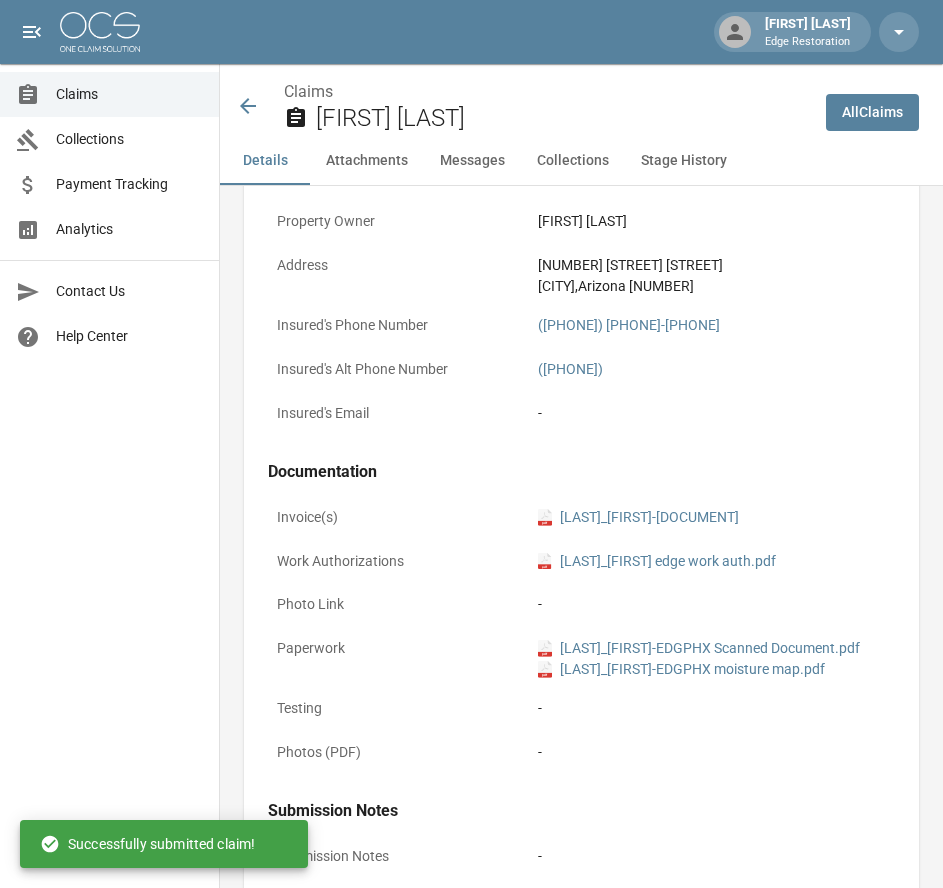 click at bounding box center [100, 32] 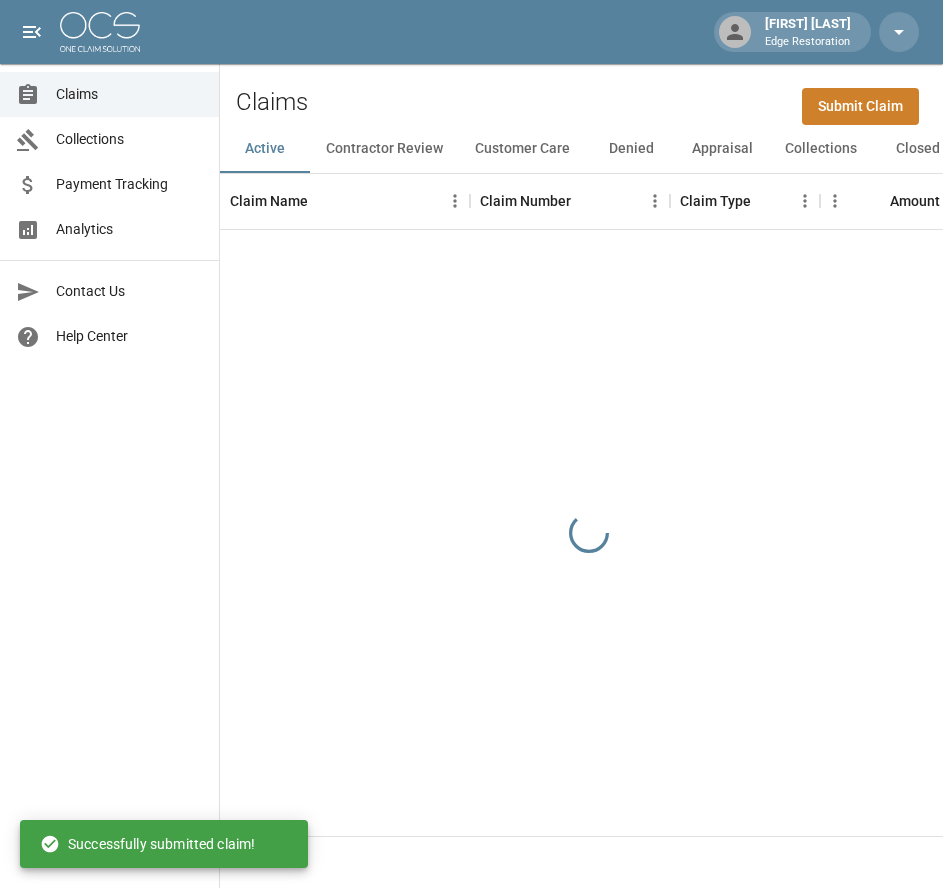 scroll, scrollTop: 0, scrollLeft: 0, axis: both 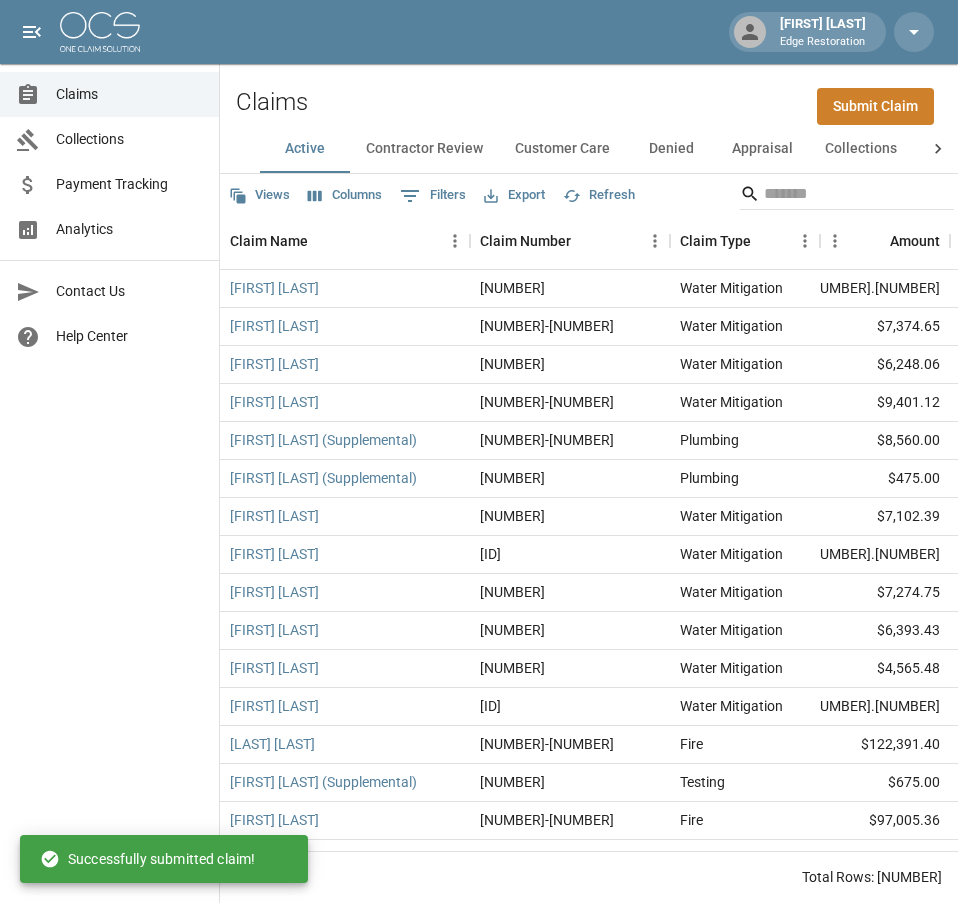 click on "Submit Claim" at bounding box center (875, 106) 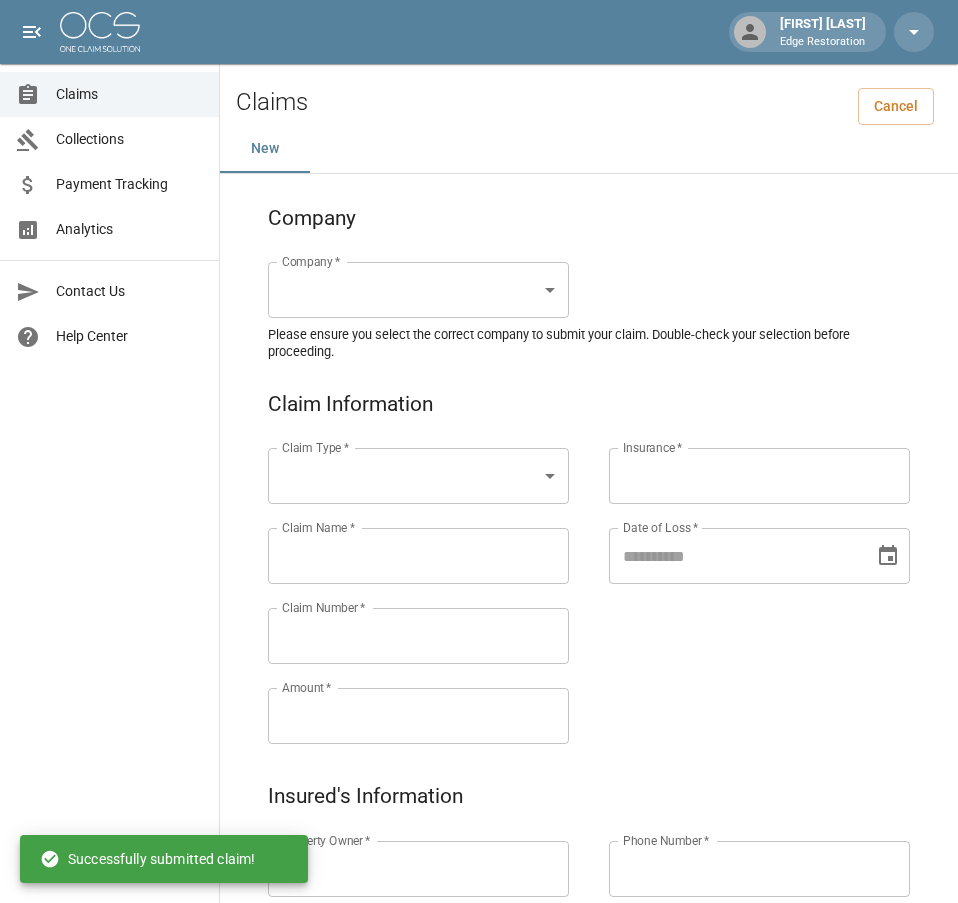 click on "Alicia Tubbs Edge Restoration Claims Collections Payment Tracking Analytics Contact Us Help Center ©  2025   One Claim Solution Claims Cancel New Company Company   * ​ Company   * Please ensure you select the correct company to submit your claim. Double-check your selection before proceeding. Claim Information Claim Type   * ​ Claim Type   * Claim Name   * Claim Name   * Claim Number   * Claim Number   * Amount   * Amount   * Insurance   * Insurance   * Date of Loss   * Date of Loss   * Insured's Information Property Owner   * Property Owner   * Mailing Address   * Mailing Address   * Mailing City   * Mailing City   * Mailing State   * Mailing State   * Mailing Zip   * Mailing Zip   * Phone Number   * Phone Number   * Alt. Phone Number Alt. Phone Number Email Email Documentation Invoice (PDF)* ​ Upload file(s) Invoice (PDF)* Work Authorization* ​ Upload file(s) Work Authorization* Photo Link Photo Link ​ Upload file(s) Testing ​ ​" at bounding box center [479, 929] 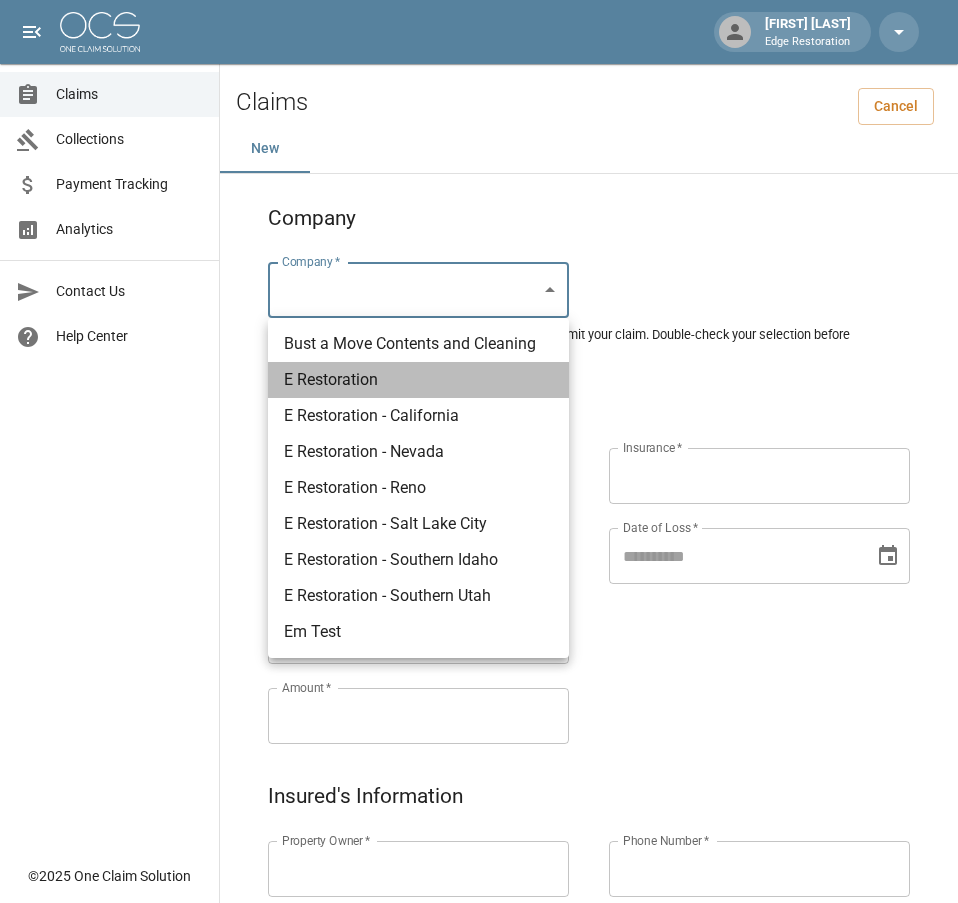 click on "E Restoration" at bounding box center (418, 380) 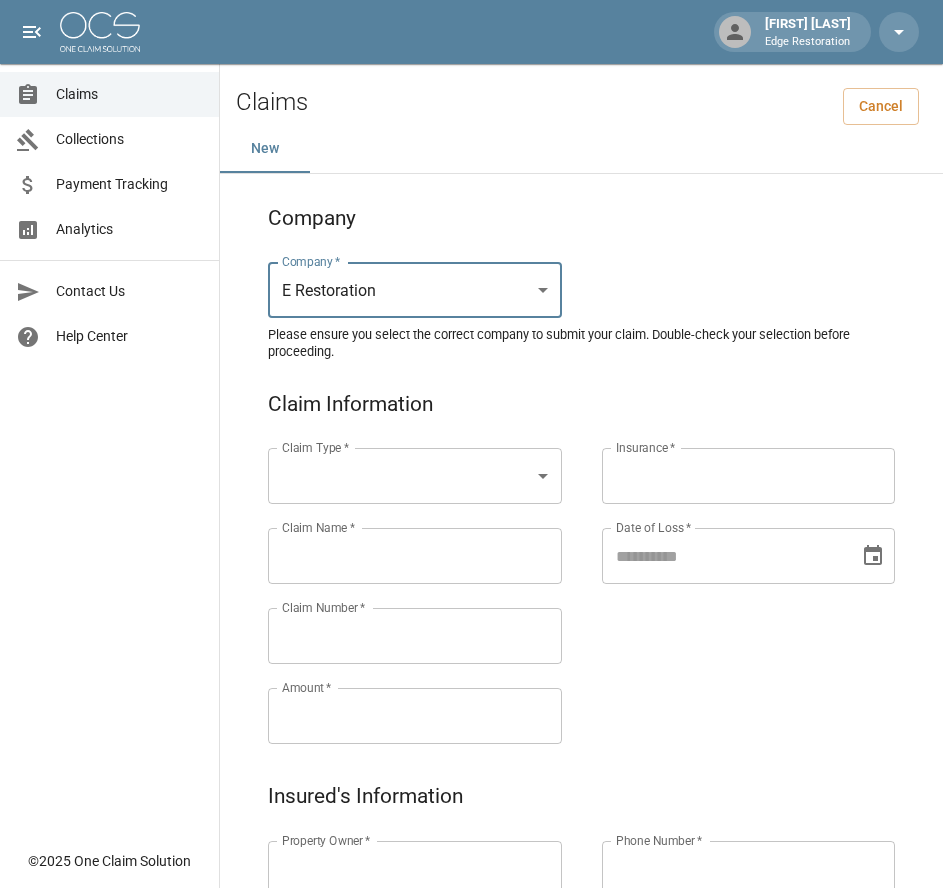 click on "Alicia Tubbs Edge Restoration Claims Collections Payment Tracking Analytics Contact Us Help Center ©  2025   One Claim Solution Claims Cancel New Company Company   * E Restoration *** Company   * Please ensure you select the correct company to submit your claim. Double-check your selection before proceeding. Claim Information Claim Type   * ​ Claim Type   * Claim Name   * Claim Name   * Claim Number   * Claim Number   * Amount   * Amount   * Insurance   * Insurance   * Date of Loss   * Date of Loss   * Insured's Information Property Owner   * Property Owner   * Mailing Address   * Mailing Address   * Mailing City   * Mailing City   * Mailing State   * Mailing State   * Mailing Zip   * Mailing Zip   * Phone Number   * Phone Number   * Alt. Phone Number Alt. Phone Number Email Email Documentation Invoice (PDF)* ​ Upload file(s) Invoice (PDF)* Work Authorization* ​ Upload file(s) Work Authorization* Photo Link Photo Link ​ Upload file(s) *" at bounding box center [471, 929] 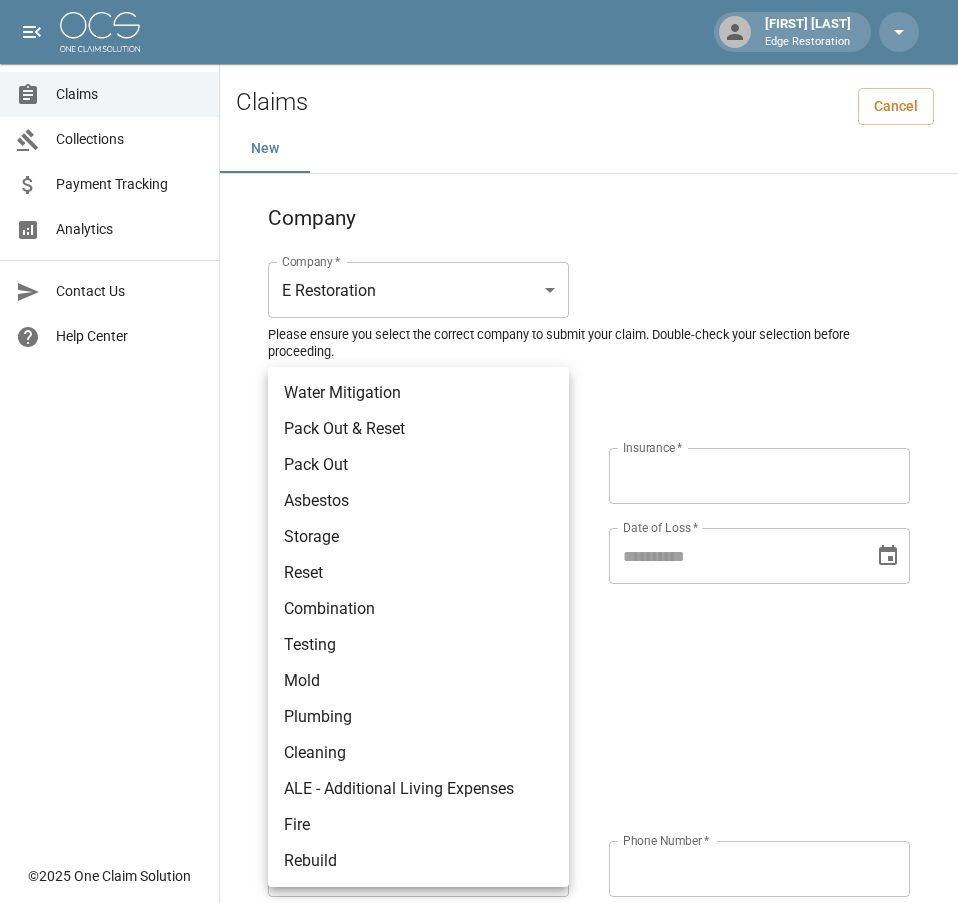 click on "Water Mitigation" at bounding box center (418, 393) 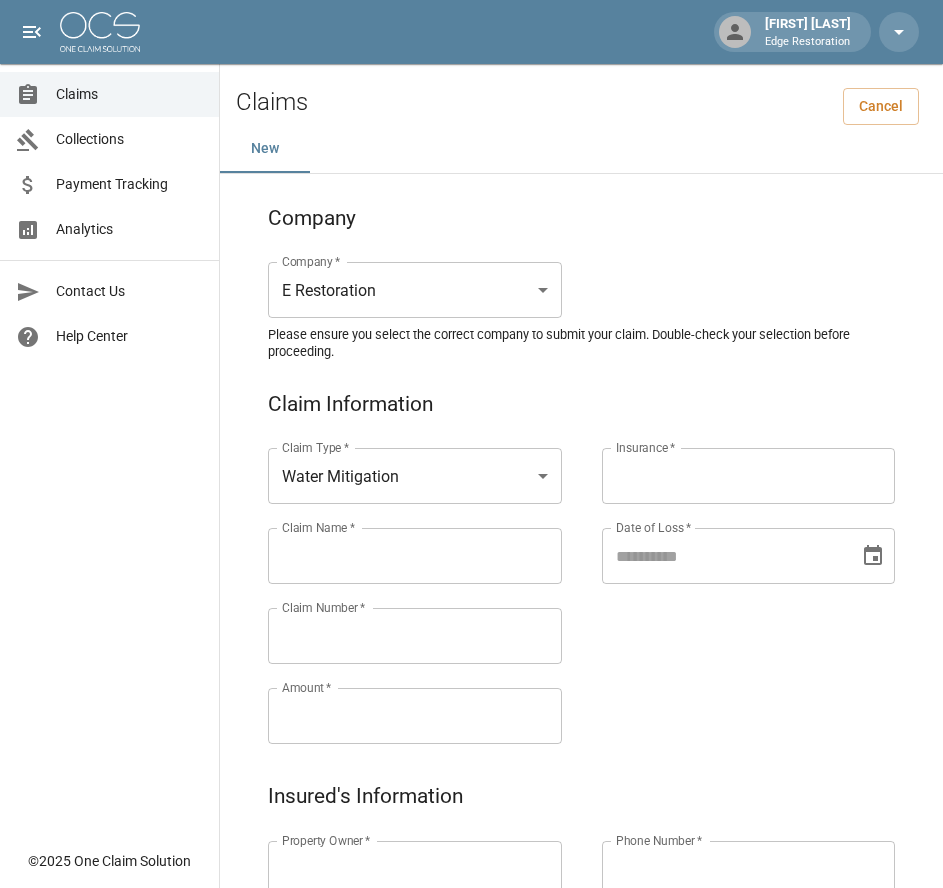 click on "Claim Name   *" at bounding box center [415, 556] 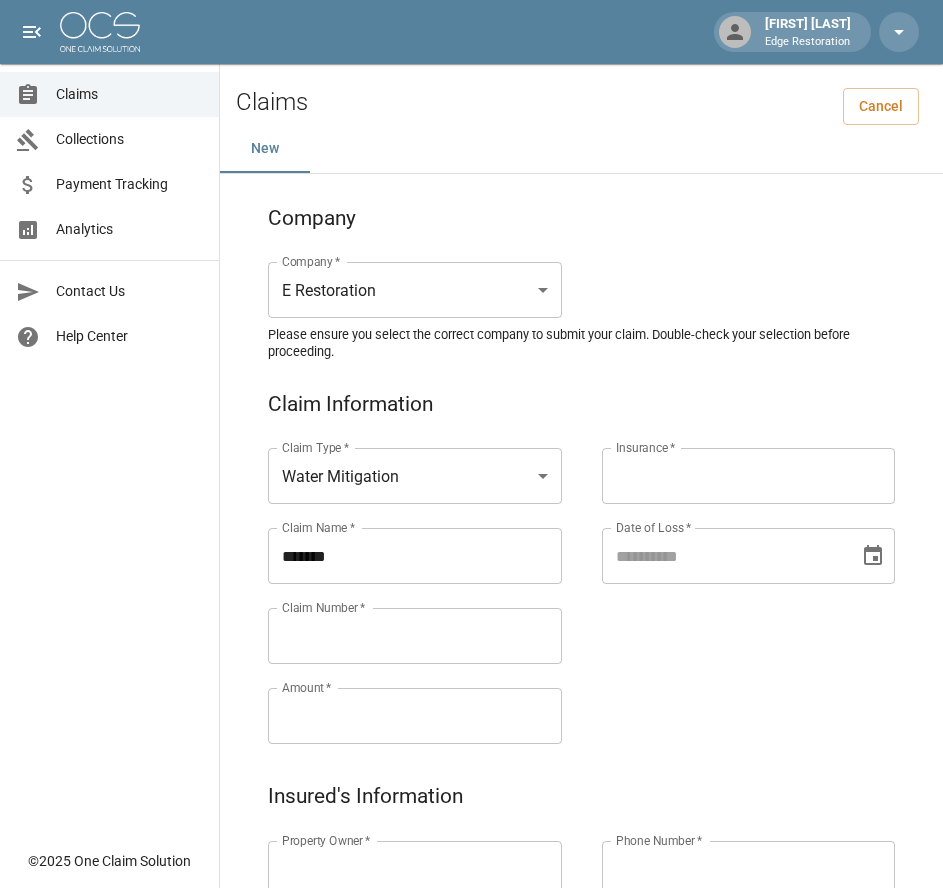 click on "******" at bounding box center (415, 556) 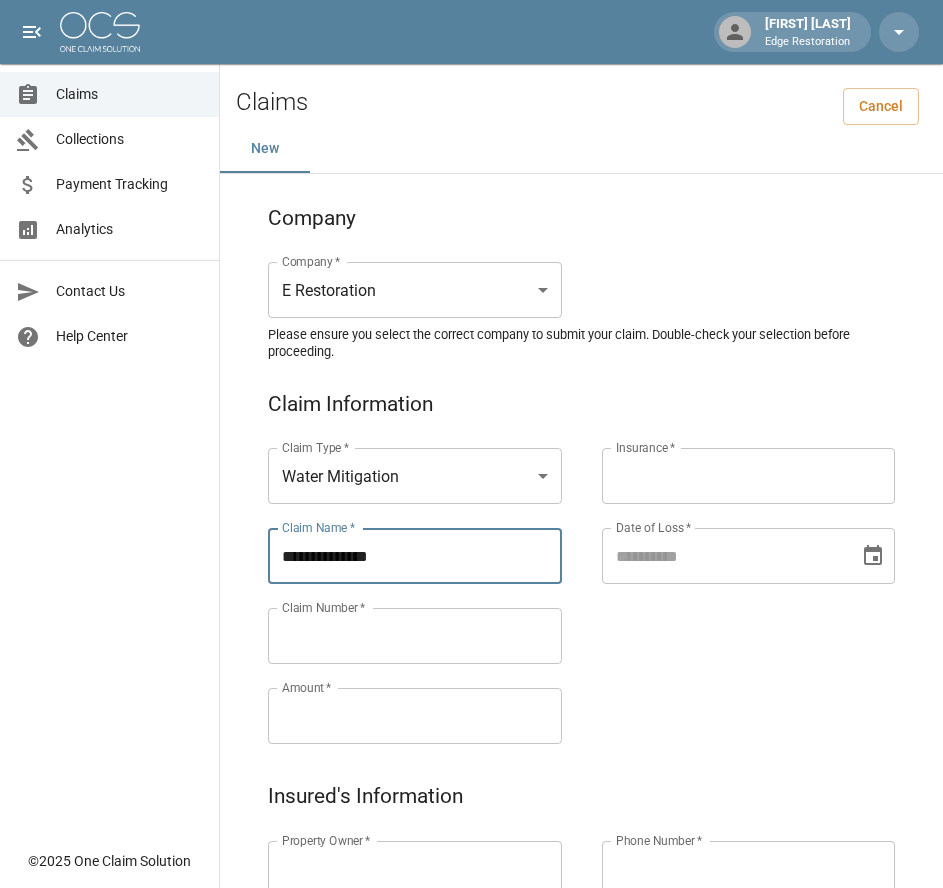 click on "**********" at bounding box center (415, 556) 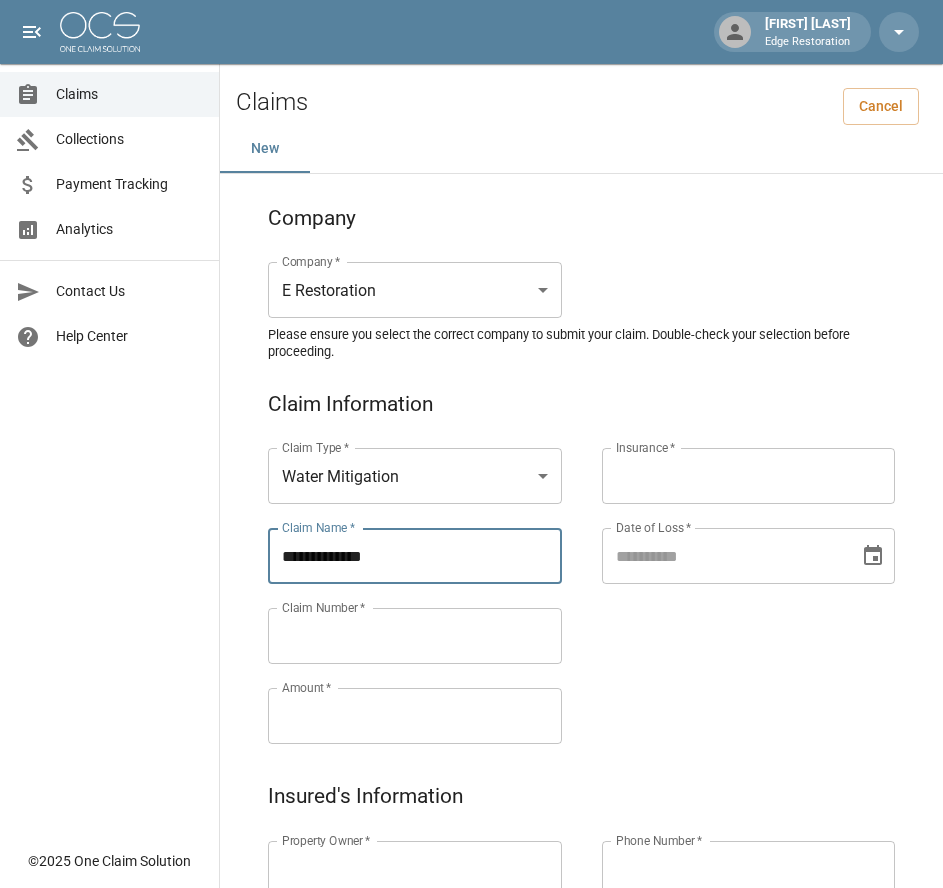drag, startPoint x: 388, startPoint y: 559, endPoint x: 230, endPoint y: 570, distance: 158.38245 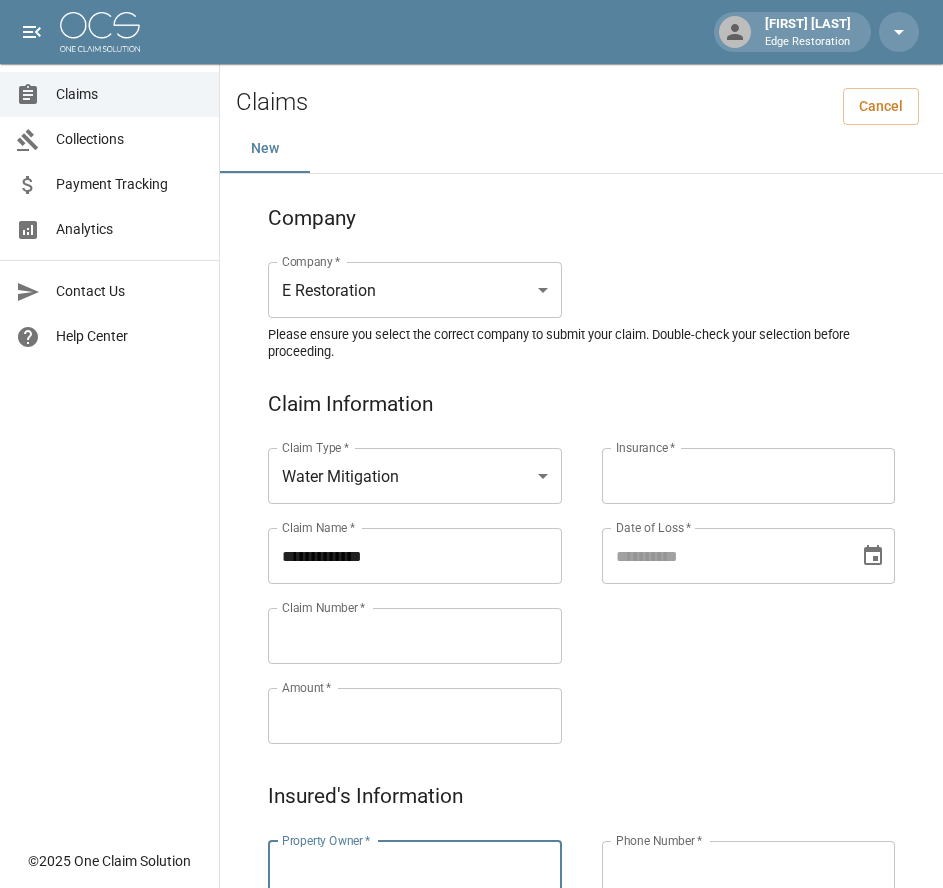 click on "Property Owner   *" at bounding box center (415, 869) 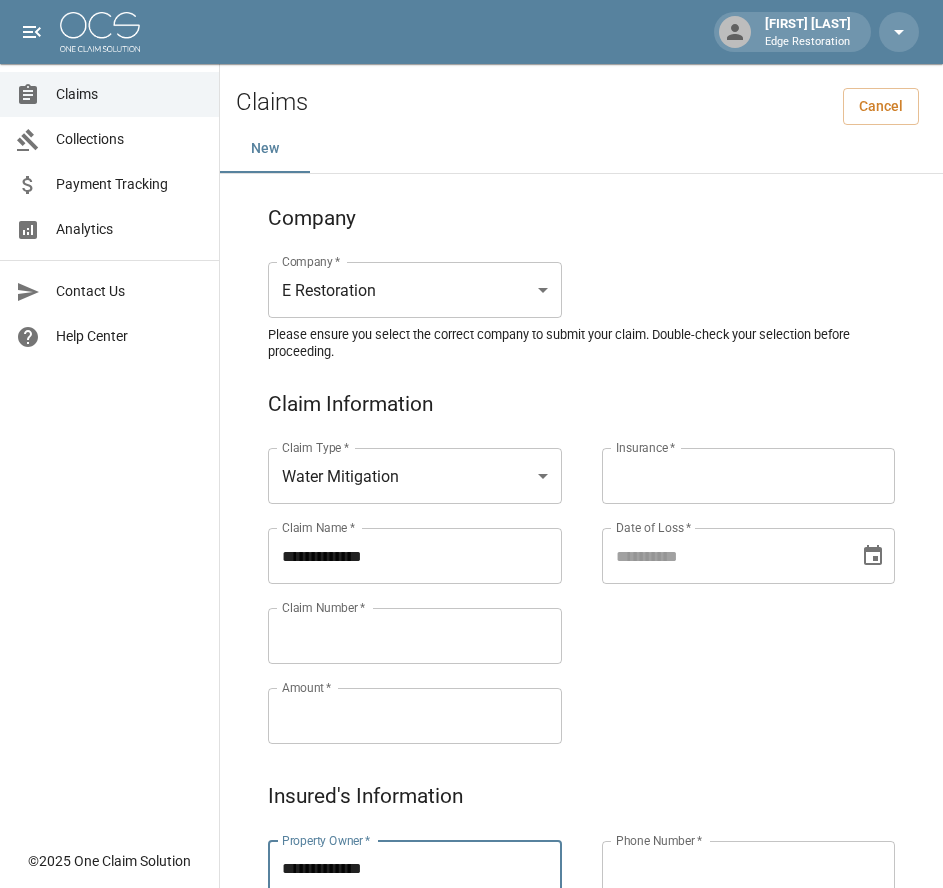 click on "Claims Collections Payment Tracking Analytics Contact Us Help Center" at bounding box center [109, 419] 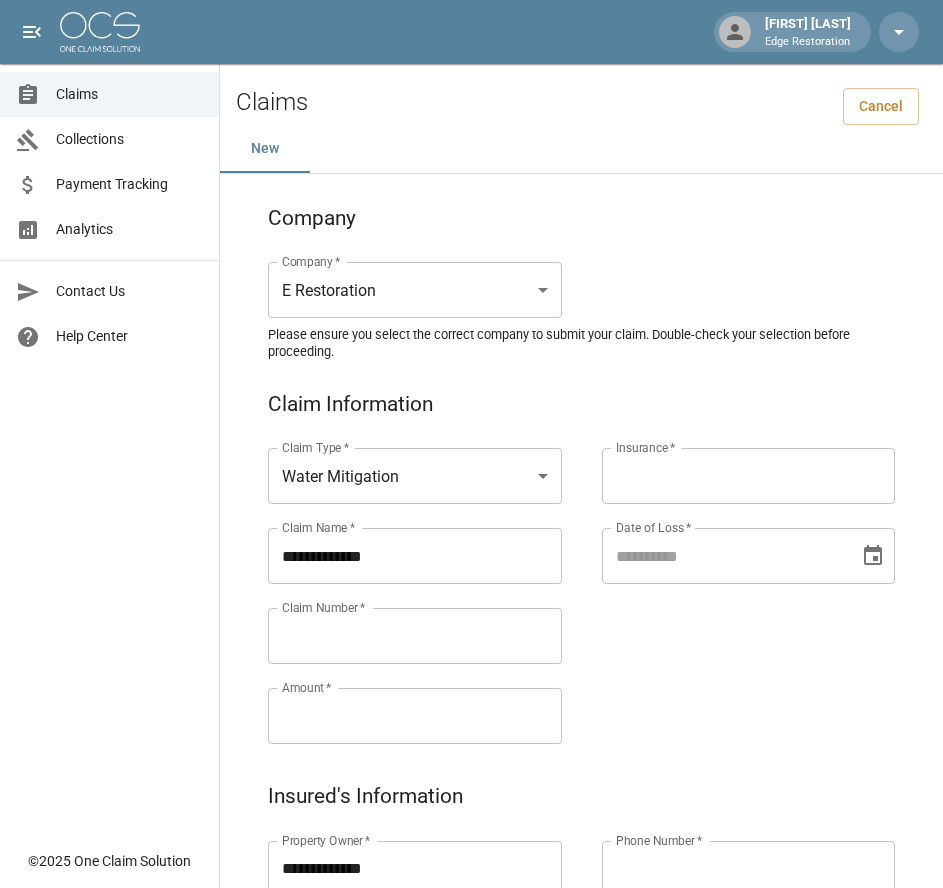 click on "Claim Number   *" at bounding box center (415, 636) 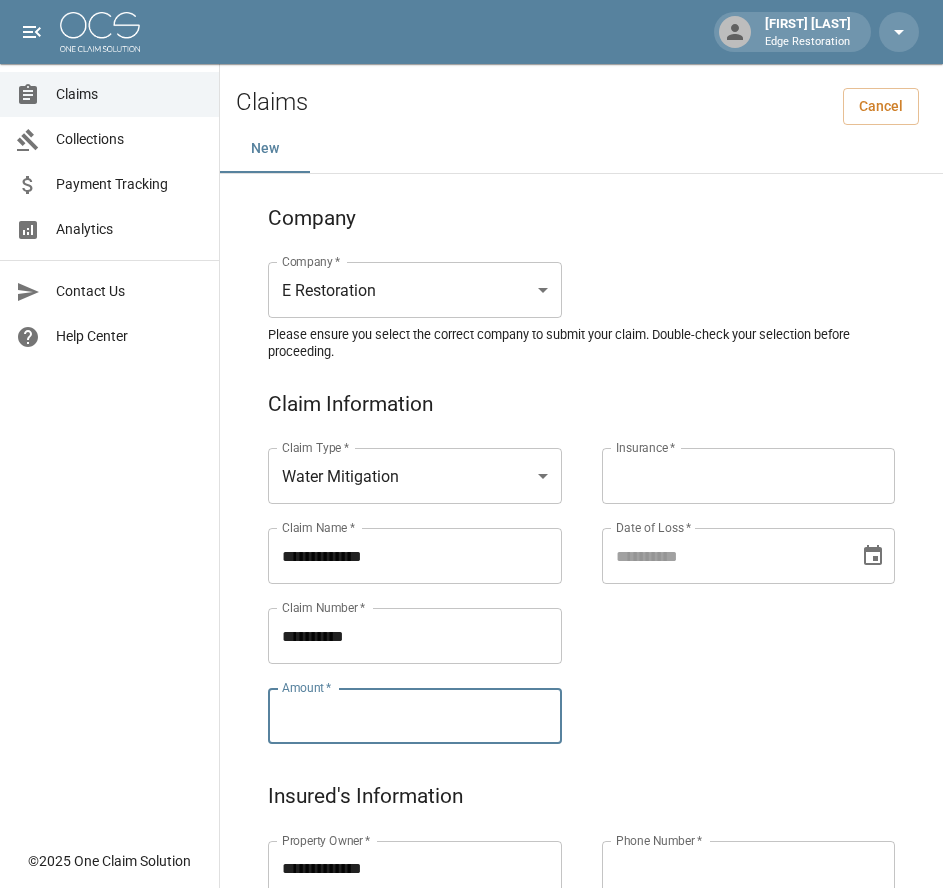 click on "Amount   *" at bounding box center [415, 716] 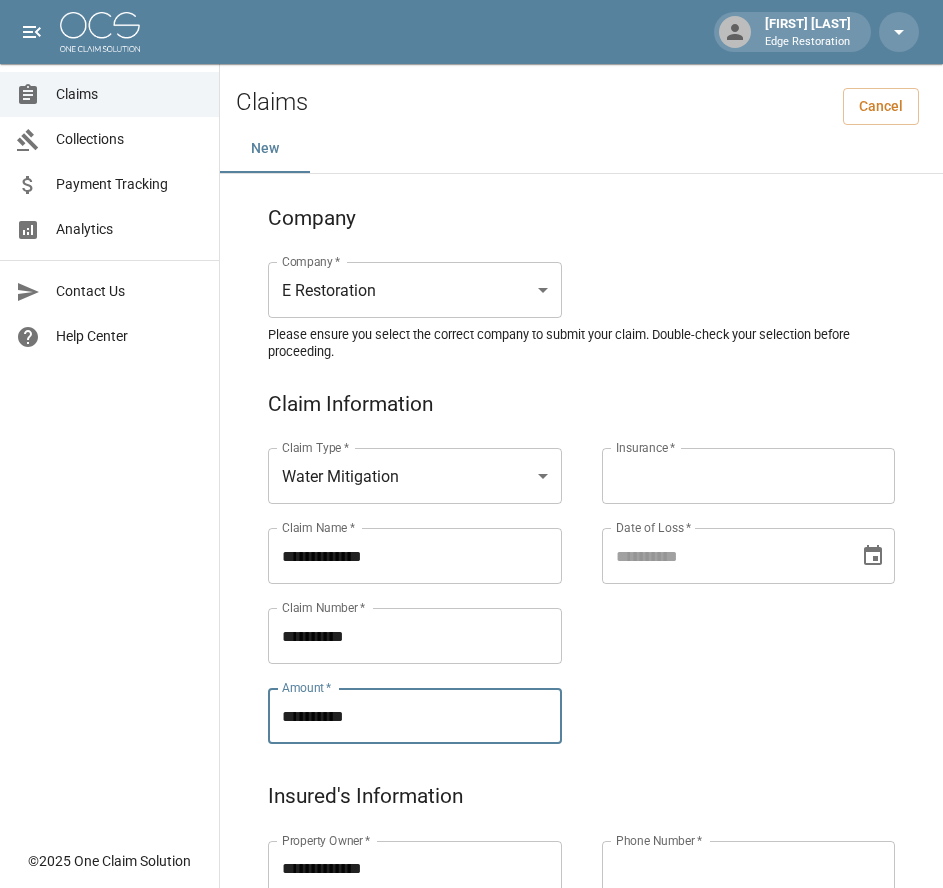 click on "Insurance   *" at bounding box center (749, 476) 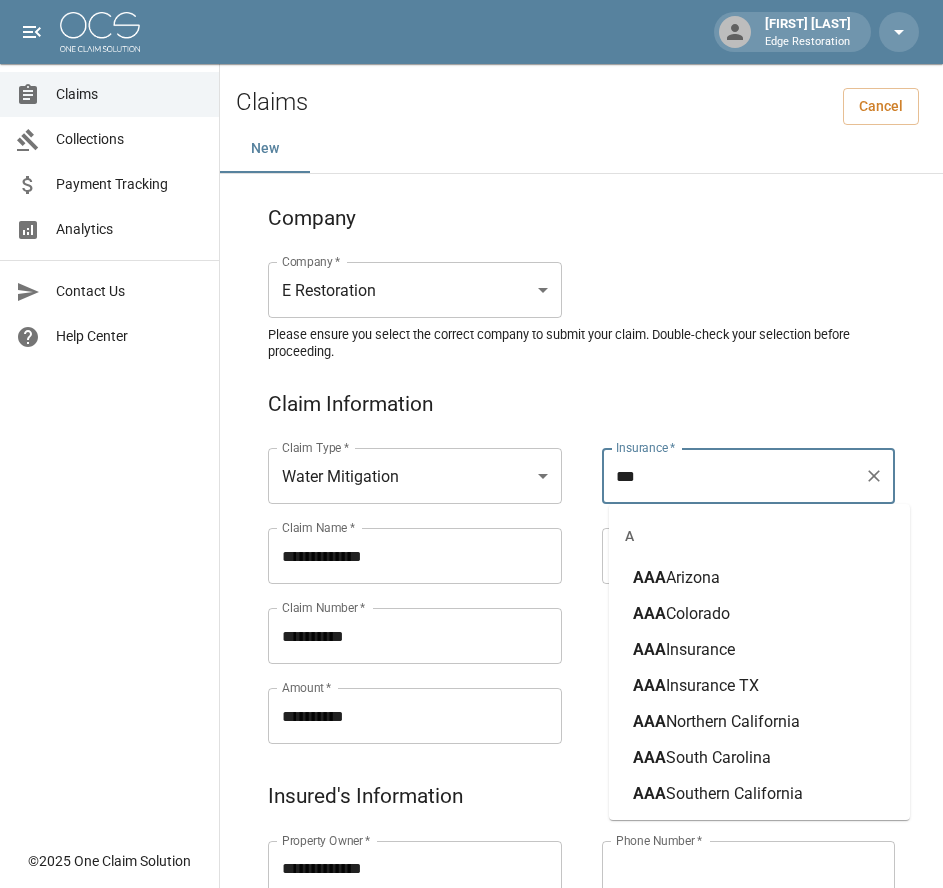 click on "AAA" at bounding box center (649, 649) 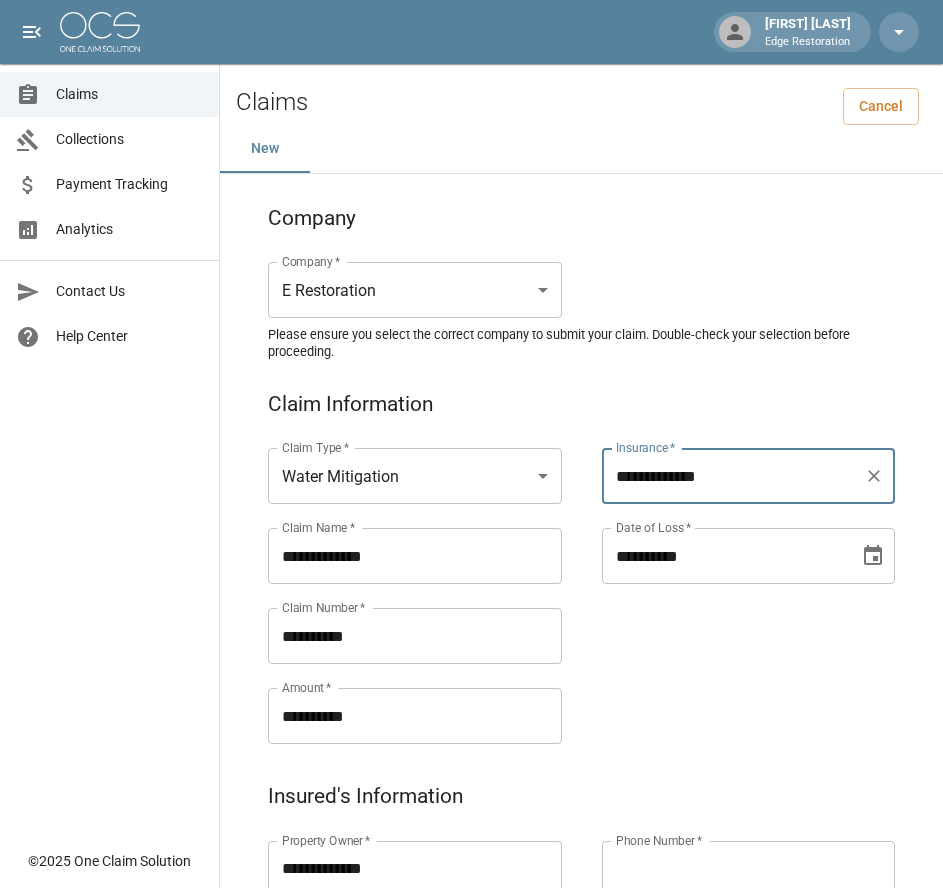 click on "**********" at bounding box center [724, 556] 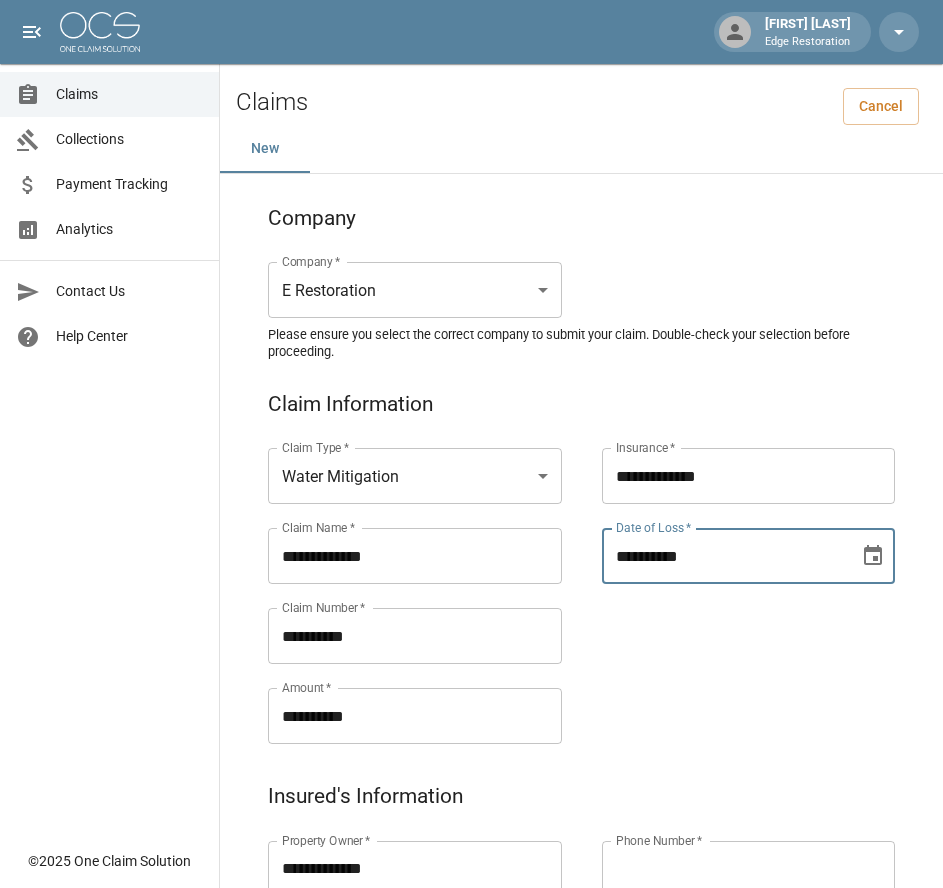 click on "**********" at bounding box center [729, 572] 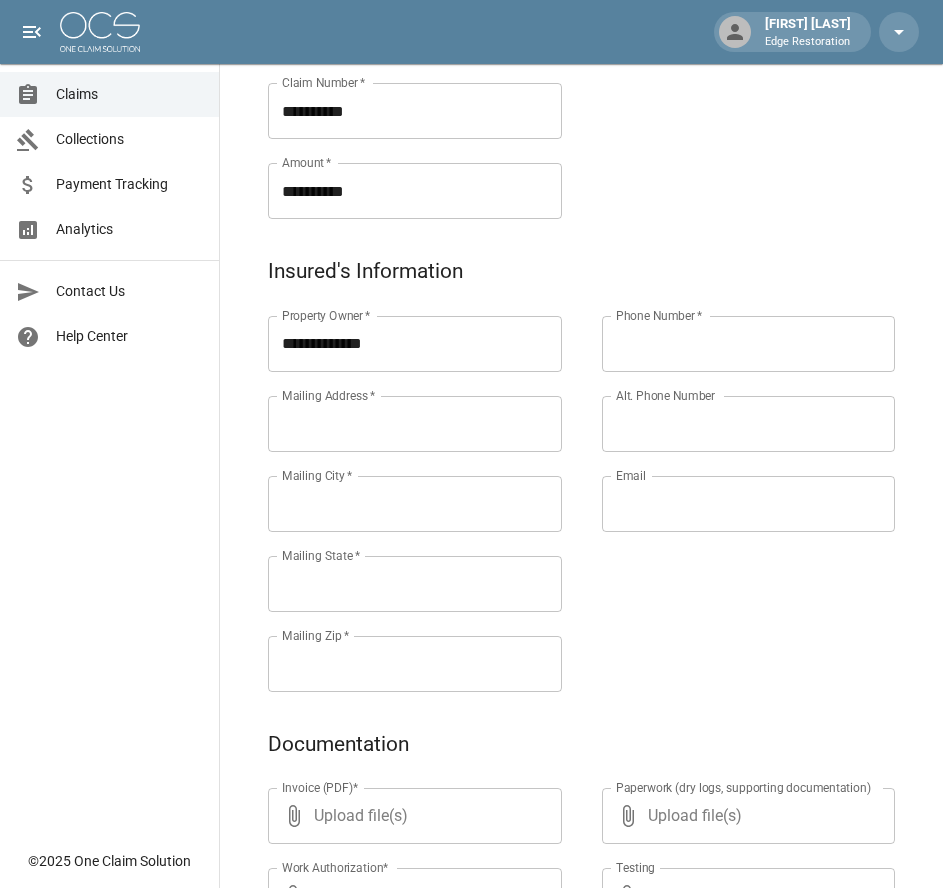 scroll, scrollTop: 572, scrollLeft: 0, axis: vertical 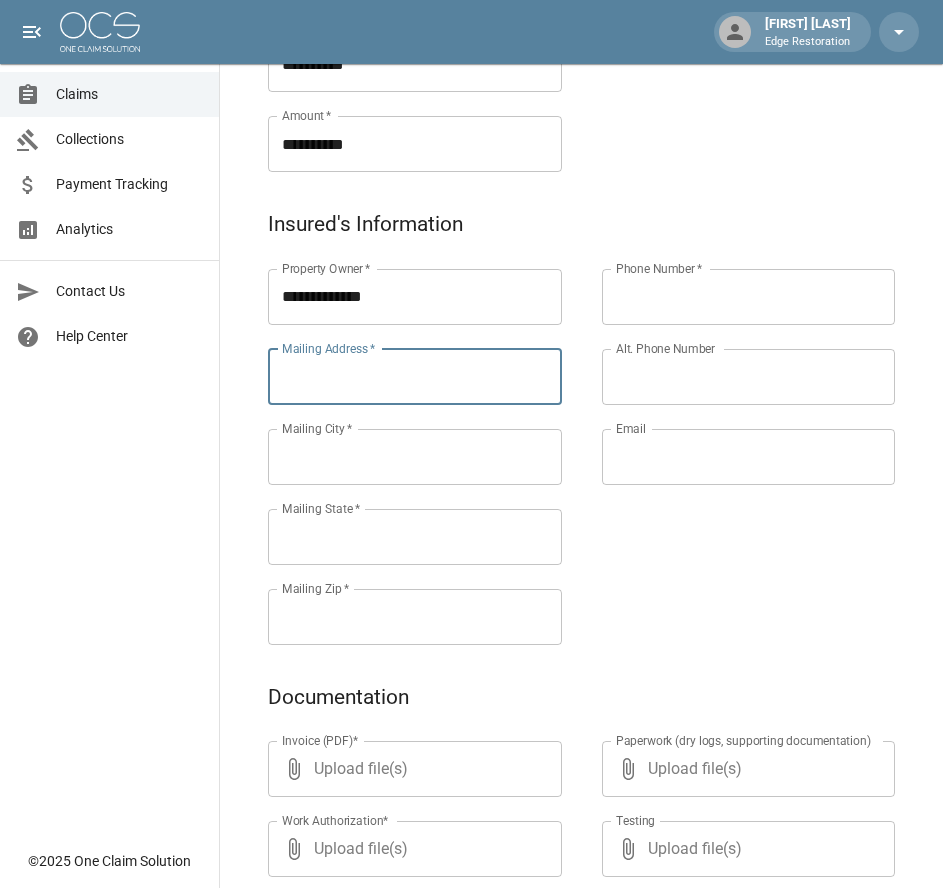 click on "Mailing Address   *" at bounding box center (415, 377) 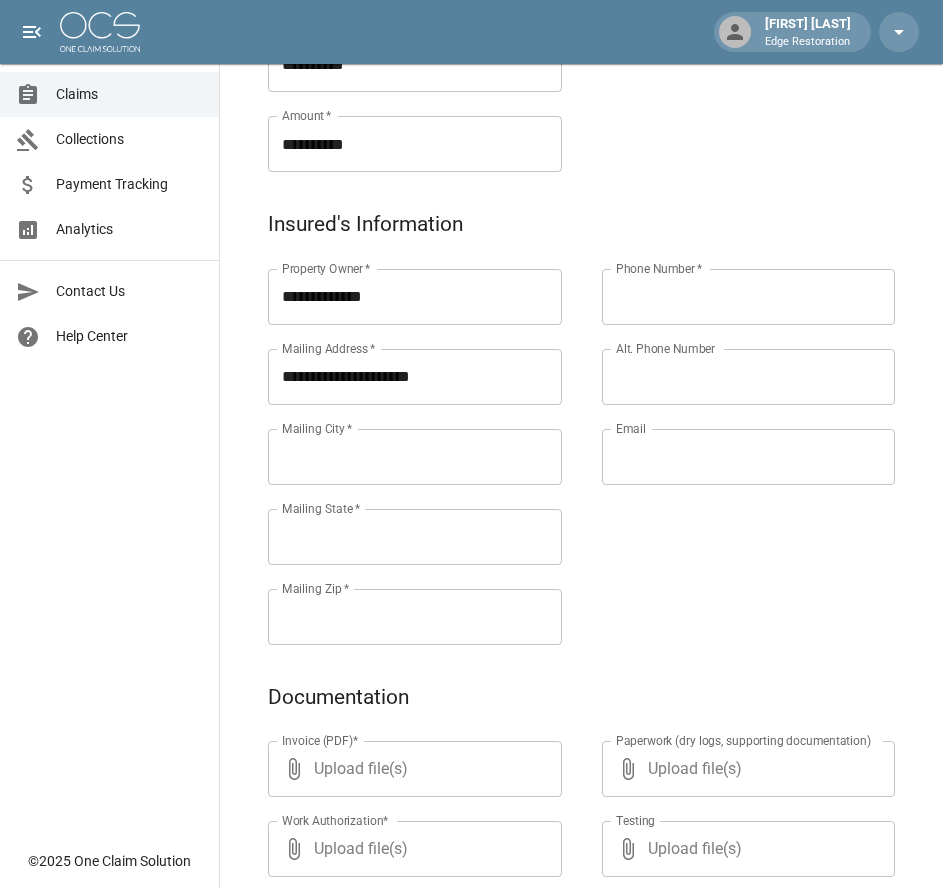 click on "Mailing City   *" at bounding box center (415, 457) 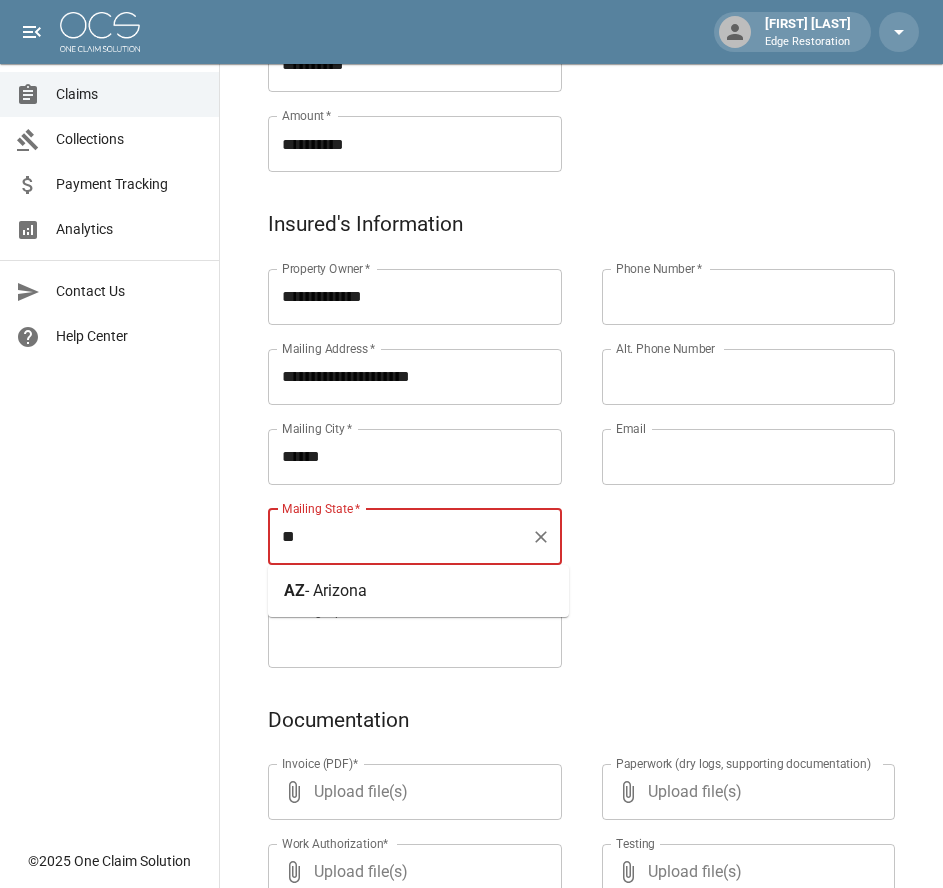 click on "[STATE] - Arizona" at bounding box center (418, 591) 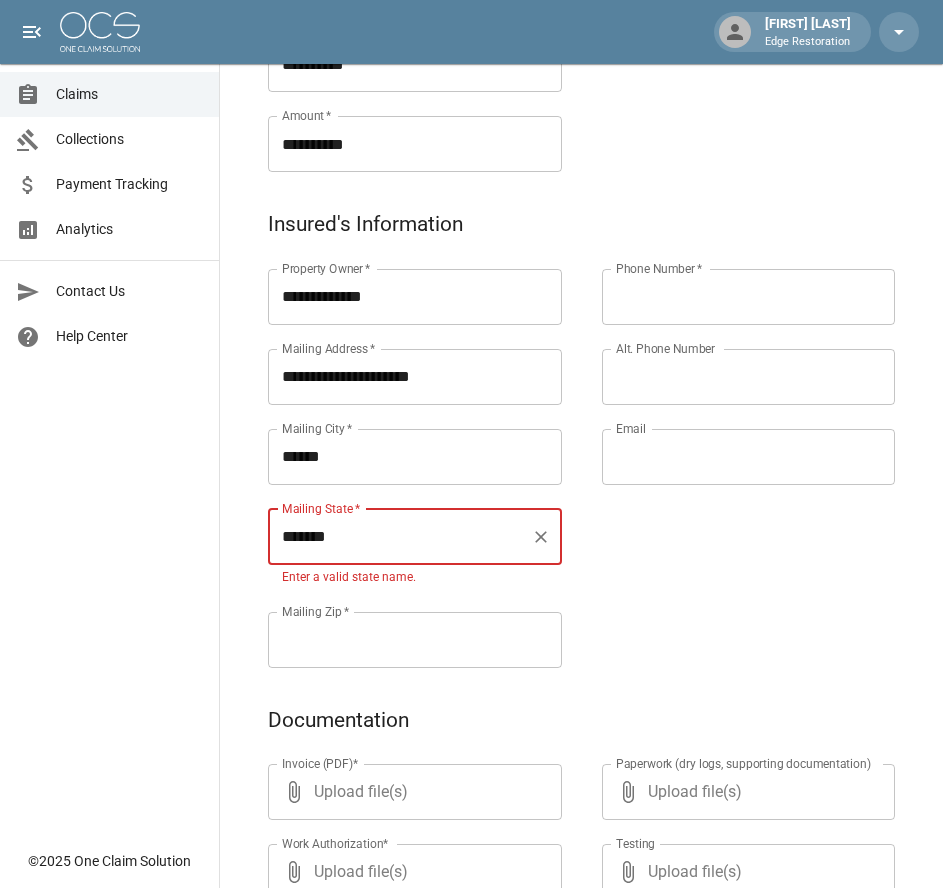 click on "Property Owner   * [LAST] Property Owner   * Mailing Address   * [NUMBER] [STREET] Mailing City   * [CITY] Mailing State   * [STATE] Mailing Zip   * [ZIP]" at bounding box center [395, 444] 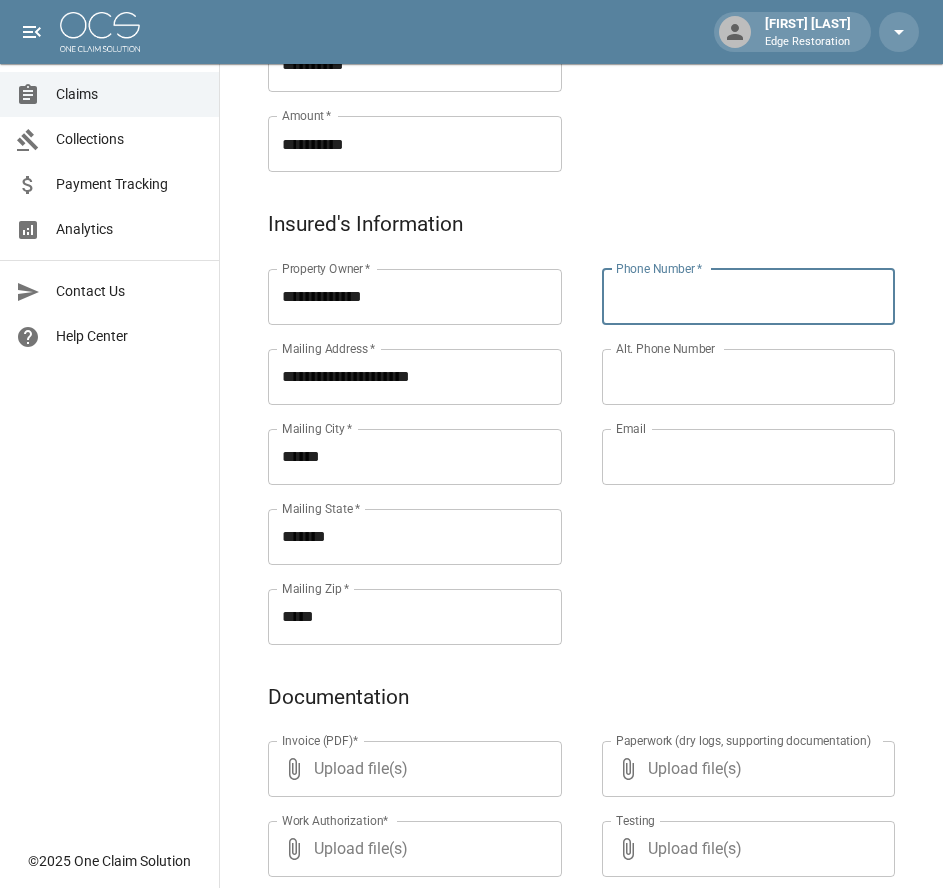 click on "Phone Number   *" at bounding box center [749, 297] 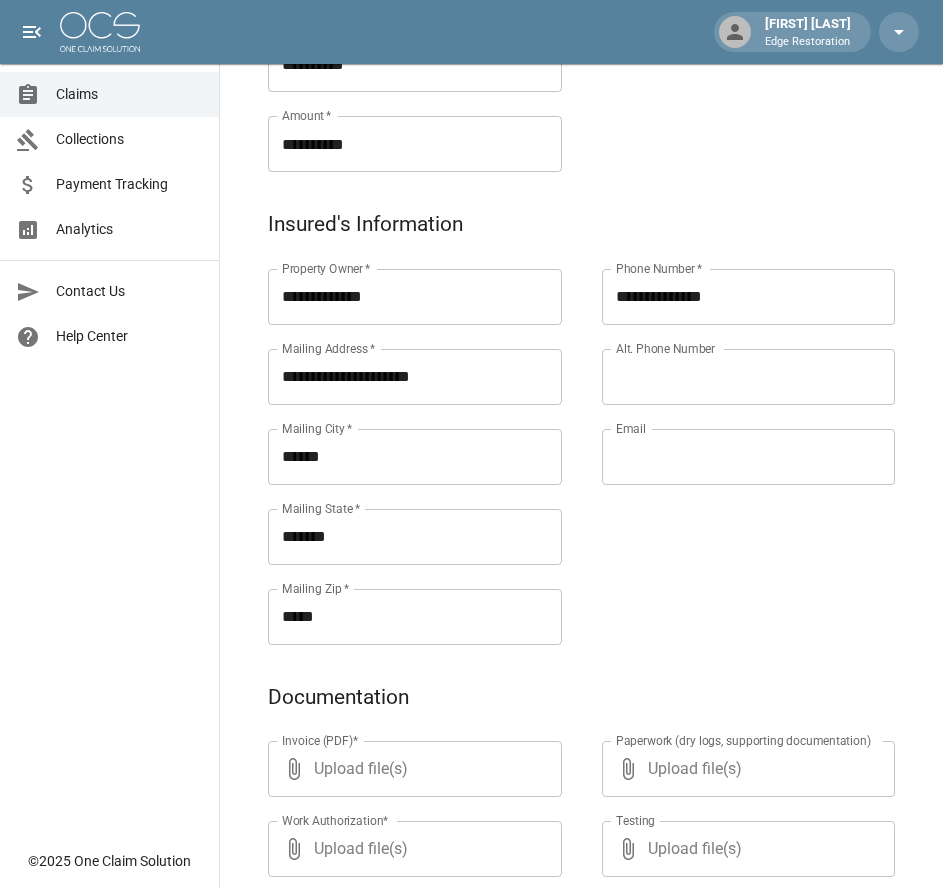 click on "Alt. Phone Number" at bounding box center [749, 377] 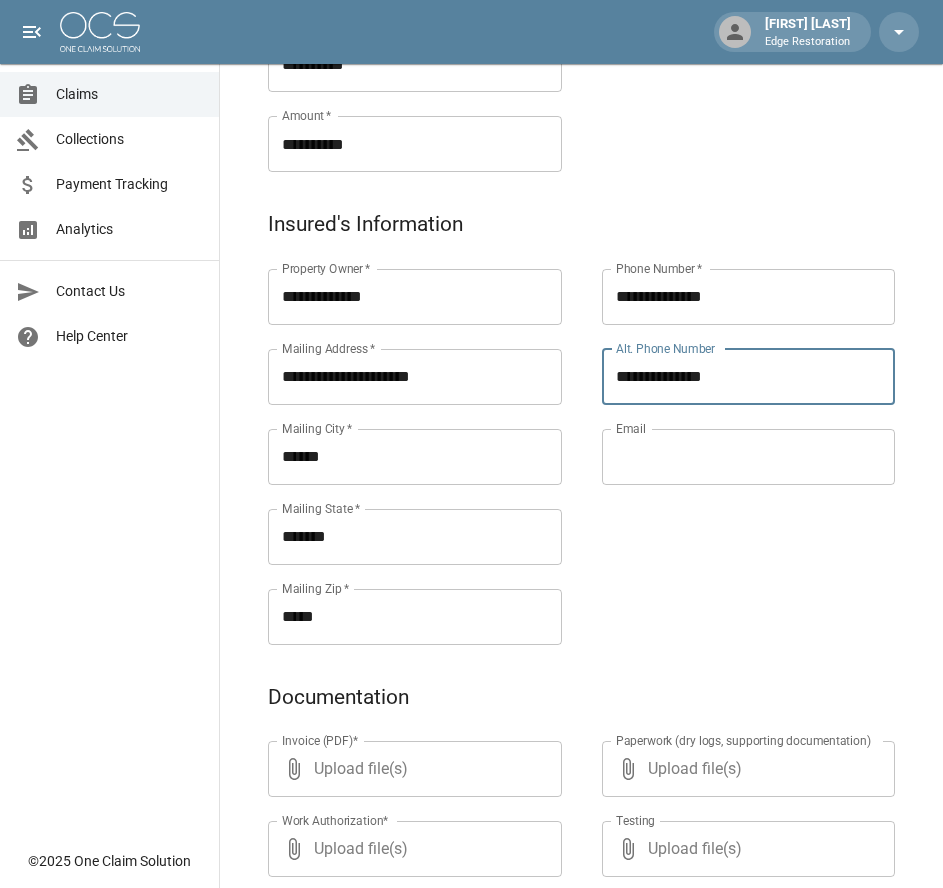 click on "**********" at bounding box center [729, 433] 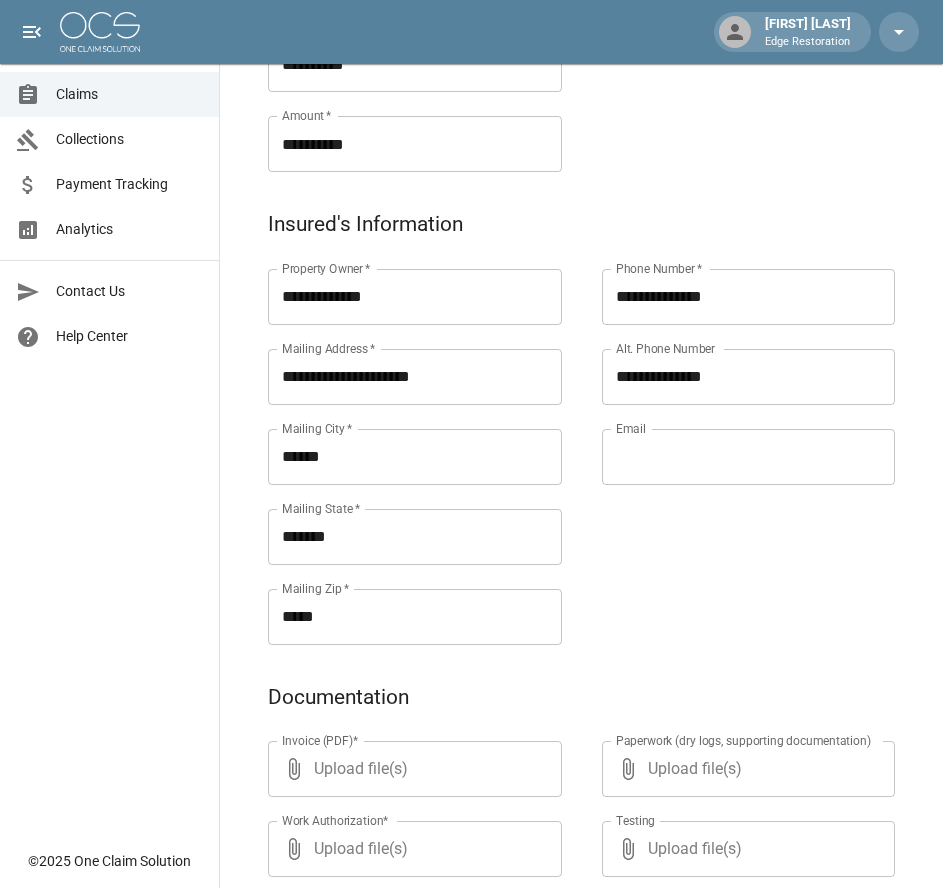 scroll, scrollTop: 971, scrollLeft: 0, axis: vertical 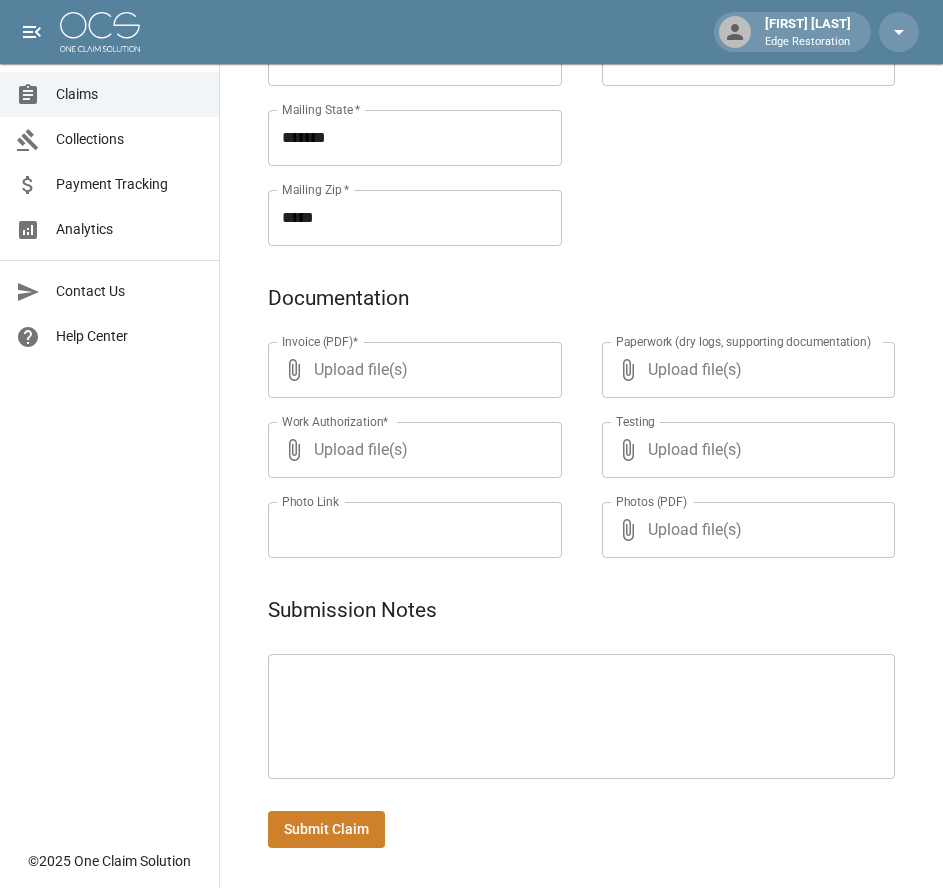 click on "Claims Collections Payment Tracking Analytics Contact Us Help Center" at bounding box center [109, 419] 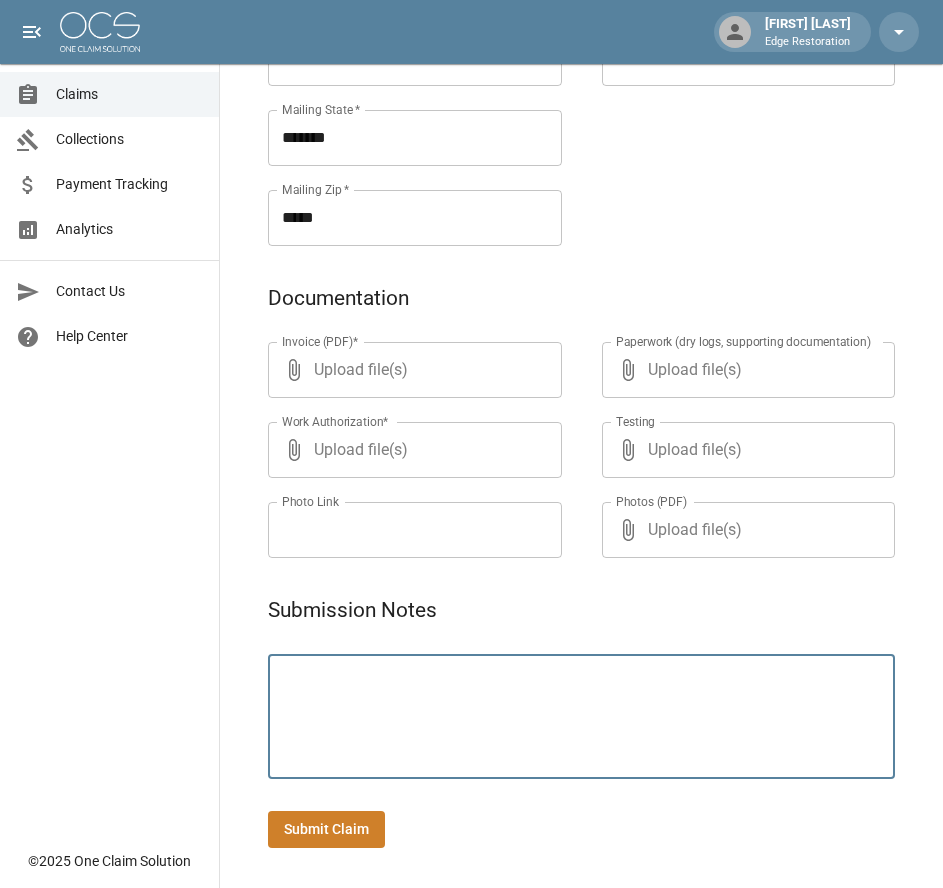 click at bounding box center (581, 717) 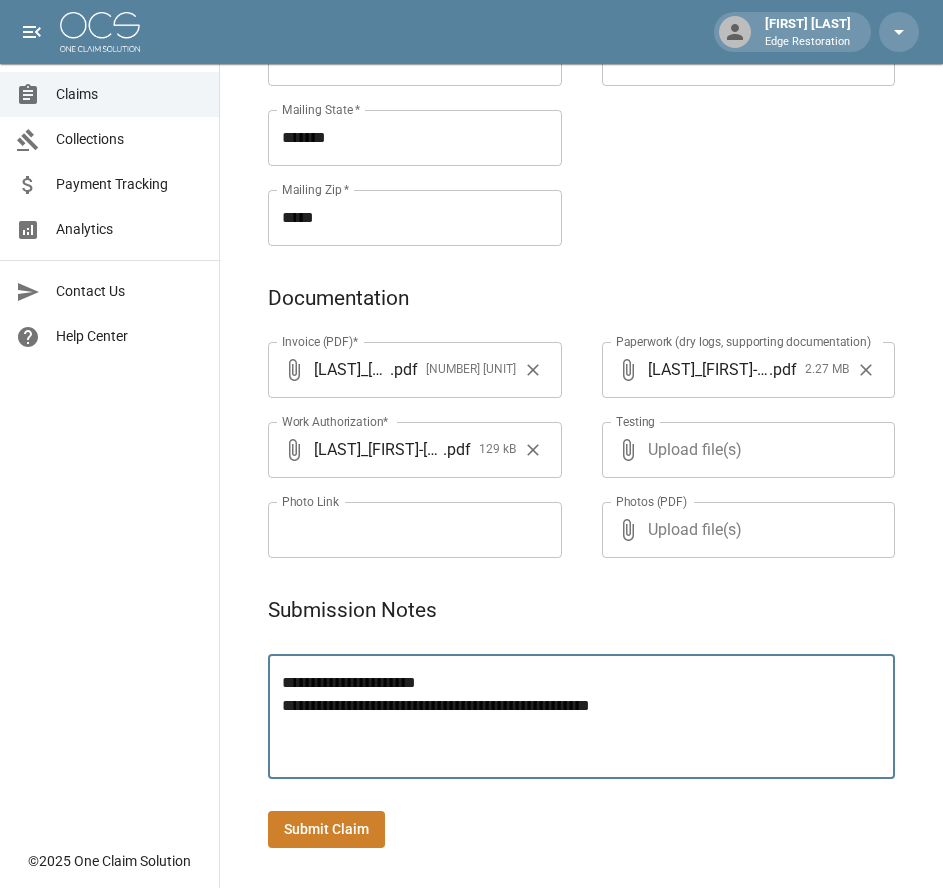 click on "Claims Collections Payment Tracking Analytics Contact Us Help Center" at bounding box center [109, 419] 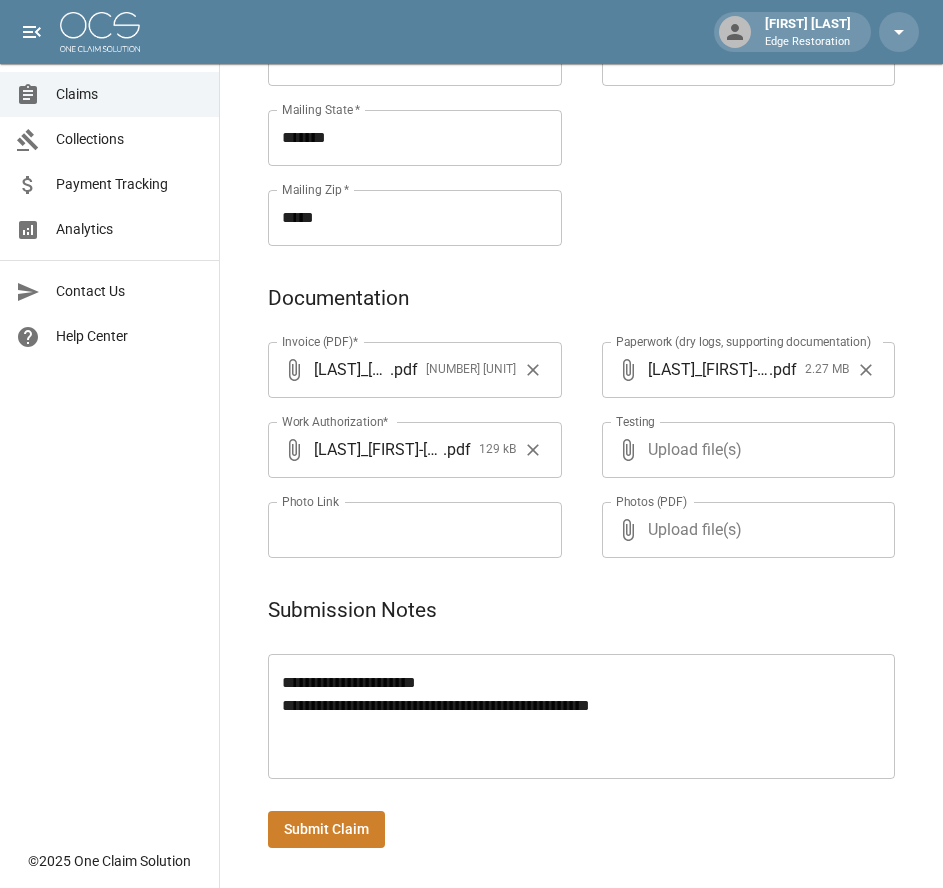 click on "Submit Claim" at bounding box center [326, 829] 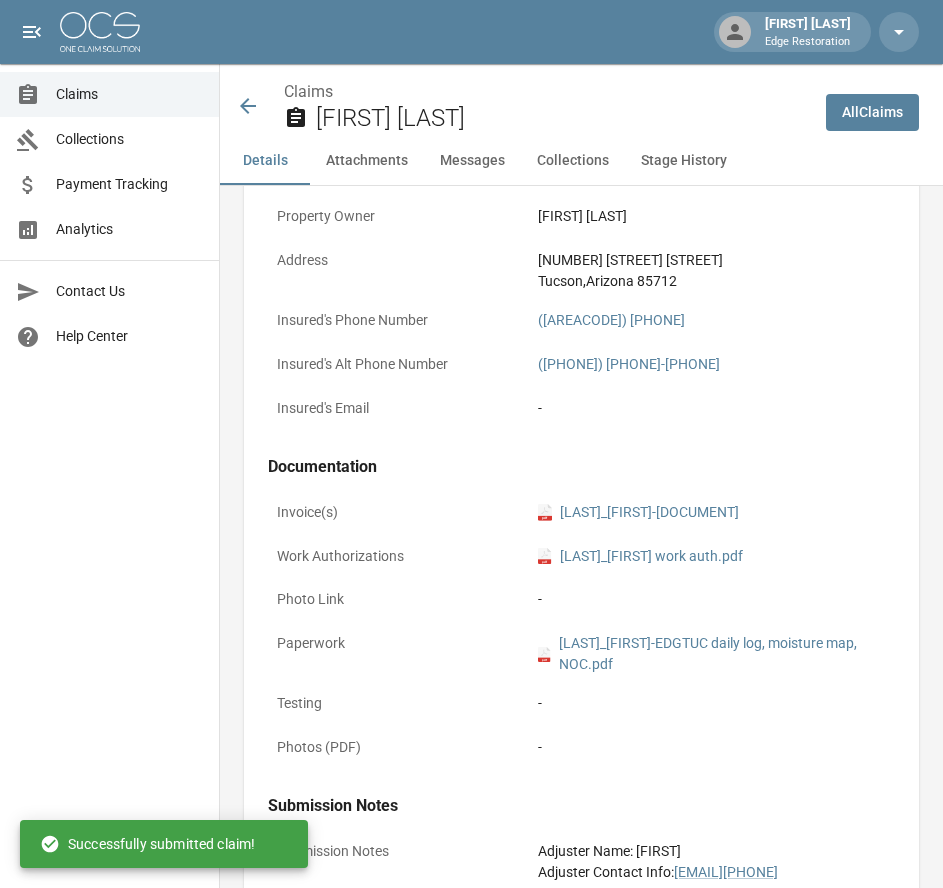 click at bounding box center [100, 32] 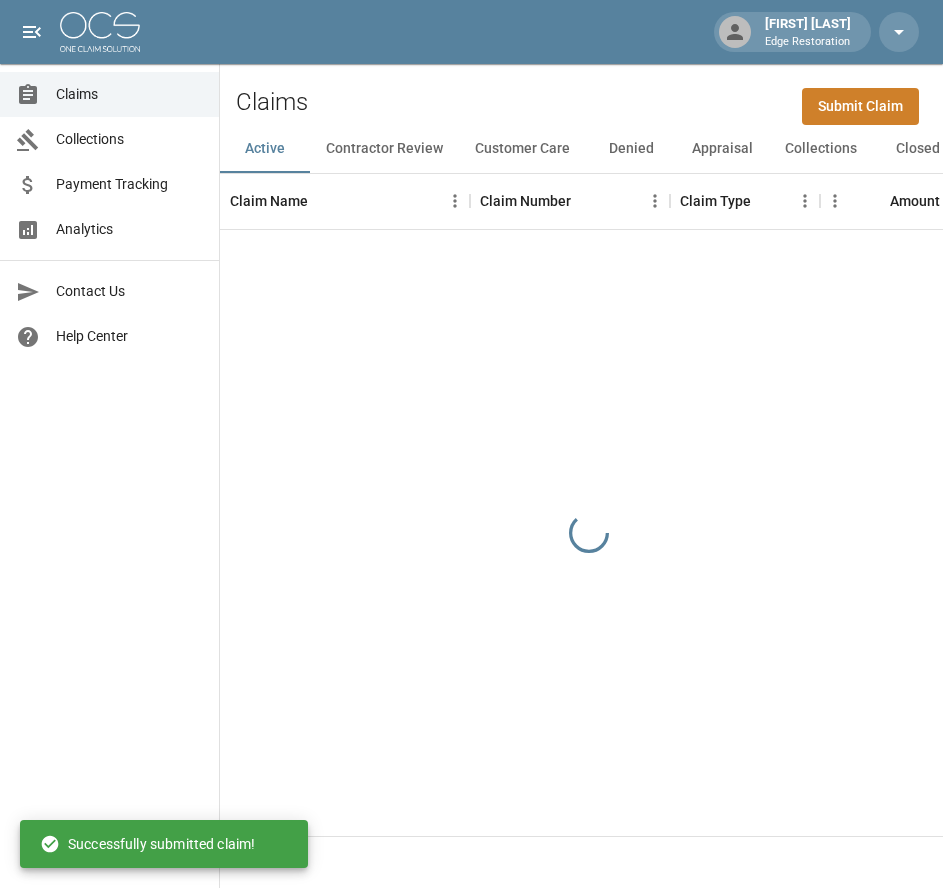 scroll, scrollTop: 0, scrollLeft: 0, axis: both 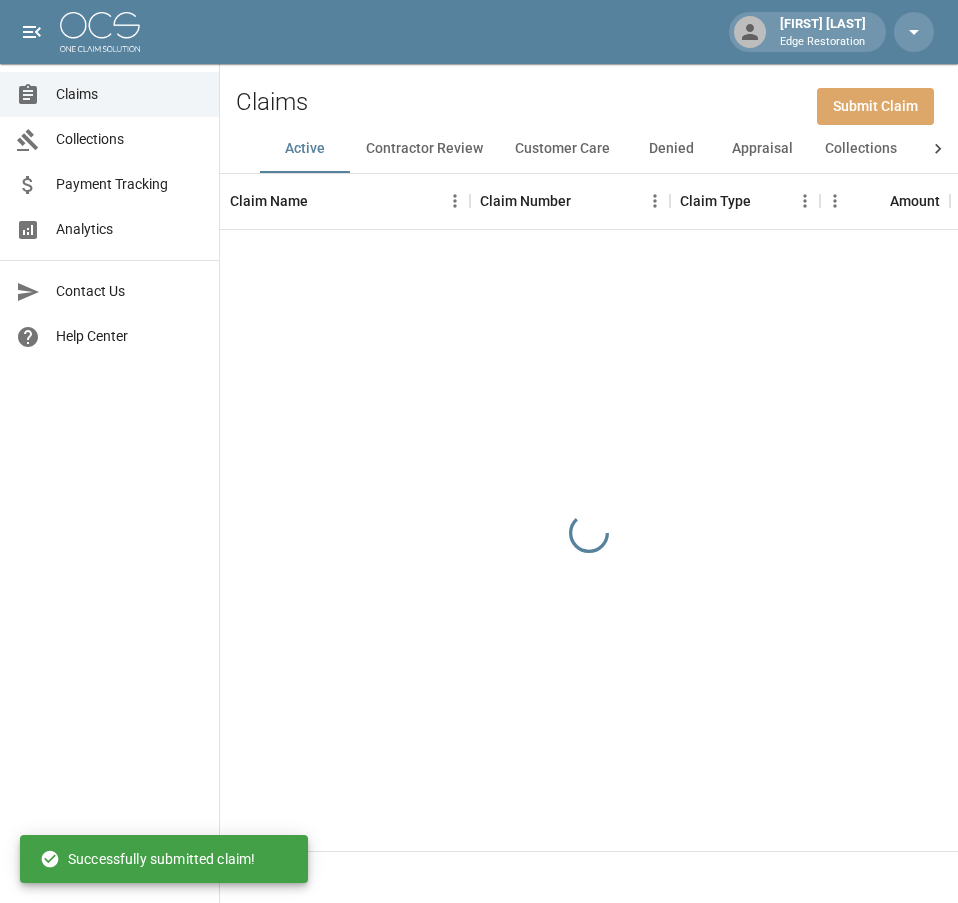 click on "Submit Claim" at bounding box center [875, 106] 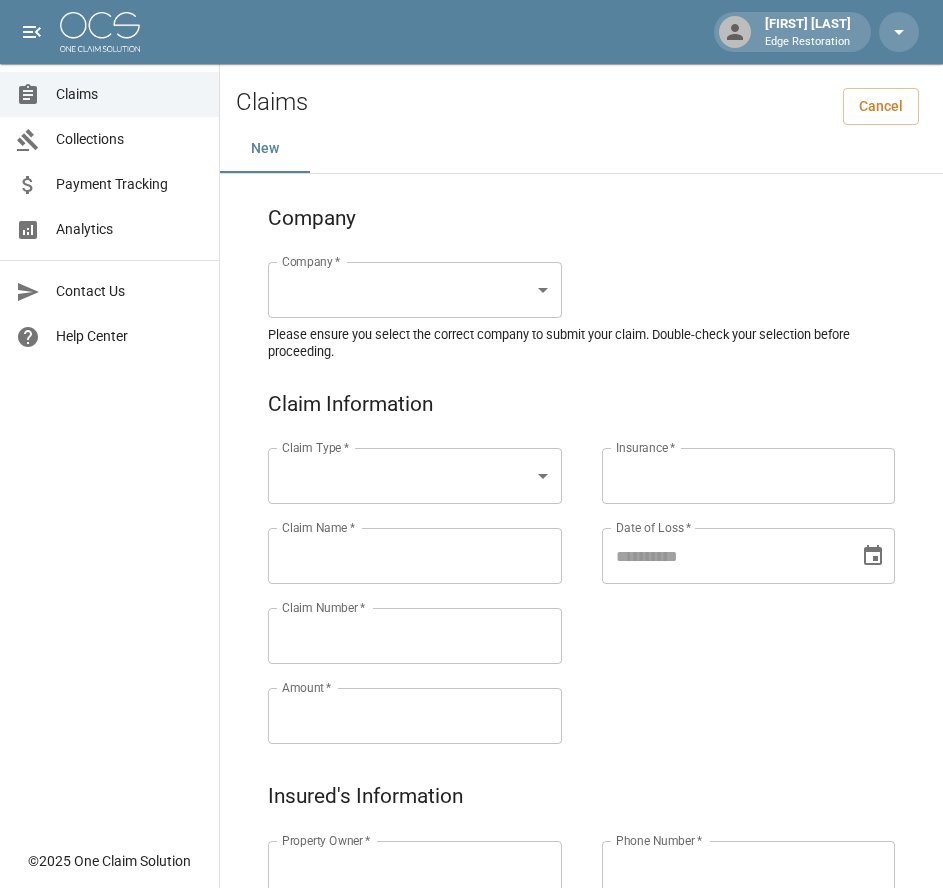 click on "Alicia Tubbs Edge Restoration Claims Collections Payment Tracking Analytics Contact Us Help Center ©  2025   One Claim Solution Claims Cancel New Company Company   * ​ Company   * Please ensure you select the correct company to submit your claim. Double-check your selection before proceeding. Claim Information Claim Type   * ​ Claim Type   * Claim Name   * Claim Name   * Claim Number   * Claim Number   * Amount   * Amount   * Insurance   * Insurance   * Date of Loss   * Date of Loss   * Insured's Information Property Owner   * Property Owner   * Mailing Address   * Mailing Address   * Mailing City   * Mailing City   * Mailing State   * Mailing State   * Mailing Zip   * Mailing Zip   * Phone Number   * Phone Number   * Alt. Phone Number Alt. Phone Number Email Email Documentation Invoice (PDF)* ​ Upload file(s) Invoice (PDF)* Work Authorization* ​ Upload file(s) Work Authorization* Photo Link Photo Link ​ Upload file(s) Testing ​ ​" at bounding box center (471, 929) 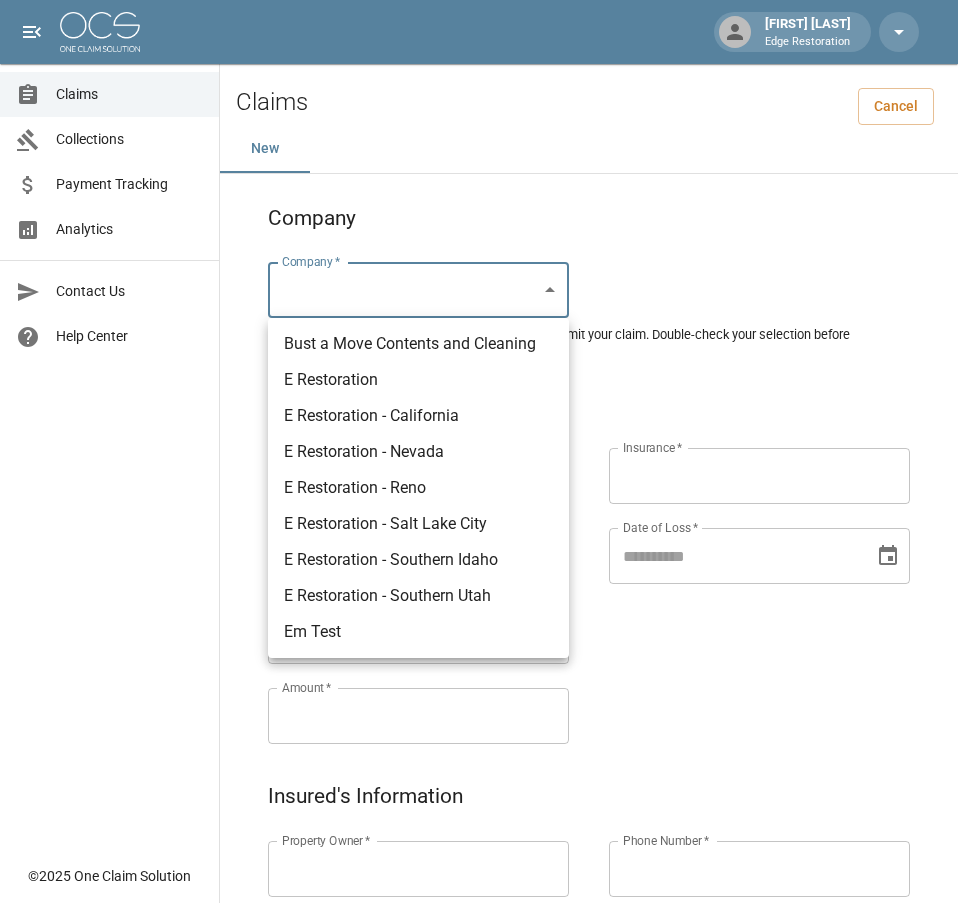 click on "E Restoration - Nevada" at bounding box center [418, 452] 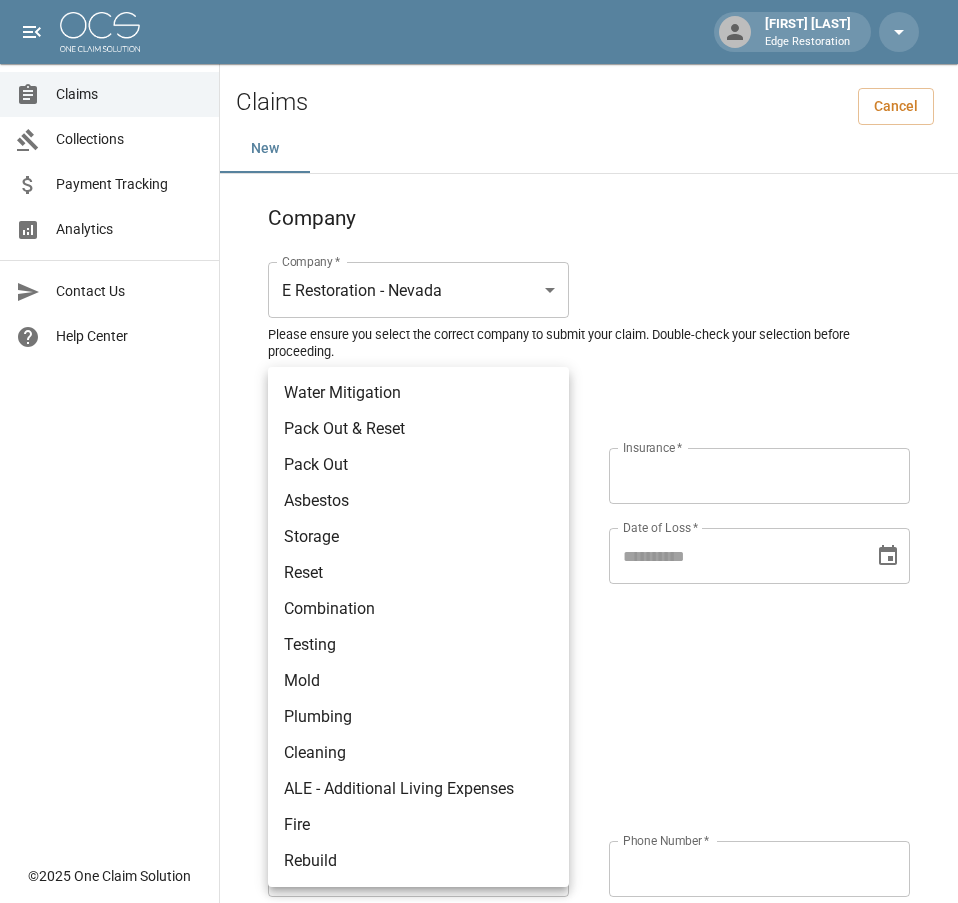 click on "Property Owner   * [LAST] Property Owner   * Mailing Address   * [NUMBER] [STREET] Mailing City   * [CITY] Mailing State   * [STATE] Mailing Zip   * [ZIP] Phone Number   * [PHONE] Alt. Phone Number [PHONE] Email [EMAIL] Documentation Invoice (PDF)* ​ Upload file(s) Invoice (PDF)* Work Authorization* ​ Upload file(s) Work Authorization* Photo Link Photo Link ​ ​ *" at bounding box center (479, 929) 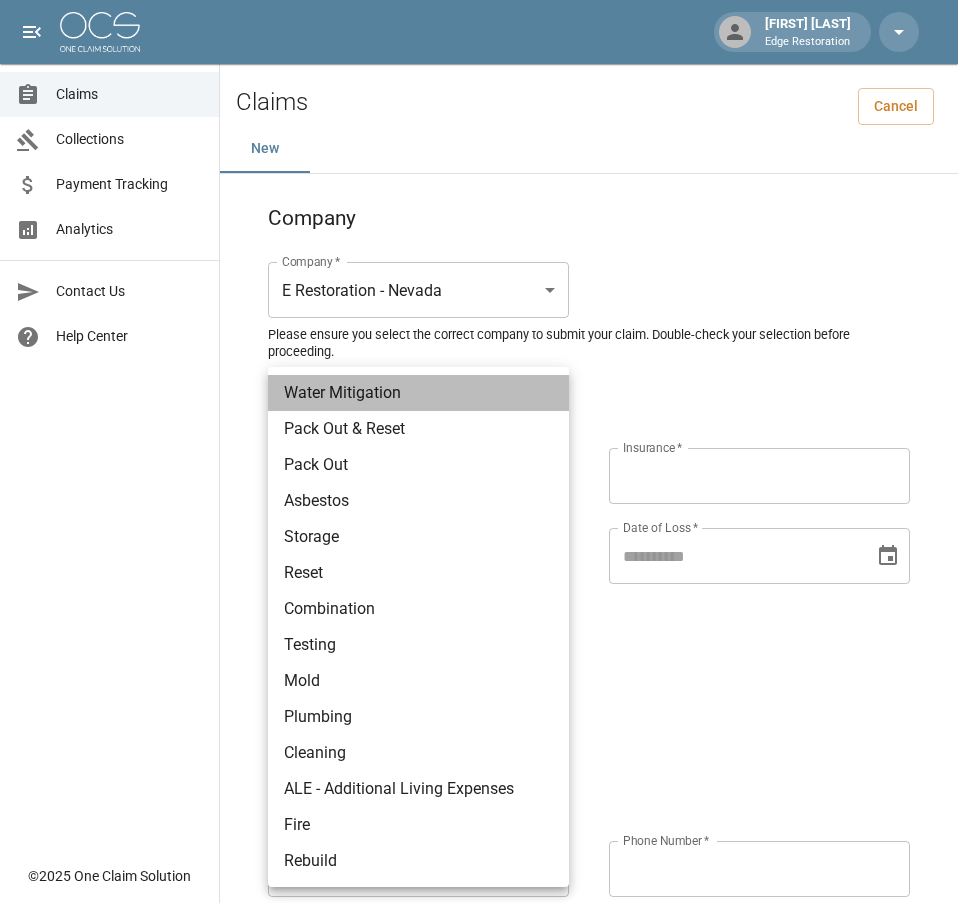 click on "Water Mitigation" at bounding box center (418, 393) 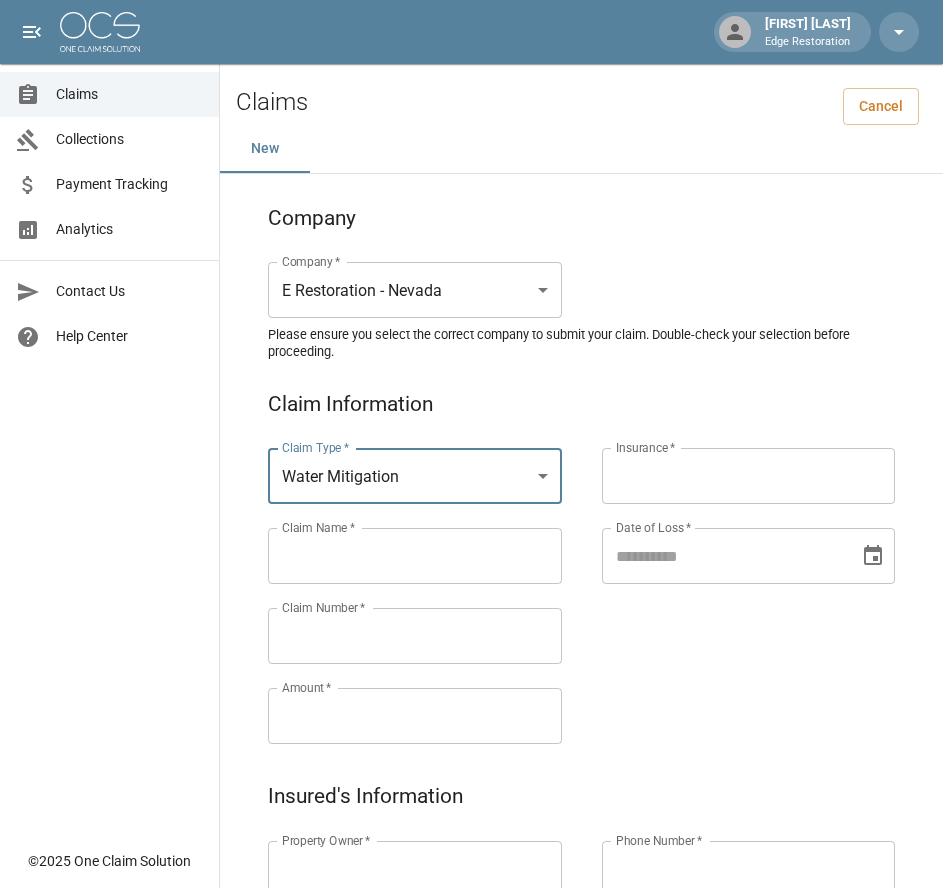 click on "Claims Collections Payment Tracking Analytics Contact Us Help Center" at bounding box center (109, 419) 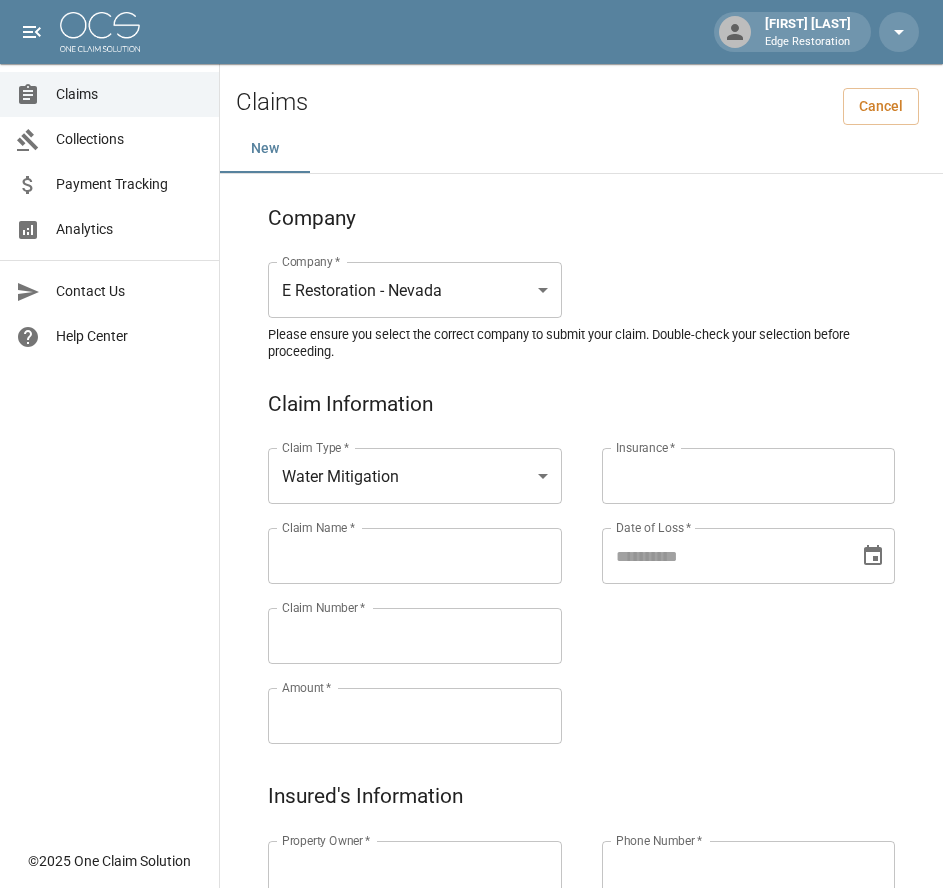 click on "Claim Name   *" at bounding box center [415, 556] 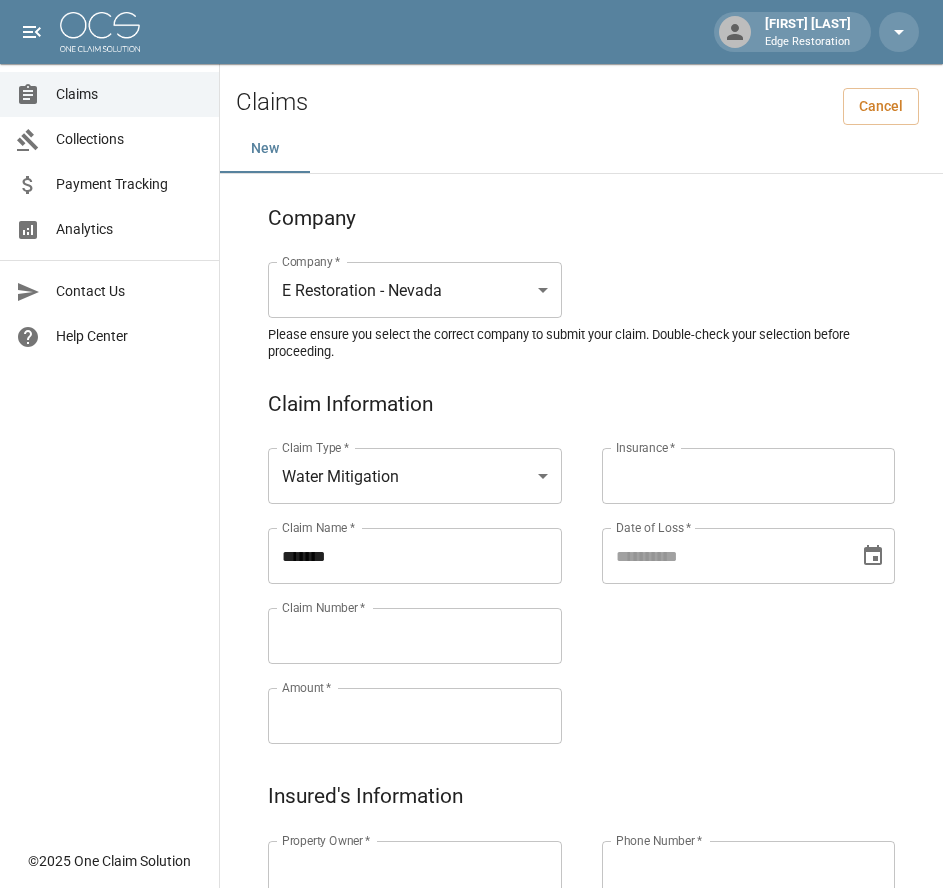 click on "******" at bounding box center [415, 556] 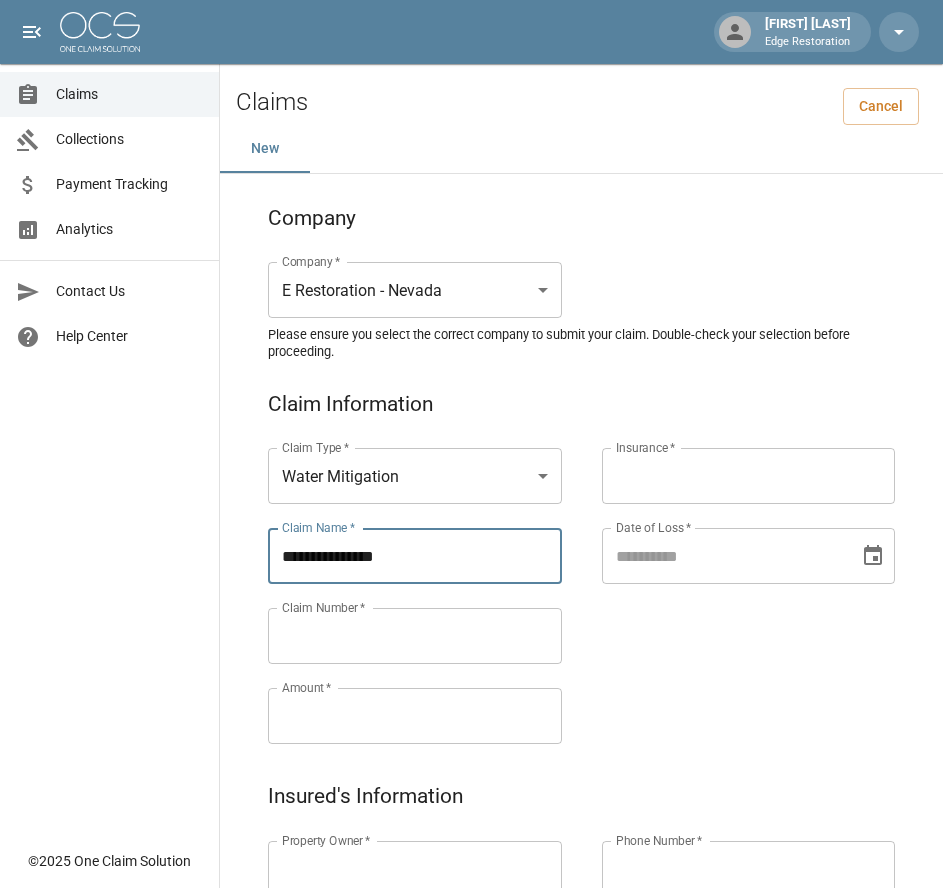 drag, startPoint x: 388, startPoint y: 560, endPoint x: 246, endPoint y: 559, distance: 142.00352 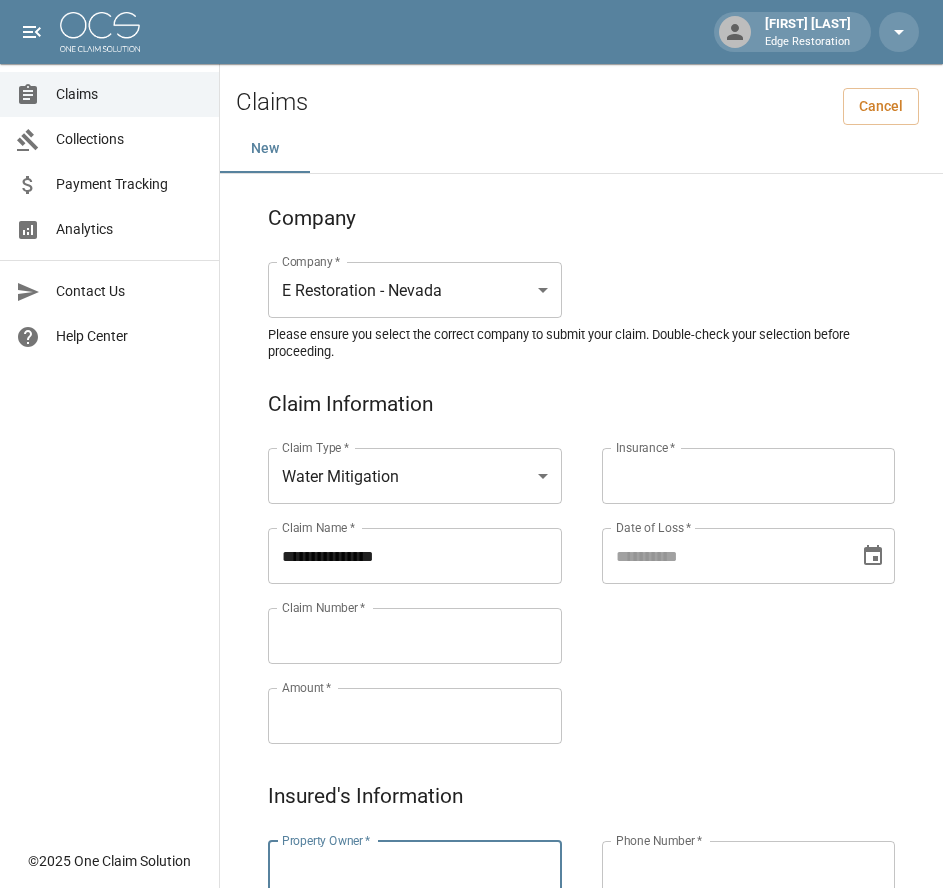 click on "Property Owner   *" at bounding box center [415, 869] 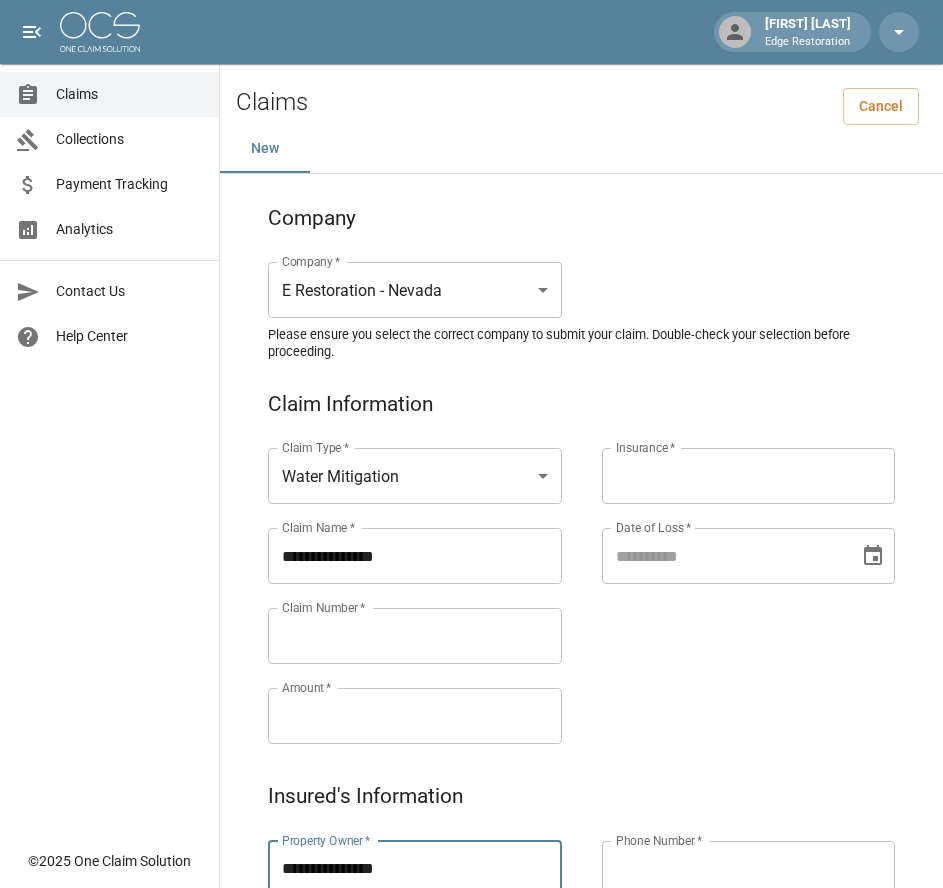 click on "Claims Collections Payment Tracking Analytics Contact Us Help Center" at bounding box center (109, 419) 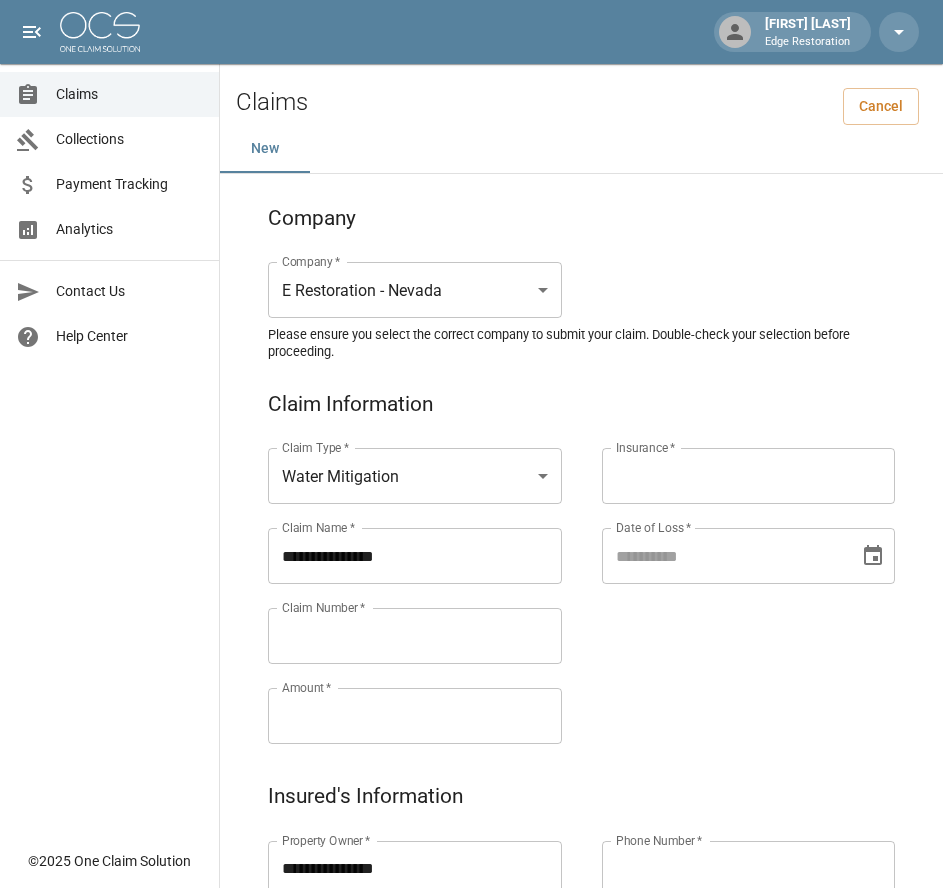 click on "Claim Number   *" at bounding box center [415, 636] 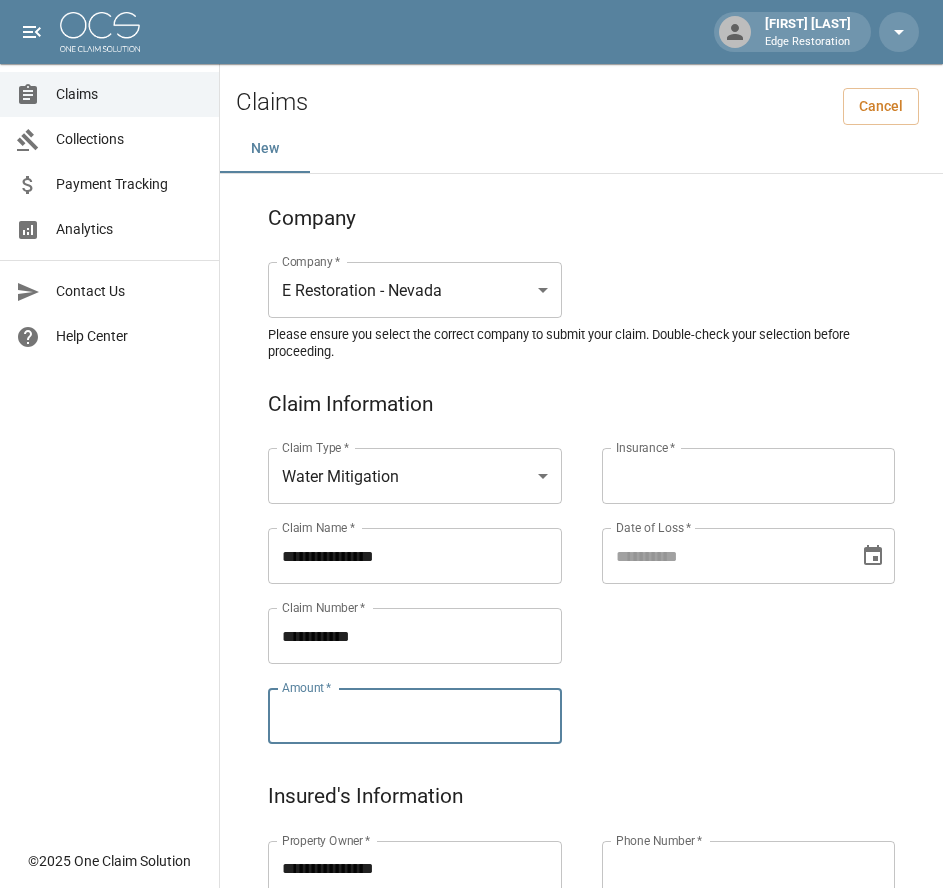 click on "Amount   *" at bounding box center [415, 716] 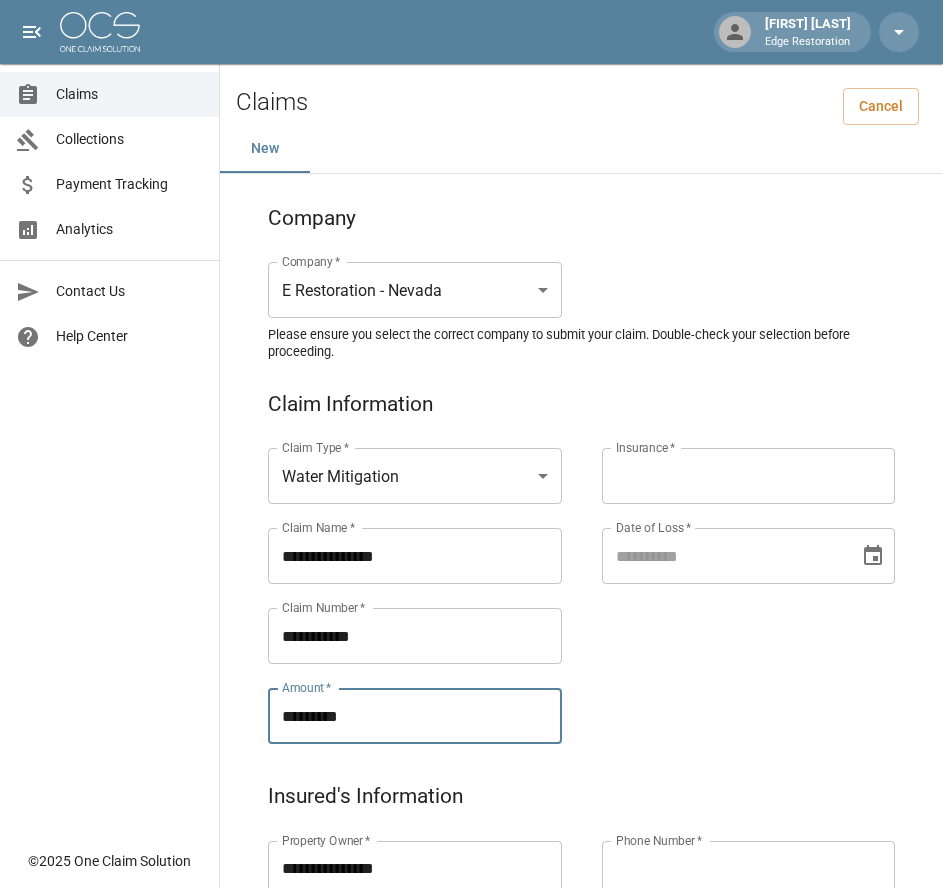click on "Insurance   *" at bounding box center (749, 476) 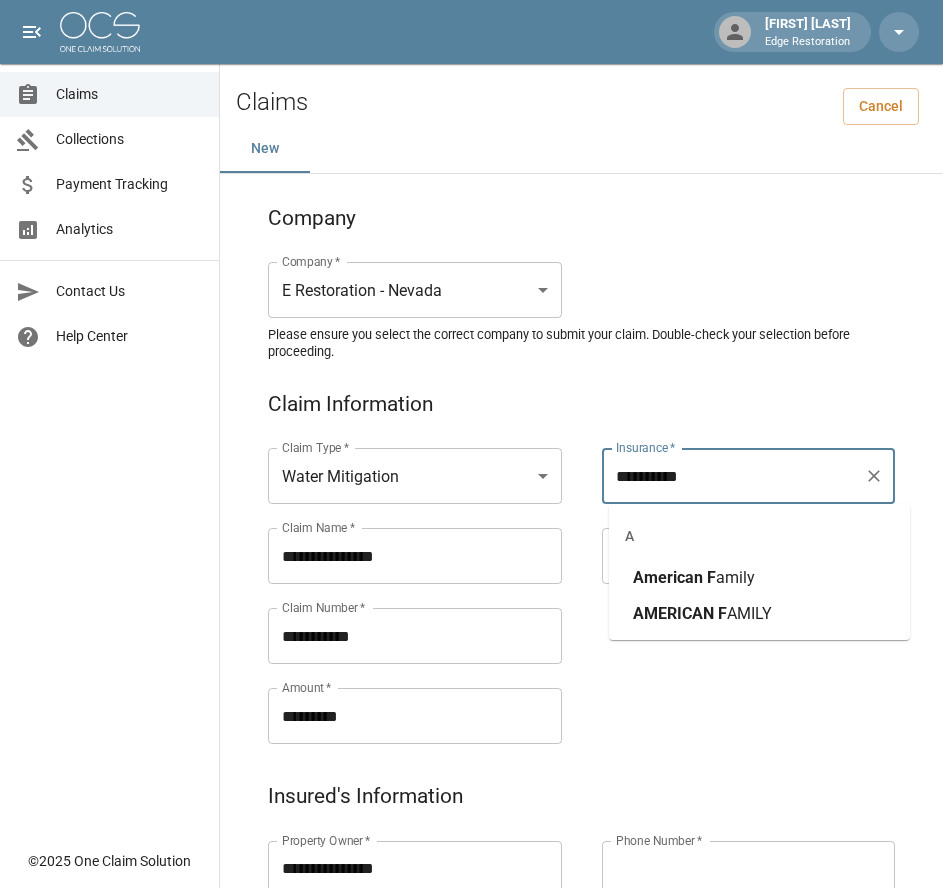 click on "American" at bounding box center (668, 577) 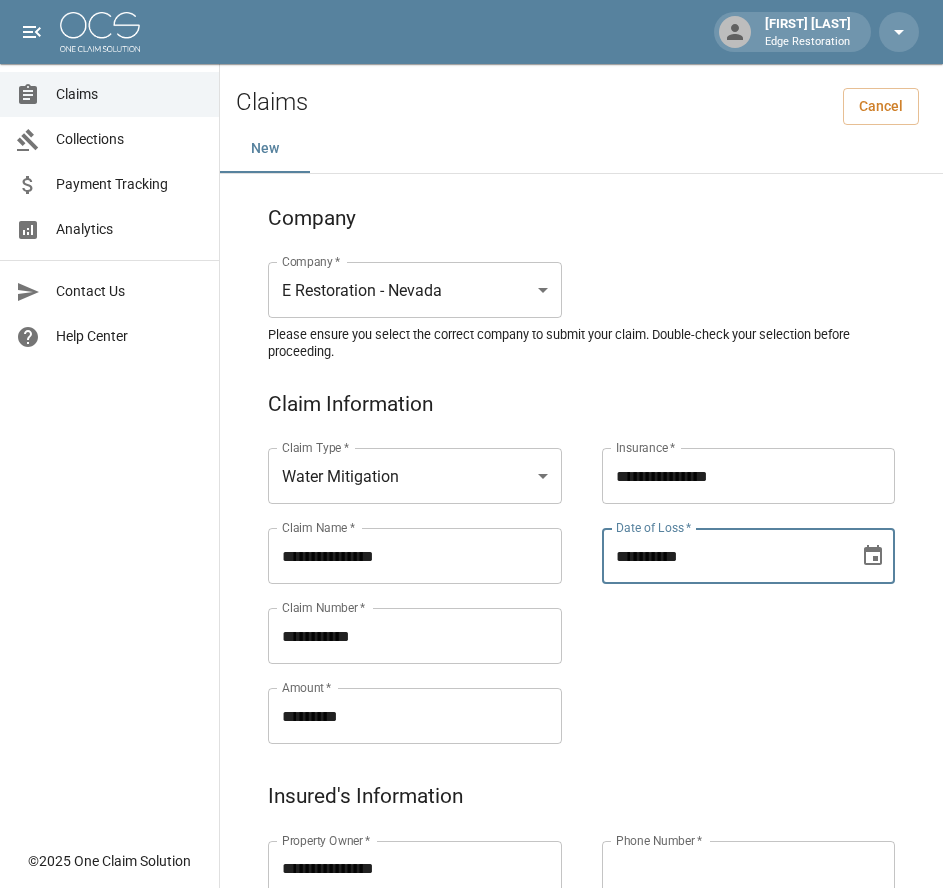 click on "**********" at bounding box center (724, 556) 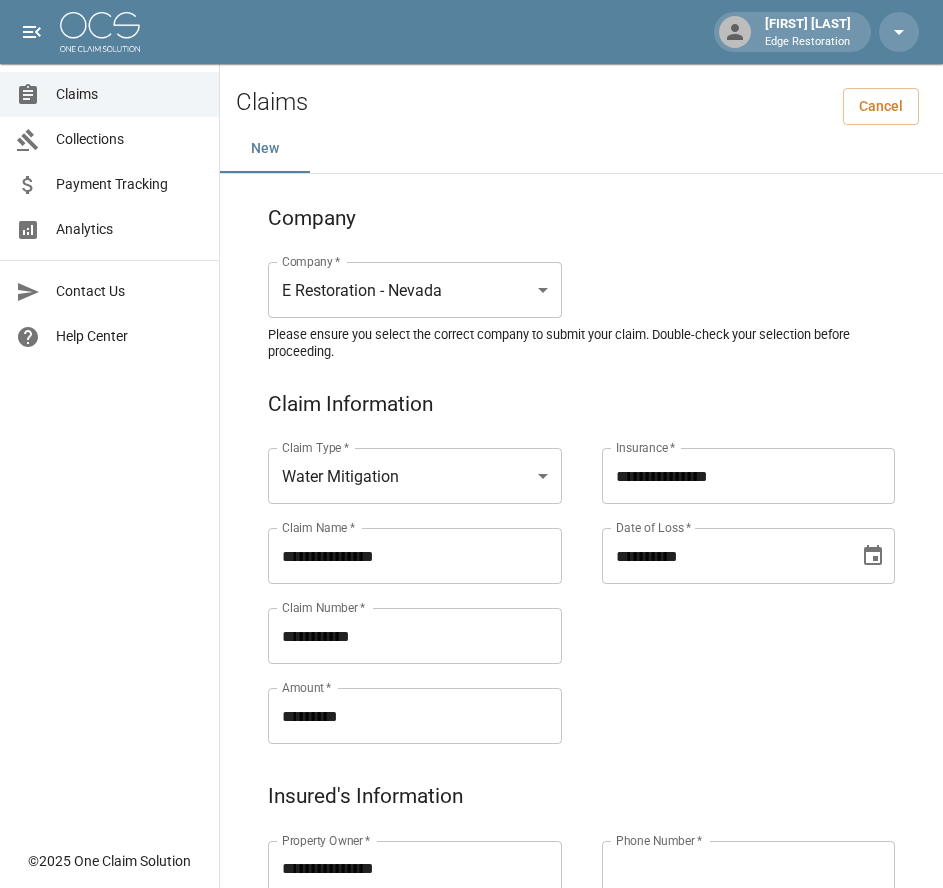 click on "**********" at bounding box center [581, 1016] 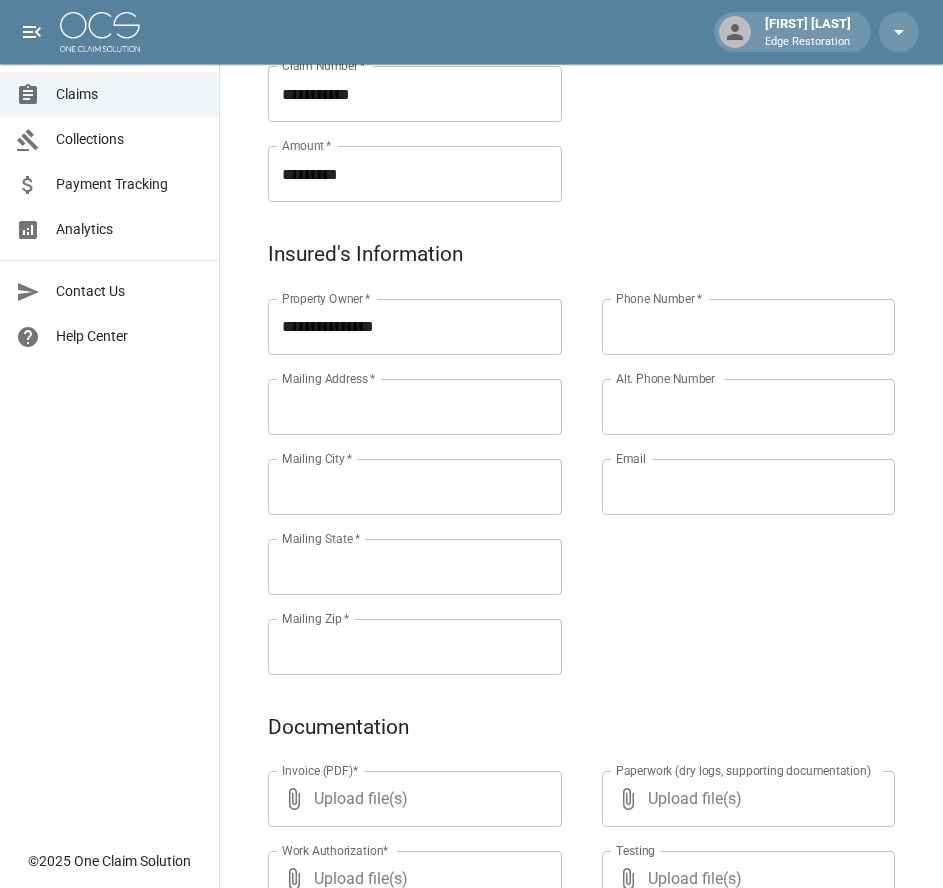 scroll, scrollTop: 546, scrollLeft: 0, axis: vertical 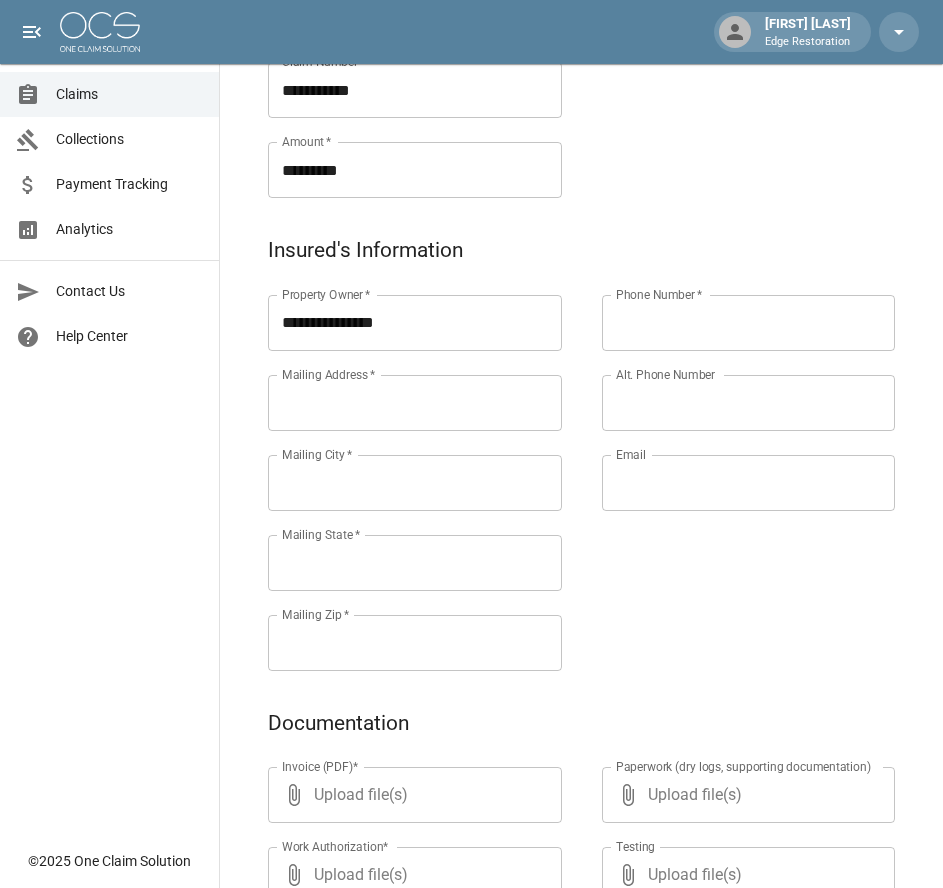 click on "Mailing Address   *" at bounding box center (415, 403) 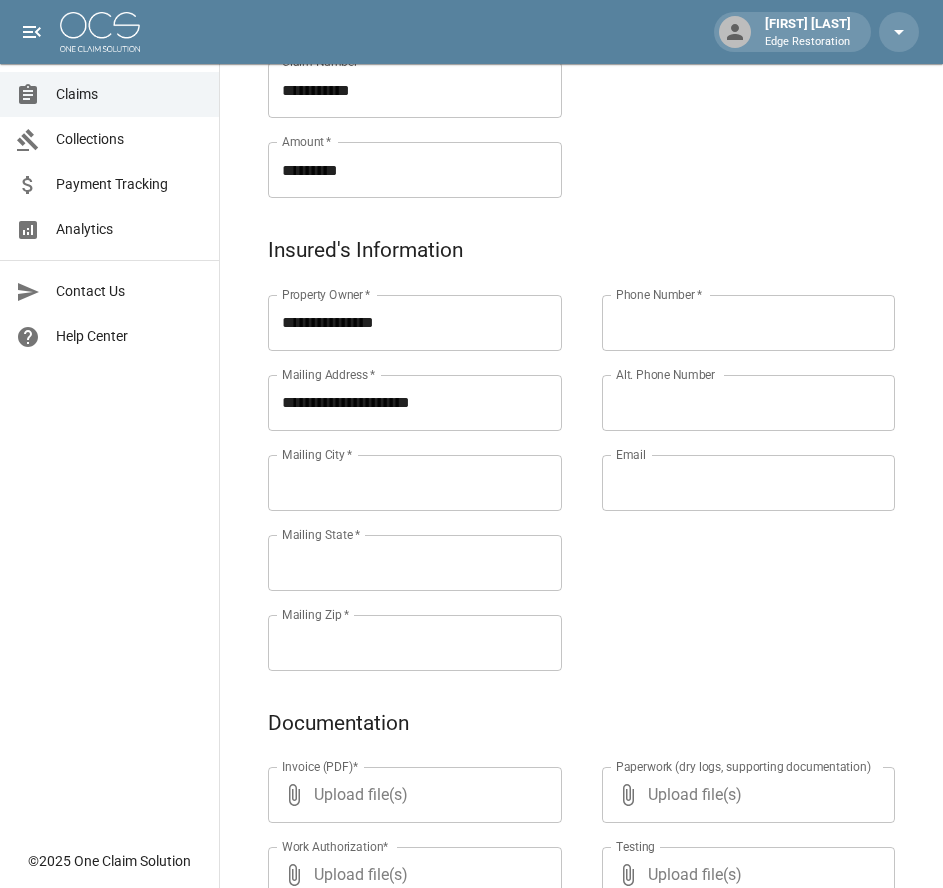 click on "Mailing City   *" at bounding box center [415, 483] 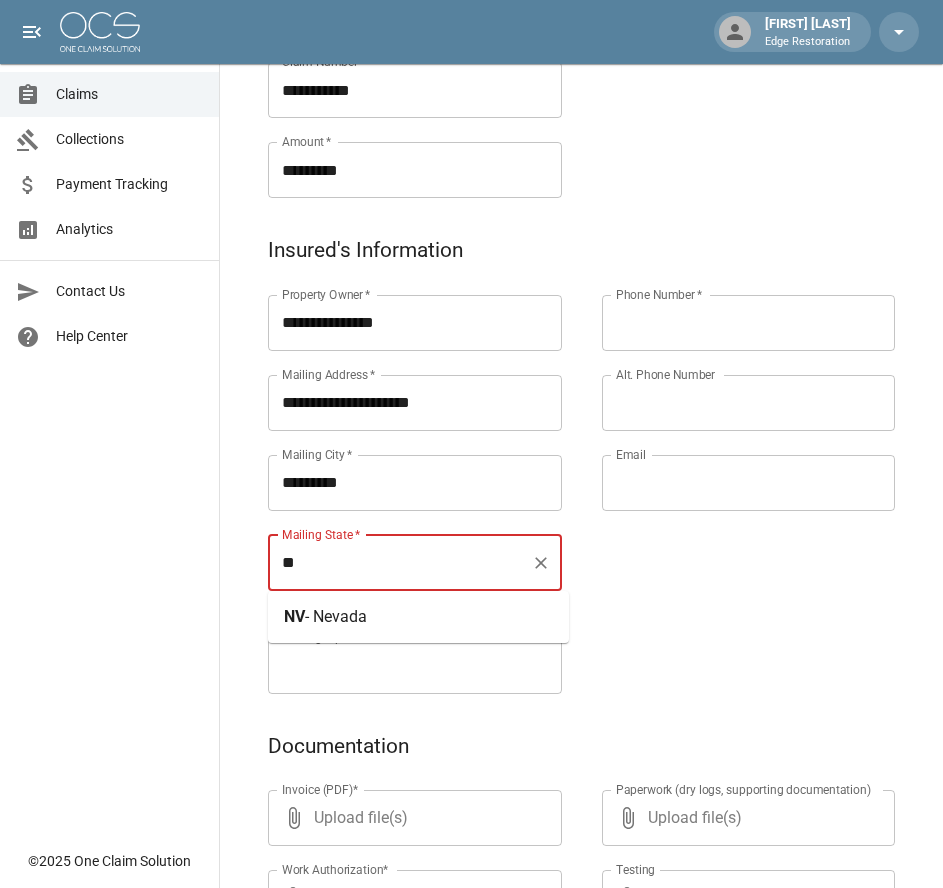 click on "- Nevada" at bounding box center (336, 616) 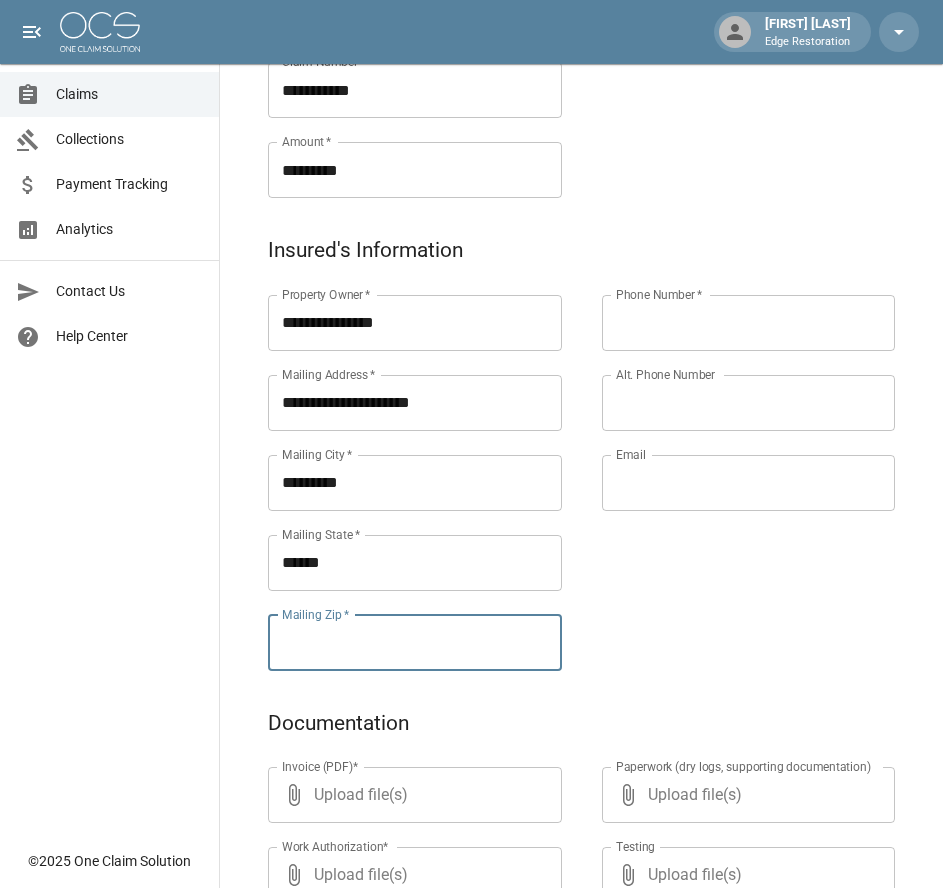 click on "Mailing Zip   *" at bounding box center (415, 643) 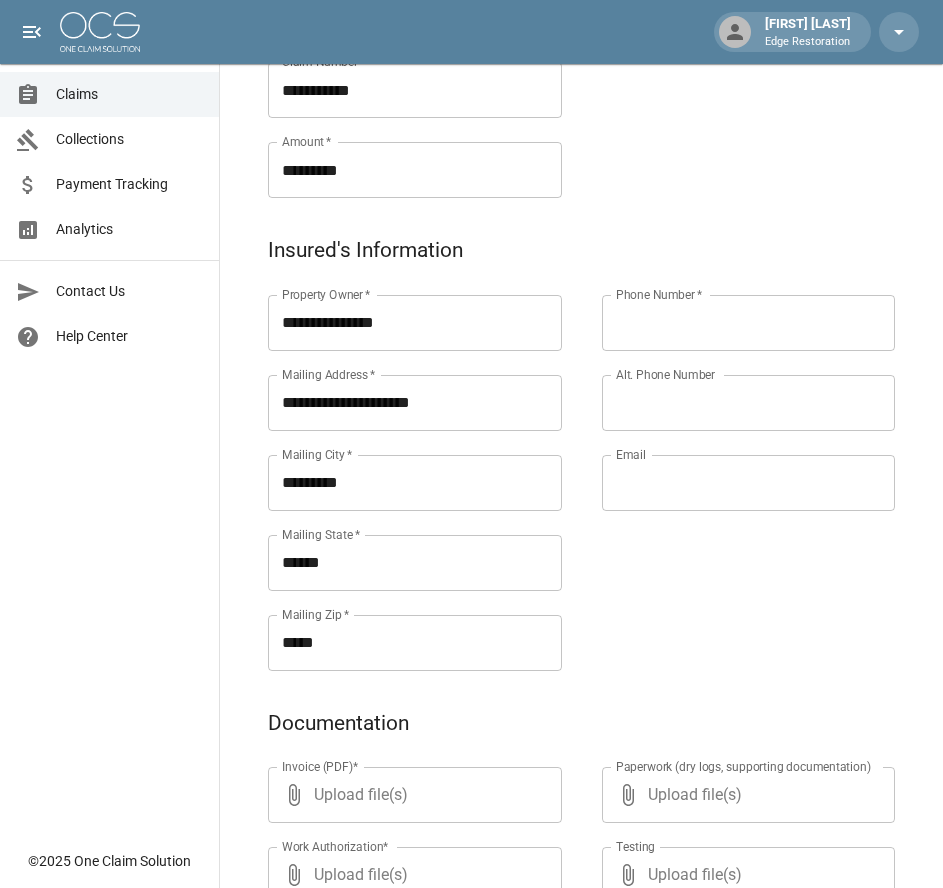 click on "Phone Number   *" at bounding box center [749, 323] 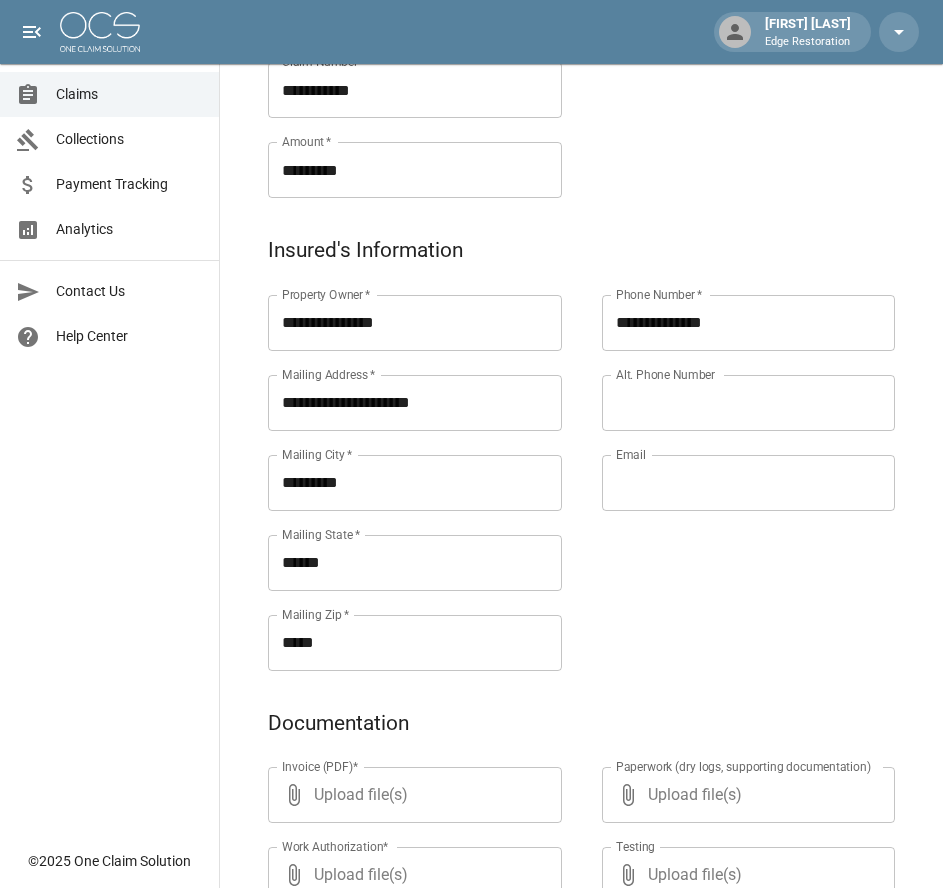 click on "Email" at bounding box center (749, 483) 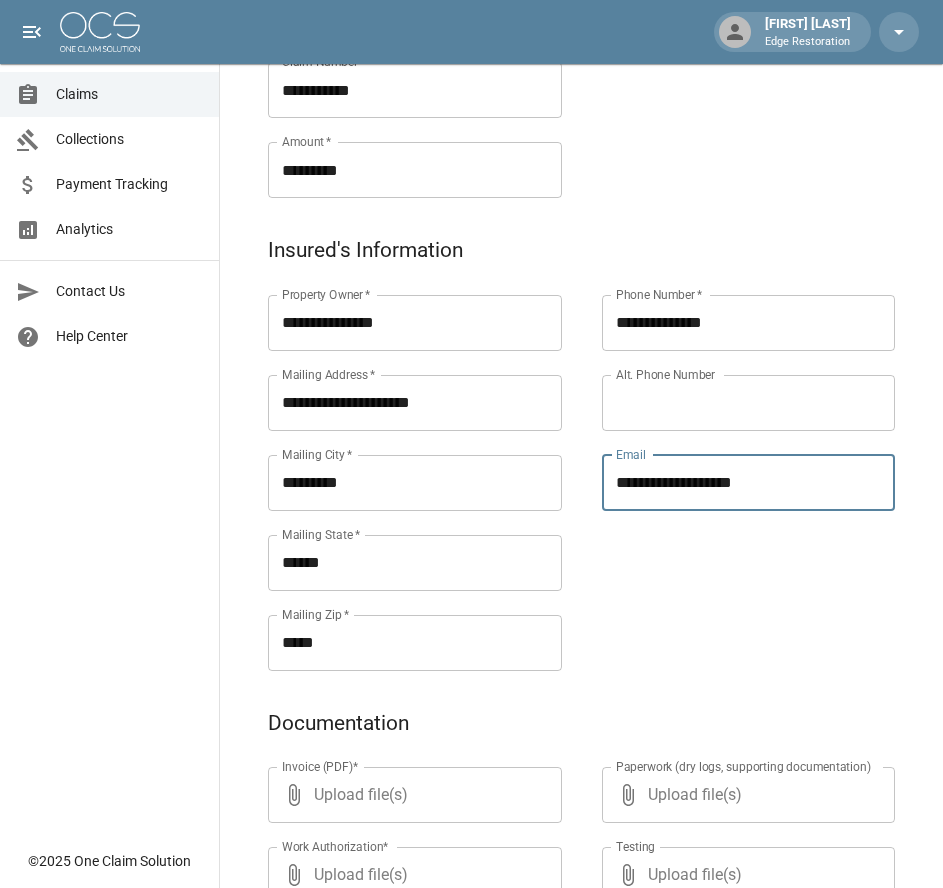 click on "**********" at bounding box center (729, 459) 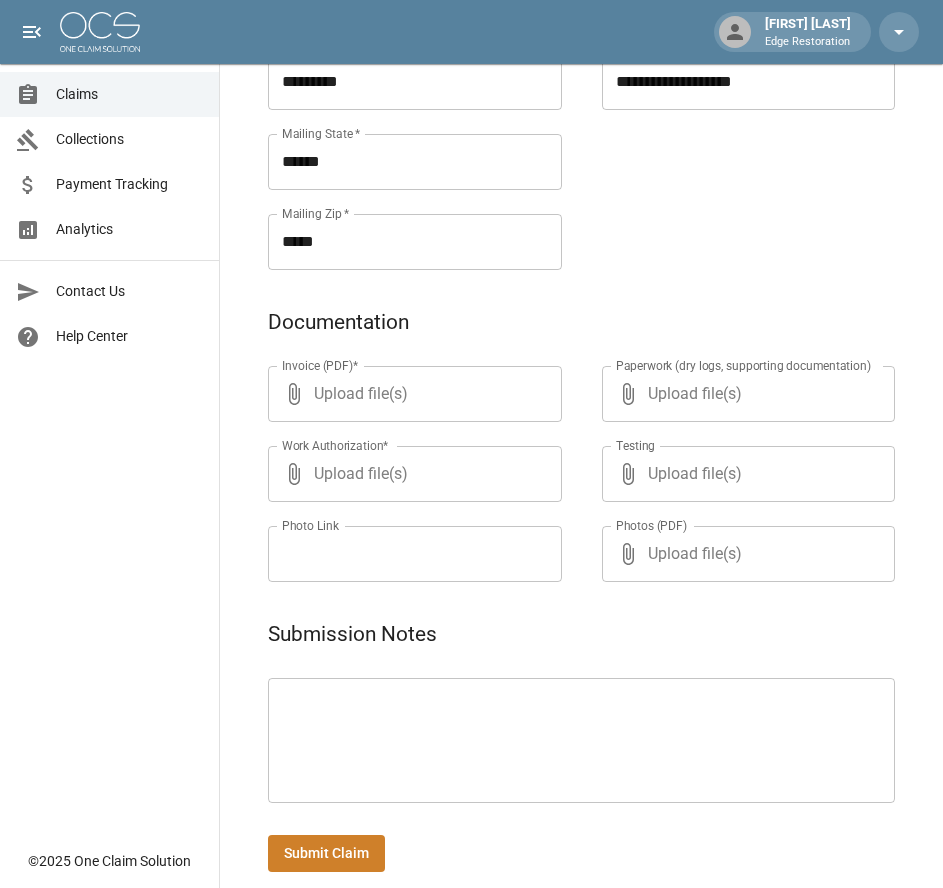 scroll, scrollTop: 971, scrollLeft: 0, axis: vertical 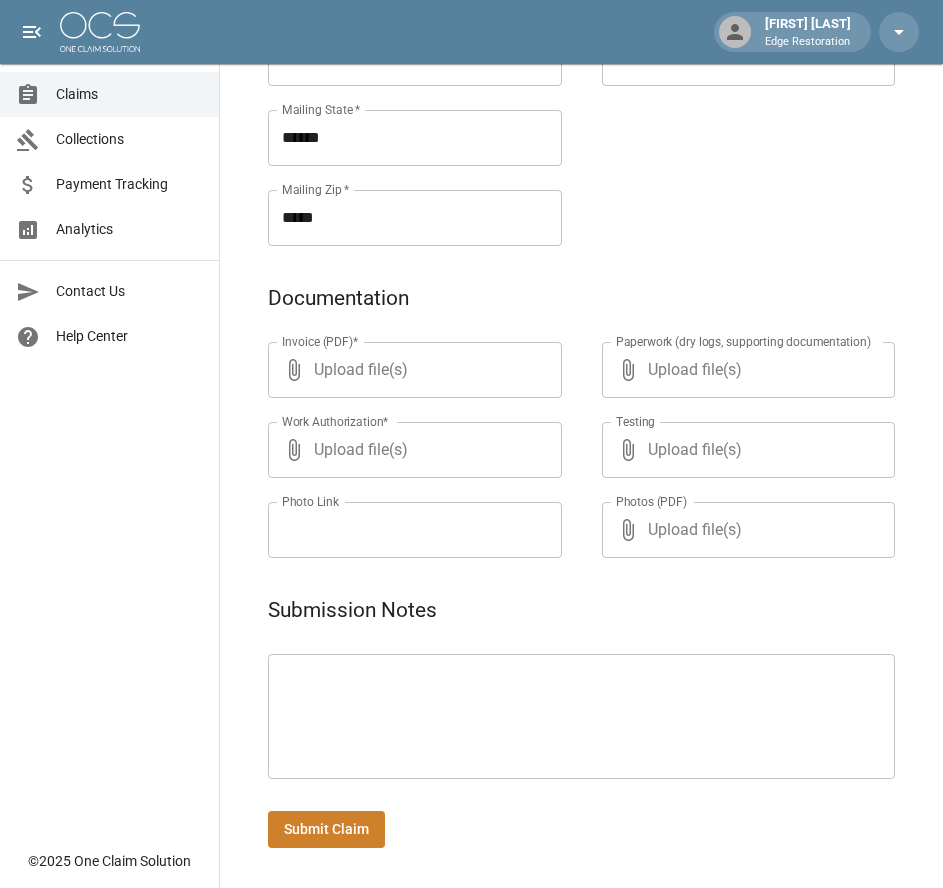 click at bounding box center [581, 717] 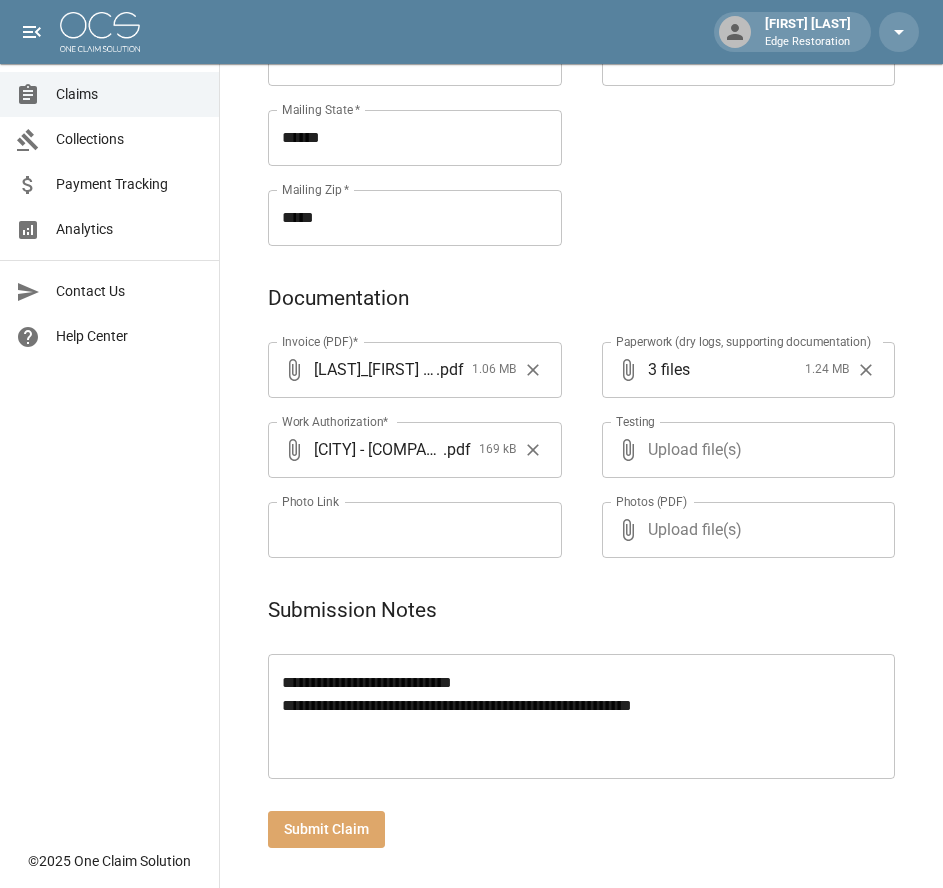 click on "Submit Claim" at bounding box center (326, 829) 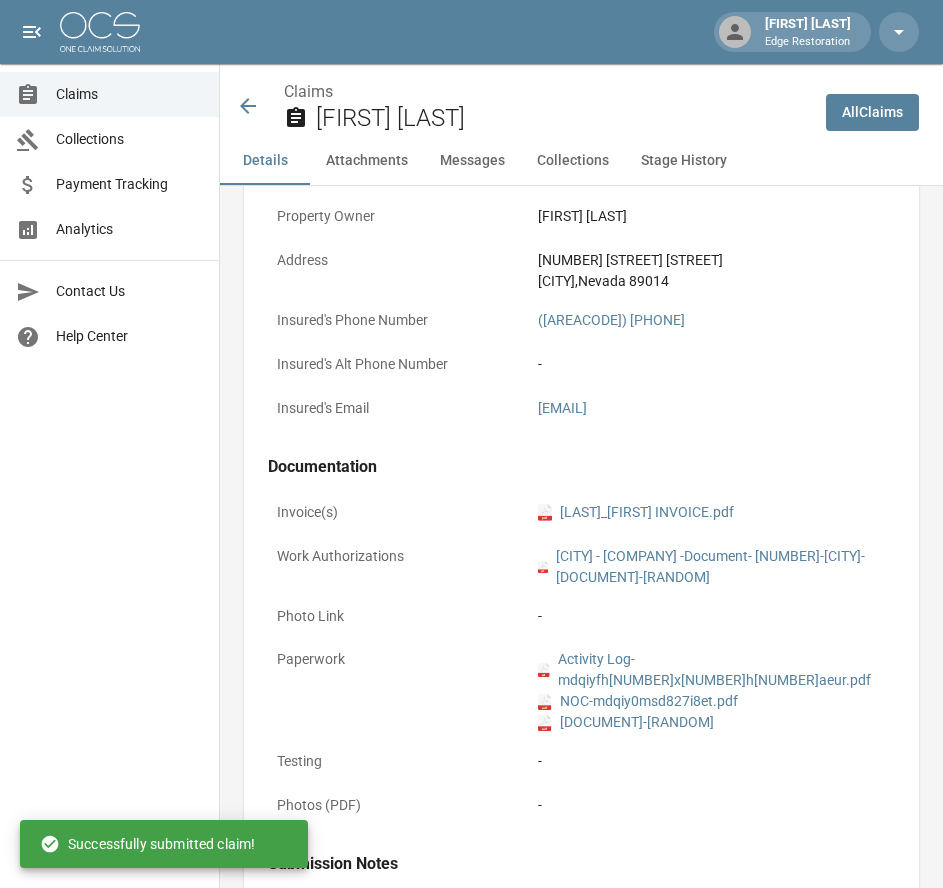 click at bounding box center (100, 32) 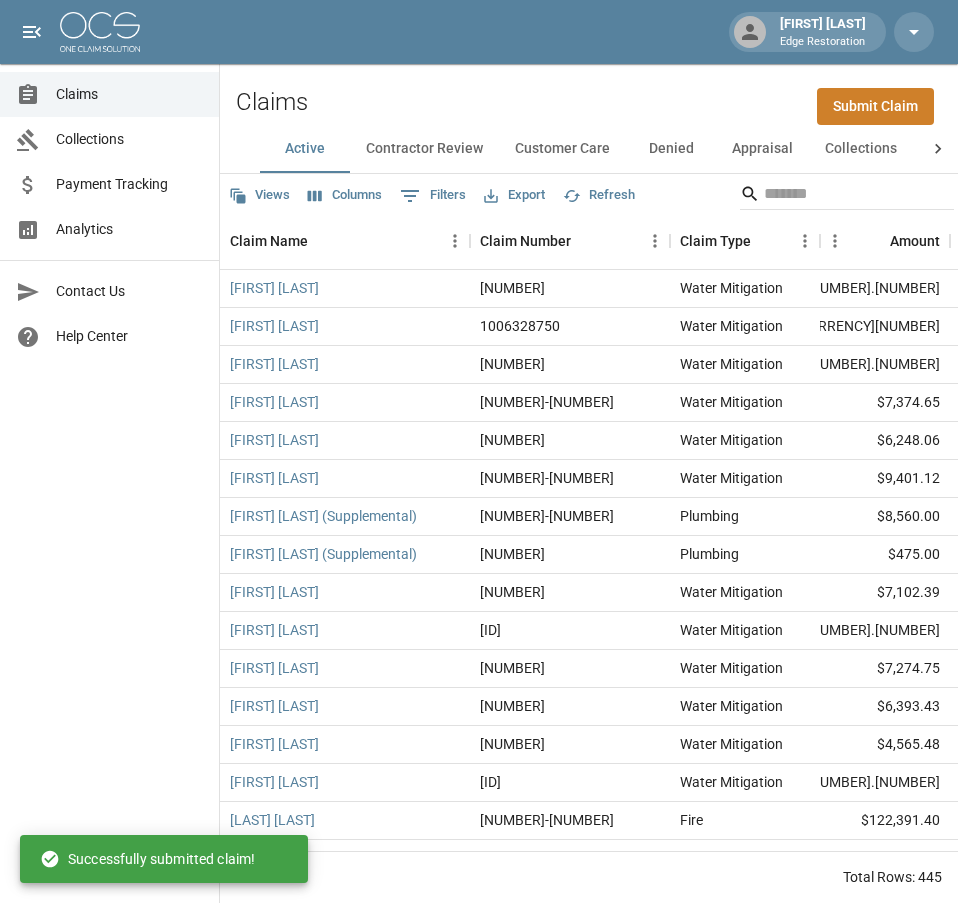 click on "Submit Claim" at bounding box center (875, 106) 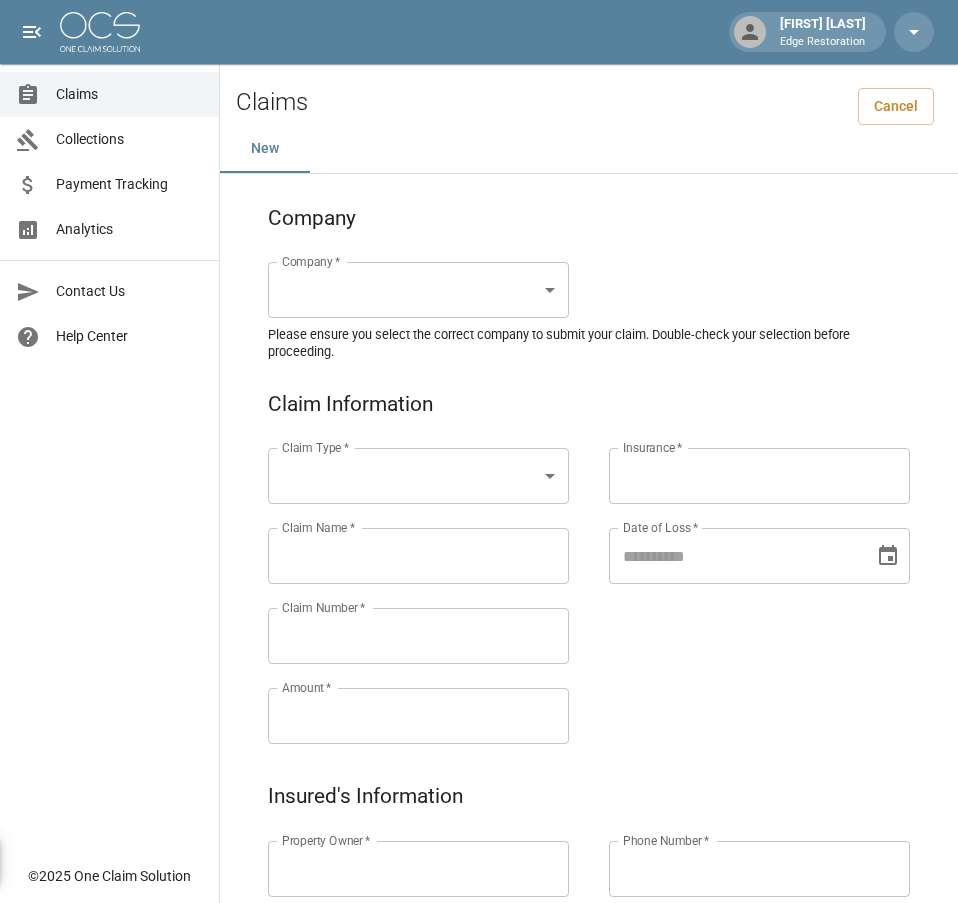 click on "Alicia Tubbs Edge Restoration Claims Collections Payment Tracking Analytics Contact Us Help Center ©  2025   One Claim Solution Claims Cancel New Company Company   * ​ Company   * Please ensure you select the correct company to submit your claim. Double-check your selection before proceeding. Claim Information Claim Type   * ​ Claim Type   * Claim Name   * Claim Name   * Claim Number   * Claim Number   * Amount   * Amount   * Insurance   * Insurance   * Date of Loss   * Date of Loss   * Insured's Information Property Owner   * Property Owner   * Mailing Address   * Mailing Address   * Mailing City   * Mailing City   * Mailing State   * Mailing State   * Mailing Zip   * Mailing Zip   * Phone Number   * Phone Number   * Alt. Phone Number Alt. Phone Number Email Email Documentation Invoice (PDF)* ​ Upload file(s) Invoice (PDF)* Work Authorization* ​ Upload file(s) Work Authorization* Photo Link Photo Link ​ Upload file(s) Testing ​ ​" at bounding box center [479, 929] 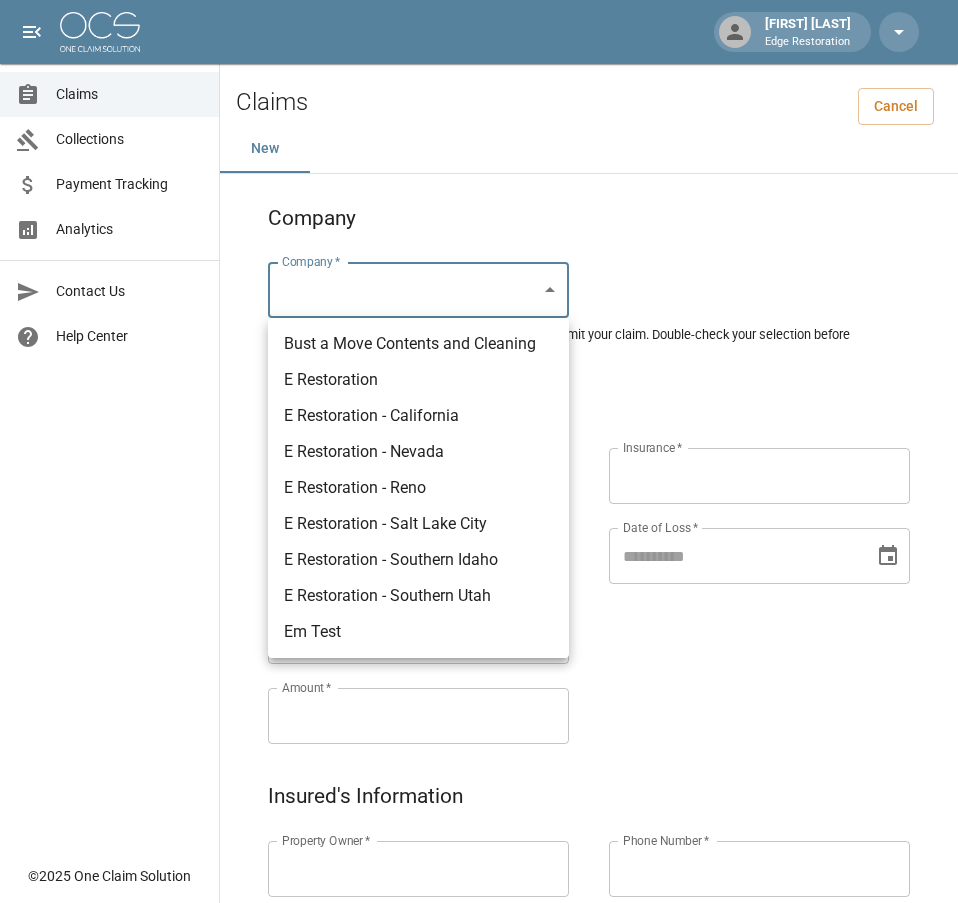 click on "E Restoration" at bounding box center [418, 380] 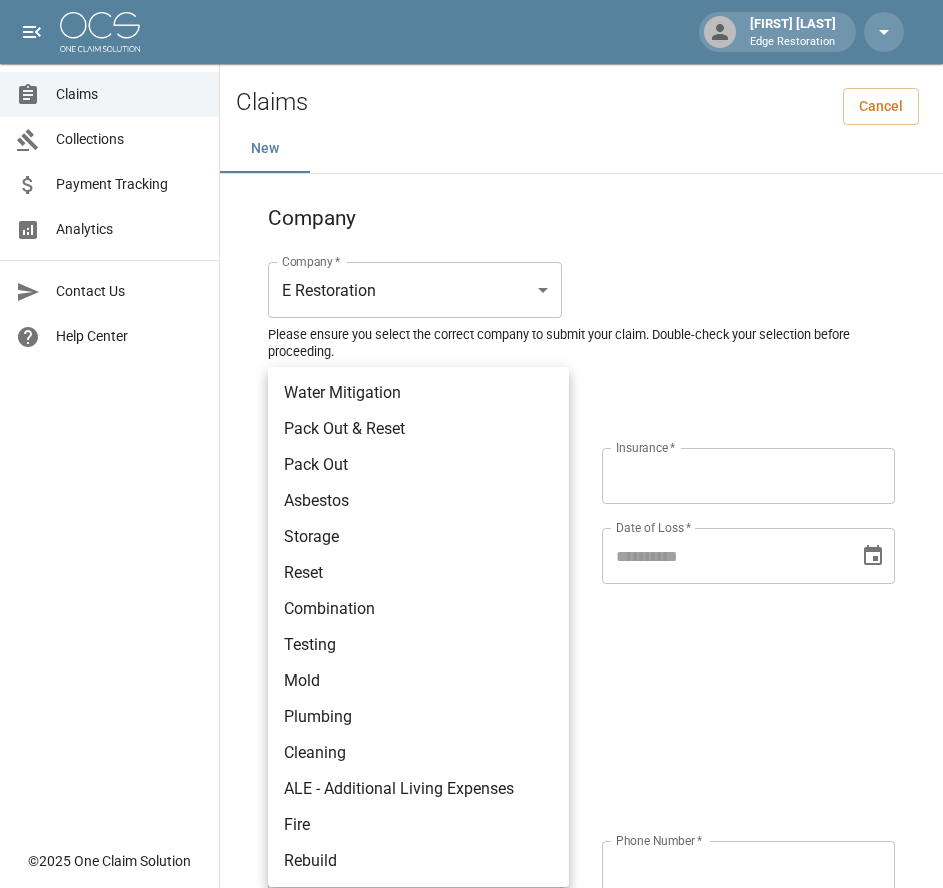 click on "Alicia Tubbs Edge Restoration Claims Collections Payment Tracking Analytics Contact Us Help Center ©  2025   One Claim Solution Claims Cancel New Company Company   * E Restoration *** Company   * Please ensure you select the correct company to submit your claim. Double-check your selection before proceeding. Claim Information Claim Type   * ​ Claim Type   * Claim Name   * Claim Name   * Claim Number   * Claim Number   * Amount   * Amount   * Insurance   * Insurance   * Date of Loss   * Date of Loss   * Insured's Information Property Owner   * Property Owner   * Mailing Address   * Mailing Address   * Mailing City   * Mailing City   * Mailing State   * Mailing State   * Mailing Zip   * Mailing Zip   * Phone Number   * Phone Number   * Alt. Phone Number Alt. Phone Number Email Email Documentation Invoice (PDF)* ​ Upload file(s) Invoice (PDF)* Work Authorization* ​ Upload file(s) Work Authorization* Photo Link Photo Link ​ Upload file(s) *" at bounding box center [471, 929] 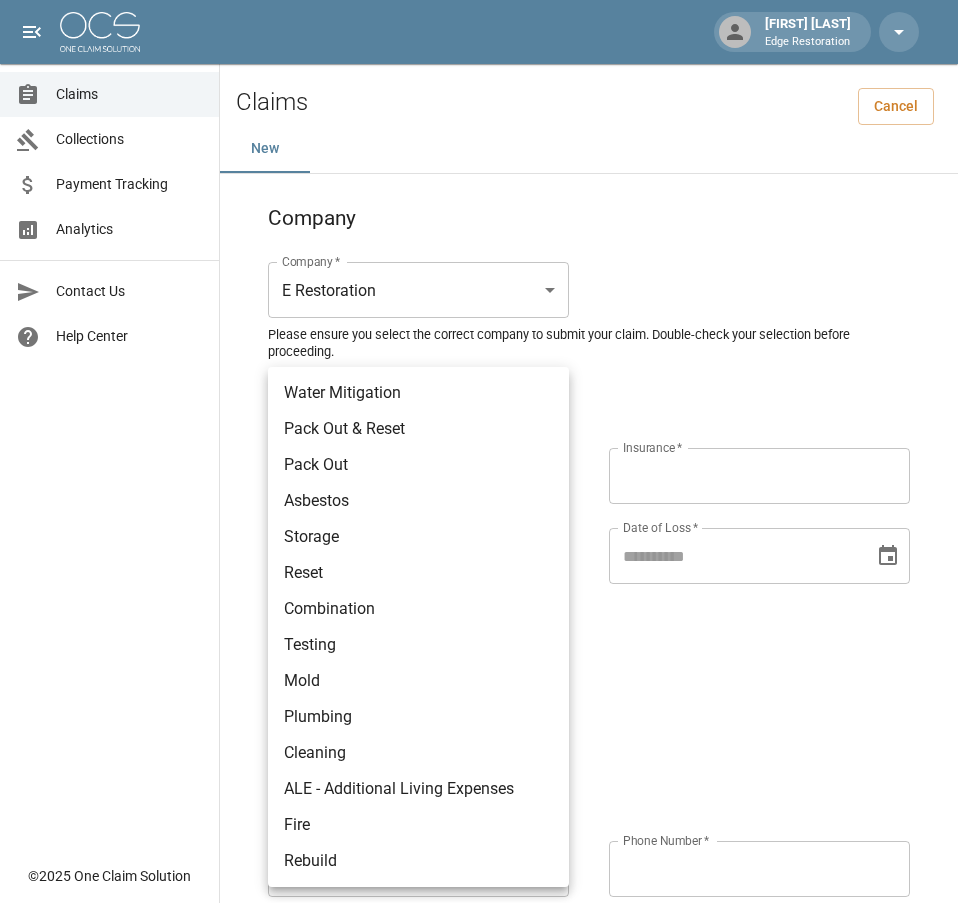 click on "Water Mitigation" at bounding box center (418, 393) 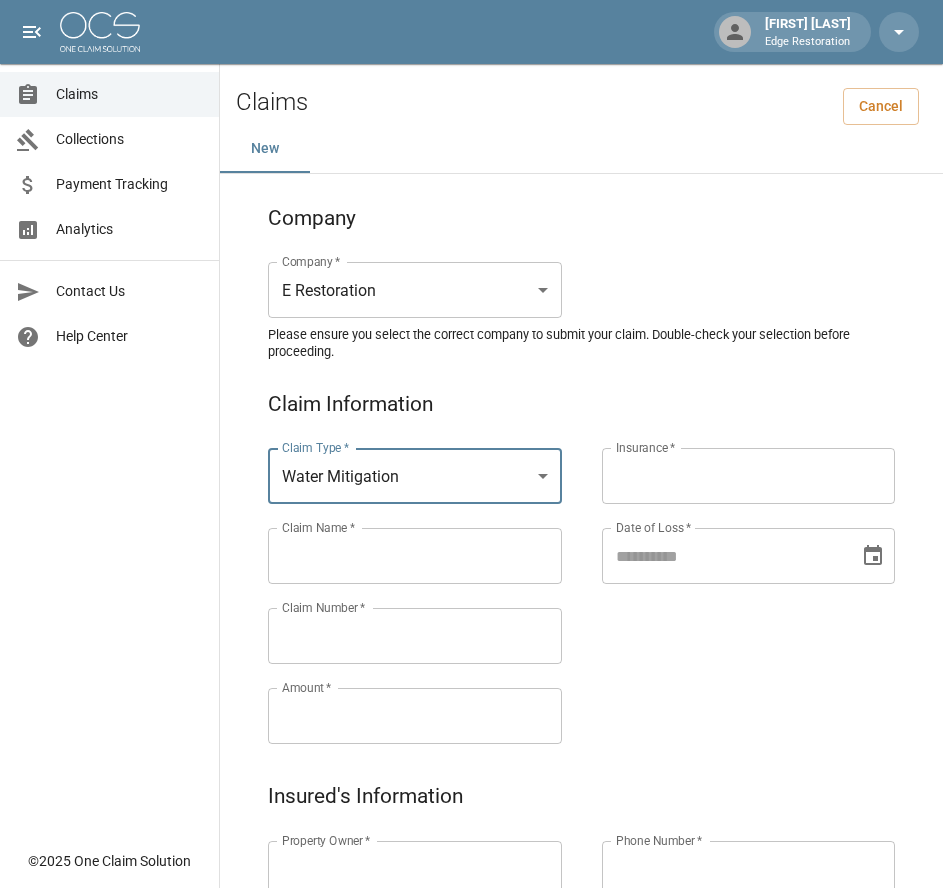 click on "Claims Collections Payment Tracking Analytics Contact Us Help Center" at bounding box center (109, 419) 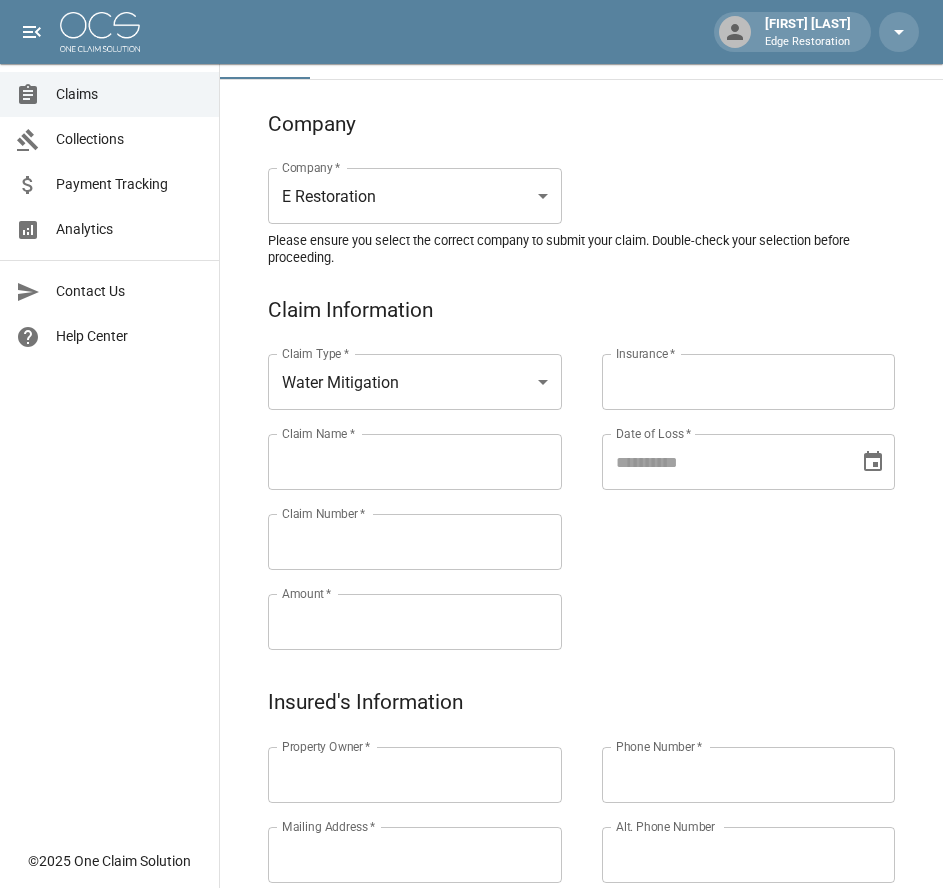 scroll, scrollTop: 95, scrollLeft: 0, axis: vertical 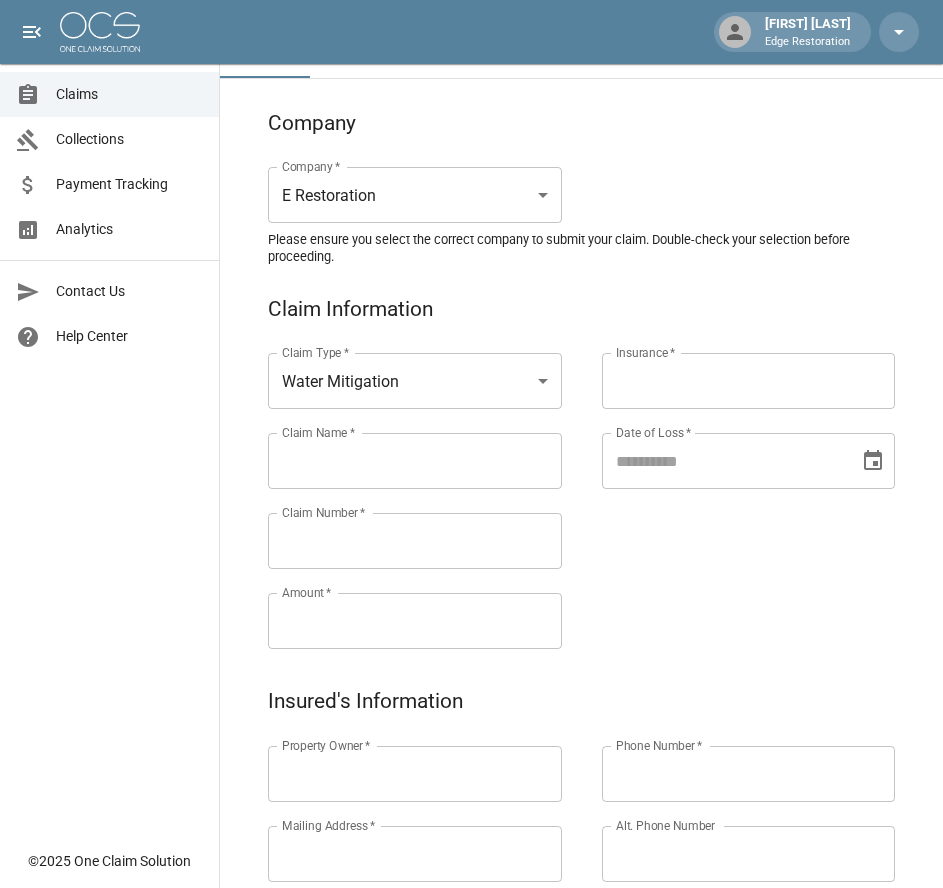 click on "Claim Name   *" at bounding box center (415, 461) 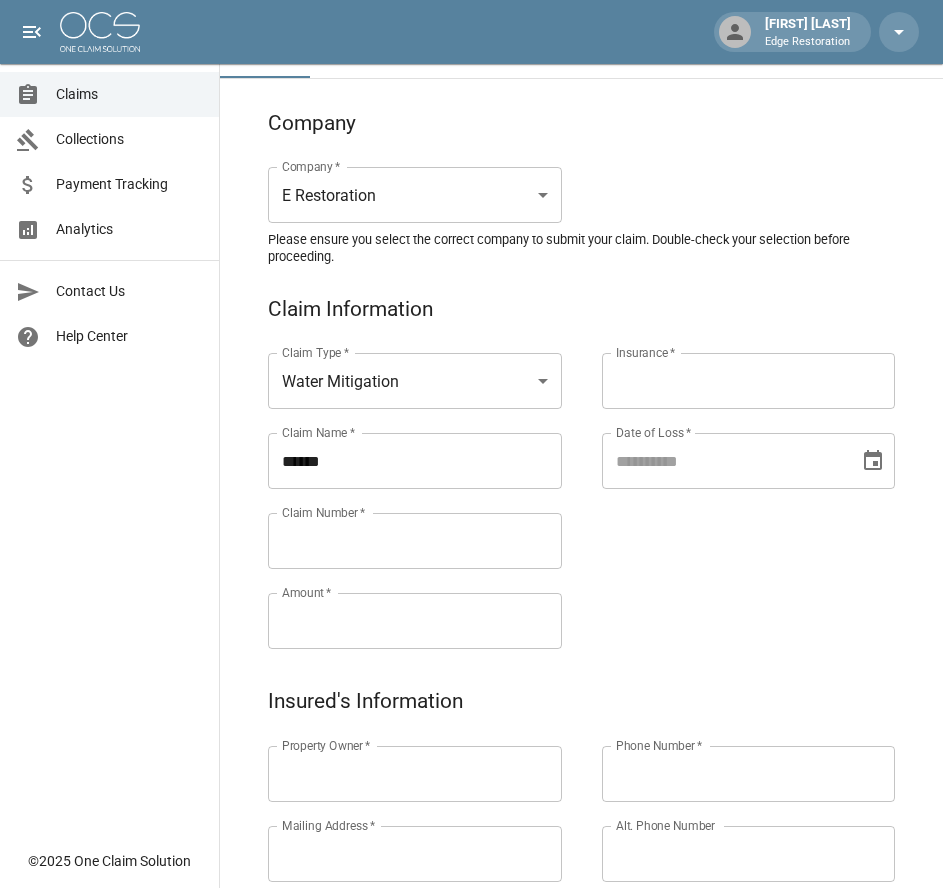 click on "*****" at bounding box center [415, 461] 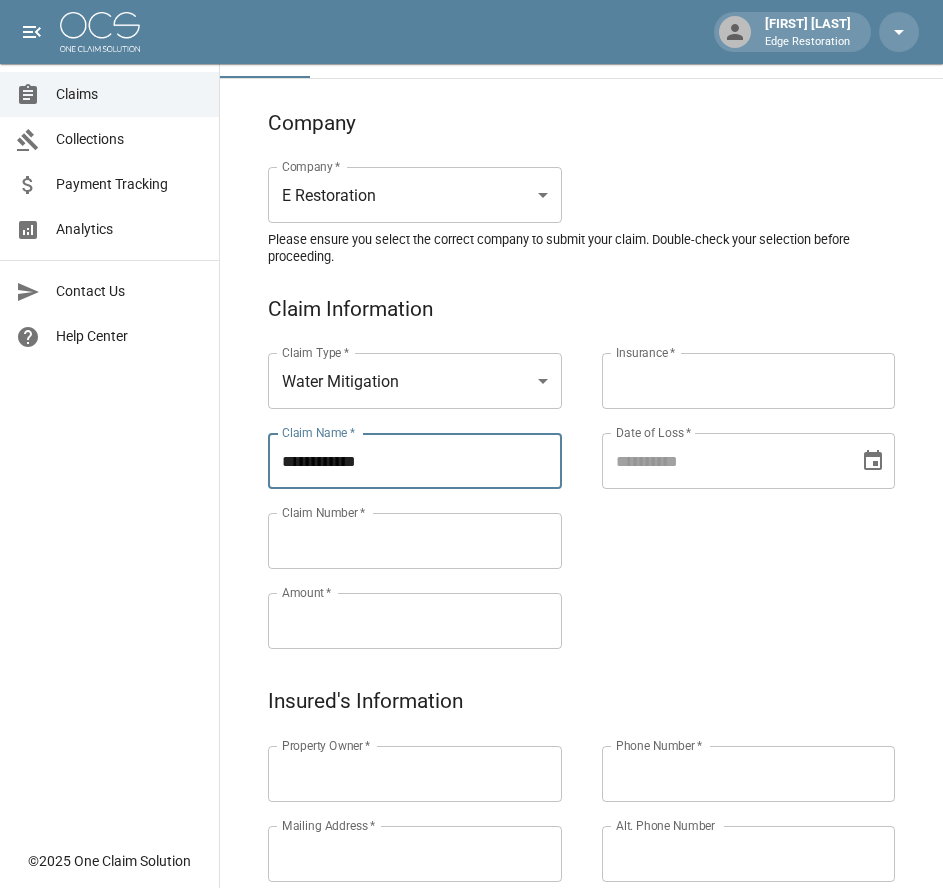 drag, startPoint x: 374, startPoint y: 463, endPoint x: 274, endPoint y: 475, distance: 100.71743 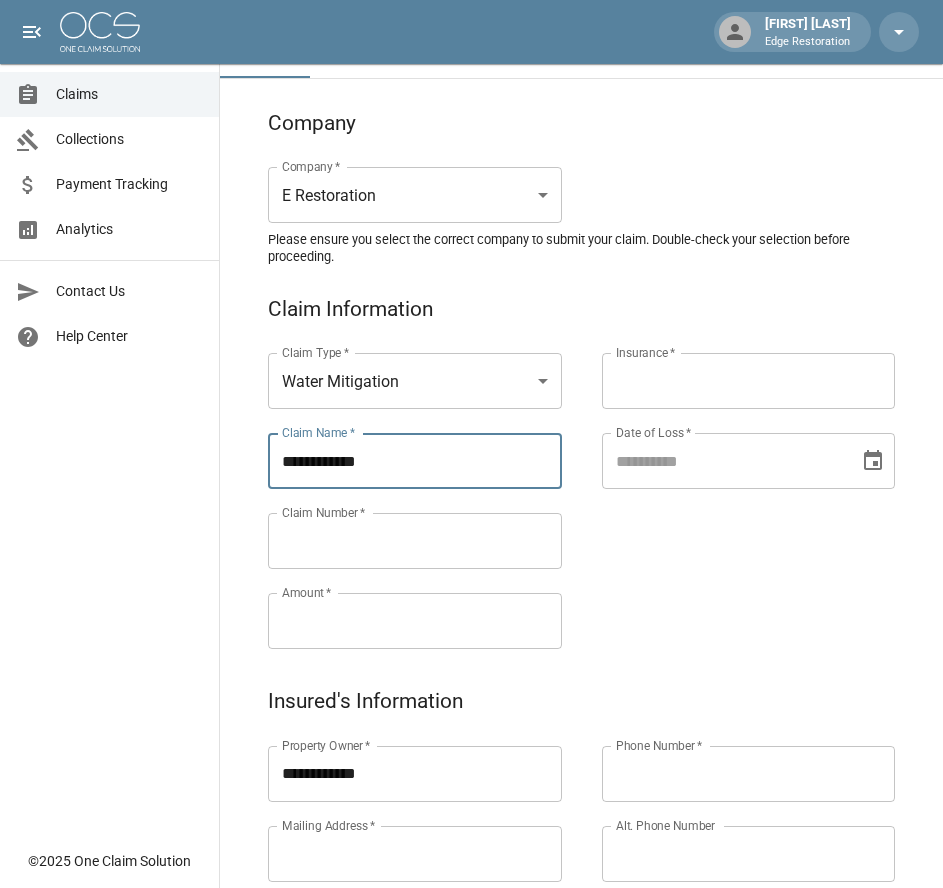 click on "**********" at bounding box center [415, 774] 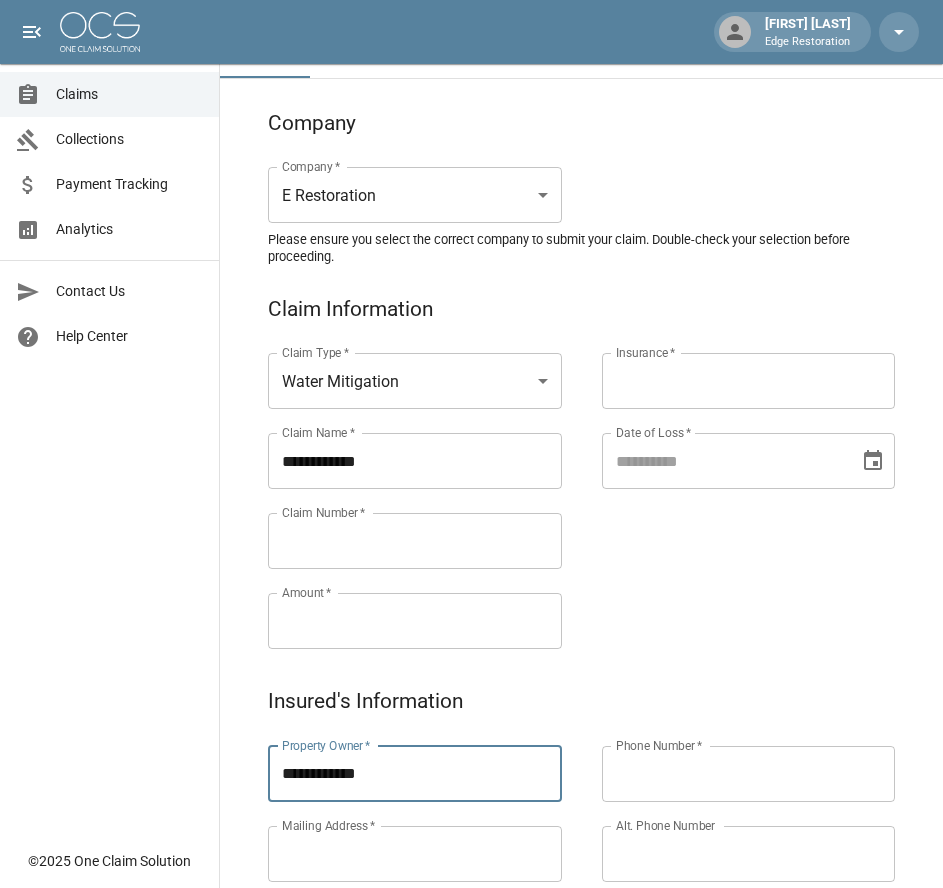 click on "Claims Collections Payment Tracking Analytics Contact Us Help Center" at bounding box center [109, 419] 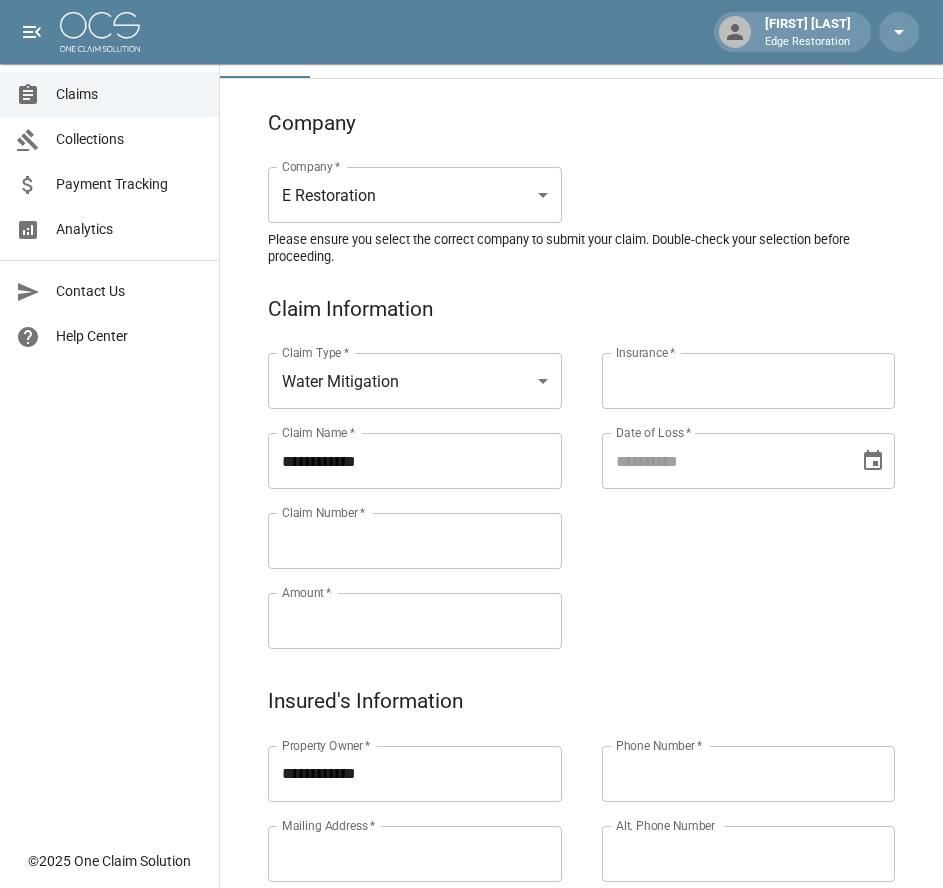 click on "Claims Collections Payment Tracking Analytics Contact Us Help Center" at bounding box center (109, 419) 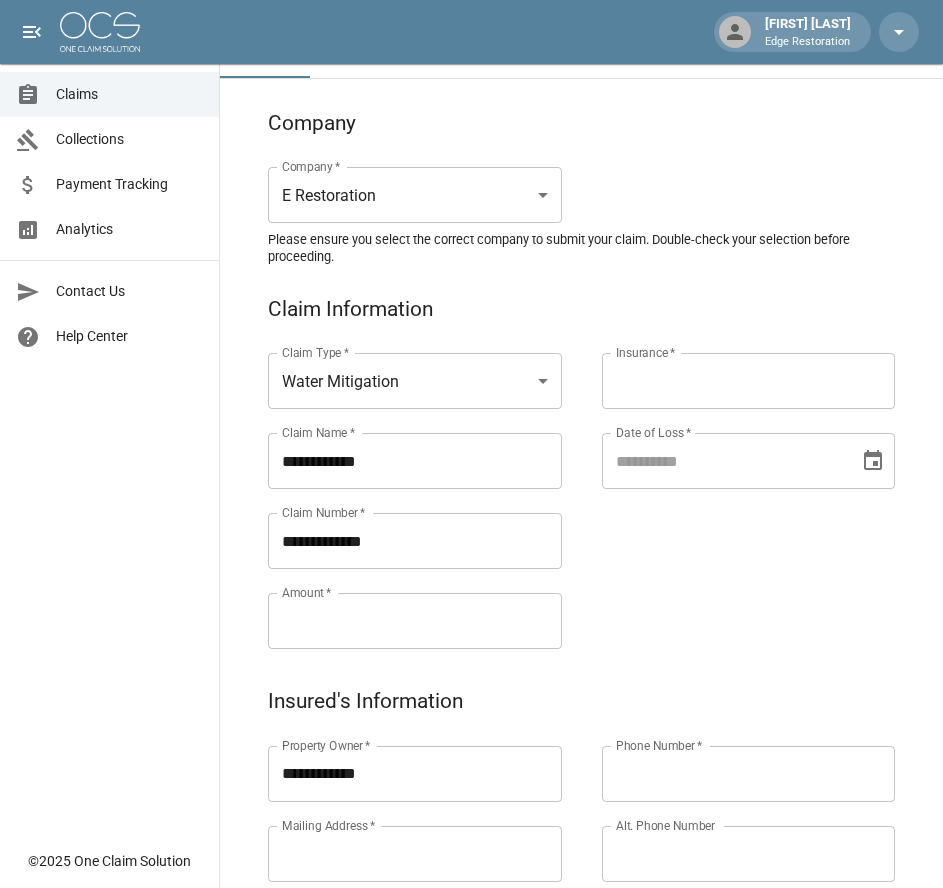 click on "**********" at bounding box center (415, 541) 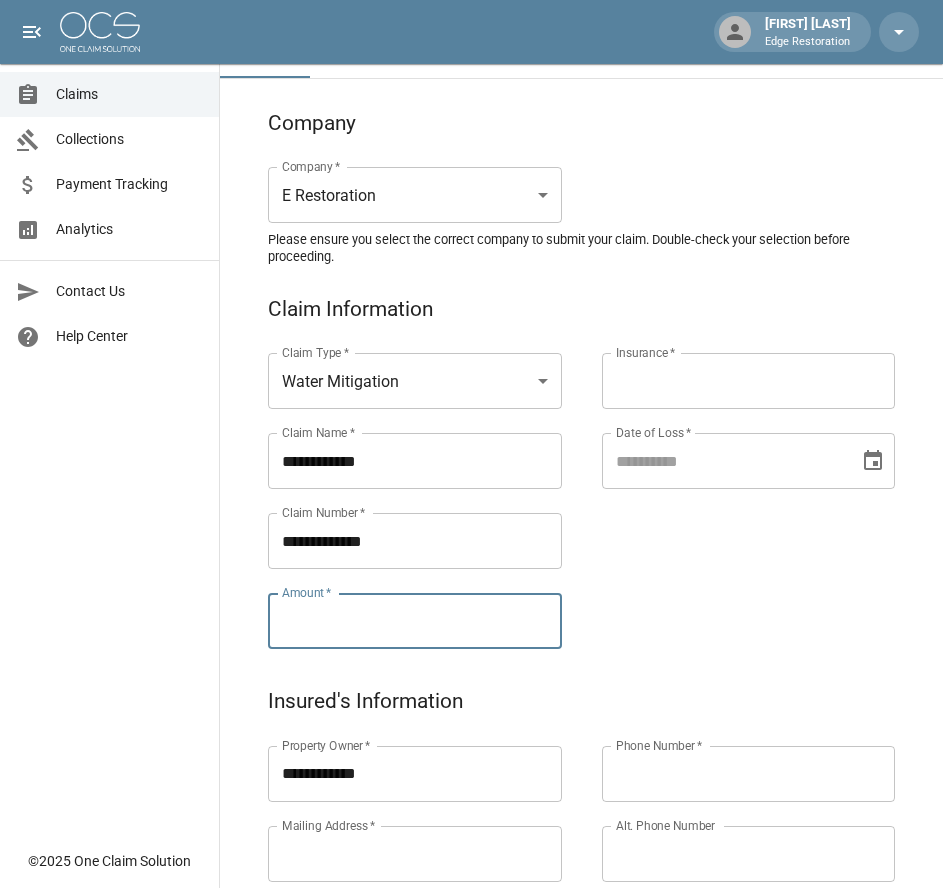 click on "Amount   *" at bounding box center (415, 621) 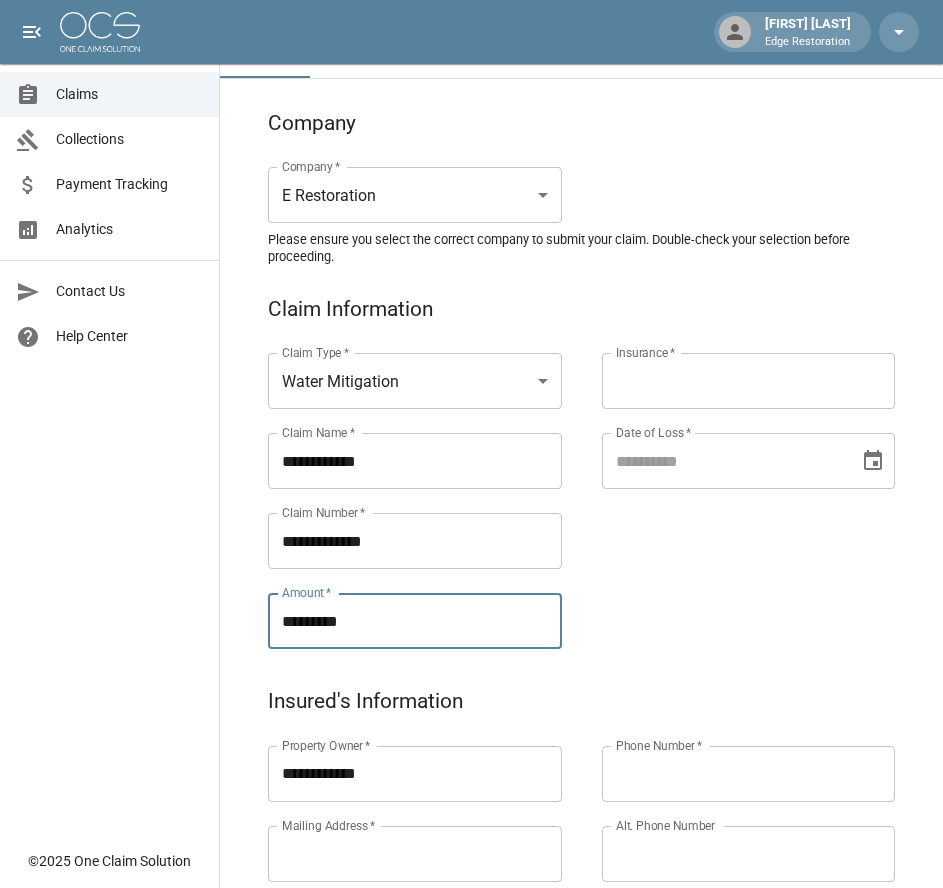 click on "Insurance   *" at bounding box center (749, 381) 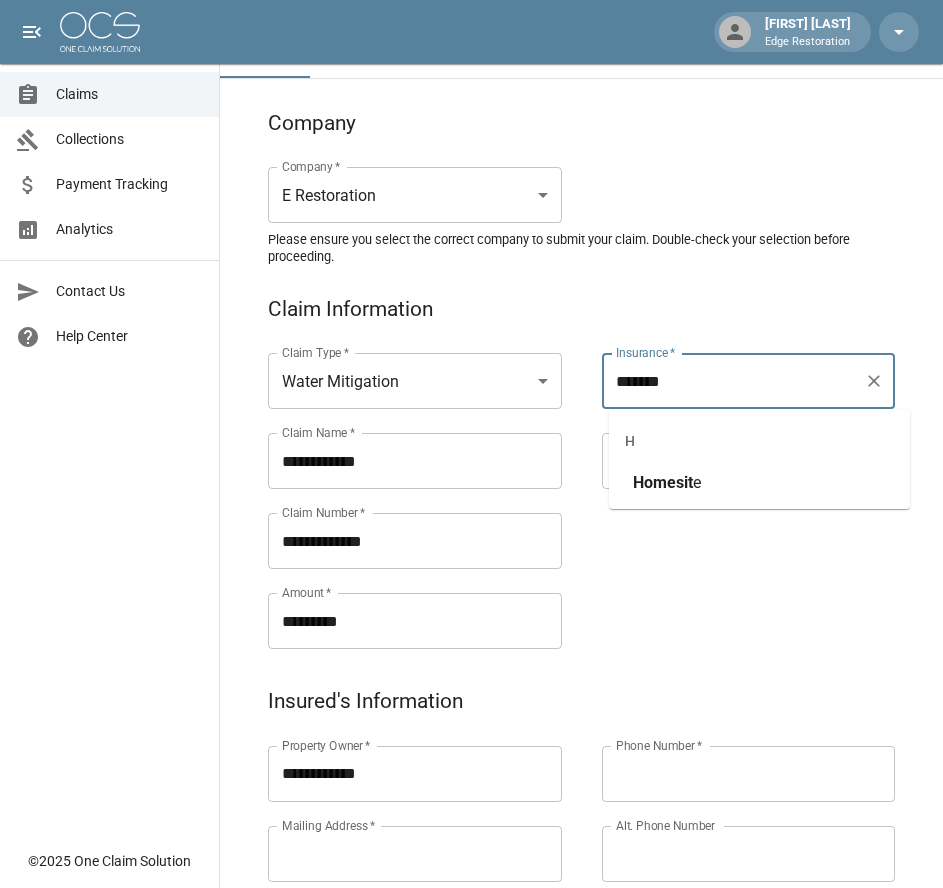 click on "Homesit" at bounding box center (663, 482) 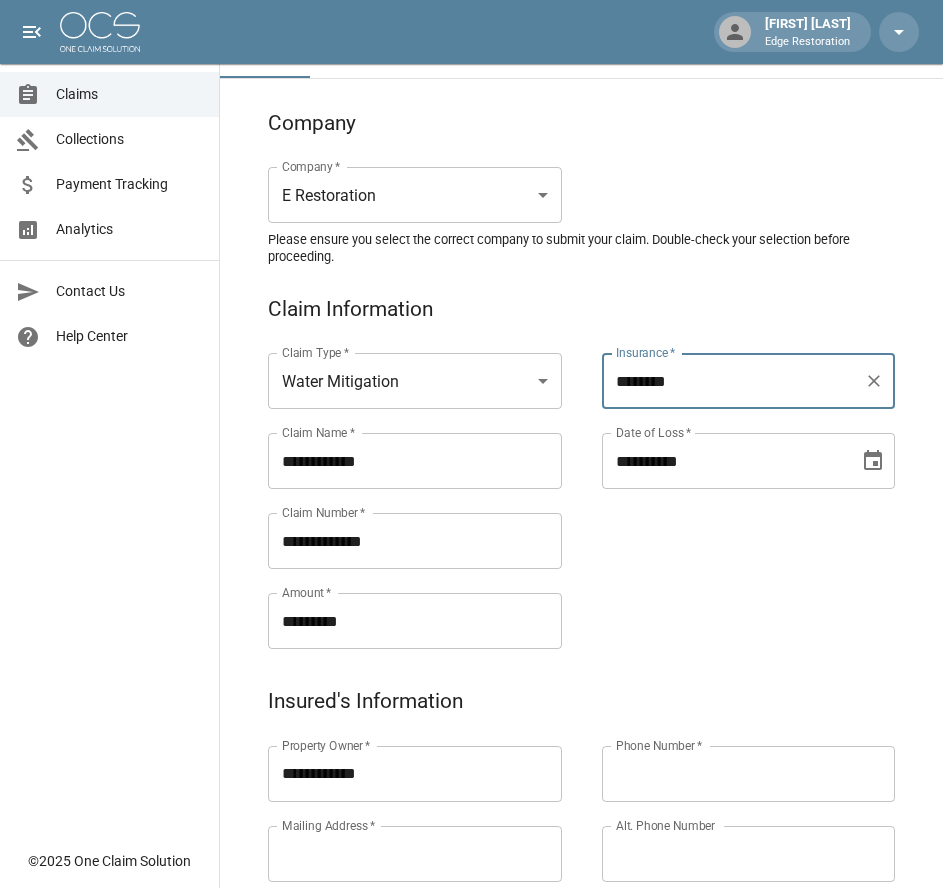click on "**********" at bounding box center (724, 461) 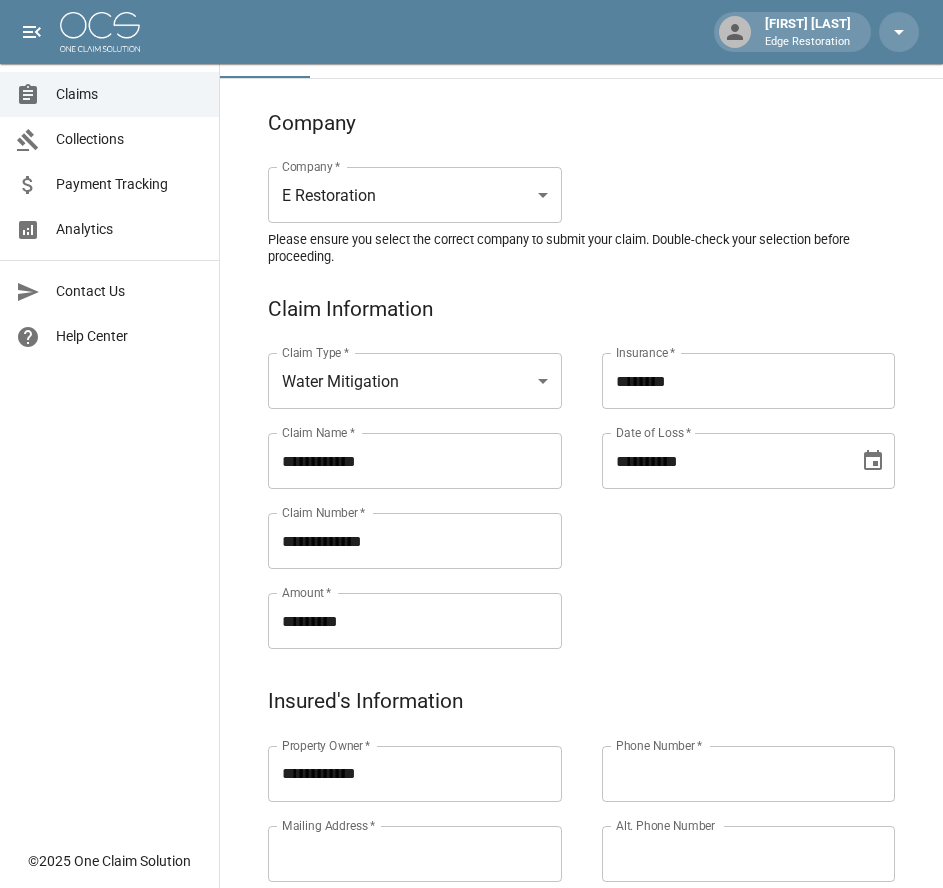 click on "**********" at bounding box center (729, 477) 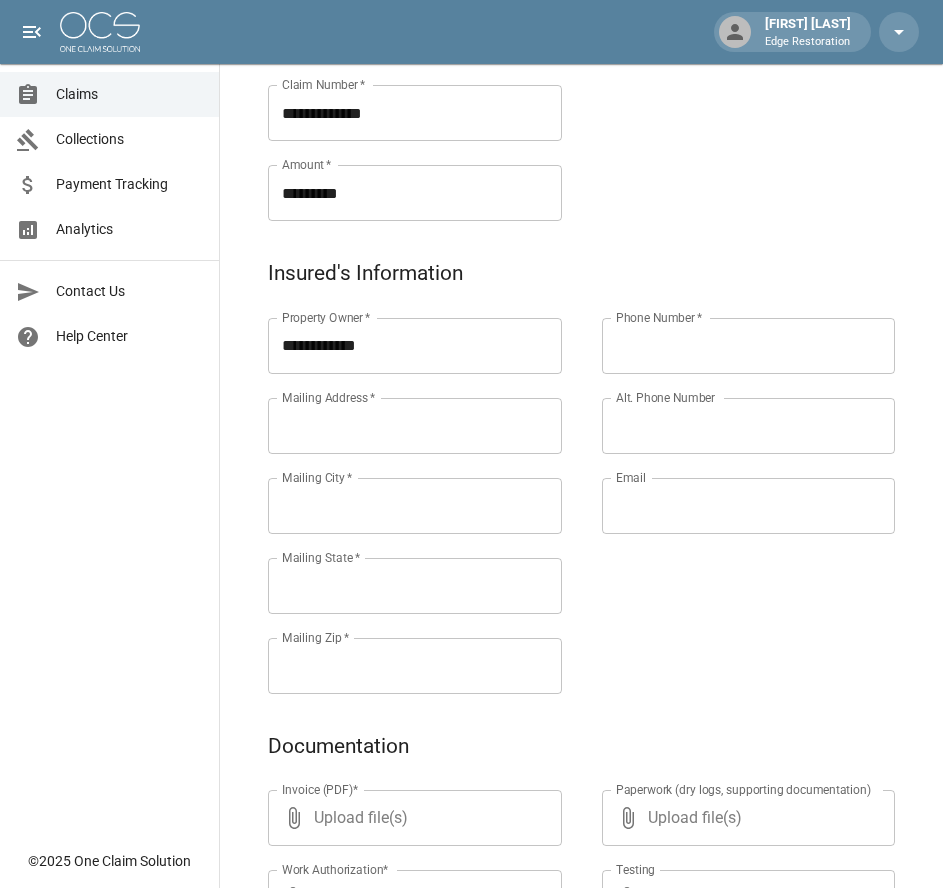 scroll, scrollTop: 526, scrollLeft: 0, axis: vertical 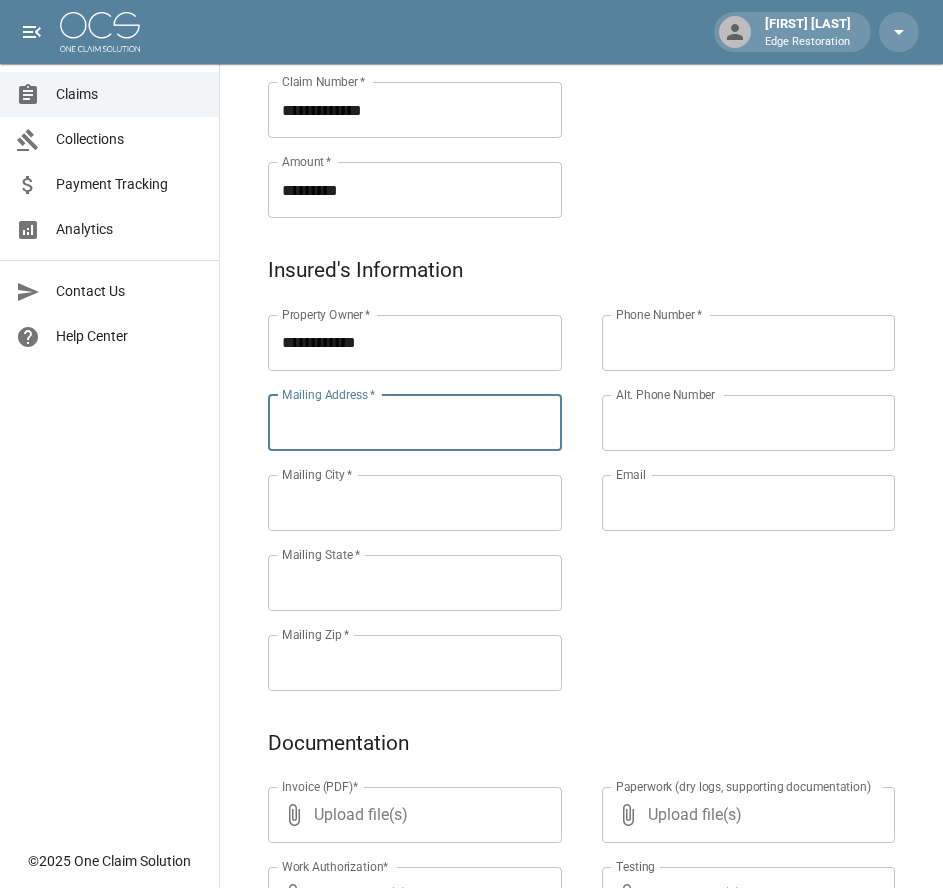click on "Mailing Address   *" at bounding box center [415, 423] 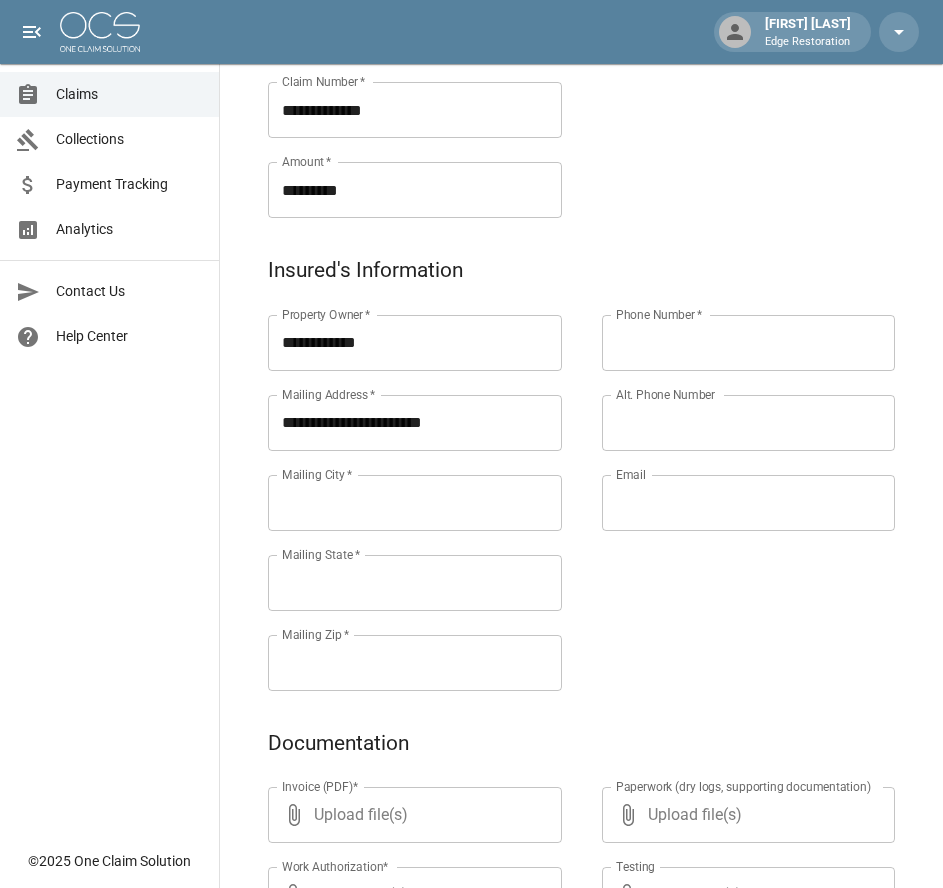 click on "Mailing City   *" at bounding box center (415, 503) 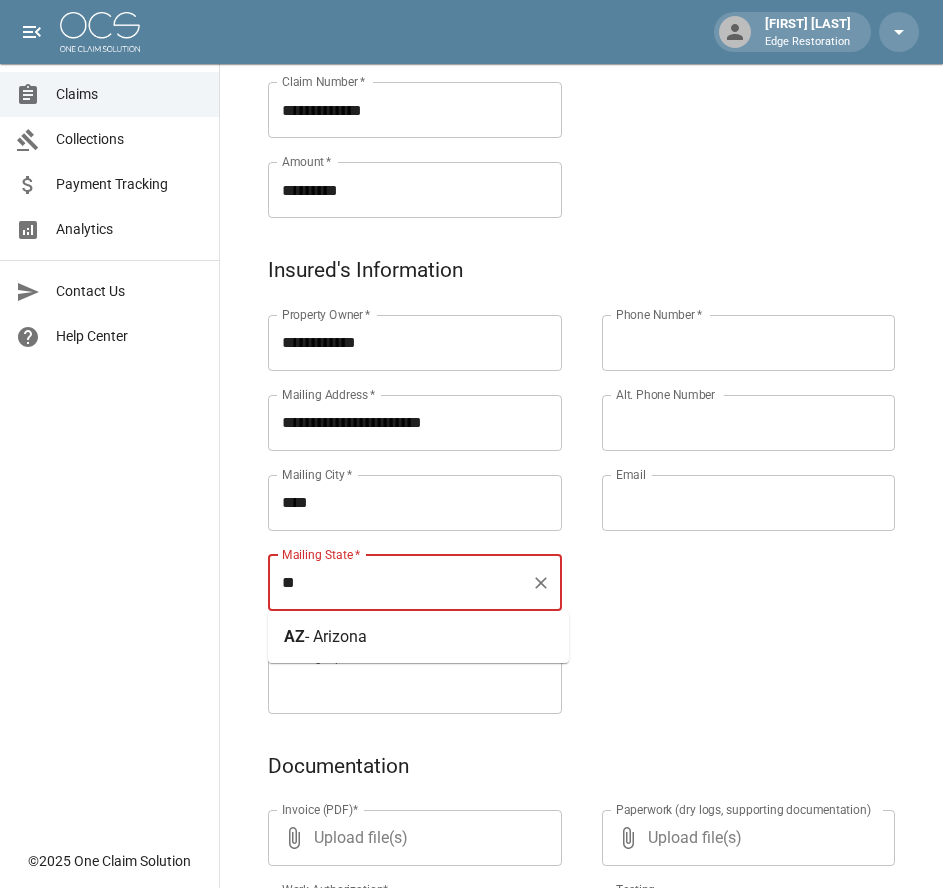 click on "- Arizona" at bounding box center (336, 636) 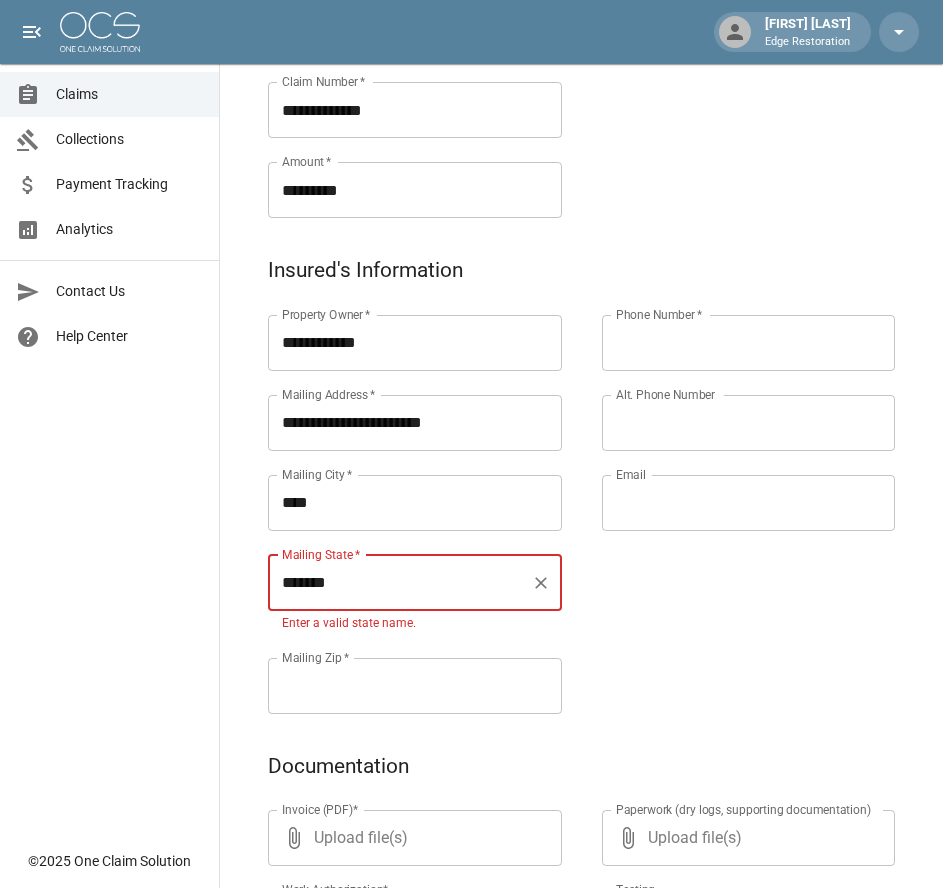 click on "Mailing Zip   *" at bounding box center (415, 686) 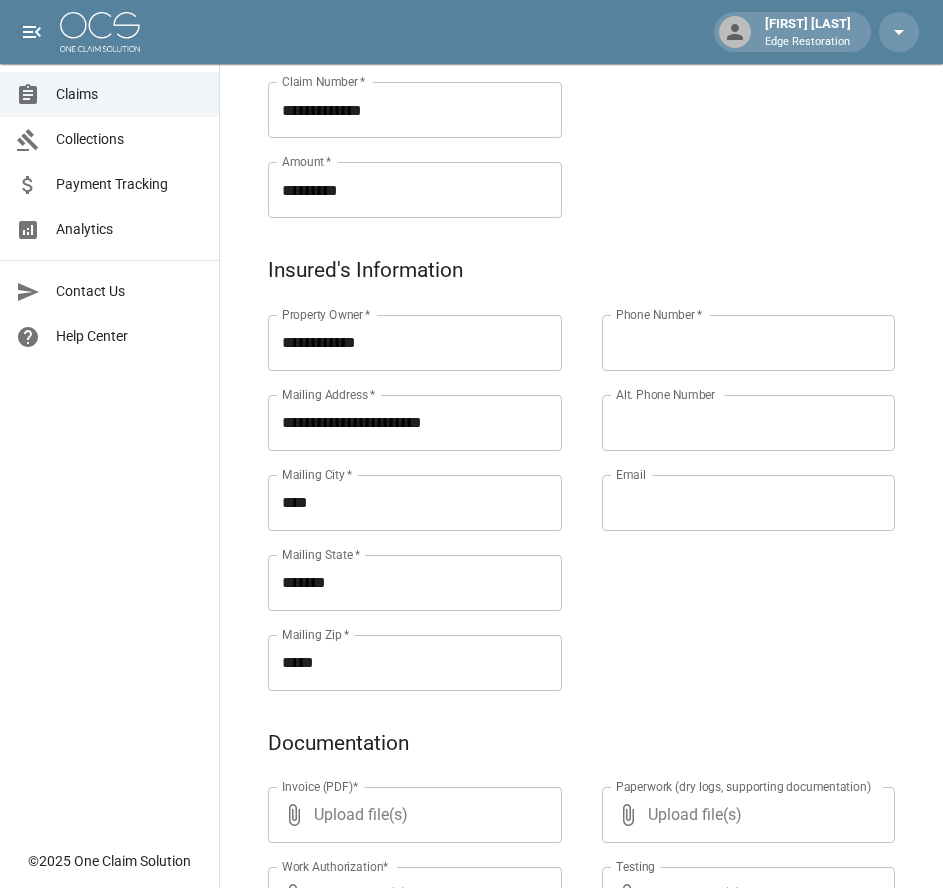 click on "Phone Number   *" at bounding box center (749, 343) 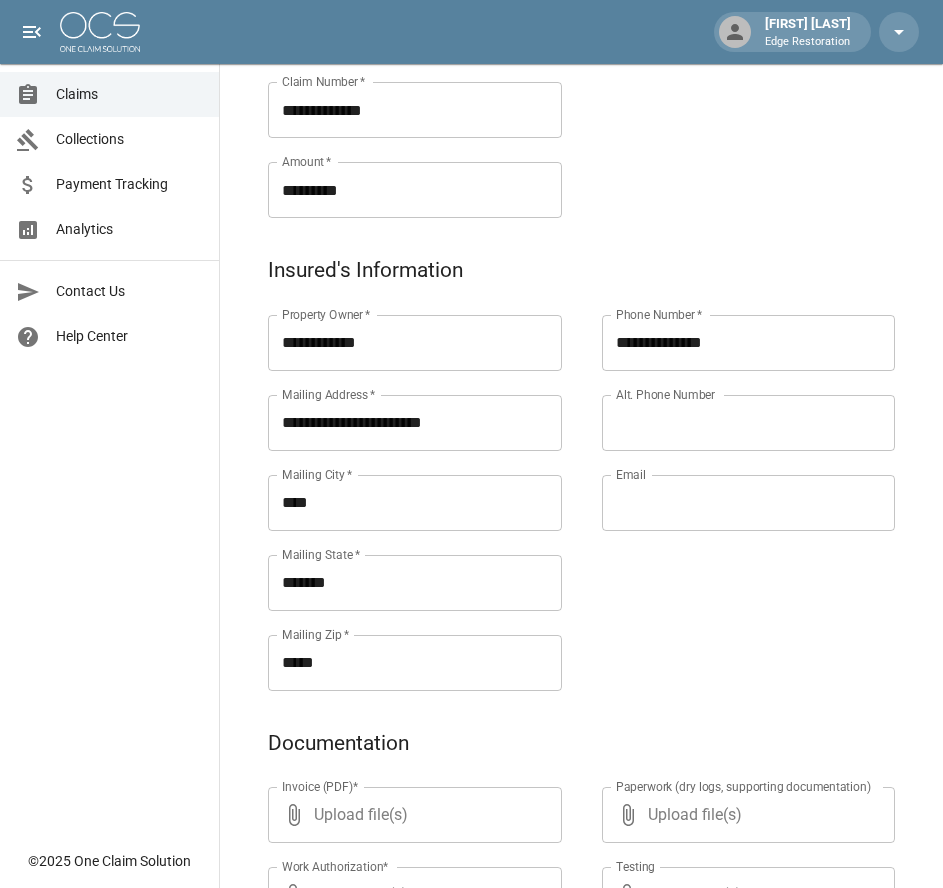 click on "Email" at bounding box center (749, 503) 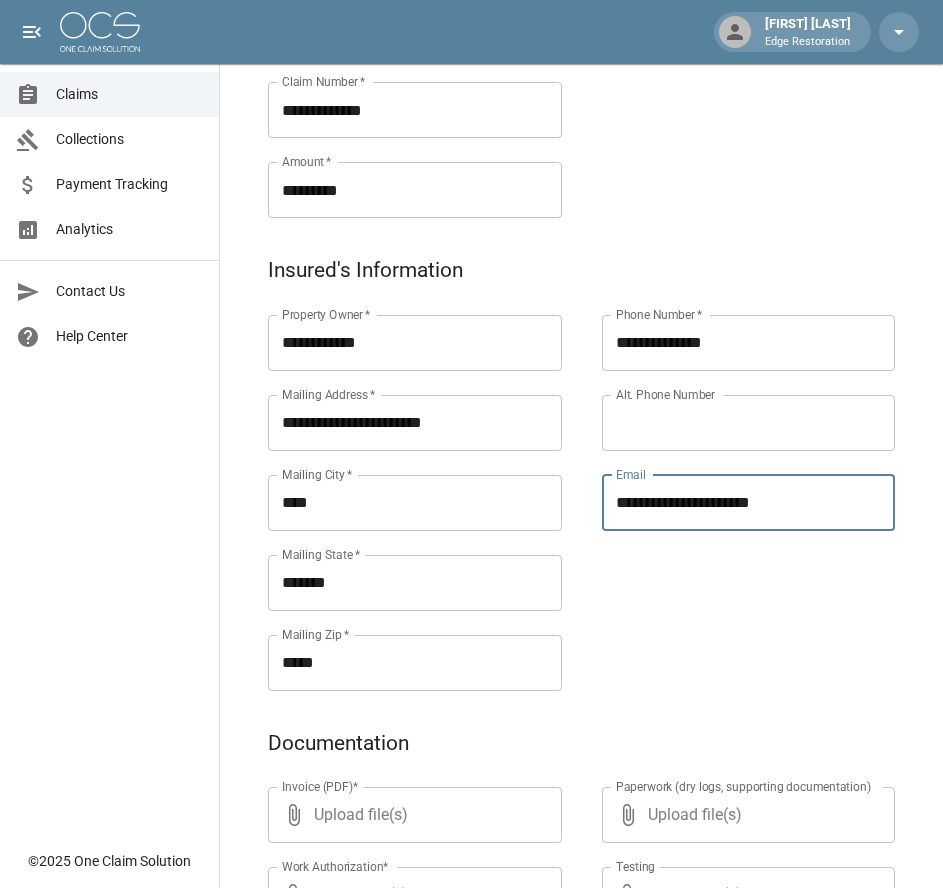 click on "**********" at bounding box center [729, 479] 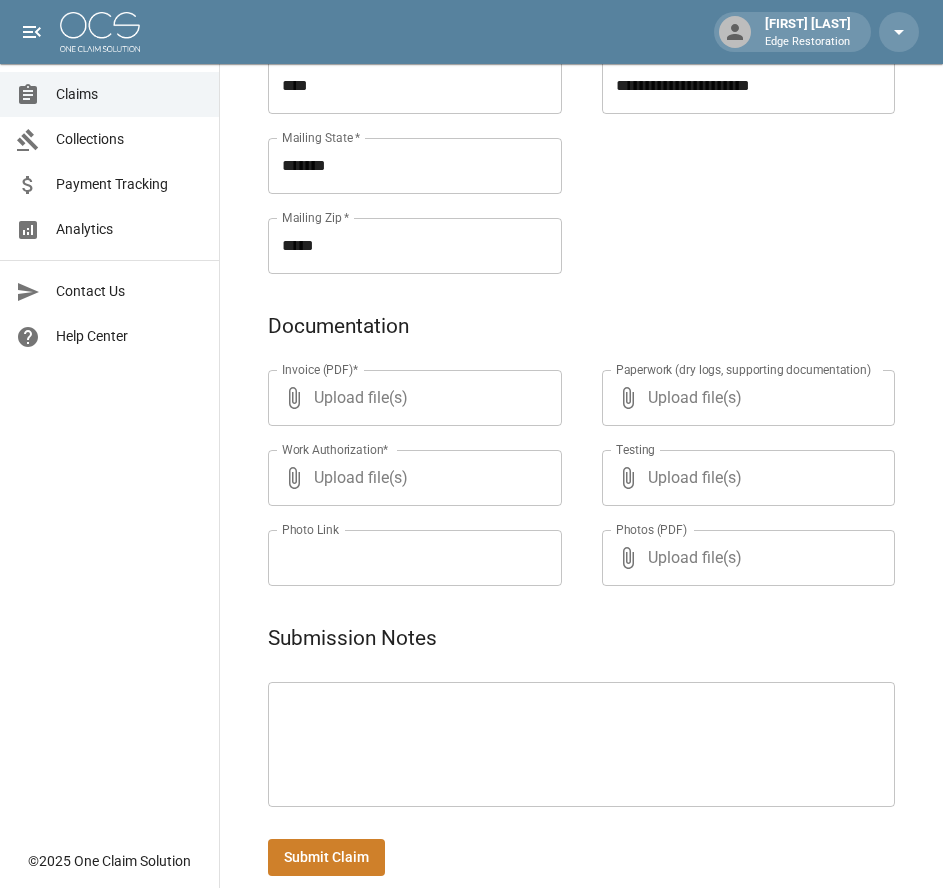 scroll, scrollTop: 971, scrollLeft: 0, axis: vertical 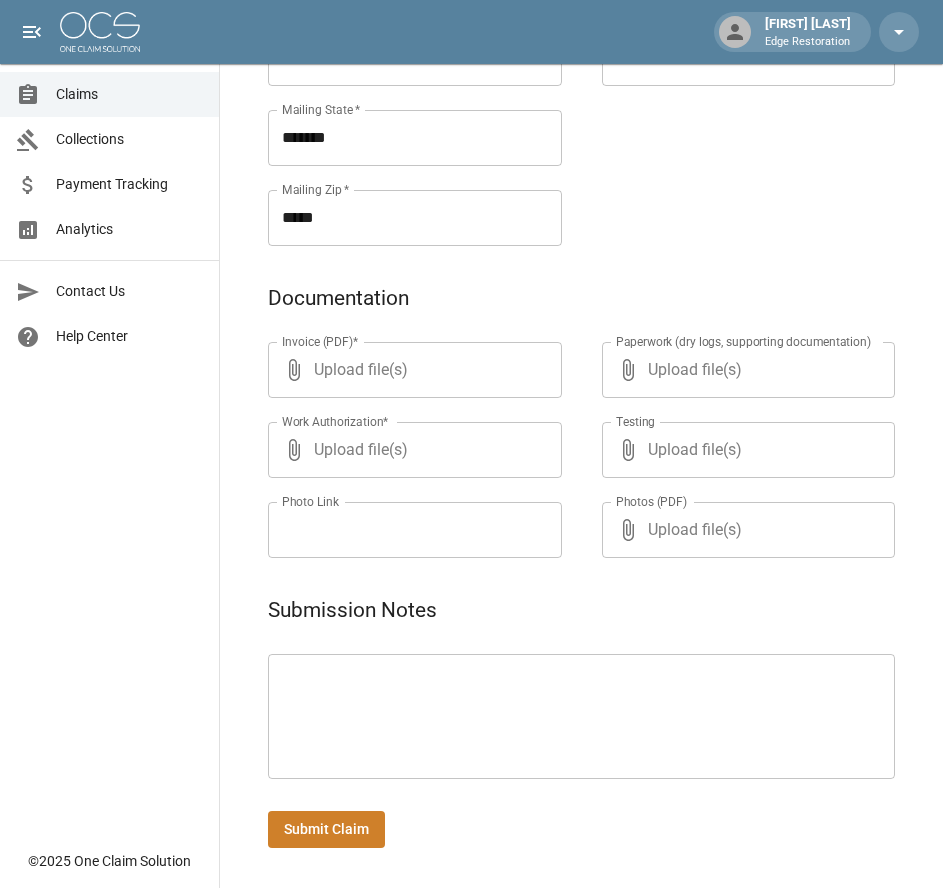 click at bounding box center (581, 717) 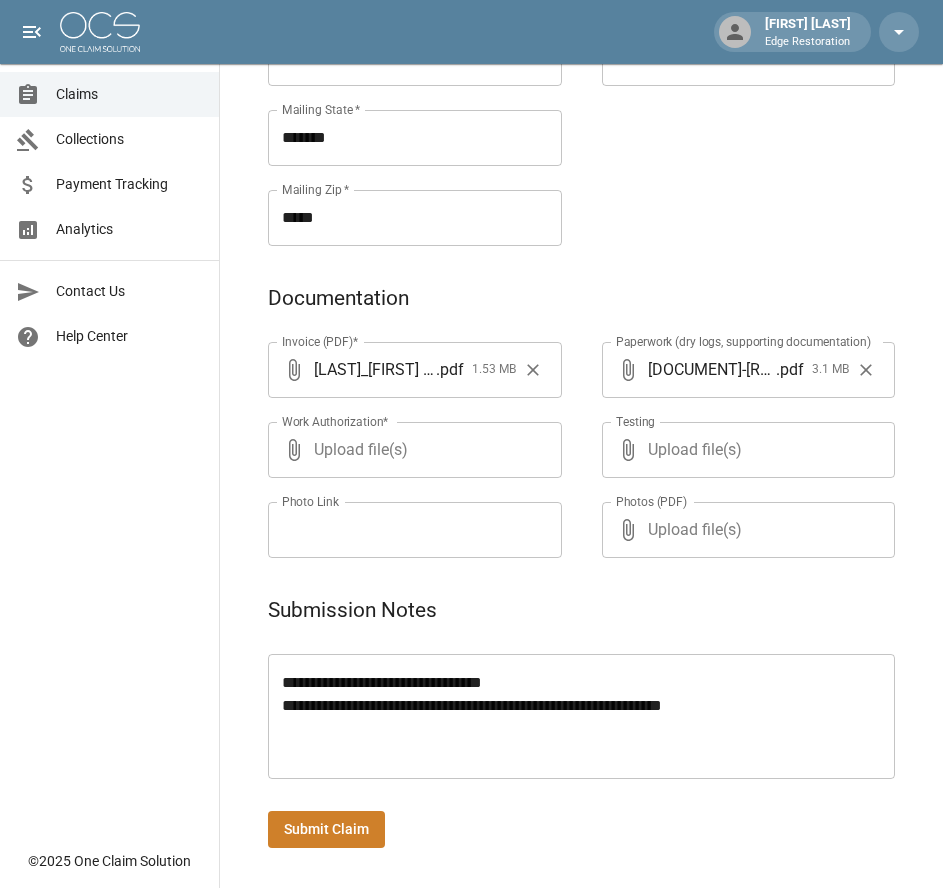 click on "Submit Claim" at bounding box center [326, 829] 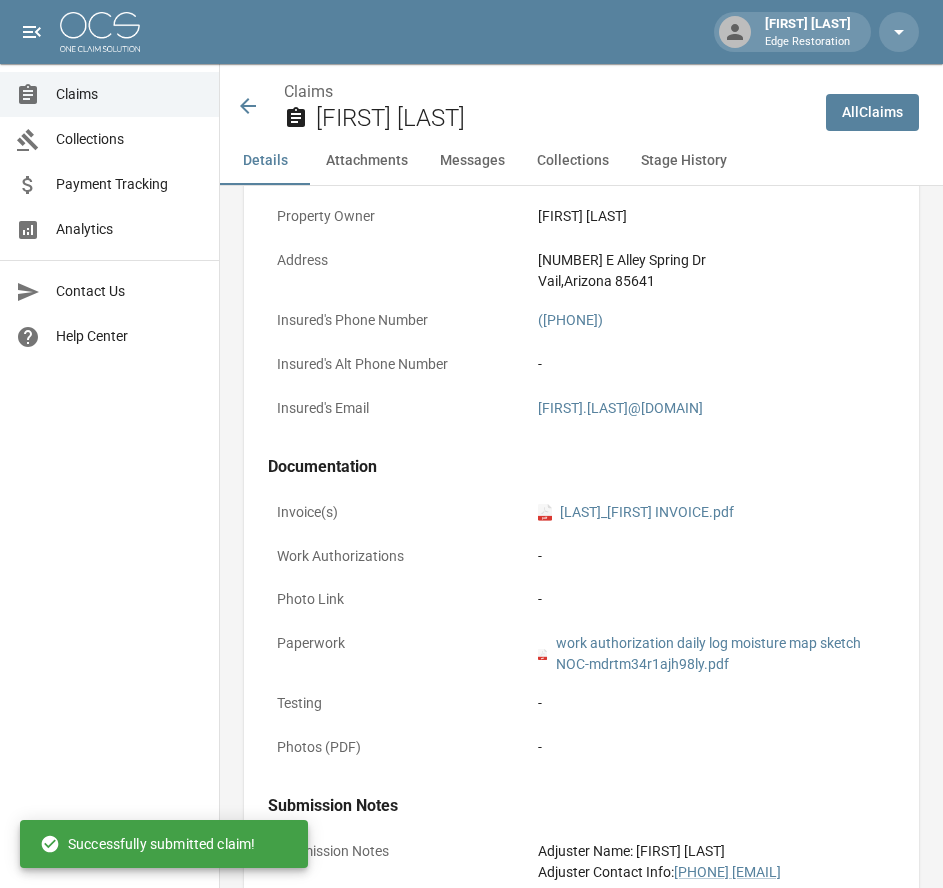 click at bounding box center [100, 32] 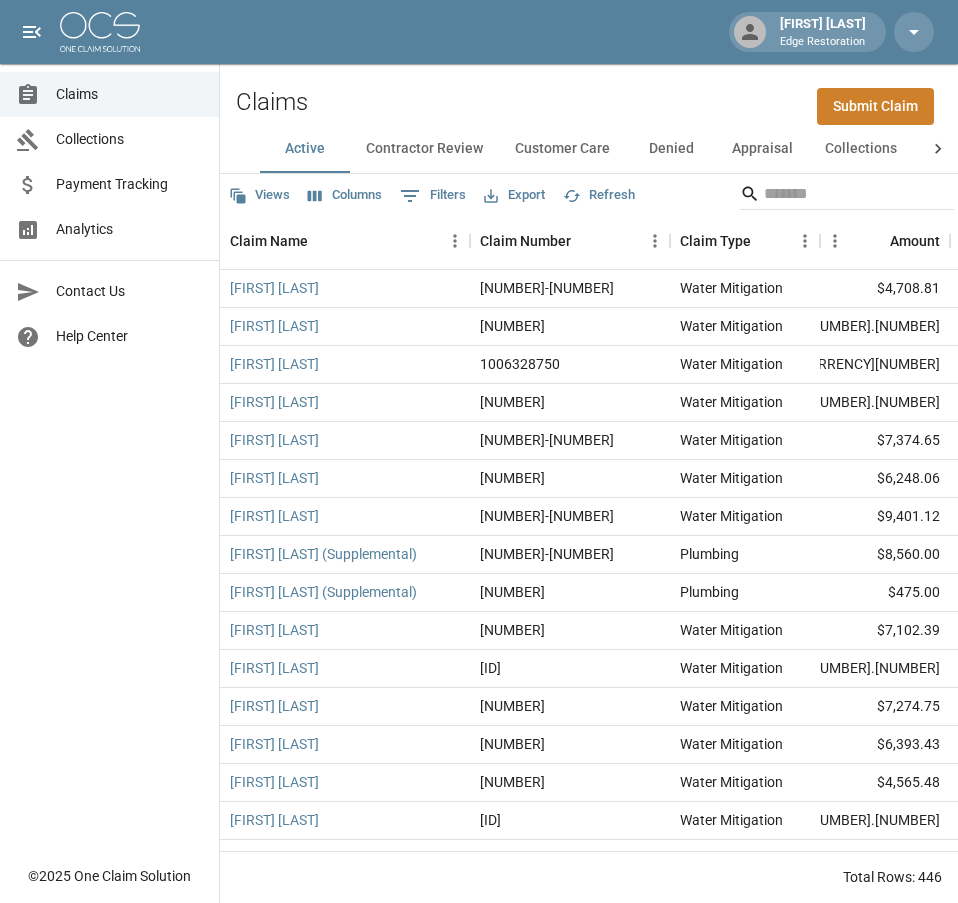 click on "Submit Claim" at bounding box center [875, 106] 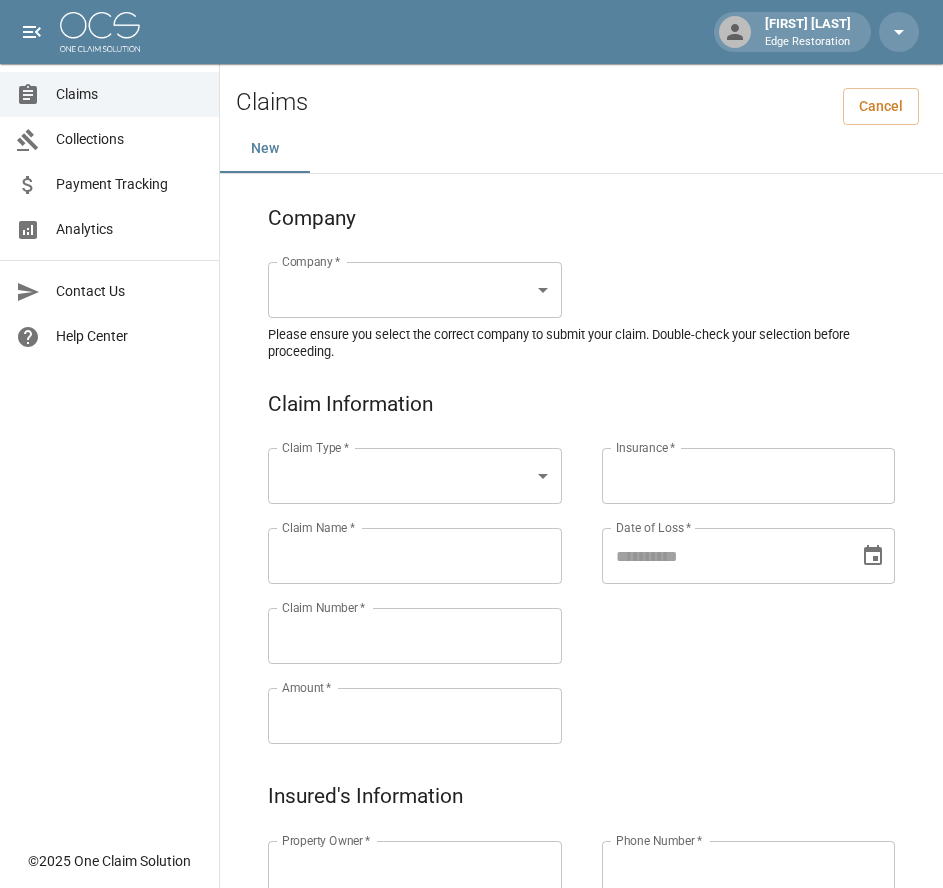 click on "Alicia Tubbs Edge Restoration Claims Collections Payment Tracking Analytics Contact Us Help Center ©  2025   One Claim Solution Claims Cancel New Company Company   * ​ Company   * Please ensure you select the correct company to submit your claim. Double-check your selection before proceeding. Claim Information Claim Type   * ​ Claim Type   * Claim Name   * Claim Name   * Claim Number   * Claim Number   * Amount   * Amount   * Insurance   * Insurance   * Date of Loss   * Date of Loss   * Insured's Information Property Owner   * Property Owner   * Mailing Address   * Mailing Address   * Mailing City   * Mailing City   * Mailing State   * Mailing State   * Mailing Zip   * Mailing Zip   * Phone Number   * Phone Number   * Alt. Phone Number Alt. Phone Number Email Email Documentation Invoice (PDF)* ​ Upload file(s) Invoice (PDF)* Work Authorization* ​ Upload file(s) Work Authorization* Photo Link Photo Link ​ Upload file(s) Testing ​ ​" at bounding box center [471, 929] 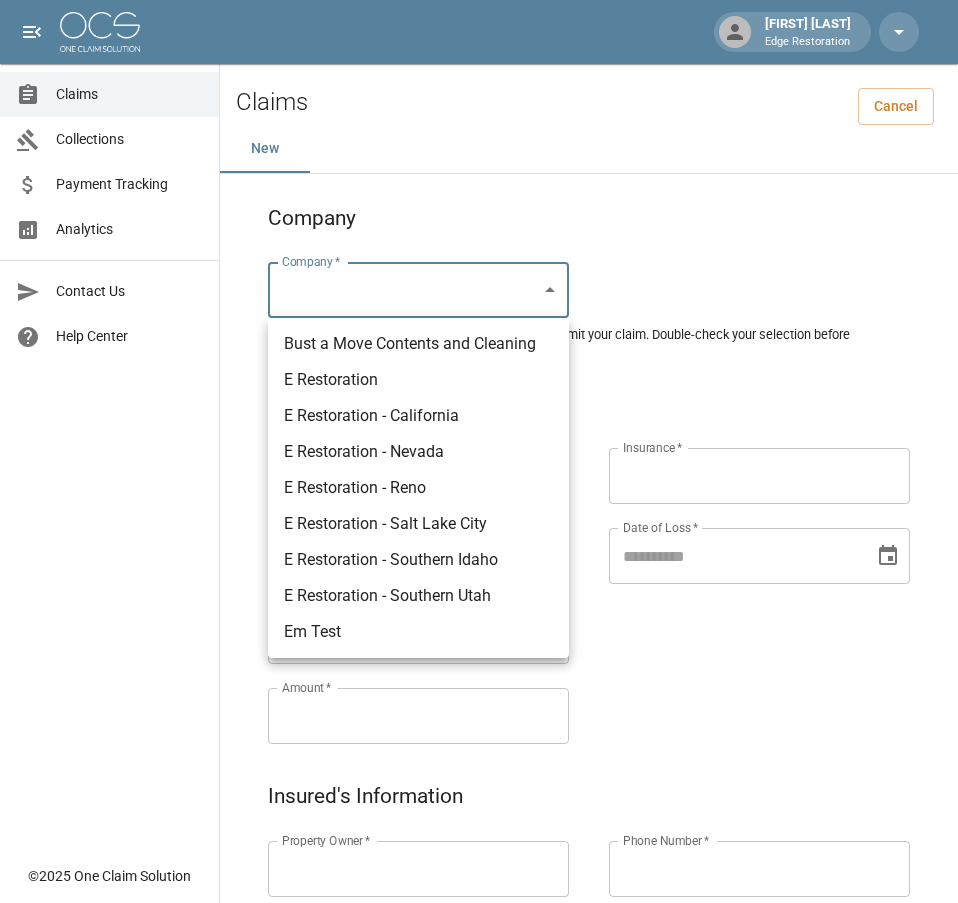 click on "E Restoration" at bounding box center (418, 380) 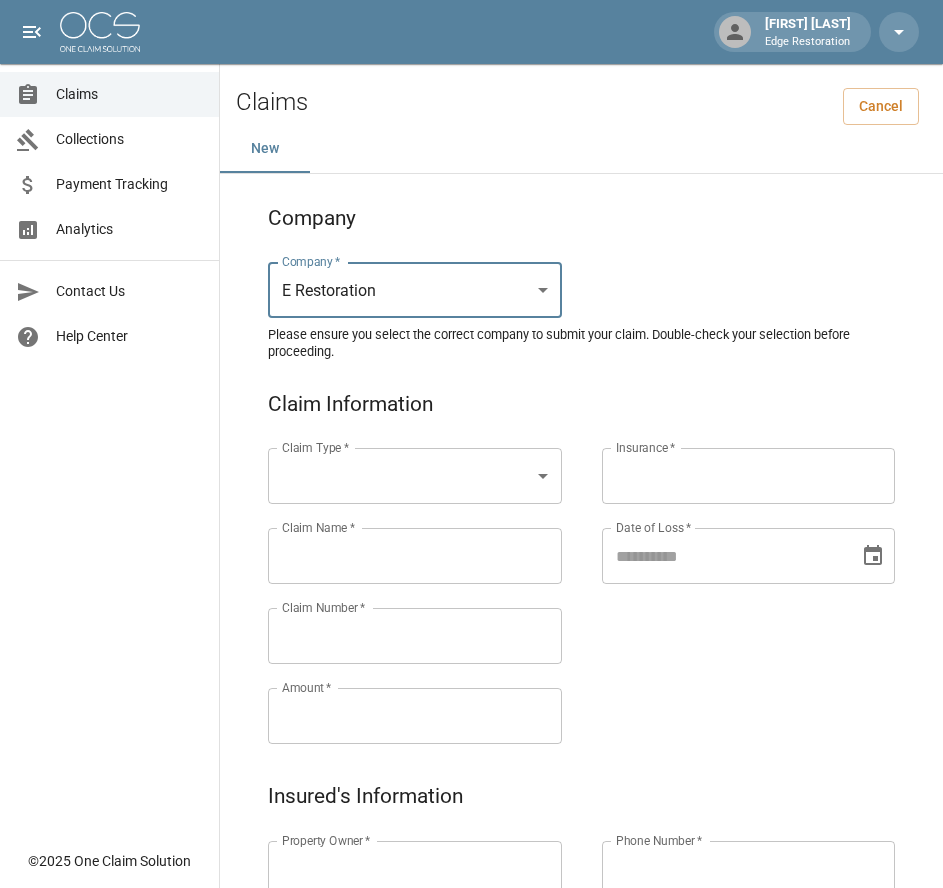 click on "Alicia Tubbs Edge Restoration Claims Collections Payment Tracking Analytics Contact Us Help Center ©  2025   One Claim Solution Claims Cancel New Company Company   * E Restoration *** Company   * Please ensure you select the correct company to submit your claim. Double-check your selection before proceeding. Claim Information Claim Type   * ​ Claim Type   * Claim Name   * Claim Name   * Claim Number   * Claim Number   * Amount   * Amount   * Insurance   * Insurance   * Date of Loss   * Date of Loss   * Insured's Information Property Owner   * Property Owner   * Mailing Address   * Mailing Address   * Mailing City   * Mailing City   * Mailing State   * Mailing State   * Mailing Zip   * Mailing Zip   * Phone Number   * Phone Number   * Alt. Phone Number Alt. Phone Number Email Email Documentation Invoice (PDF)* ​ Upload file(s) Invoice (PDF)* Work Authorization* ​ Upload file(s) Work Authorization* Photo Link Photo Link ​ Upload file(s) *" at bounding box center (471, 929) 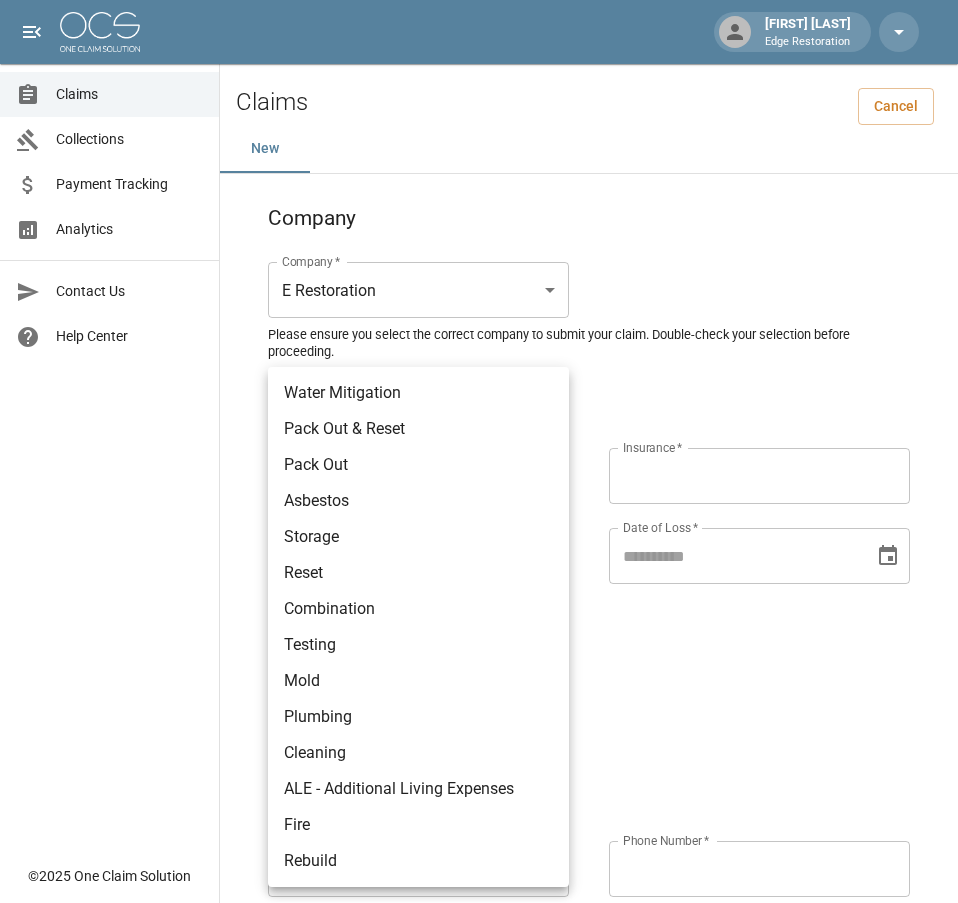 click on "Testing" at bounding box center (418, 645) 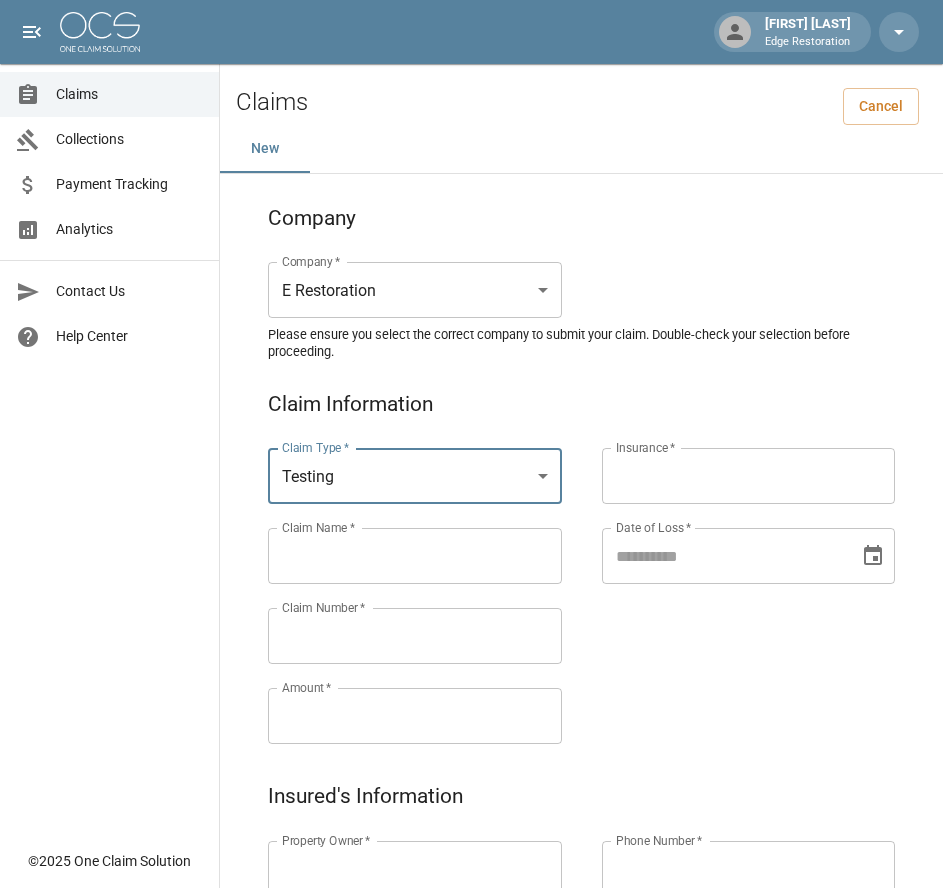 click on "Claims Collections Payment Tracking Analytics Contact Us Help Center" at bounding box center [109, 419] 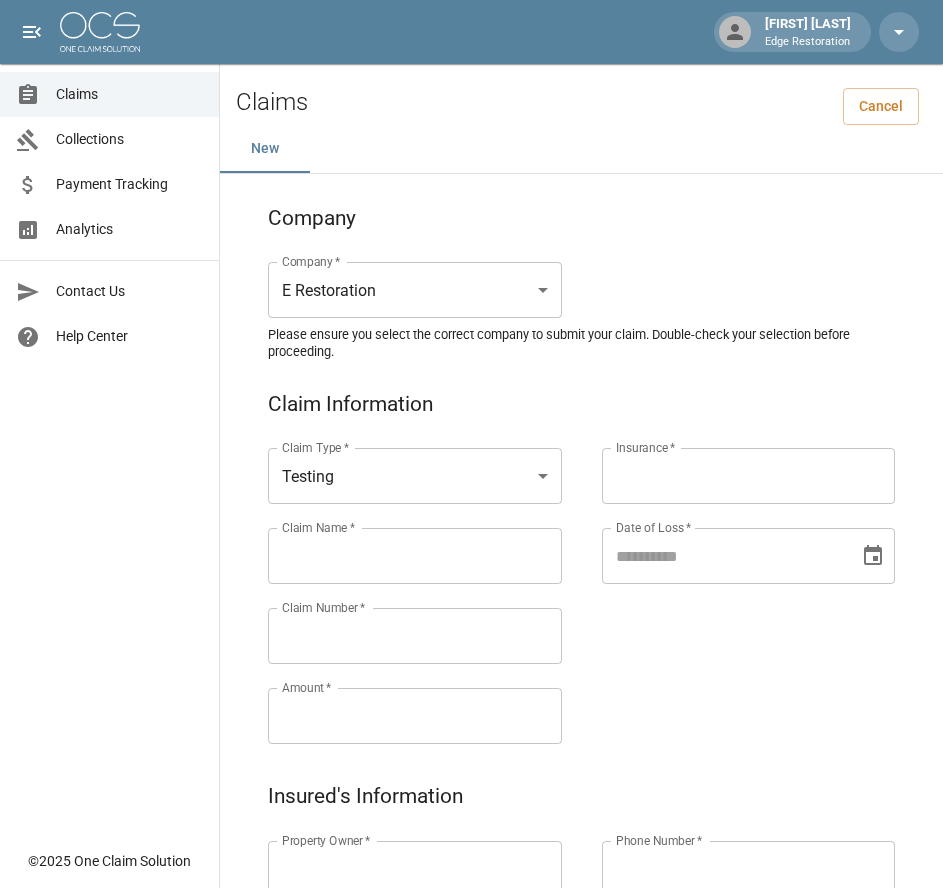 click on "Claim Name   *" at bounding box center (415, 556) 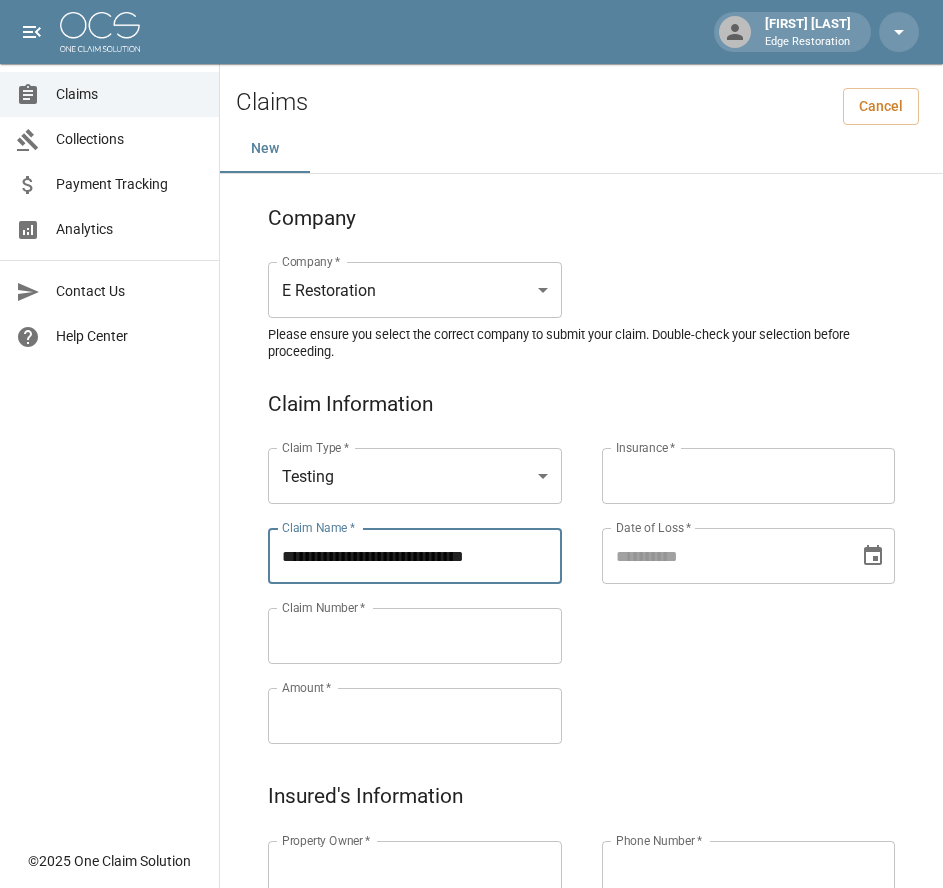 click on "Property Owner   *" at bounding box center (415, 869) 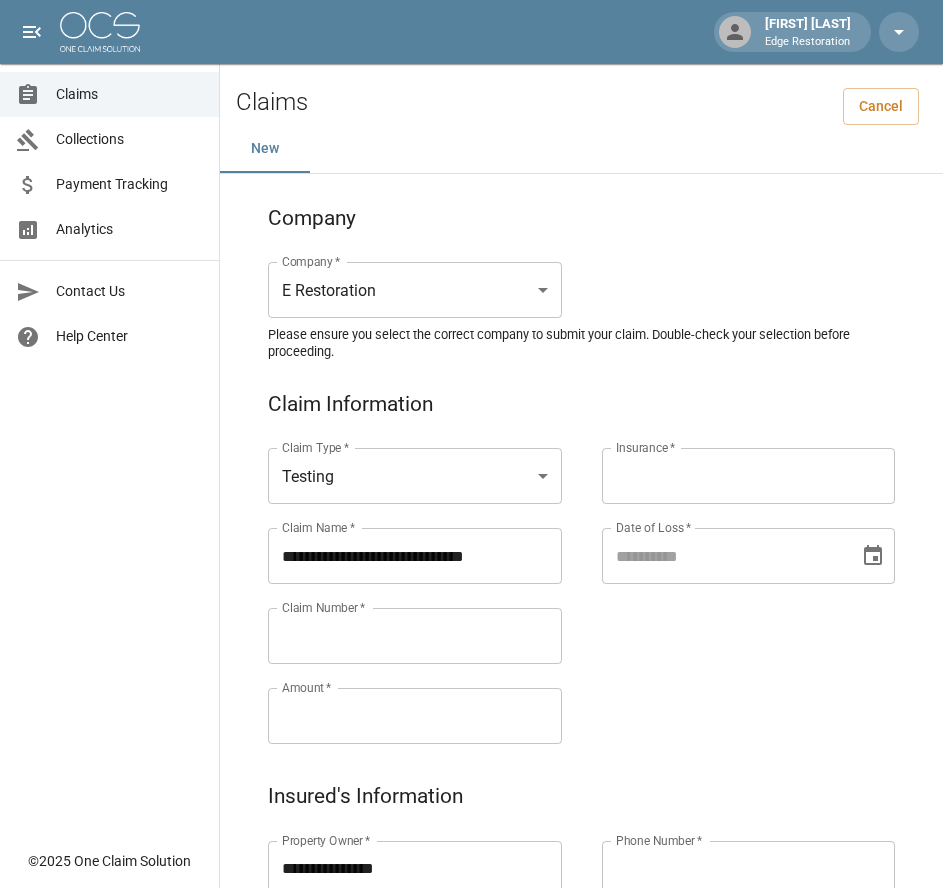 click on "Claim Number   *" at bounding box center (415, 636) 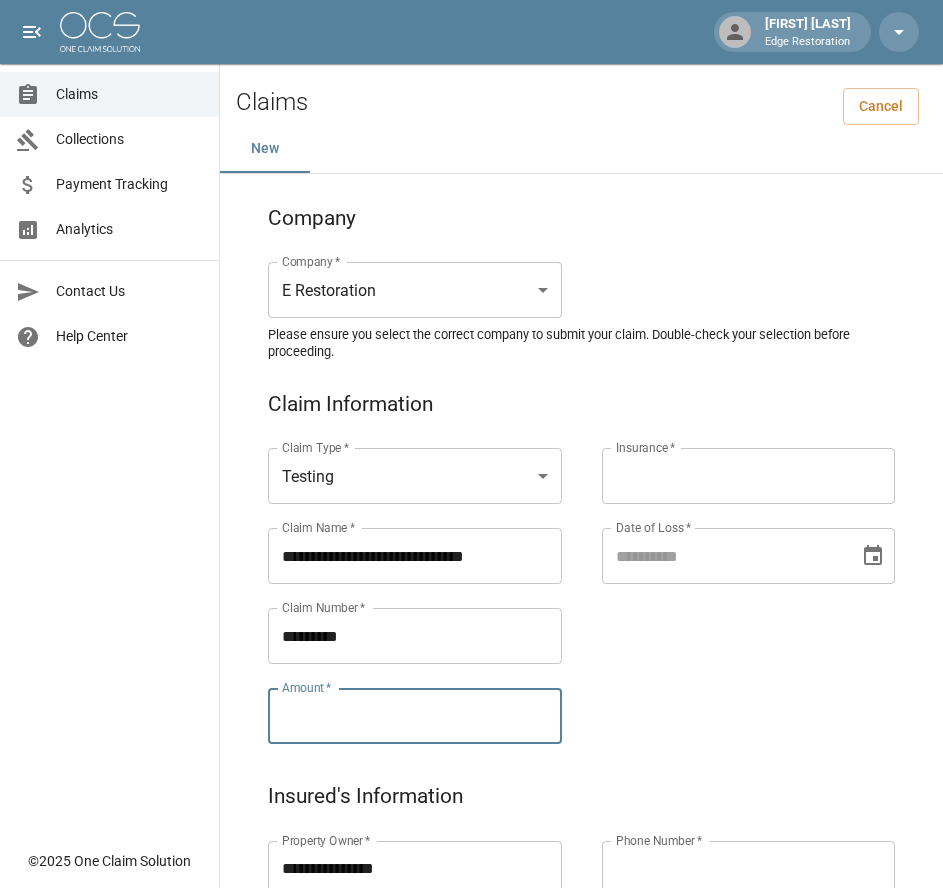 click on "Amount   *" at bounding box center (415, 716) 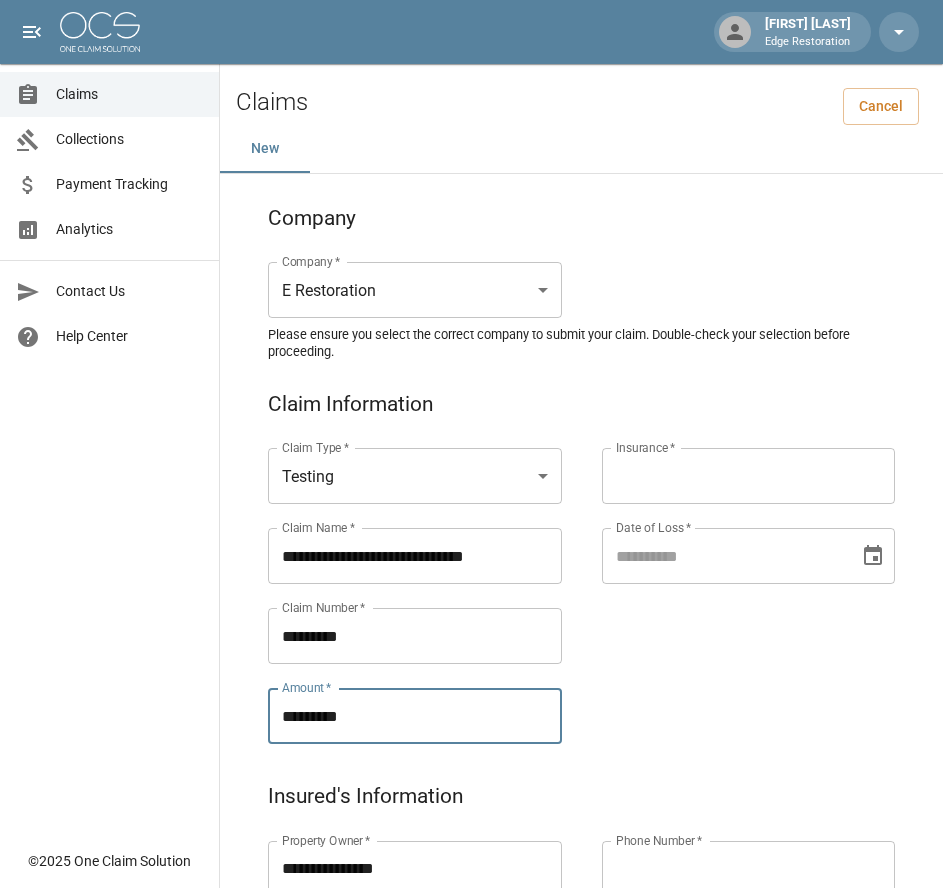 click on "Insurance   *" at bounding box center [749, 476] 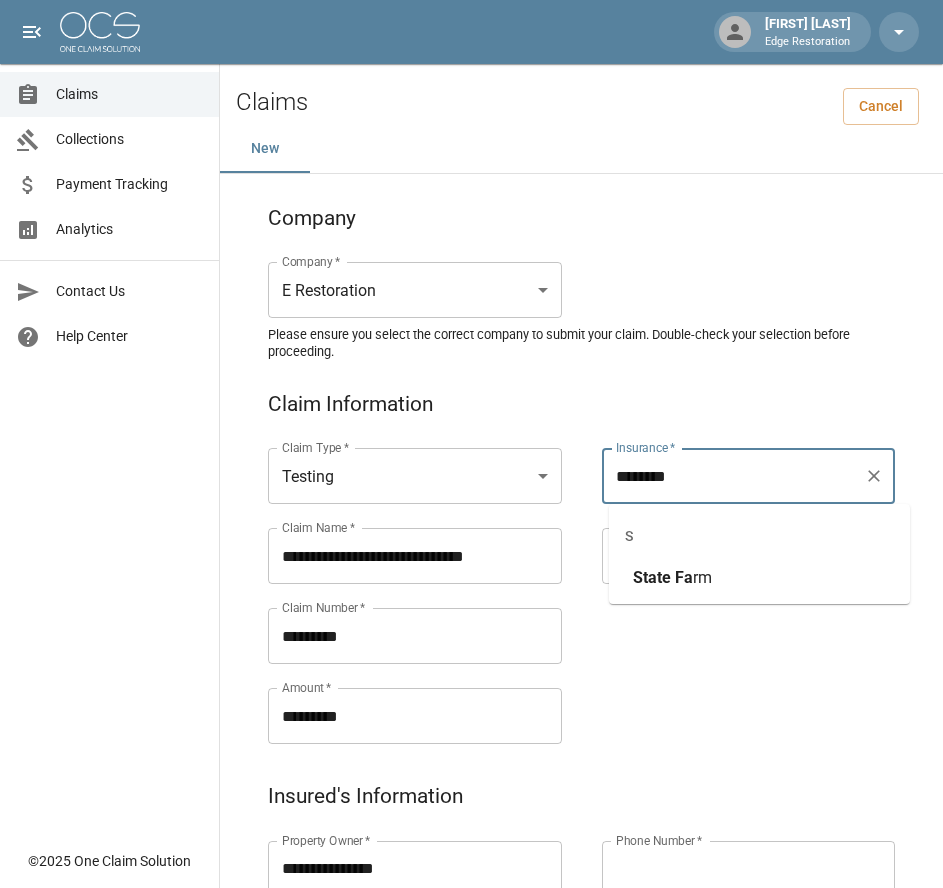 click on "State   Fa rm" at bounding box center [759, 578] 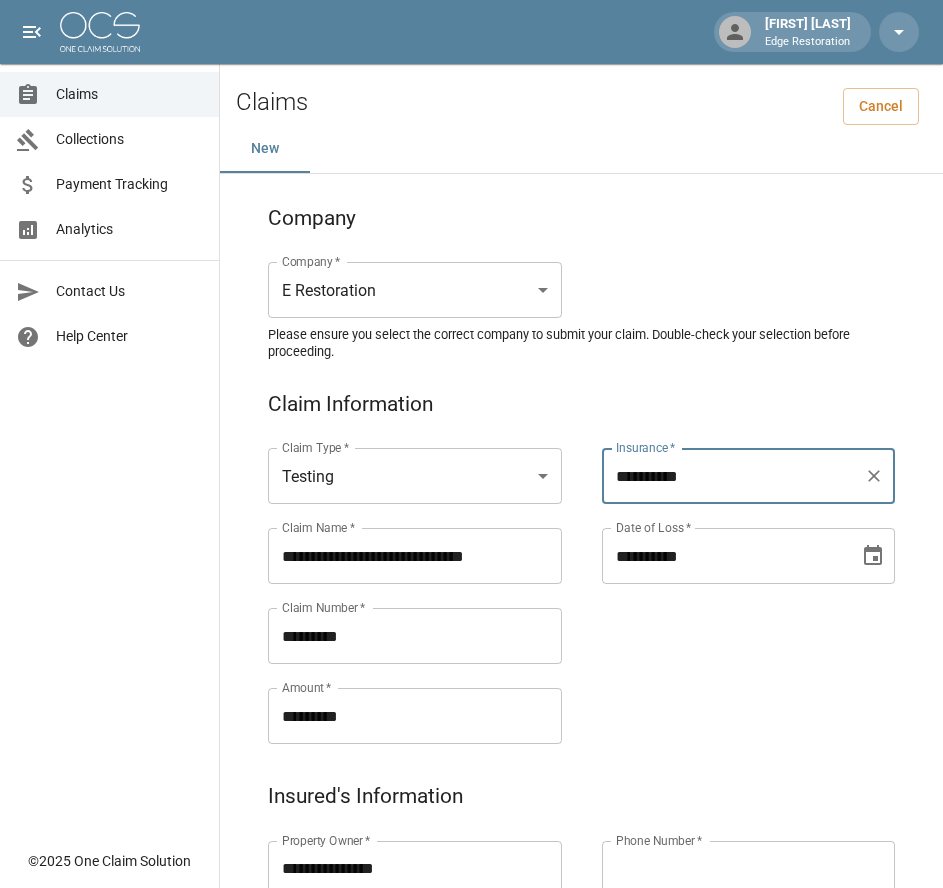 click on "**********" at bounding box center (724, 556) 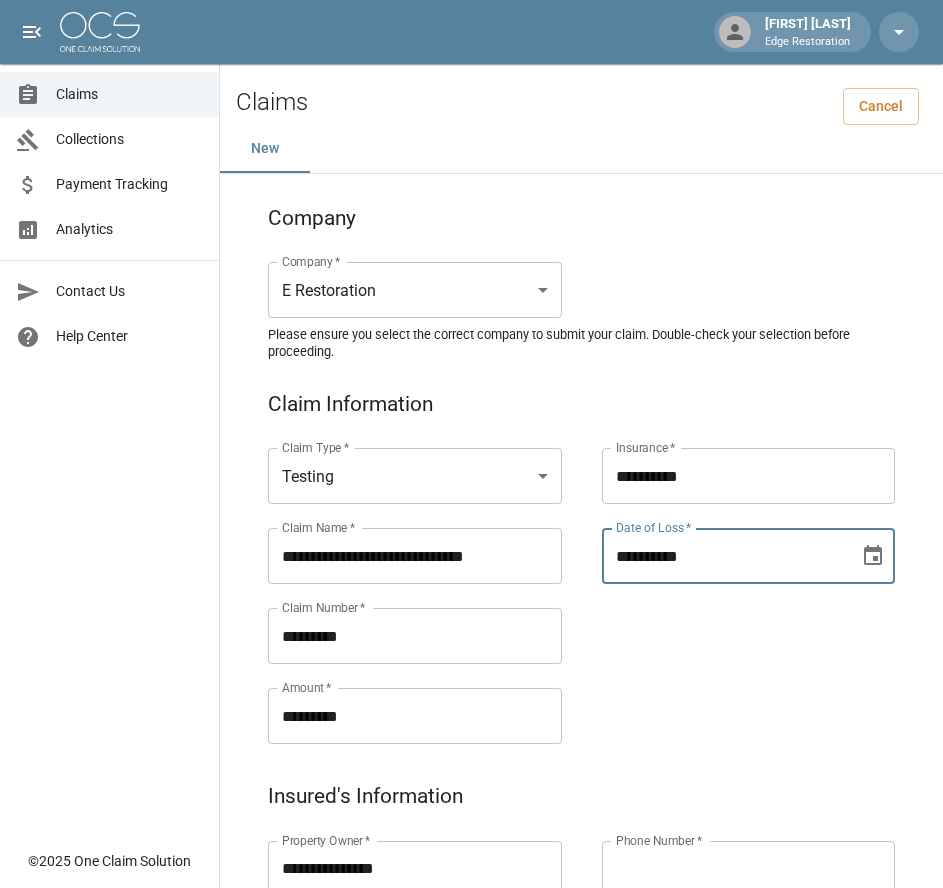 click on "**********" at bounding box center (729, 572) 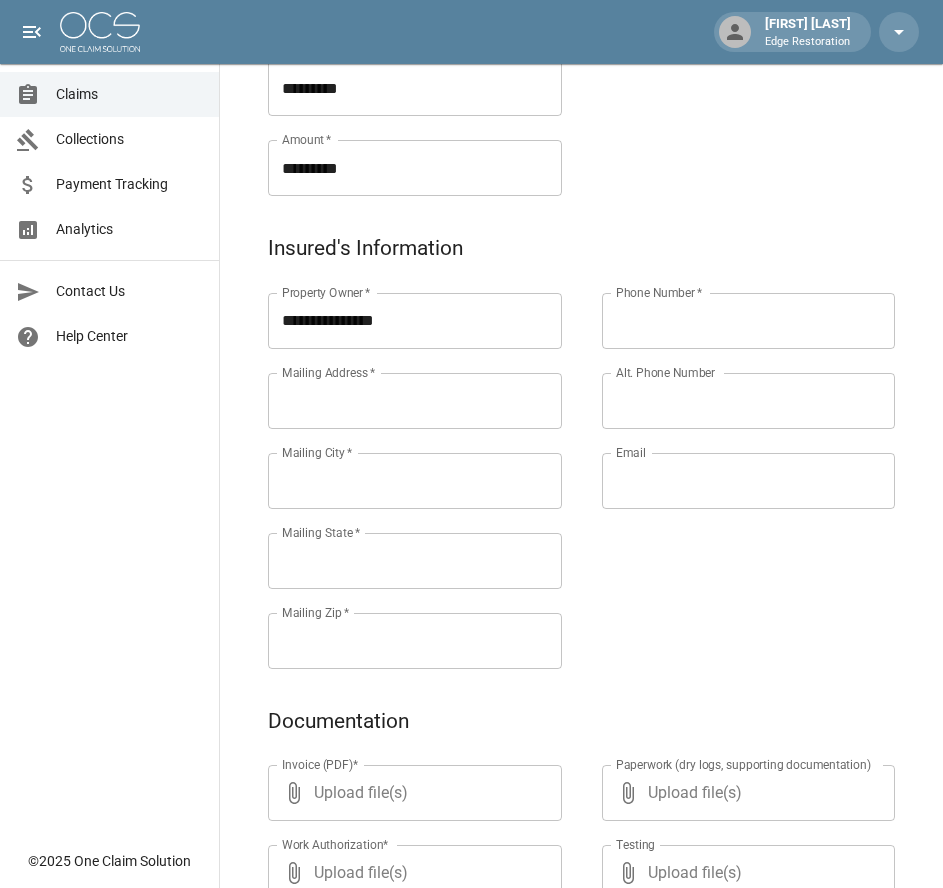 scroll, scrollTop: 552, scrollLeft: 0, axis: vertical 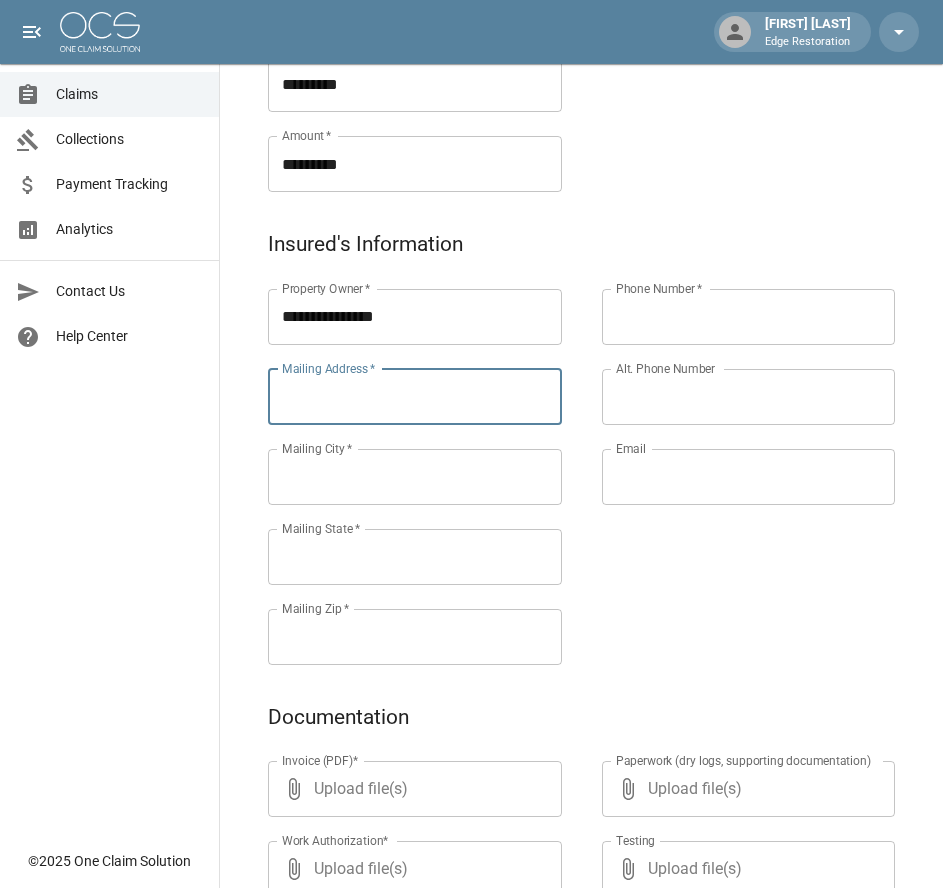click on "Mailing Address   *" at bounding box center [415, 397] 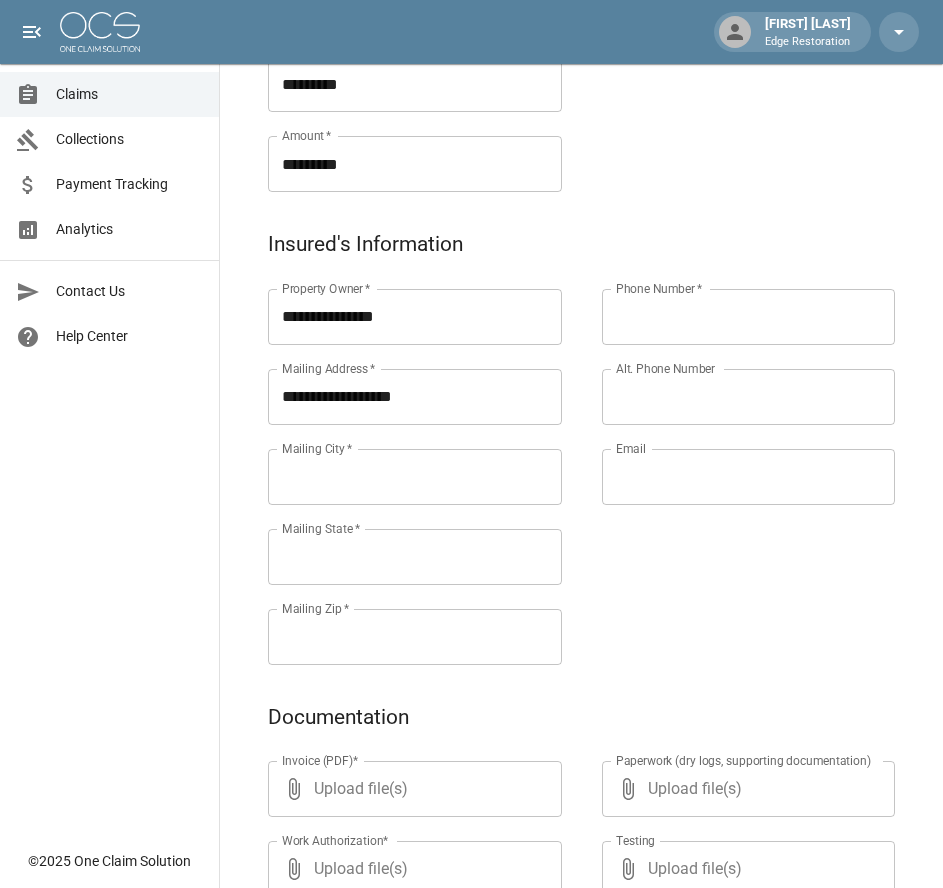 click on "Mailing City   *" at bounding box center (415, 477) 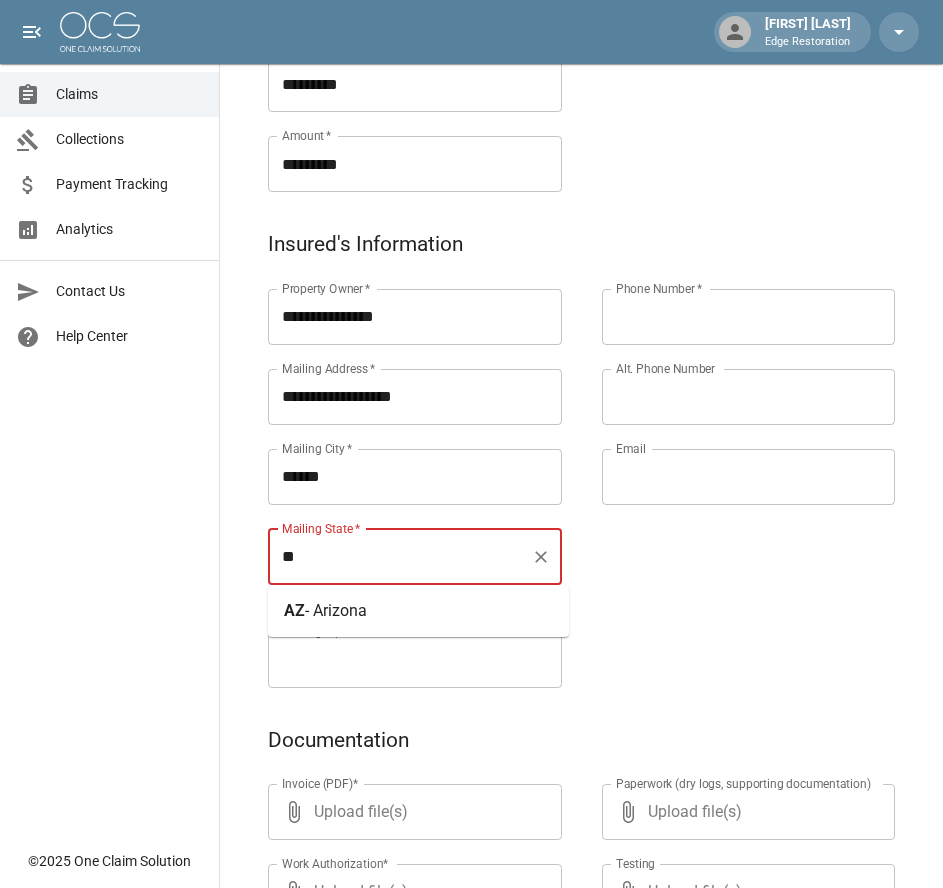 click on "- Arizona" at bounding box center [336, 610] 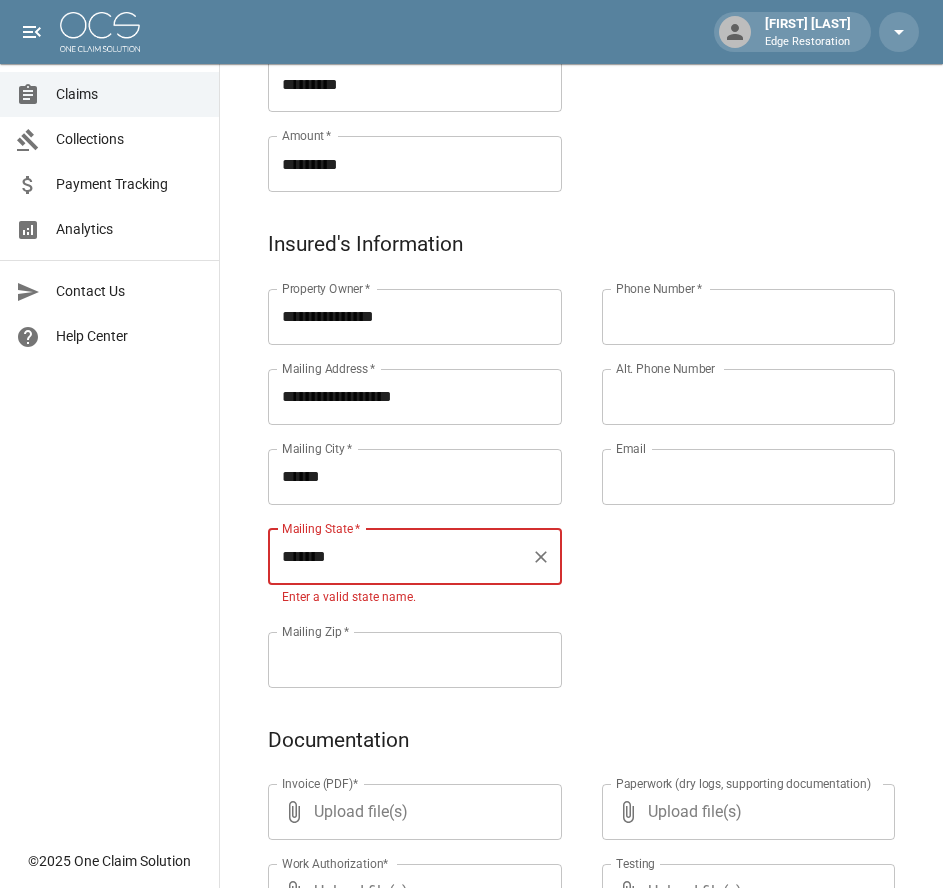 click on "Mailing Zip   * Mailing Zip   *" at bounding box center [415, 660] 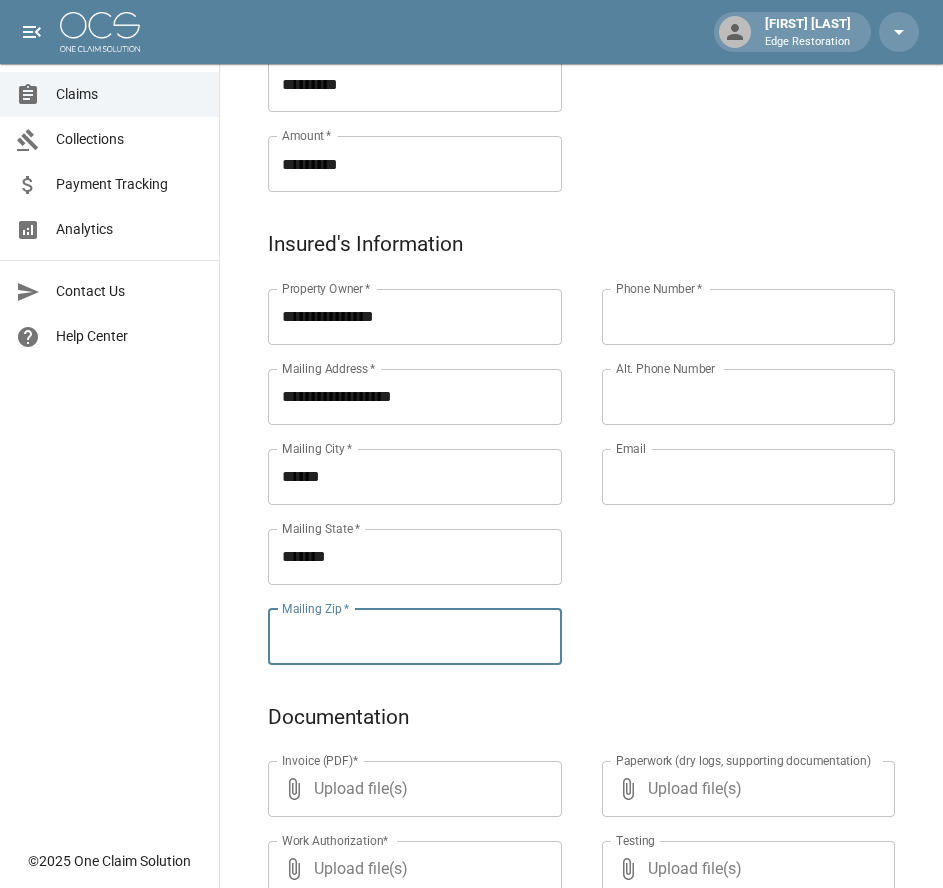 click on "Mailing Zip   *" at bounding box center [415, 637] 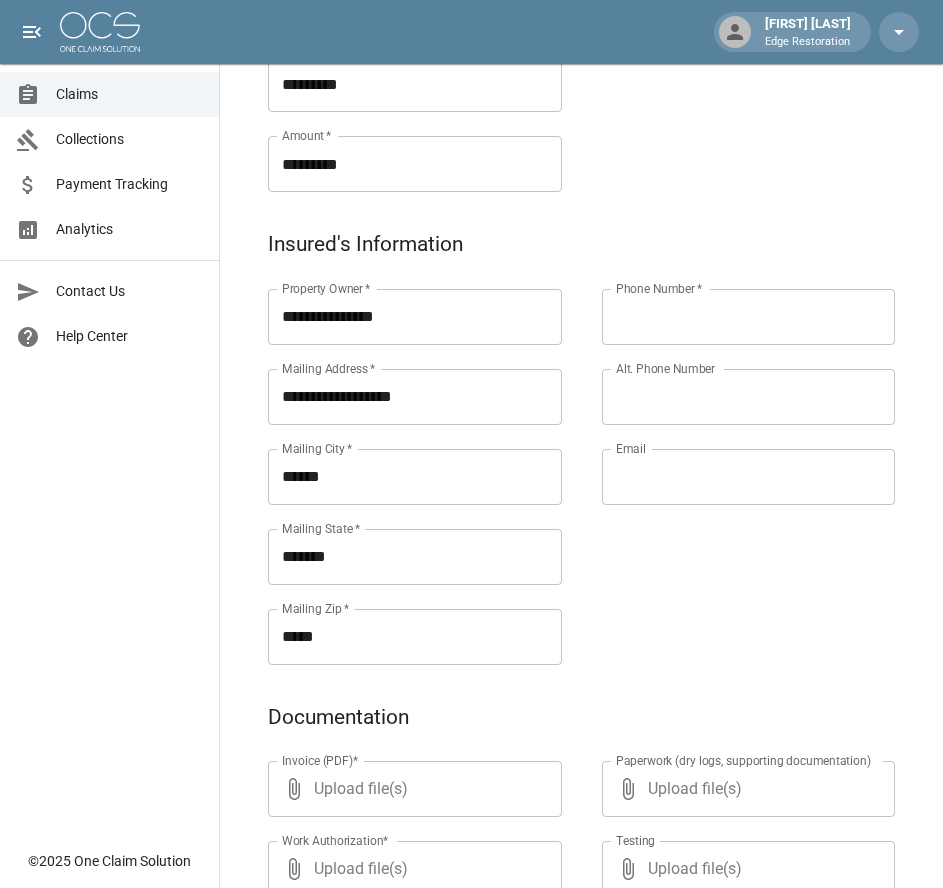 click on "Phone Number   *" at bounding box center [749, 317] 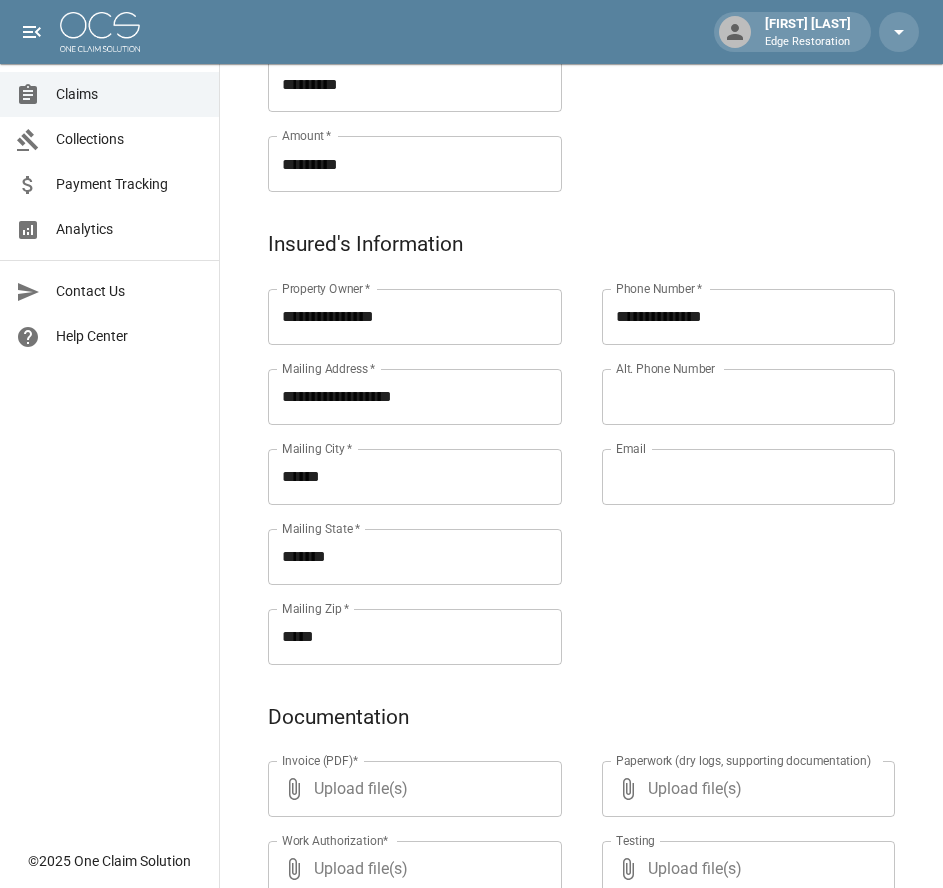 click on "**********" at bounding box center (729, 453) 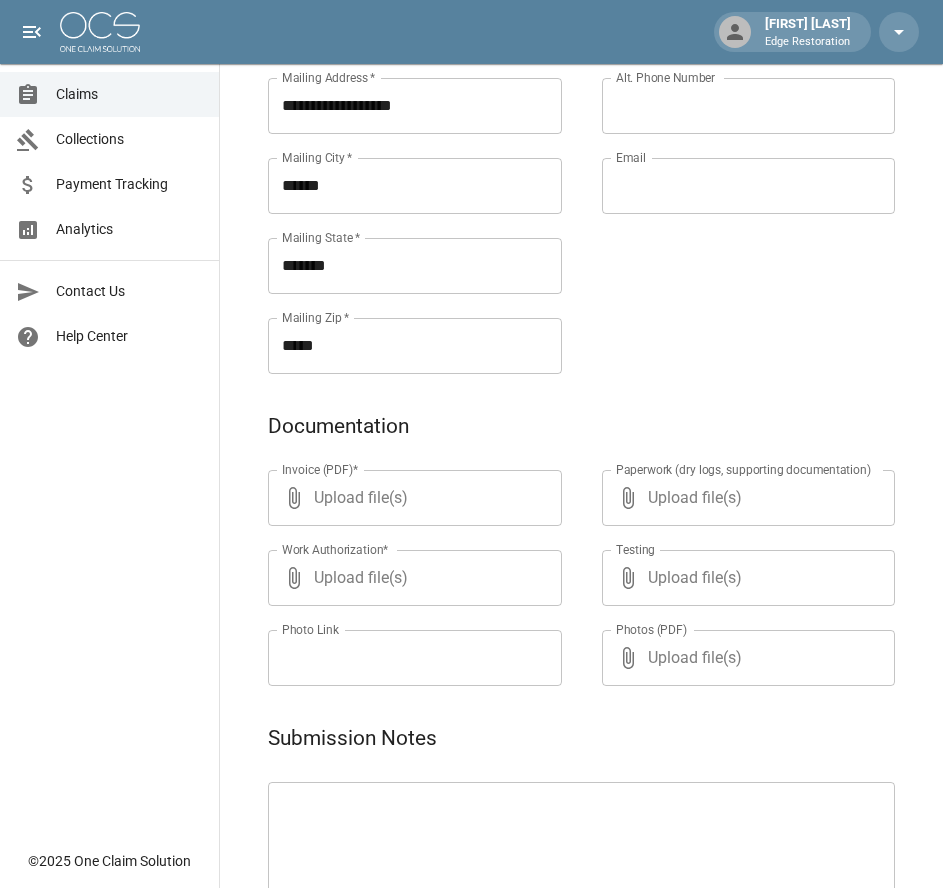 scroll, scrollTop: 971, scrollLeft: 0, axis: vertical 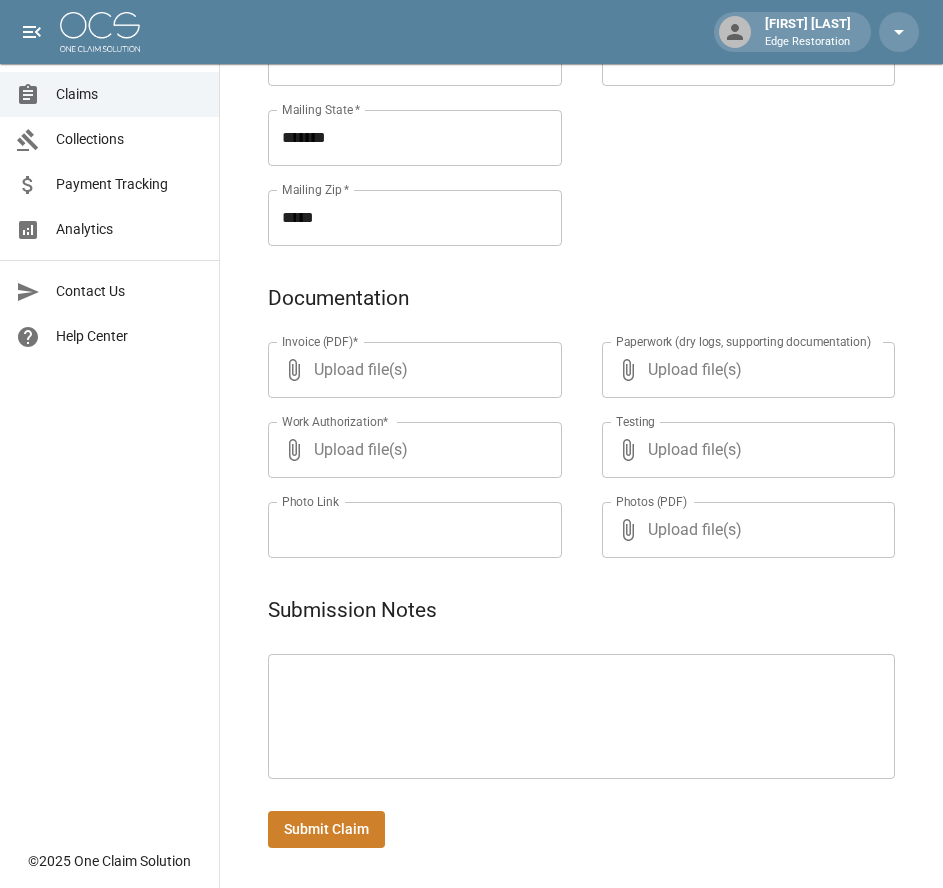 click at bounding box center (581, 717) 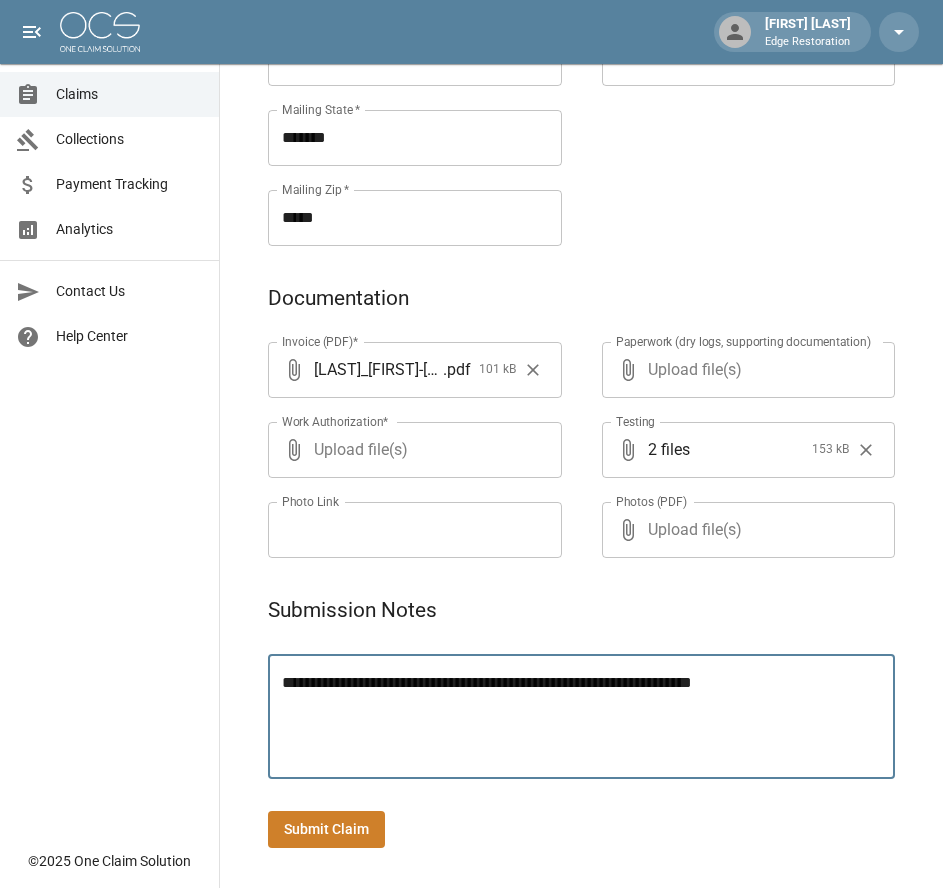 click on "Submit Claim" at bounding box center [326, 829] 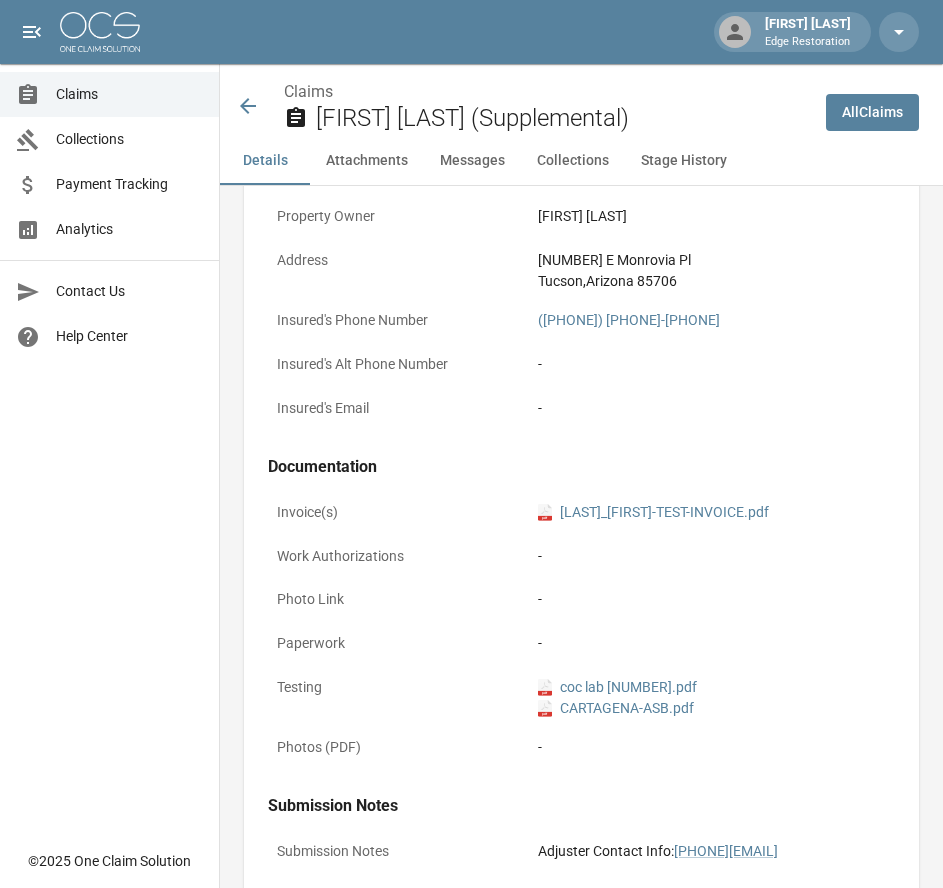 click at bounding box center [100, 32] 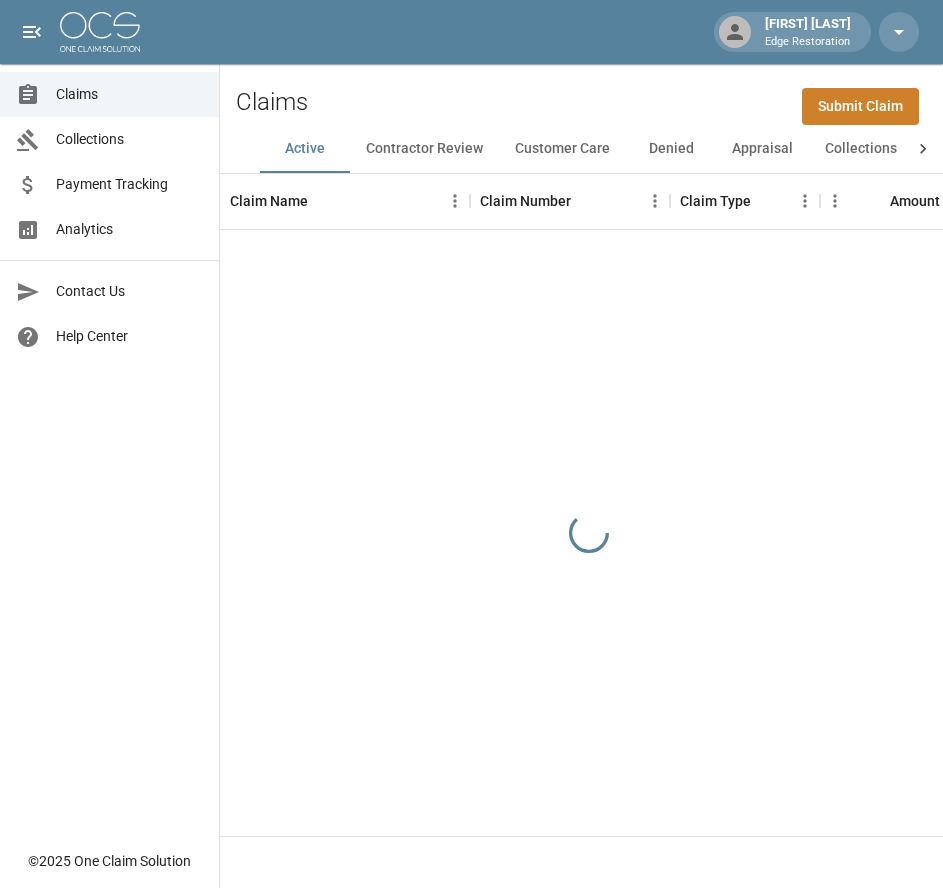 scroll, scrollTop: 0, scrollLeft: 0, axis: both 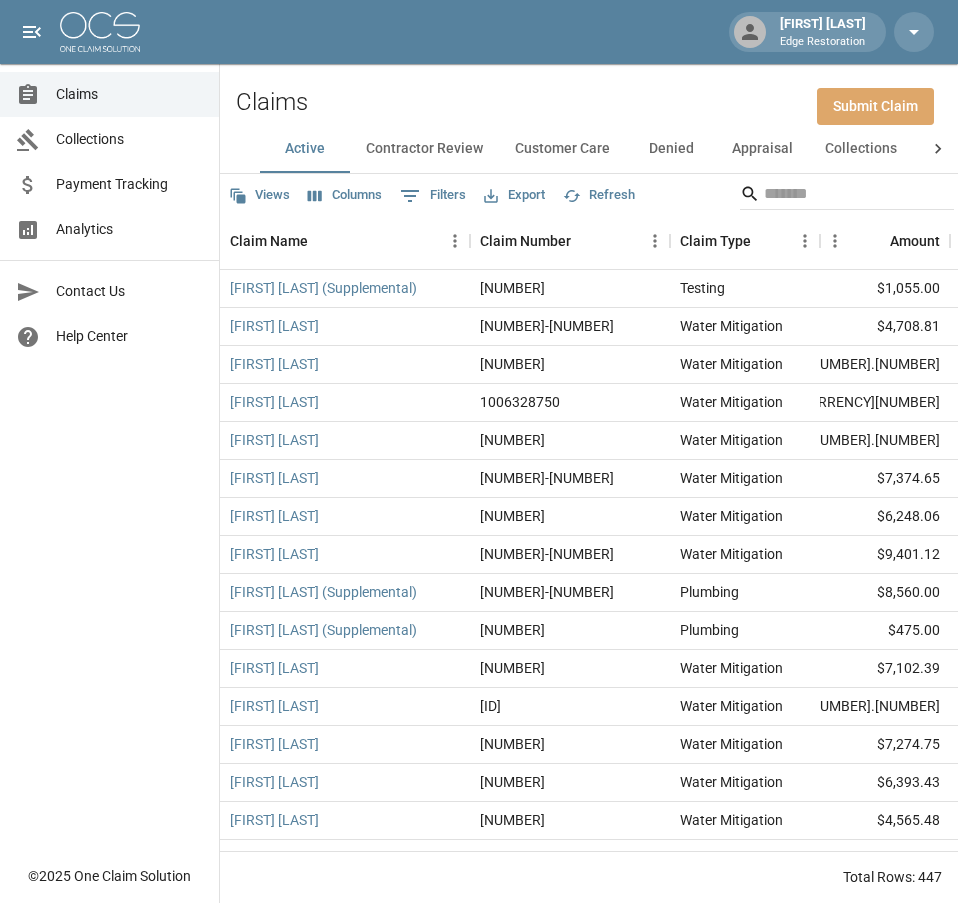 click on "Submit Claim" at bounding box center (875, 106) 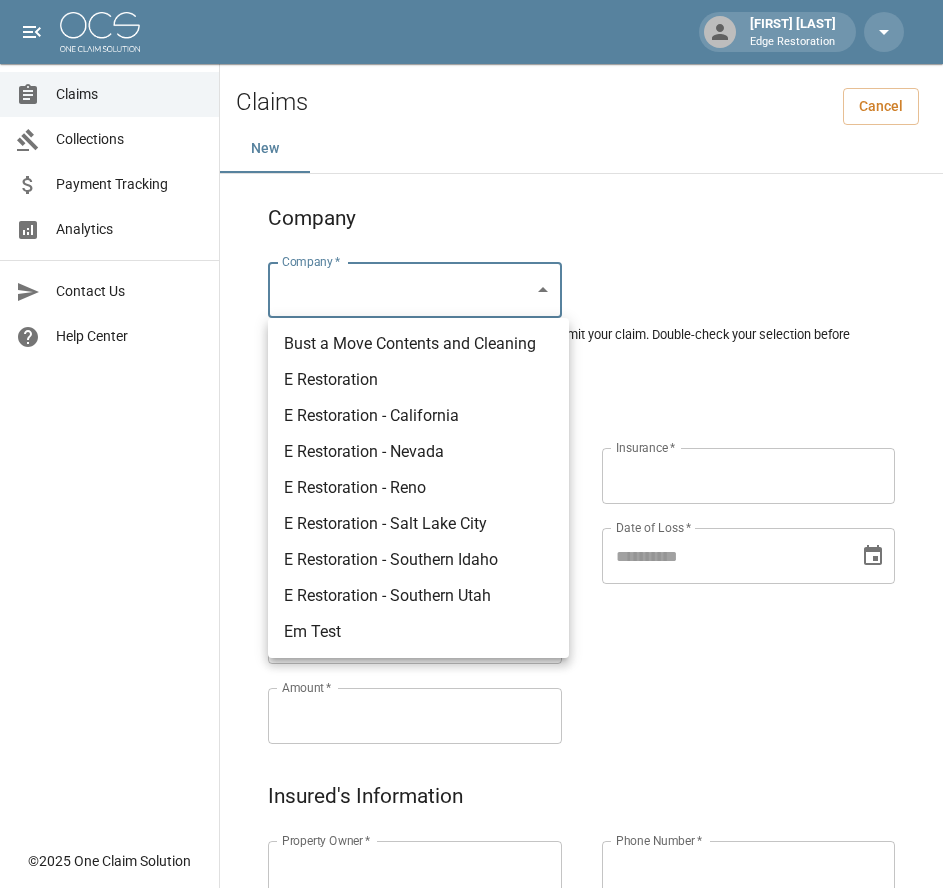 click on "Alicia Tubbs Edge Restoration Claims Collections Payment Tracking Analytics Contact Us Help Center ©  2025   One Claim Solution Claims Cancel New Company Company   * ​ Company   * Please ensure you select the correct company to submit your claim. Double-check your selection before proceeding. Claim Information Claim Type   * ​ Claim Type   * Claim Name   * Claim Name   * Claim Number   * Claim Number   * Amount   * Amount   * Insurance   * Insurance   * Date of Loss   * Date of Loss   * Insured's Information Property Owner   * Property Owner   * Mailing Address   * Mailing Address   * Mailing City   * Mailing City   * Mailing State   * Mailing State   * Mailing Zip   * Mailing Zip   * Phone Number   * Phone Number   * Alt. Phone Number Alt. Phone Number Email Email Documentation Invoice (PDF)* ​ Upload file(s) Invoice (PDF)* Work Authorization* ​ Upload file(s) Work Authorization* Photo Link Photo Link ​ Upload file(s) Testing ​ ​" at bounding box center [471, 929] 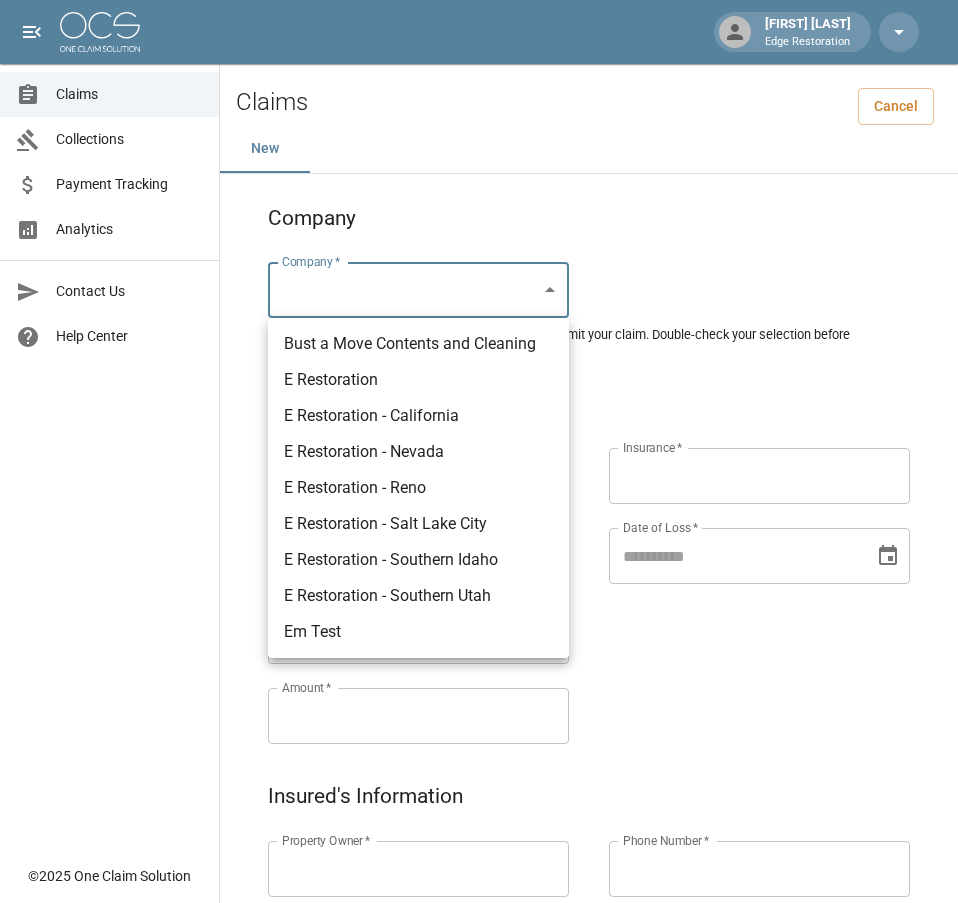 click on "E Restoration" at bounding box center [418, 380] 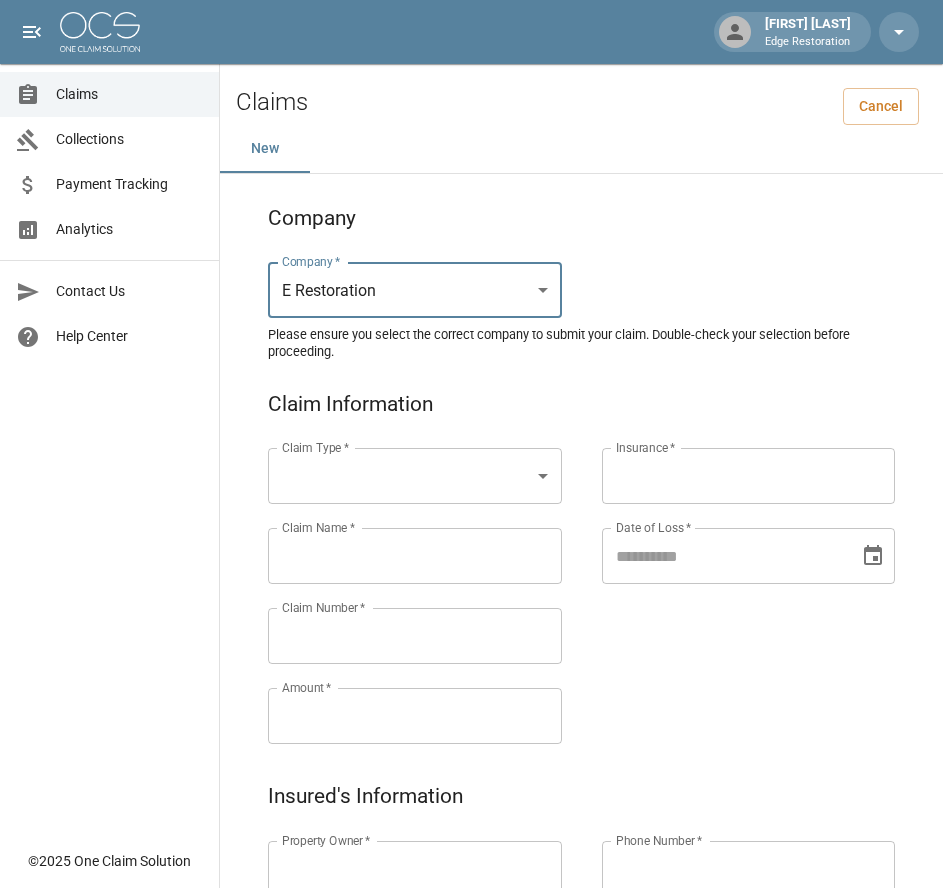 click on "Alicia Tubbs Edge Restoration Claims Collections Payment Tracking Analytics Contact Us Help Center ©  2025   One Claim Solution Claims Cancel New Company Company   * E Restoration *** Company   * Please ensure you select the correct company to submit your claim. Double-check your selection before proceeding. Claim Information Claim Type   * ​ Claim Type   * Claim Name   * Claim Name   * Claim Number   * Claim Number   * Amount   * Amount   * Insurance   * Insurance   * Date of Loss   * Date of Loss   * Insured's Information Property Owner   * Property Owner   * Mailing Address   * Mailing Address   * Mailing City   * Mailing City   * Mailing State   * Mailing State   * Mailing Zip   * Mailing Zip   * Phone Number   * Phone Number   * Alt. Phone Number Alt. Phone Number Email Email Documentation Invoice (PDF)* ​ Upload file(s) Invoice (PDF)* Work Authorization* ​ Upload file(s) Work Authorization* Photo Link Photo Link ​ Upload file(s) *" at bounding box center [471, 929] 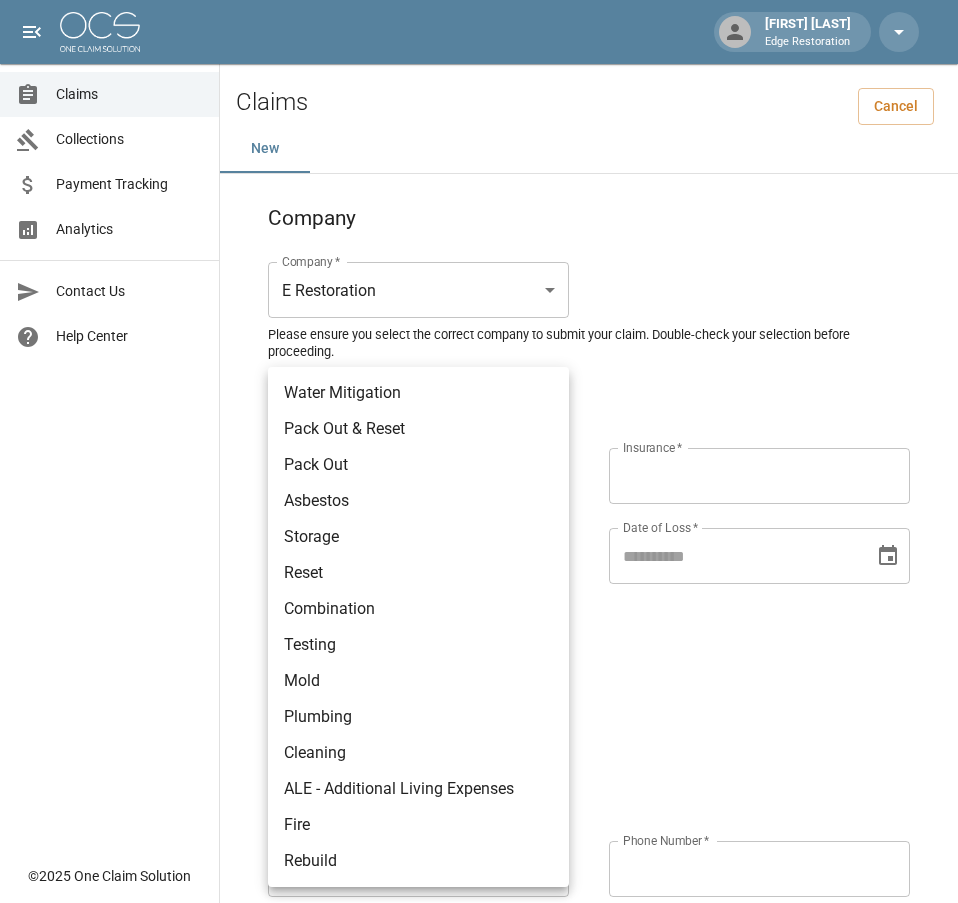 click on "Testing" at bounding box center (418, 645) 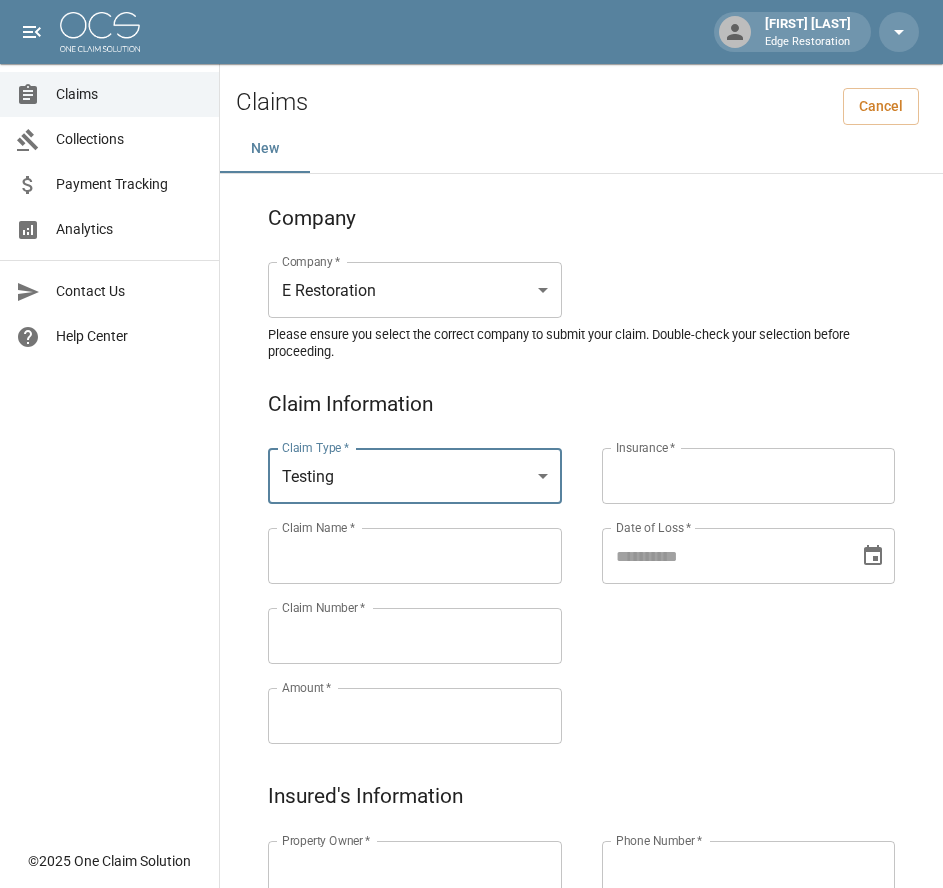 click on "Claims Collections Payment Tracking Analytics Contact Us Help Center" at bounding box center (109, 419) 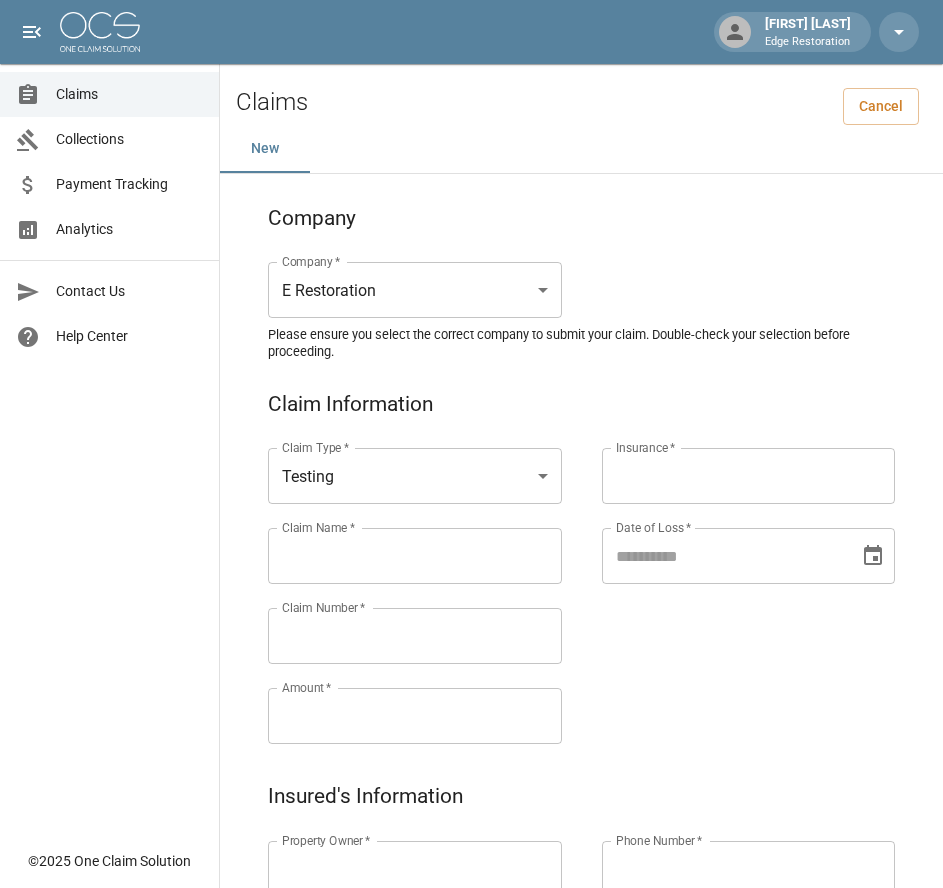 click on "Claim Name   *" at bounding box center [415, 556] 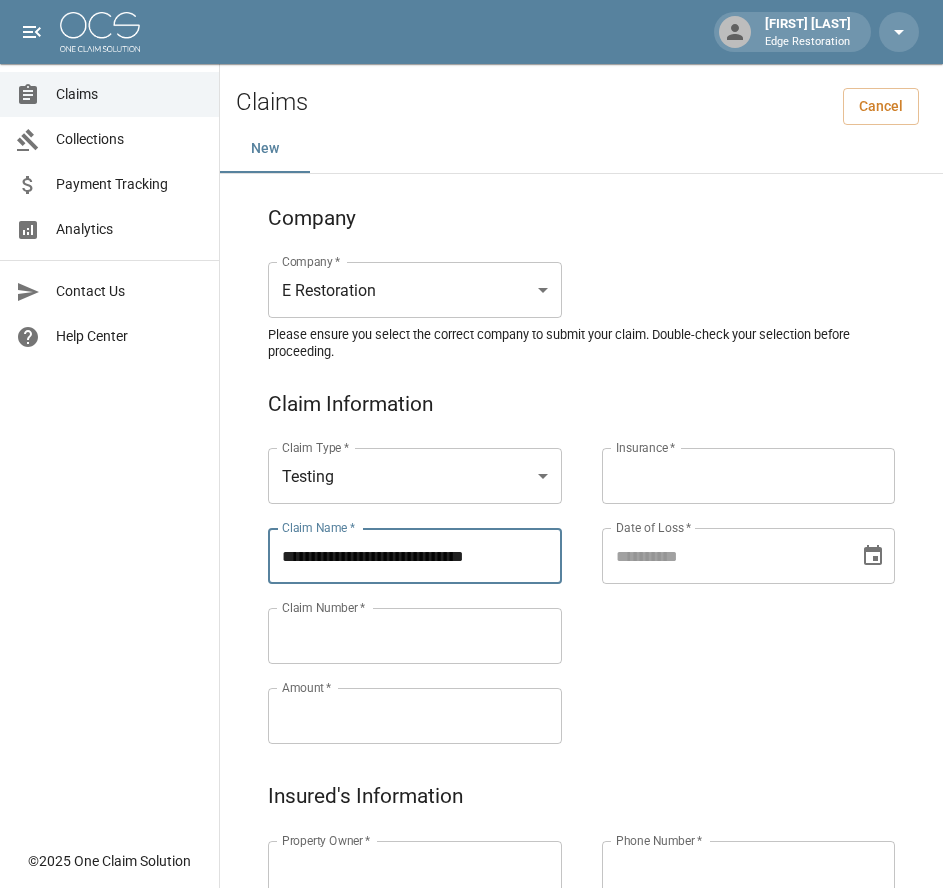 click on "Property Owner   *" at bounding box center (415, 869) 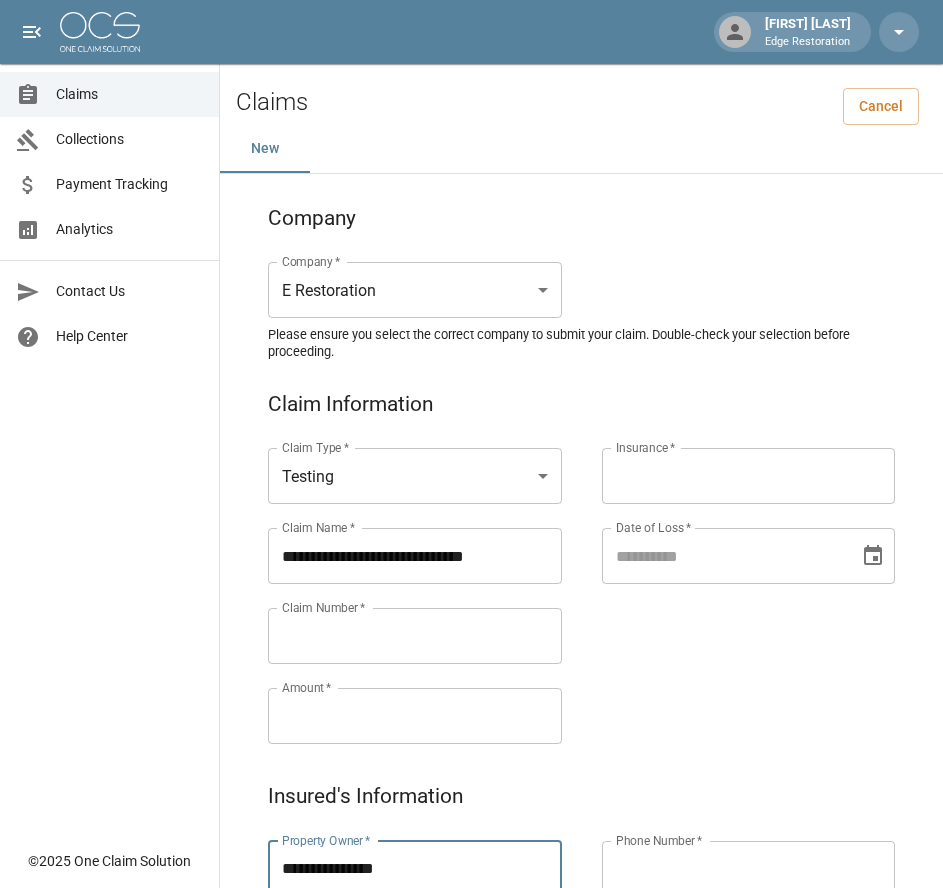 click on "Claims Collections Payment Tracking Analytics Contact Us Help Center" at bounding box center (109, 419) 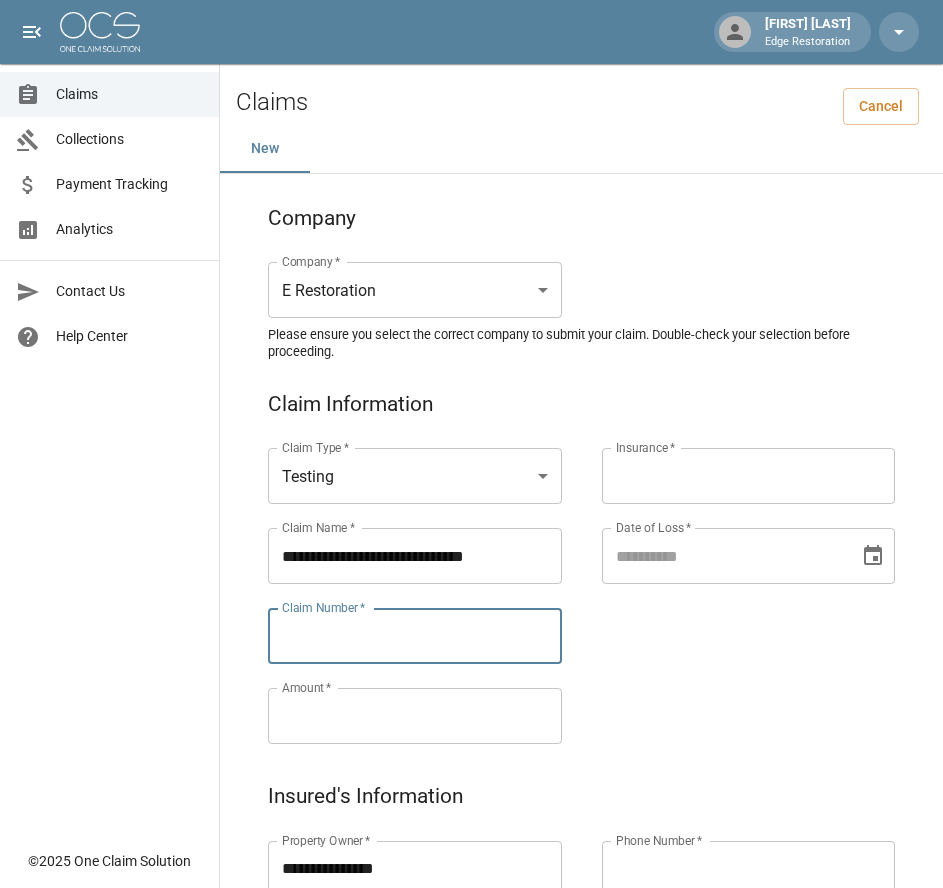 click on "Claim Number   *" at bounding box center (415, 636) 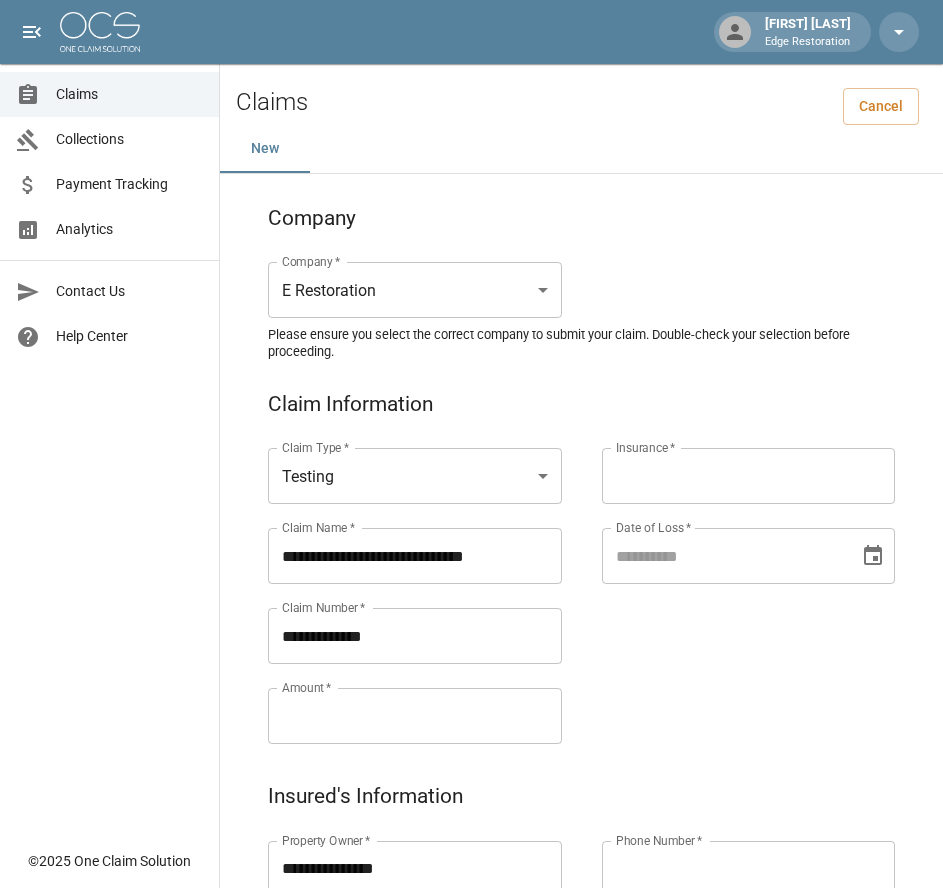 click on "Amount   *" at bounding box center (415, 716) 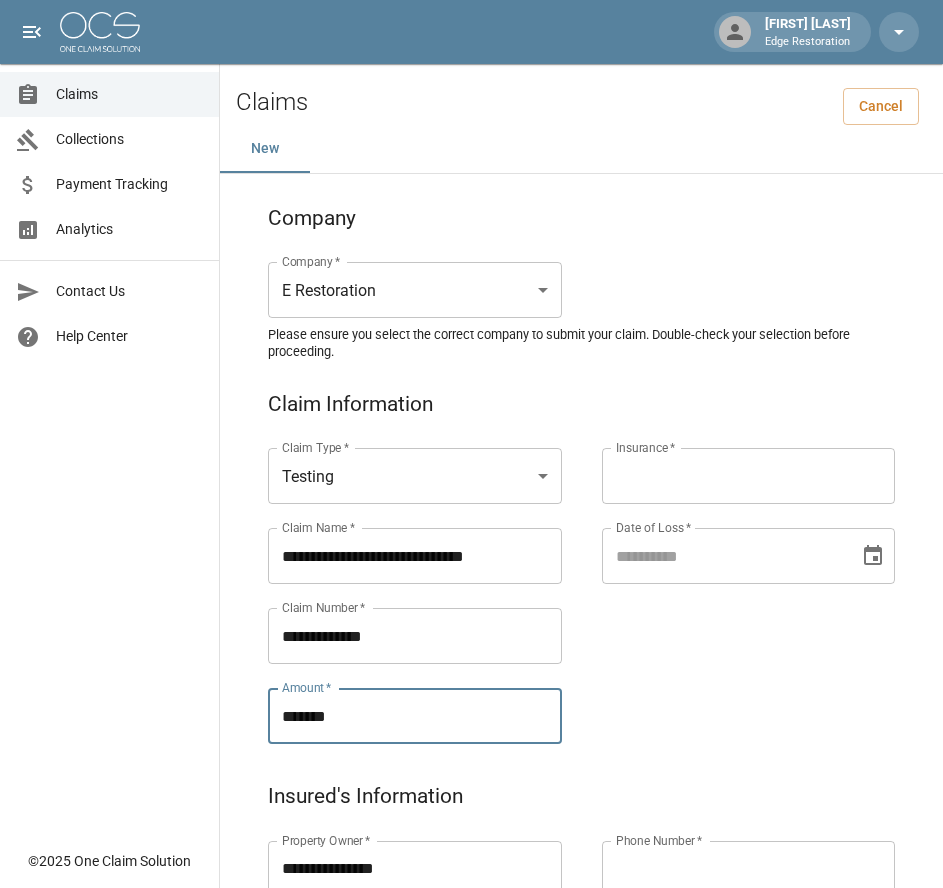 click on "Insurance   *" at bounding box center [749, 476] 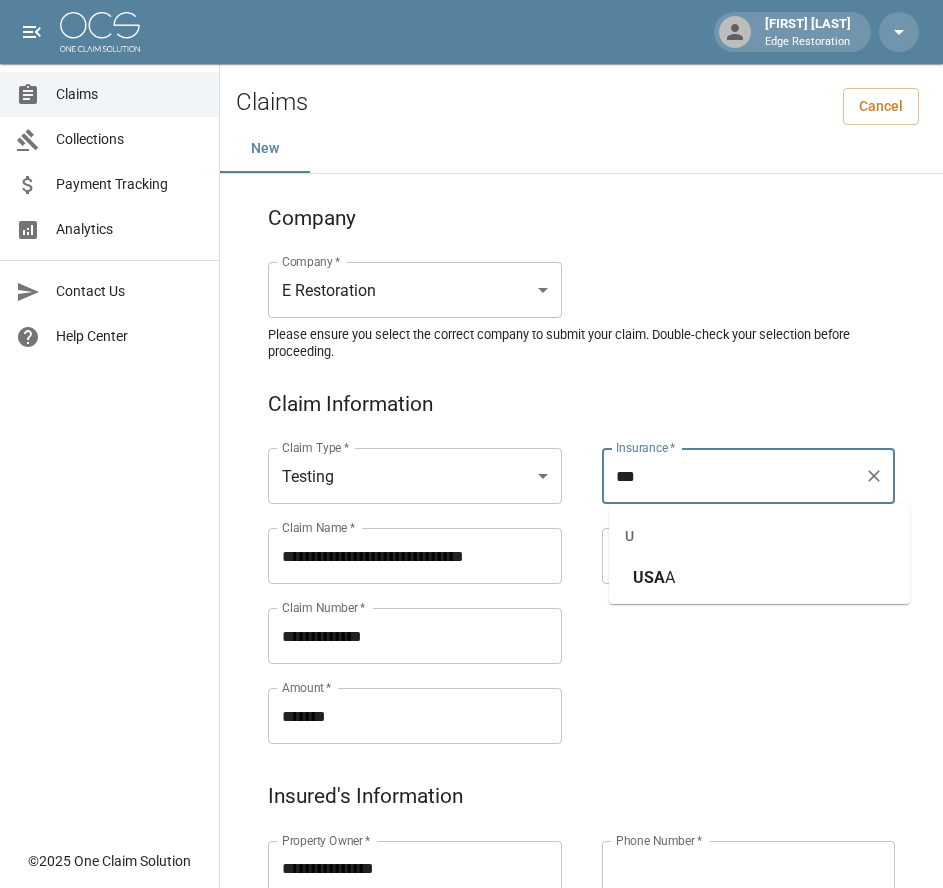 click on "USA A" at bounding box center [759, 578] 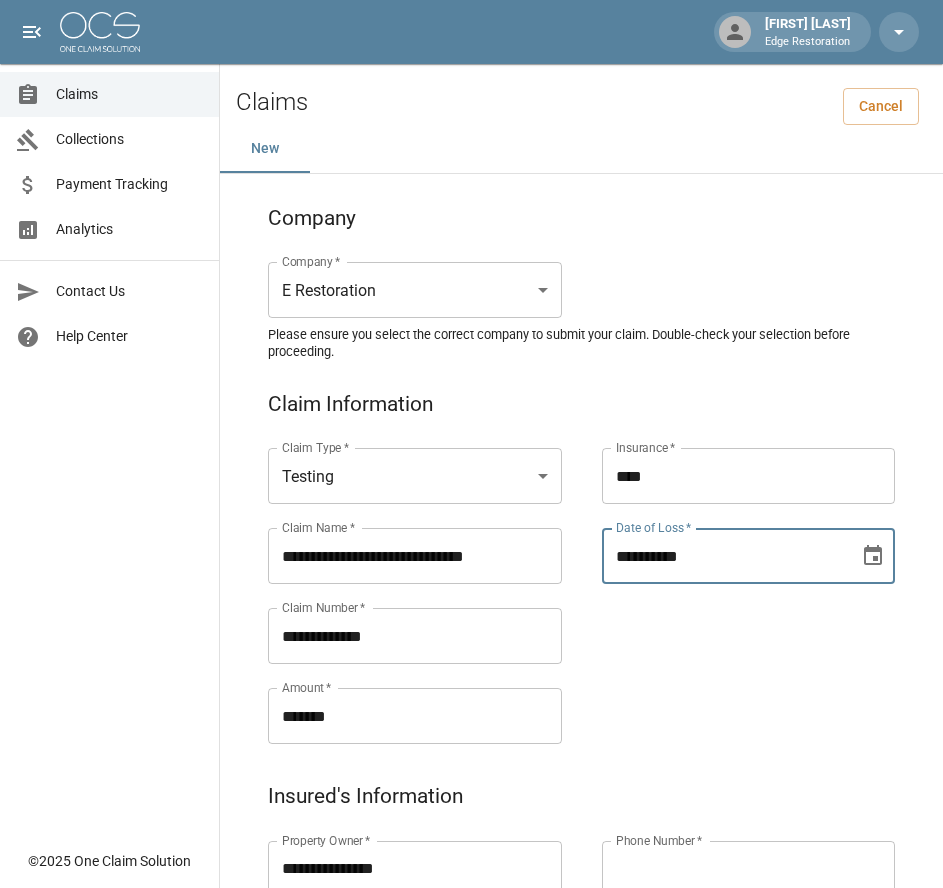 click on "**********" at bounding box center [724, 556] 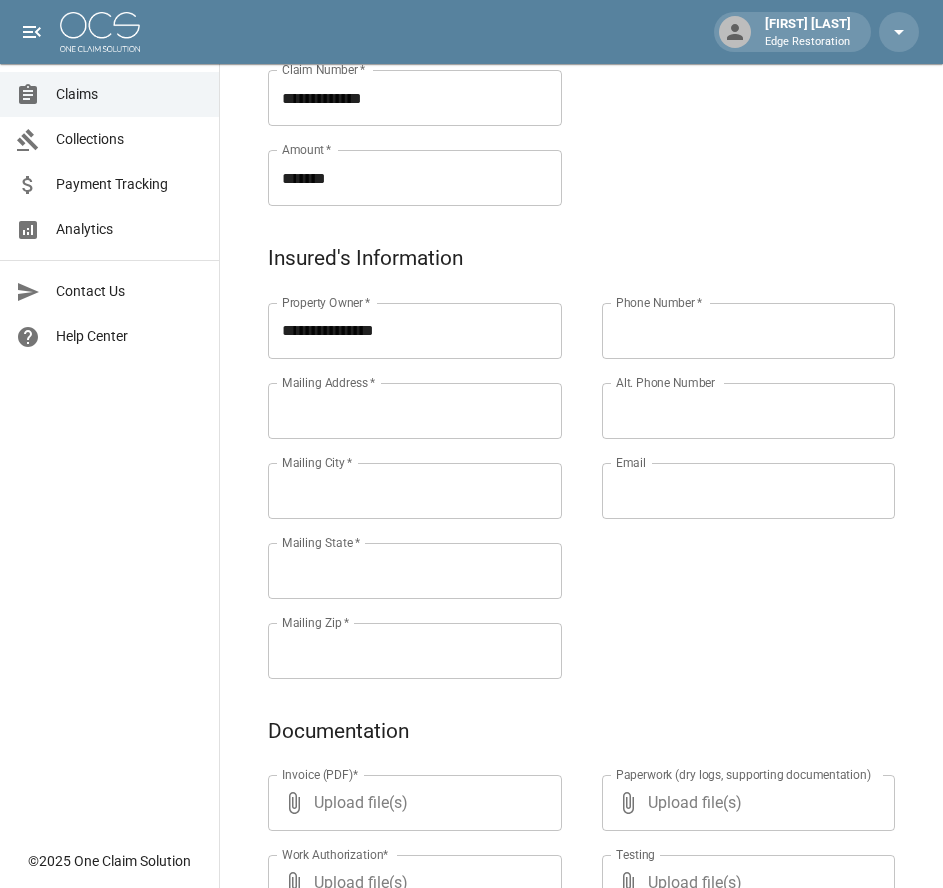 scroll, scrollTop: 545, scrollLeft: 0, axis: vertical 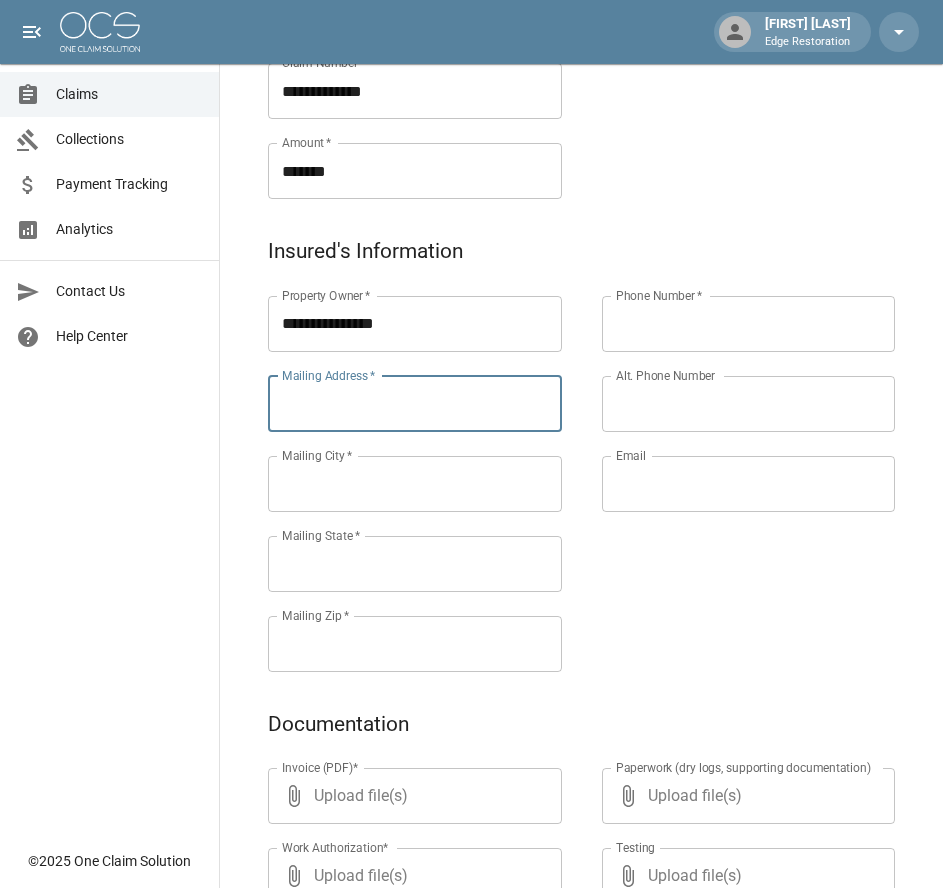 click on "Mailing Address   *" at bounding box center [415, 404] 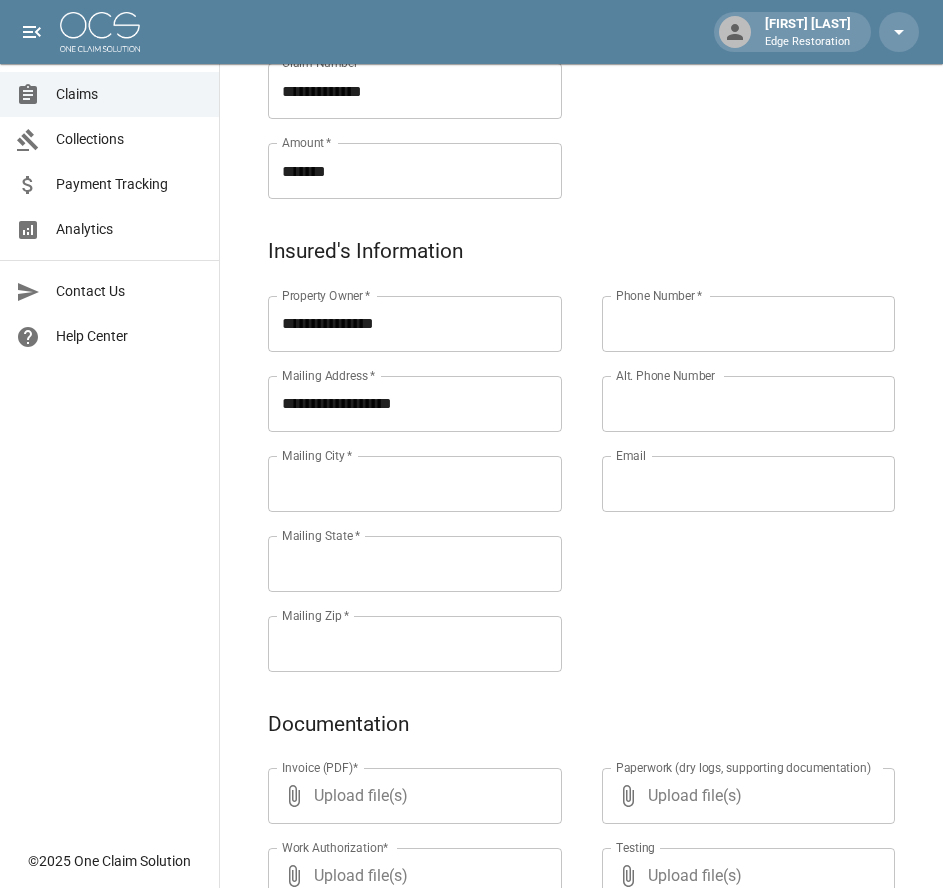 click on "Mailing City   *" at bounding box center [415, 484] 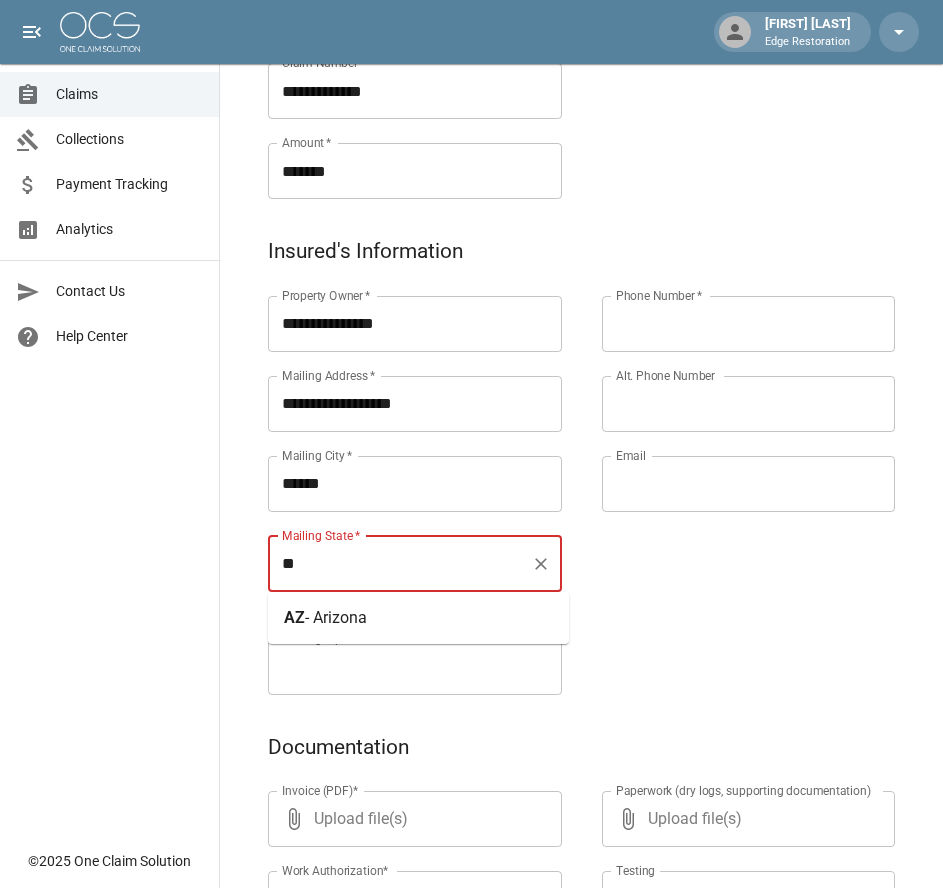 click on "[STATE] - Arizona" at bounding box center (325, 618) 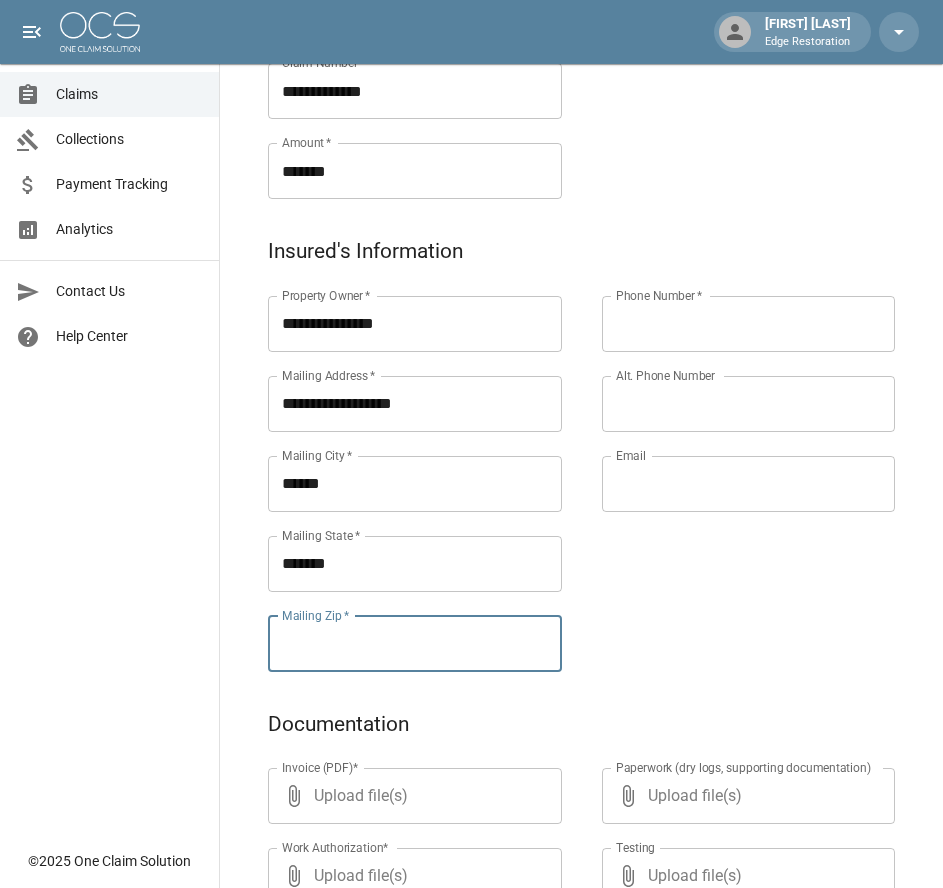 click on "Mailing Zip   *" at bounding box center [415, 644] 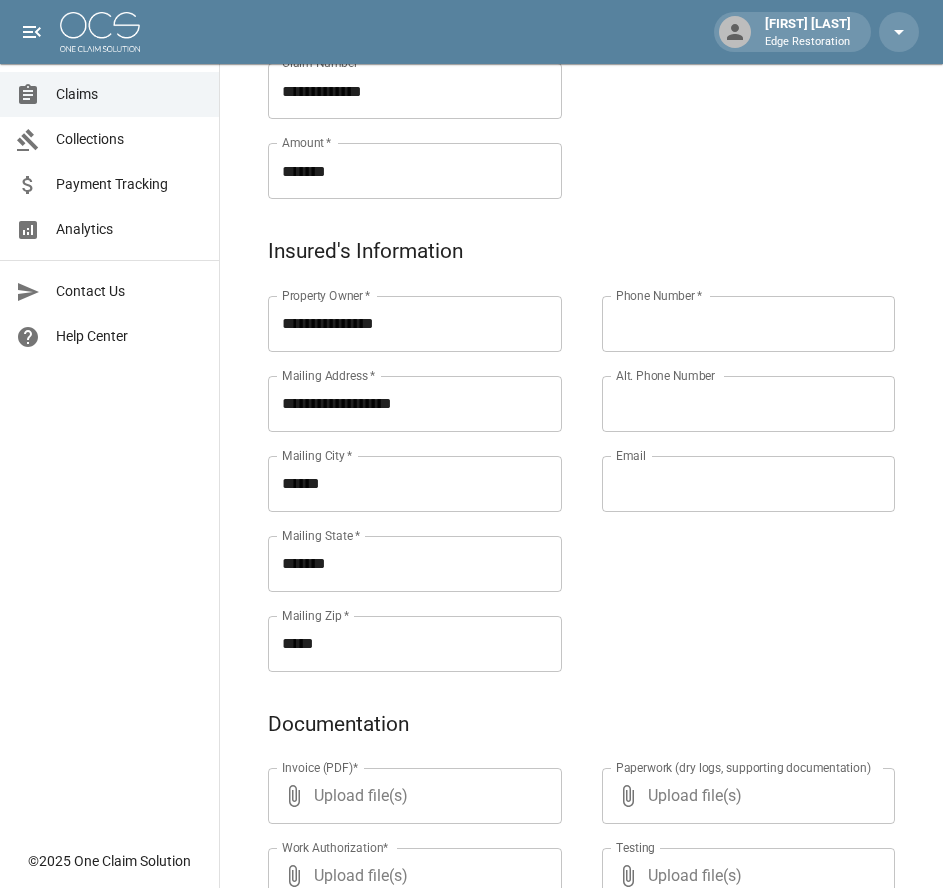 click on "Phone Number   *" at bounding box center [749, 324] 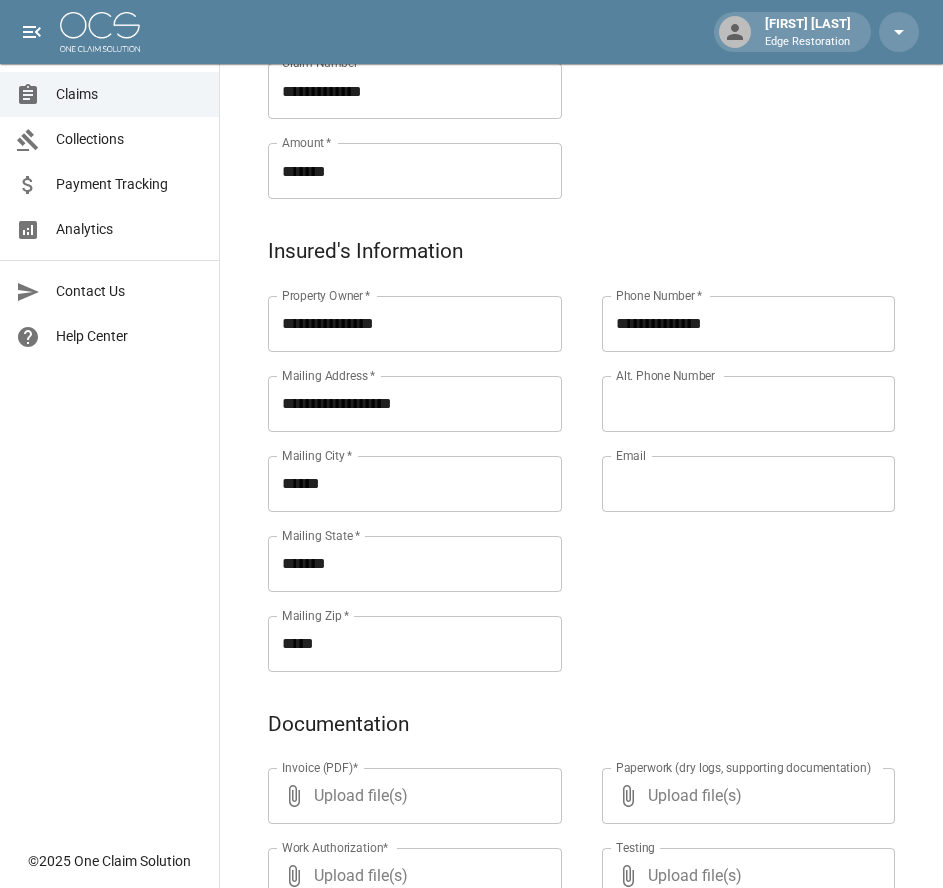 click on "Alt. Phone Number" at bounding box center [749, 404] 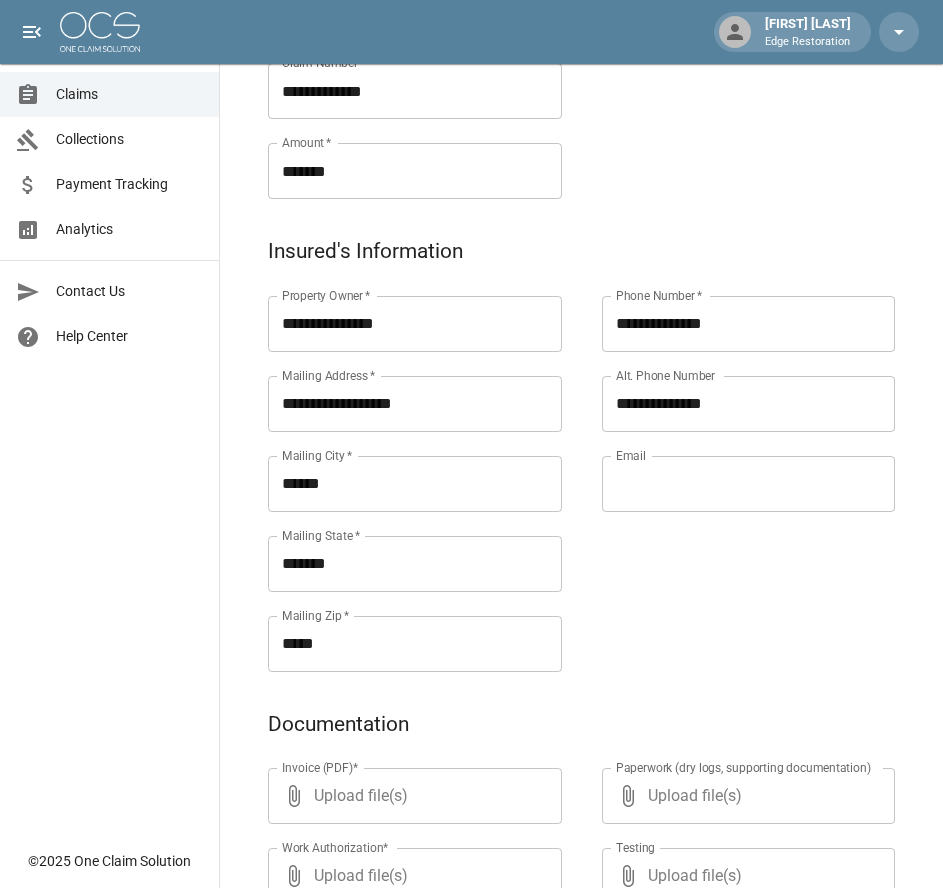 click on "**********" at bounding box center (729, 460) 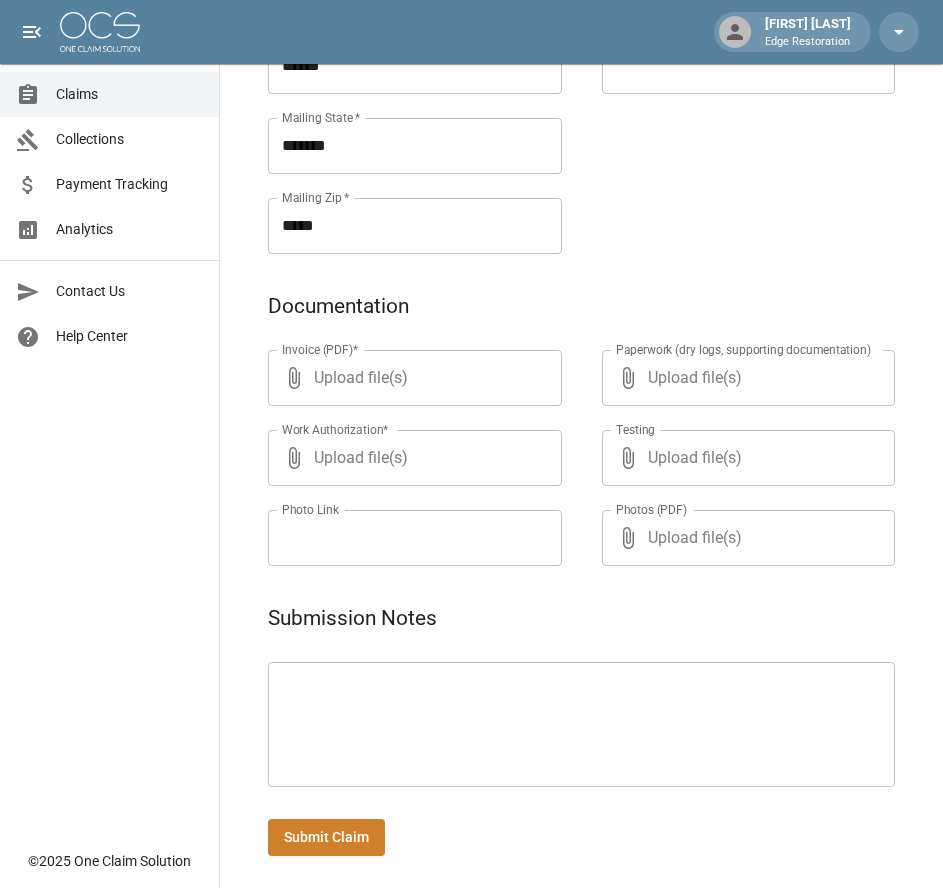 scroll, scrollTop: 964, scrollLeft: 0, axis: vertical 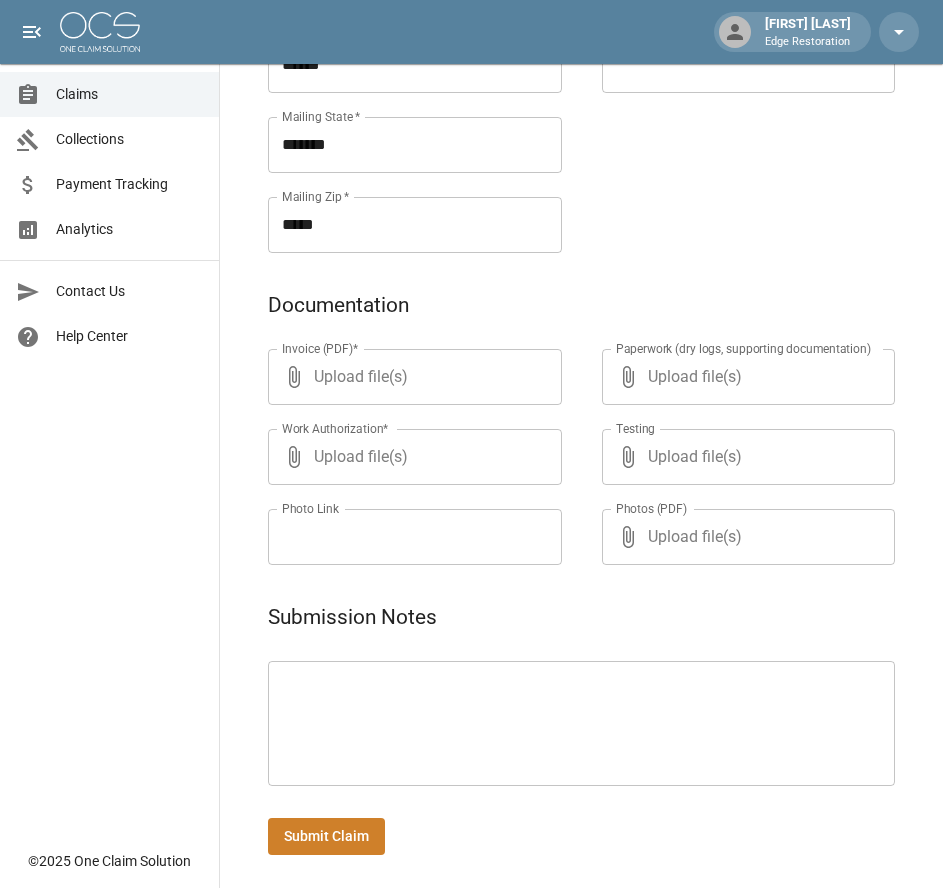 click at bounding box center (581, 724) 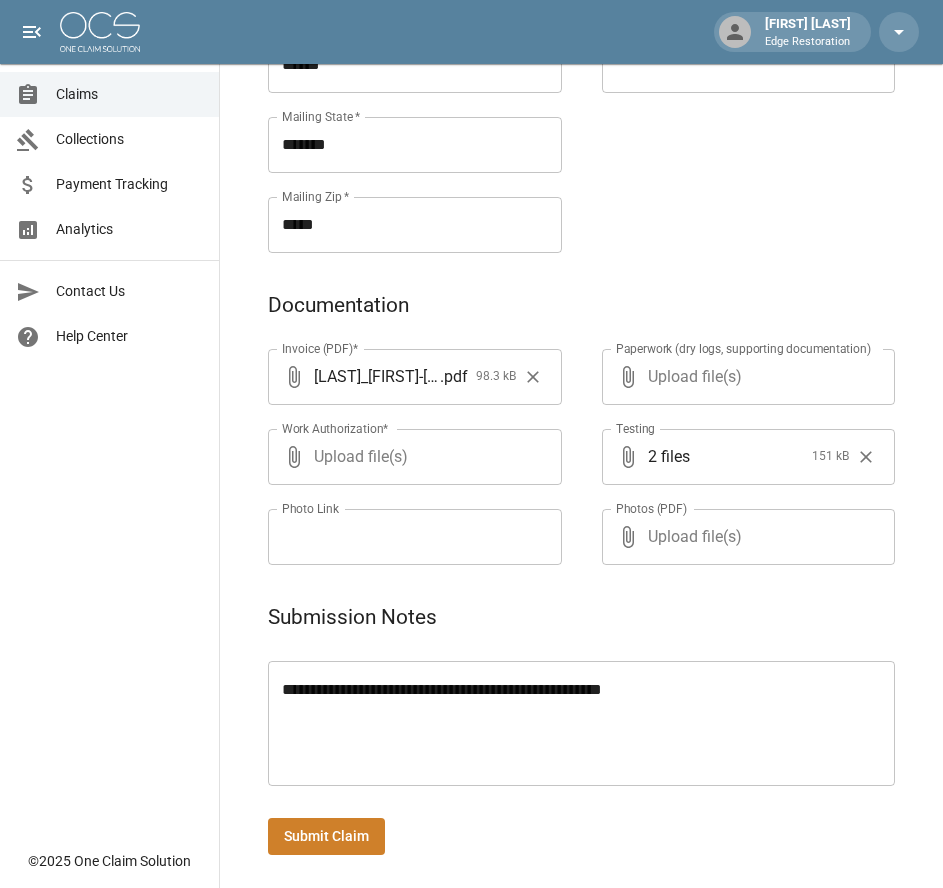 click on "Submit Claim" at bounding box center [326, 836] 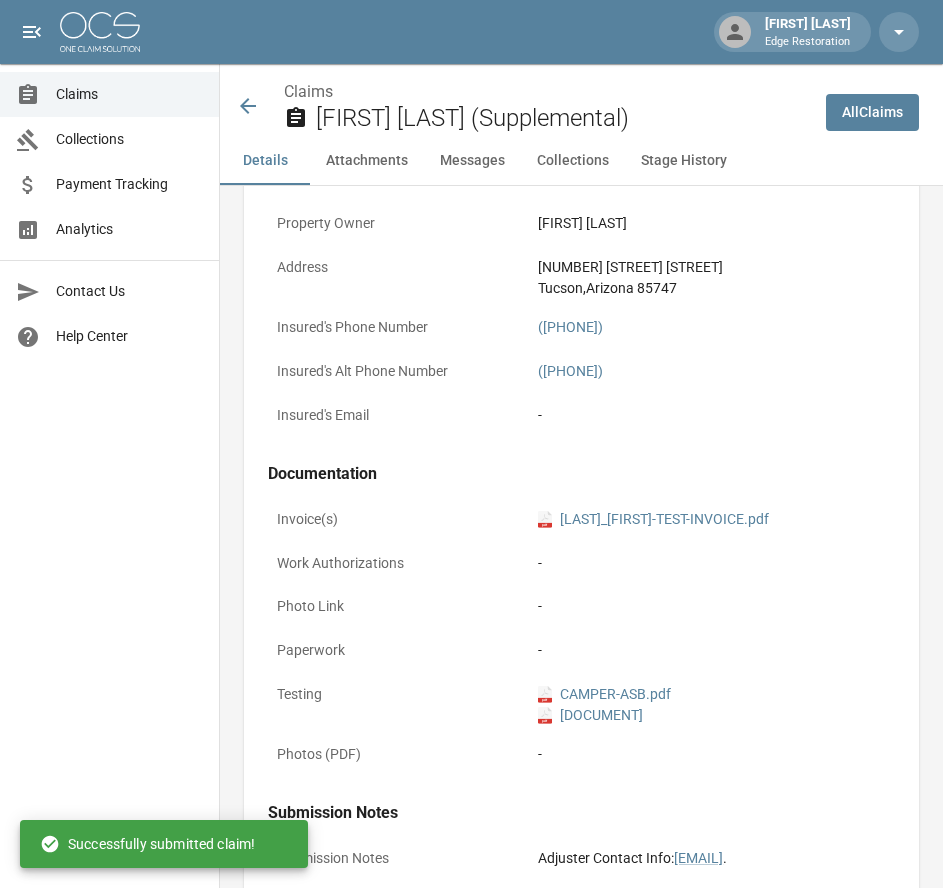click at bounding box center [100, 32] 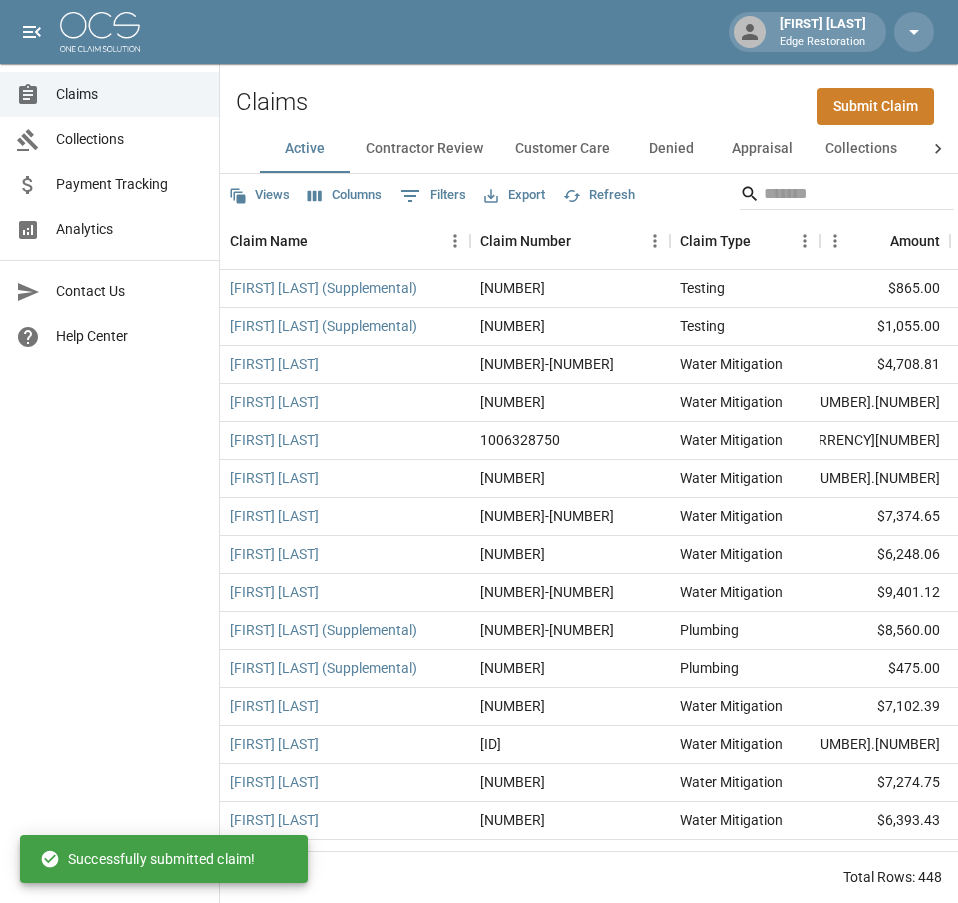 click on "Submit Claim" at bounding box center [875, 106] 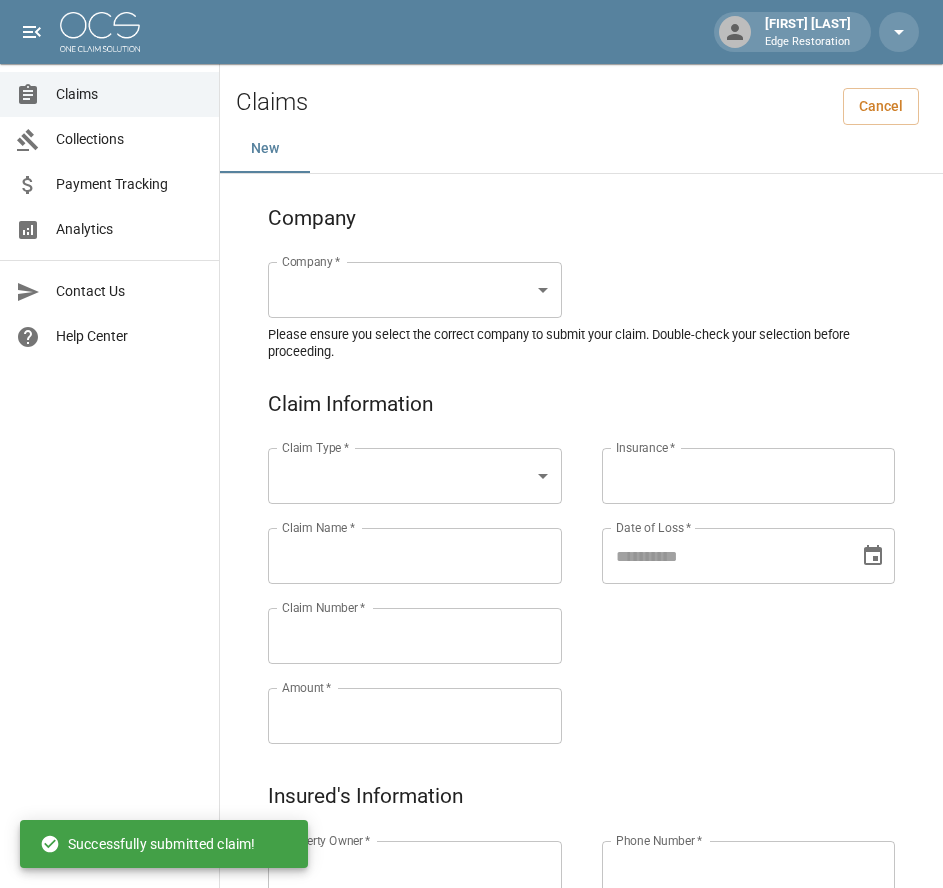 click on "Alicia Tubbs Edge Restoration Claims Collections Payment Tracking Analytics Contact Us Help Center ©  2025   One Claim Solution Claims Cancel New Company Company   * ​ Company   * Please ensure you select the correct company to submit your claim. Double-check your selection before proceeding. Claim Information Claim Type   * ​ Claim Type   * Claim Name   * Claim Name   * Claim Number   * Claim Number   * Amount   * Amount   * Insurance   * Insurance   * Date of Loss   * Date of Loss   * Insured's Information Property Owner   * Property Owner   * Mailing Address   * Mailing Address   * Mailing City   * Mailing City   * Mailing State   * Mailing State   * Mailing Zip   * Mailing Zip   * Phone Number   * Phone Number   * Alt. Phone Number Alt. Phone Number Email Email Documentation Invoice (PDF)* ​ Upload file(s) Invoice (PDF)* Work Authorization* ​ Upload file(s) Work Authorization* Photo Link Photo Link ​ Upload file(s) Testing ​ ​" at bounding box center (471, 929) 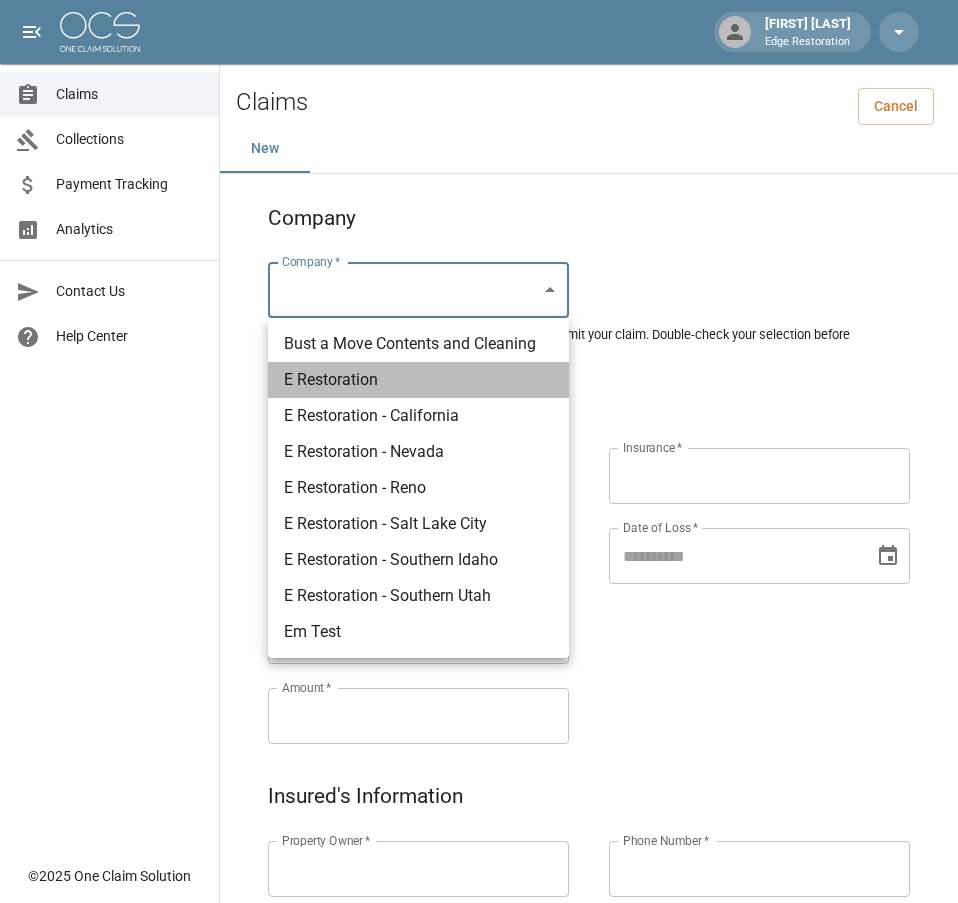 click on "E Restoration" at bounding box center [418, 380] 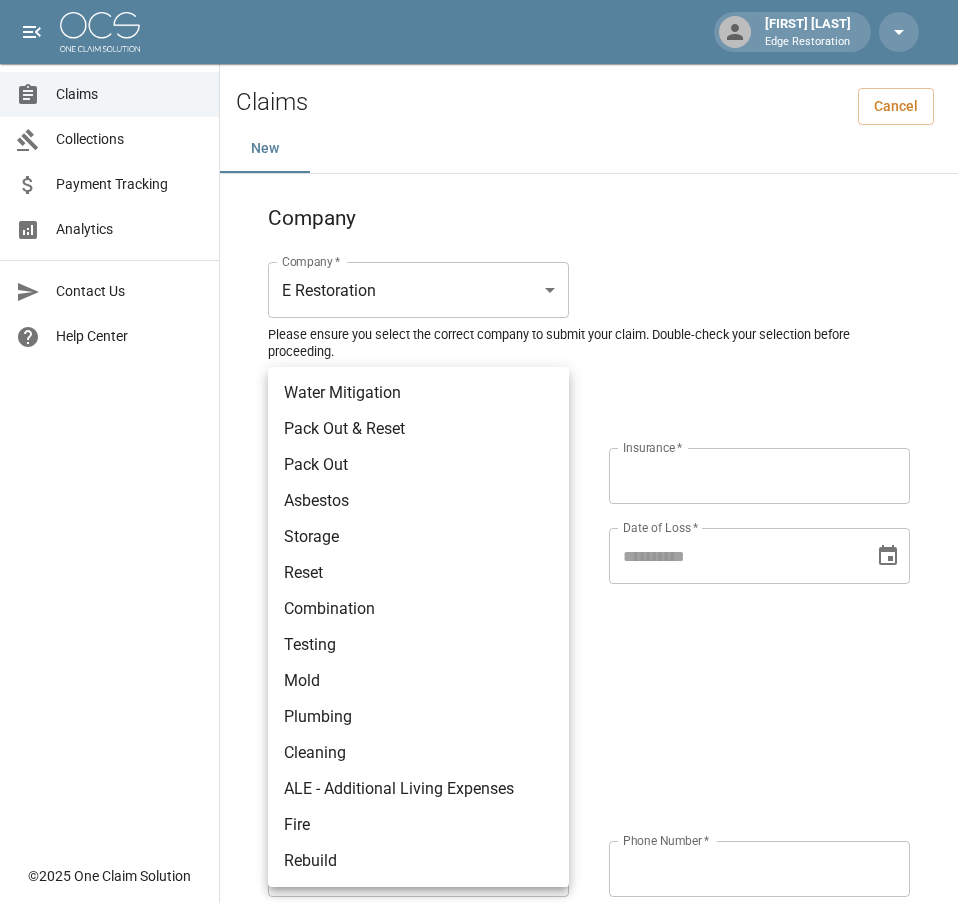 click on "Alicia Tubbs Edge Restoration Claims Collections Payment Tracking Analytics Contact Us Help Center ©  2025   One Claim Solution Claims Cancel New Company Company   * E Restoration *** Company   * Please ensure you select the correct company to submit your claim. Double-check your selection before proceeding. Claim Information Claim Type   * ​ Claim Type   * Claim Name   * Claim Name   * Claim Number   * Claim Number   * Amount   * Amount   * Insurance   * Insurance   * Date of Loss   * Date of Loss   * Insured's Information Property Owner   * Property Owner   * Mailing Address   * Mailing Address   * Mailing City   * Mailing City   * Mailing State   * Mailing State   * Mailing Zip   * Mailing Zip   * Phone Number   * Phone Number   * Alt. Phone Number Alt. Phone Number Email Email Documentation Invoice (PDF)* ​ Upload file(s) Invoice (PDF)* Work Authorization* ​ Upload file(s) Work Authorization* Photo Link Photo Link ​ Upload file(s) *" at bounding box center (479, 929) 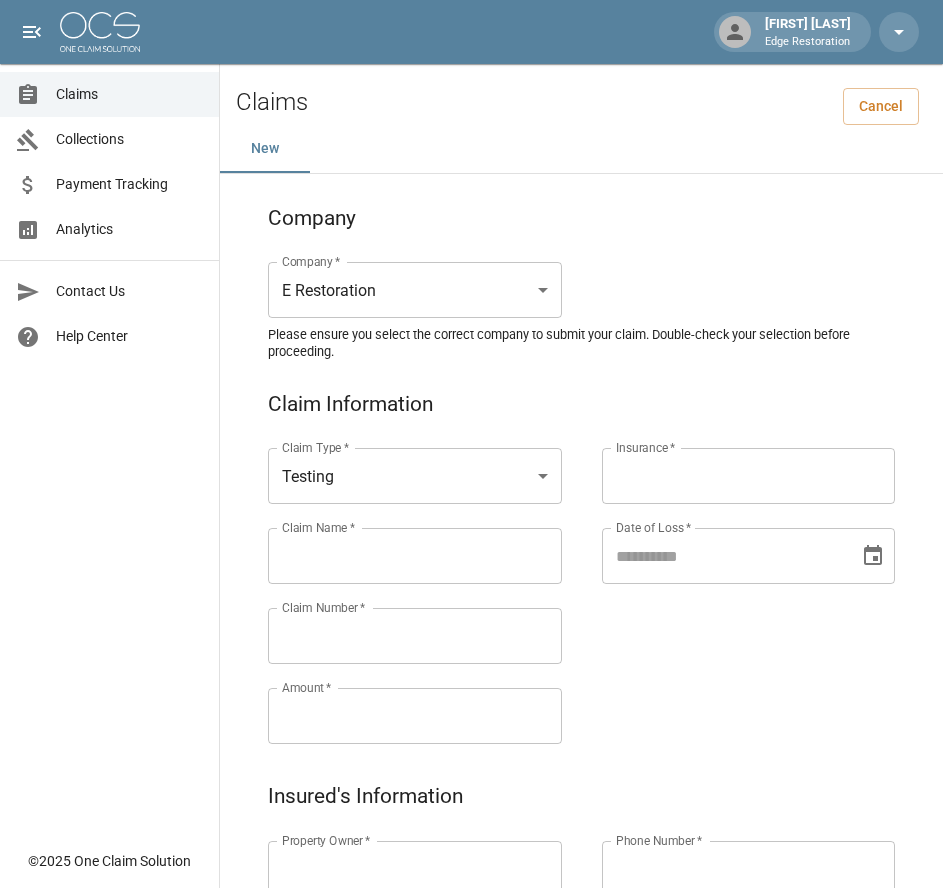 click on "Claims Collections Payment Tracking Analytics Contact Us Help Center" at bounding box center [109, 419] 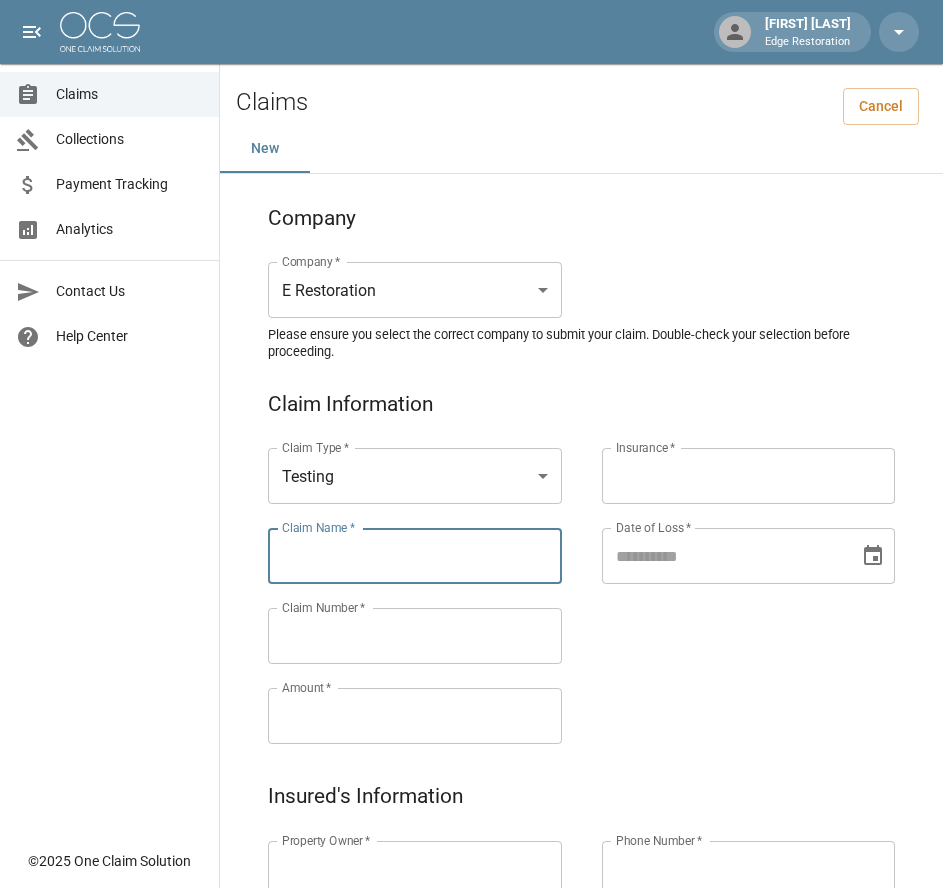 click on "Claim Name   *" at bounding box center (415, 556) 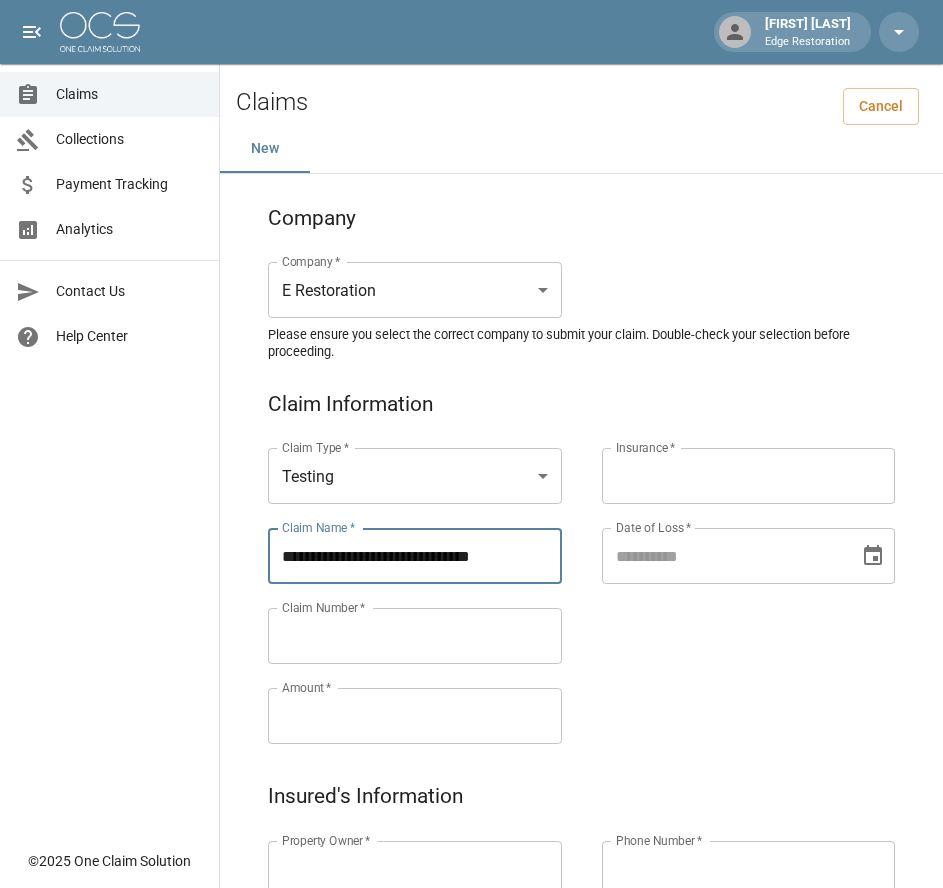 click on "Property Owner   *" at bounding box center (415, 869) 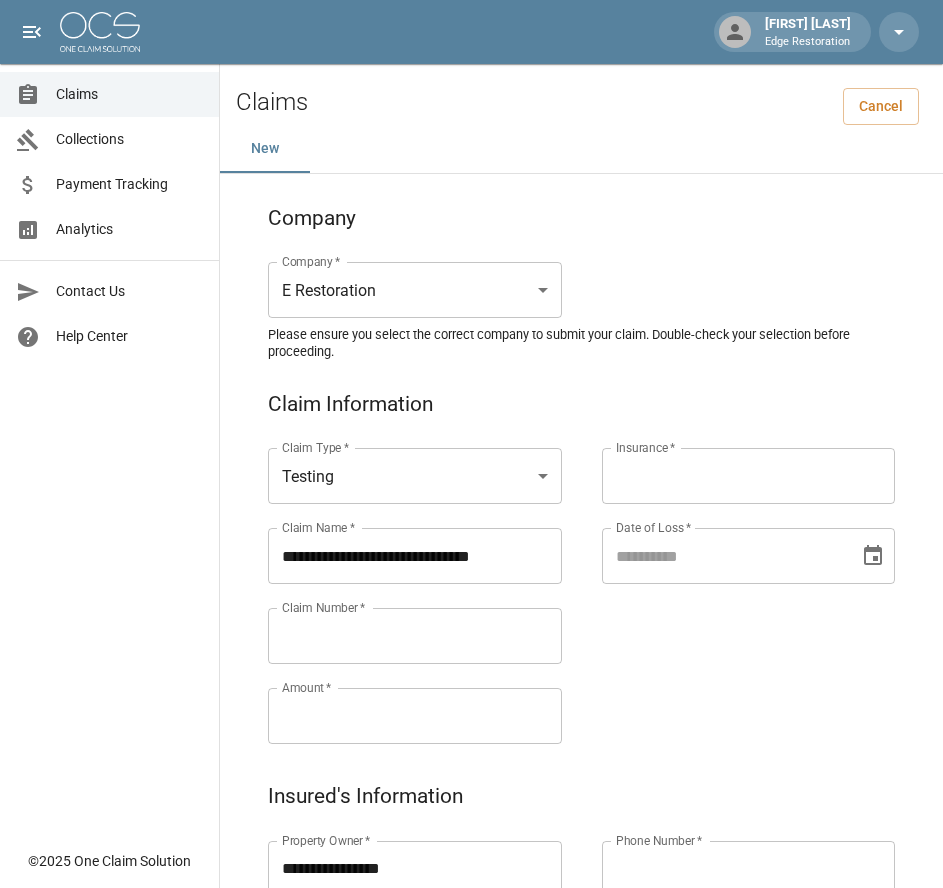 click on "Claims Collections Payment Tracking Analytics Contact Us Help Center" at bounding box center [109, 419] 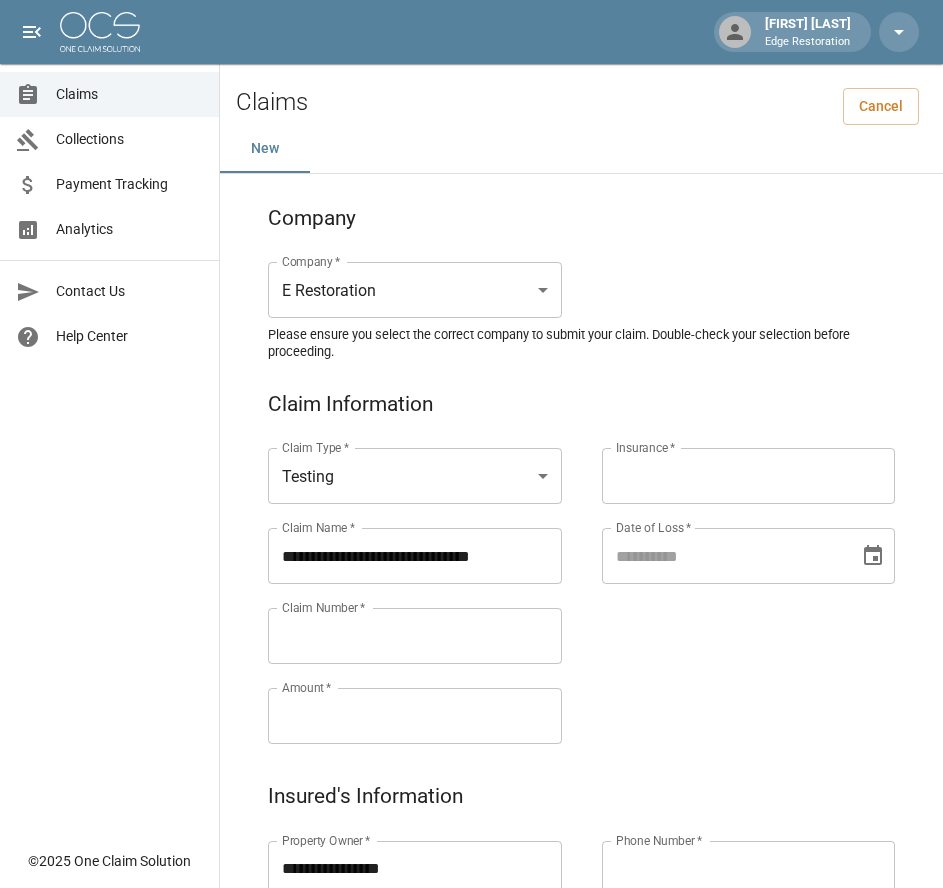 click on "Claim Number   *" at bounding box center [415, 636] 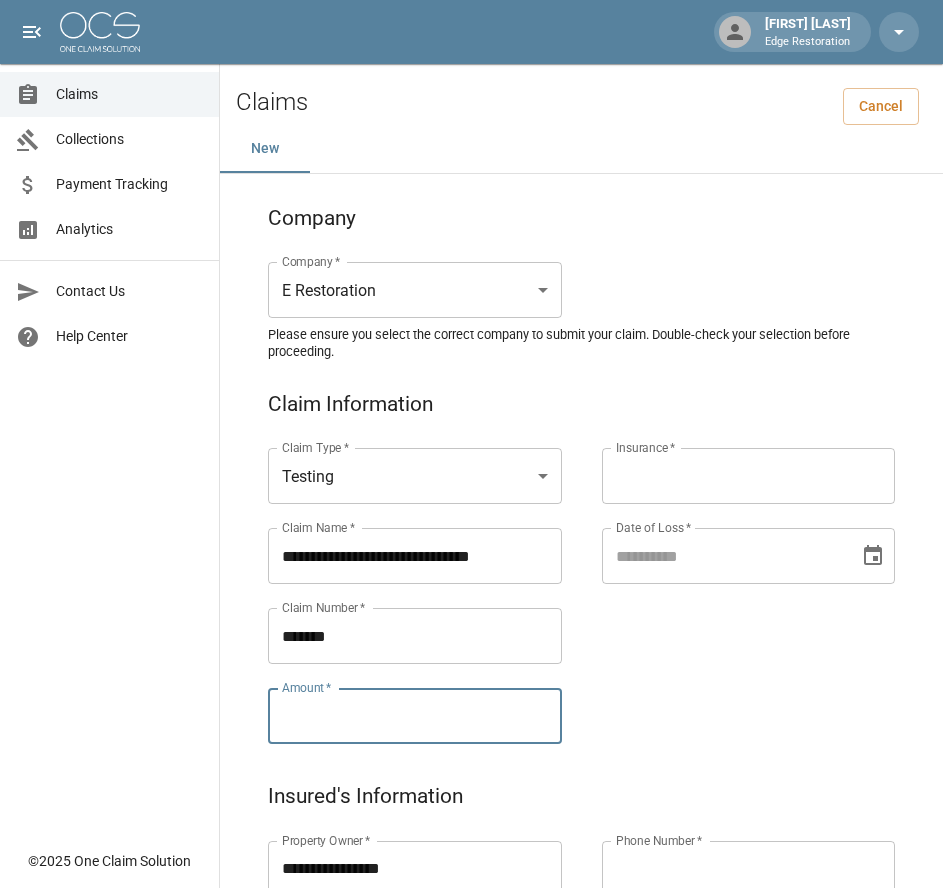 click on "Amount   *" at bounding box center (415, 716) 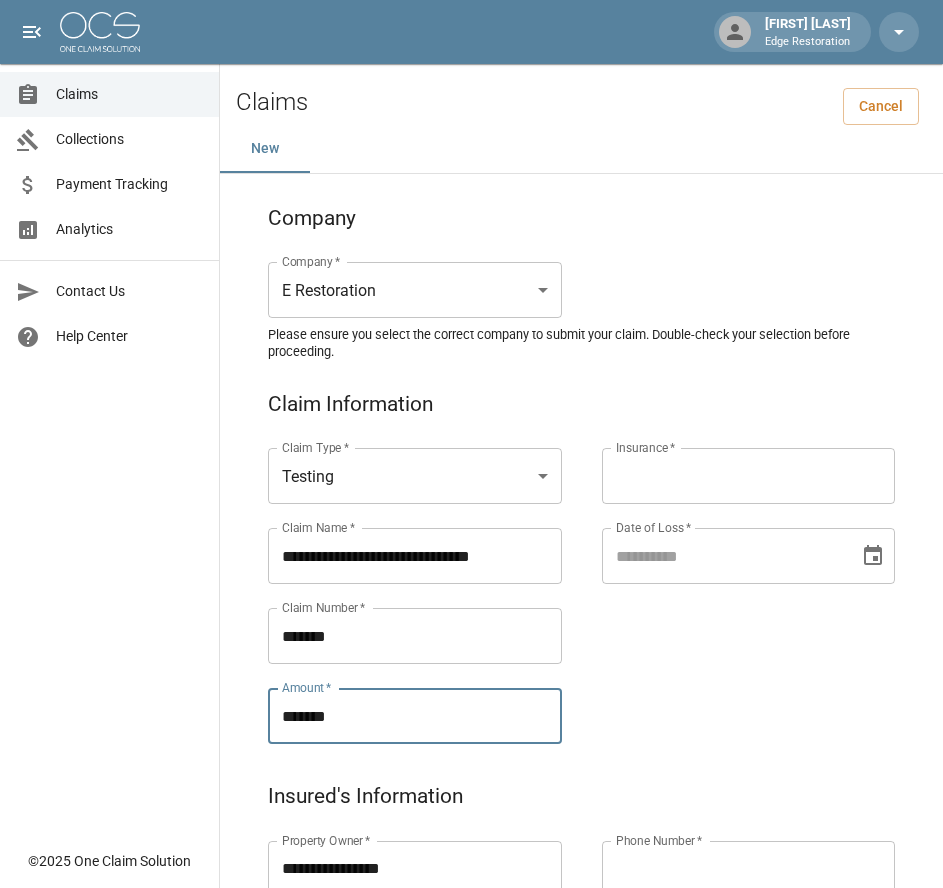 click on "Insurance   *" at bounding box center [749, 476] 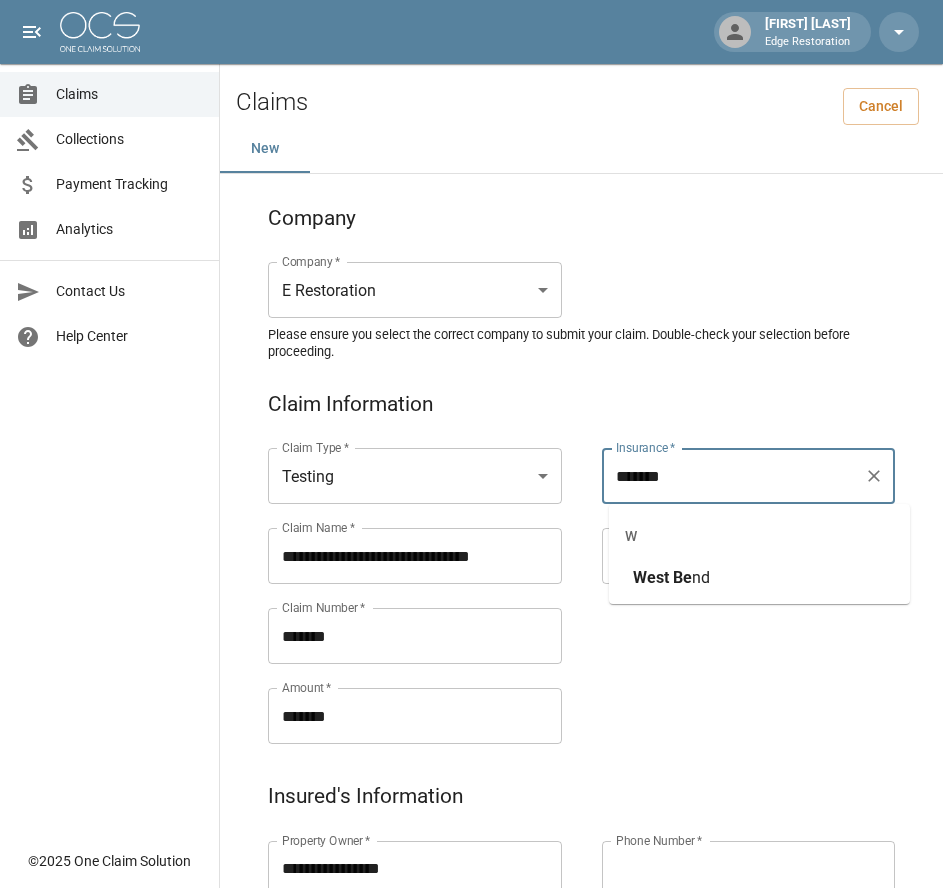 click on "West" at bounding box center (651, 577) 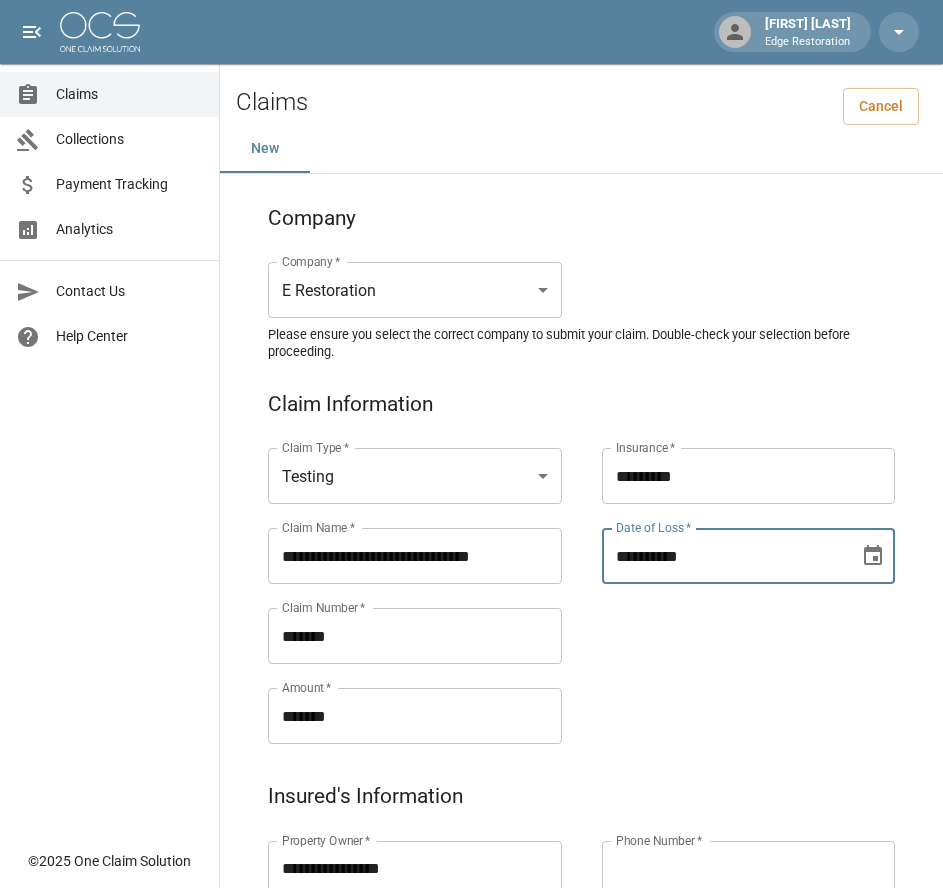 click on "**********" at bounding box center (724, 556) 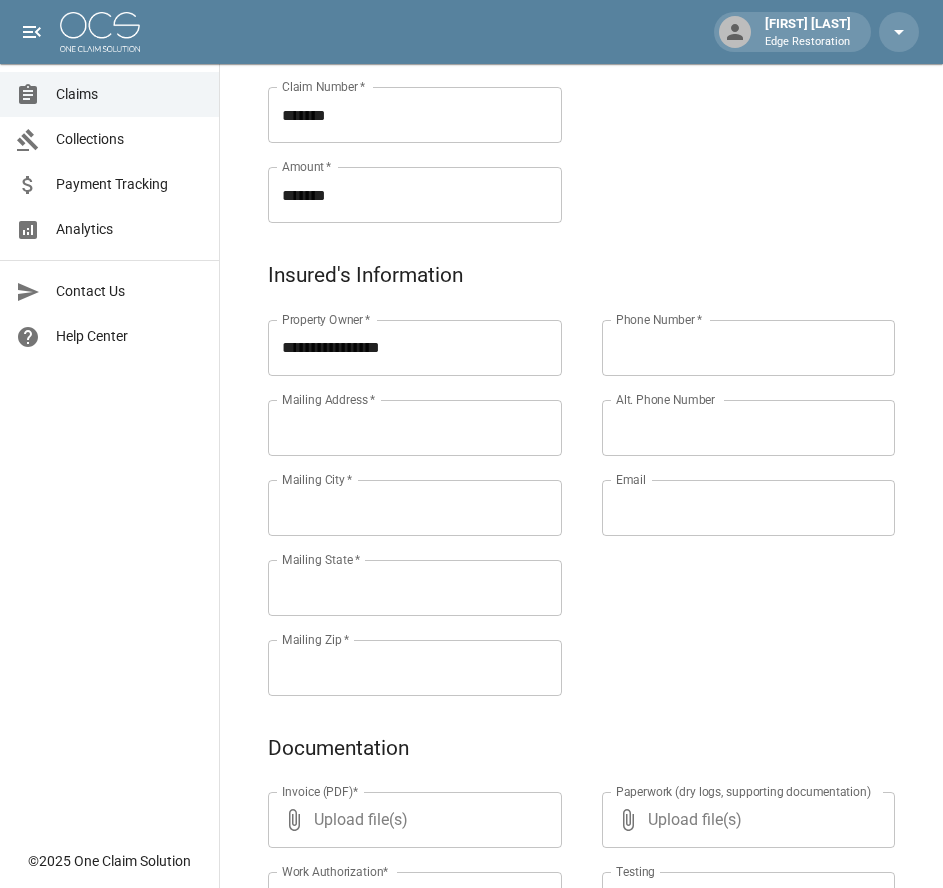 scroll, scrollTop: 522, scrollLeft: 0, axis: vertical 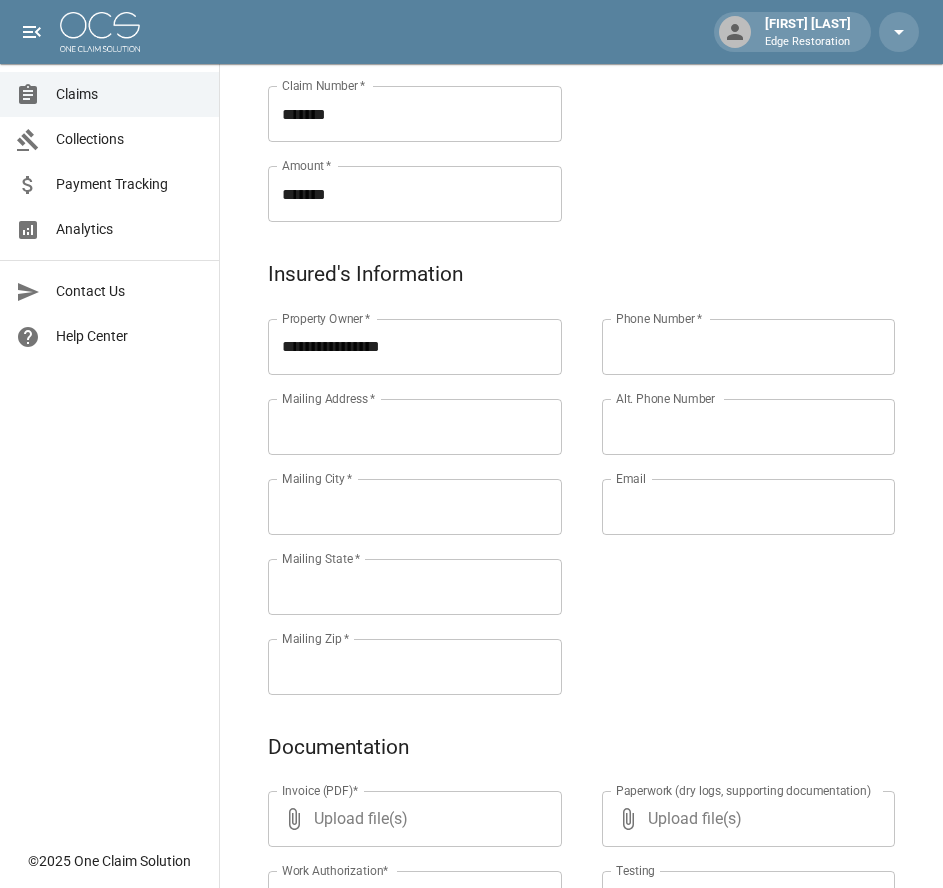 click on "Mailing Address   *" at bounding box center (415, 427) 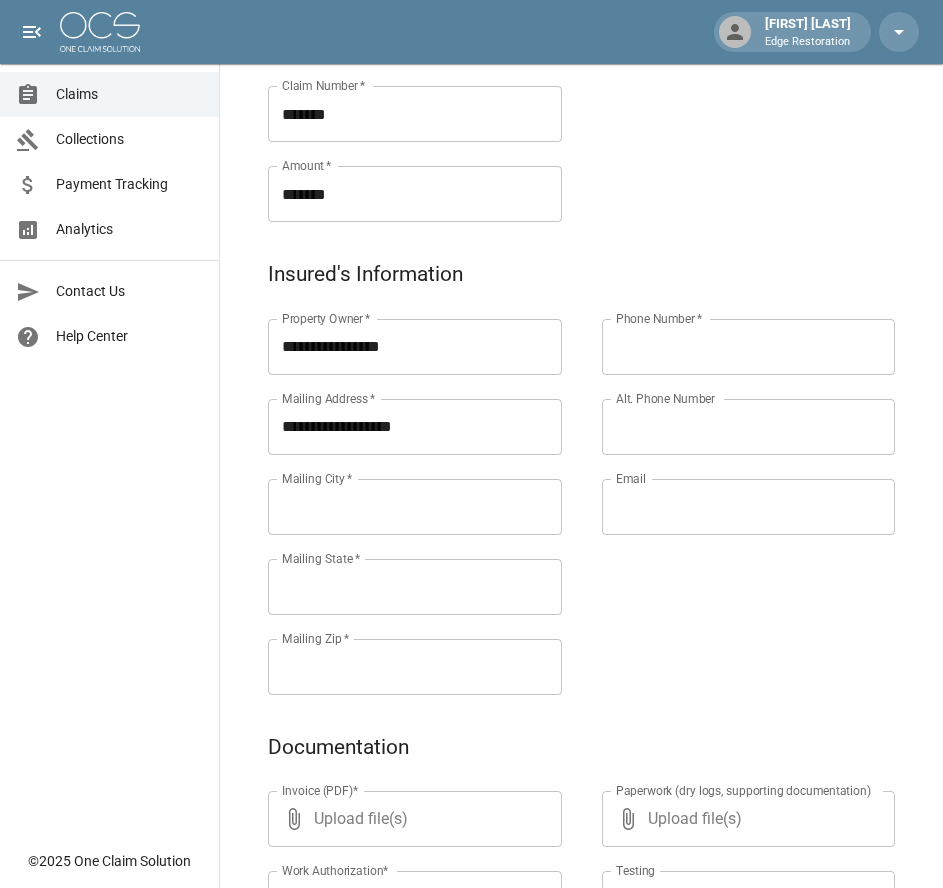 click on "Mailing City   *" at bounding box center (415, 507) 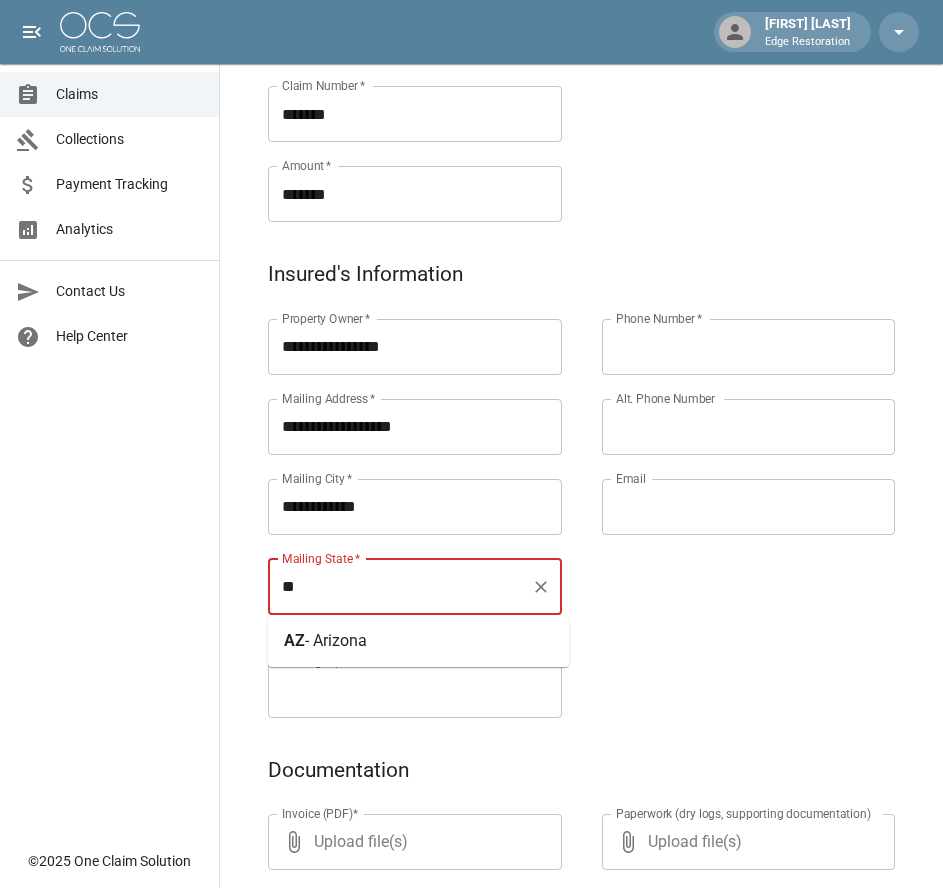 click on "- Arizona" at bounding box center [336, 640] 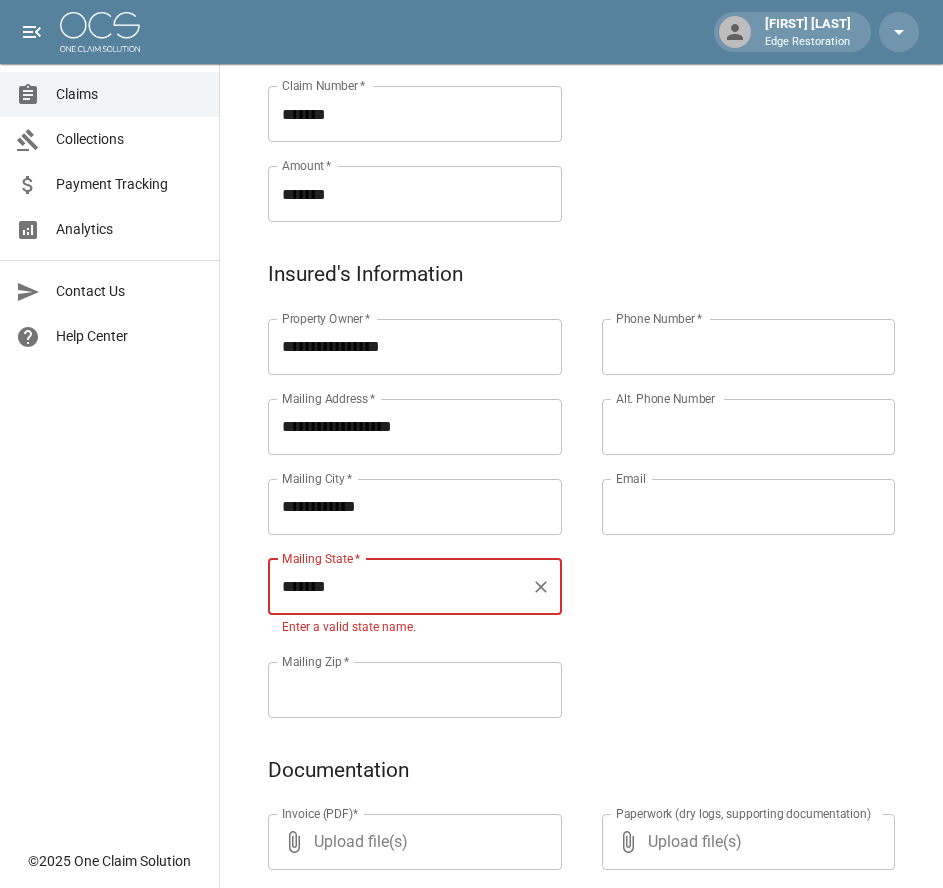 click on "Mailing Zip   *" at bounding box center (415, 690) 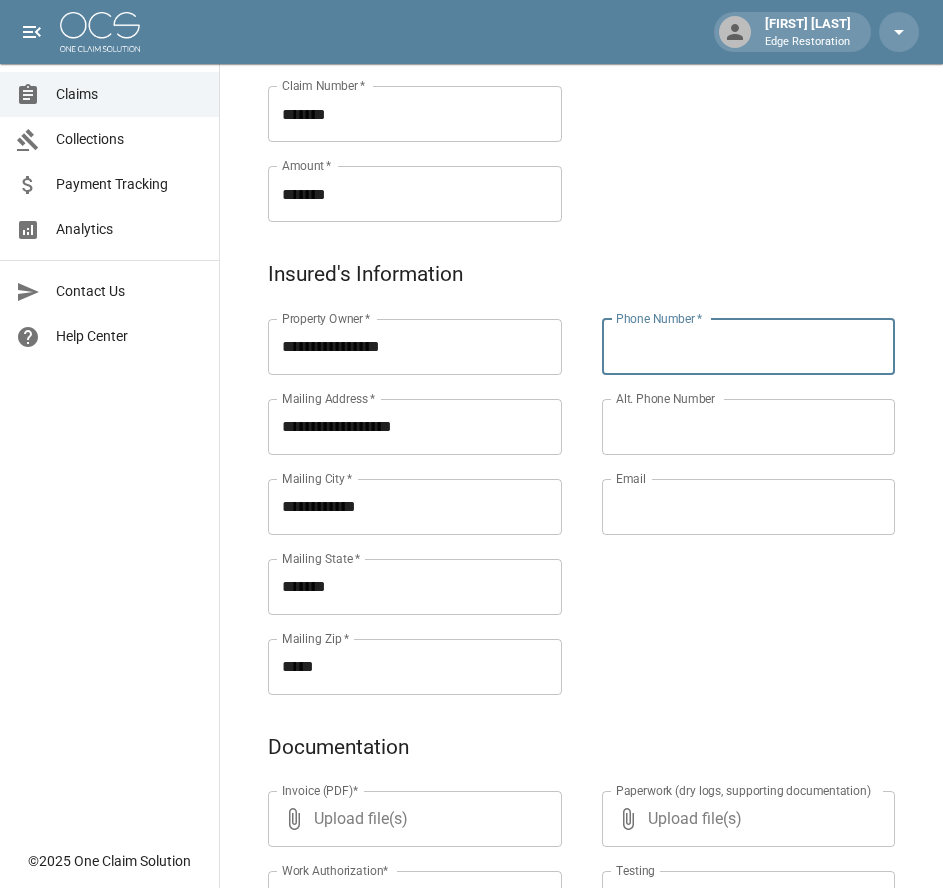 click on "Phone Number   *" at bounding box center [749, 347] 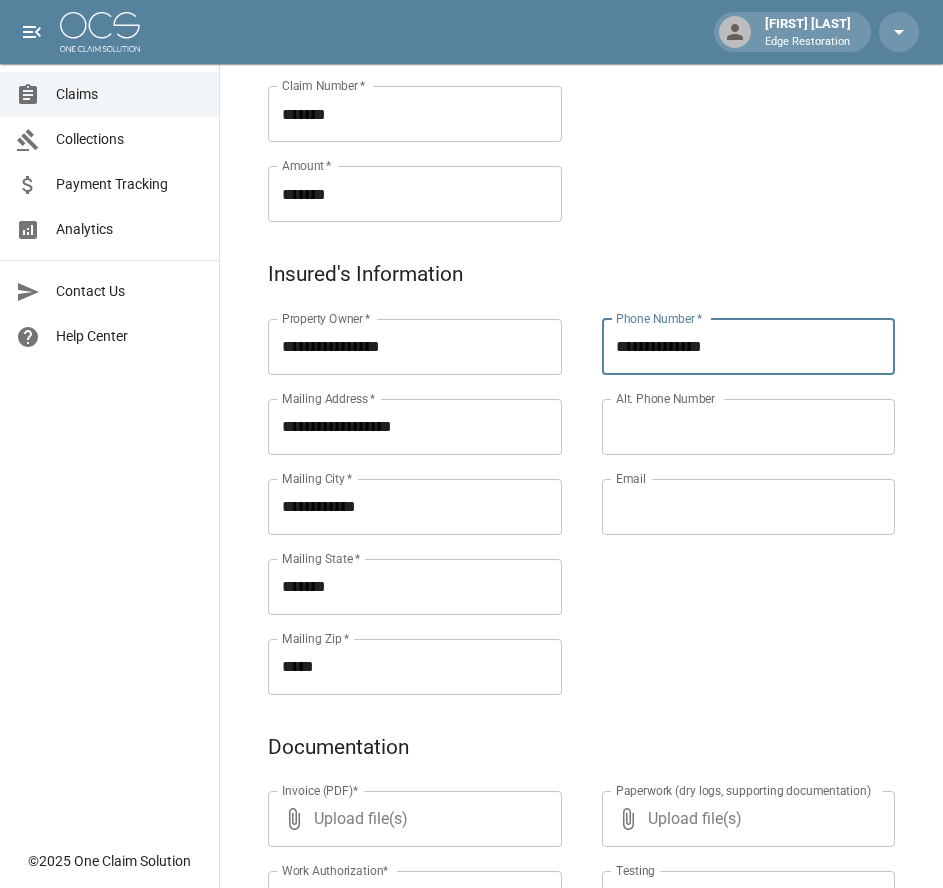 click on "**********" at bounding box center (729, 483) 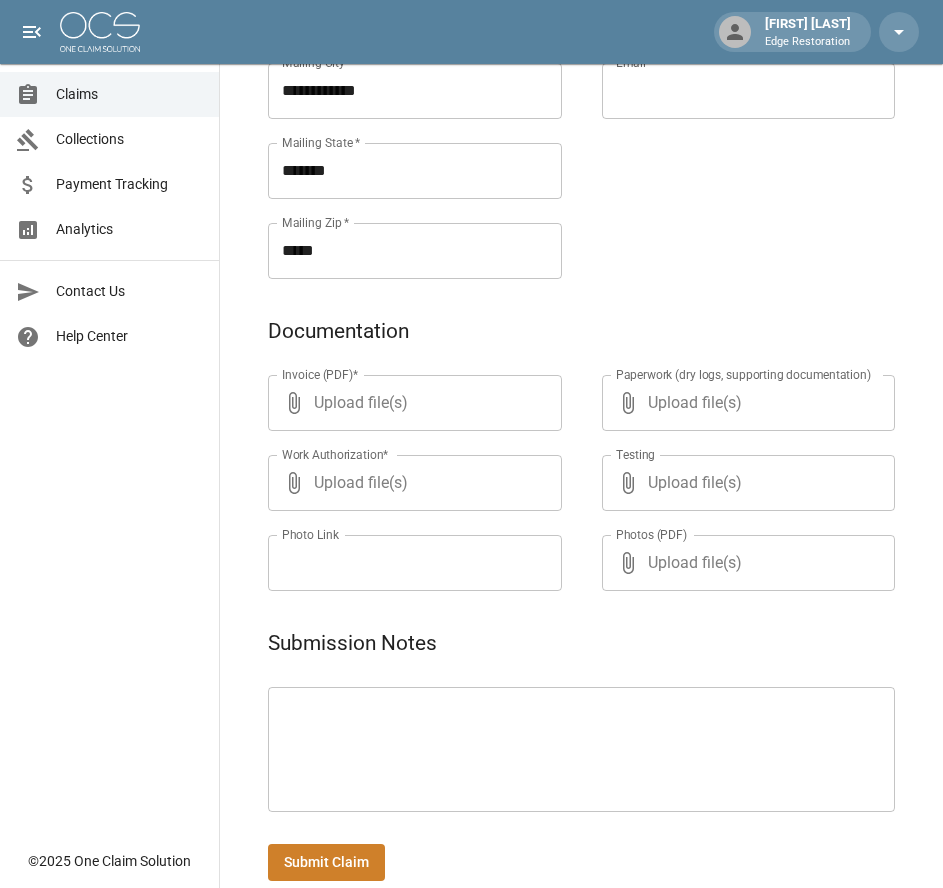 scroll, scrollTop: 971, scrollLeft: 0, axis: vertical 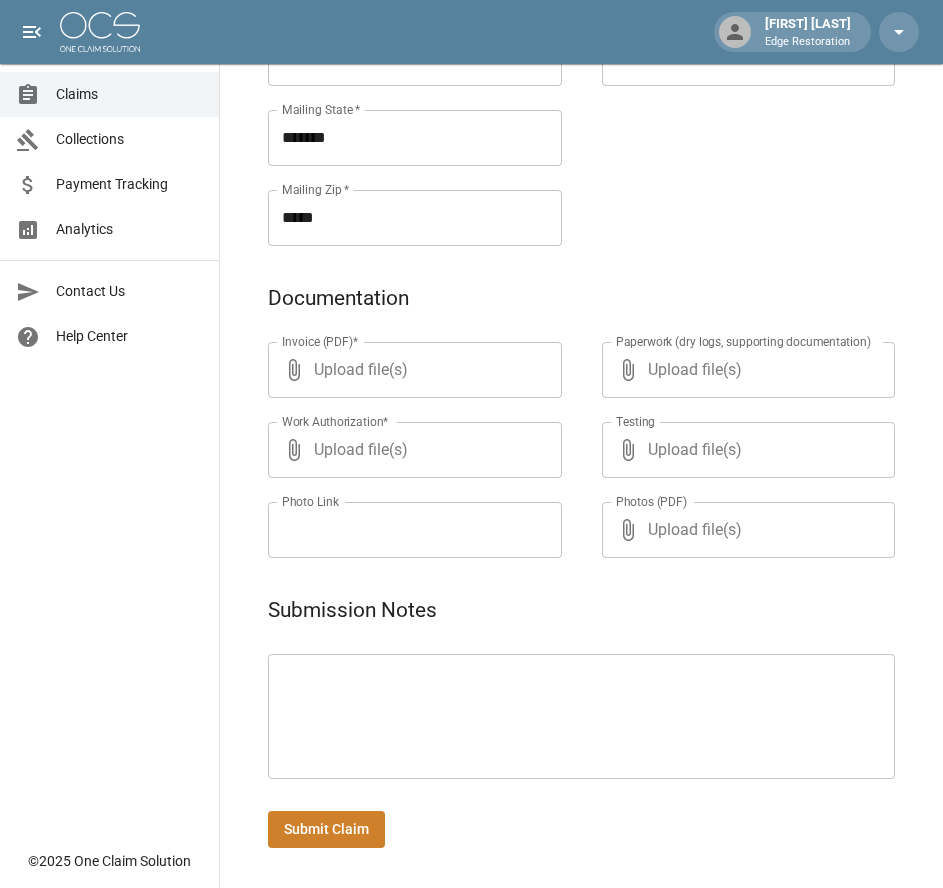 click at bounding box center [581, 717] 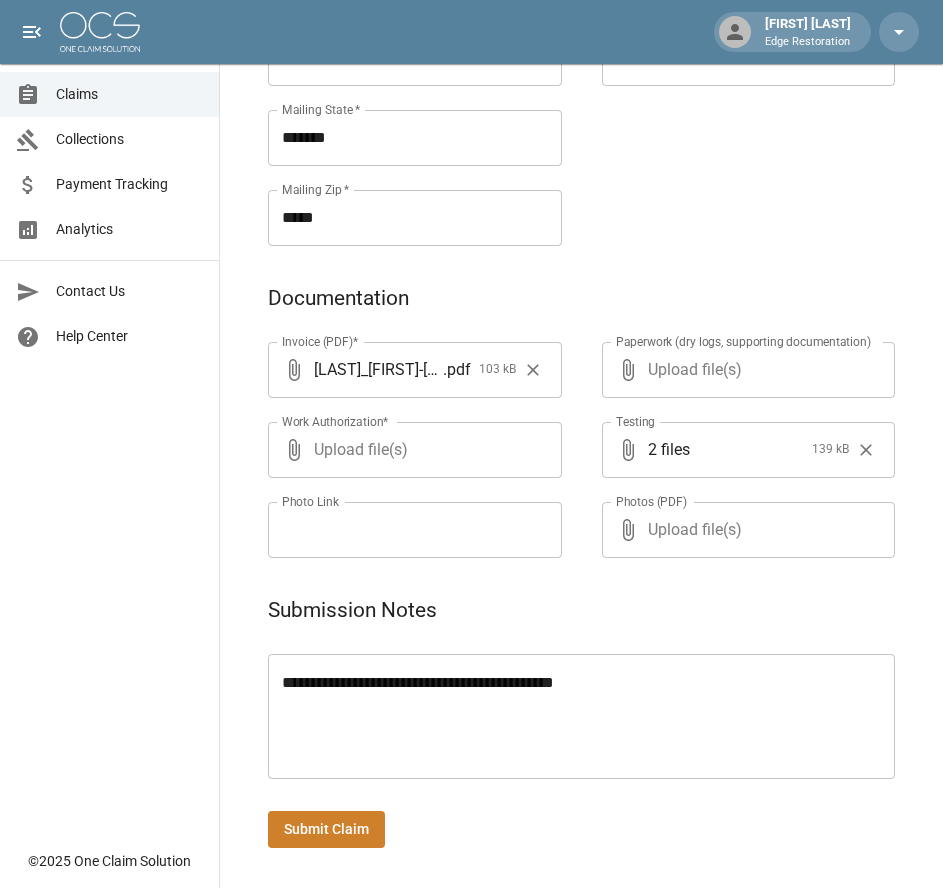 click on "Submit Claim" at bounding box center (326, 829) 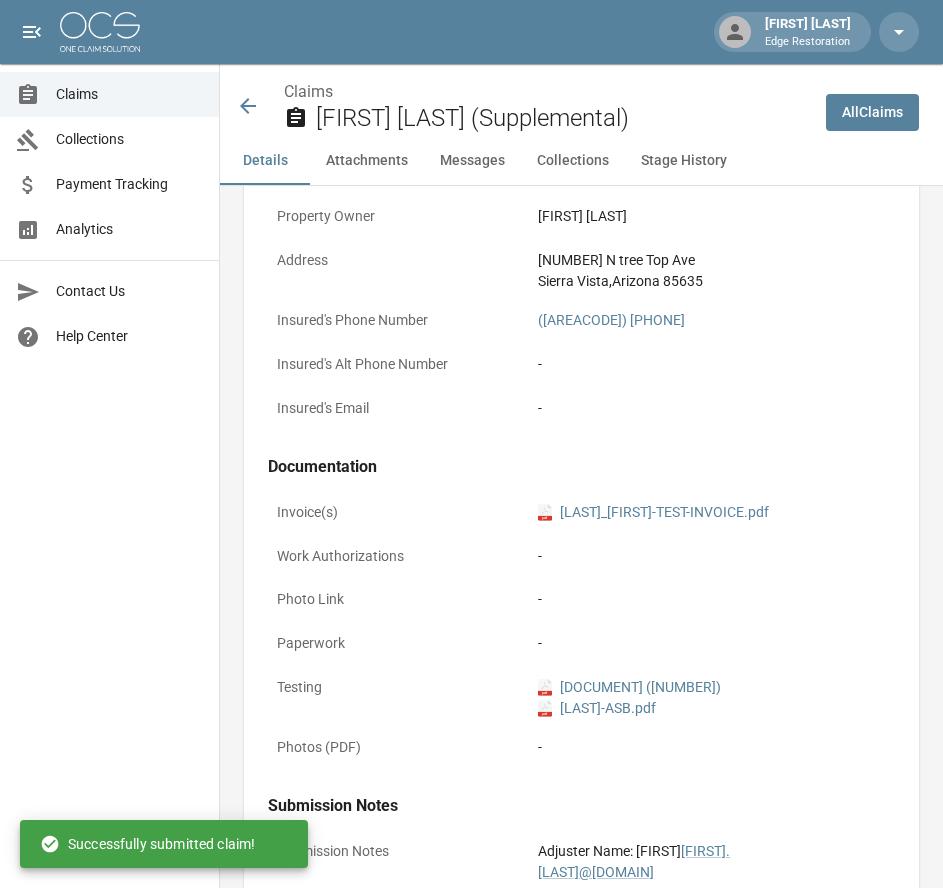 click at bounding box center (100, 32) 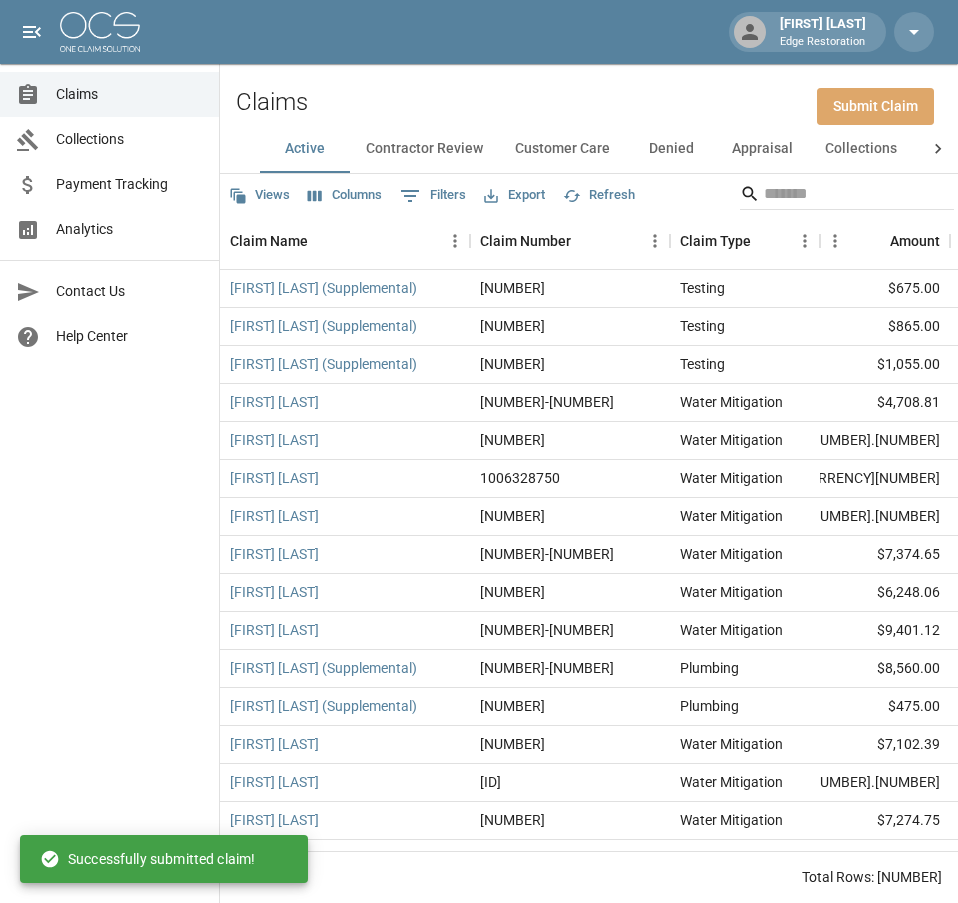 click on "Submit Claim" at bounding box center (875, 106) 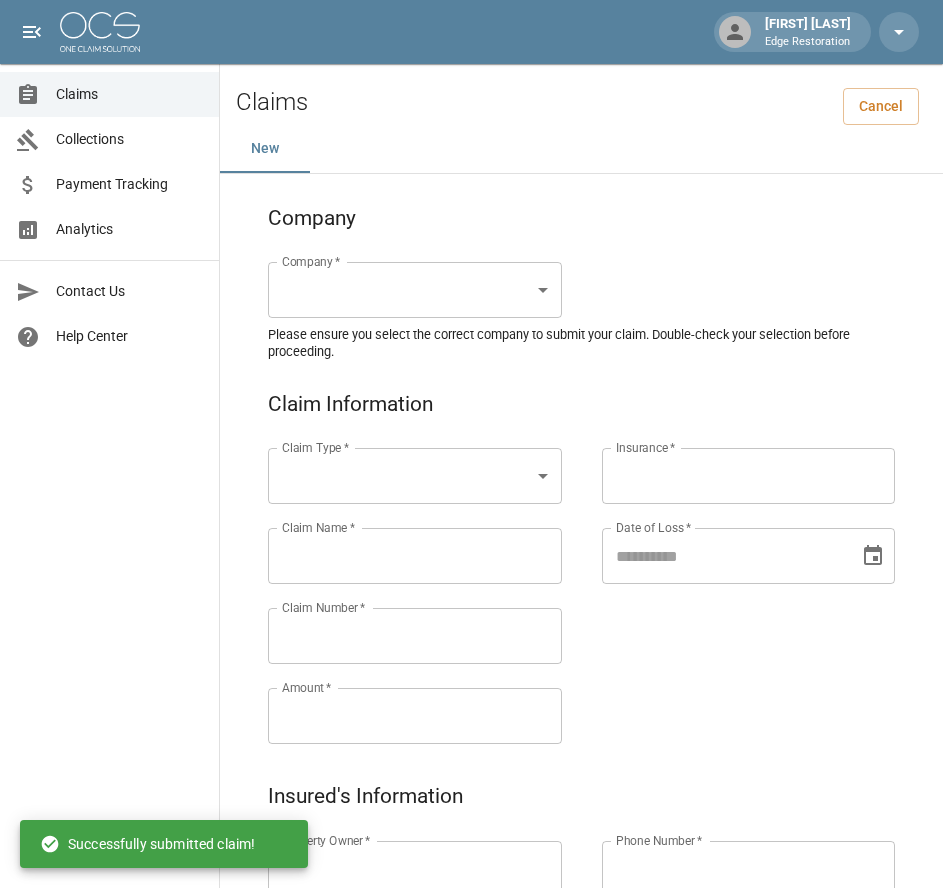 click on "Alicia Tubbs Edge Restoration Claims Collections Payment Tracking Analytics Contact Us Help Center ©  2025   One Claim Solution Claims Cancel New Company Company   * ​ Company   * Please ensure you select the correct company to submit your claim. Double-check your selection before proceeding. Claim Information Claim Type   * ​ Claim Type   * Claim Name   * Claim Name   * Claim Number   * Claim Number   * Amount   * Amount   * Insurance   * Insurance   * Date of Loss   * Date of Loss   * Insured's Information Property Owner   * Property Owner   * Mailing Address   * Mailing Address   * Mailing City   * Mailing City   * Mailing State   * Mailing State   * Mailing Zip   * Mailing Zip   * Phone Number   * Phone Number   * Alt. Phone Number Alt. Phone Number Email Email Documentation Invoice (PDF)* ​ Upload file(s) Invoice (PDF)* Work Authorization* ​ Upload file(s) Work Authorization* Photo Link Photo Link ​ Upload file(s) Testing ​ ​" at bounding box center [471, 929] 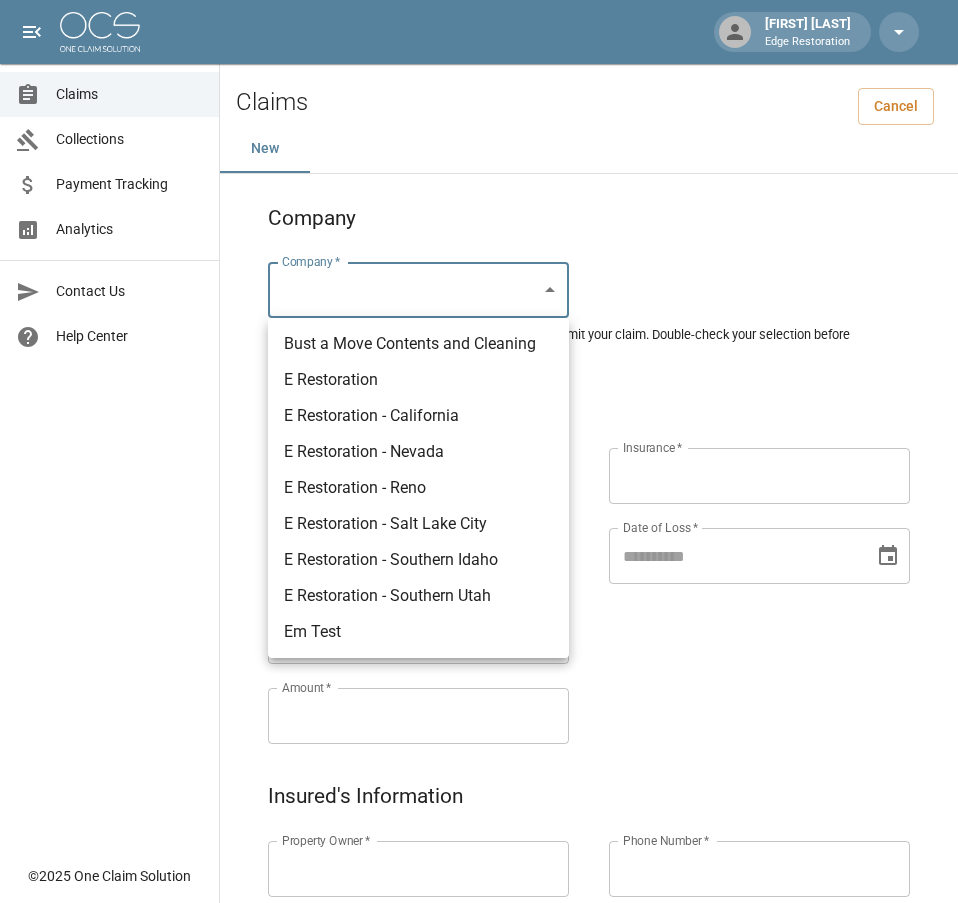 click on "E Restoration - Nevada" at bounding box center [418, 452] 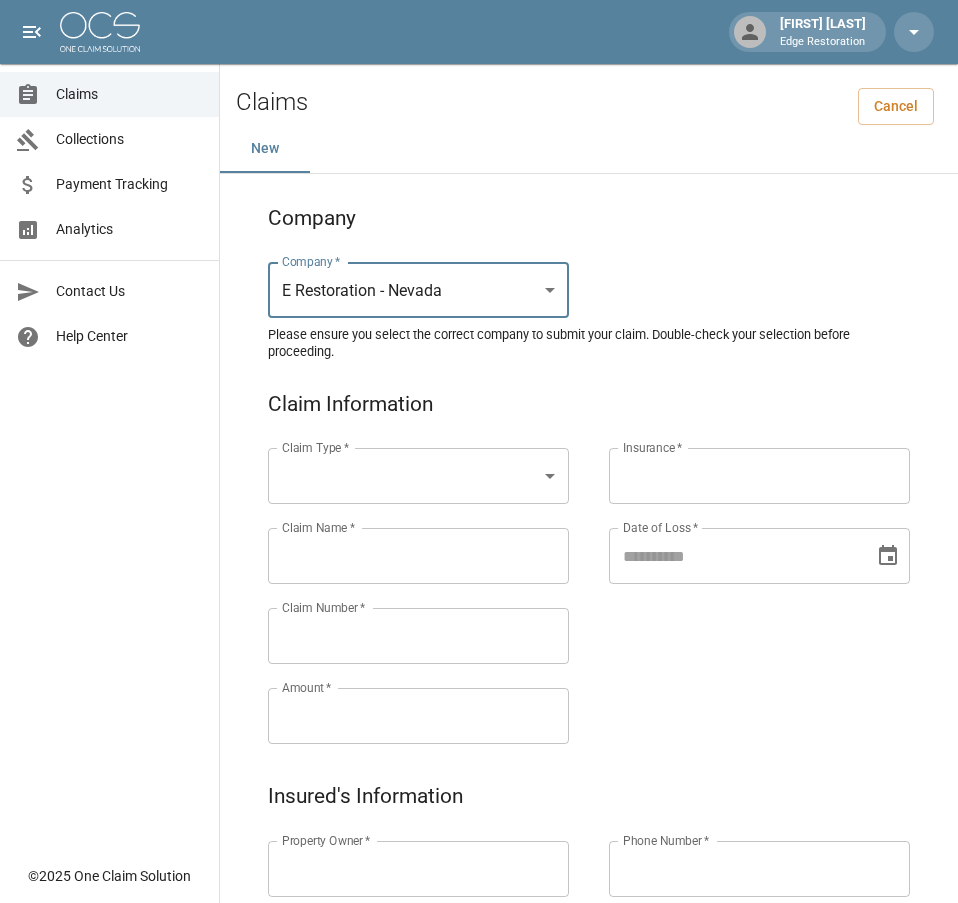 click on "Property Owner   * [LAST] Property Owner   * Mailing Address   * [NUMBER] [STREET] Mailing City   * [CITY] Mailing State   * [STATE] Mailing Zip   * [ZIP] Phone Number   * [PHONE] Alt. Phone Number [PHONE] Email [EMAIL] Documentation Invoice (PDF)* ​ Upload file(s) Invoice (PDF)* Work Authorization* ​ Upload file(s) Work Authorization* Photo Link Photo Link ​ ​ *" at bounding box center (479, 929) 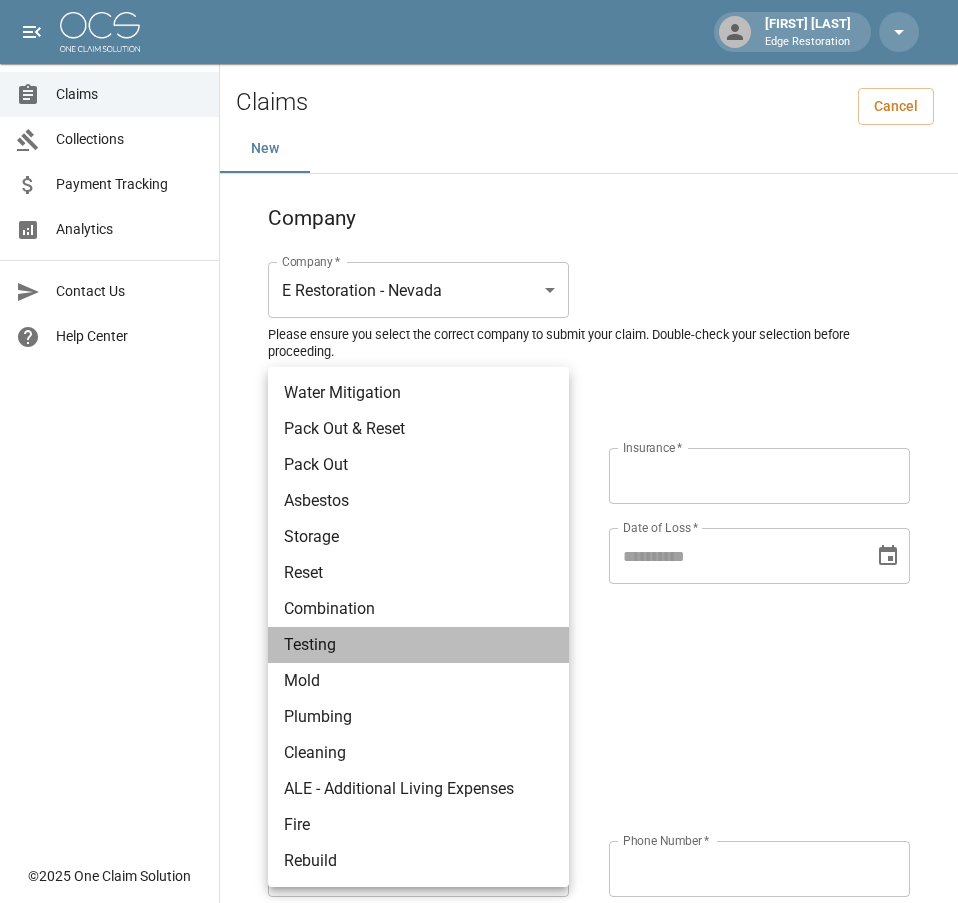 click on "Testing" at bounding box center (418, 645) 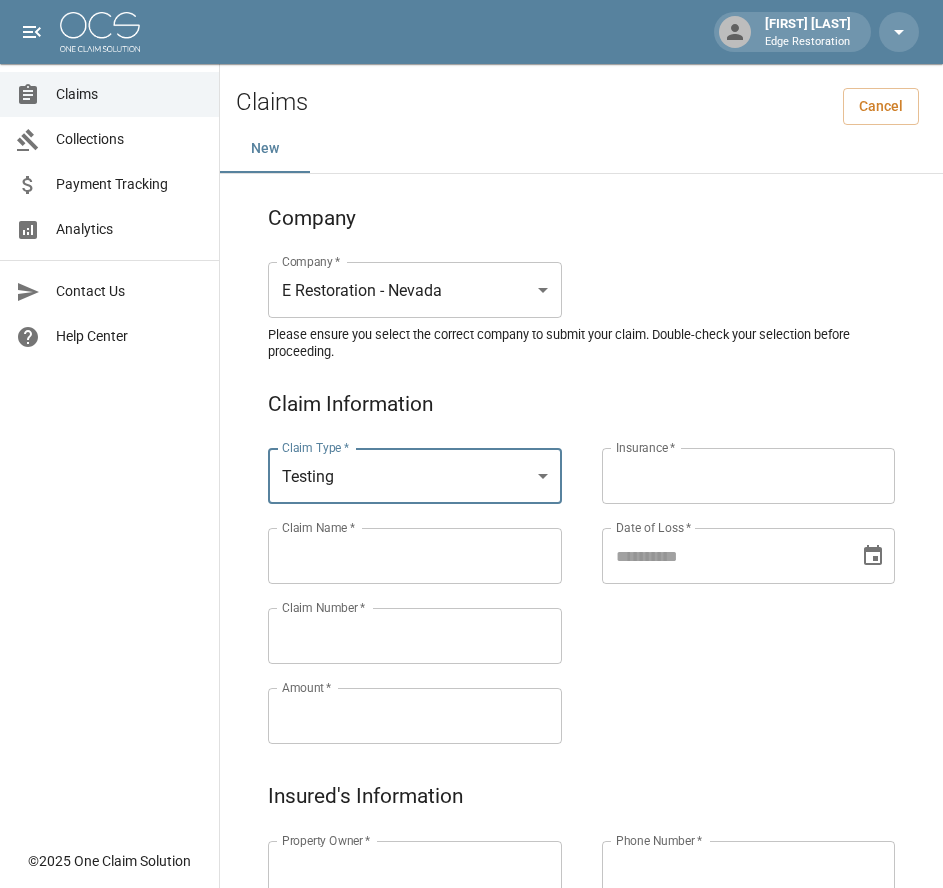 click on "Claims Collections Payment Tracking Analytics Contact Us Help Center" at bounding box center (109, 419) 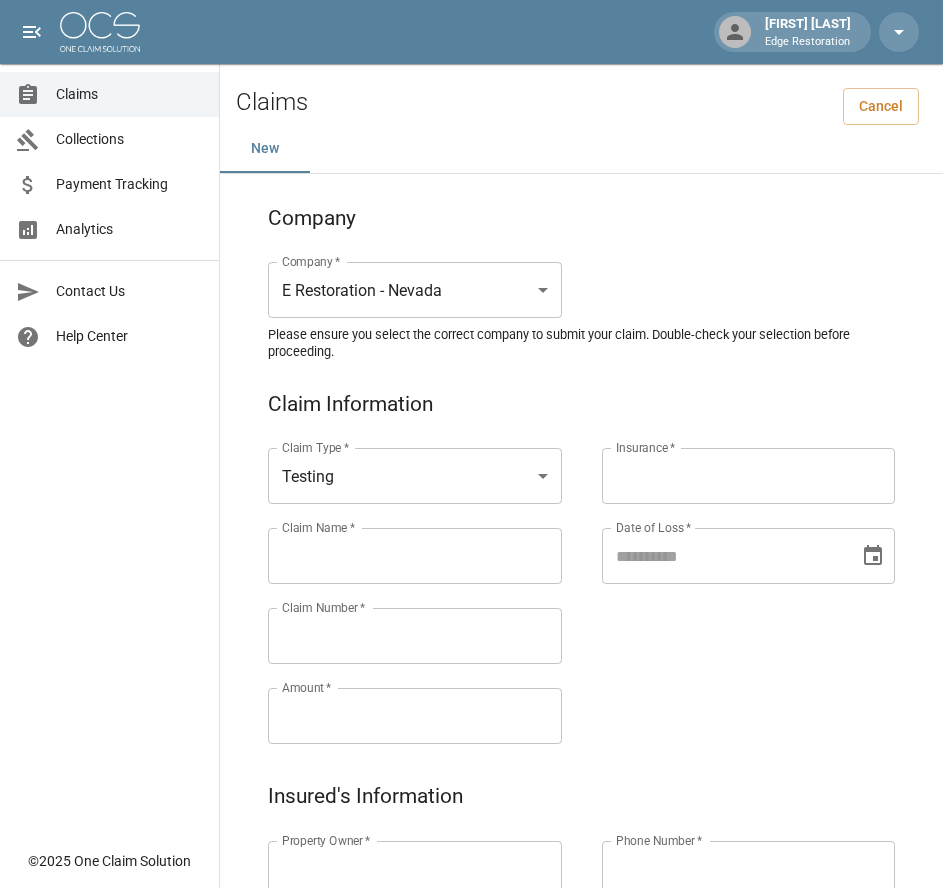 click on "Claim Name   *" at bounding box center [415, 556] 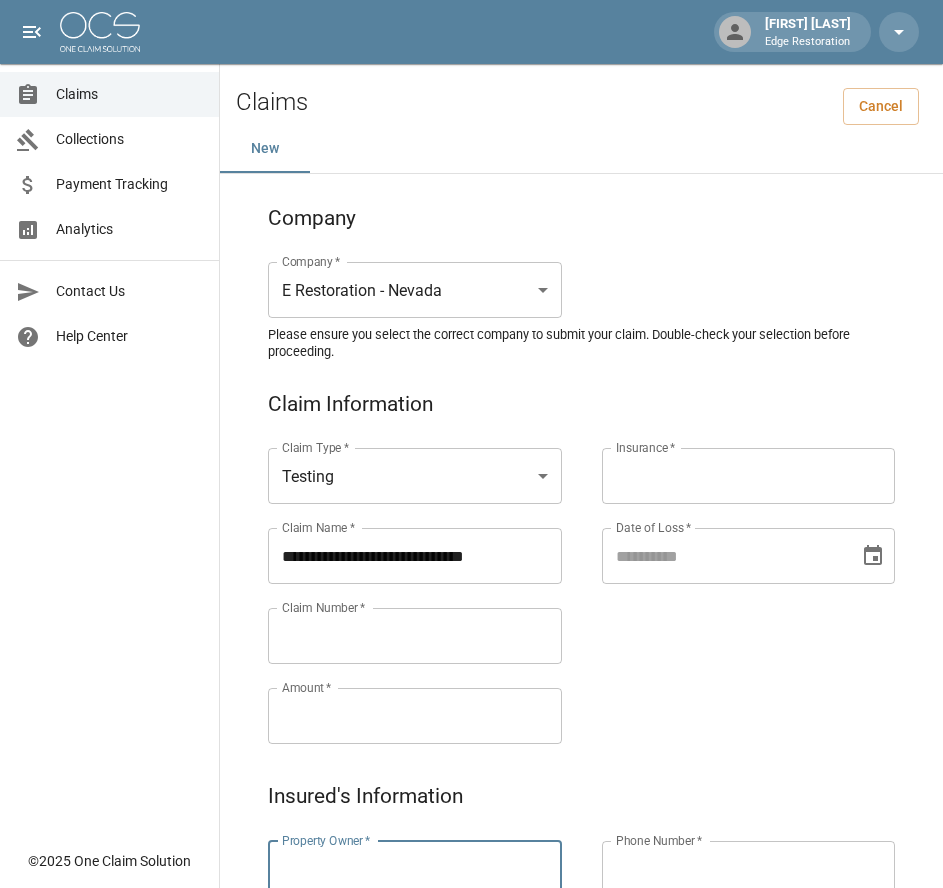 click on "Property Owner   *" at bounding box center (415, 869) 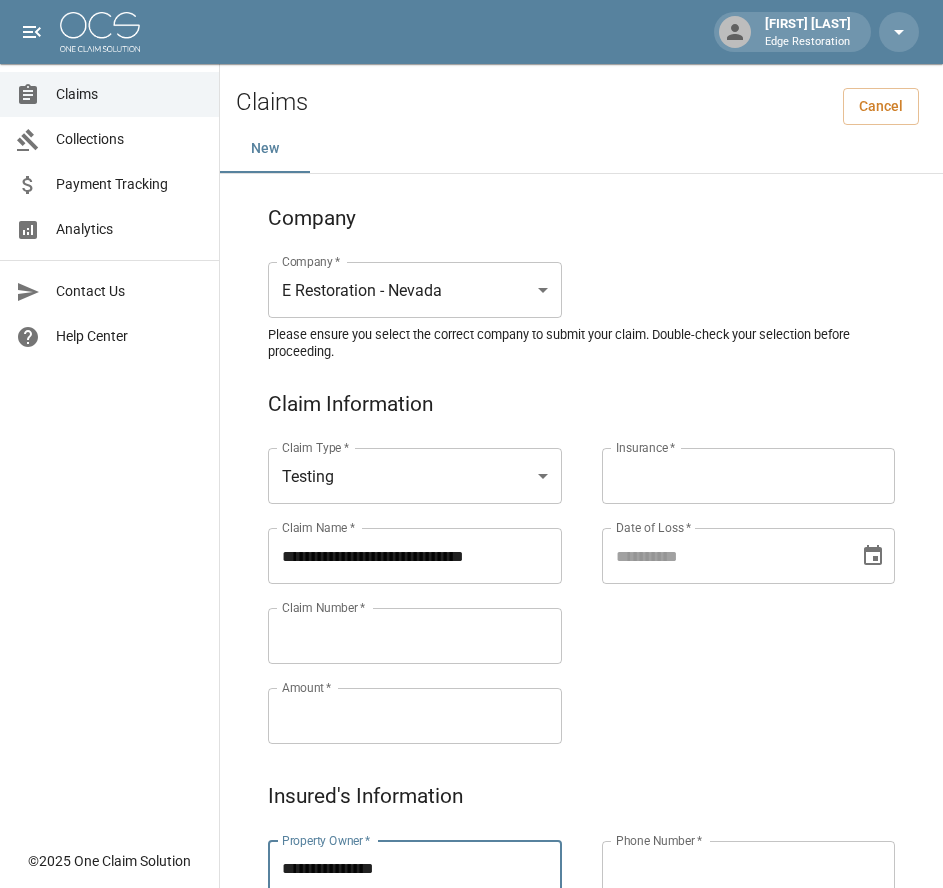 click on "Claims Collections Payment Tracking Analytics Contact Us Help Center" at bounding box center [109, 419] 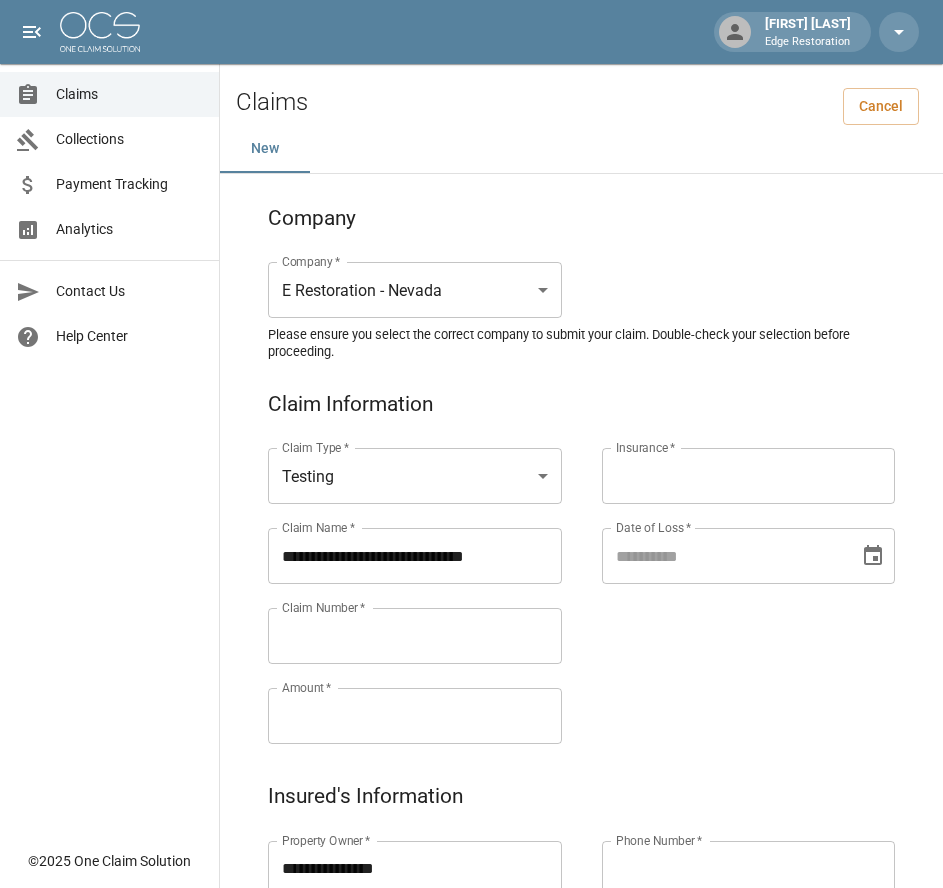 click on "Claim Number   *" at bounding box center [415, 636] 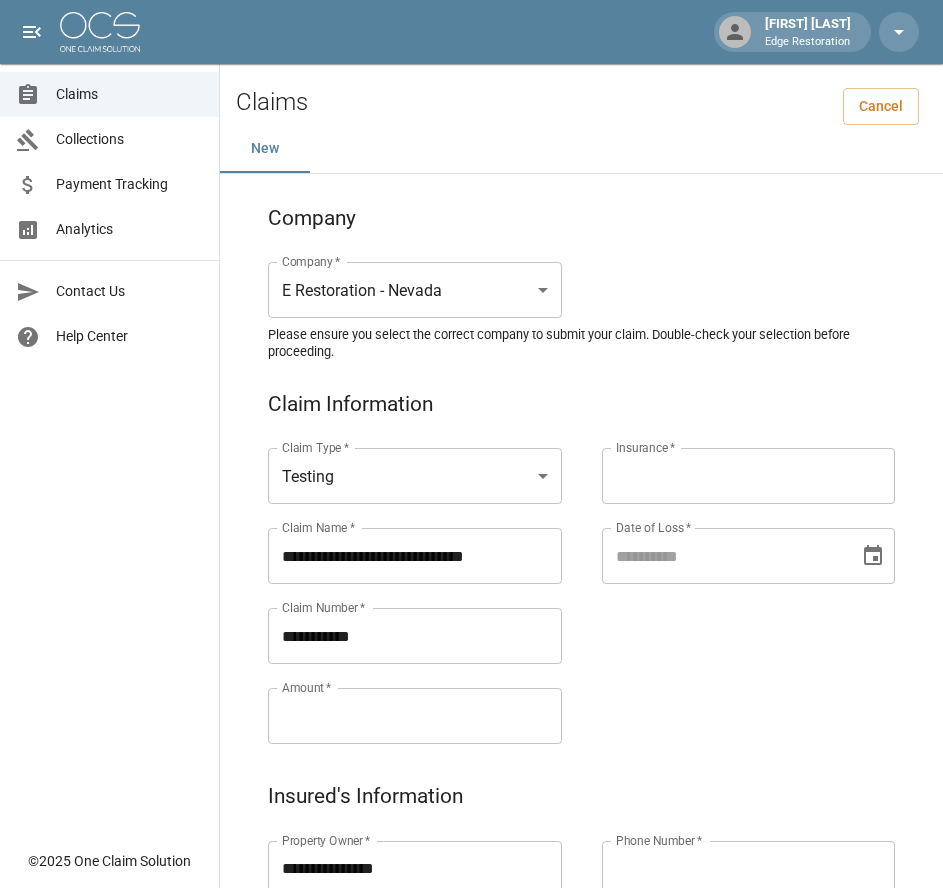 click on "Amount   *" at bounding box center (415, 716) 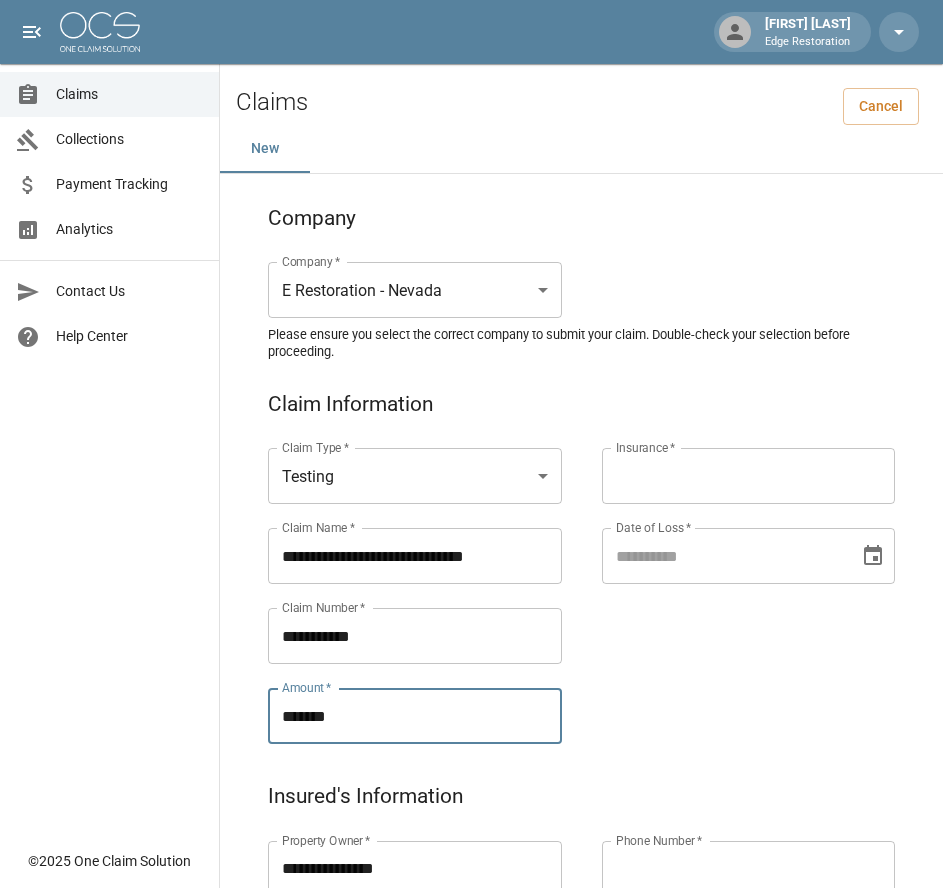 click on "Insurance   *" at bounding box center (749, 476) 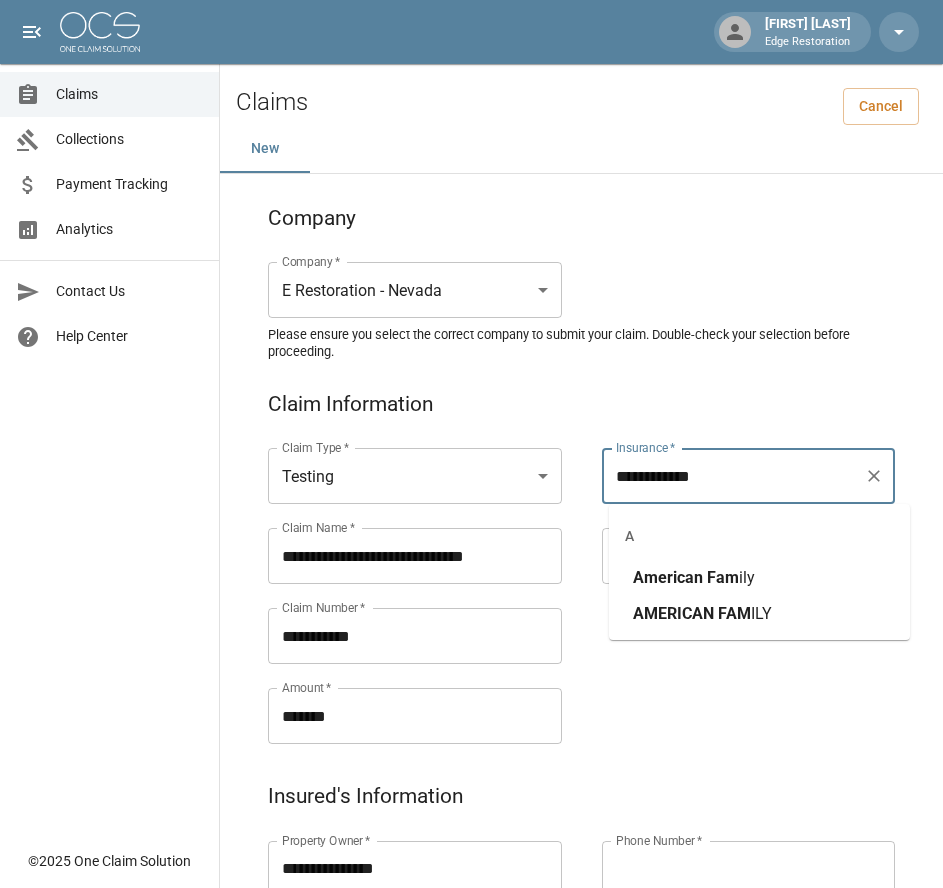 click on "American" at bounding box center (668, 577) 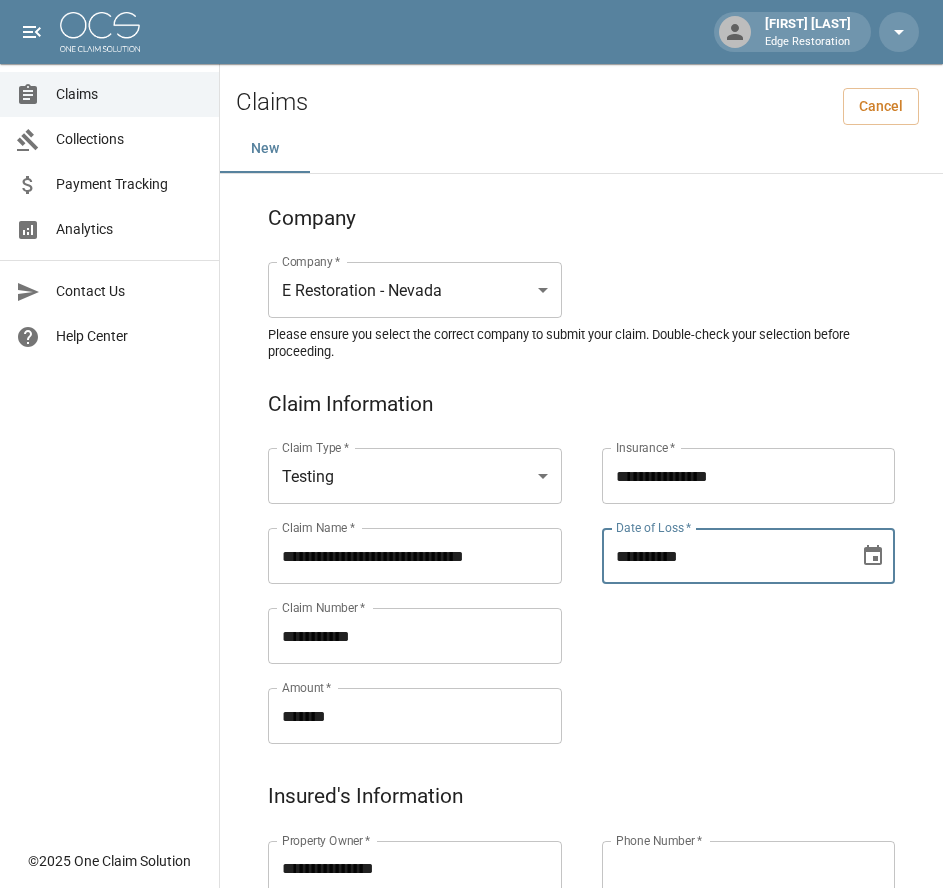 click on "**********" at bounding box center [724, 556] 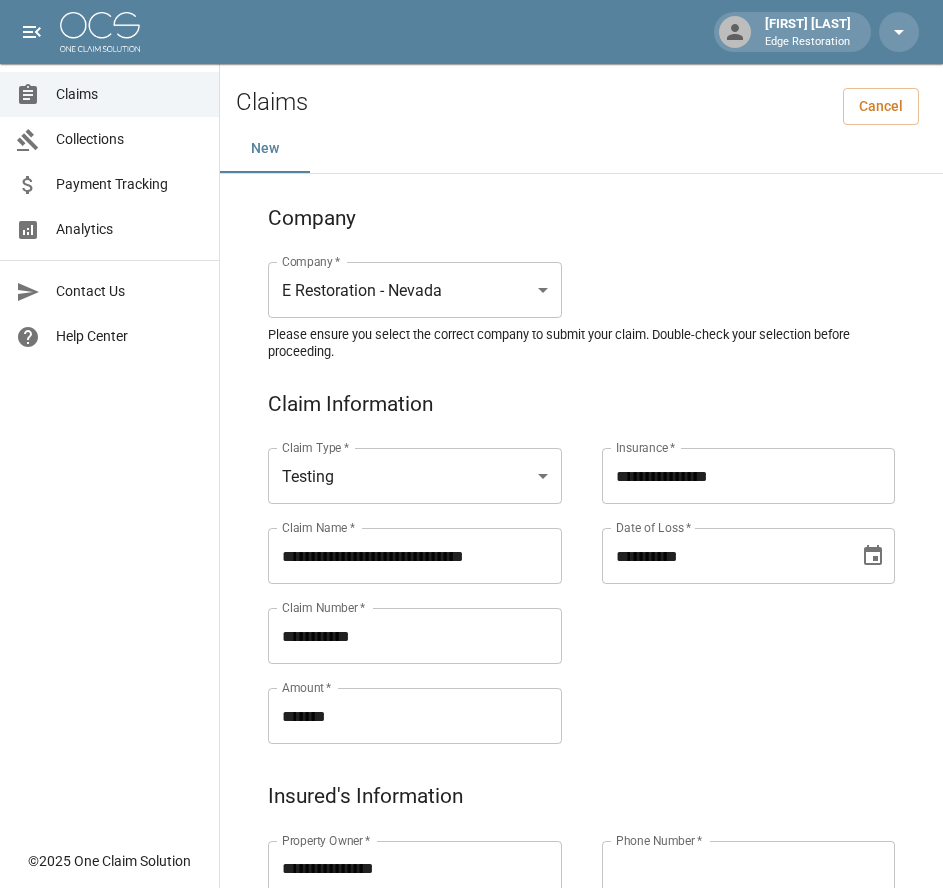 click on "**********" at bounding box center (729, 572) 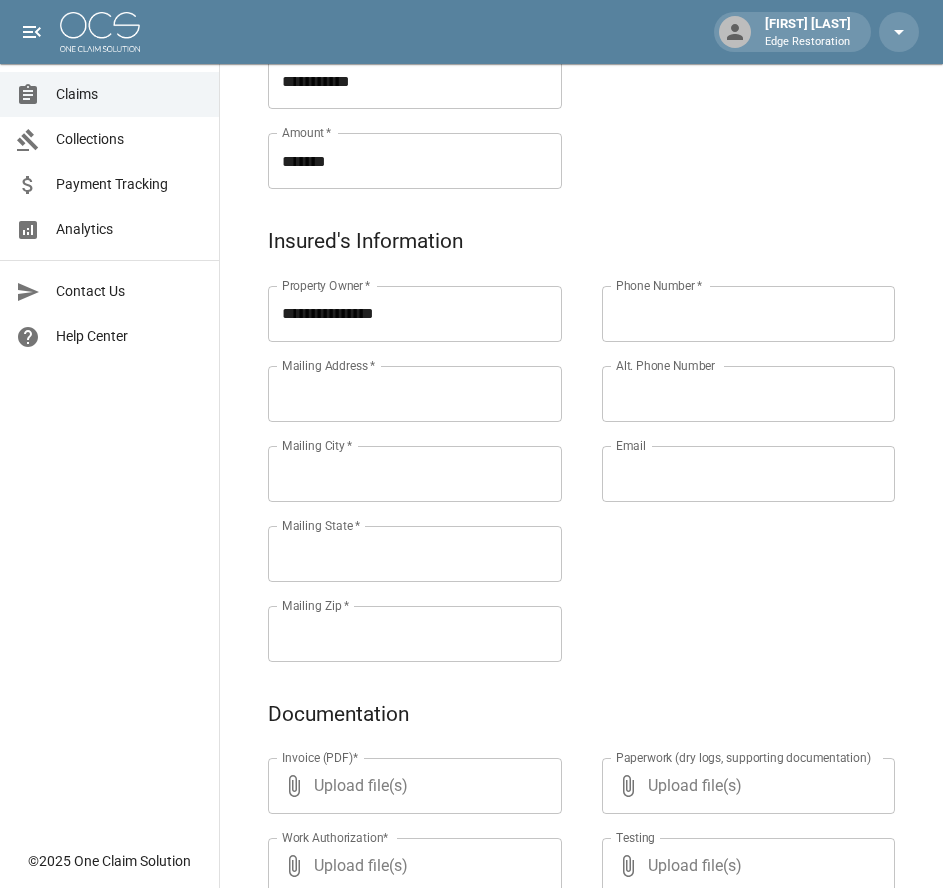 scroll, scrollTop: 556, scrollLeft: 0, axis: vertical 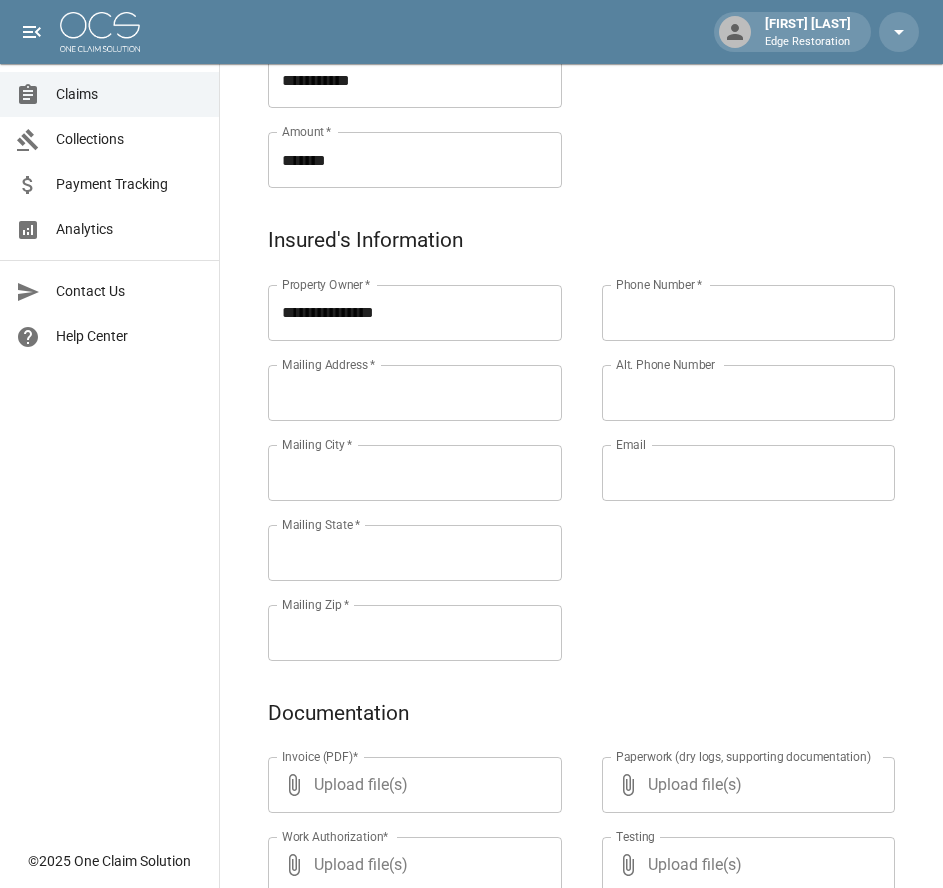 click on "Mailing Address   *" at bounding box center (415, 393) 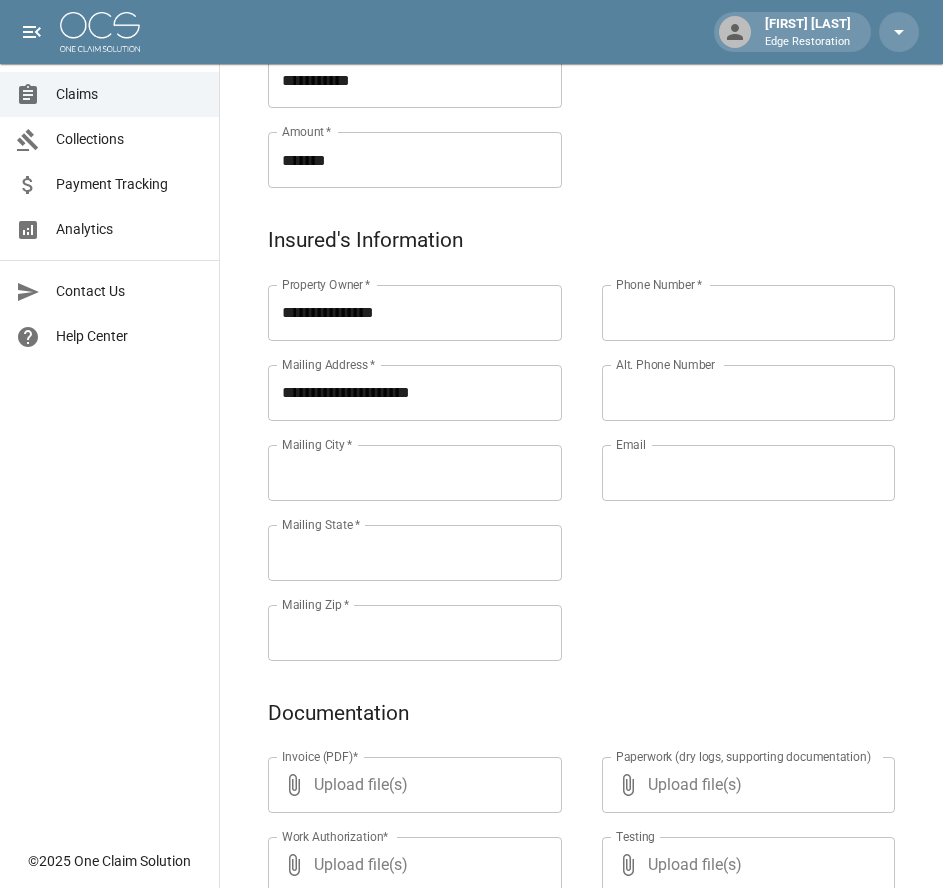 click on "Mailing City   *" at bounding box center [415, 473] 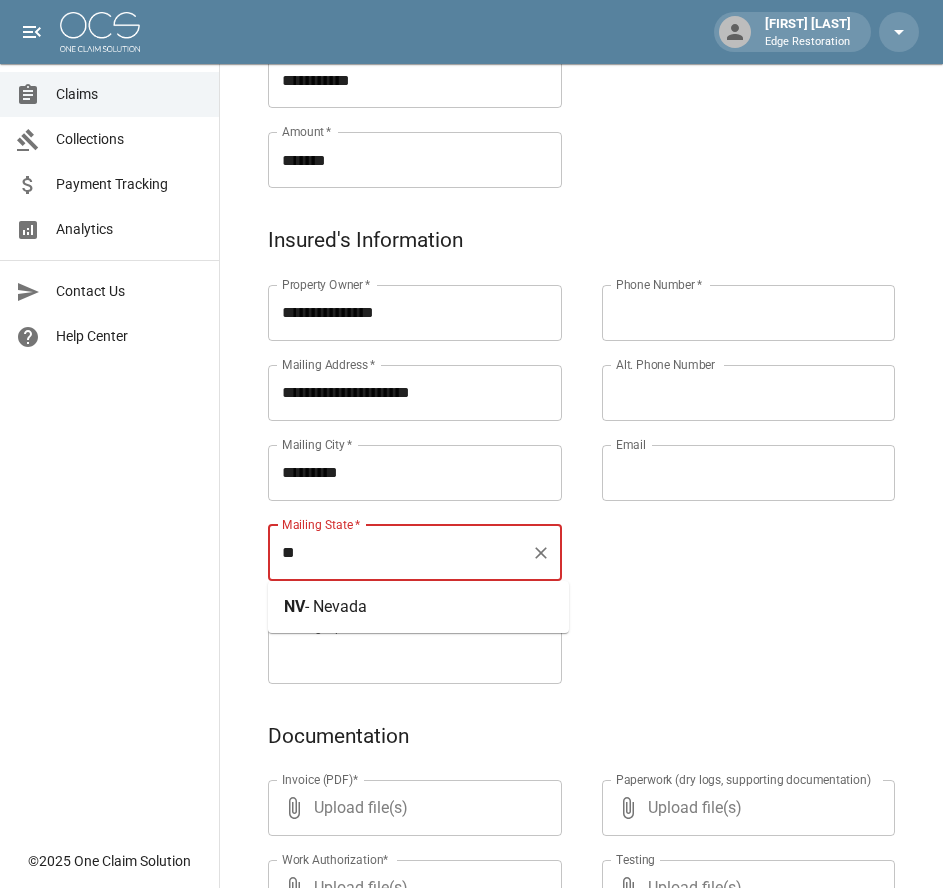click on "- Nevada" at bounding box center [336, 606] 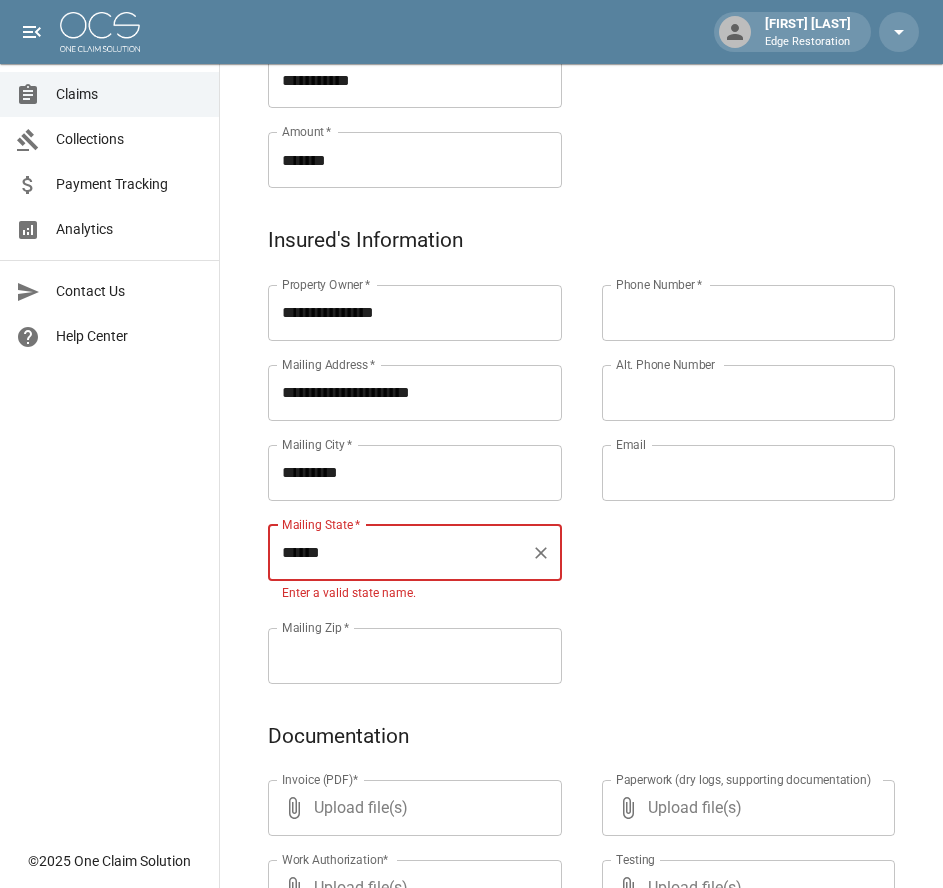 click on "Mailing Zip   *" at bounding box center [415, 656] 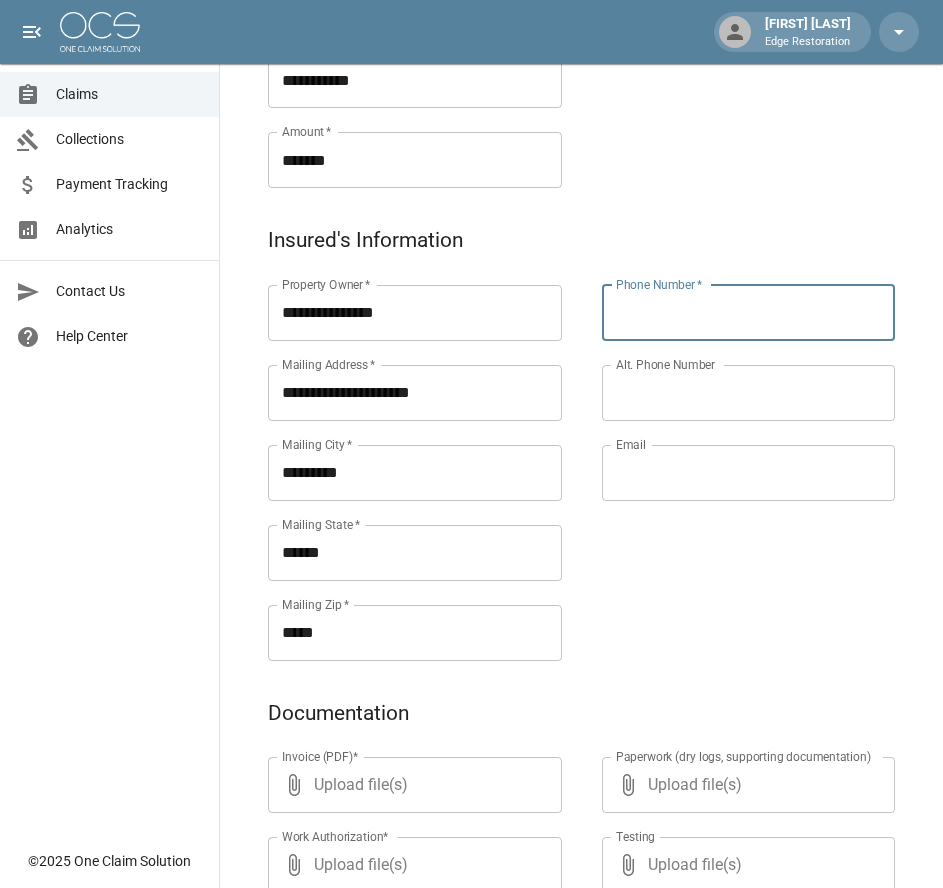 click on "Phone Number   *" at bounding box center (749, 313) 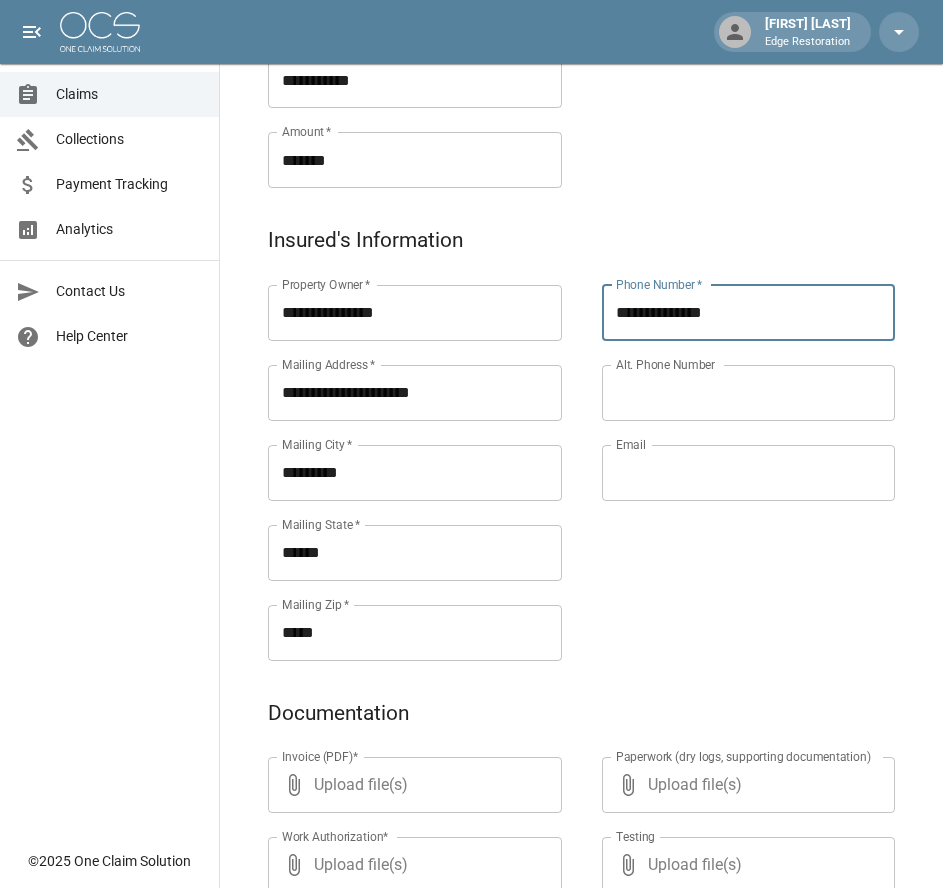 click on "Claims Collections Payment Tracking Analytics Contact Us Help Center" at bounding box center (109, 419) 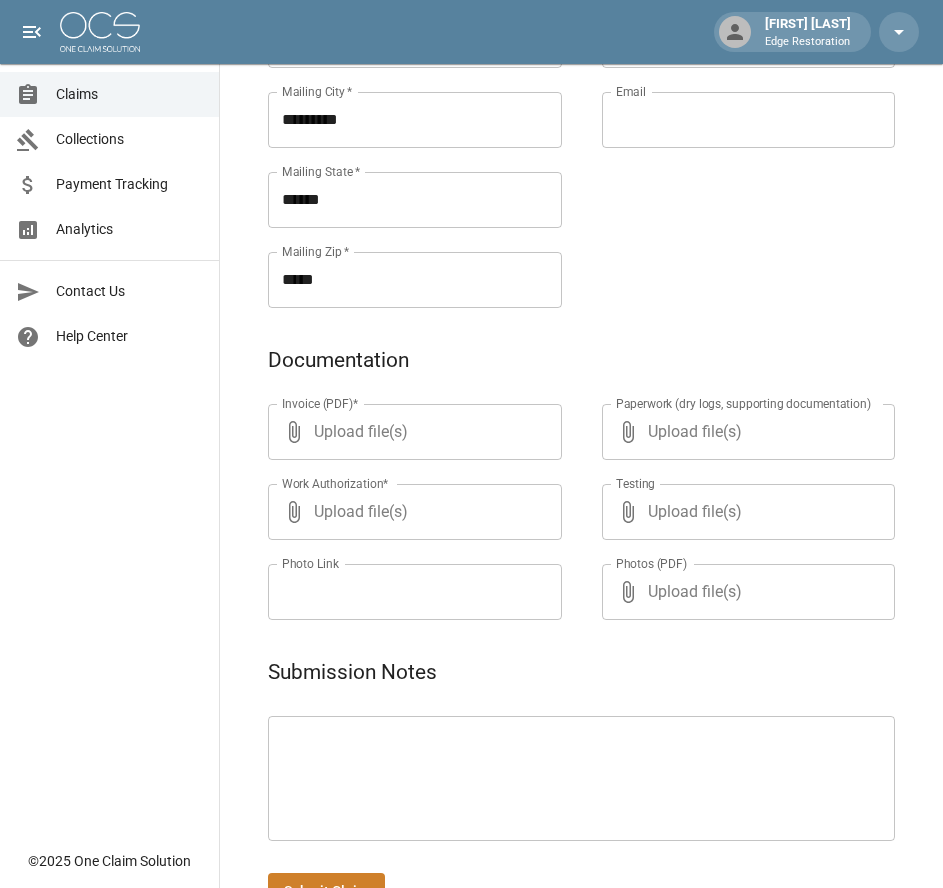 scroll, scrollTop: 971, scrollLeft: 0, axis: vertical 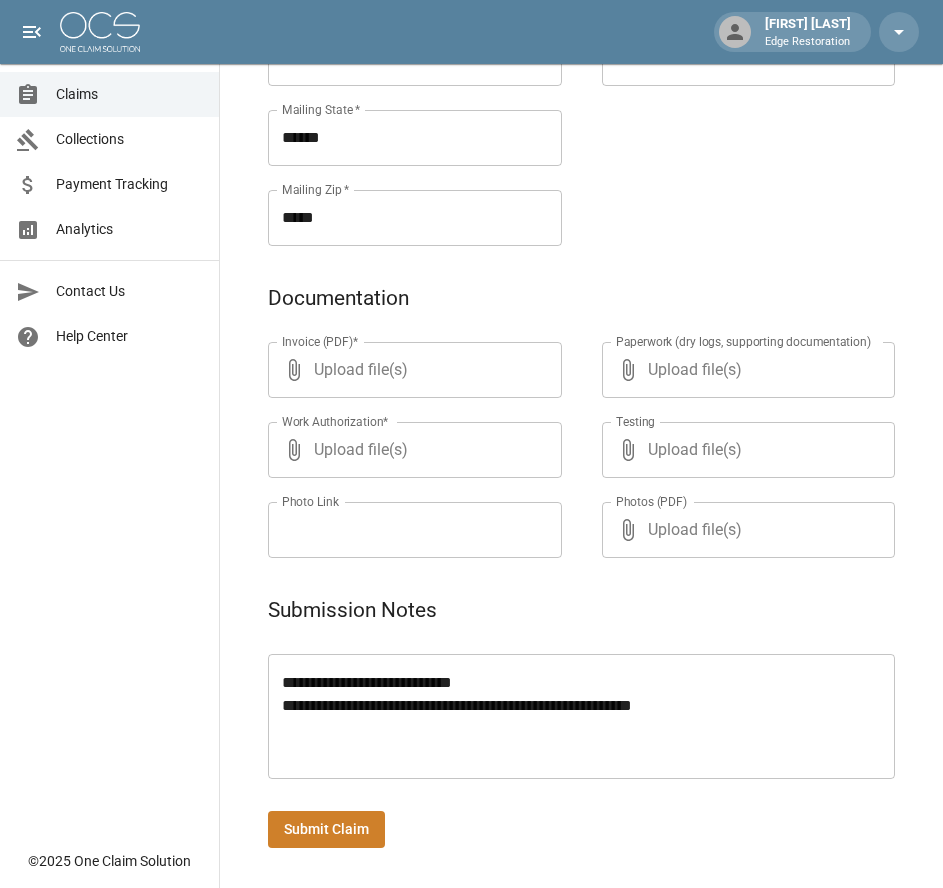 click on "**********" at bounding box center [581, 717] 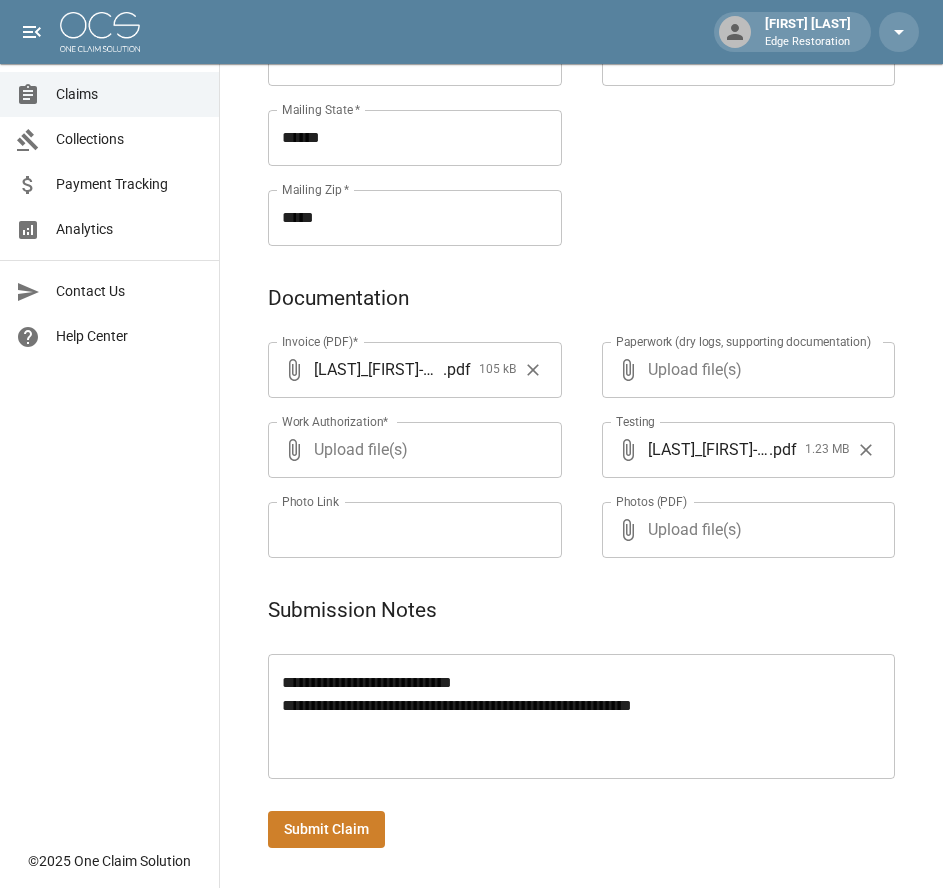 click on "Submit Claim" at bounding box center (326, 829) 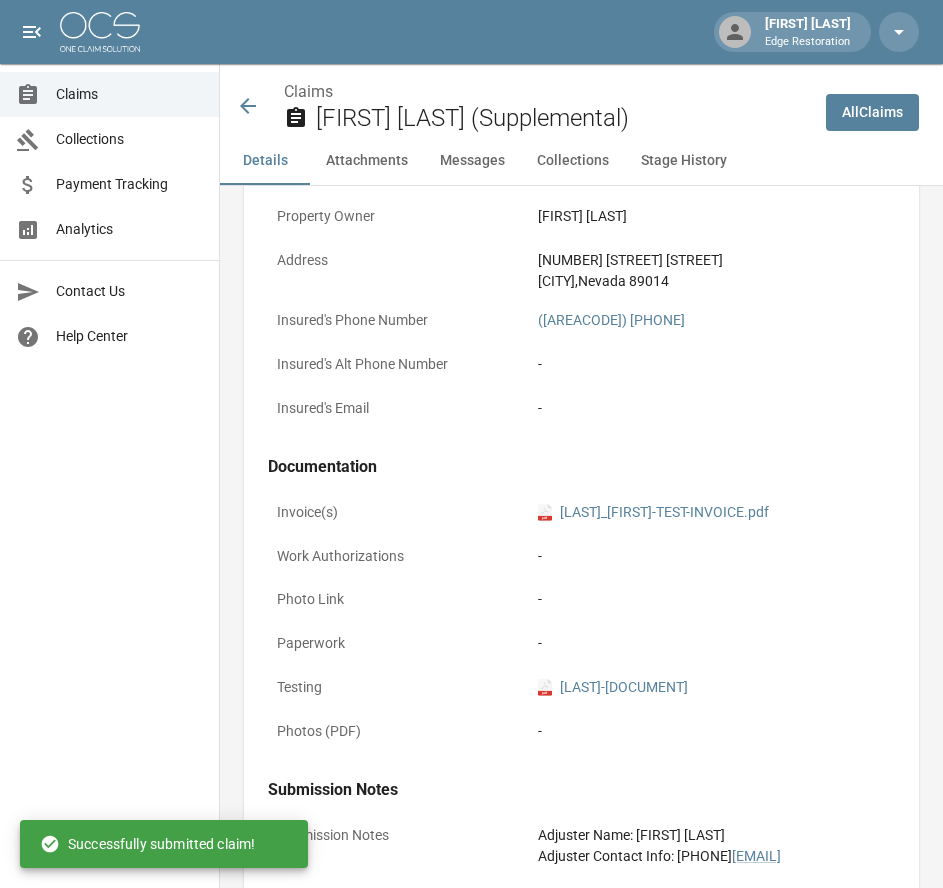click at bounding box center [100, 32] 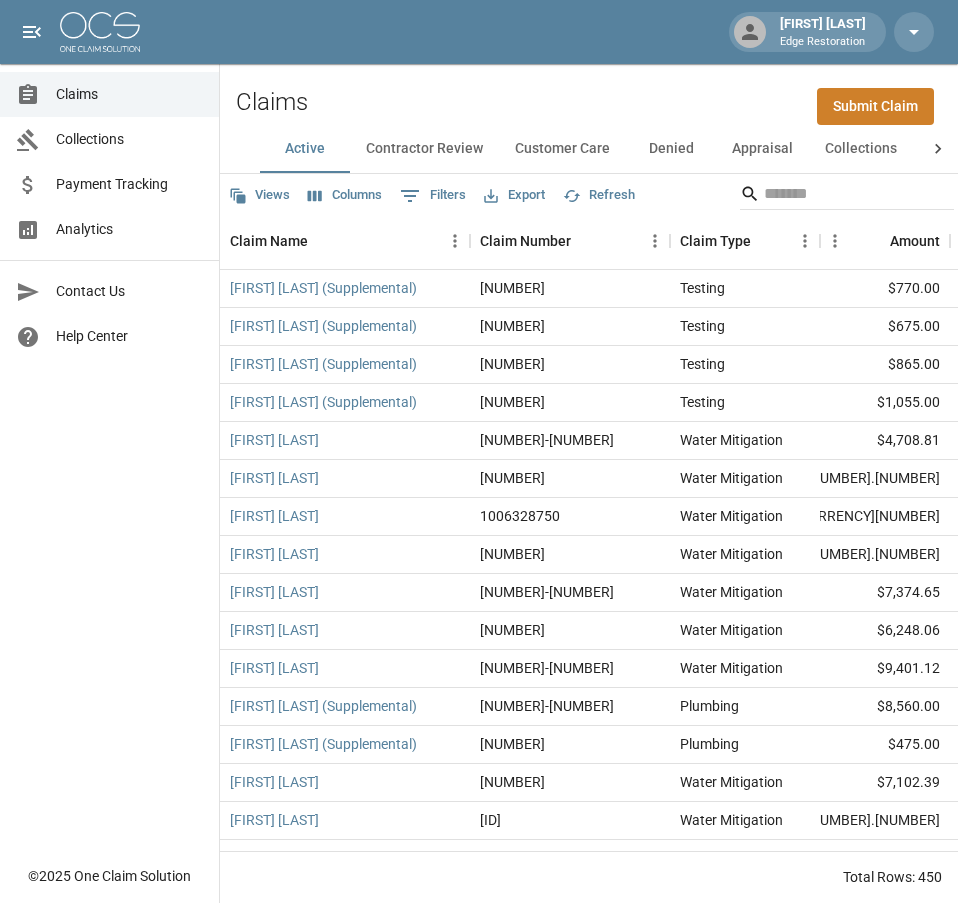 click on "Submit Claim" at bounding box center [875, 106] 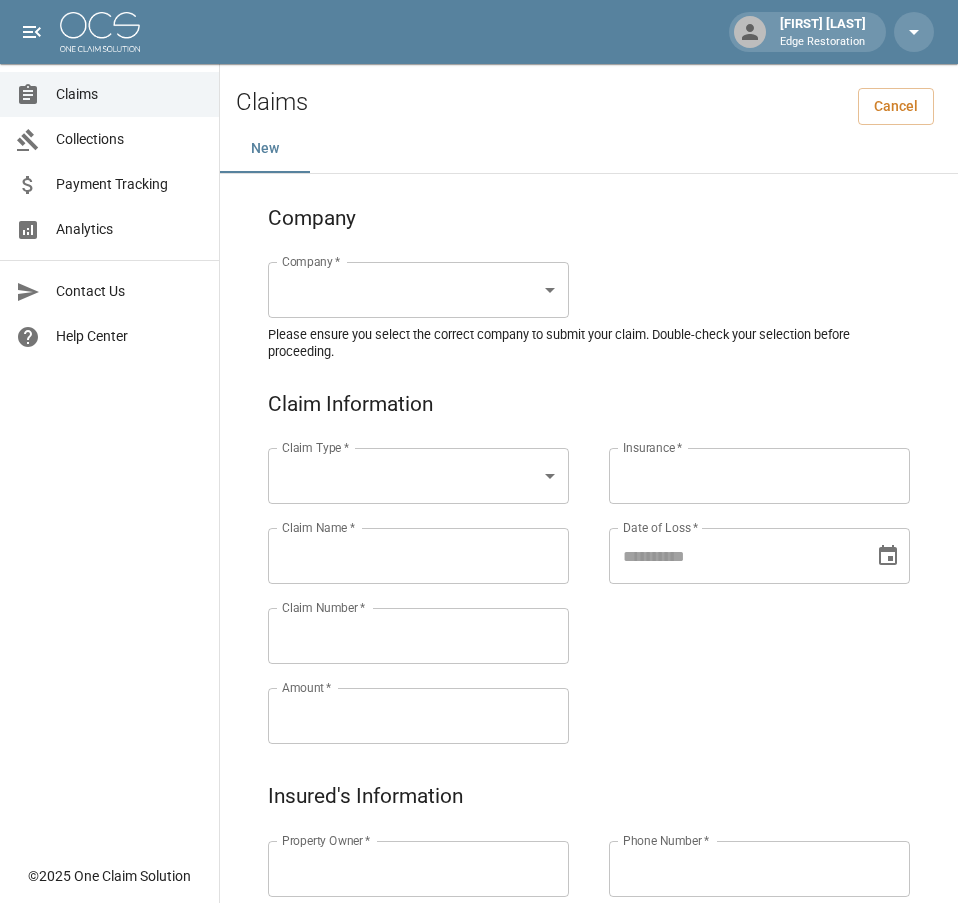 click on "Alicia Tubbs Edge Restoration Claims Collections Payment Tracking Analytics Contact Us Help Center ©  2025   One Claim Solution Claims Cancel New Company Company   * ​ Company   * Please ensure you select the correct company to submit your claim. Double-check your selection before proceeding. Claim Information Claim Type   * ​ Claim Type   * Claim Name   * Claim Name   * Claim Number   * Claim Number   * Amount   * Amount   * Insurance   * Insurance   * Date of Loss   * Date of Loss   * Insured's Information Property Owner   * Property Owner   * Mailing Address   * Mailing Address   * Mailing City   * Mailing City   * Mailing State   * Mailing State   * Mailing Zip   * Mailing Zip   * Phone Number   * Phone Number   * Alt. Phone Number Alt. Phone Number Email Email Documentation Invoice (PDF)* ​ Upload file(s) Invoice (PDF)* Work Authorization* ​ Upload file(s) Work Authorization* Photo Link Photo Link ​ Upload file(s) Testing ​ ​" at bounding box center (479, 929) 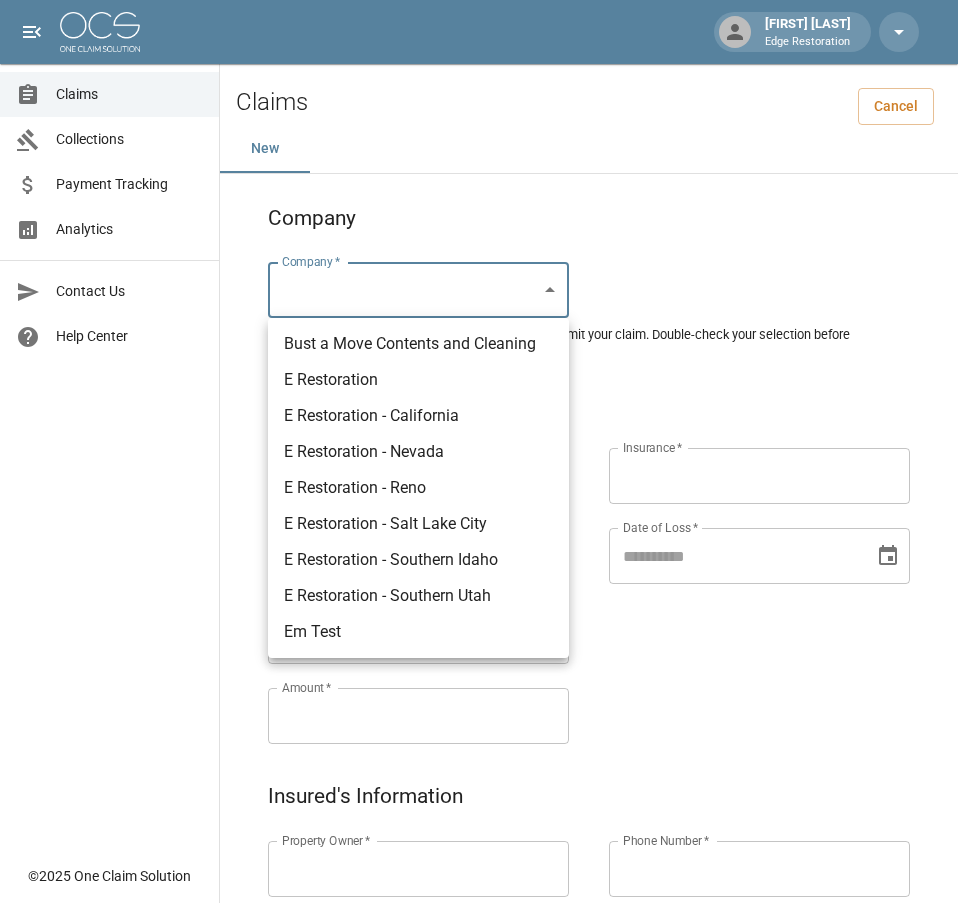 click on "E Restoration" at bounding box center (418, 380) 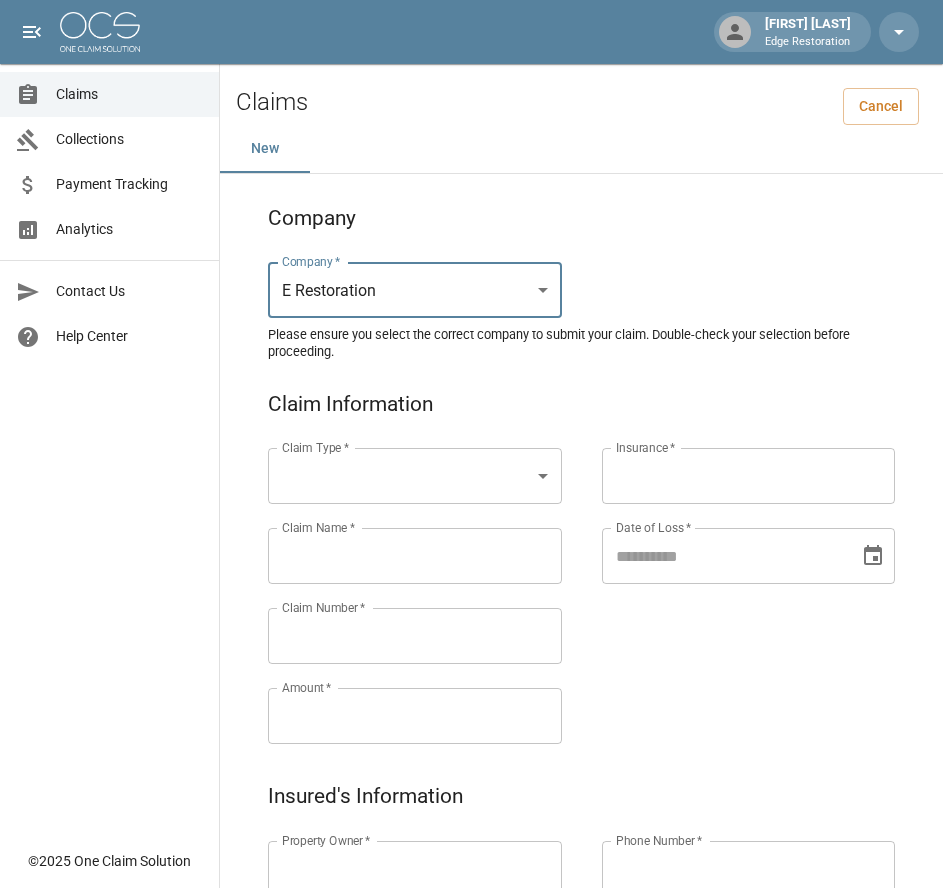 click on "Alicia Tubbs Edge Restoration Claims Collections Payment Tracking Analytics Contact Us Help Center ©  2025   One Claim Solution Claims Cancel New Company Company   * E Restoration *** Company   * Please ensure you select the correct company to submit your claim. Double-check your selection before proceeding. Claim Information Claim Type   * ​ Claim Type   * Claim Name   * Claim Name   * Claim Number   * Claim Number   * Amount   * Amount   * Insurance   * Insurance   * Date of Loss   * Date of Loss   * Insured's Information Property Owner   * Property Owner   * Mailing Address   * Mailing Address   * Mailing City   * Mailing City   * Mailing State   * Mailing State   * Mailing Zip   * Mailing Zip   * Phone Number   * Phone Number   * Alt. Phone Number Alt. Phone Number Email Email Documentation Invoice (PDF)* ​ Upload file(s) Invoice (PDF)* Work Authorization* ​ Upload file(s) Work Authorization* Photo Link Photo Link ​ Upload file(s) *" at bounding box center (471, 929) 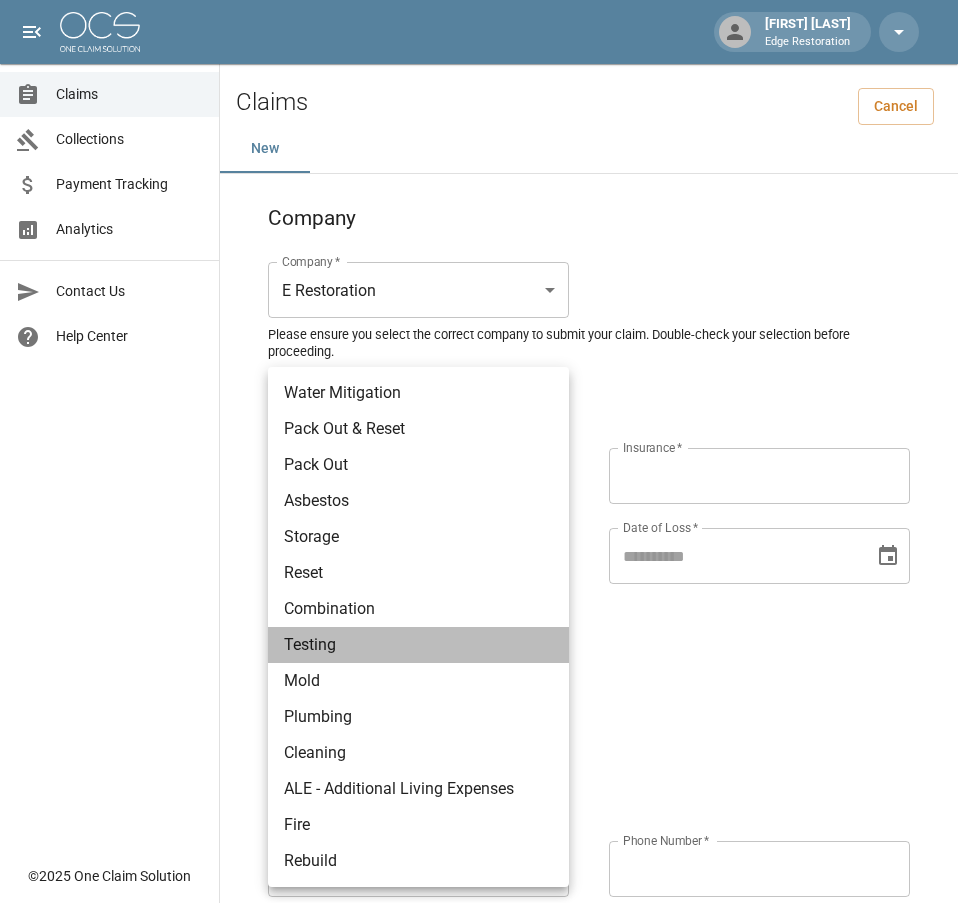 click on "Testing" at bounding box center (418, 645) 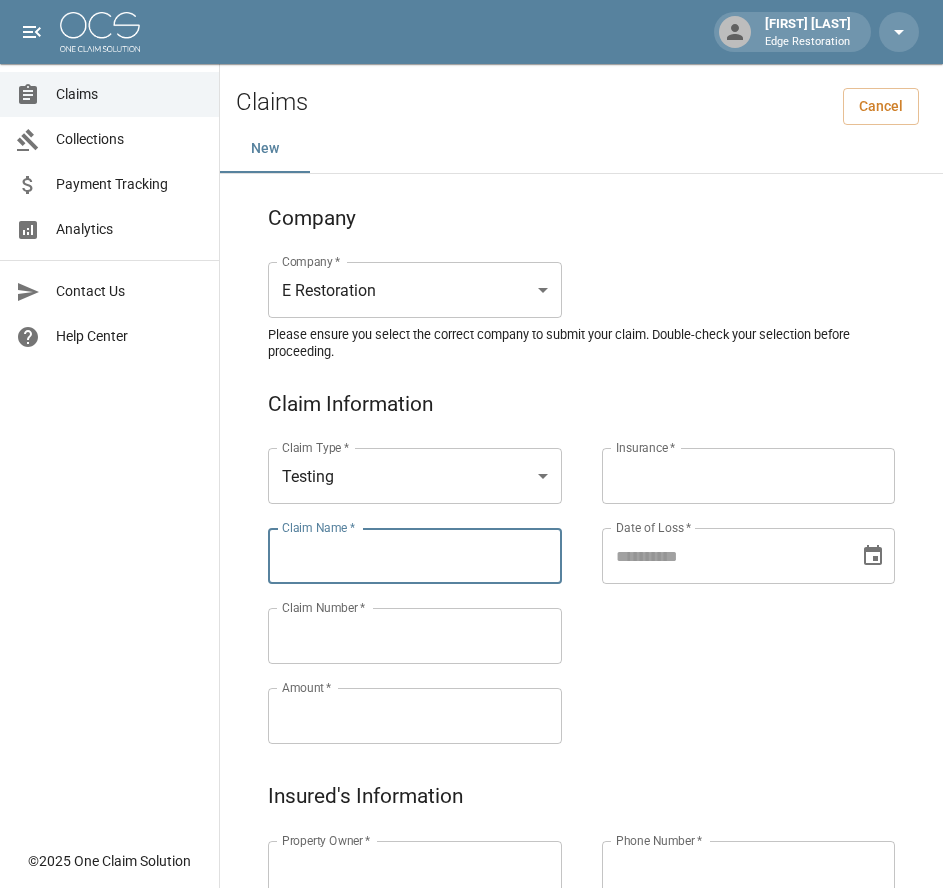 click on "Claim Name   *" at bounding box center [415, 556] 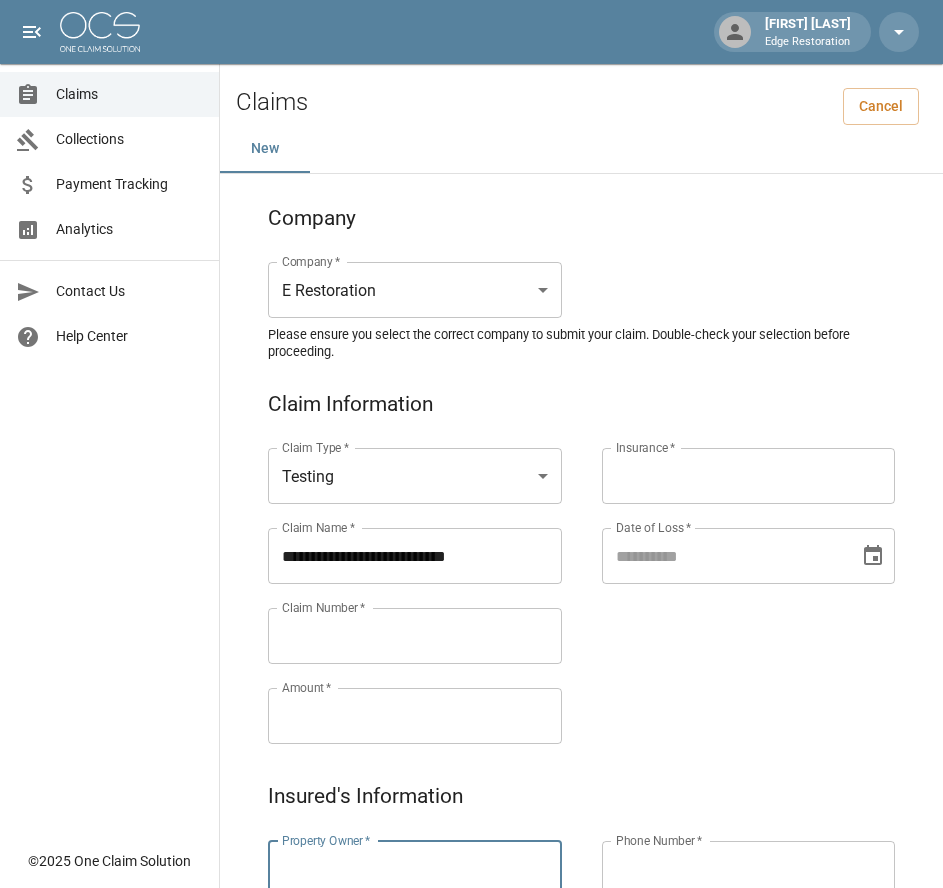 click on "Property Owner   *" at bounding box center (415, 869) 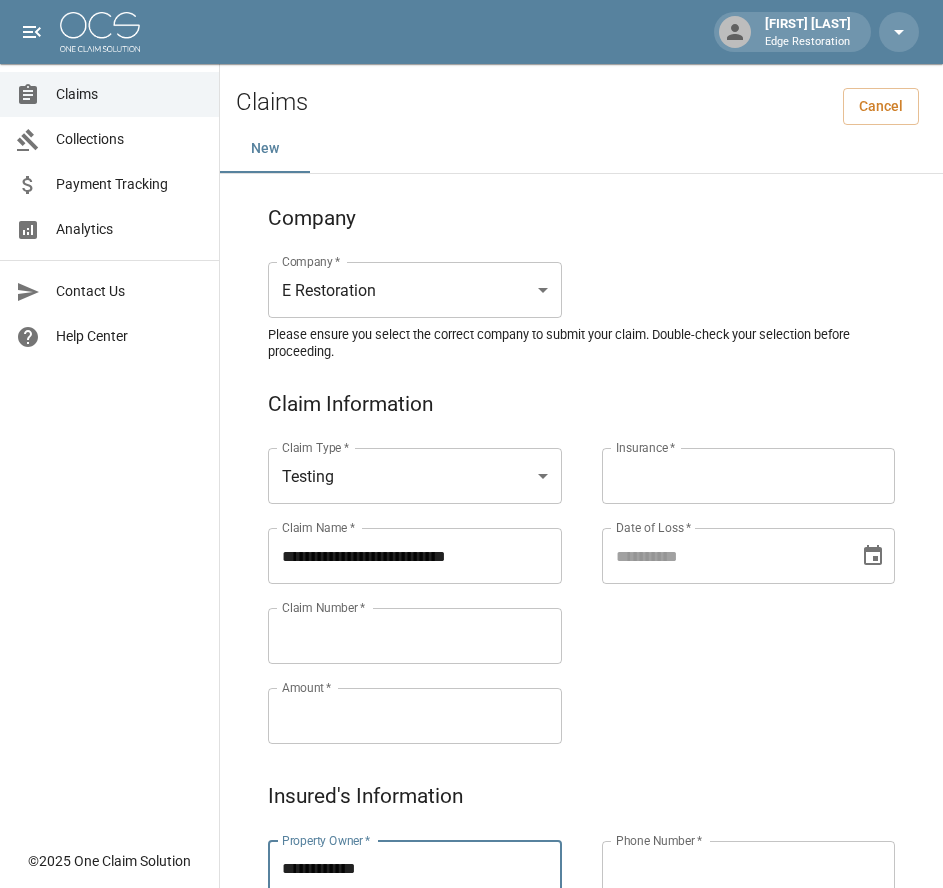 click on "Claims Collections Payment Tracking Analytics Contact Us Help Center" at bounding box center [109, 419] 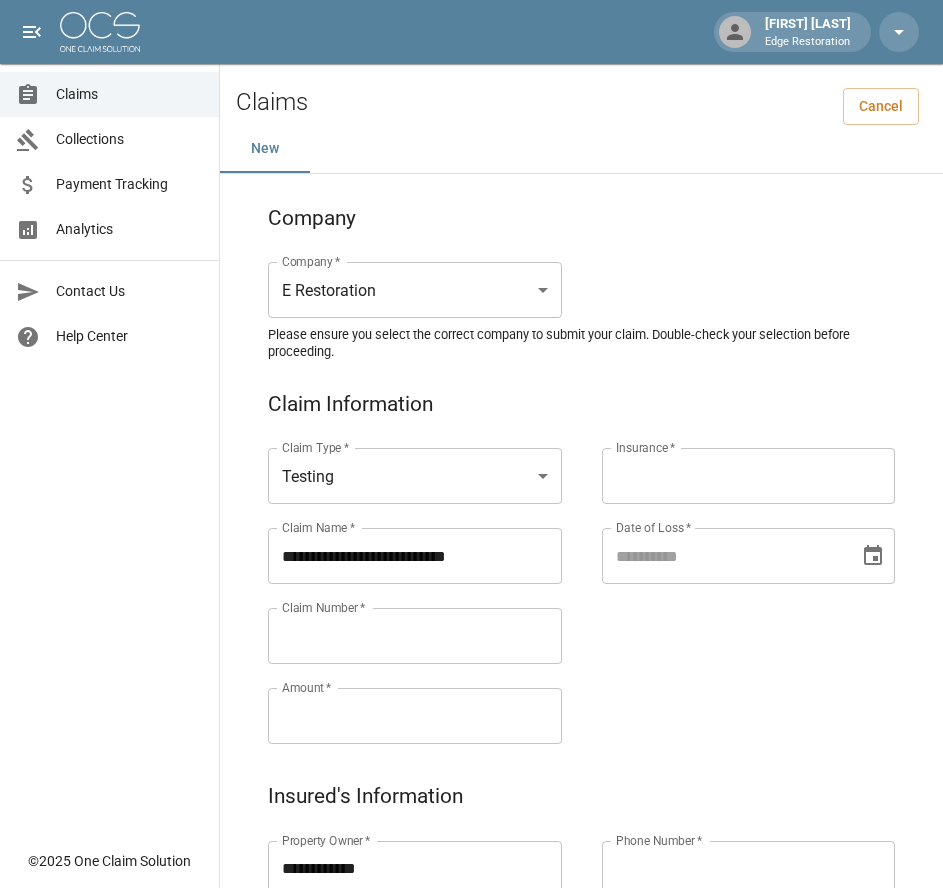 click on "Claim Number   *" at bounding box center (323, 607) 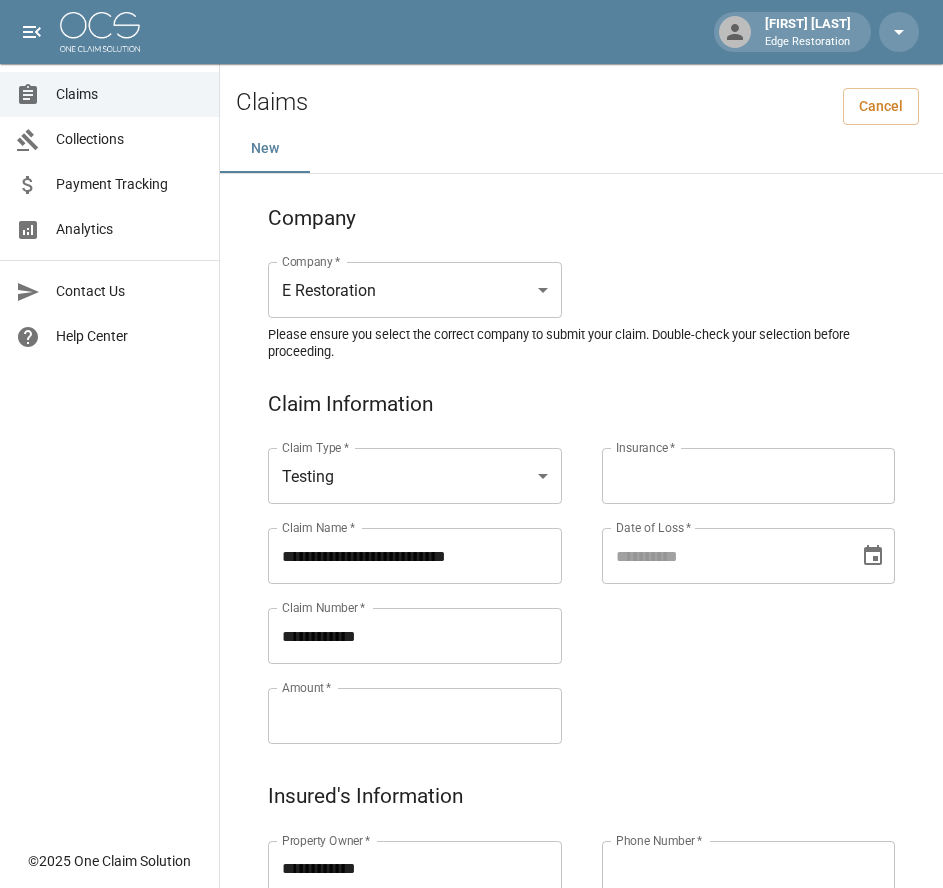 click on "**********" at bounding box center [395, 572] 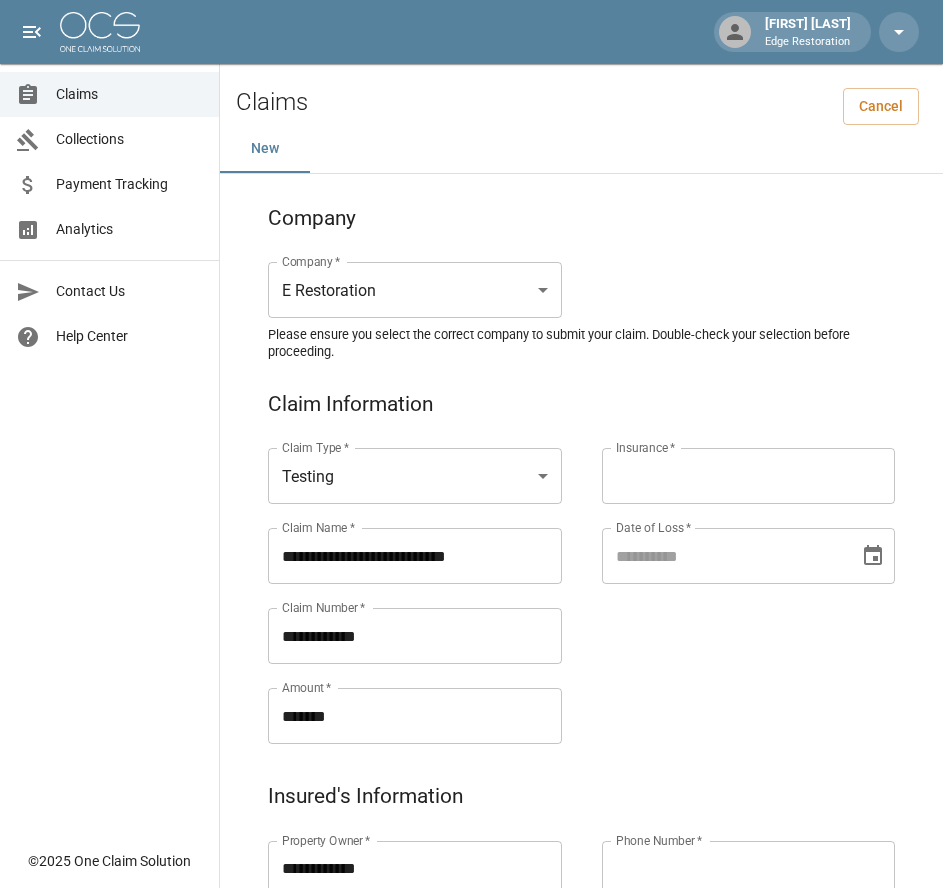 click on "*******" at bounding box center [415, 716] 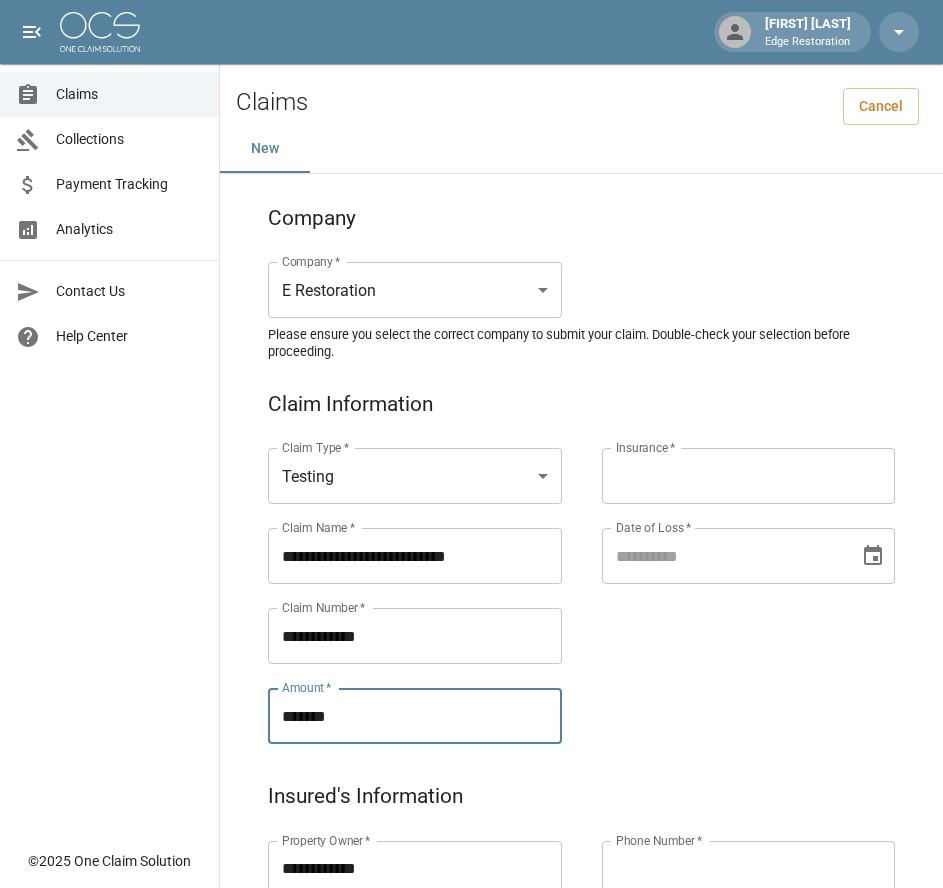 click on "Insurance   *" at bounding box center (749, 476) 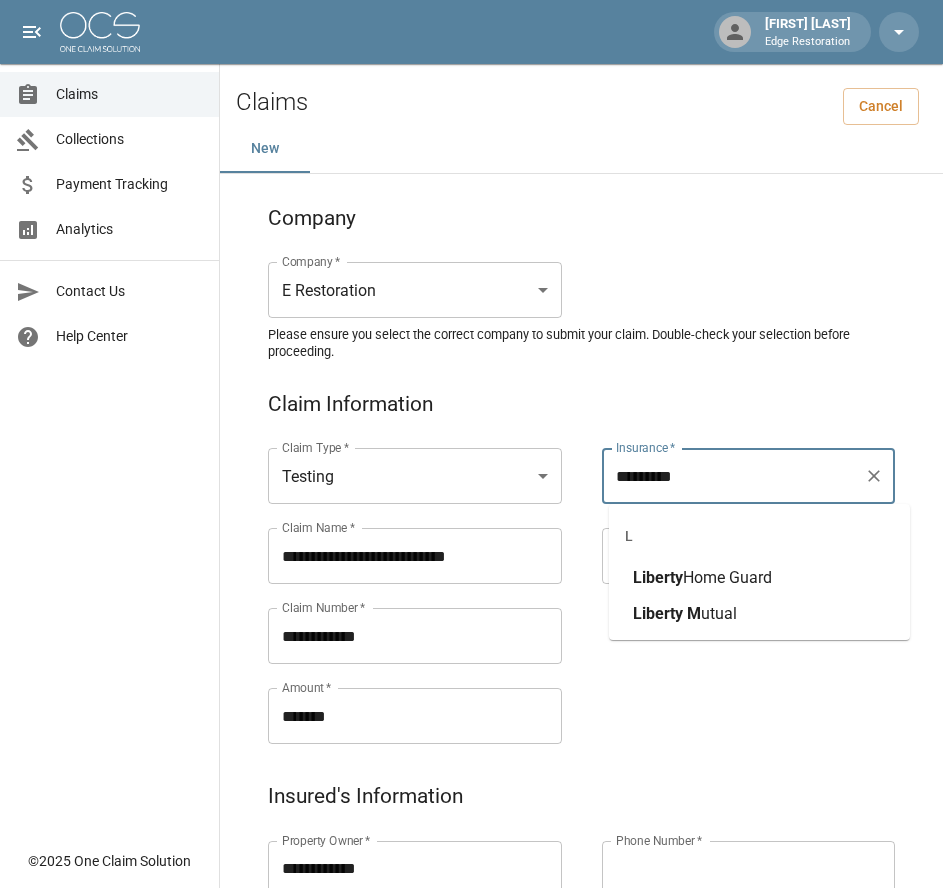 click on "Liberty" at bounding box center (658, 577) 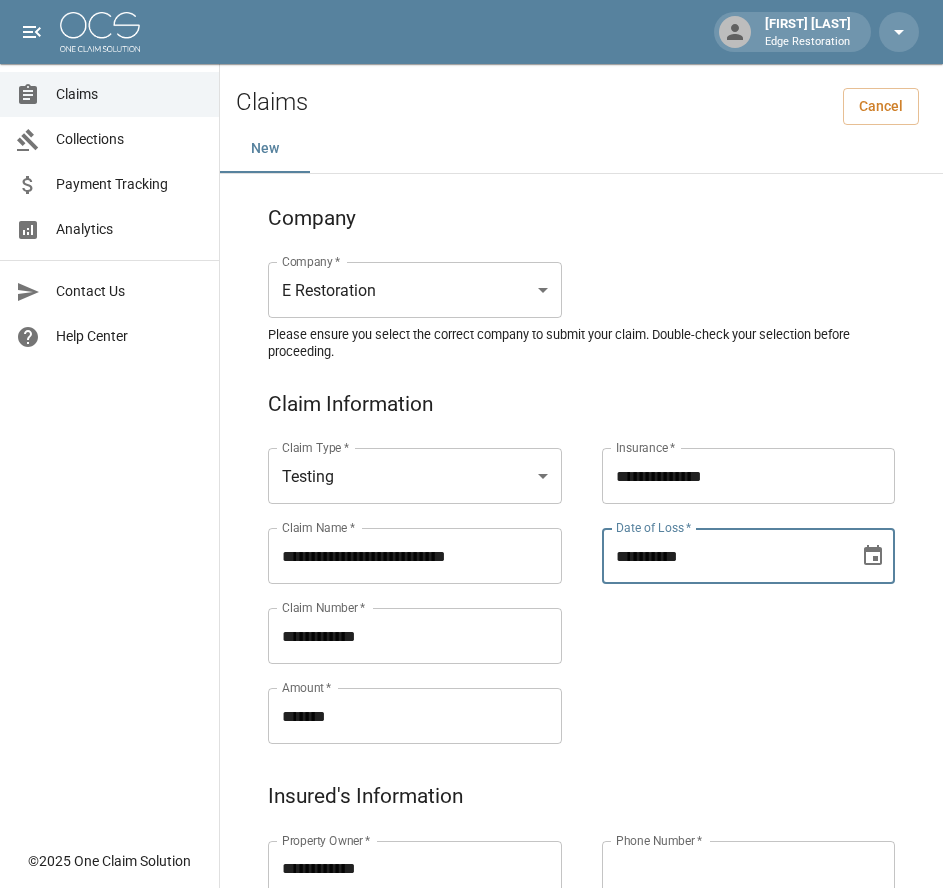 click on "**********" at bounding box center (724, 556) 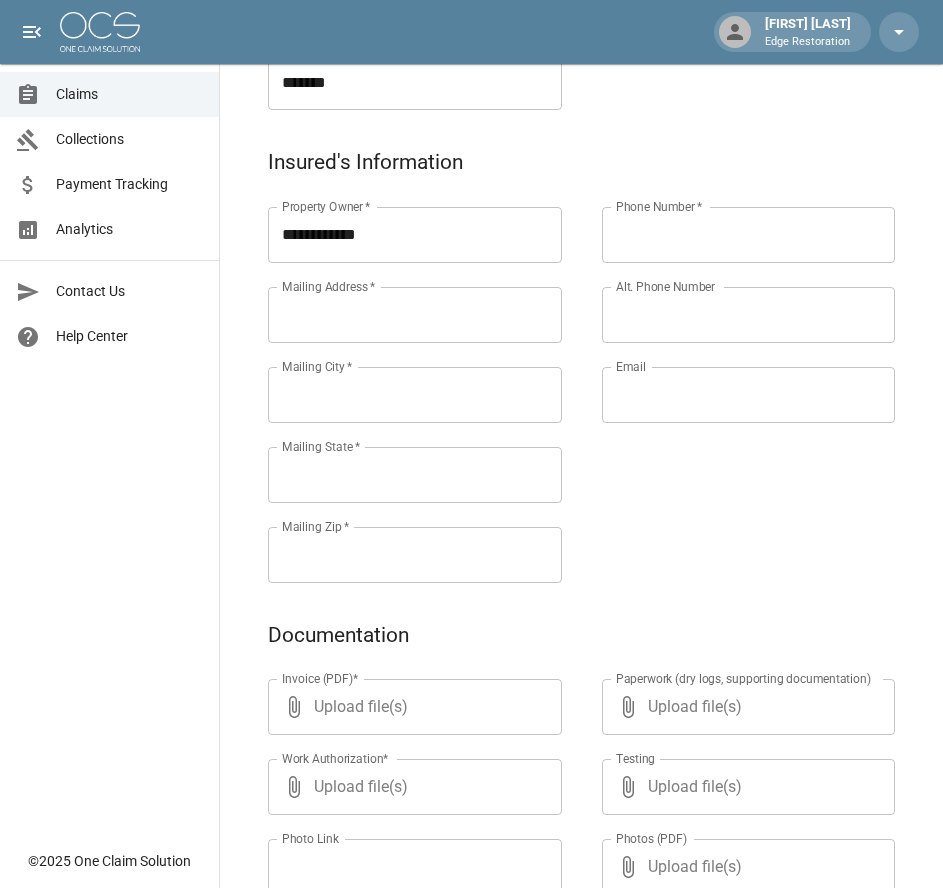 scroll, scrollTop: 635, scrollLeft: 0, axis: vertical 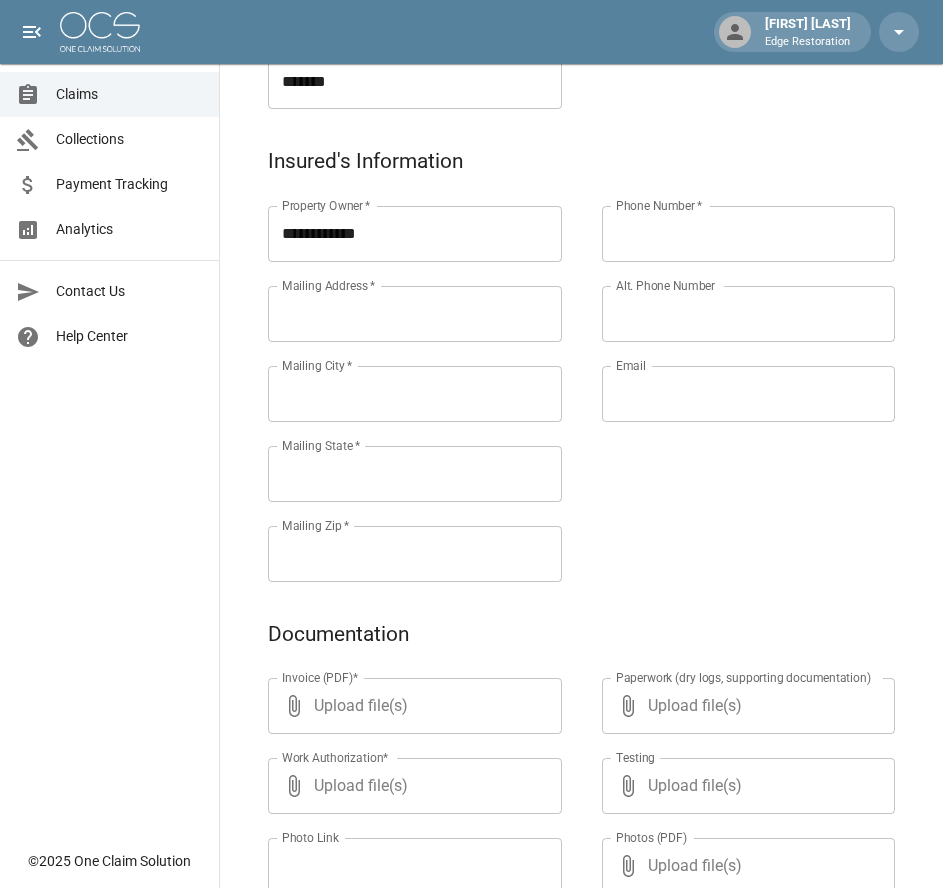 click on "Mailing Address   *" at bounding box center [415, 314] 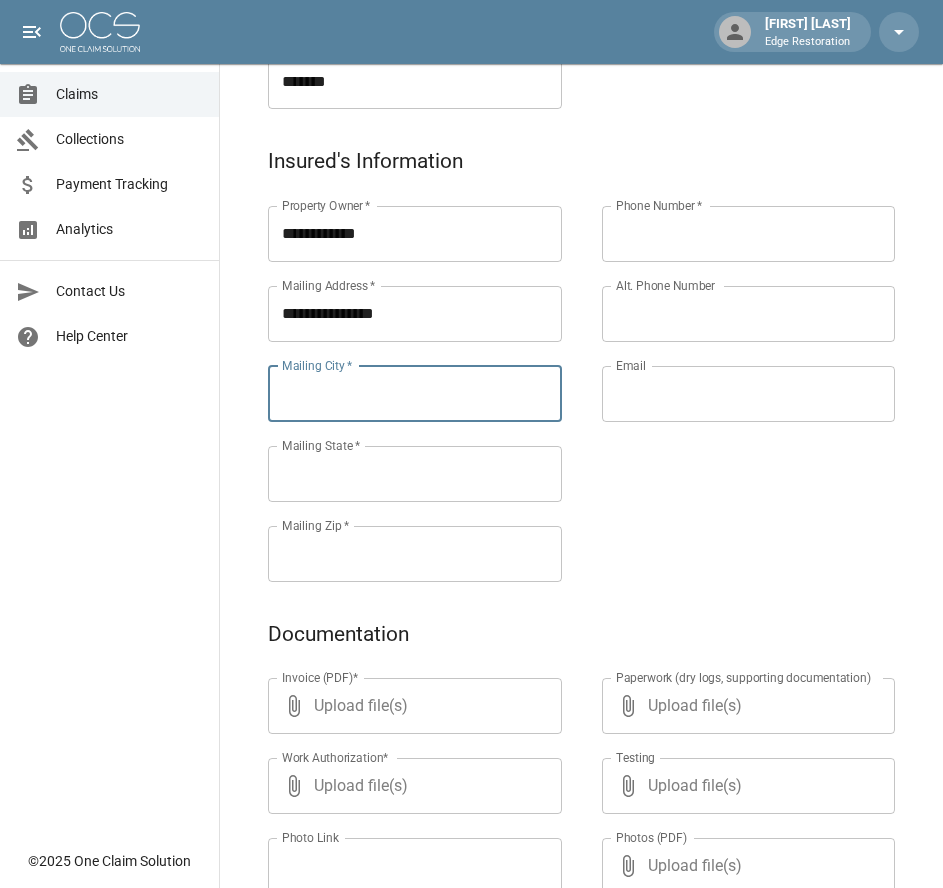 click on "Mailing City   *" at bounding box center [415, 394] 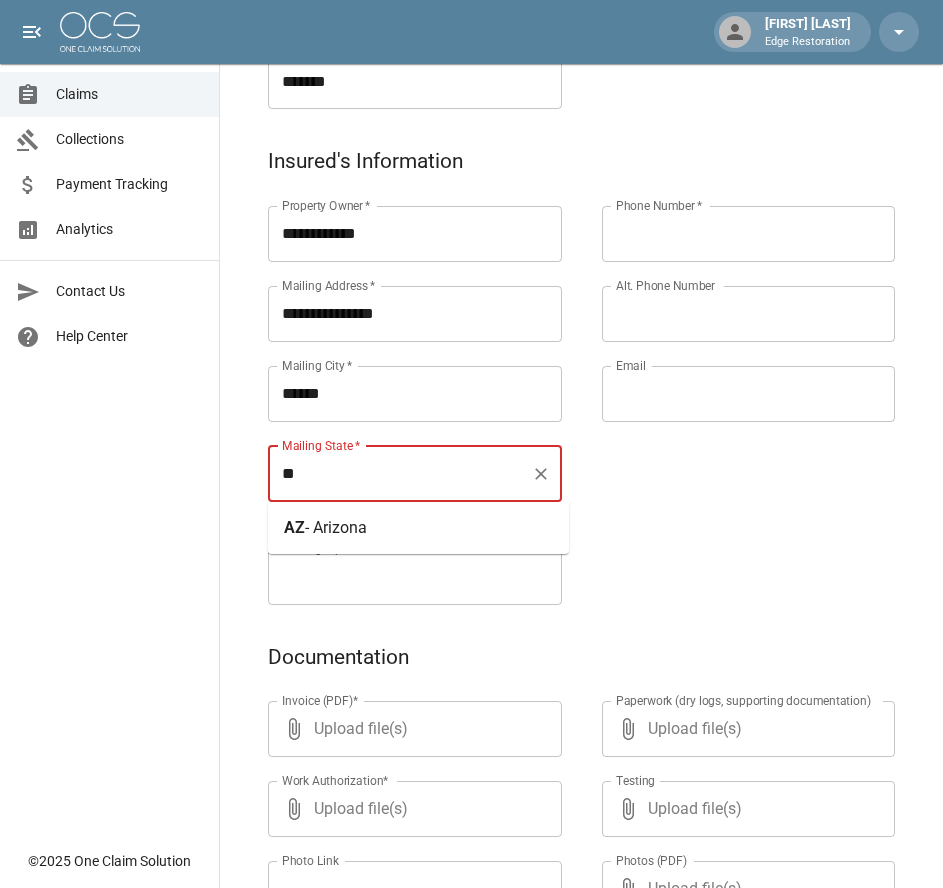 click on "- Arizona" at bounding box center (336, 527) 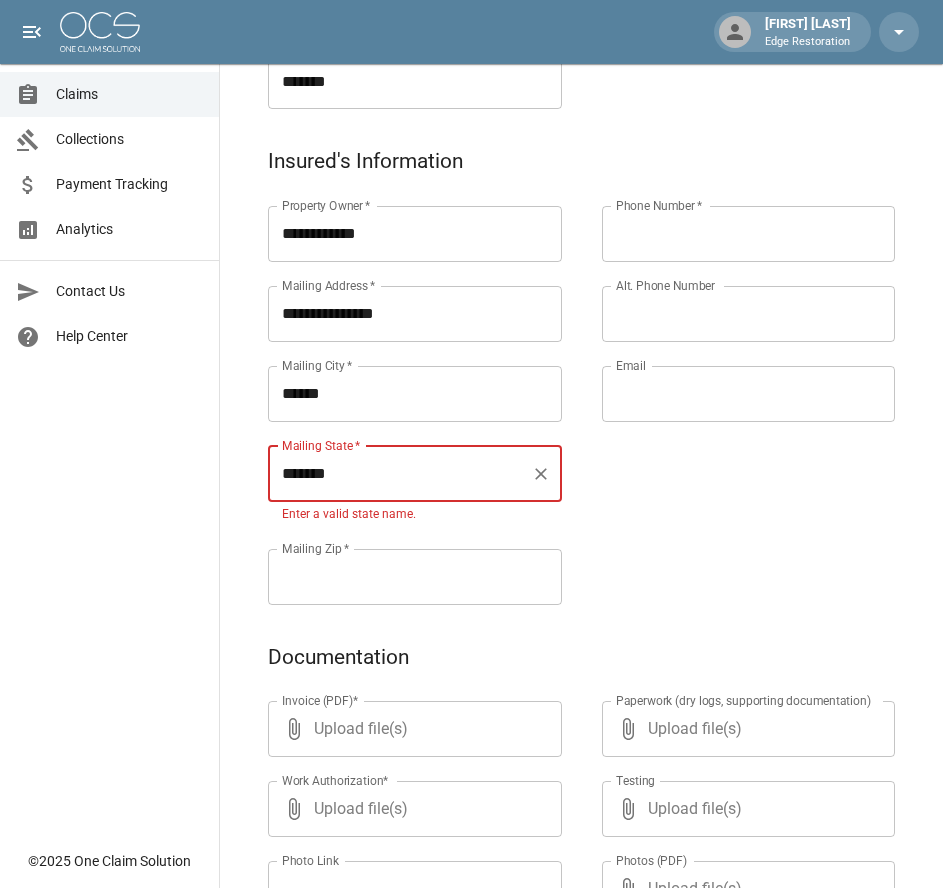 click on "Mailing Zip   *" at bounding box center (415, 577) 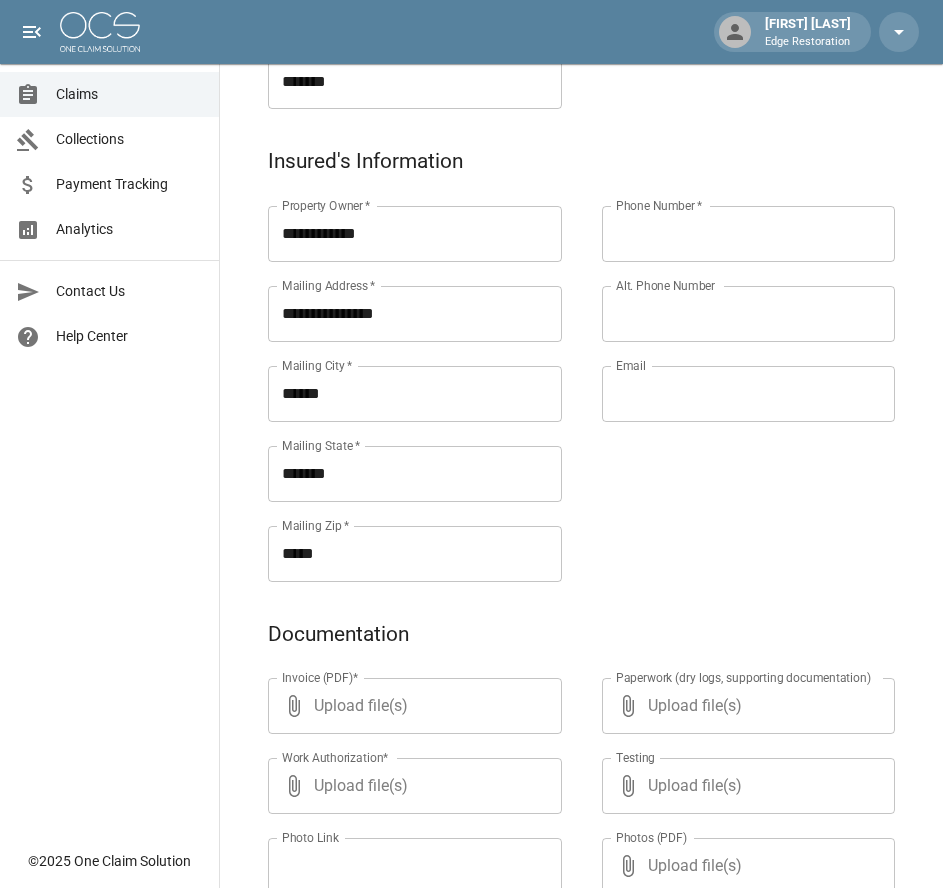 click on "Phone Number   *" at bounding box center (749, 234) 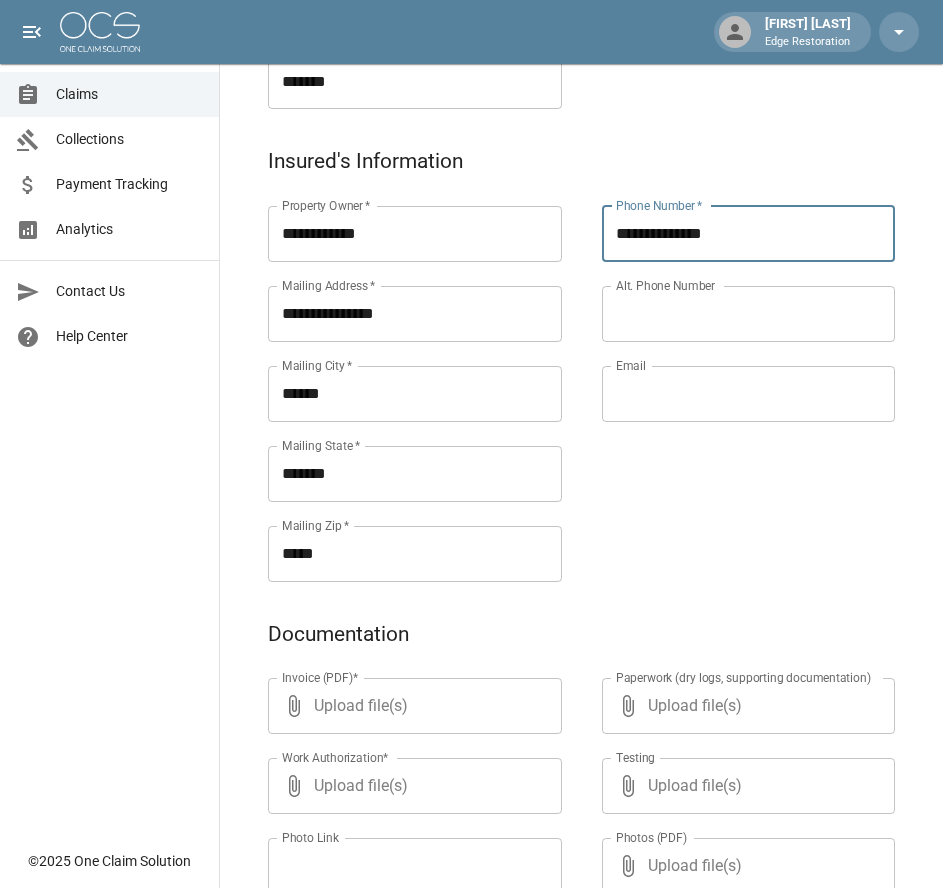 click on "**********" at bounding box center (729, 370) 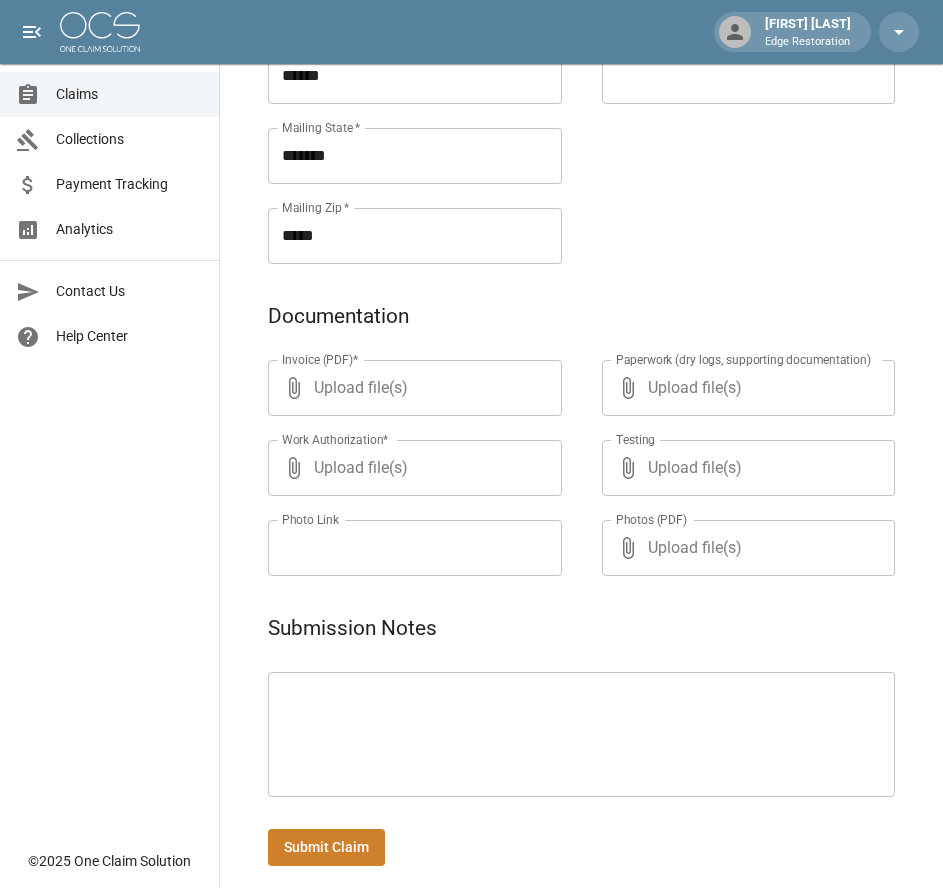 scroll, scrollTop: 971, scrollLeft: 0, axis: vertical 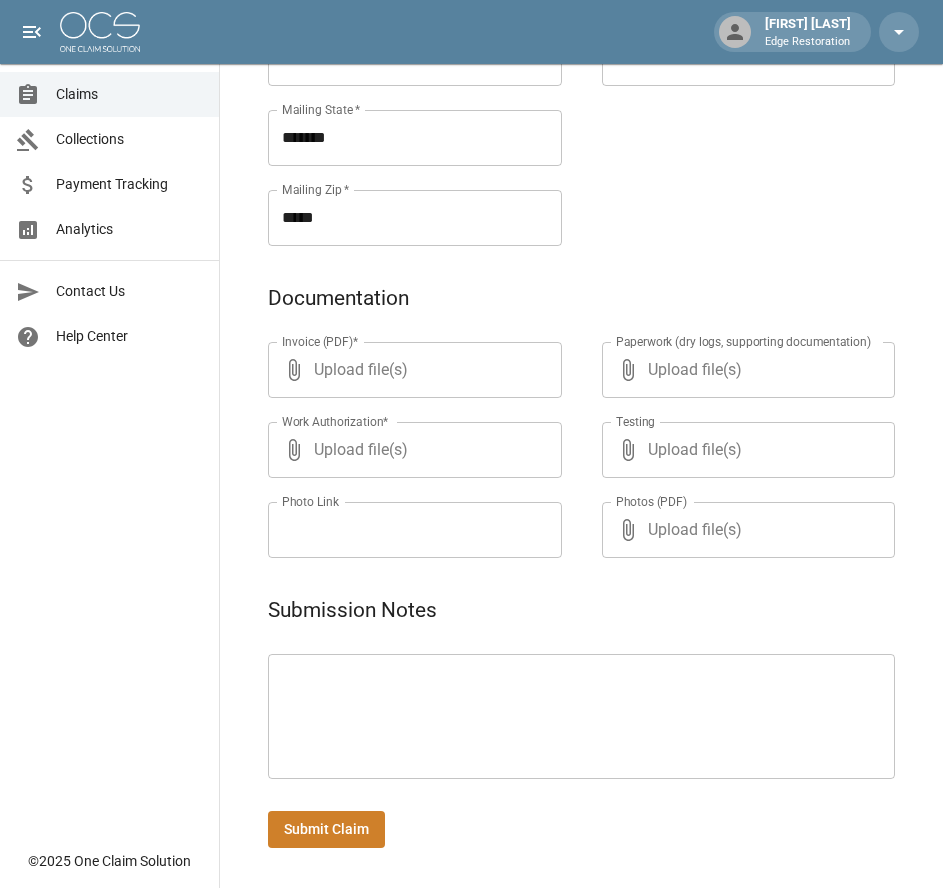 click at bounding box center [581, 717] 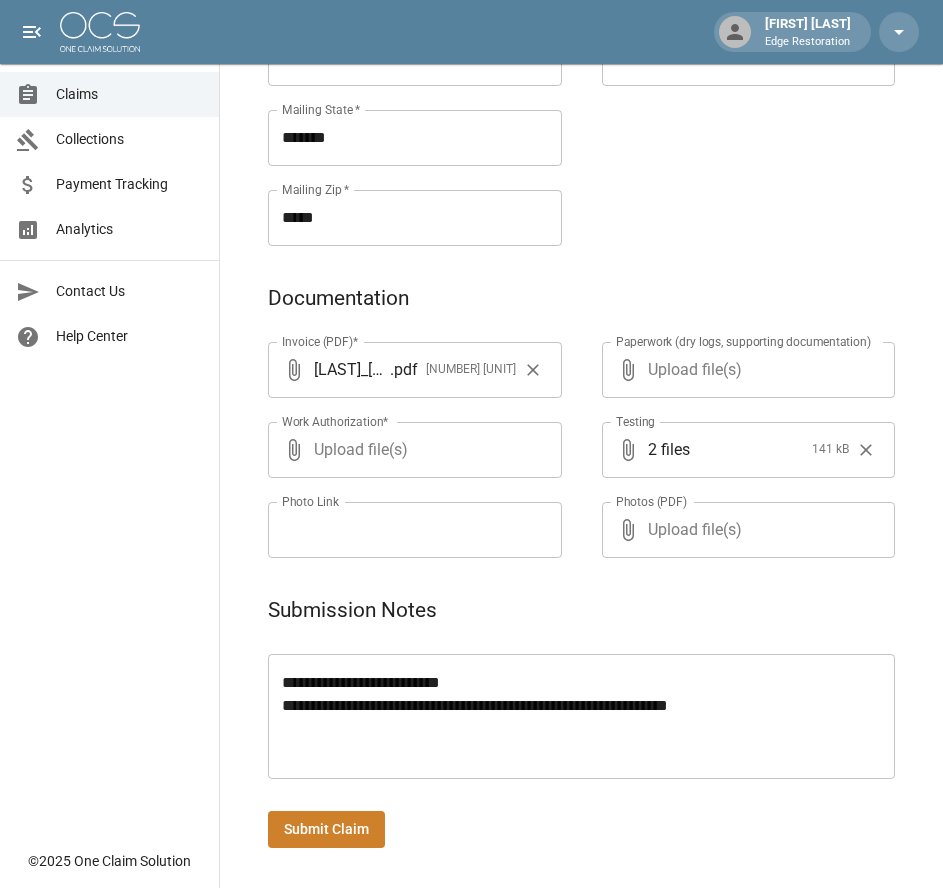 click on "Submit Claim" at bounding box center (326, 829) 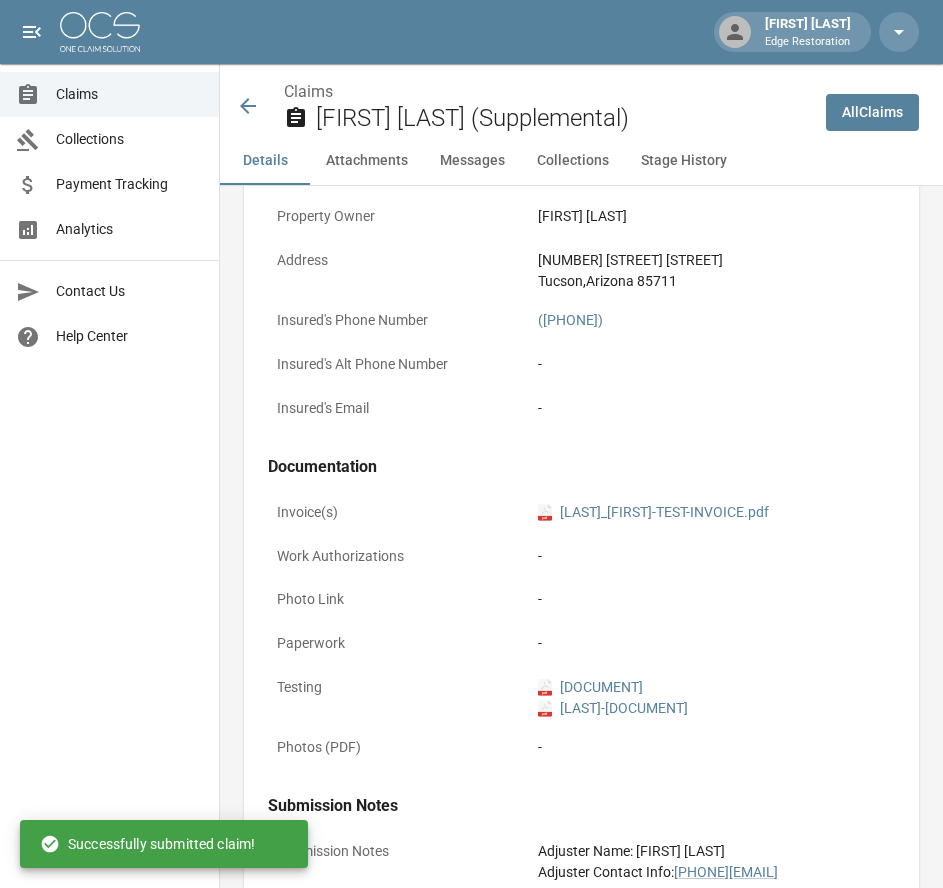 click at bounding box center [100, 32] 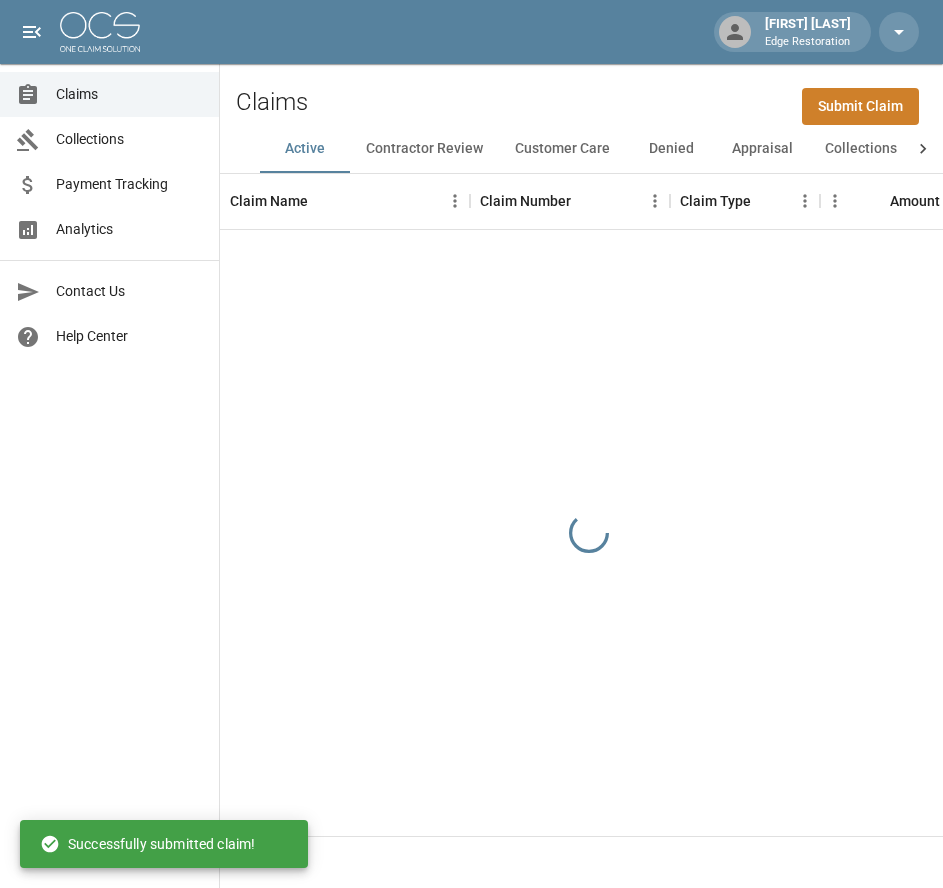 scroll, scrollTop: 0, scrollLeft: 0, axis: both 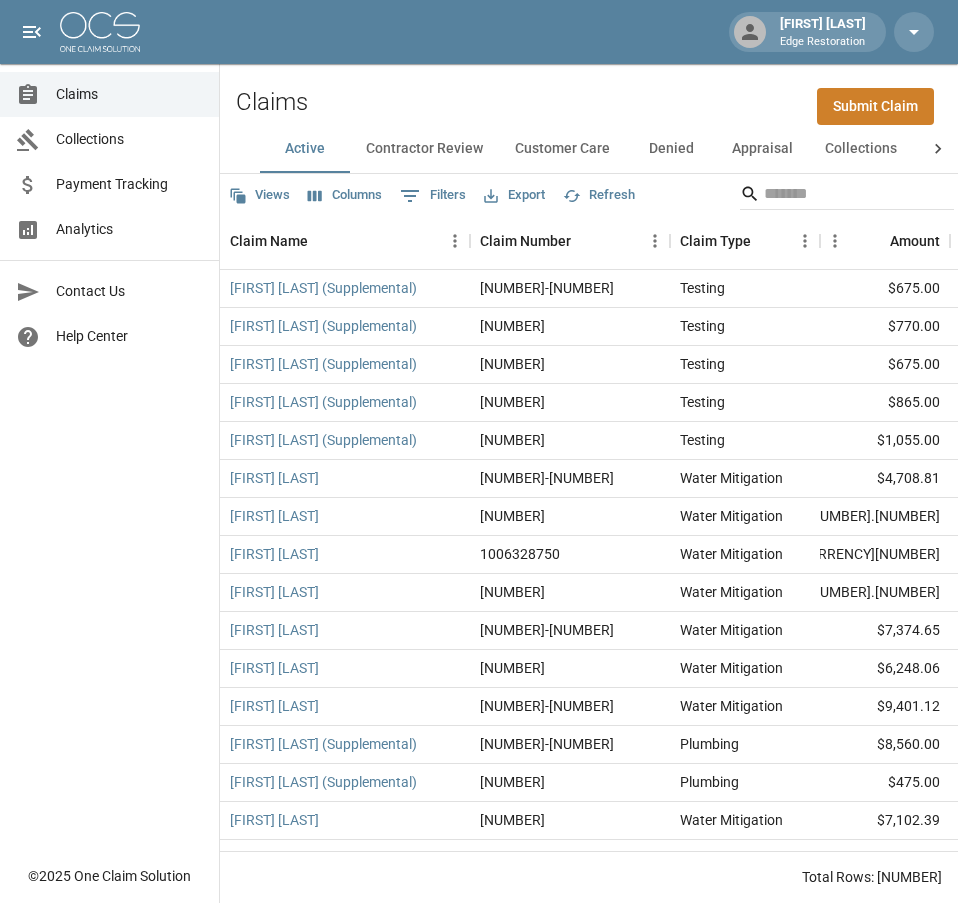 click on "Submit Claim" at bounding box center [875, 106] 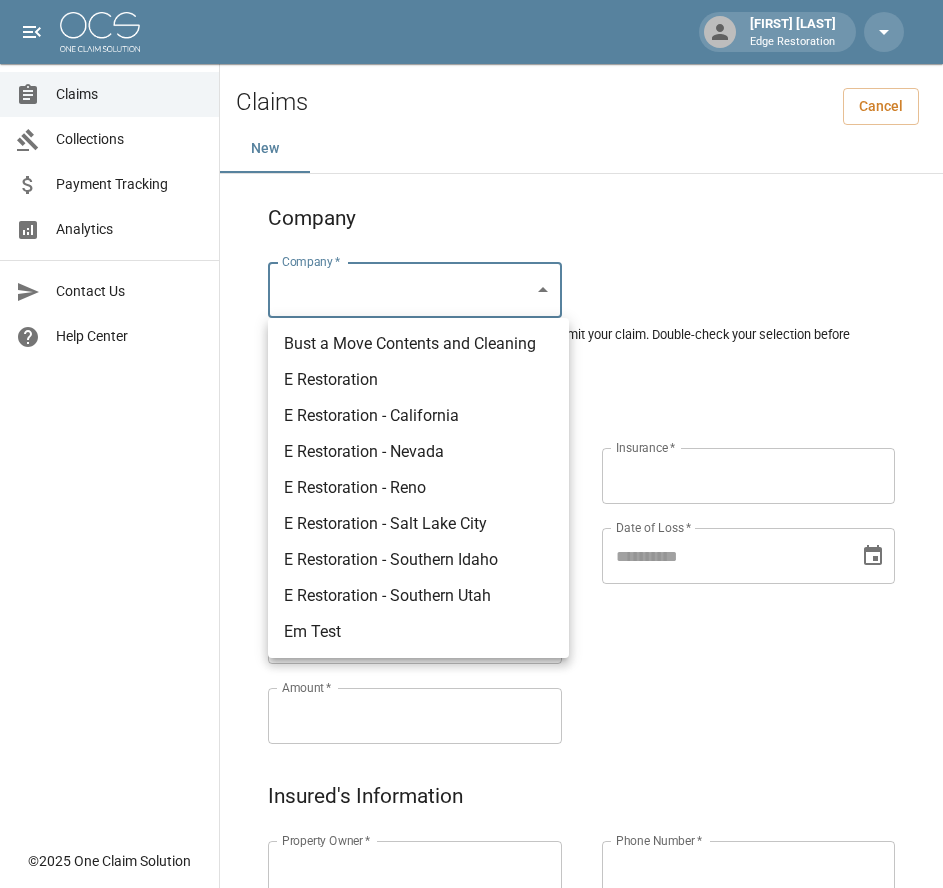 click on "Alicia Tubbs Edge Restoration Claims Collections Payment Tracking Analytics Contact Us Help Center ©  2025   One Claim Solution Claims Cancel New Company Company   * ​ Company   * Please ensure you select the correct company to submit your claim. Double-check your selection before proceeding. Claim Information Claim Type   * ​ Claim Type   * Claim Name   * Claim Name   * Claim Number   * Claim Number   * Amount   * Amount   * Insurance   * Insurance   * Date of Loss   * Date of Loss   * Insured's Information Property Owner   * Property Owner   * Mailing Address   * Mailing Address   * Mailing City   * Mailing City   * Mailing State   * Mailing State   * Mailing Zip   * Mailing Zip   * Phone Number   * Phone Number   * Alt. Phone Number Alt. Phone Number Email Email Documentation Invoice (PDF)* ​ Upload file(s) Invoice (PDF)* Work Authorization* ​ Upload file(s) Work Authorization* Photo Link Photo Link ​ Upload file(s) Testing ​ ​" at bounding box center [471, 929] 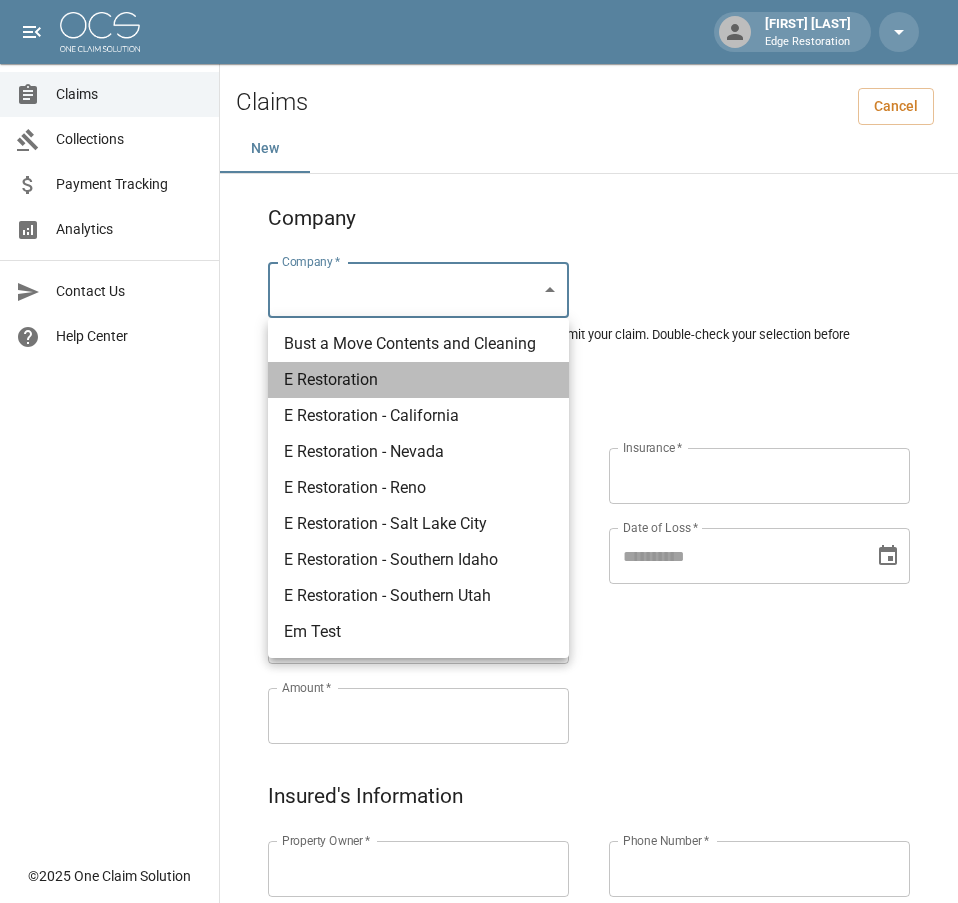 click on "E Restoration" at bounding box center (418, 380) 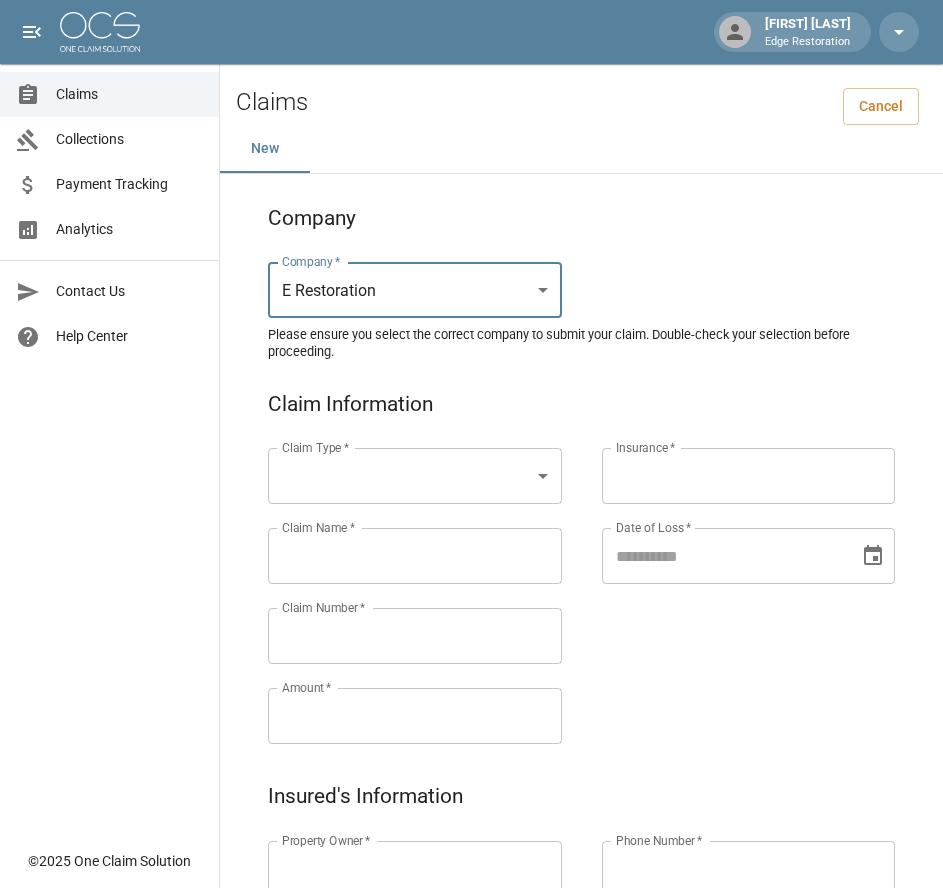 click on "Alicia Tubbs Edge Restoration Claims Collections Payment Tracking Analytics Contact Us Help Center ©  2025   One Claim Solution Claims Cancel New Company Company   * E Restoration *** Company   * Please ensure you select the correct company to submit your claim. Double-check your selection before proceeding. Claim Information Claim Type   * ​ Claim Type   * Claim Name   * Claim Name   * Claim Number   * Claim Number   * Amount   * Amount   * Insurance   * Insurance   * Date of Loss   * Date of Loss   * Insured's Information Property Owner   * Property Owner   * Mailing Address   * Mailing Address   * Mailing City   * Mailing City   * Mailing State   * Mailing State   * Mailing Zip   * Mailing Zip   * Phone Number   * Phone Number   * Alt. Phone Number Alt. Phone Number Email Email Documentation Invoice (PDF)* ​ Upload file(s) Invoice (PDF)* Work Authorization* ​ Upload file(s) Work Authorization* Photo Link Photo Link ​ Upload file(s) *" at bounding box center [471, 929] 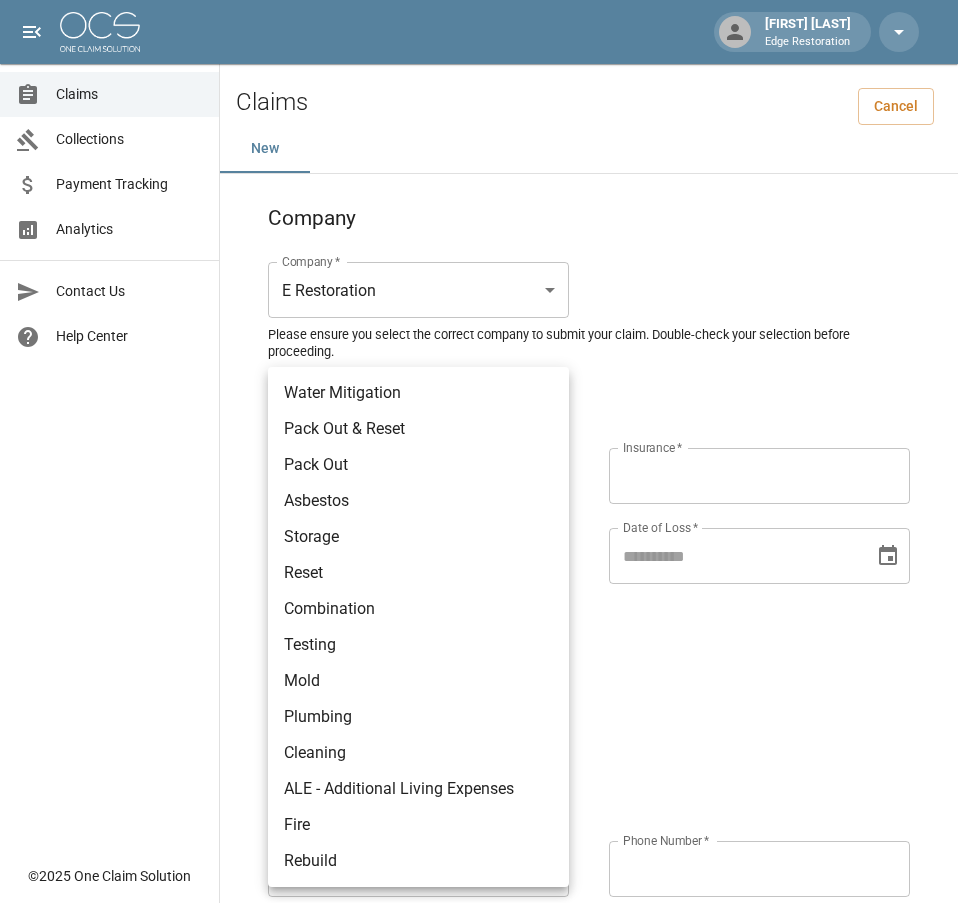 click on "Plumbing" at bounding box center (418, 717) 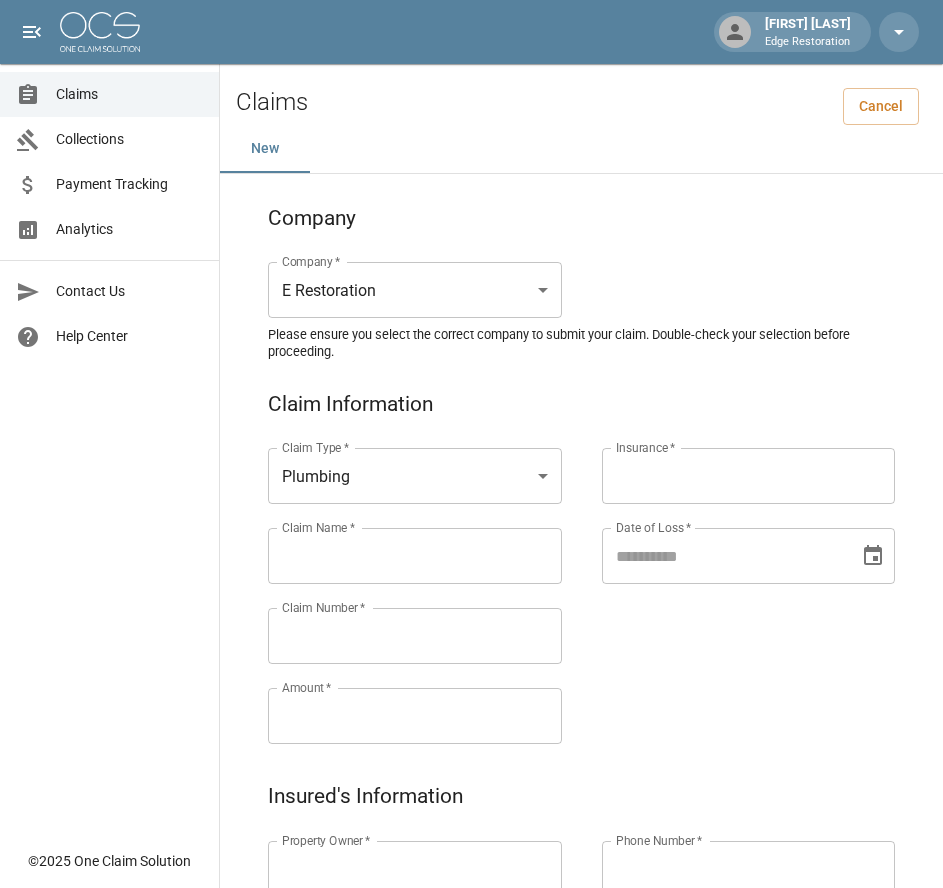click on "Claims Collections Payment Tracking Analytics Contact Us Help Center" at bounding box center [109, 419] 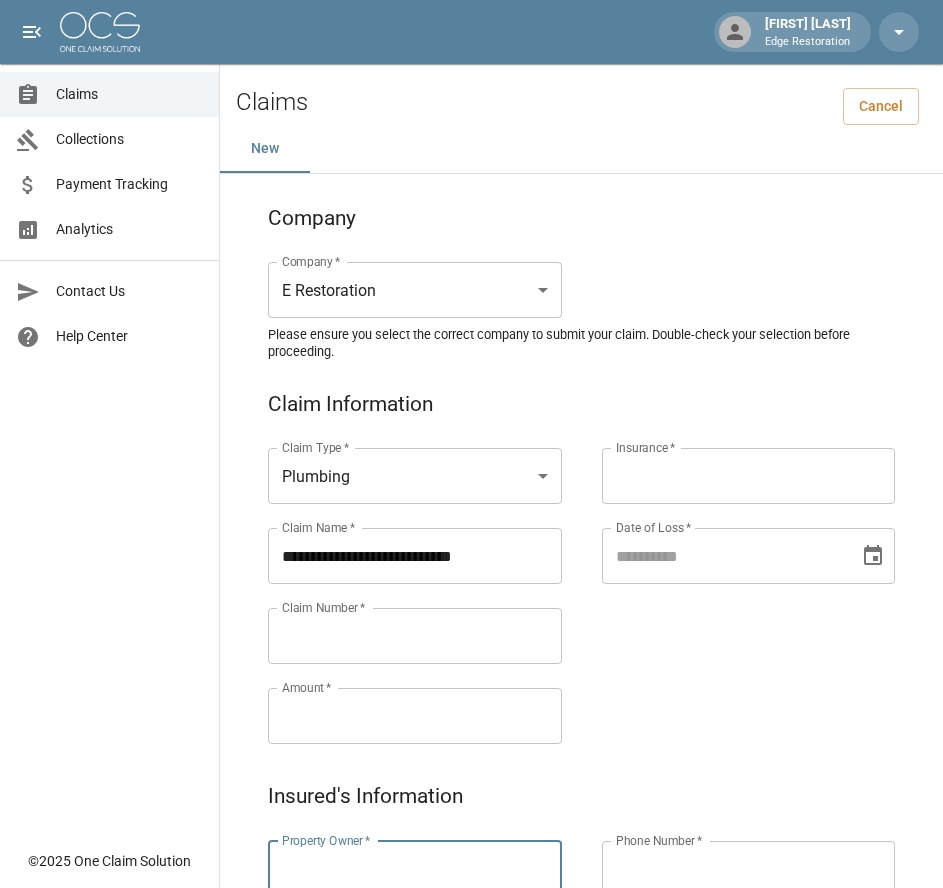 click on "Property Owner   *" at bounding box center (415, 869) 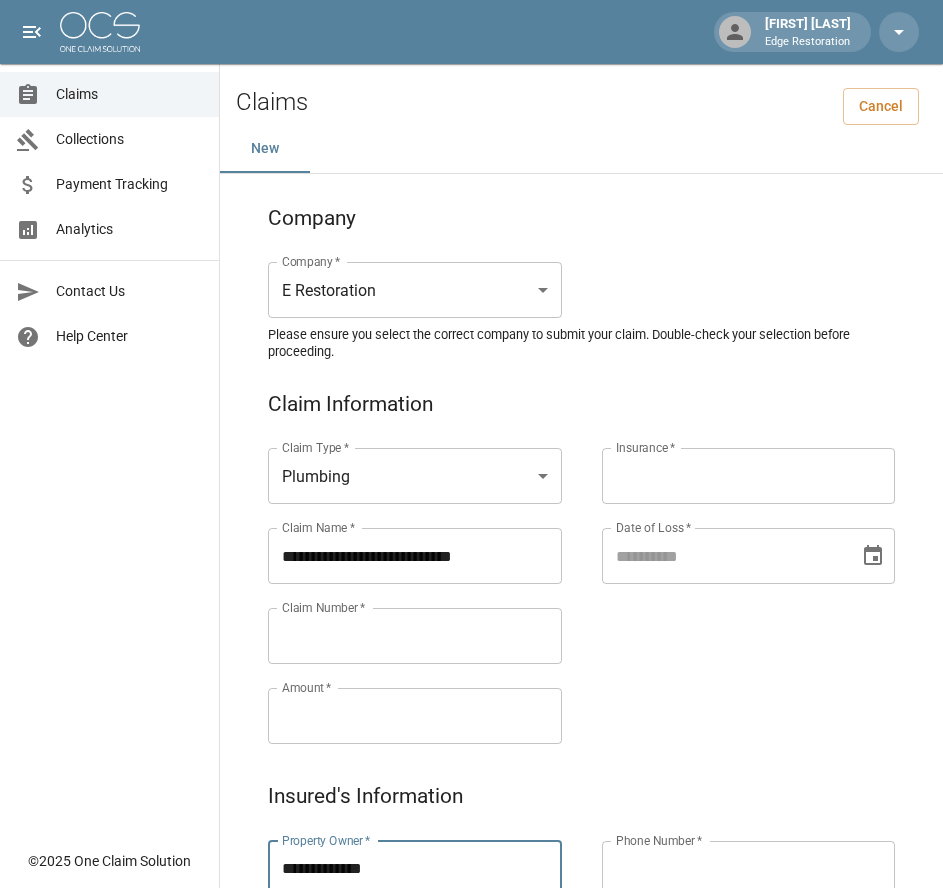click on "Claims Collections Payment Tracking Analytics Contact Us Help Center" at bounding box center [109, 419] 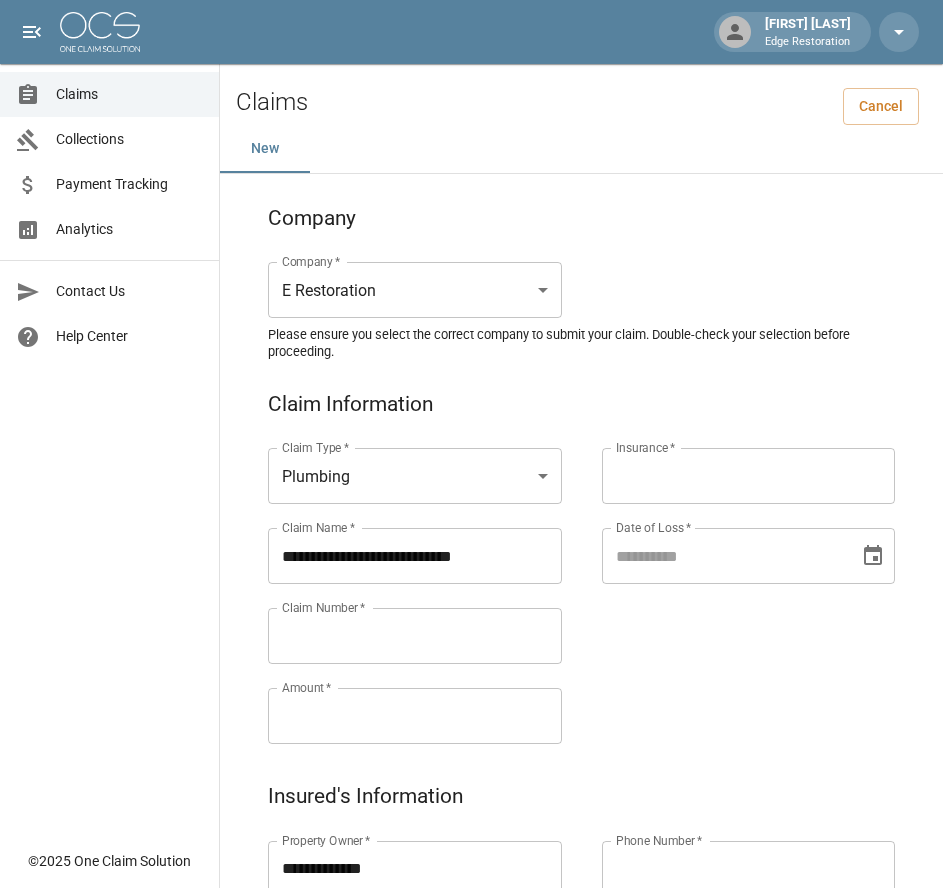 click on "Claim Number   *" at bounding box center [415, 636] 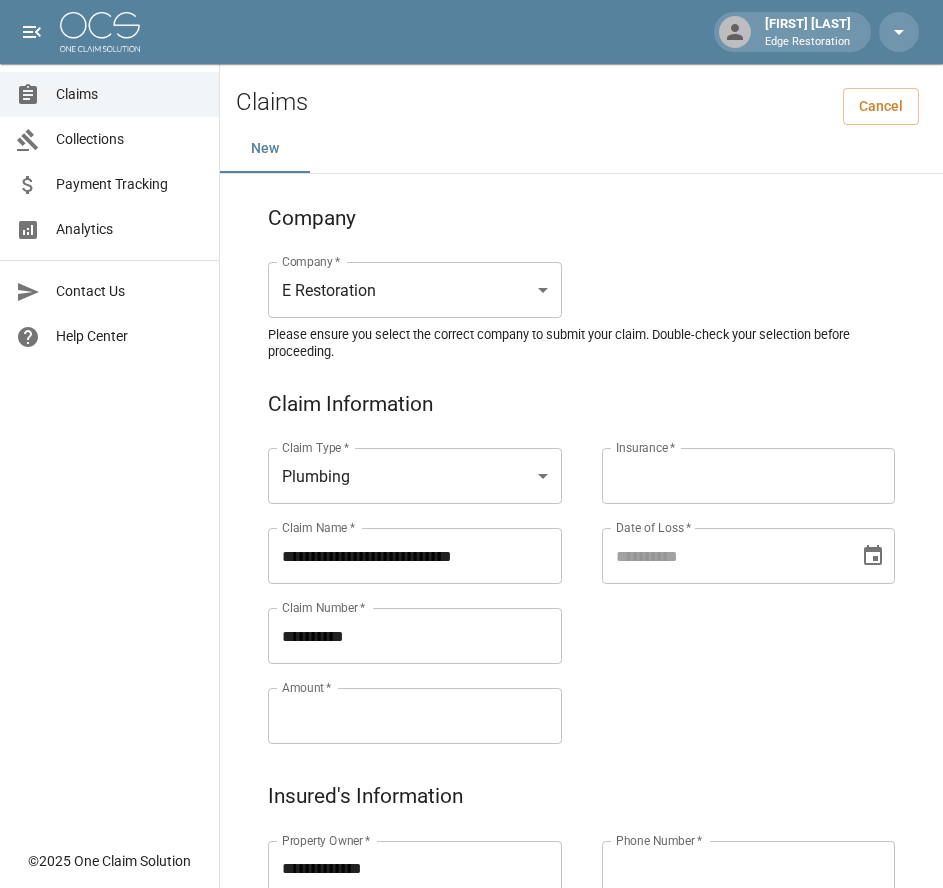 click on "Amount   *" at bounding box center [415, 716] 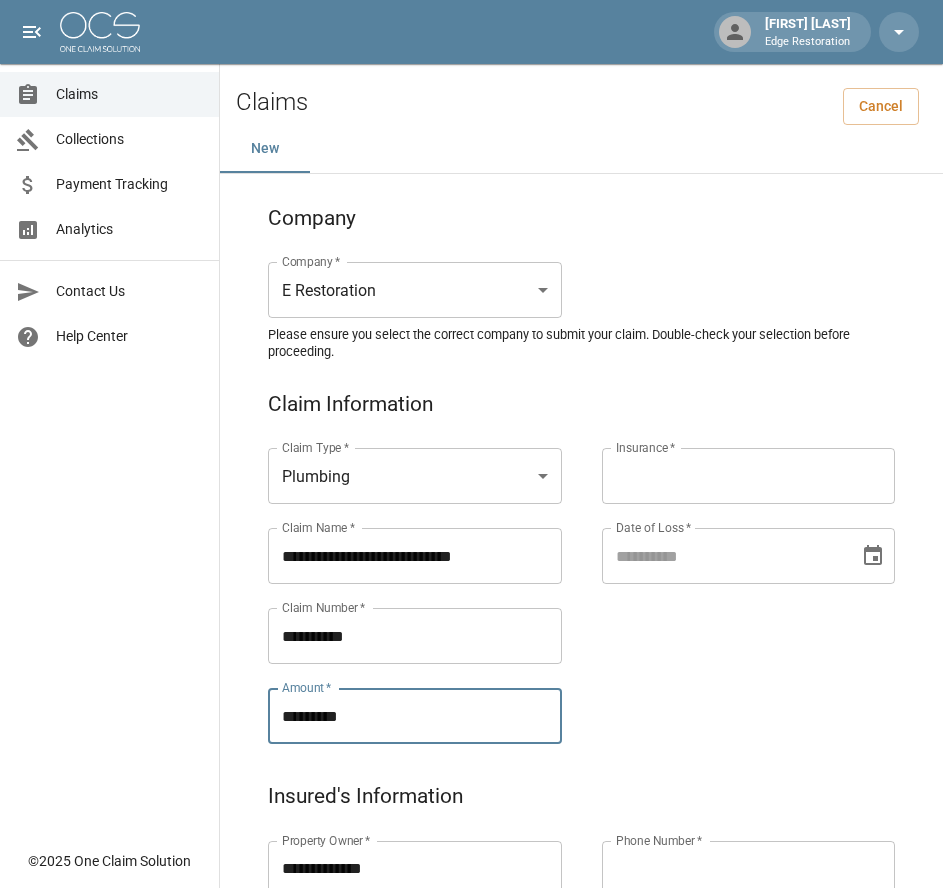 click on "Insurance   *" at bounding box center [749, 476] 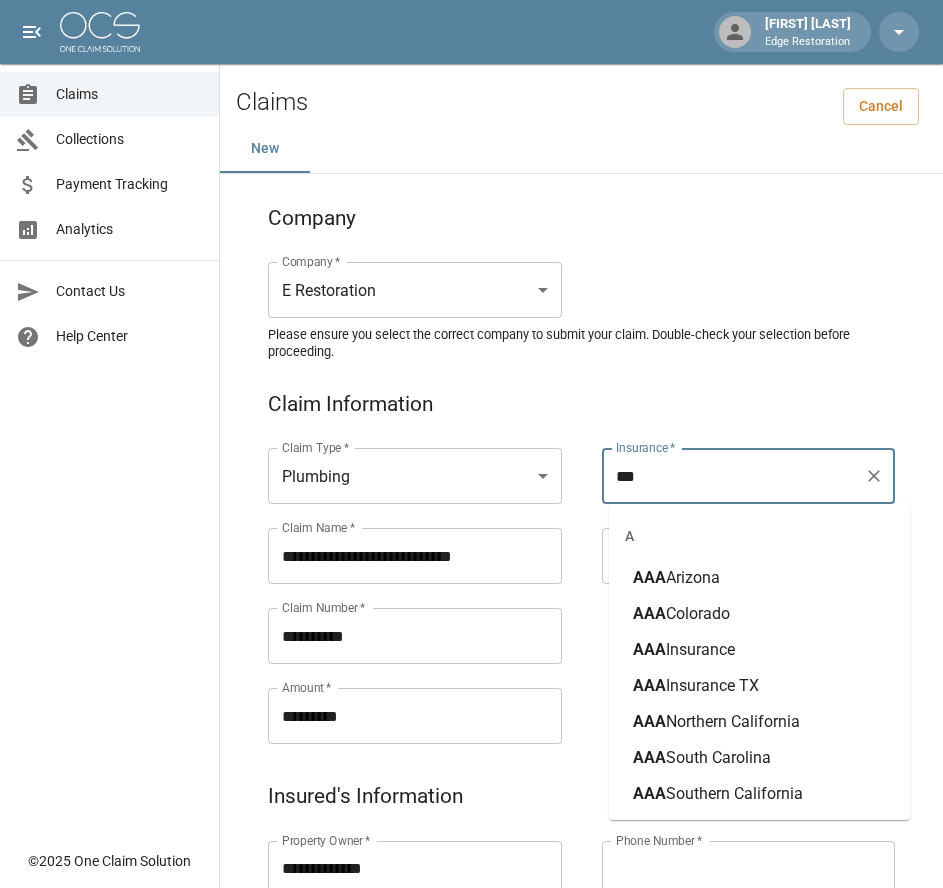click on "Arizona" at bounding box center (693, 577) 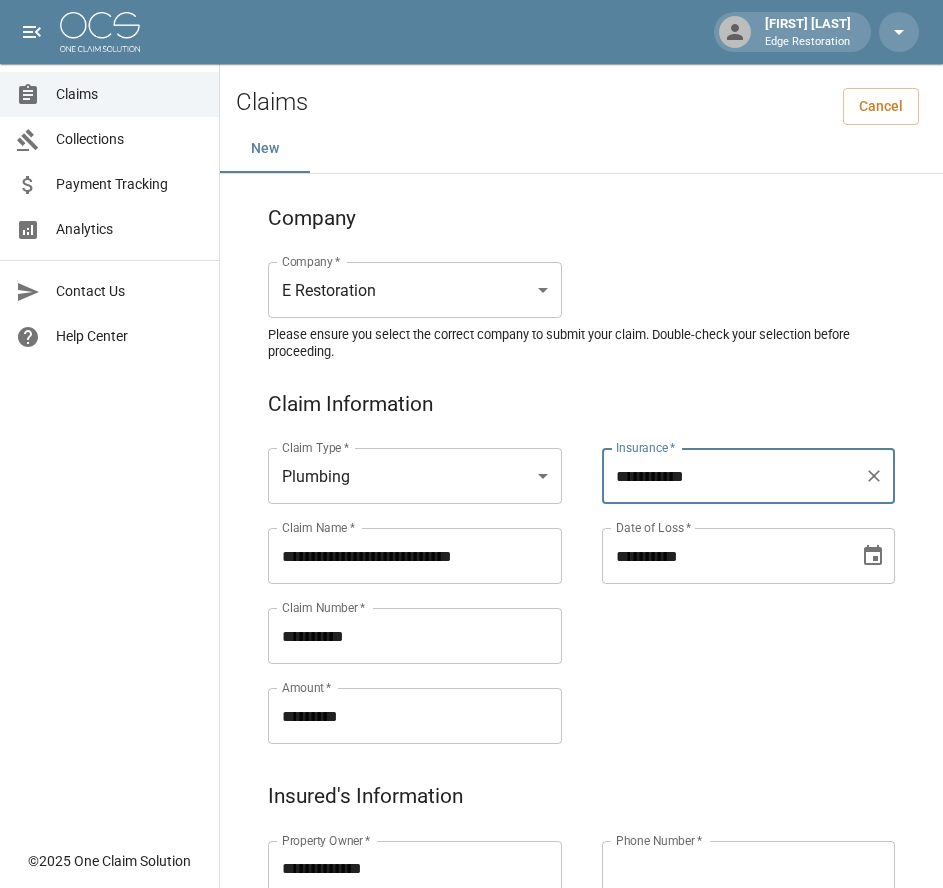 click on "**********" at bounding box center (724, 556) 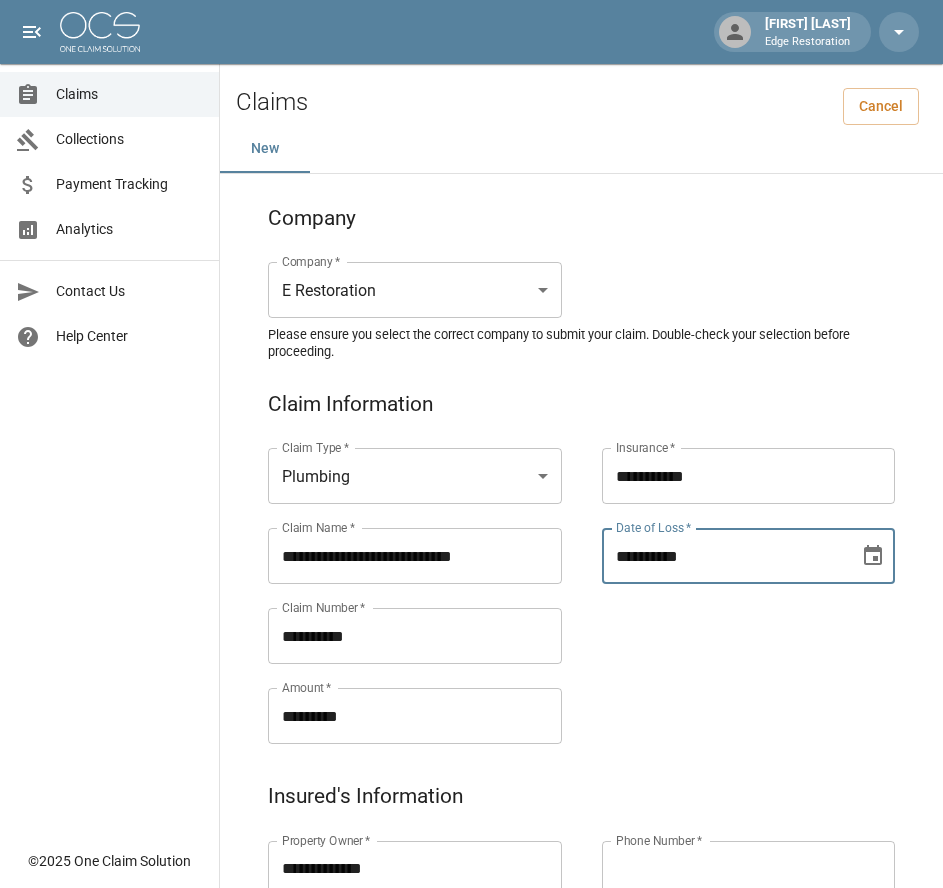 click on "**********" at bounding box center [729, 572] 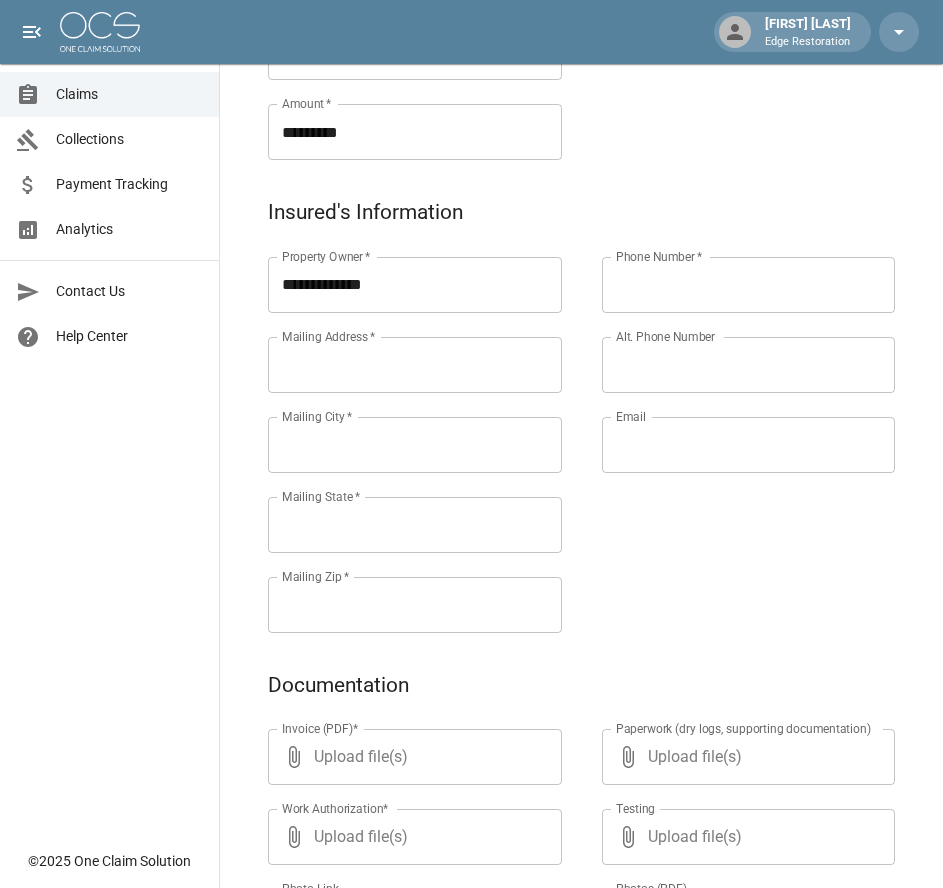 scroll, scrollTop: 585, scrollLeft: 0, axis: vertical 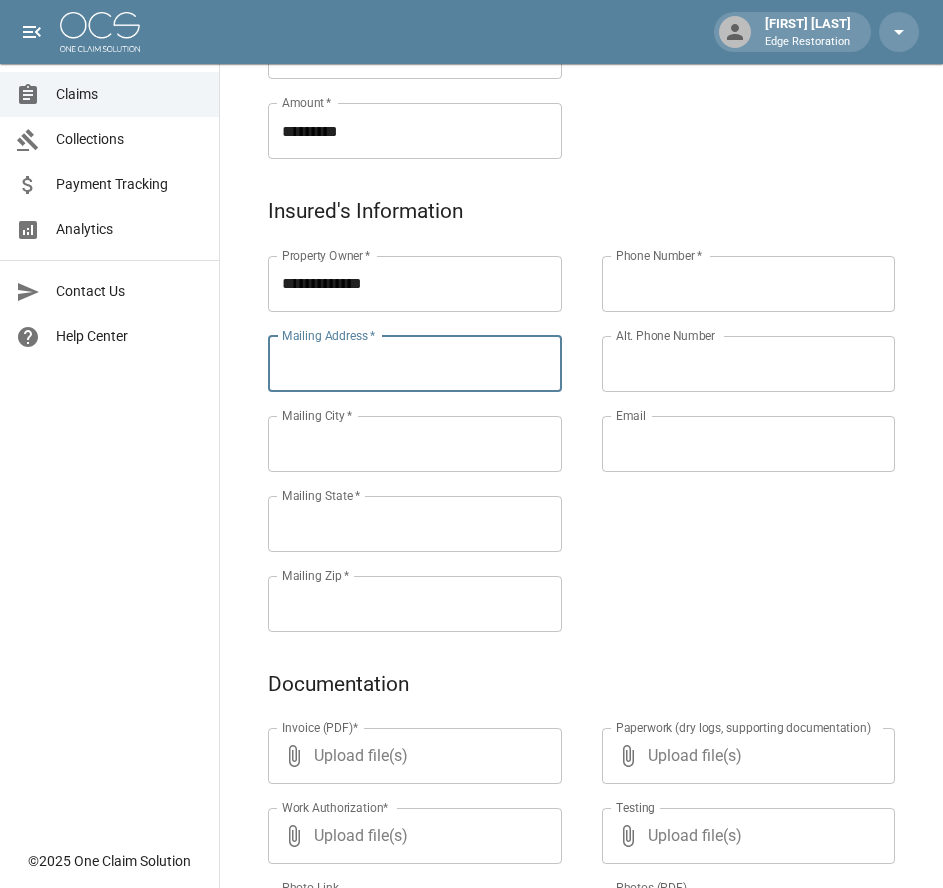 click on "Mailing Address   *" at bounding box center (415, 364) 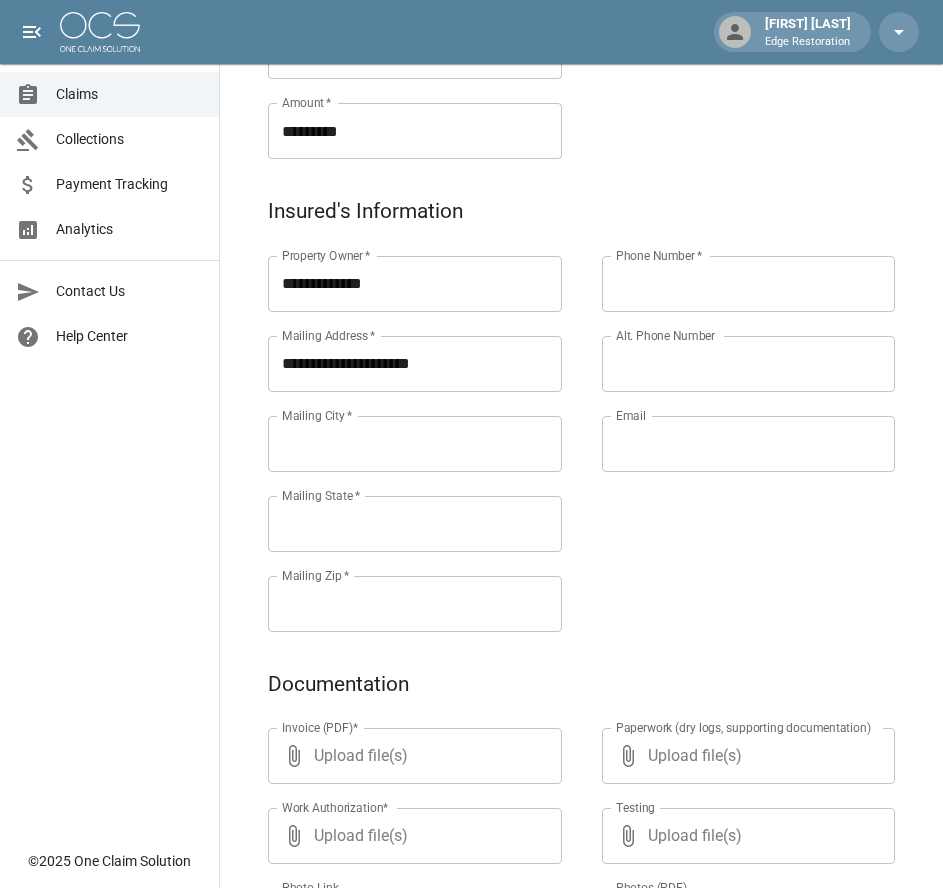 click on "Mailing City   *" at bounding box center (415, 444) 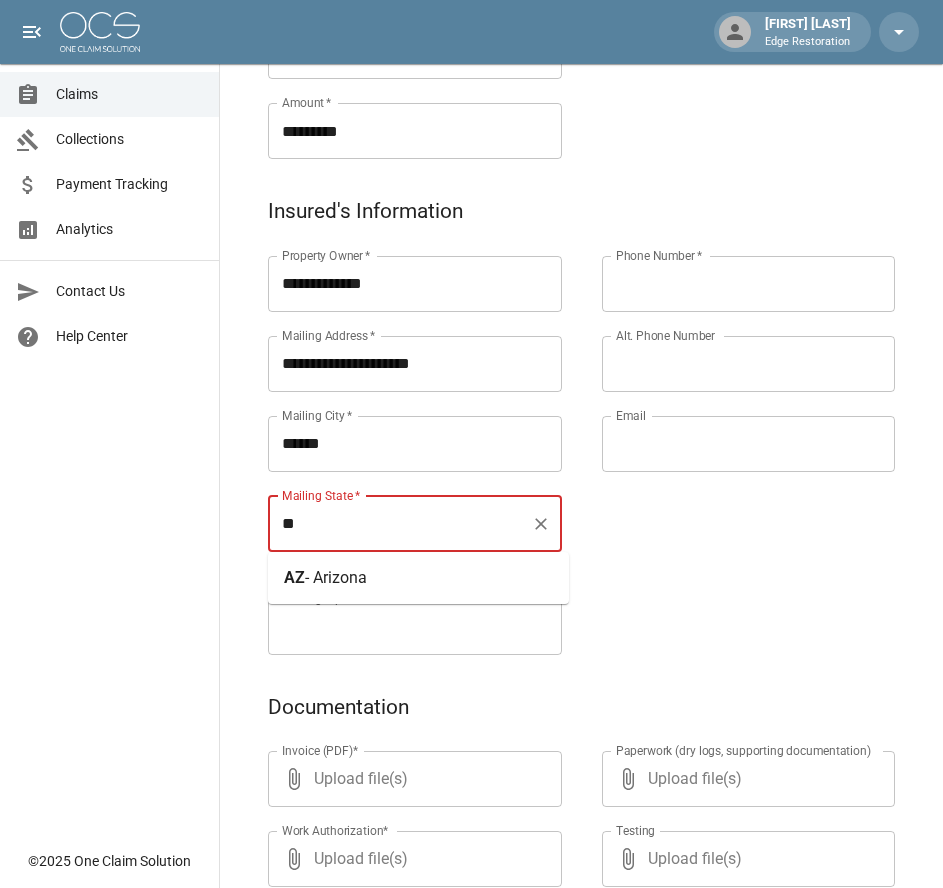 click on "- Arizona" at bounding box center (336, 577) 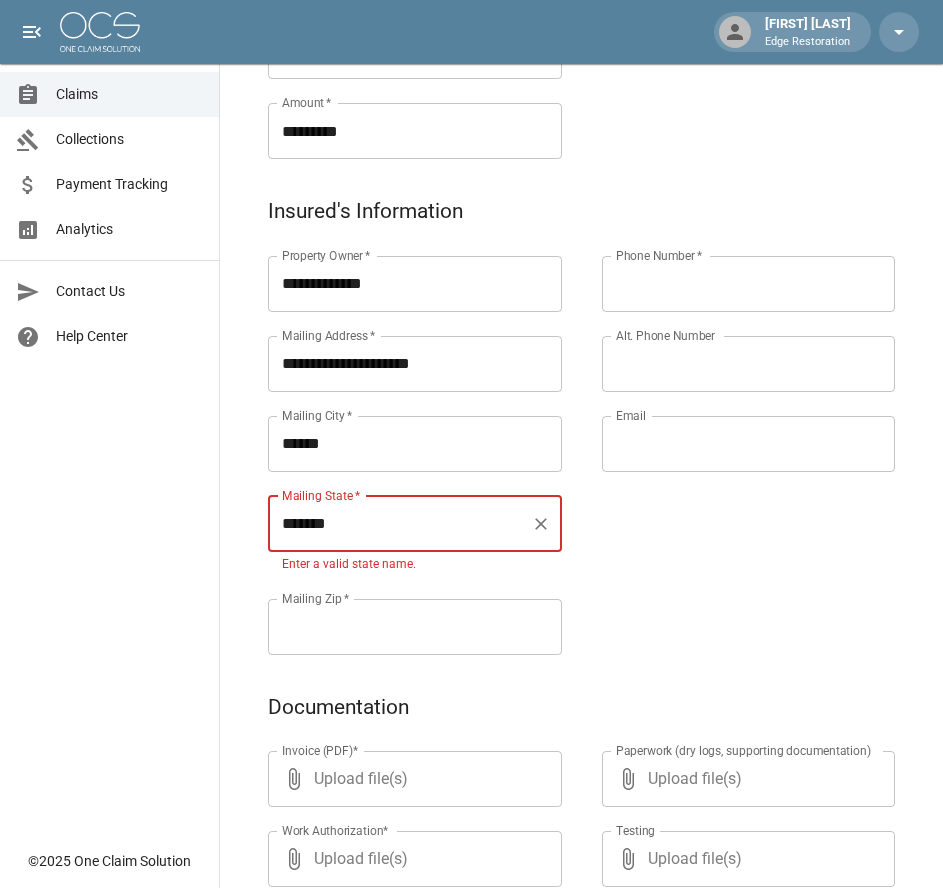 click on "Property Owner   * [LAST] Property Owner   * Mailing Address   * [NUMBER] [STREET] Mailing City   * [CITY] Mailing State   * [STATE] Mailing Zip   * [ZIP]" at bounding box center [395, 431] 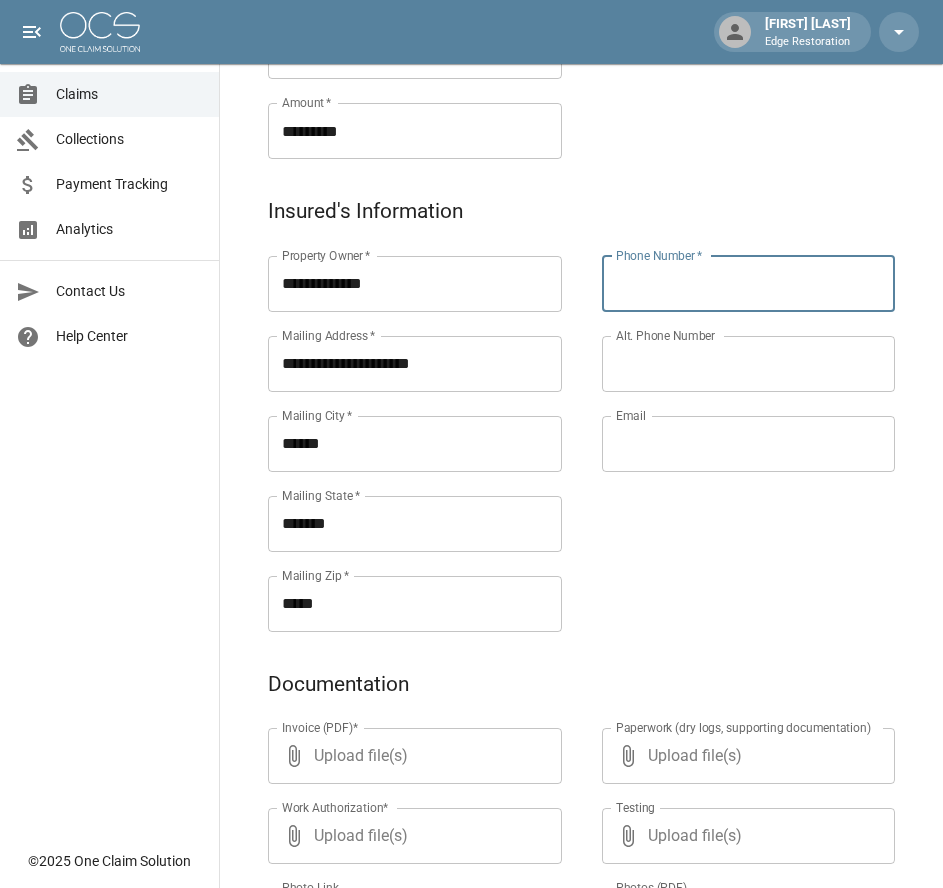 click on "Phone Number   *" at bounding box center (749, 284) 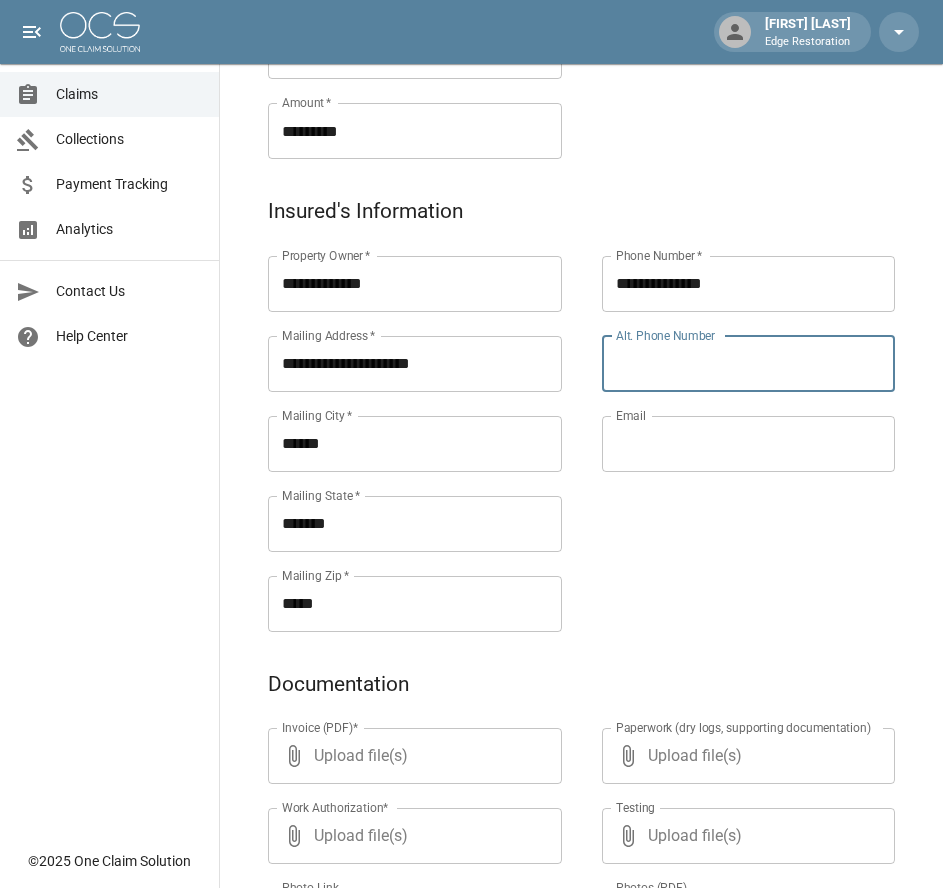 click on "Alt. Phone Number" at bounding box center [749, 364] 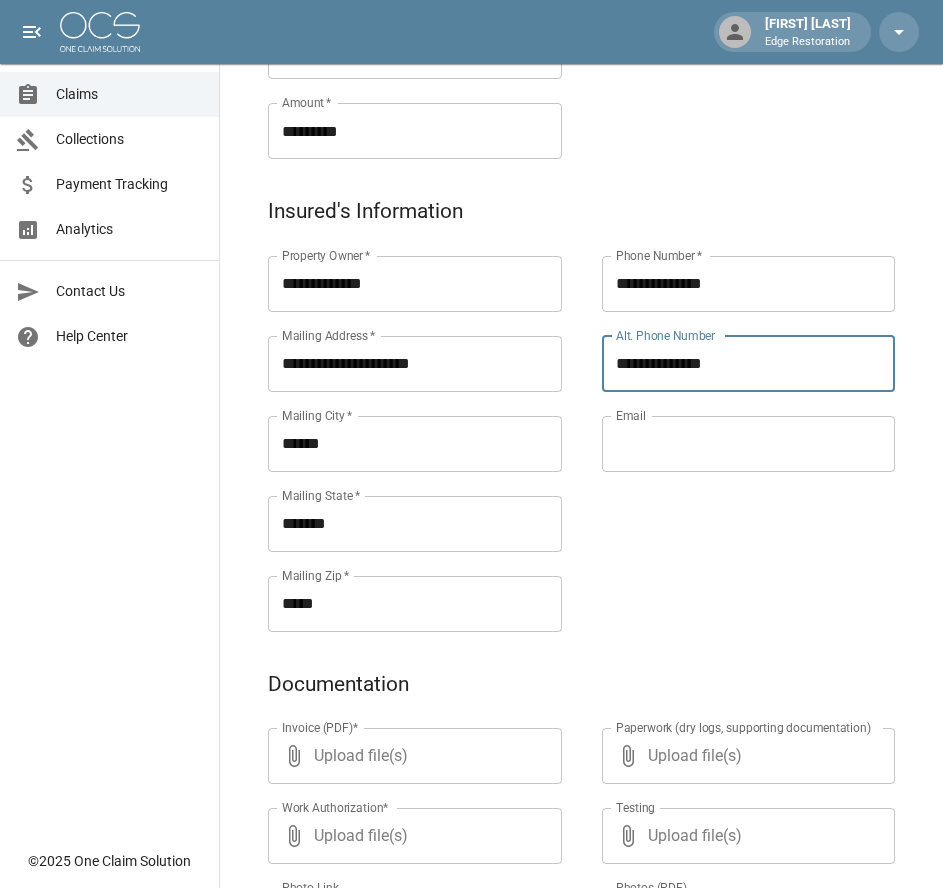 click on "**********" at bounding box center (729, 420) 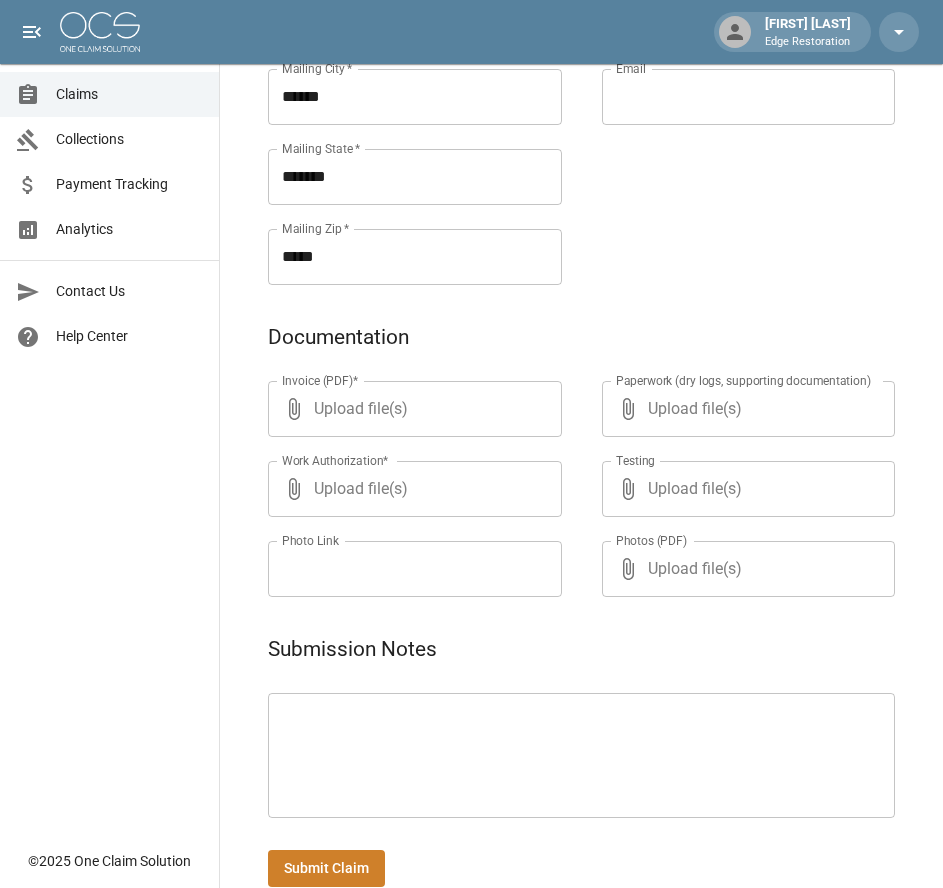 scroll, scrollTop: 971, scrollLeft: 5, axis: both 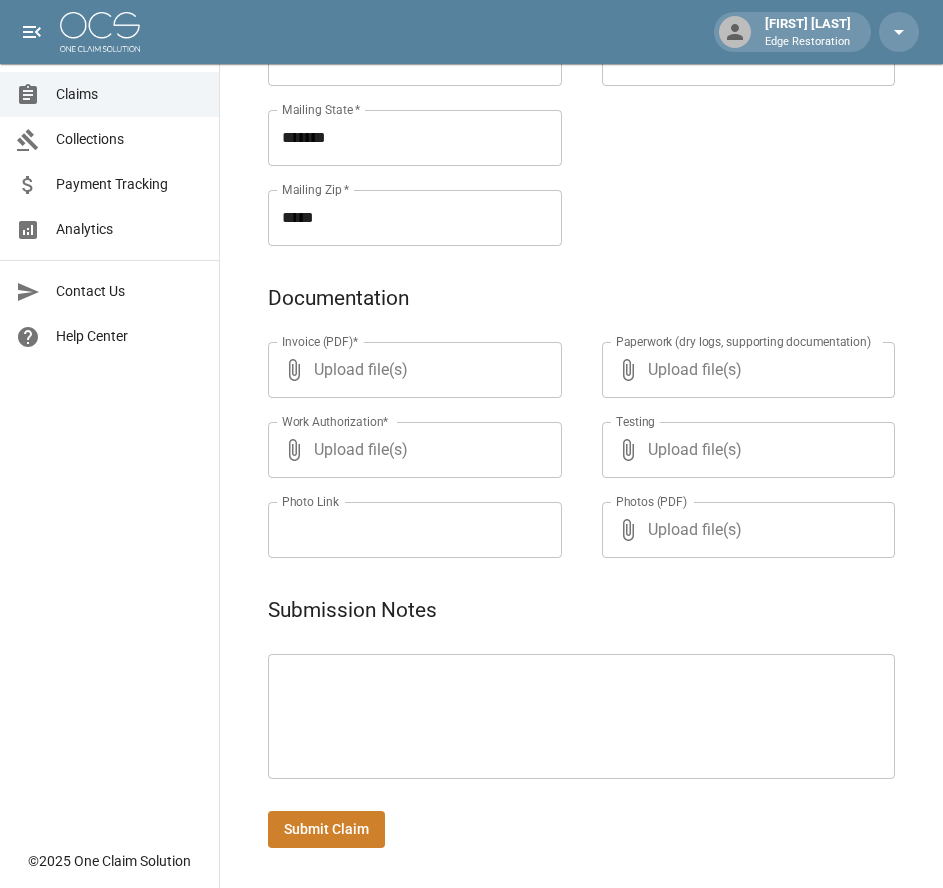 click at bounding box center [581, 717] 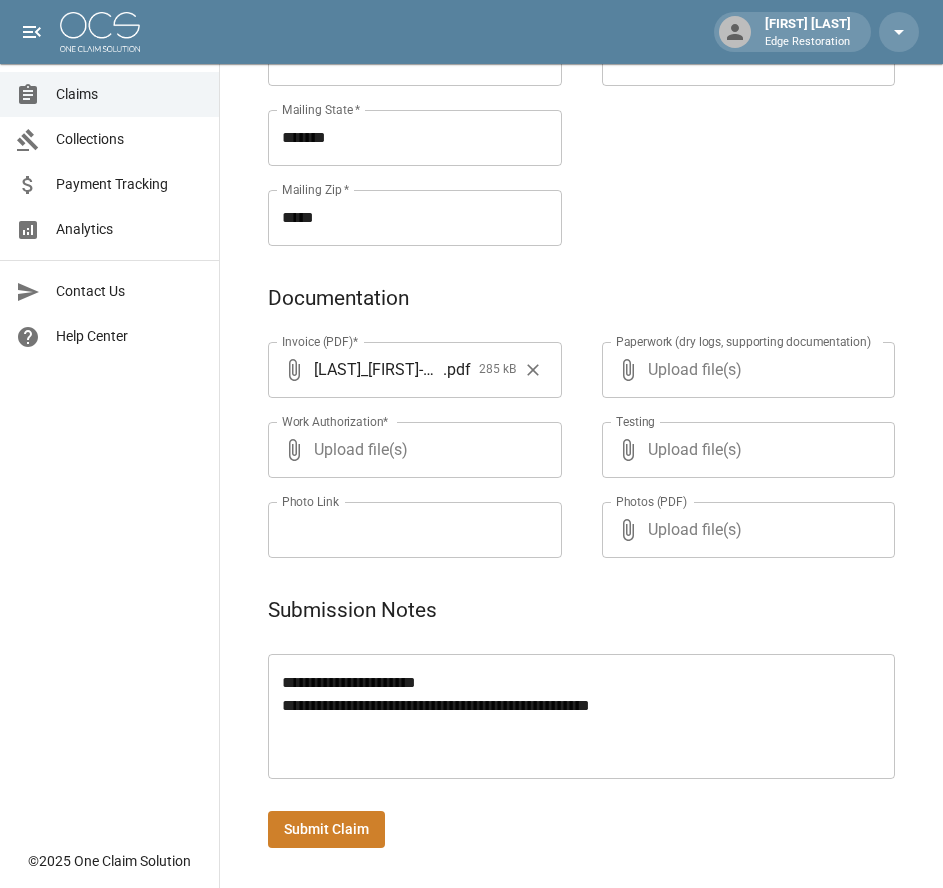 click on "Submit Claim" at bounding box center [326, 829] 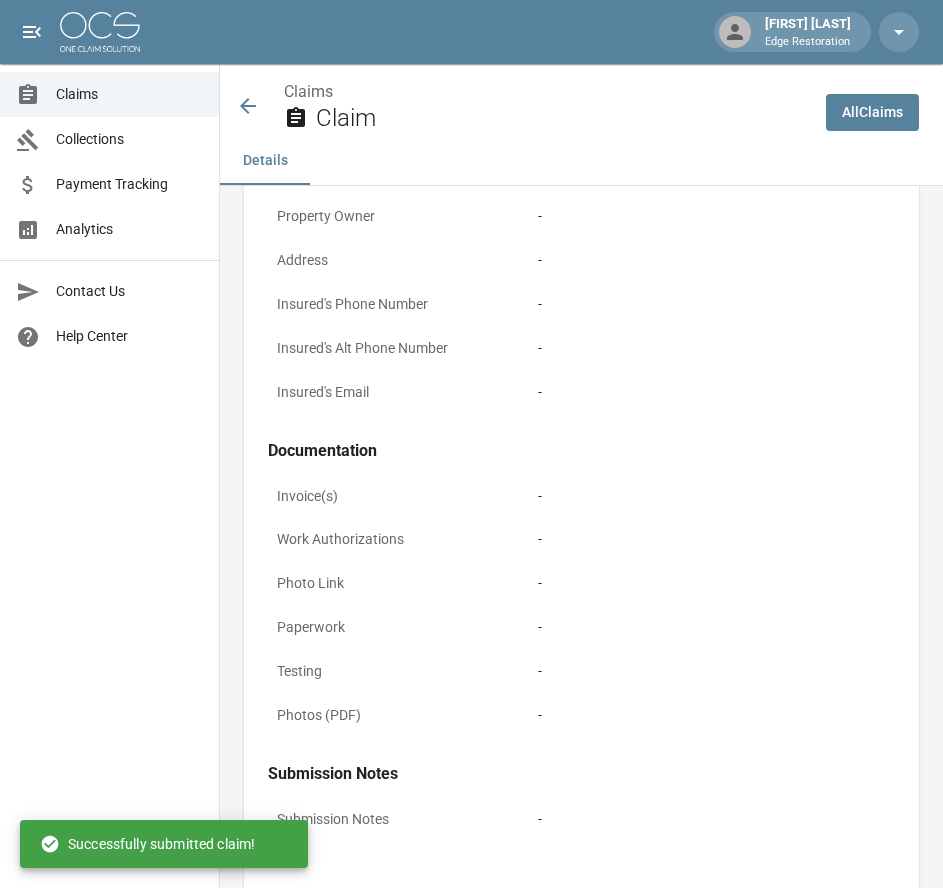 scroll, scrollTop: 971, scrollLeft: 0, axis: vertical 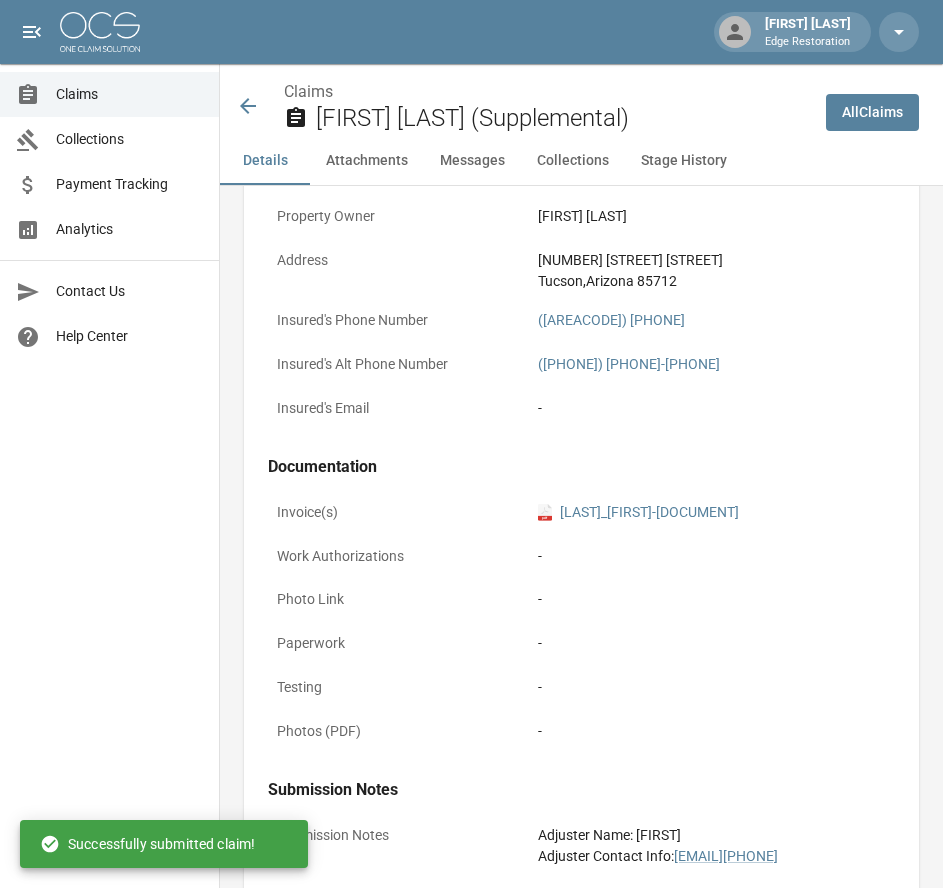 click at bounding box center (100, 32) 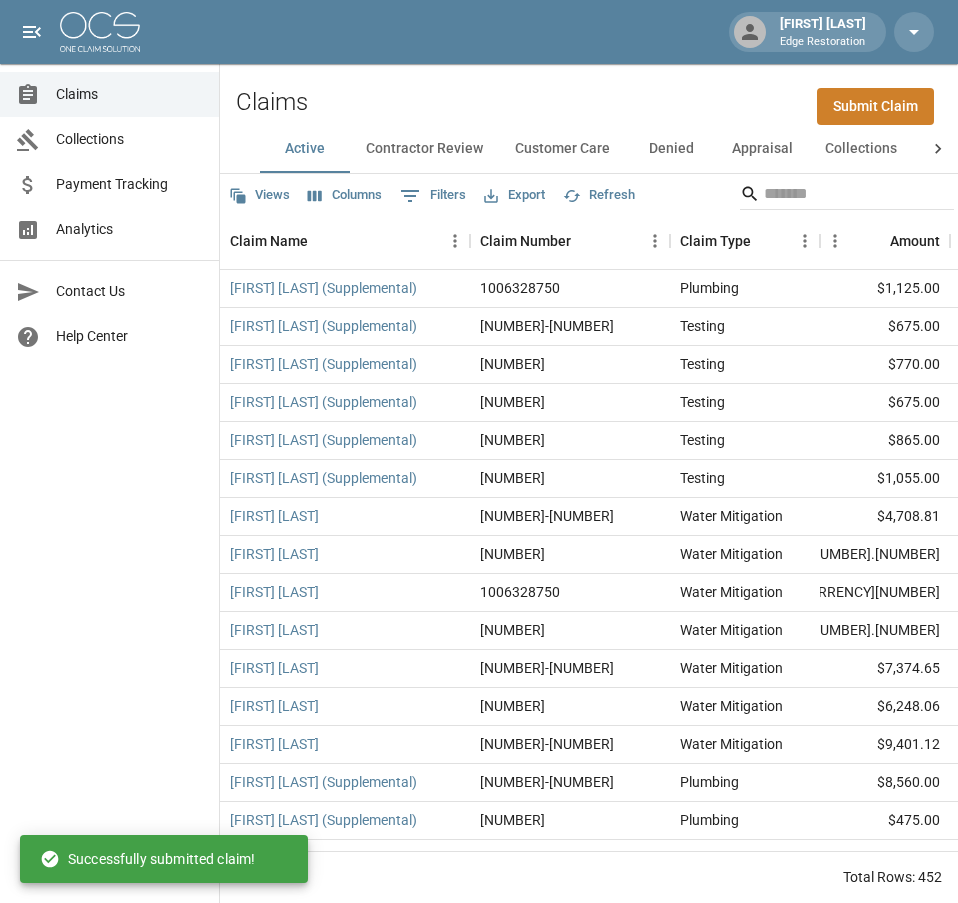 click at bounding box center [100, 32] 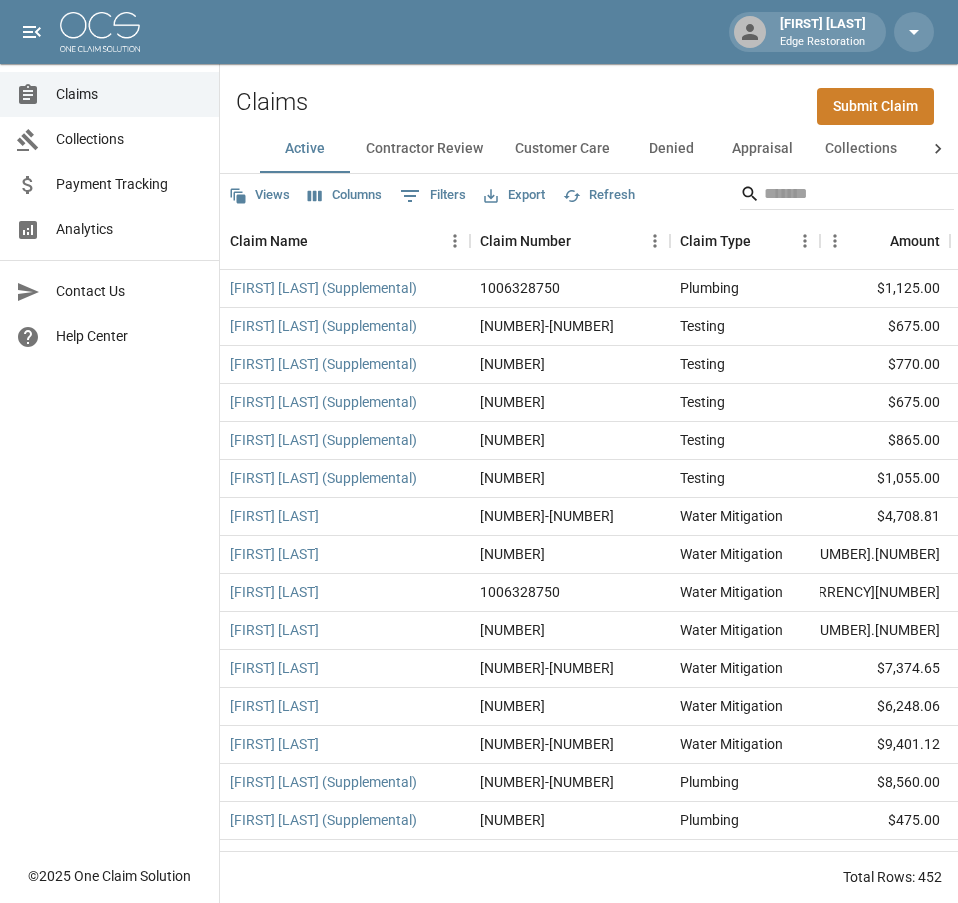 click on "Submit Claim" at bounding box center [875, 106] 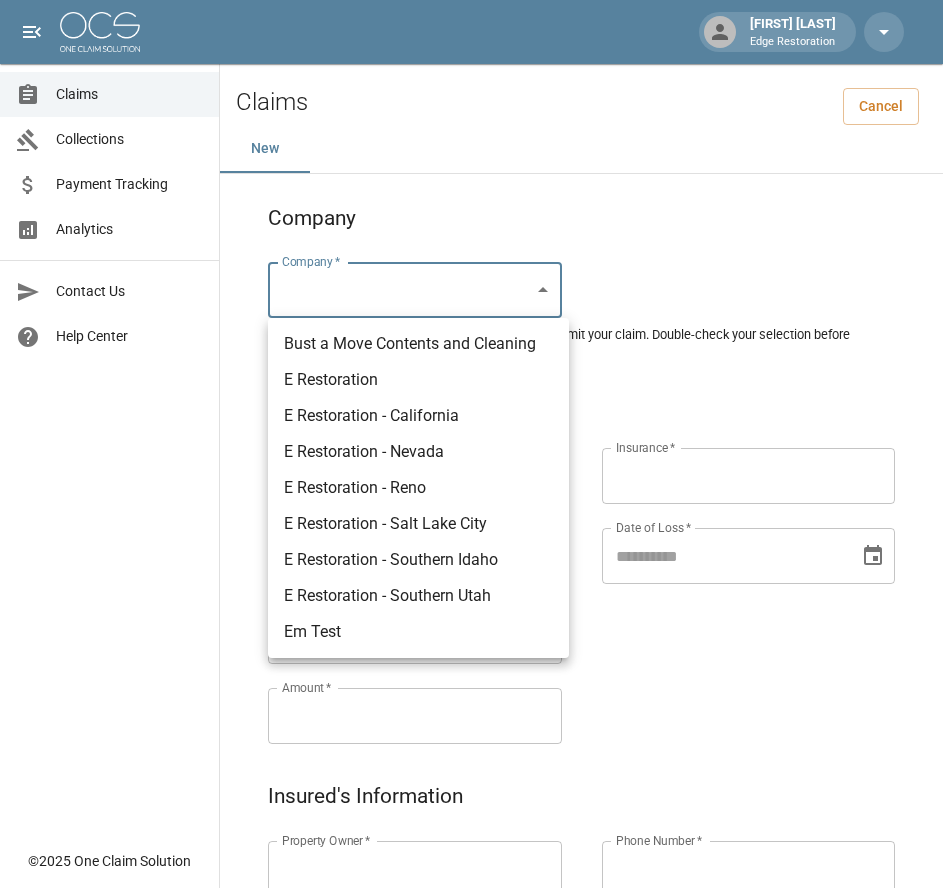 click on "Alicia Tubbs Edge Restoration Claims Collections Payment Tracking Analytics Contact Us Help Center ©  2025   One Claim Solution Claims Cancel New Company Company   * ​ Company   * Please ensure you select the correct company to submit your claim. Double-check your selection before proceeding. Claim Information Claim Type   * ​ Claim Type   * Claim Name   * Claim Name   * Claim Number   * Claim Number   * Amount   * Amount   * Insurance   * Insurance   * Date of Loss   * Date of Loss   * Insured's Information Property Owner   * Property Owner   * Mailing Address   * Mailing Address   * Mailing City   * Mailing City   * Mailing State   * Mailing State   * Mailing Zip   * Mailing Zip   * Phone Number   * Phone Number   * Alt. Phone Number Alt. Phone Number Email Email Documentation Invoice (PDF)* ​ Upload file(s) Invoice (PDF)* Work Authorization* ​ Upload file(s) Work Authorization* Photo Link Photo Link ​ Upload file(s) Testing ​ ​" at bounding box center [471, 929] 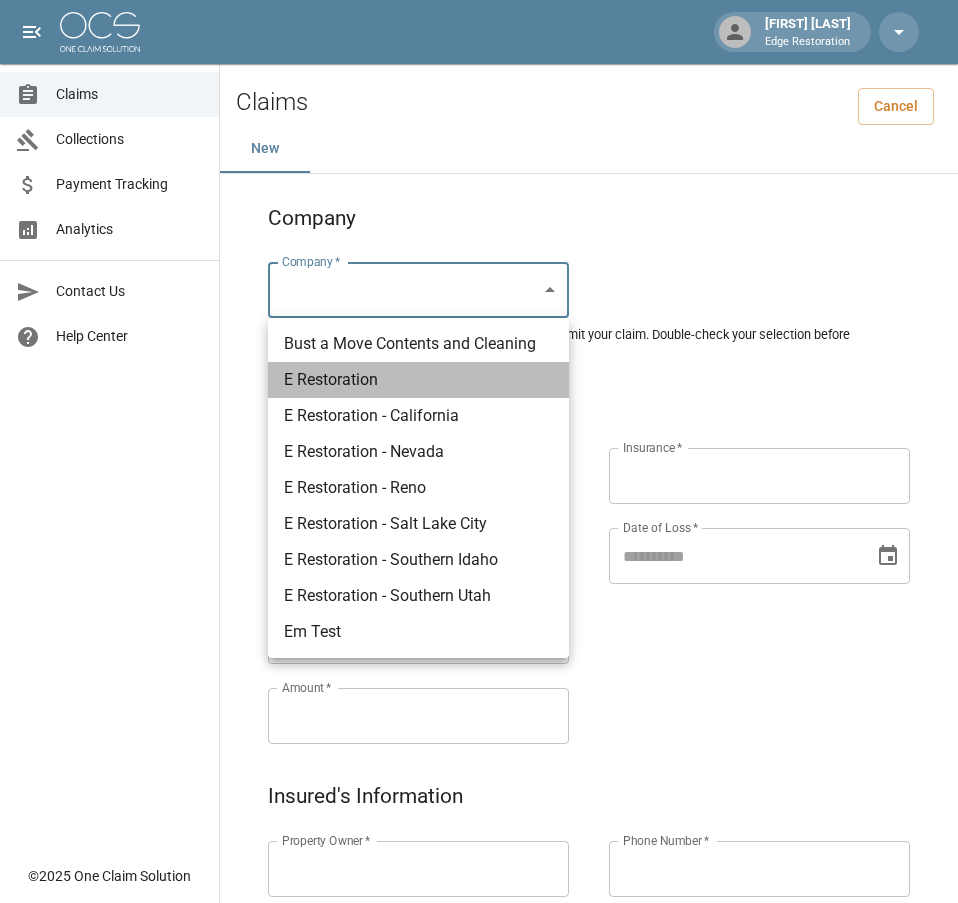 click on "E Restoration" at bounding box center (418, 380) 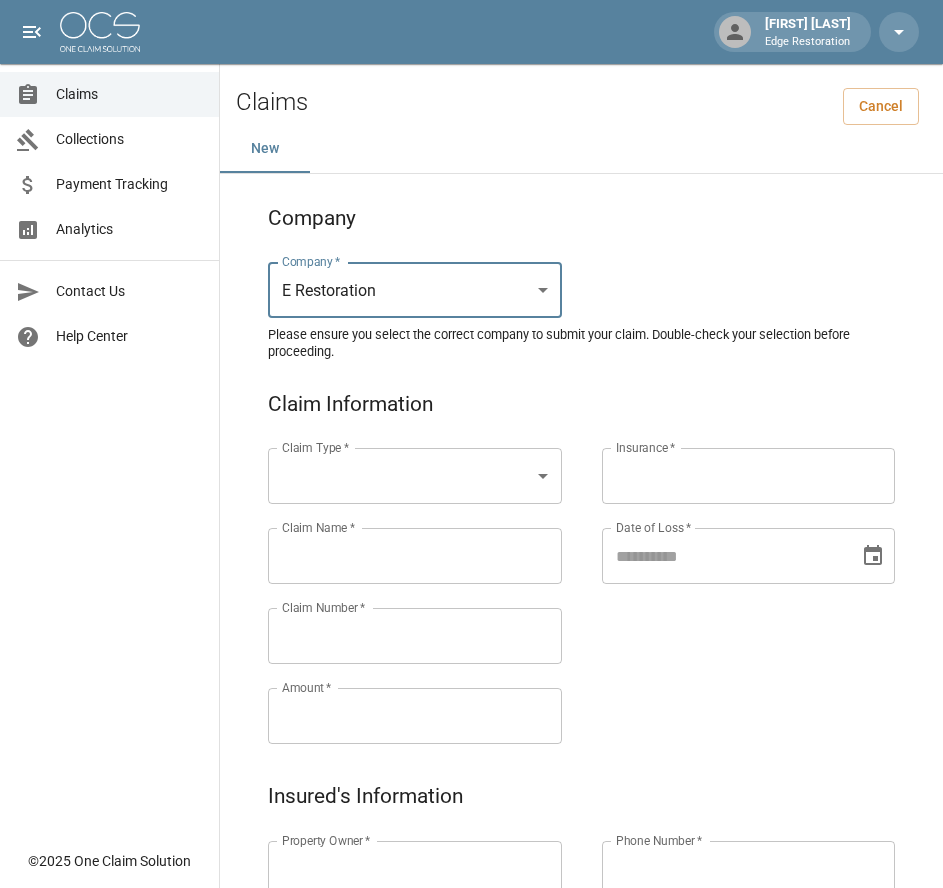 click on "Alicia Tubbs Edge Restoration Claims Collections Payment Tracking Analytics Contact Us Help Center ©  2025   One Claim Solution Claims Cancel New Company Company   * E Restoration *** Company   * Please ensure you select the correct company to submit your claim. Double-check your selection before proceeding. Claim Information Claim Type   * ​ Claim Type   * Claim Name   * Claim Name   * Claim Number   * Claim Number   * Amount   * Amount   * Insurance   * Insurance   * Date of Loss   * Date of Loss   * Insured's Information Property Owner   * Property Owner   * Mailing Address   * Mailing Address   * Mailing City   * Mailing City   * Mailing State   * Mailing State   * Mailing Zip   * Mailing Zip   * Phone Number   * Phone Number   * Alt. Phone Number Alt. Phone Number Email Email Documentation Invoice (PDF)* ​ Upload file(s) Invoice (PDF)* Work Authorization* ​ Upload file(s) Work Authorization* Photo Link Photo Link ​ Upload file(s) *" at bounding box center [471, 929] 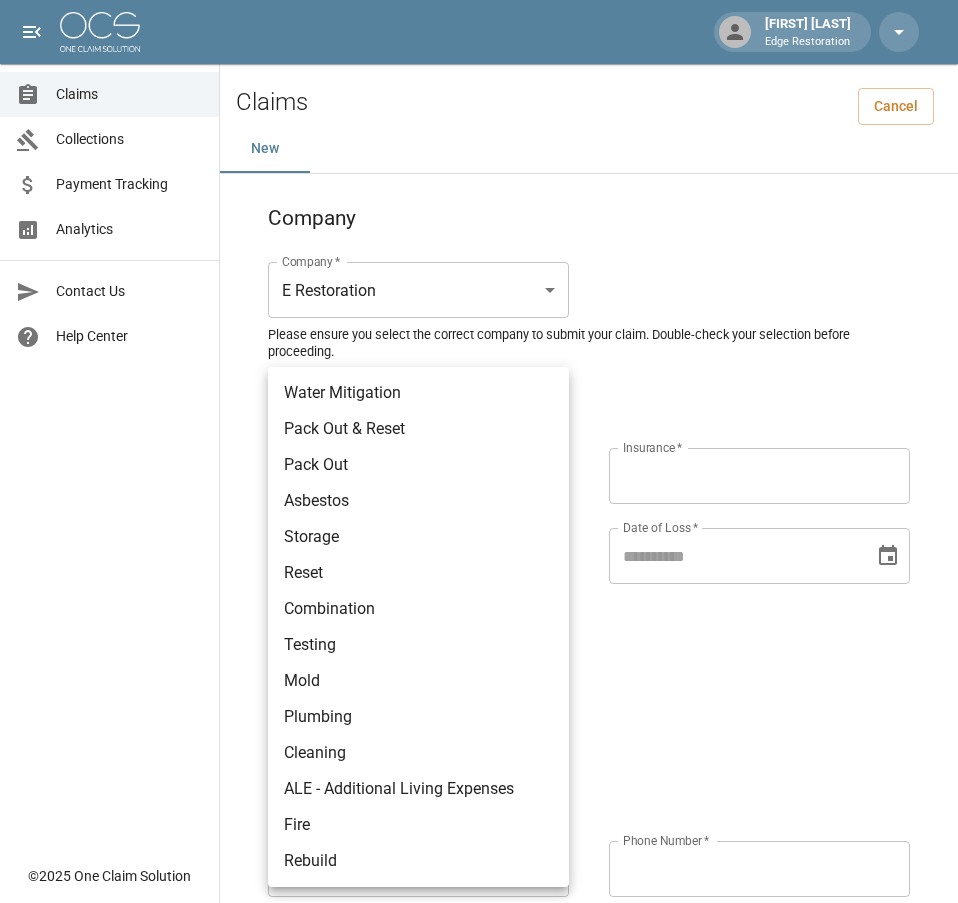 click on "Testing" at bounding box center [418, 645] 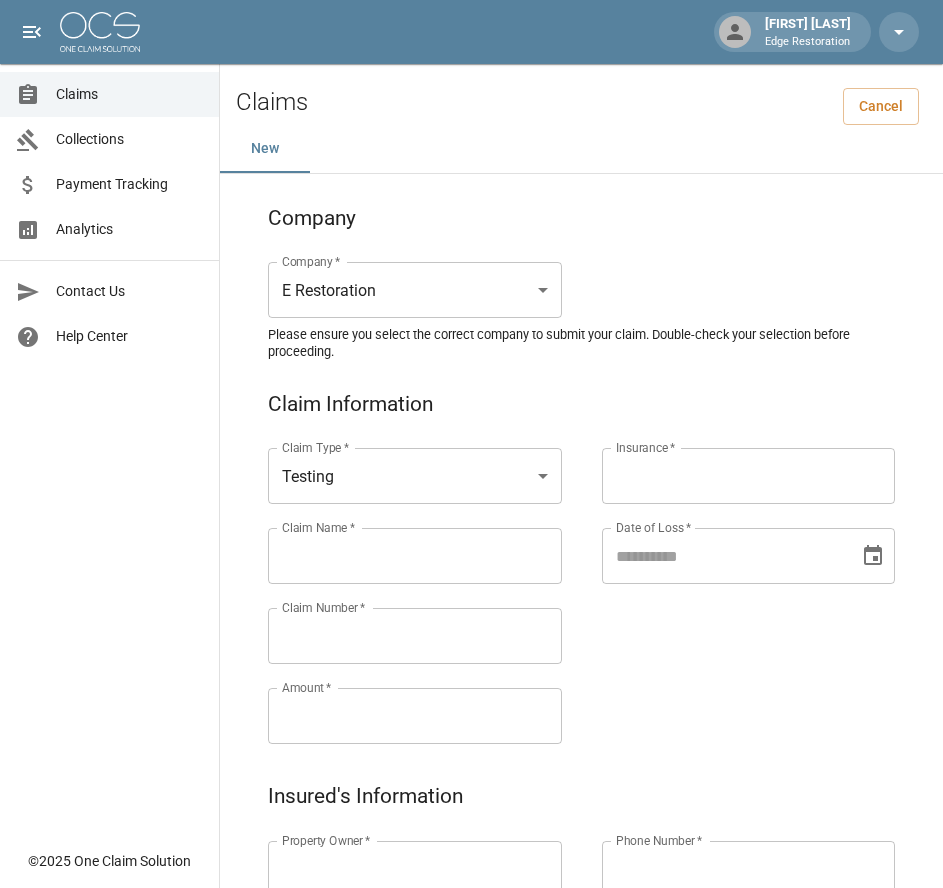 click on "Claim Name   *" at bounding box center [415, 556] 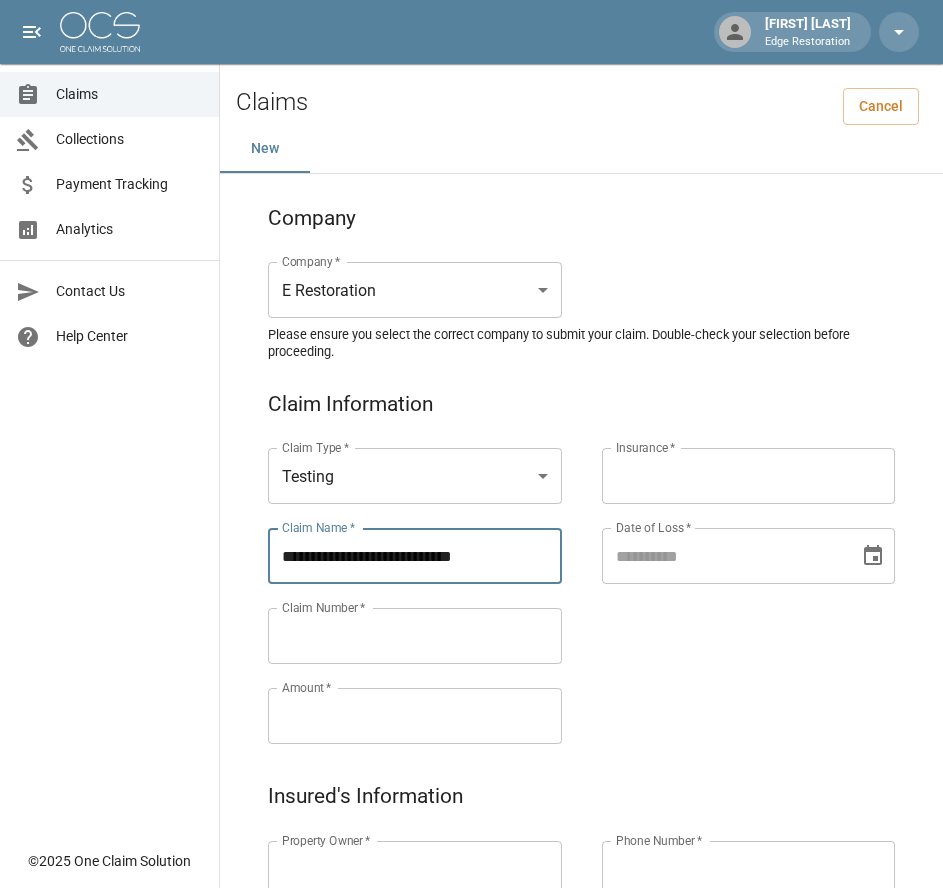 click on "Property Owner   *" at bounding box center [415, 869] 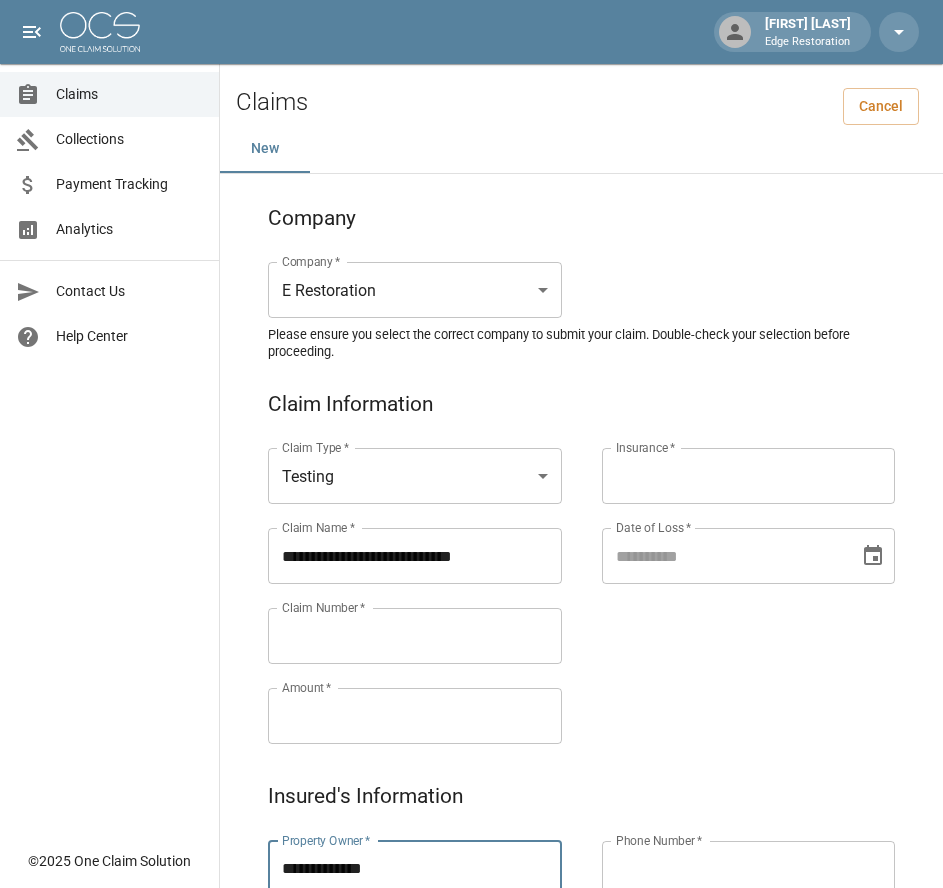 click on "Claims Collections Payment Tracking Analytics Contact Us Help Center" at bounding box center [109, 419] 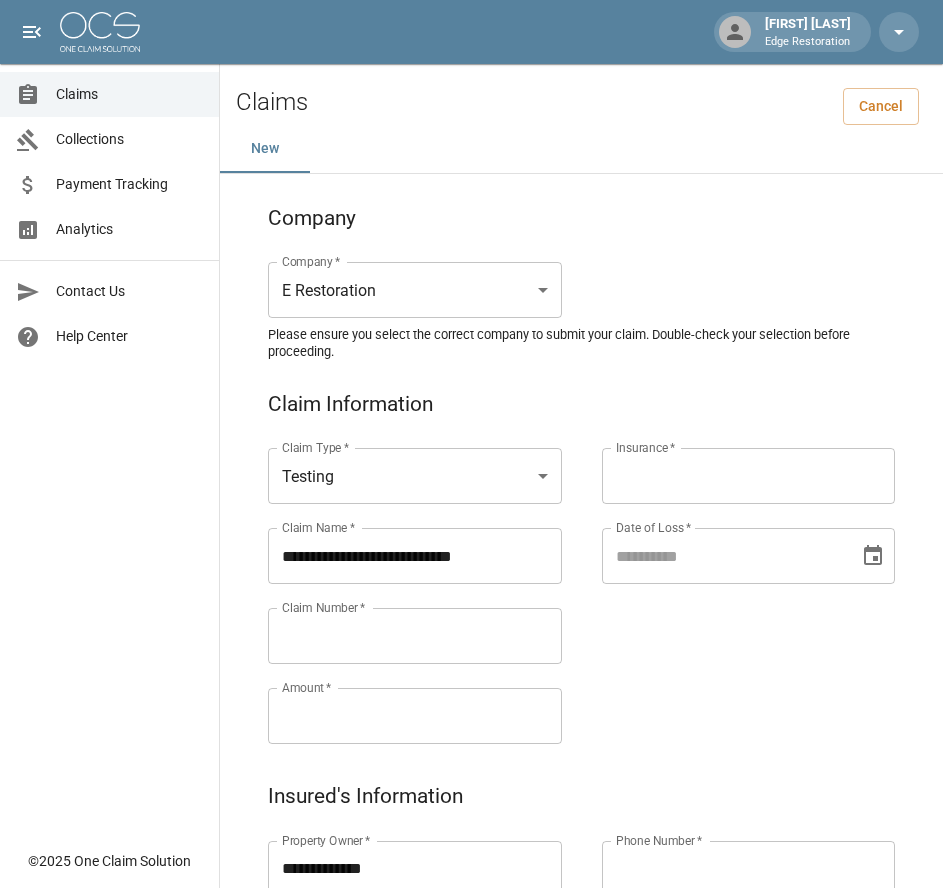 click on "Claim Number   *" at bounding box center (415, 636) 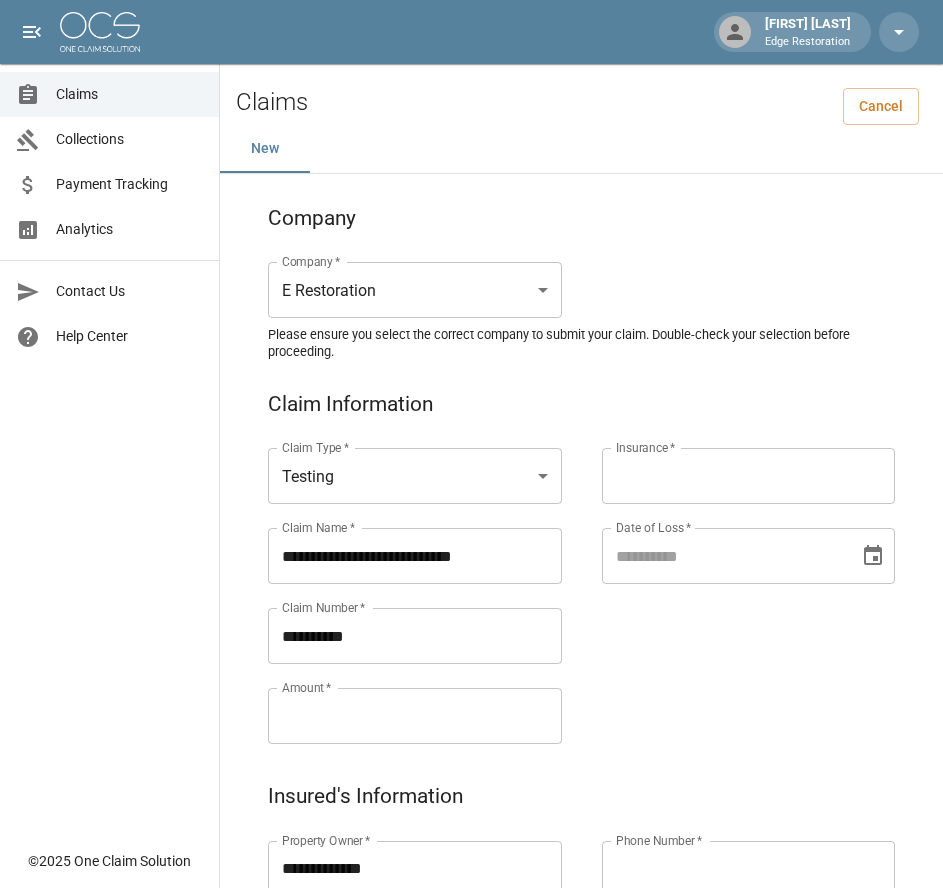 click on "Amount   *" at bounding box center [415, 716] 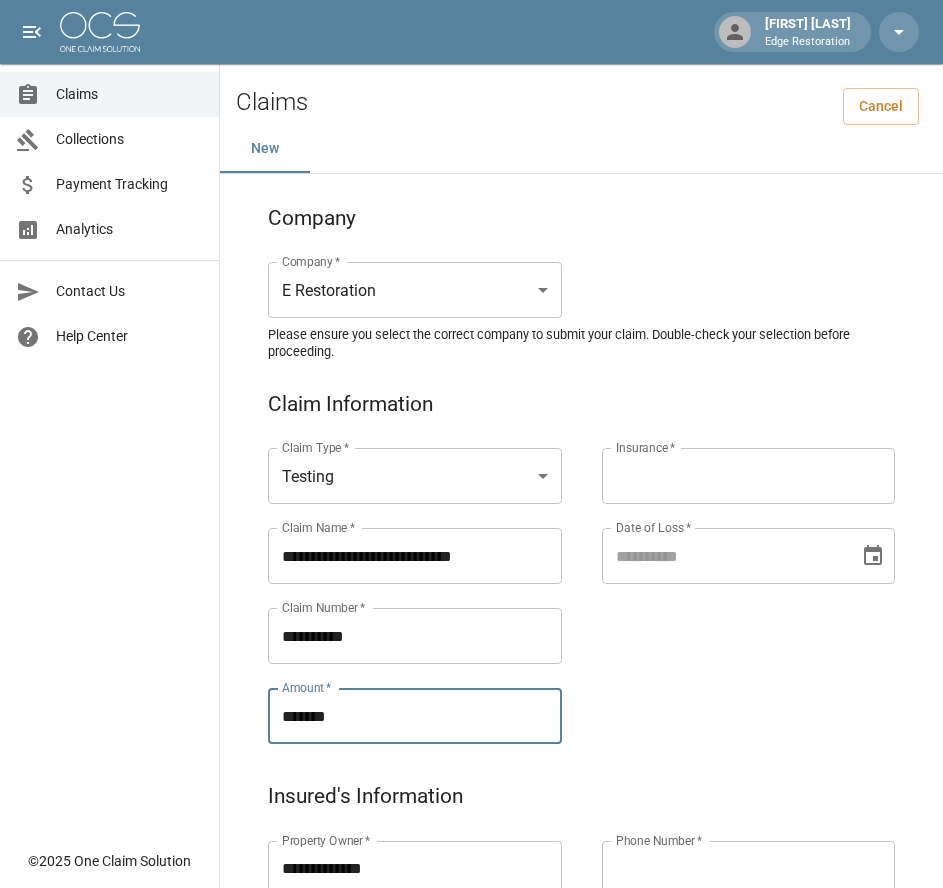 click on "Insurance   *" at bounding box center (749, 476) 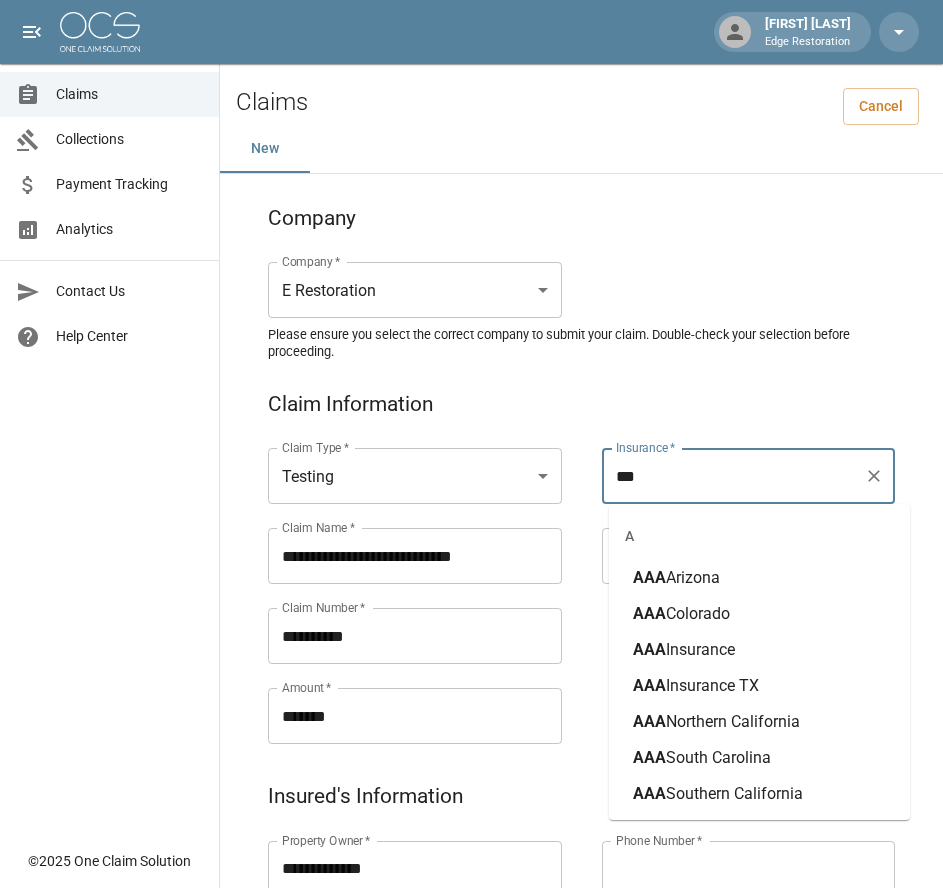 click on "AAA" at bounding box center (649, 577) 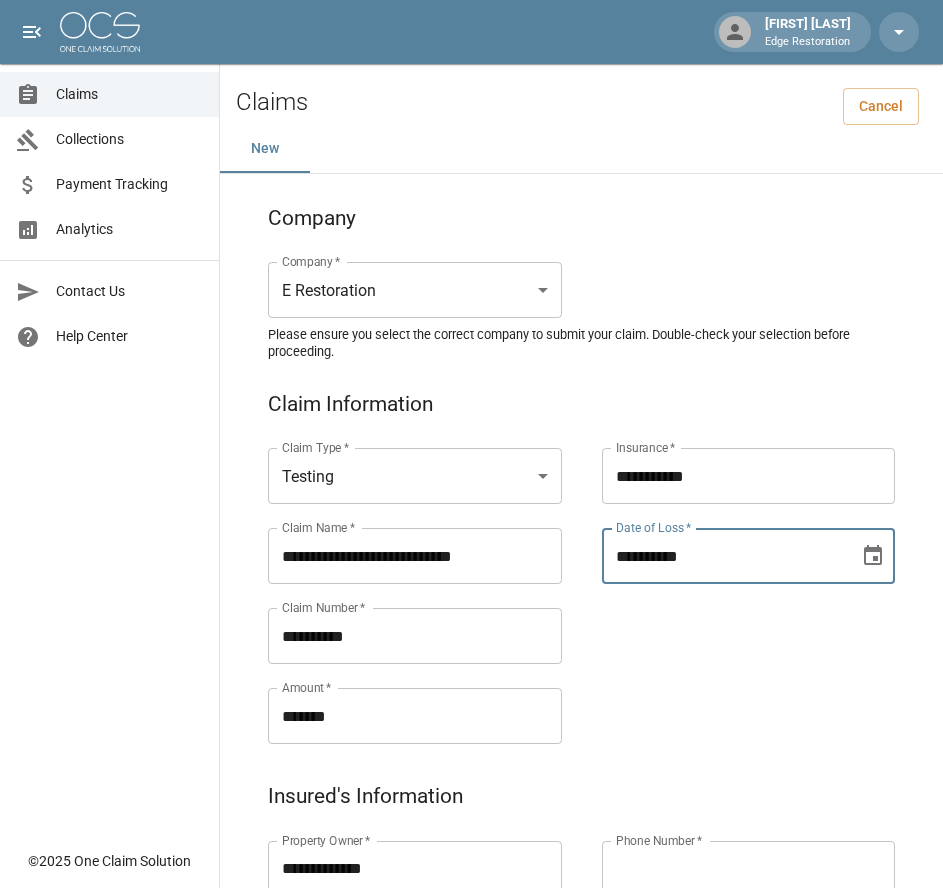 click on "**********" at bounding box center (724, 556) 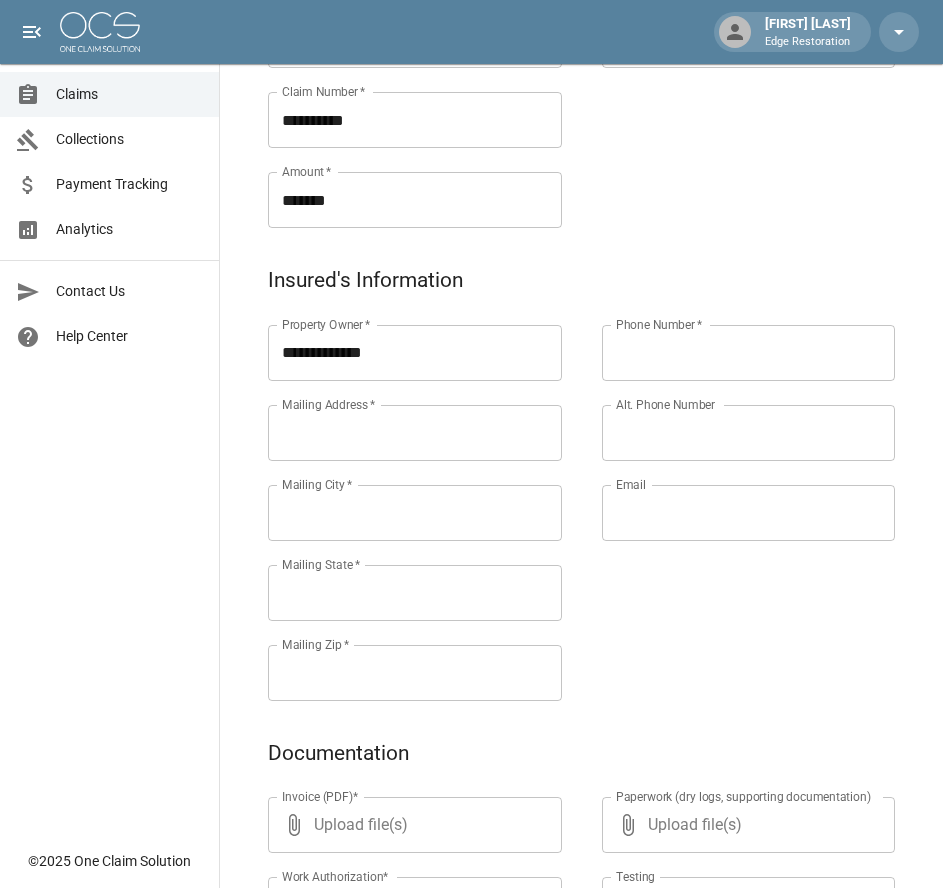 scroll, scrollTop: 519, scrollLeft: 15, axis: both 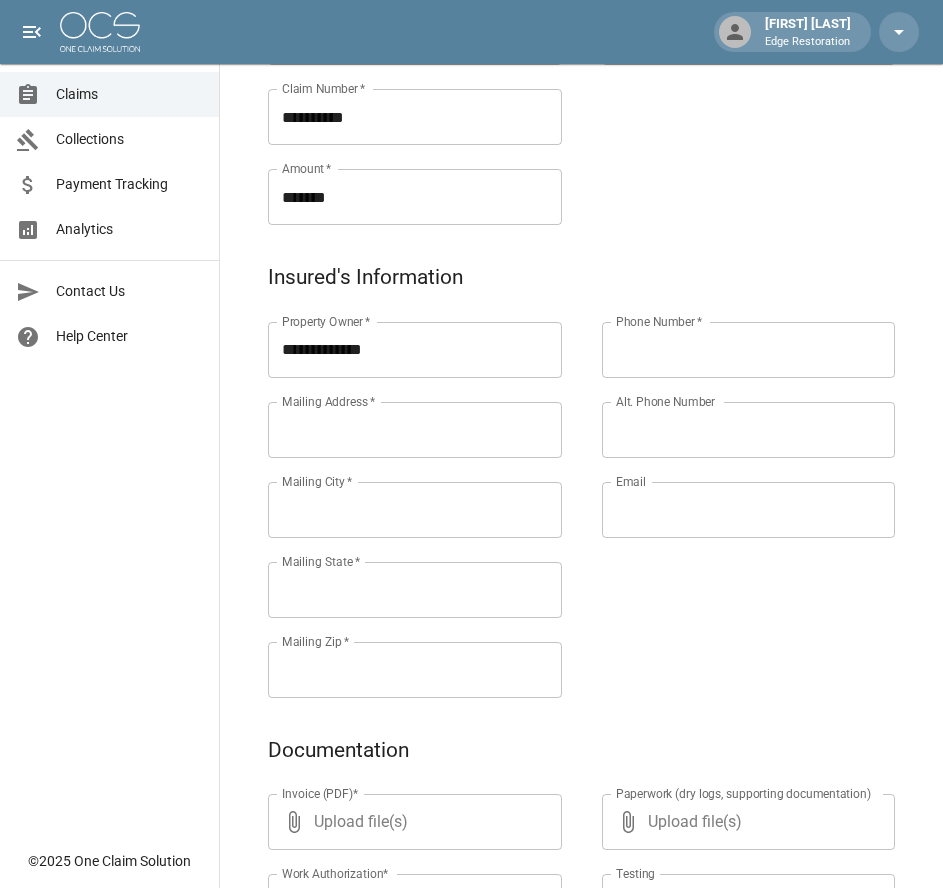 click on "Mailing Address   *" at bounding box center (415, 430) 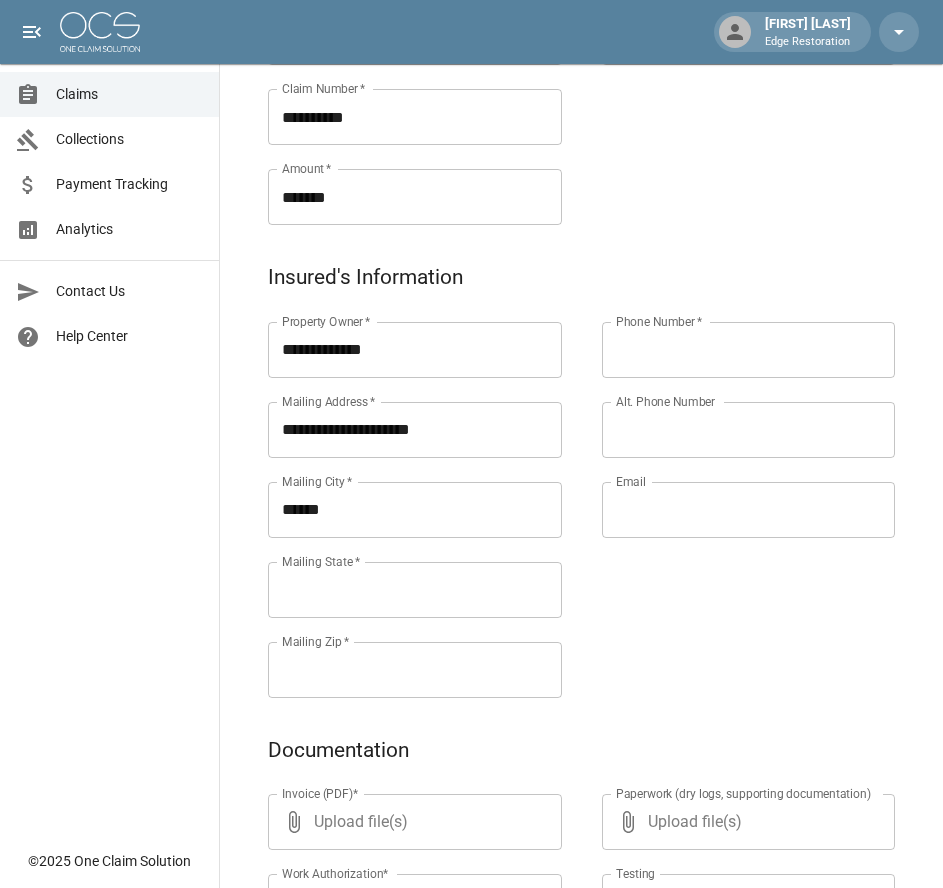 click on "******" at bounding box center (415, 510) 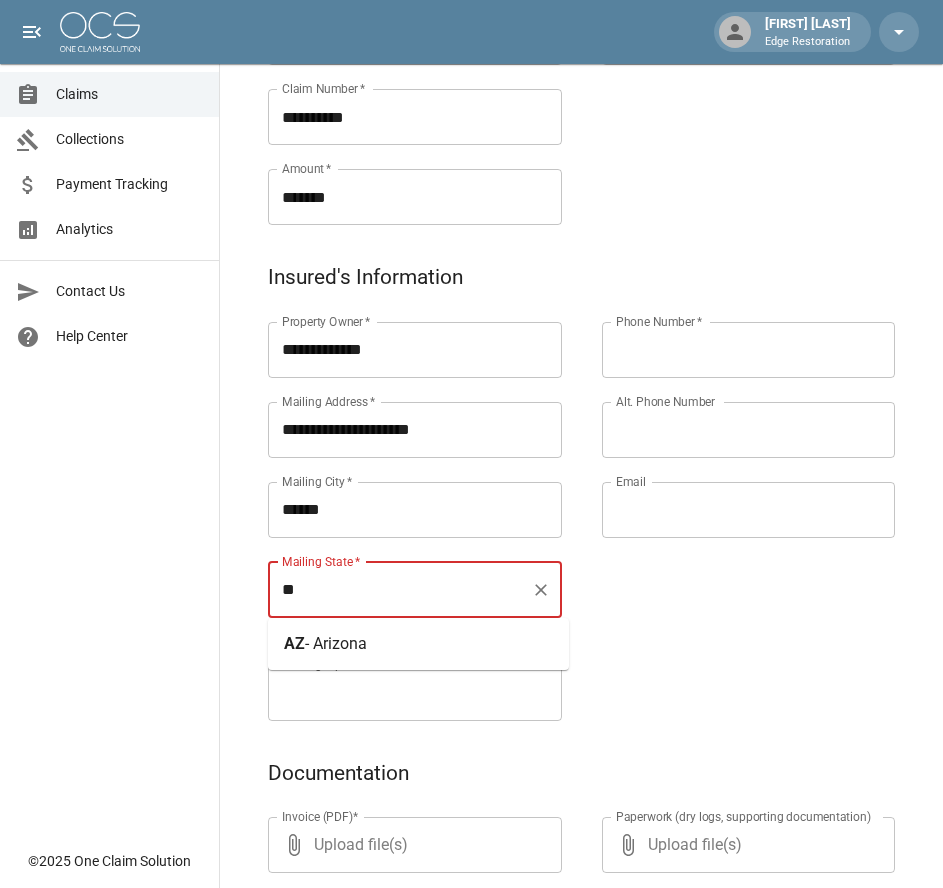 click on "[STATE] - Arizona" at bounding box center [418, 644] 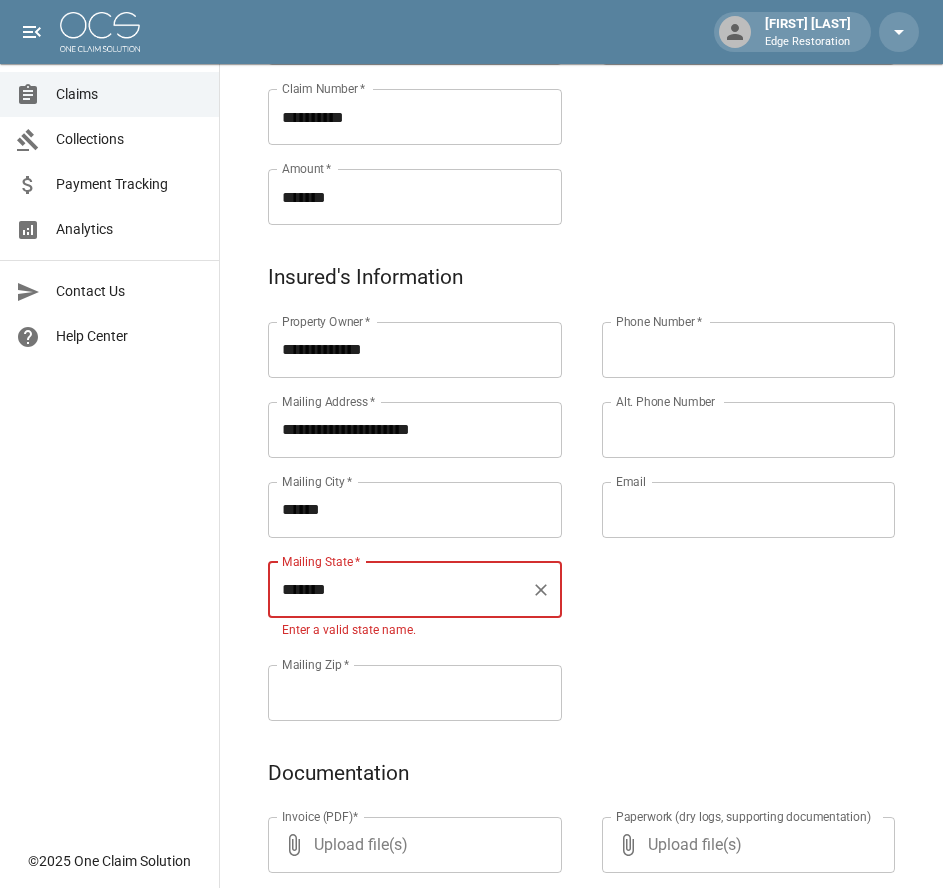 click on "**********" at bounding box center [581, 517] 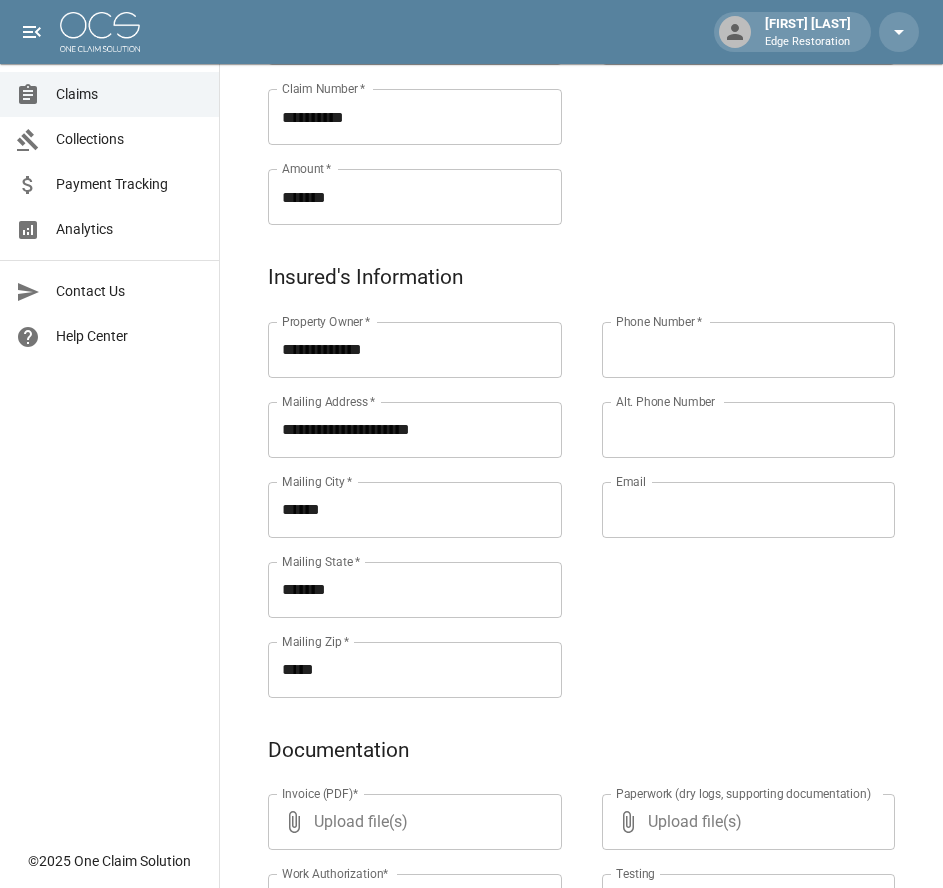 click on "Phone Number   *" at bounding box center [749, 350] 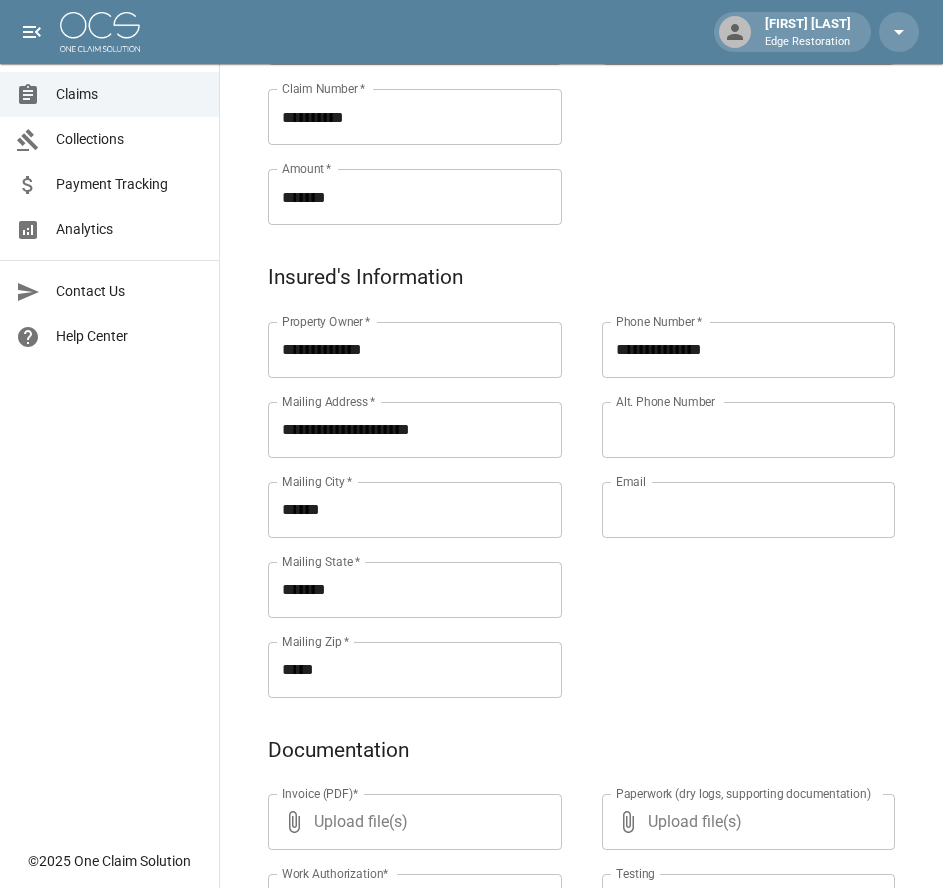 click on "Alt. Phone Number" at bounding box center (749, 430) 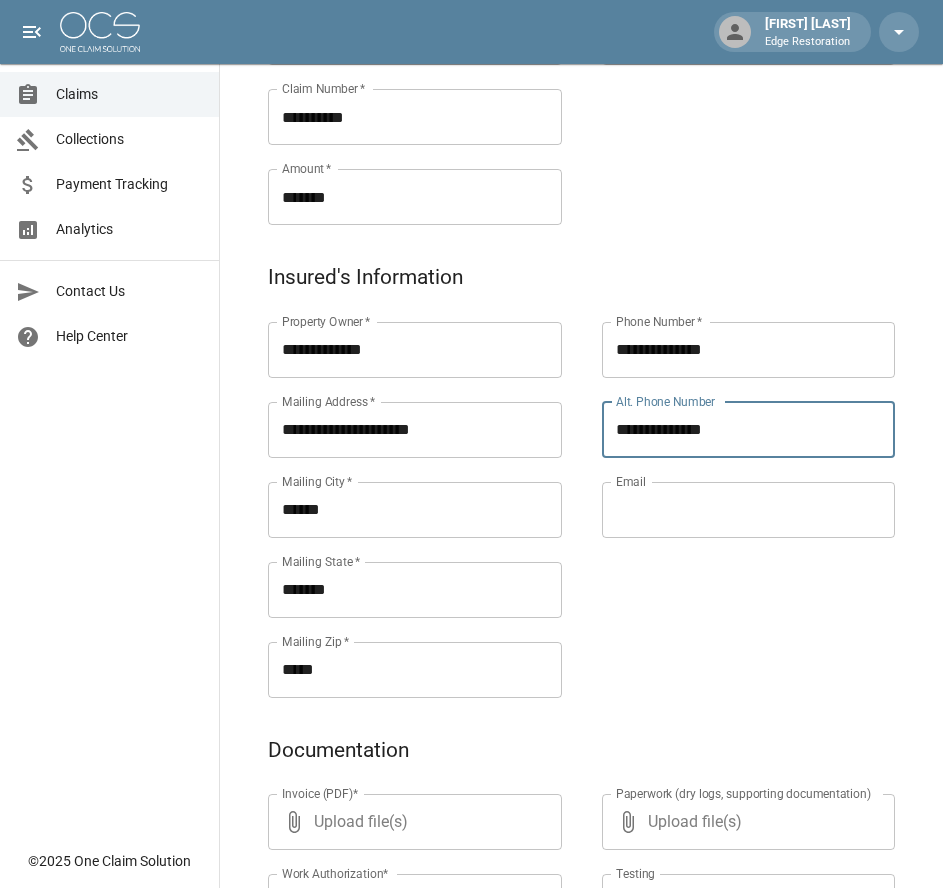 click on "**********" at bounding box center [729, 486] 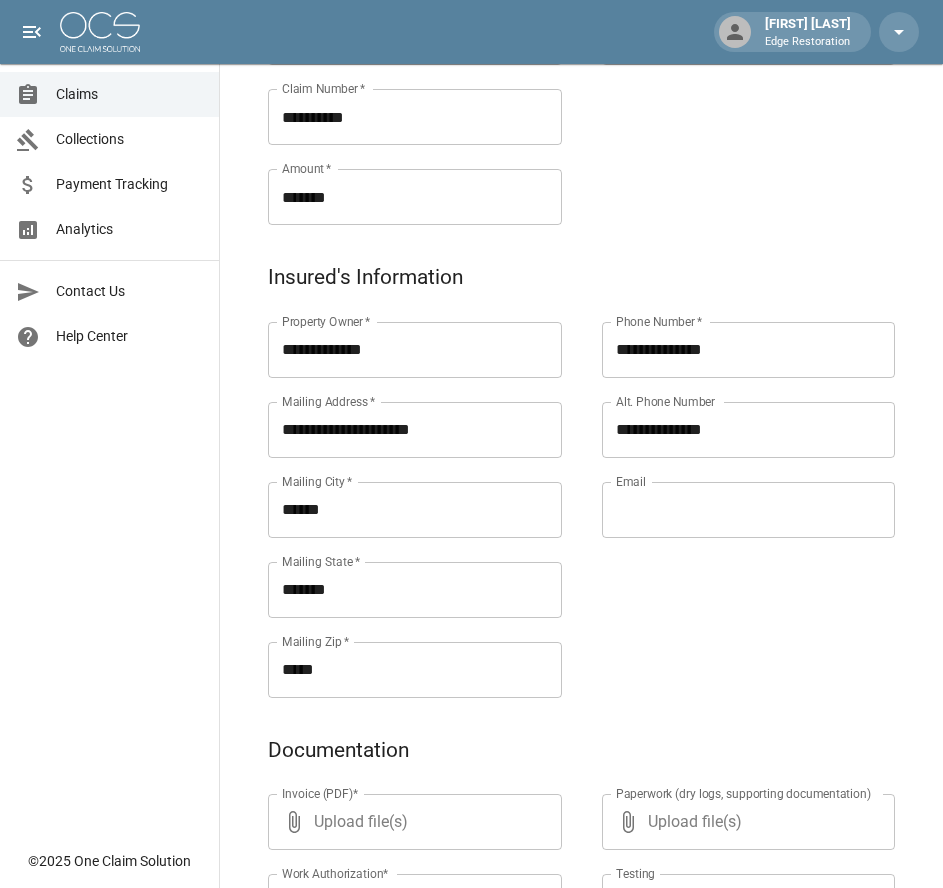 scroll, scrollTop: 971, scrollLeft: 0, axis: vertical 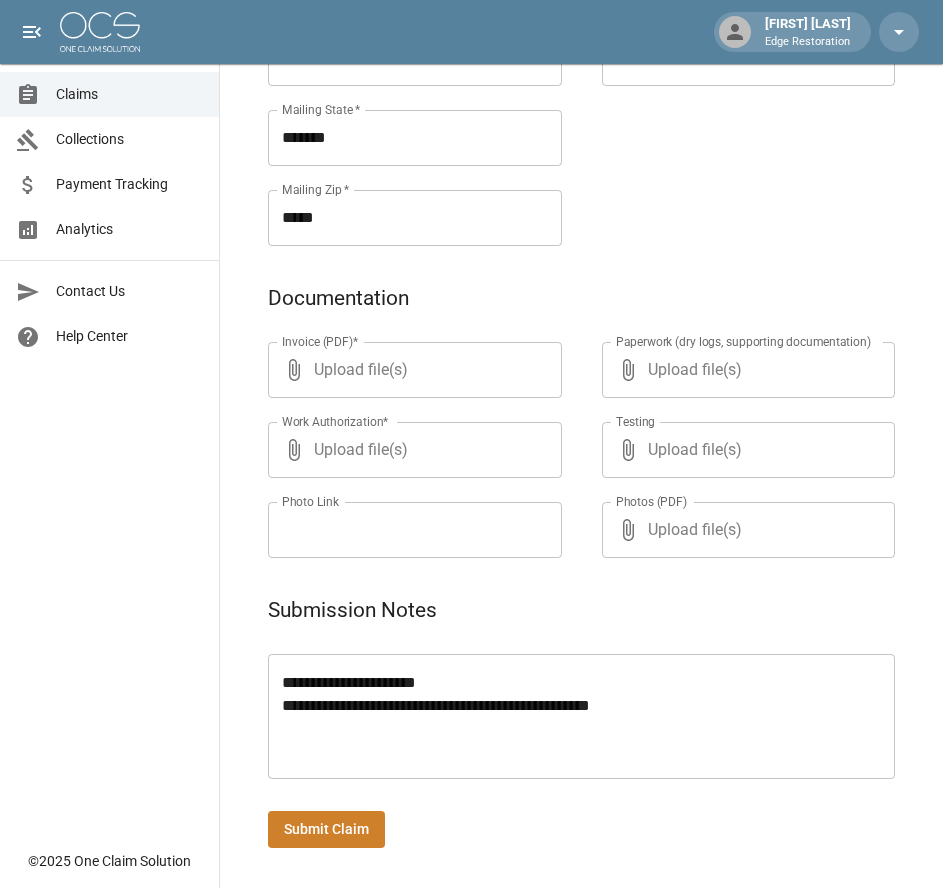 click on "**********" at bounding box center [581, 717] 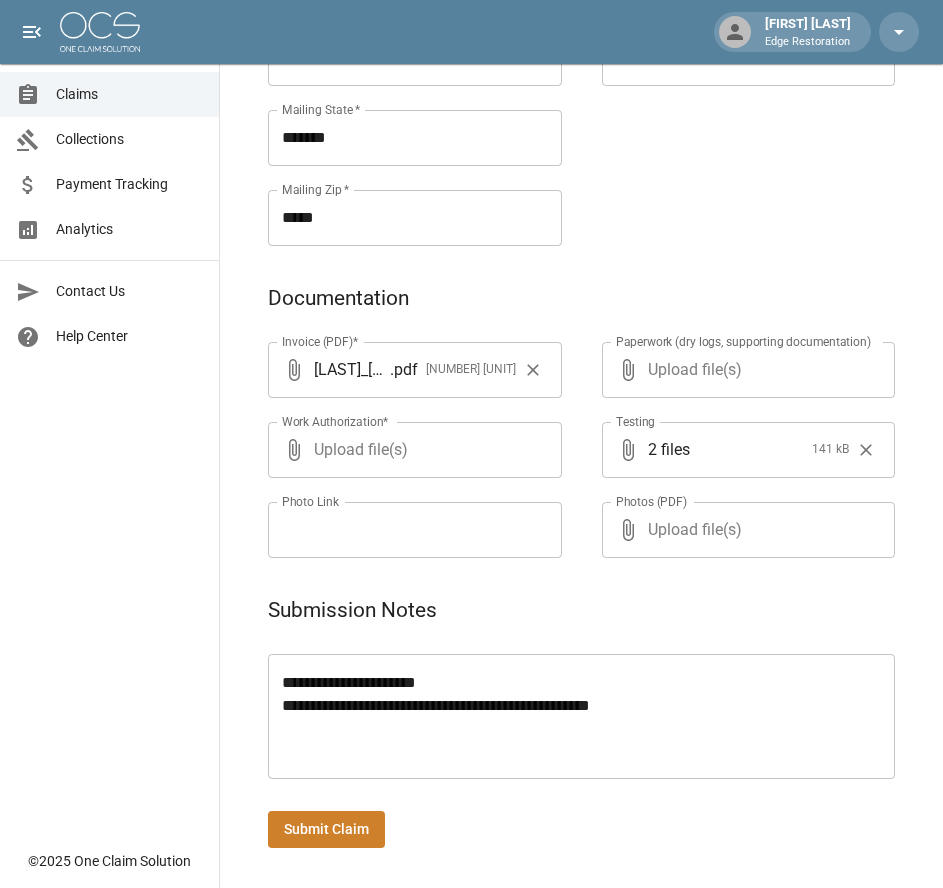 click on "Claims Collections Payment Tracking Analytics Contact Us Help Center" at bounding box center [109, 419] 